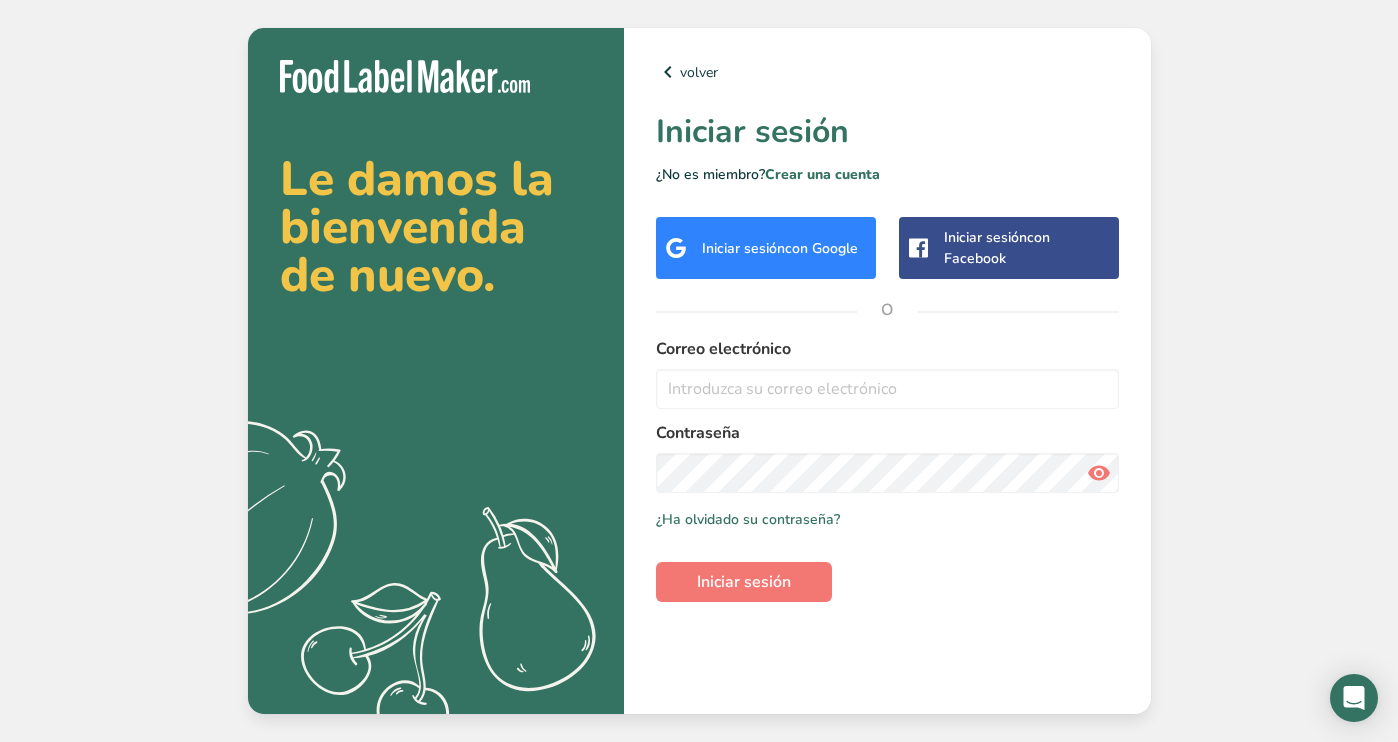 scroll, scrollTop: 0, scrollLeft: 0, axis: both 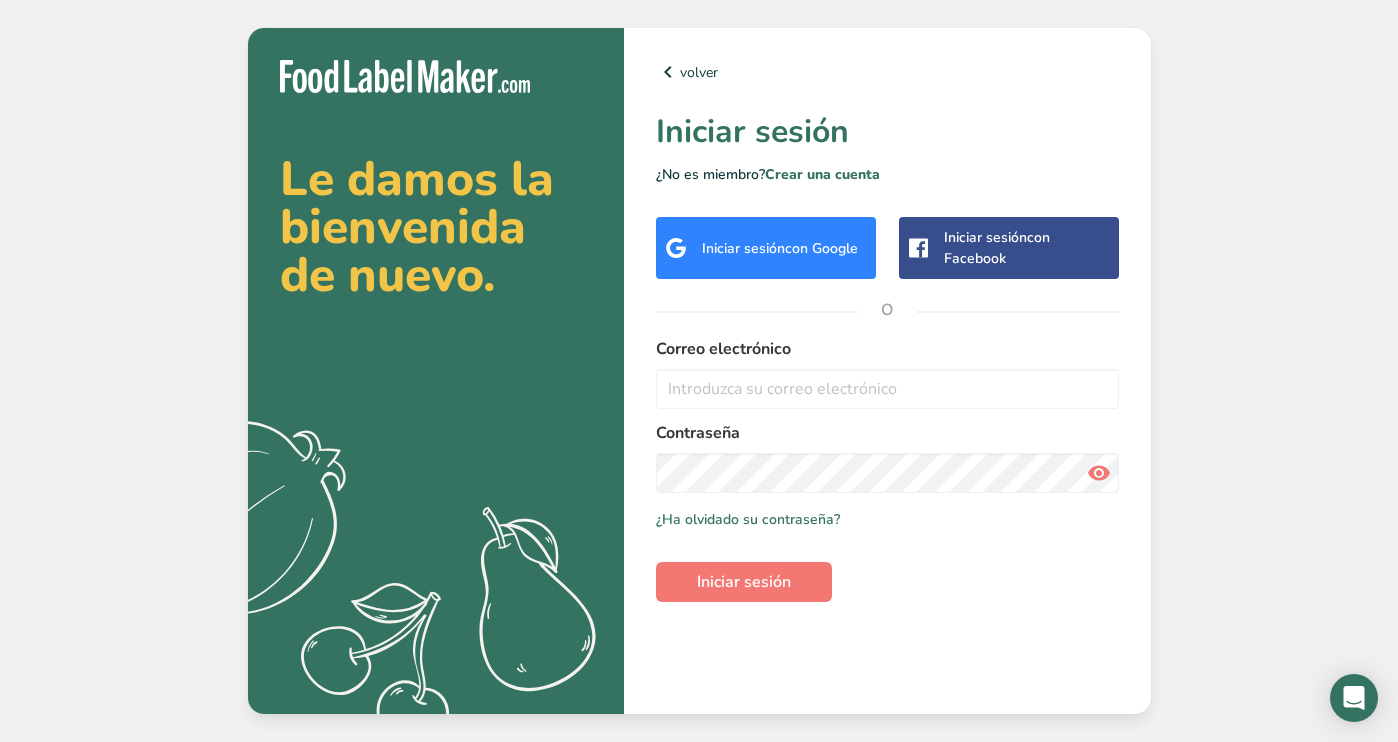 click on "con Google" at bounding box center [821, 248] 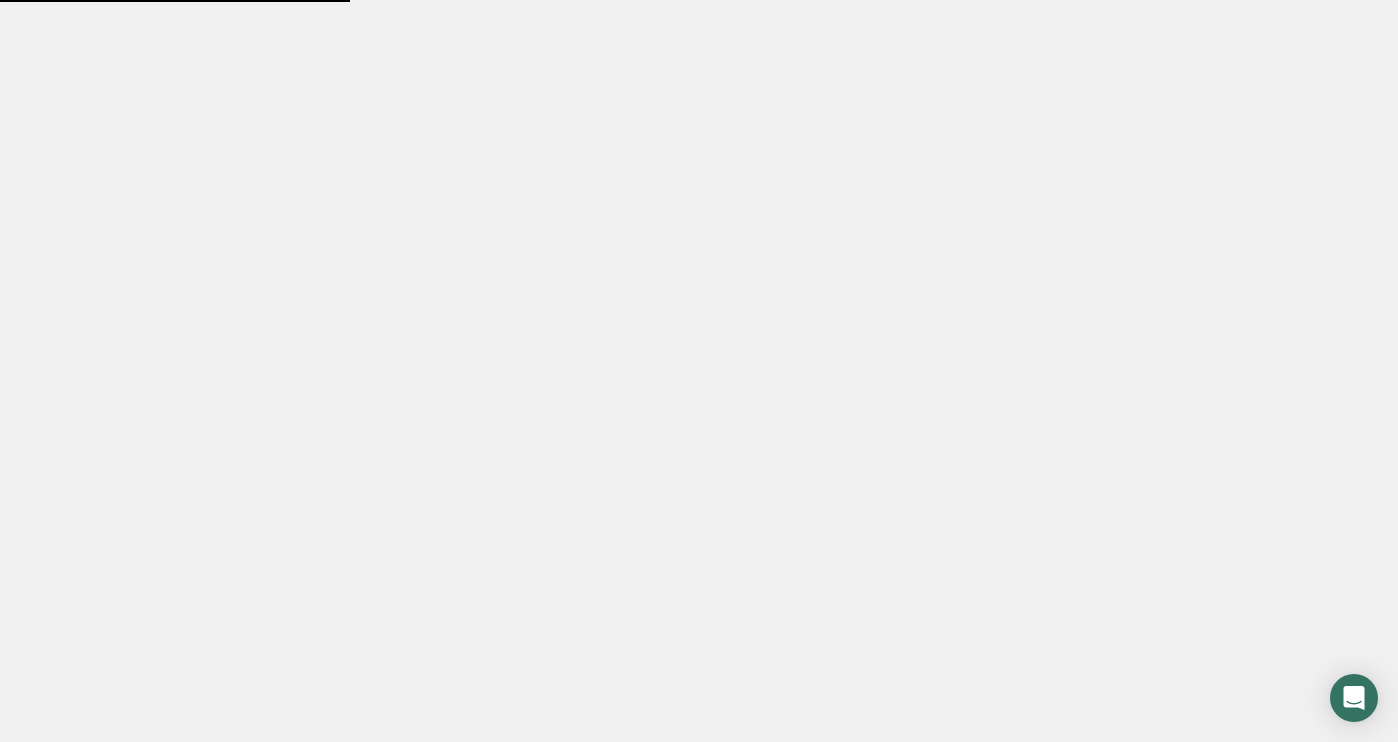 scroll, scrollTop: 0, scrollLeft: 0, axis: both 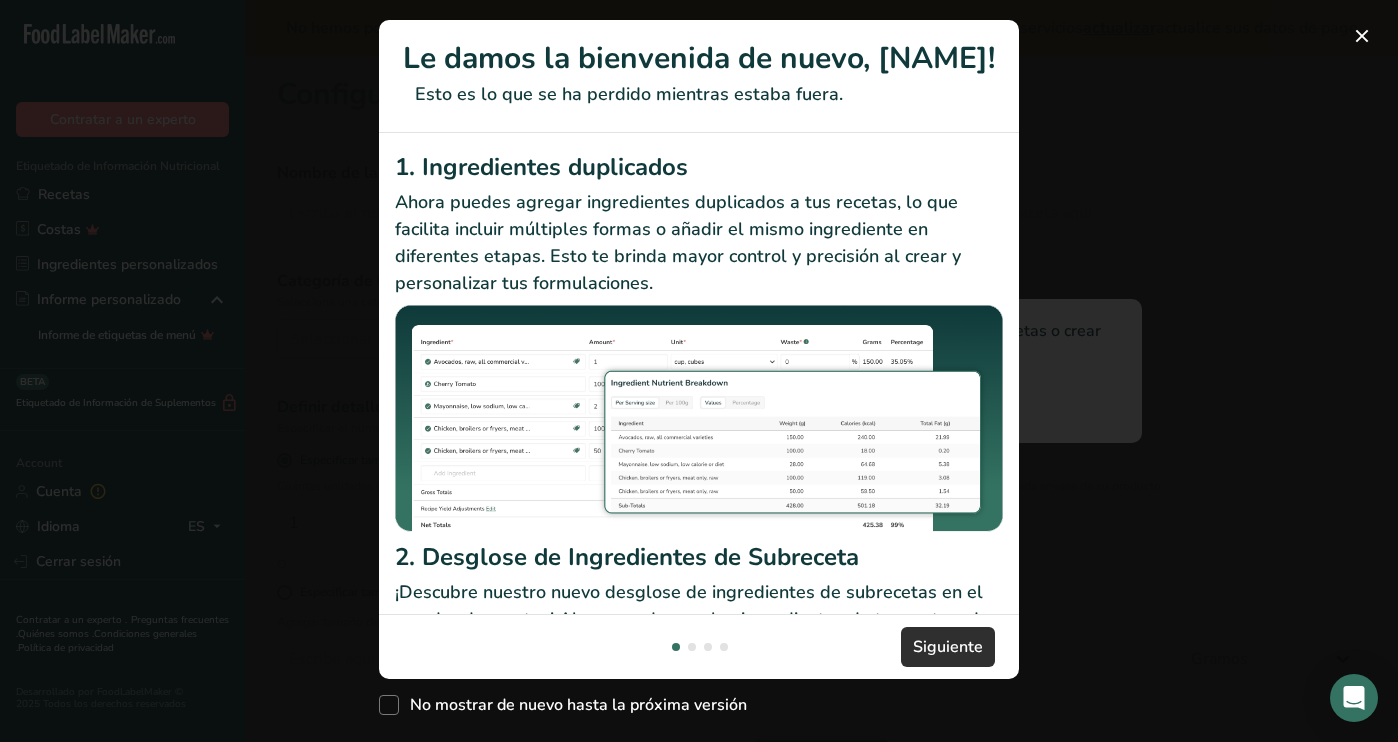 click on "Siguiente" at bounding box center [948, 647] 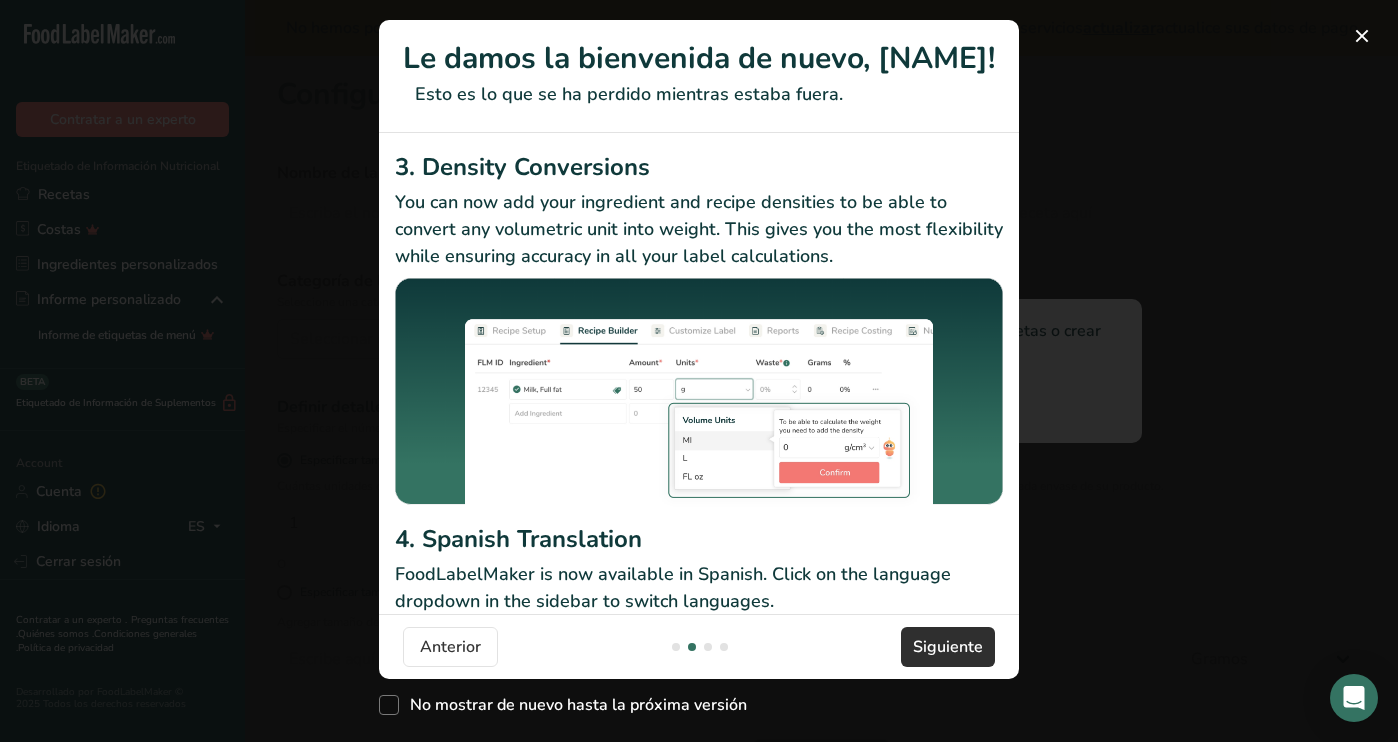 click on "Siguiente" at bounding box center [948, 647] 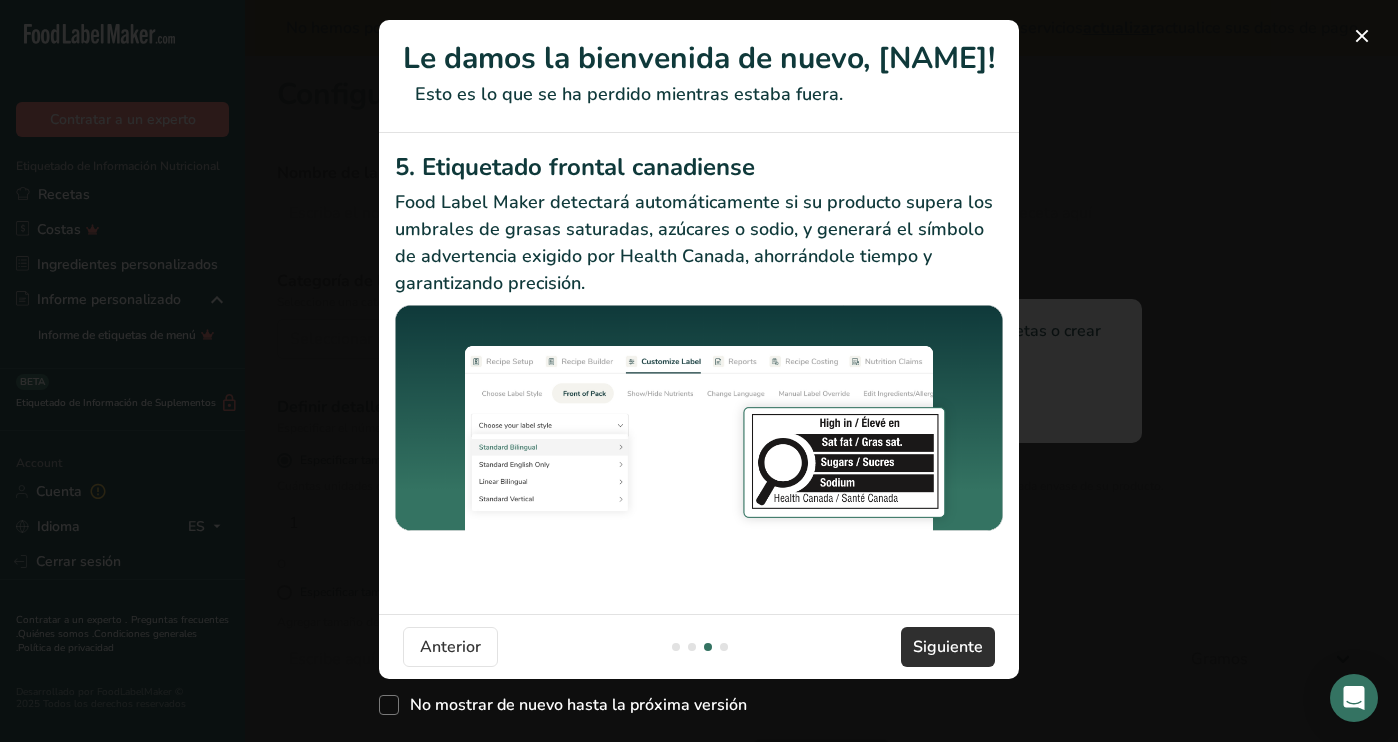 click on "Siguiente" at bounding box center (948, 647) 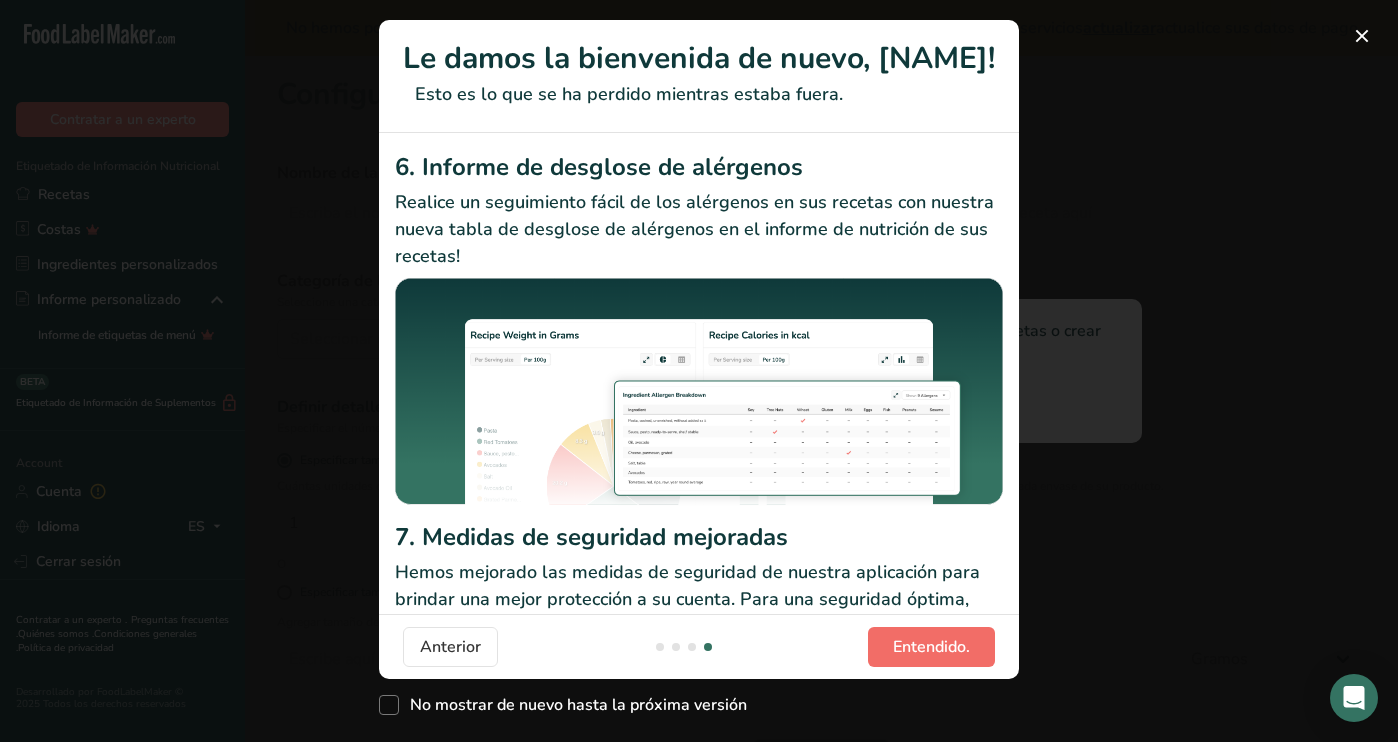 click on "Entendido." at bounding box center (931, 647) 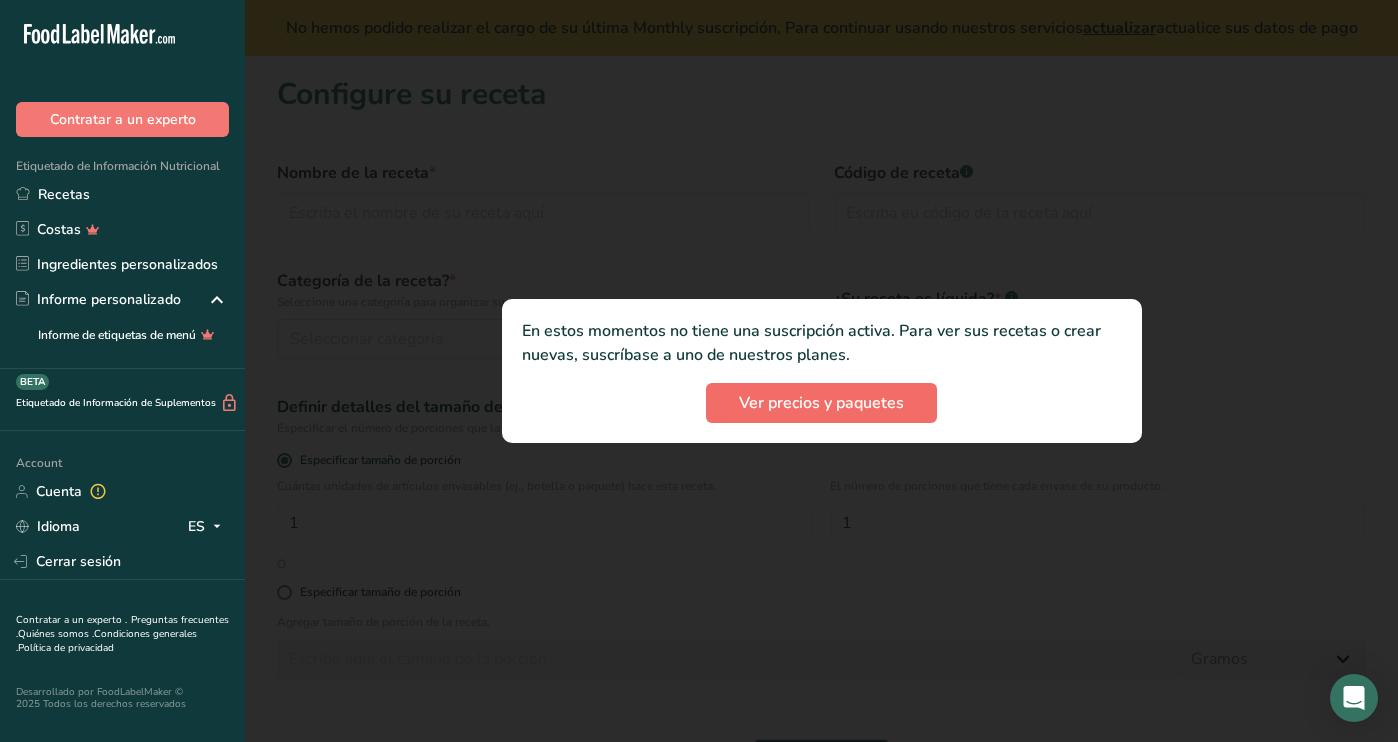 click on "Ver precios y paquetes" at bounding box center (821, 403) 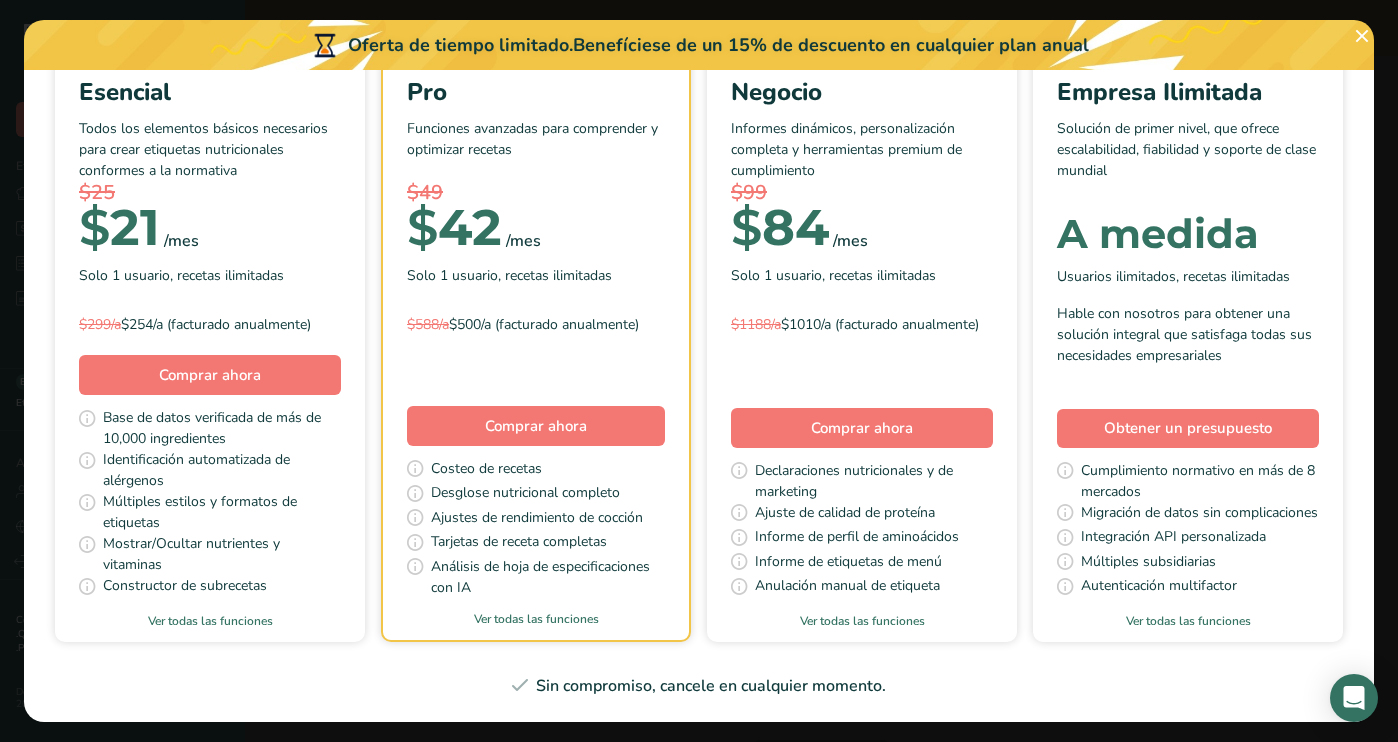 scroll, scrollTop: 178, scrollLeft: 0, axis: vertical 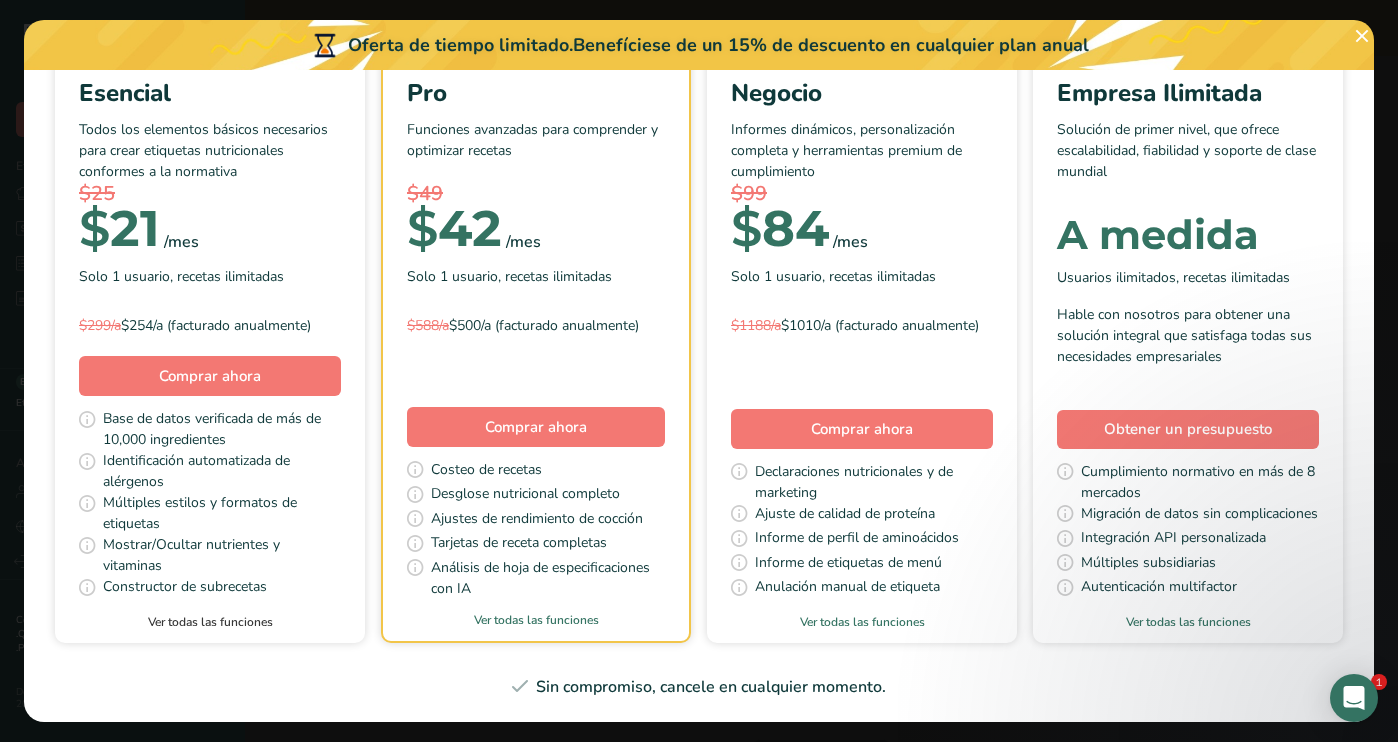 click on "Ver todas las funciones" at bounding box center (210, 622) 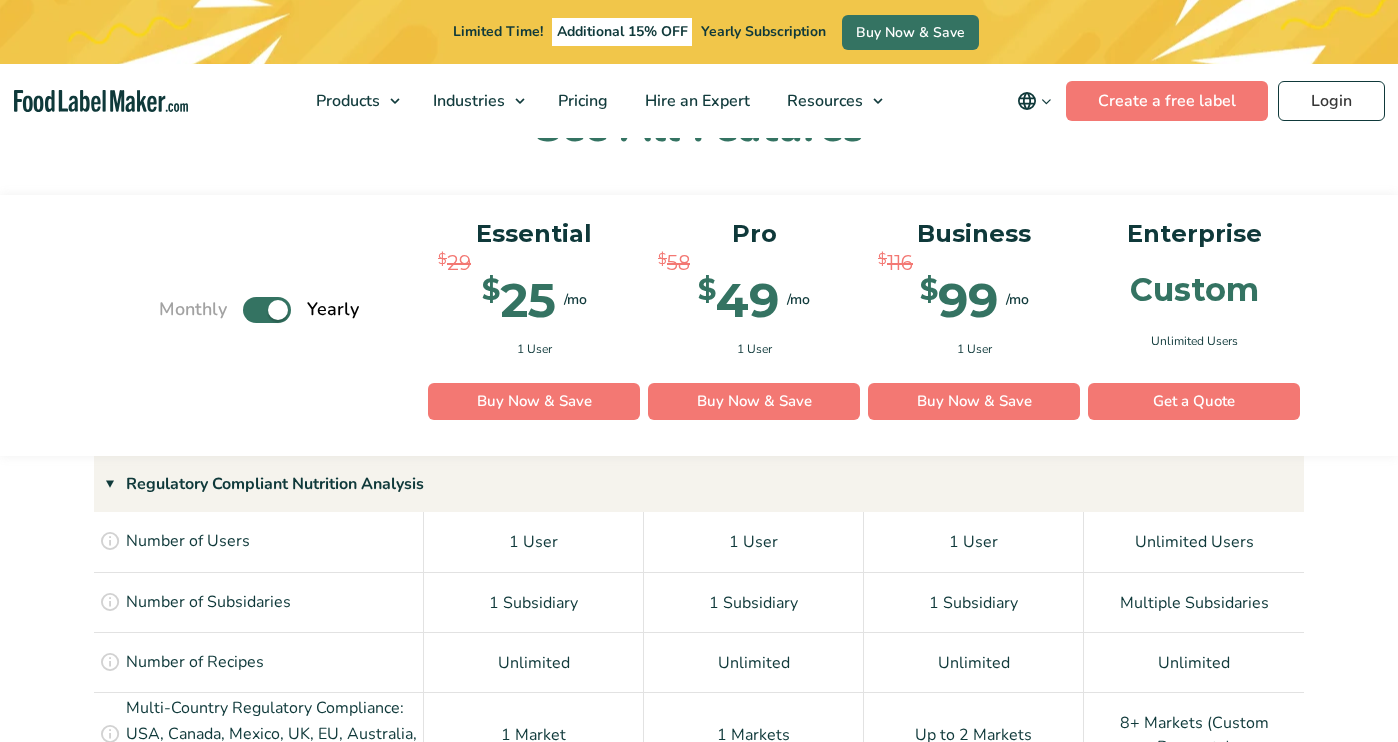 scroll, scrollTop: 1369, scrollLeft: 0, axis: vertical 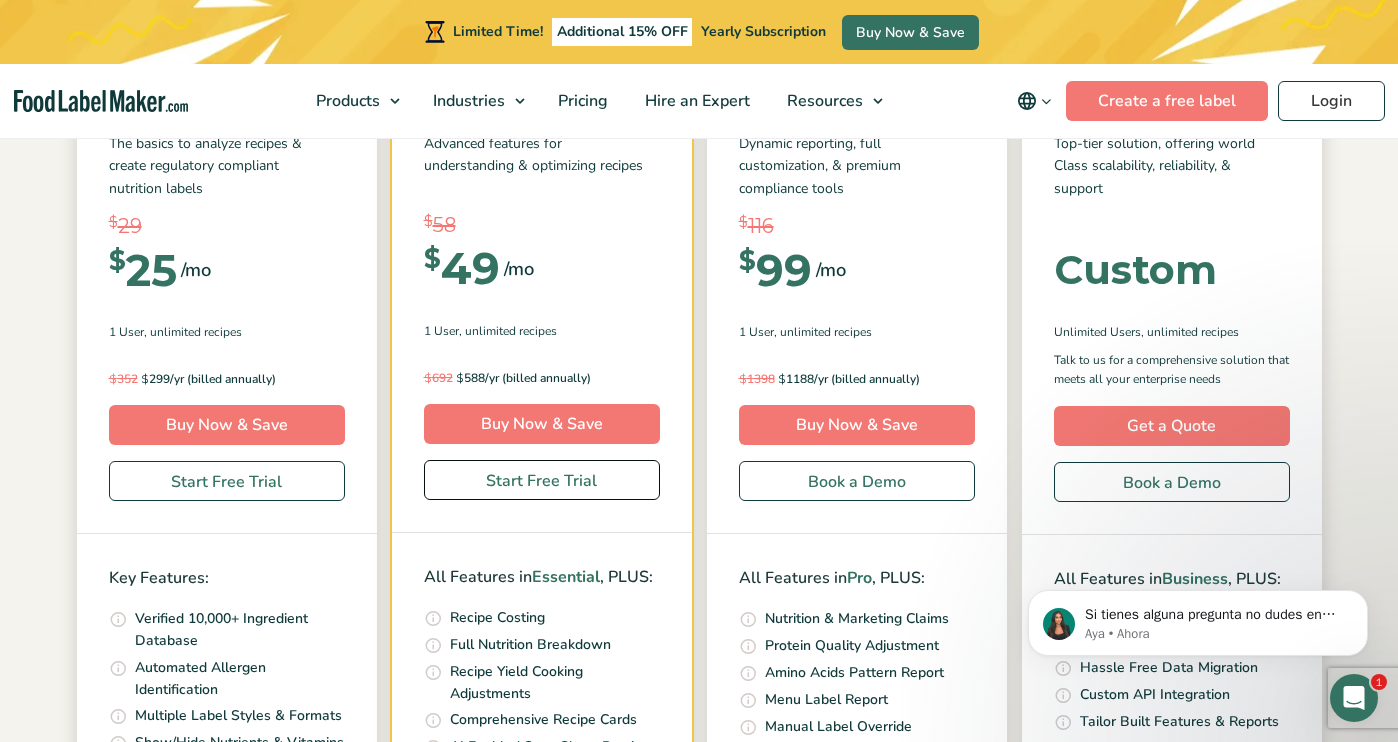 click on "Start Free Trial" at bounding box center (542, 480) 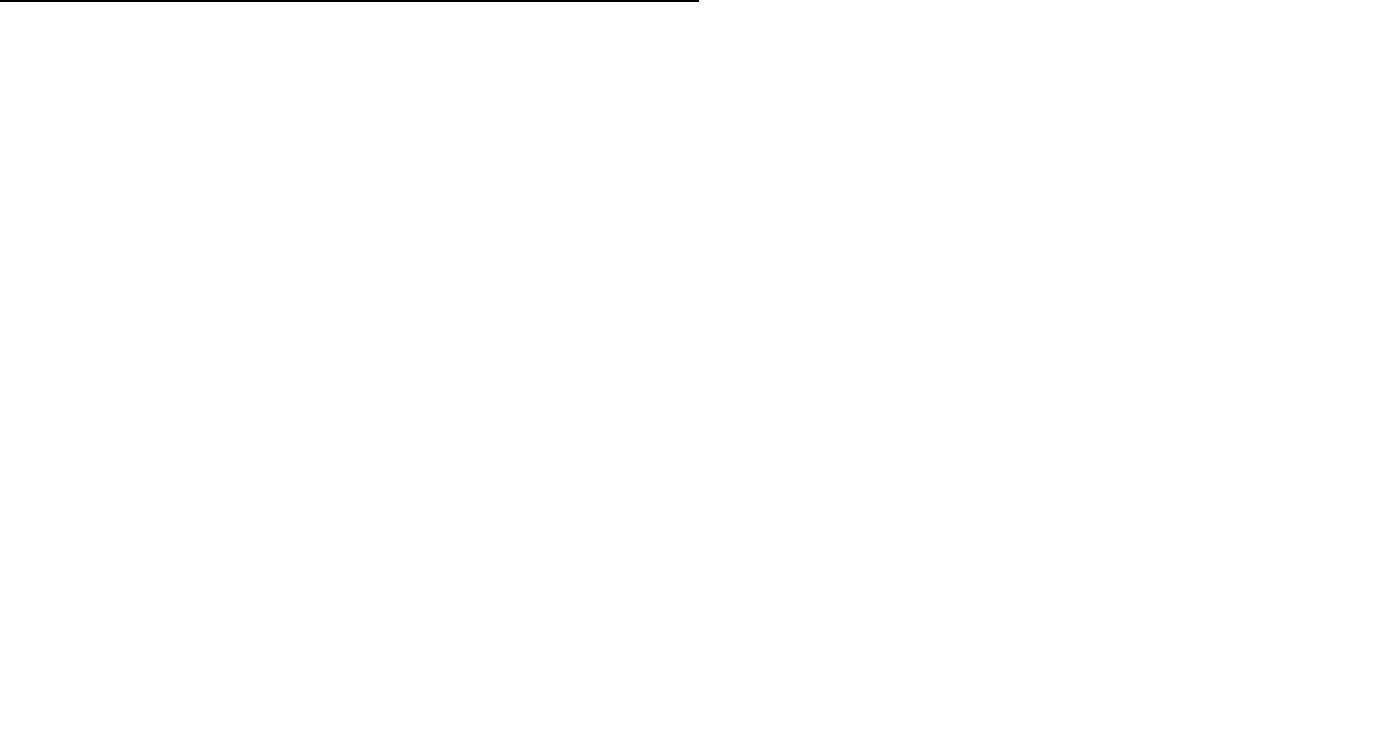 scroll, scrollTop: 0, scrollLeft: 0, axis: both 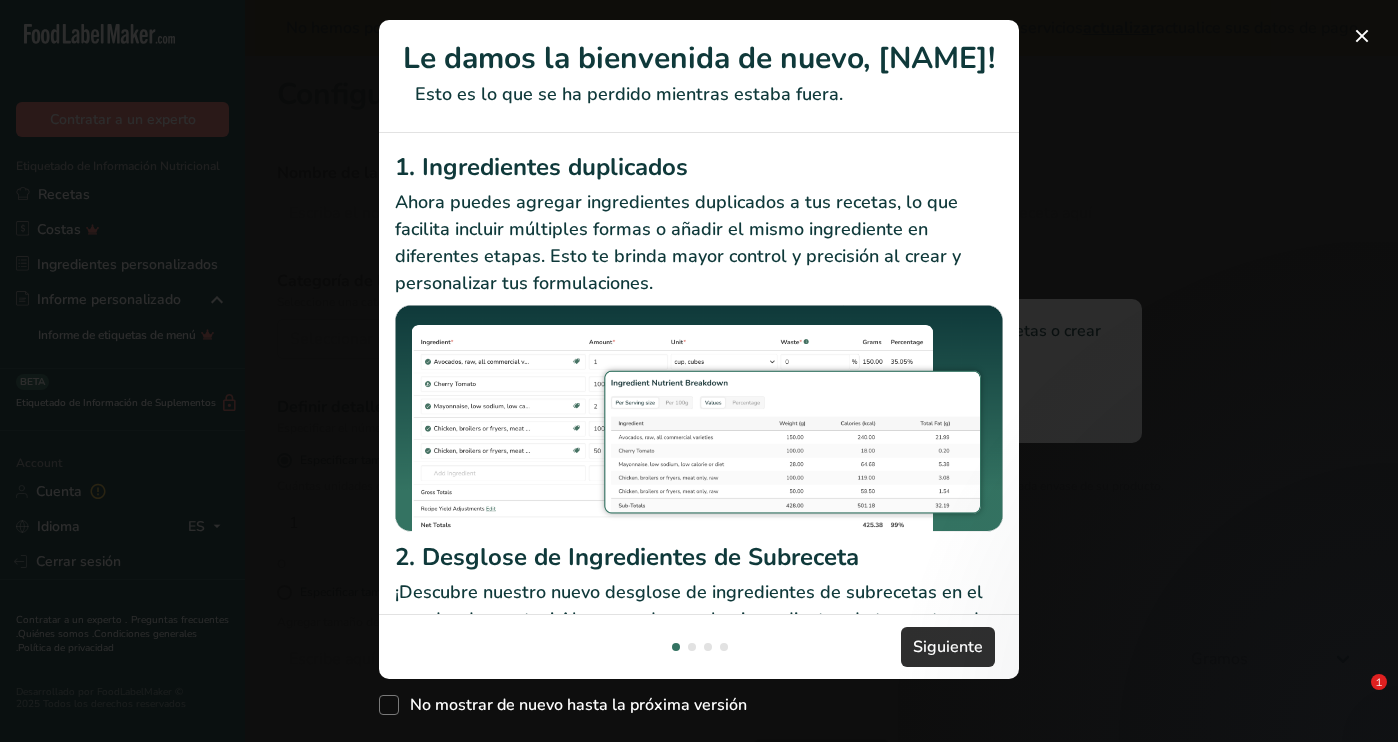 click on "Siguiente" at bounding box center (948, 647) 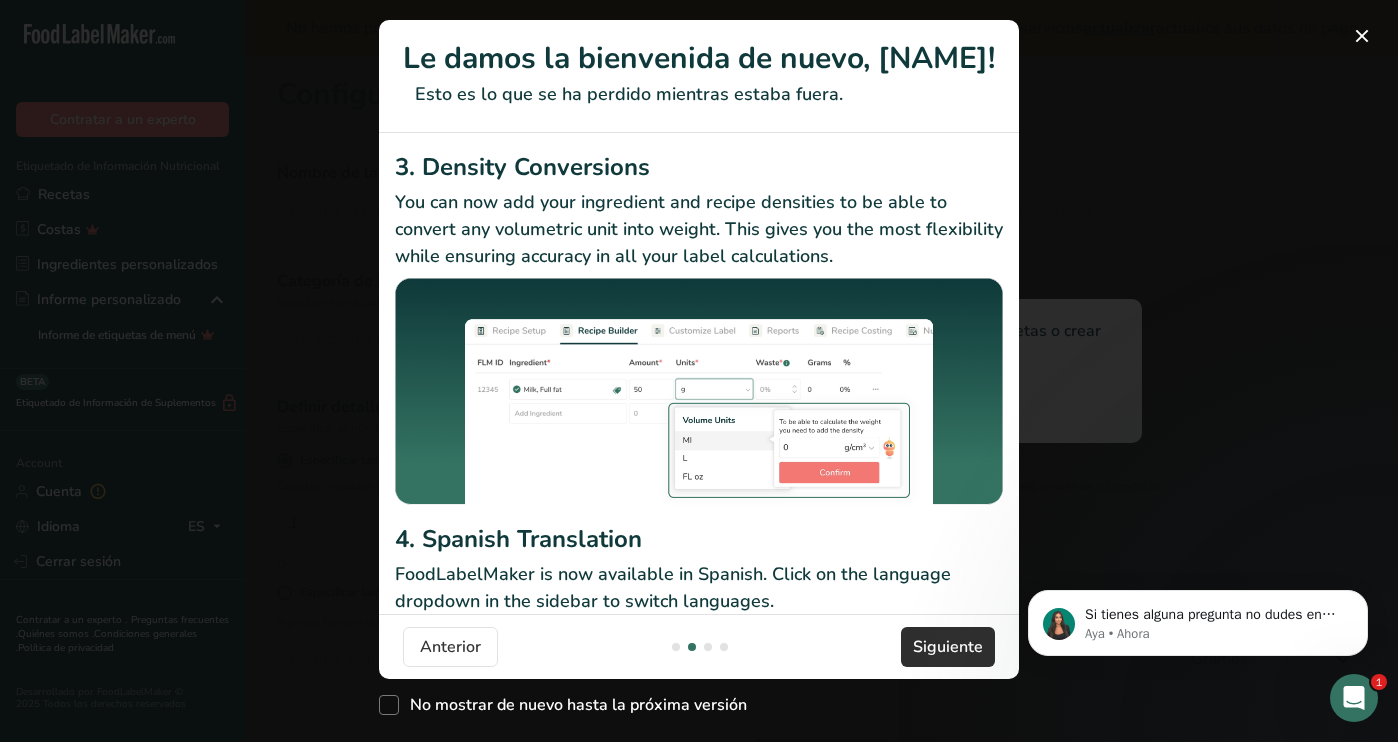 click on "Siguiente" at bounding box center (948, 647) 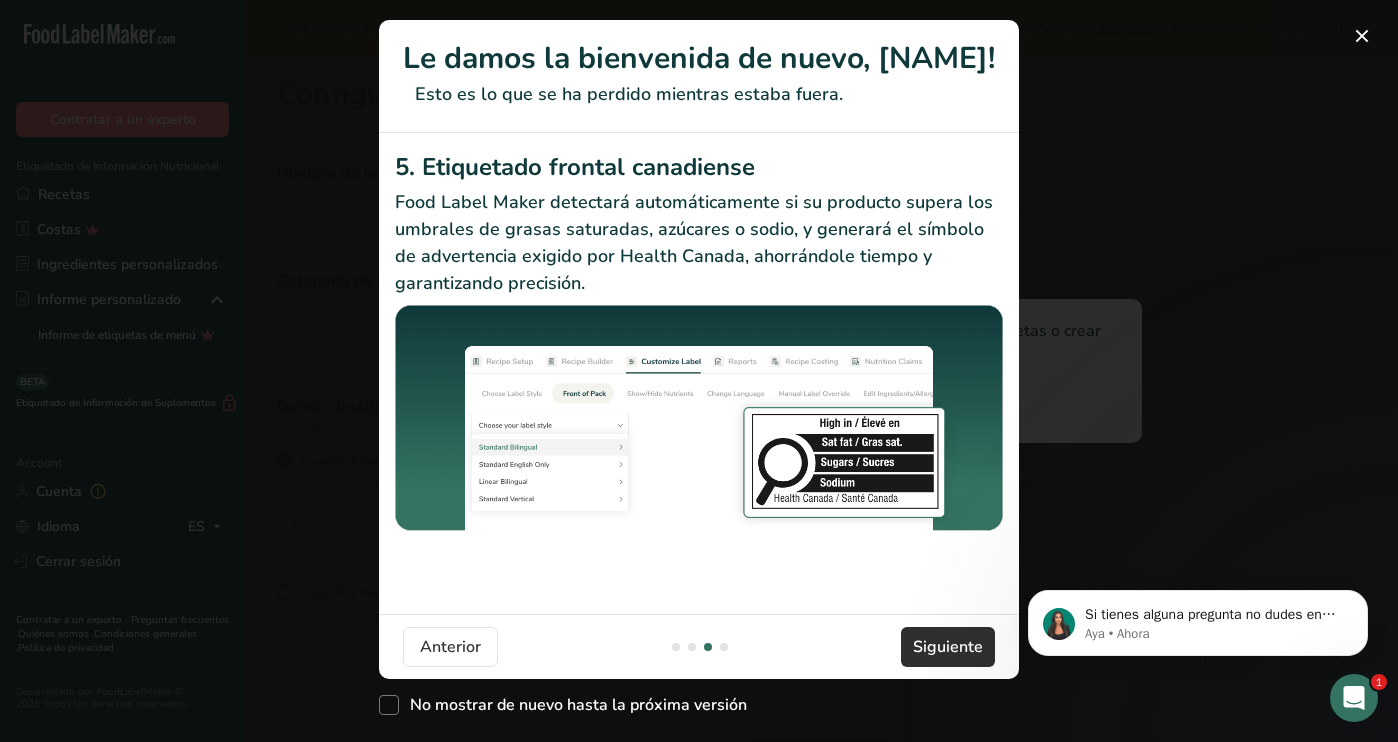 click on "Siguiente" at bounding box center (948, 647) 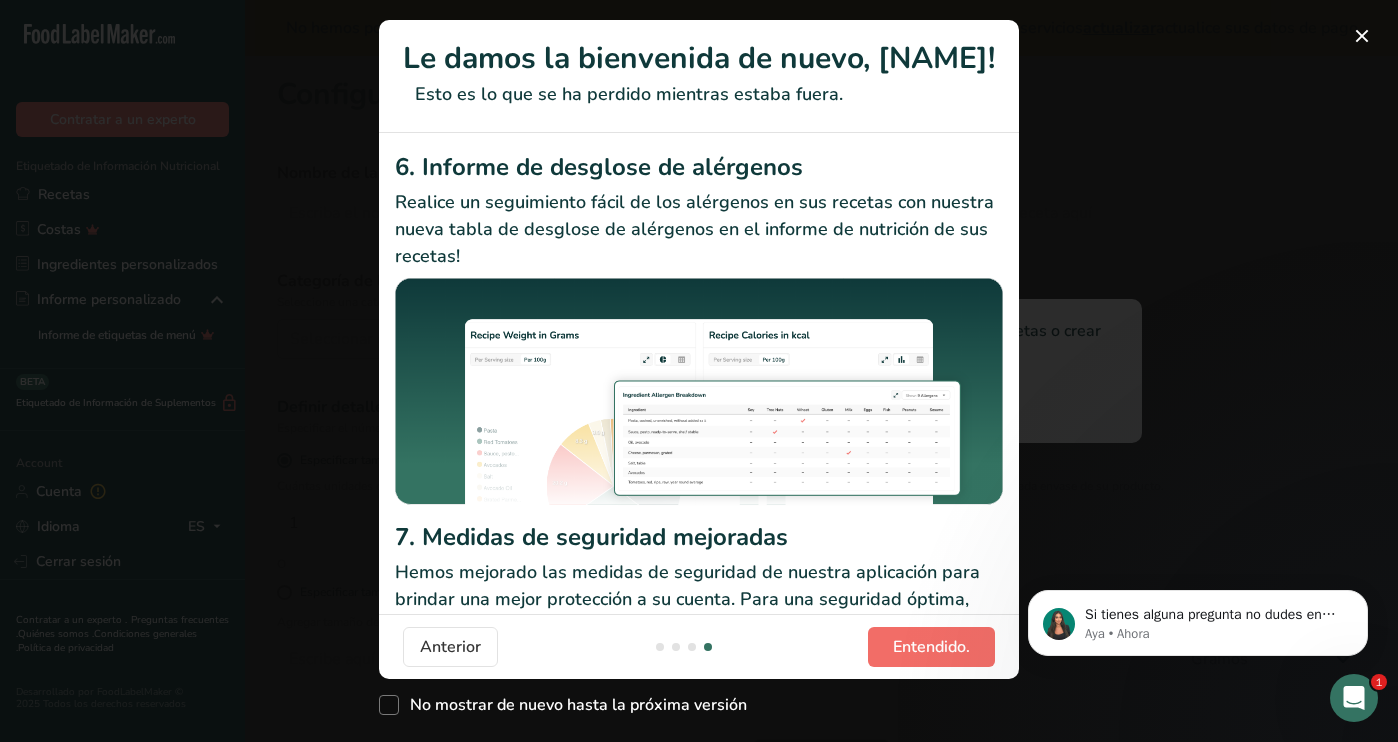 click on "Entendido." at bounding box center [931, 647] 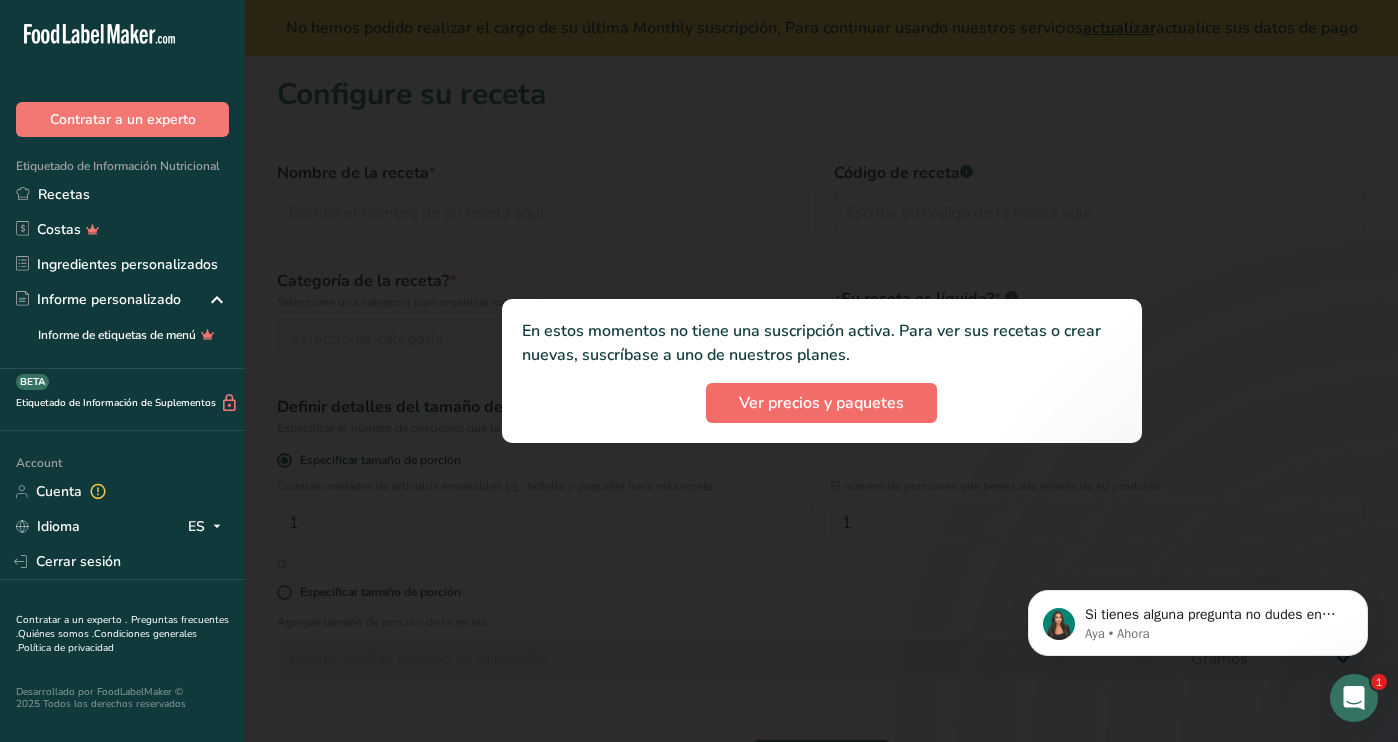 click on "Ver precios y paquetes" at bounding box center (821, 403) 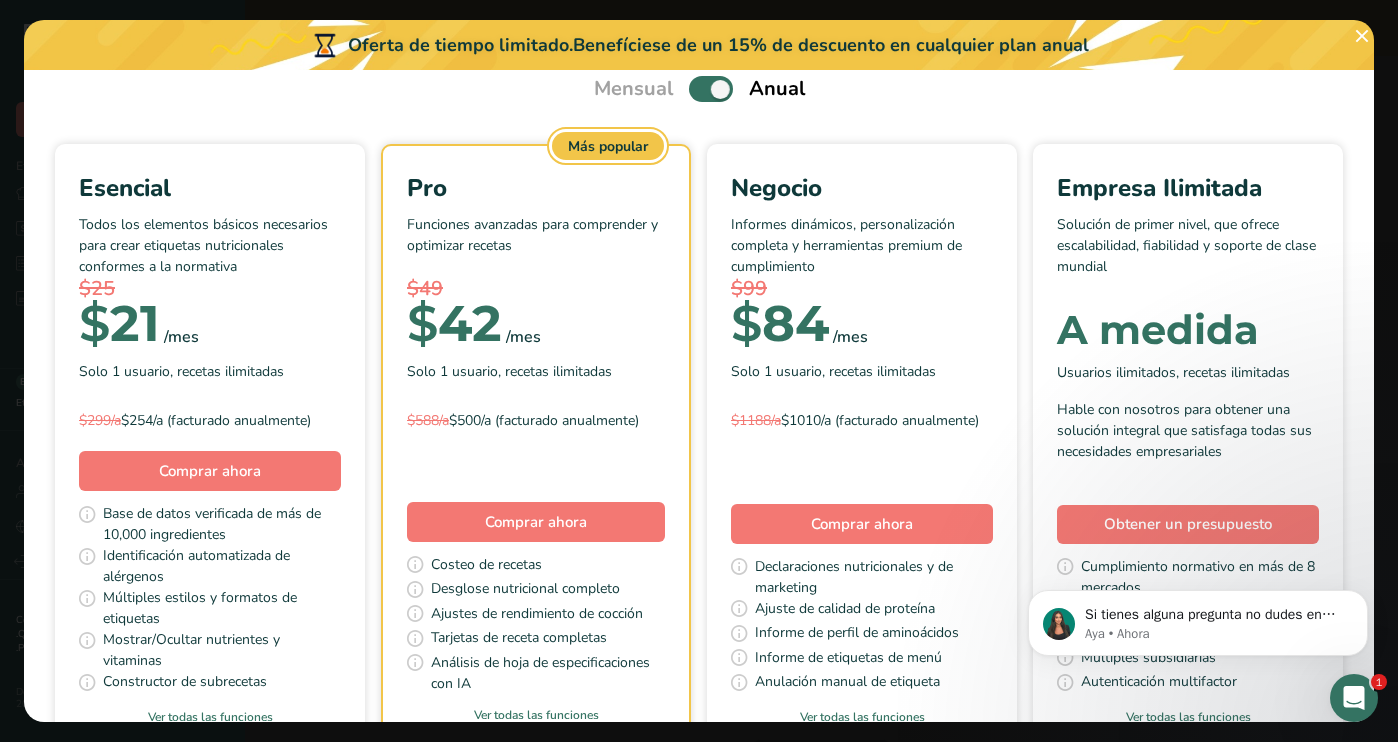scroll, scrollTop: 73, scrollLeft: 0, axis: vertical 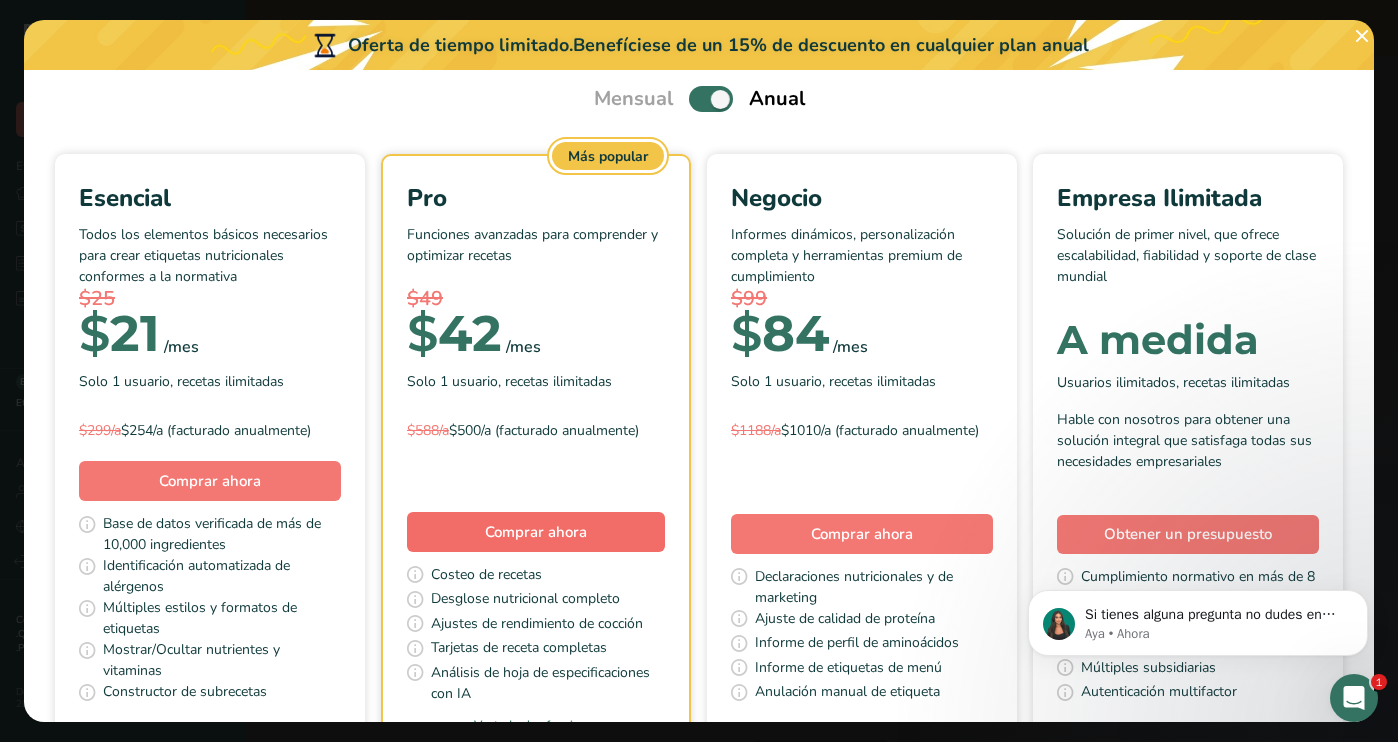 click on "Comprar ahora" at bounding box center (536, 532) 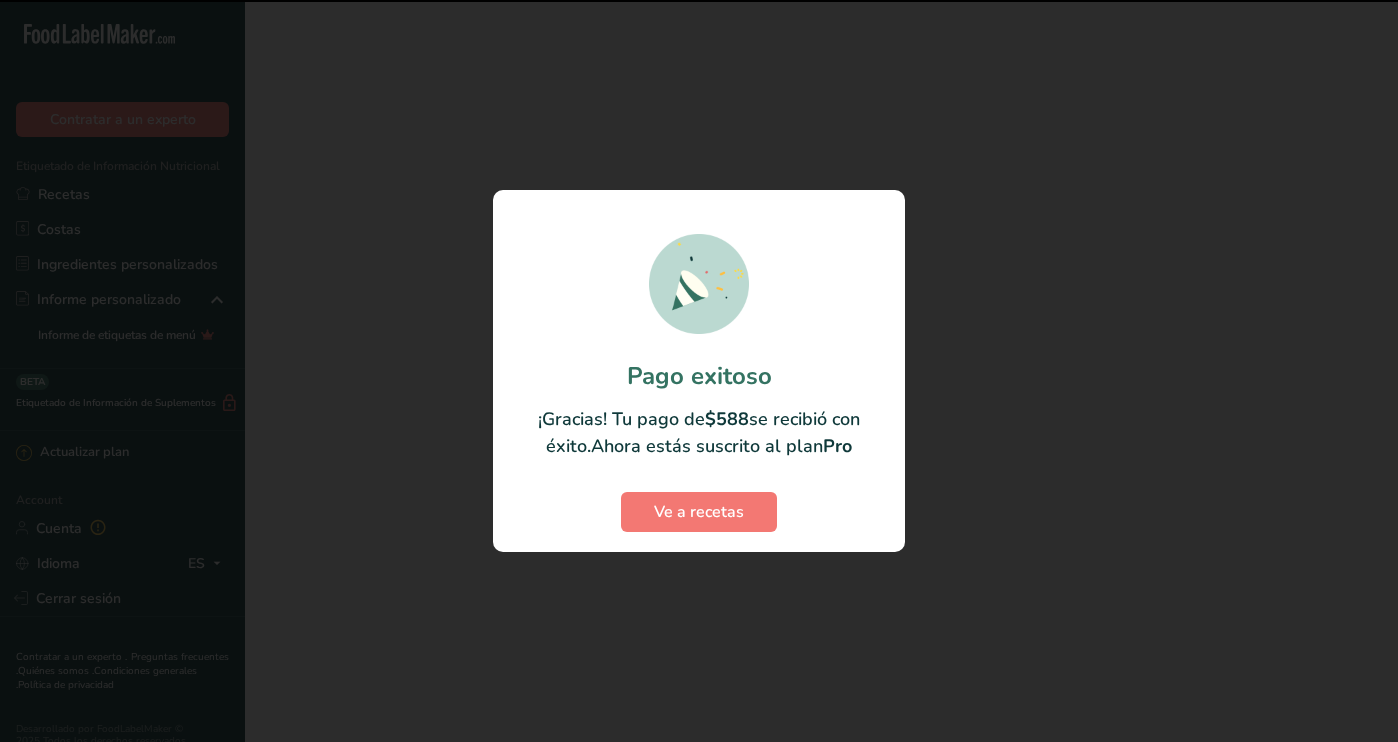 scroll, scrollTop: 0, scrollLeft: 0, axis: both 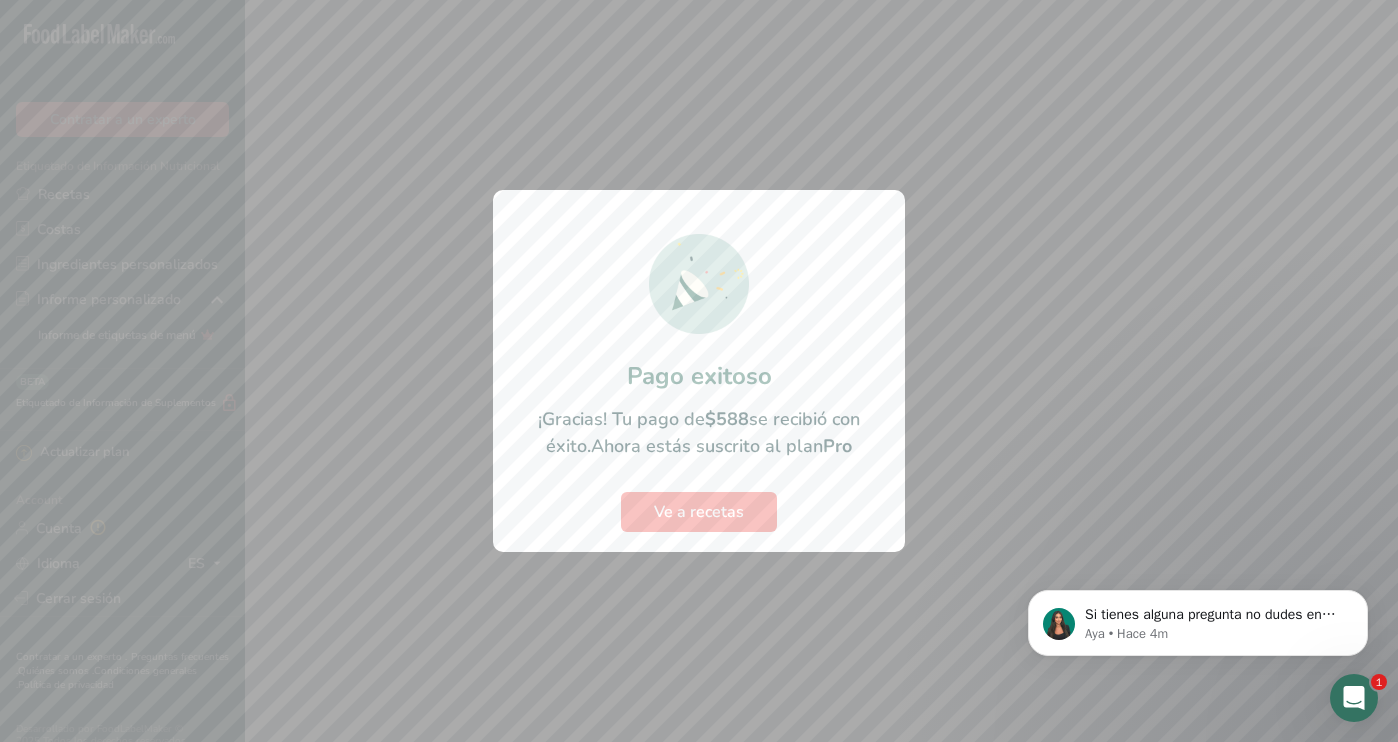 click on "Ve a recetas" at bounding box center [699, 512] 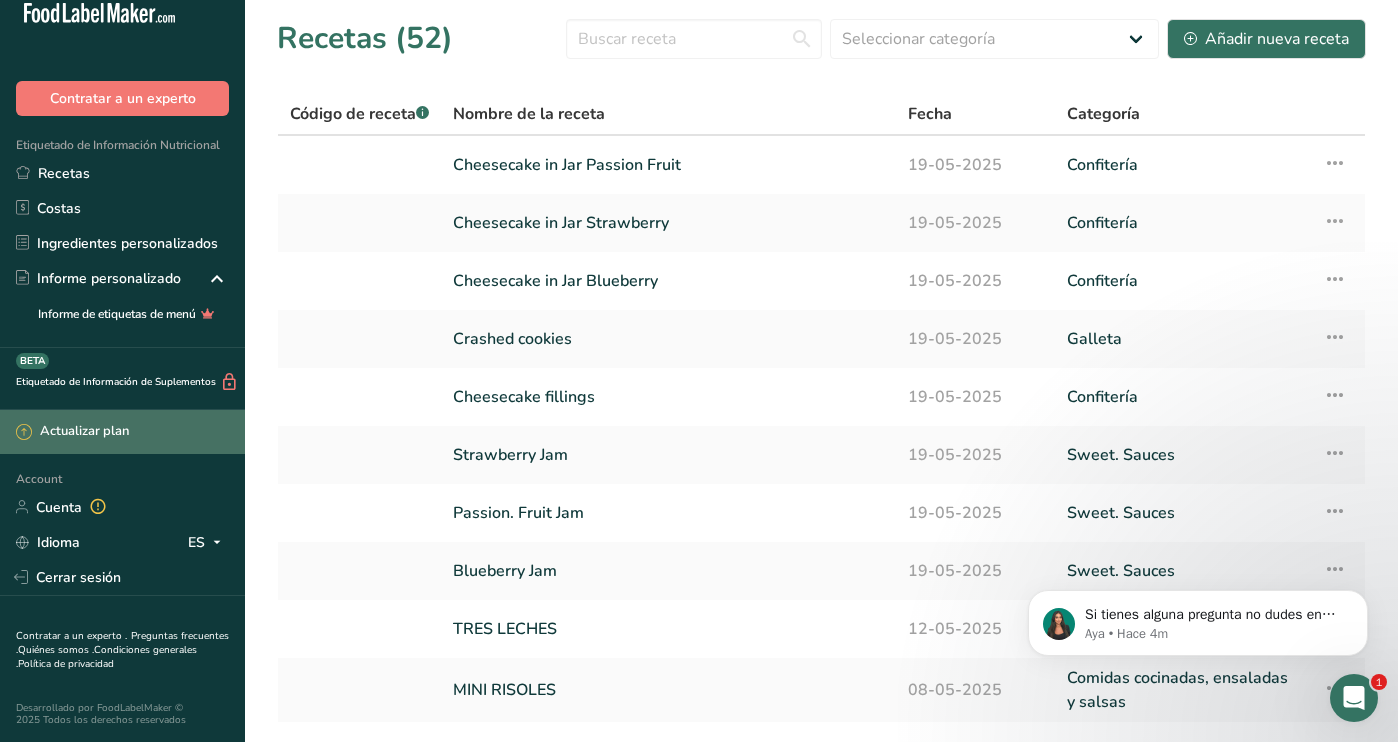 scroll, scrollTop: 20, scrollLeft: 0, axis: vertical 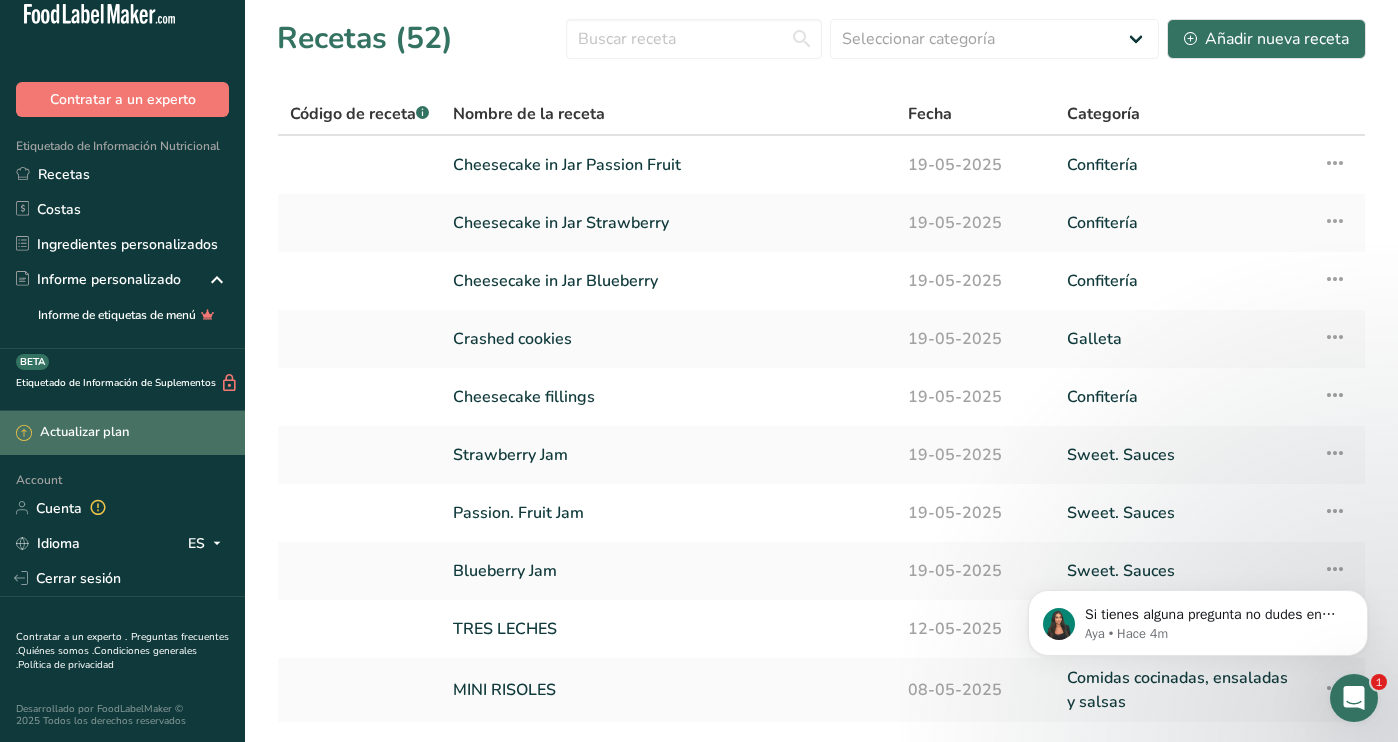 click on "Actualizar plan" at bounding box center (72, 433) 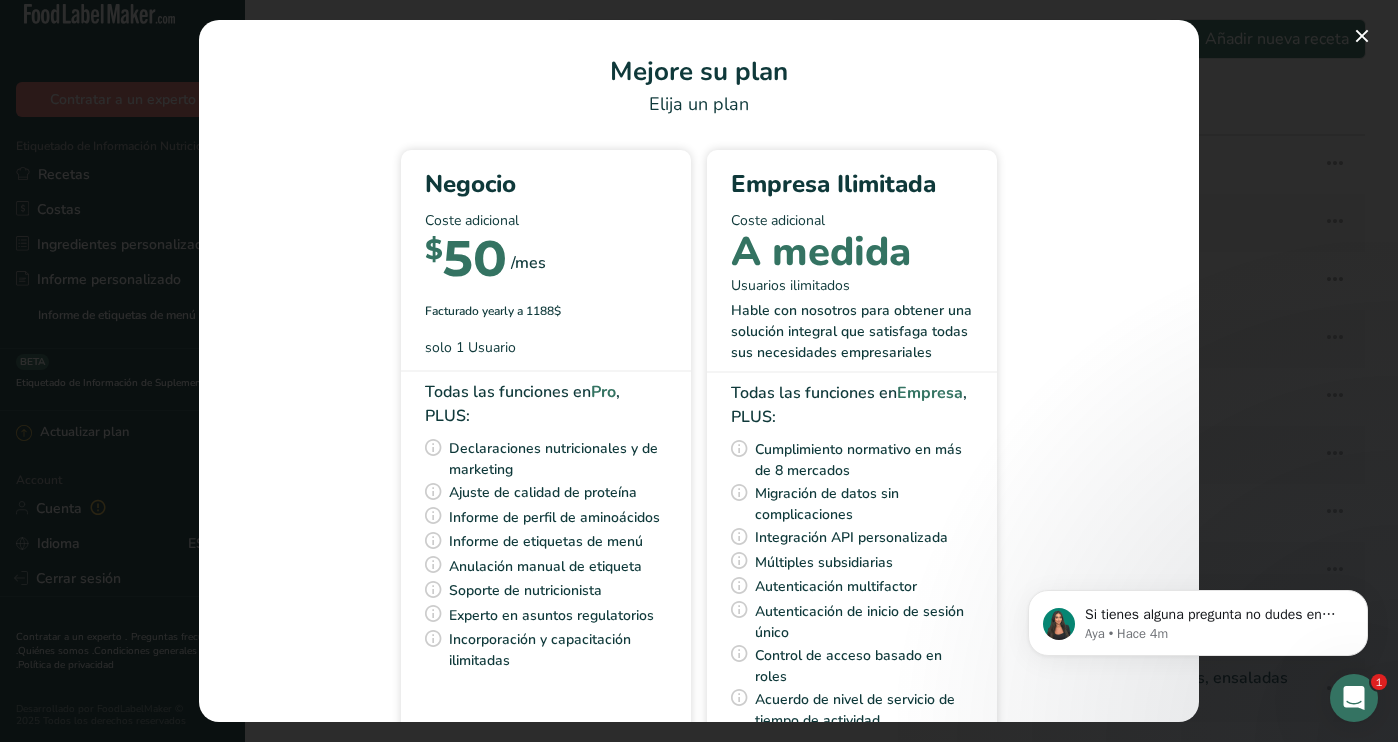 scroll, scrollTop: 0, scrollLeft: 0, axis: both 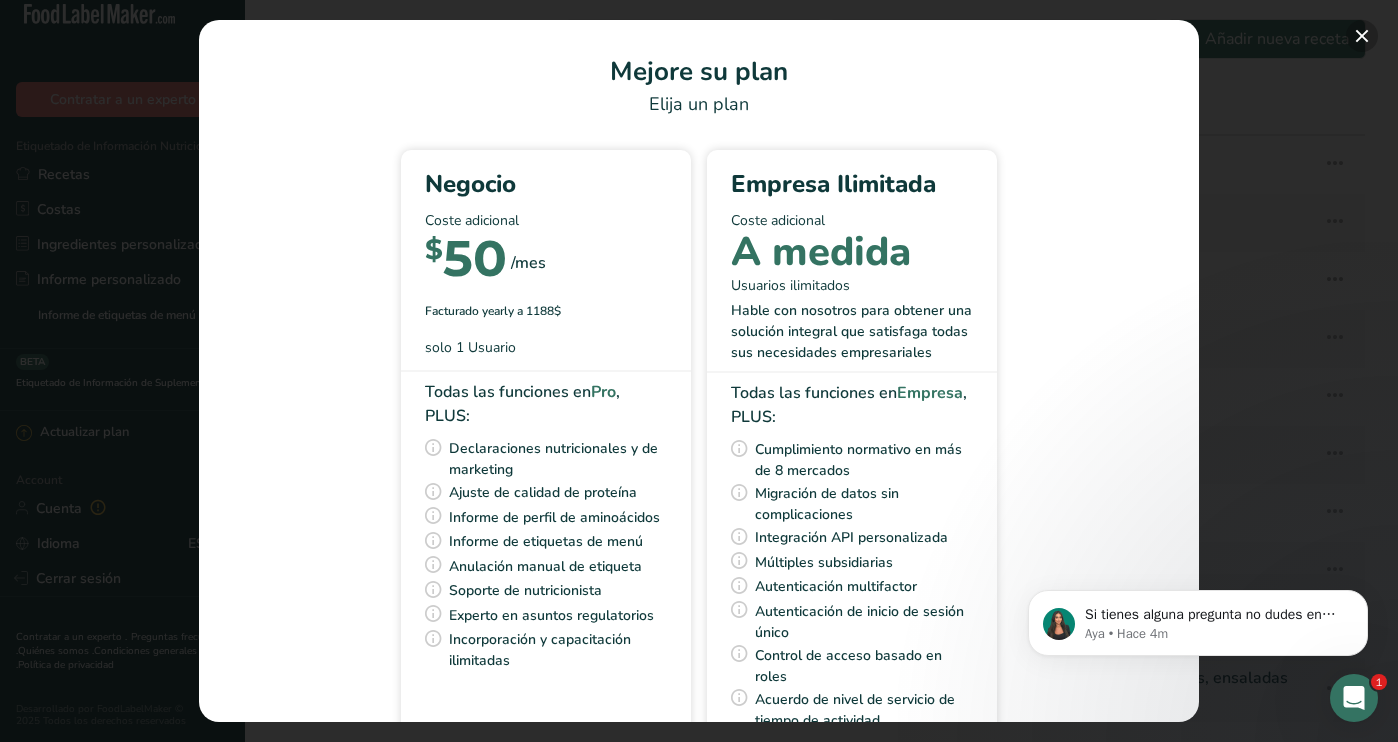 click at bounding box center [1362, 36] 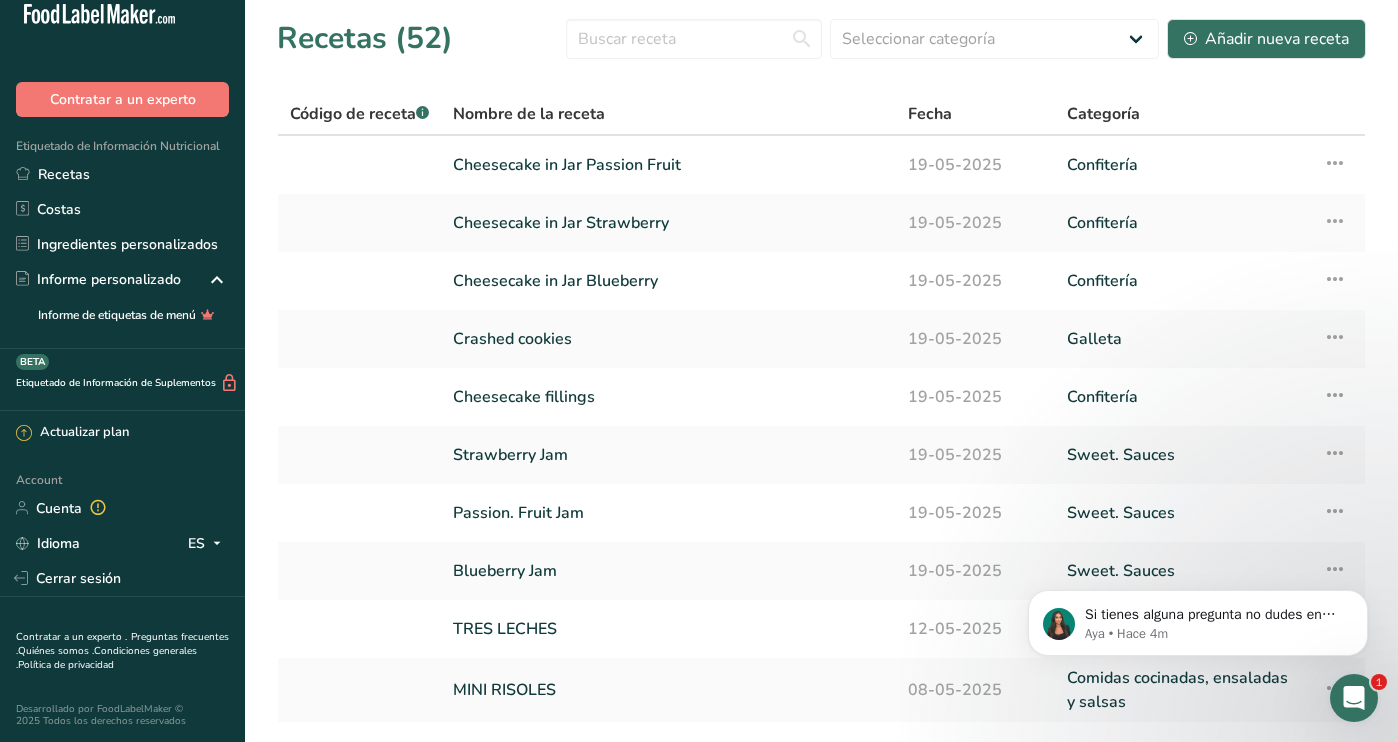 scroll, scrollTop: 0, scrollLeft: 0, axis: both 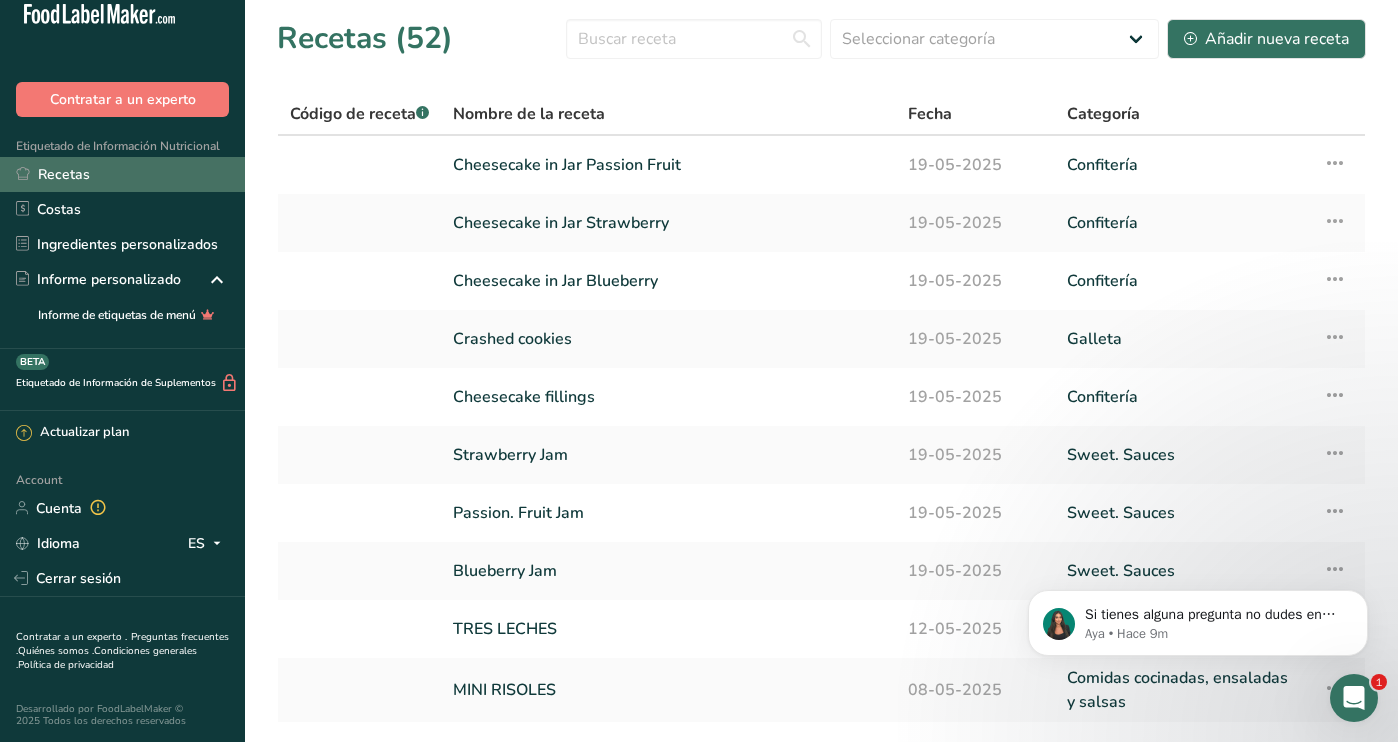 click on "Recetas" at bounding box center (122, 174) 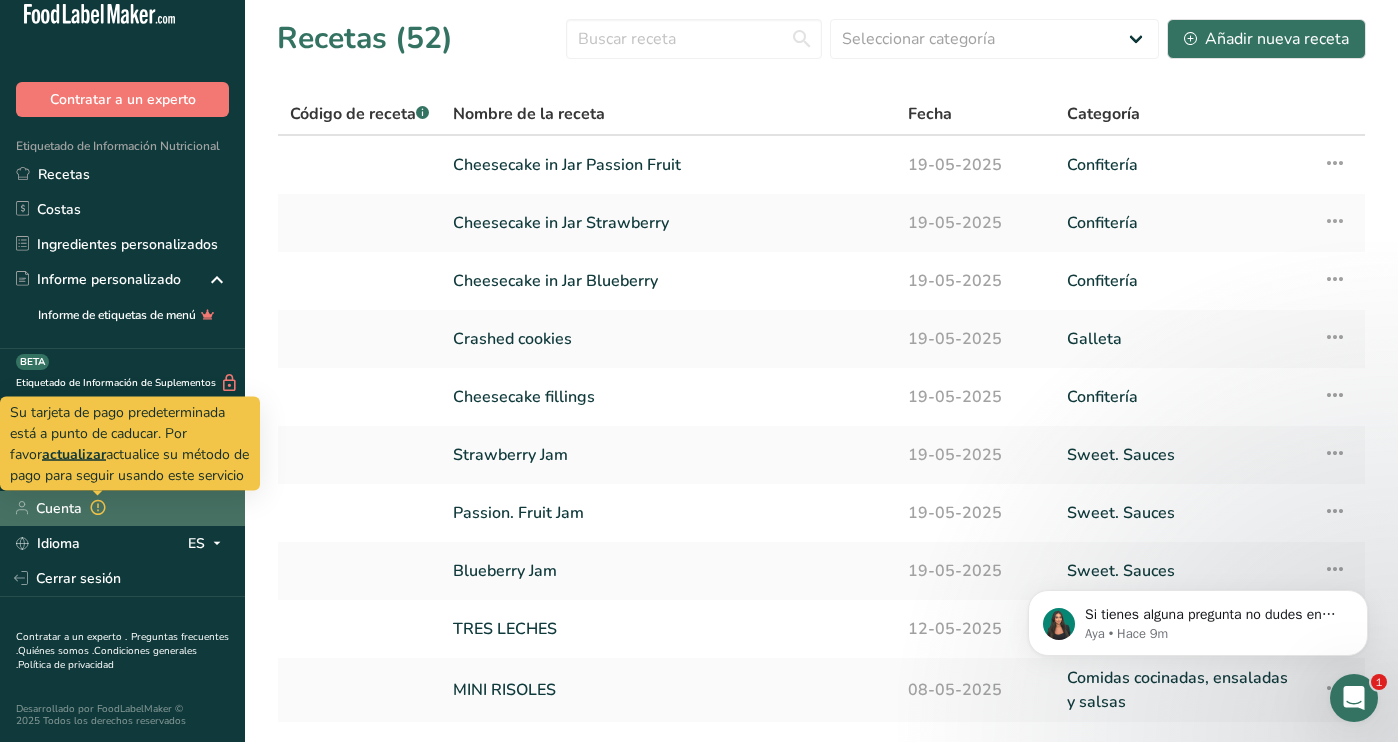 click at bounding box center (98, 508) 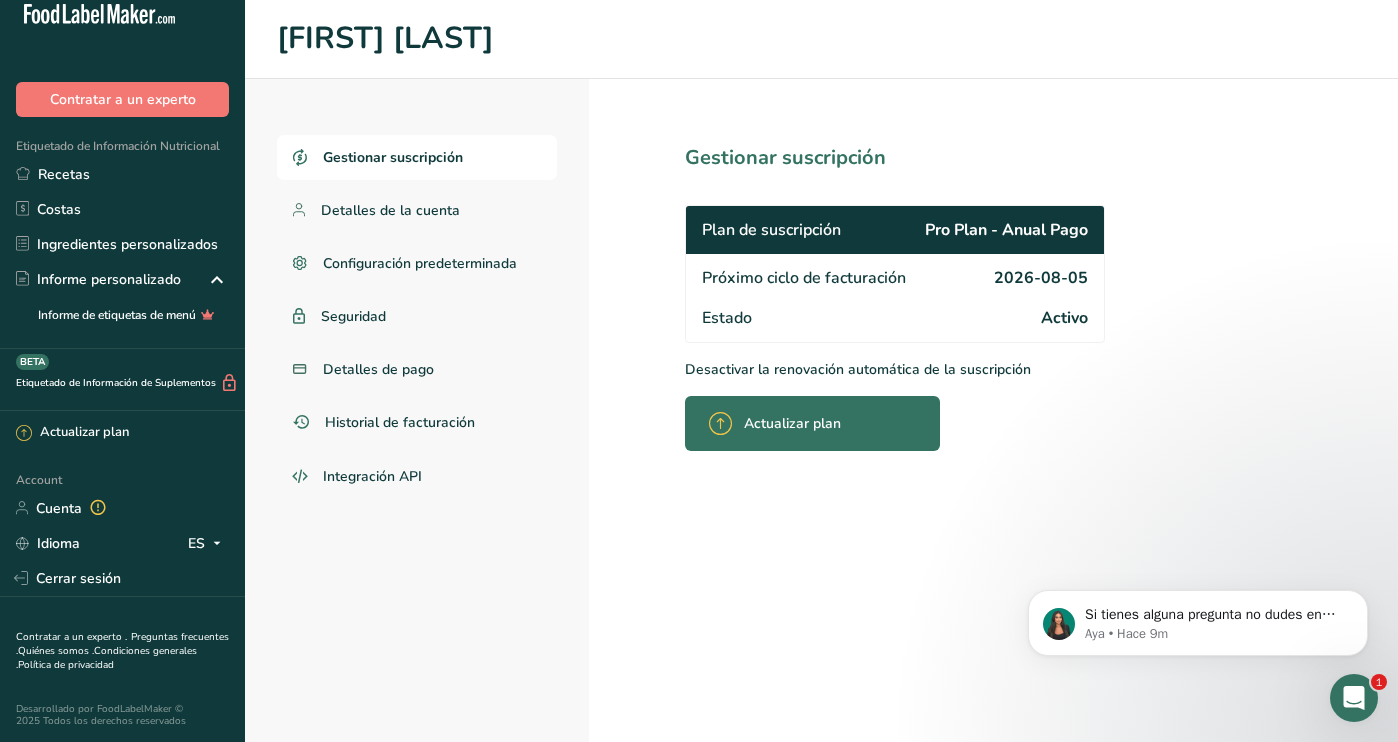 click on "Activo" at bounding box center (1064, 318) 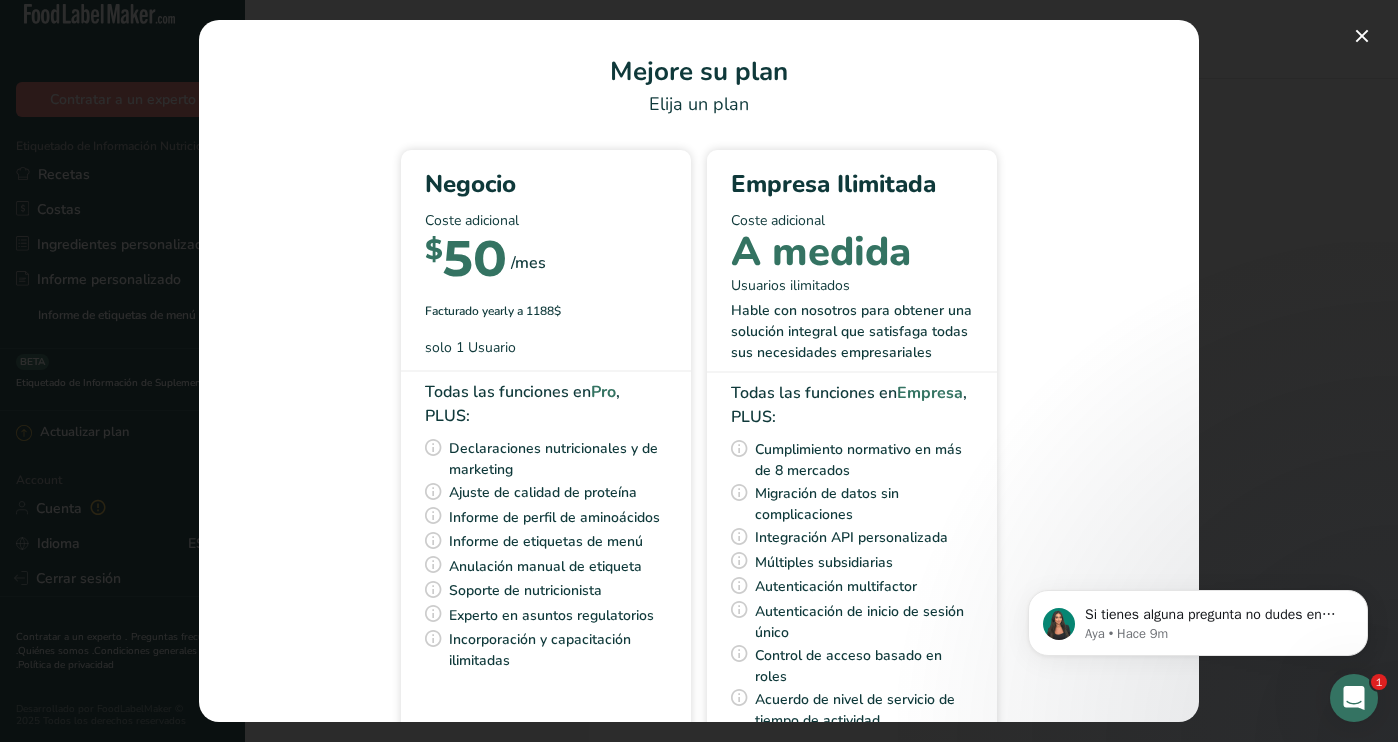 scroll, scrollTop: 0, scrollLeft: 0, axis: both 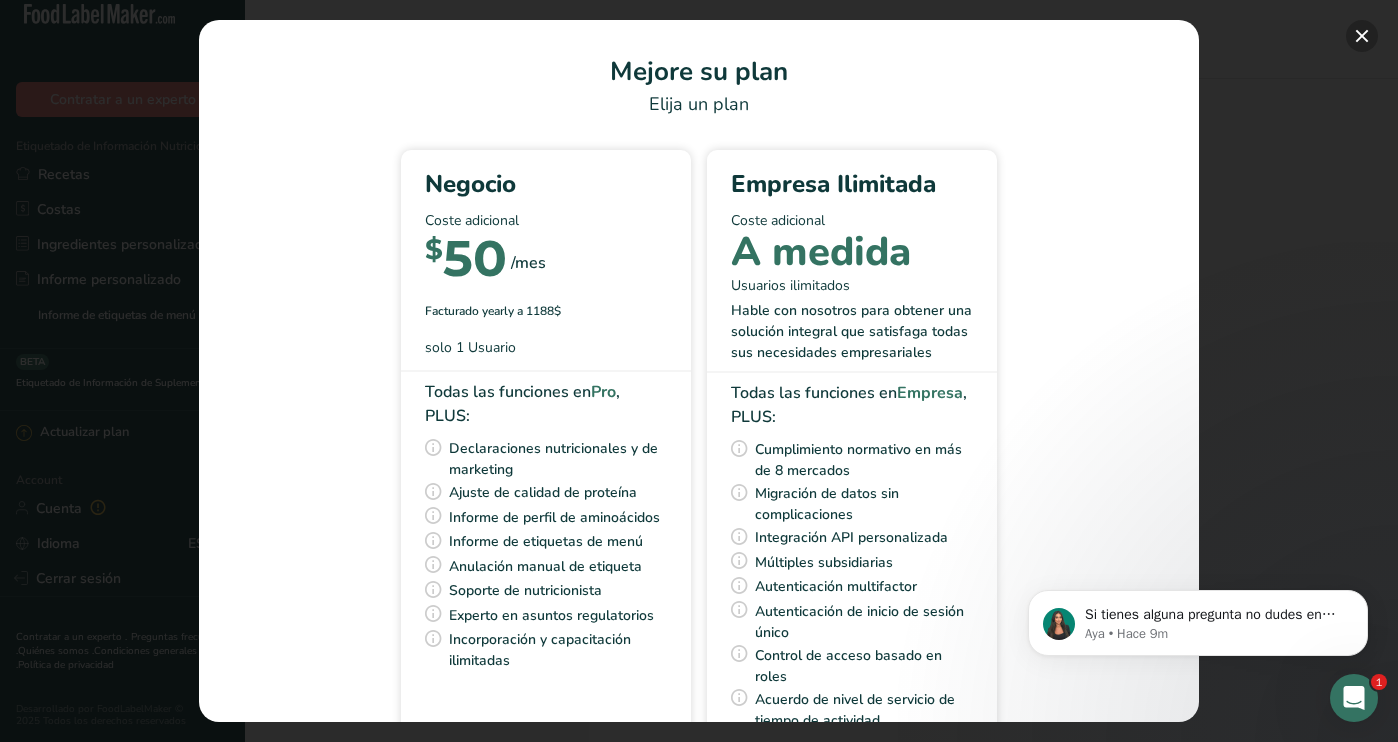 click at bounding box center (1362, 36) 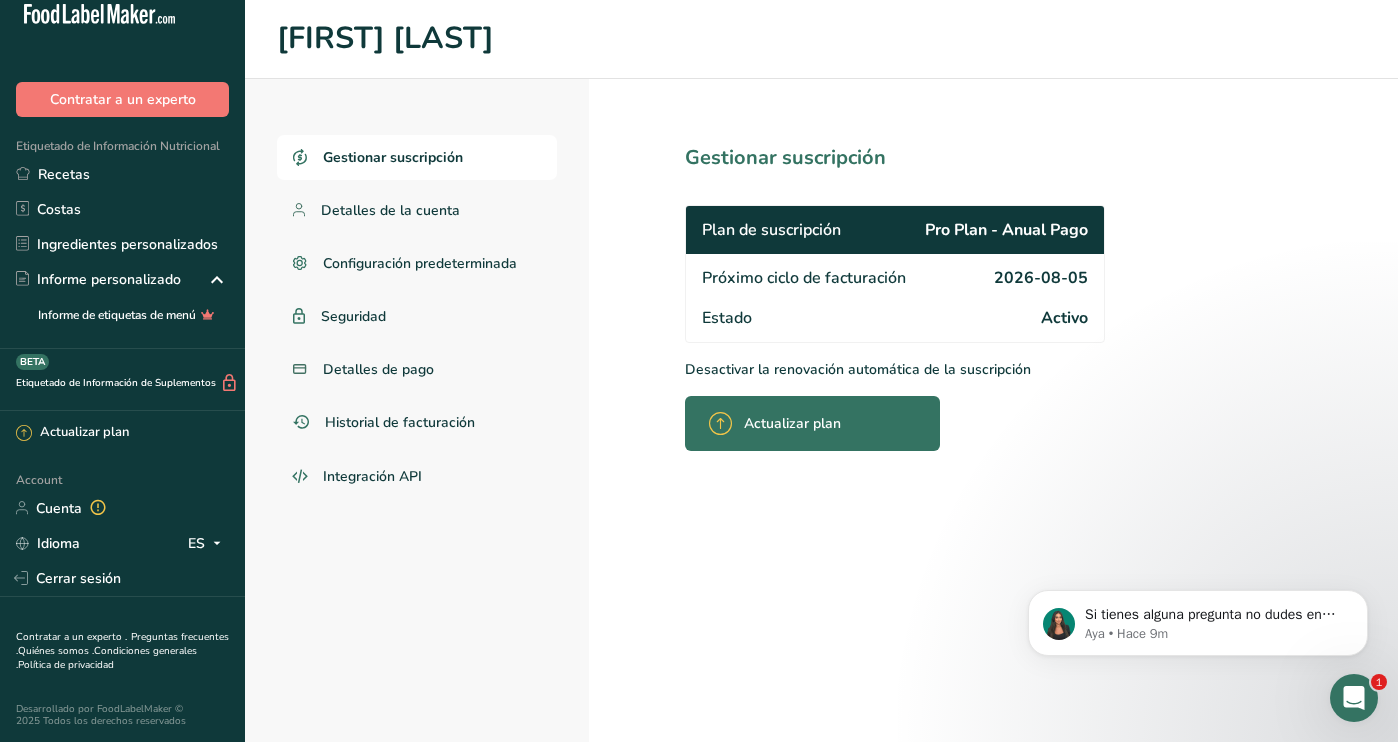 click on "Próximo ciclo de facturación
2026-08-05" at bounding box center [895, 276] 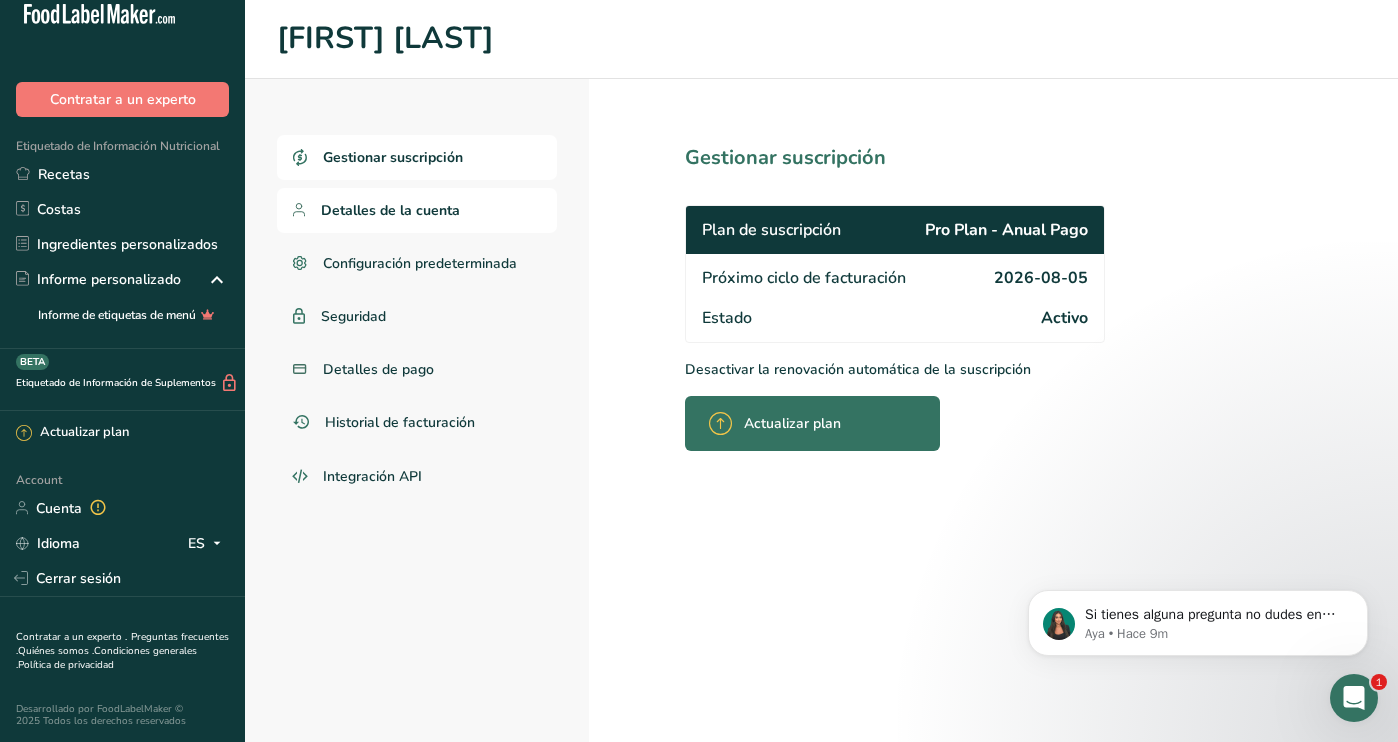 click on "Detalles de la cuenta" at bounding box center [390, 210] 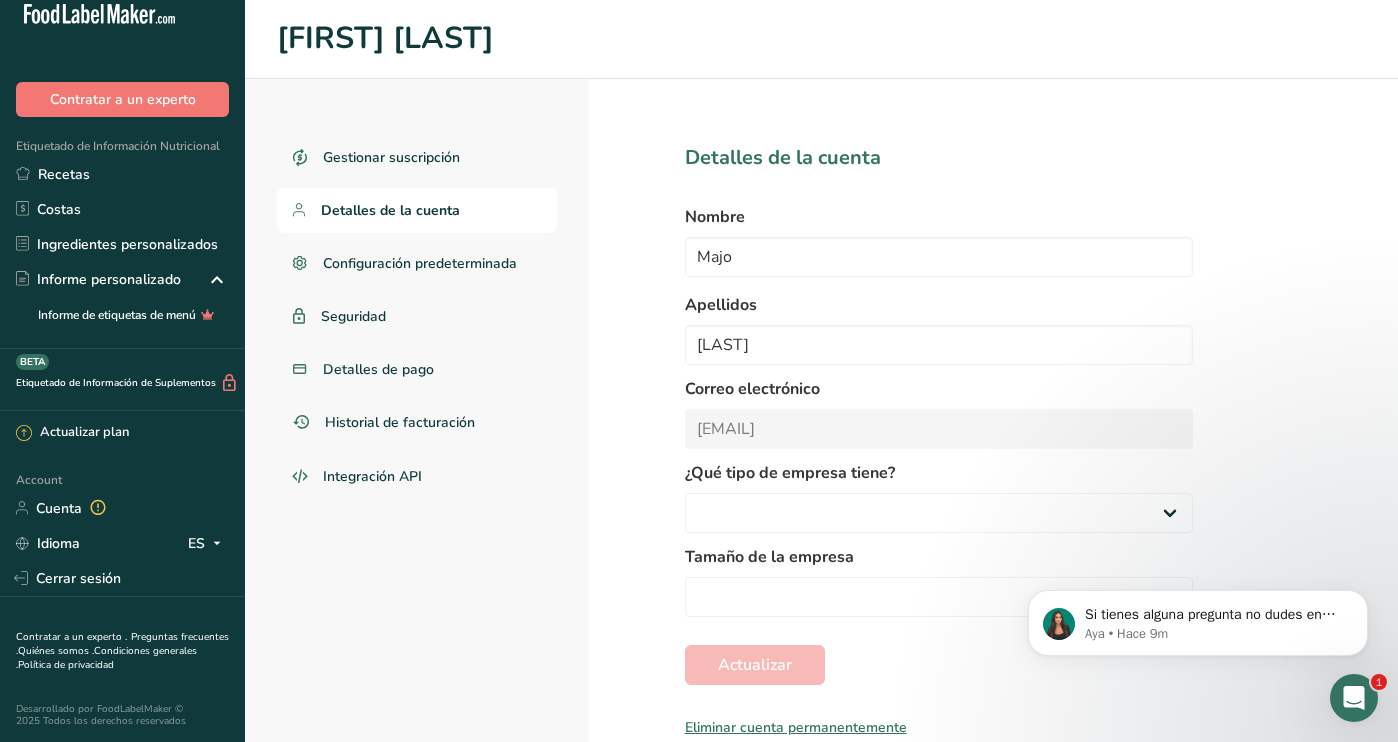 select 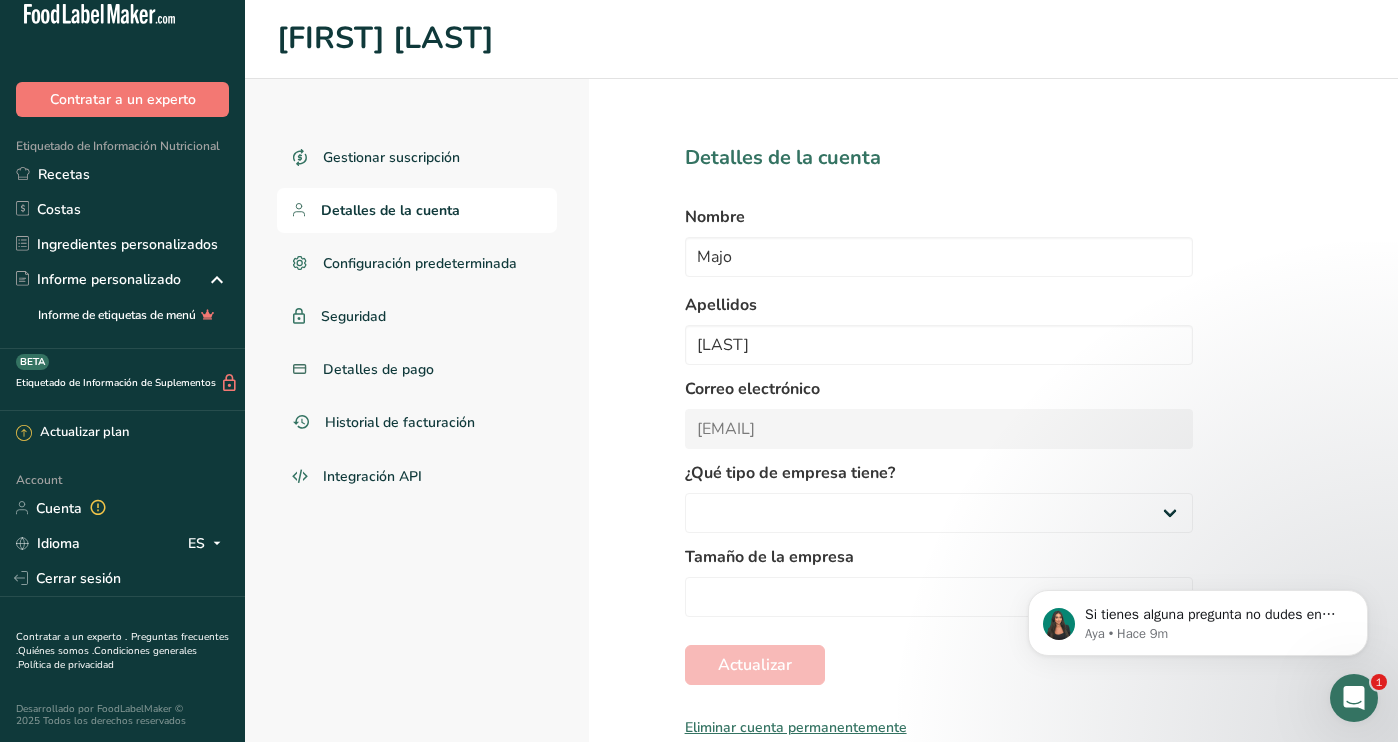 select on "2" 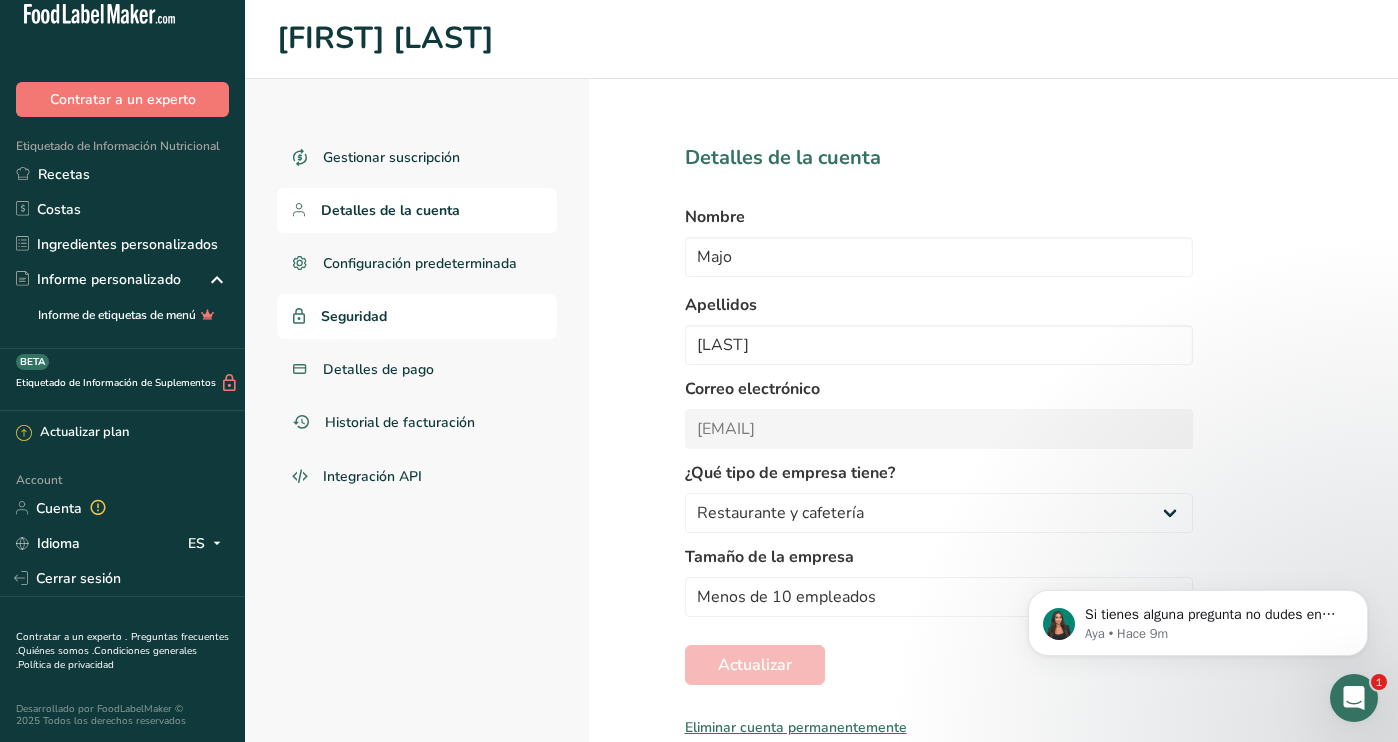 click on "Seguridad" at bounding box center [417, 316] 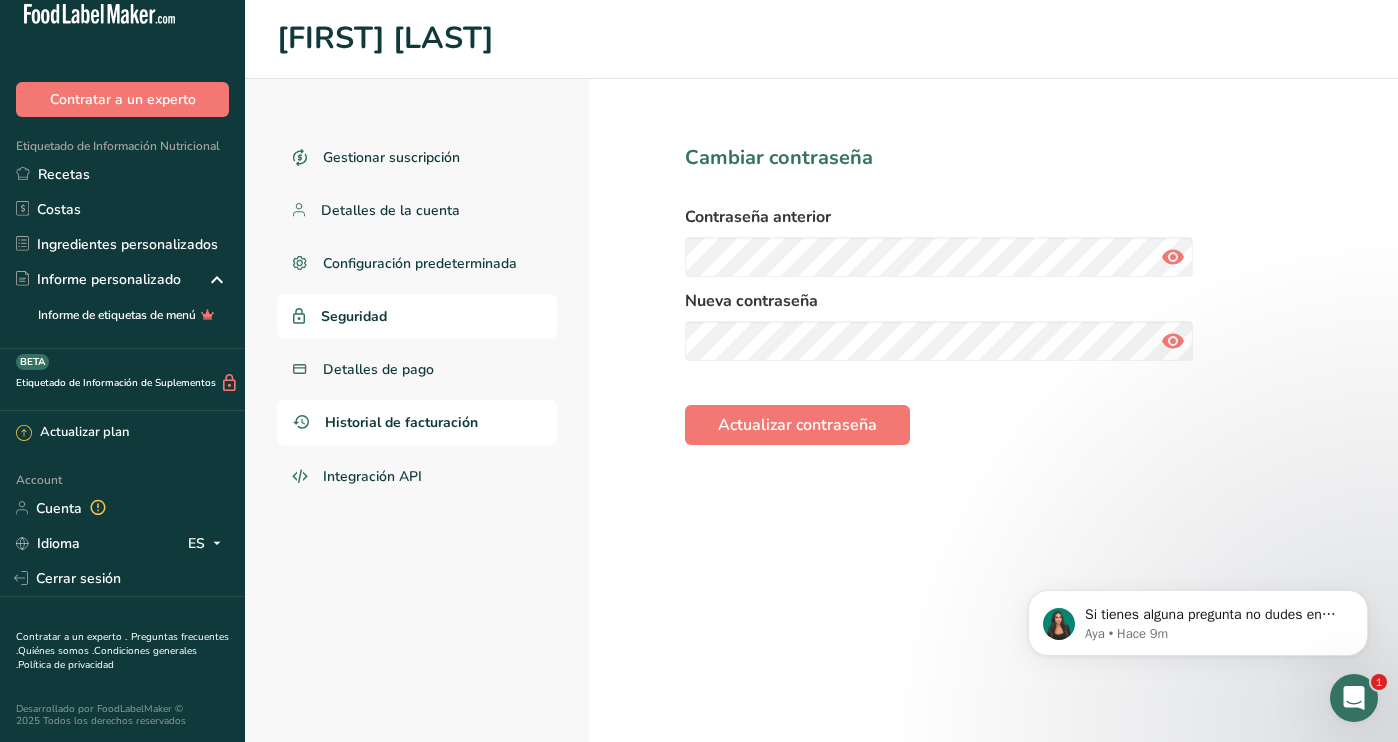 click on "Historial de facturación" at bounding box center [401, 422] 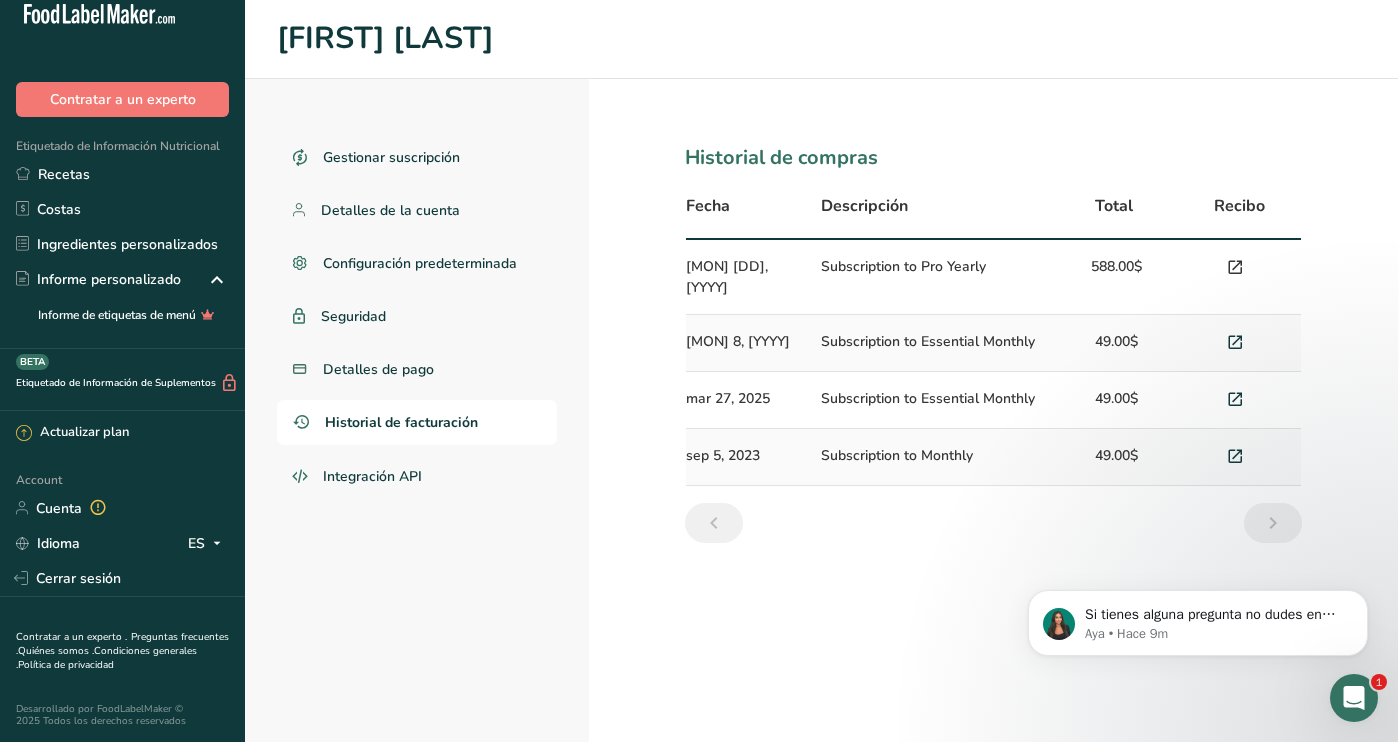 click at bounding box center [1235, 268] 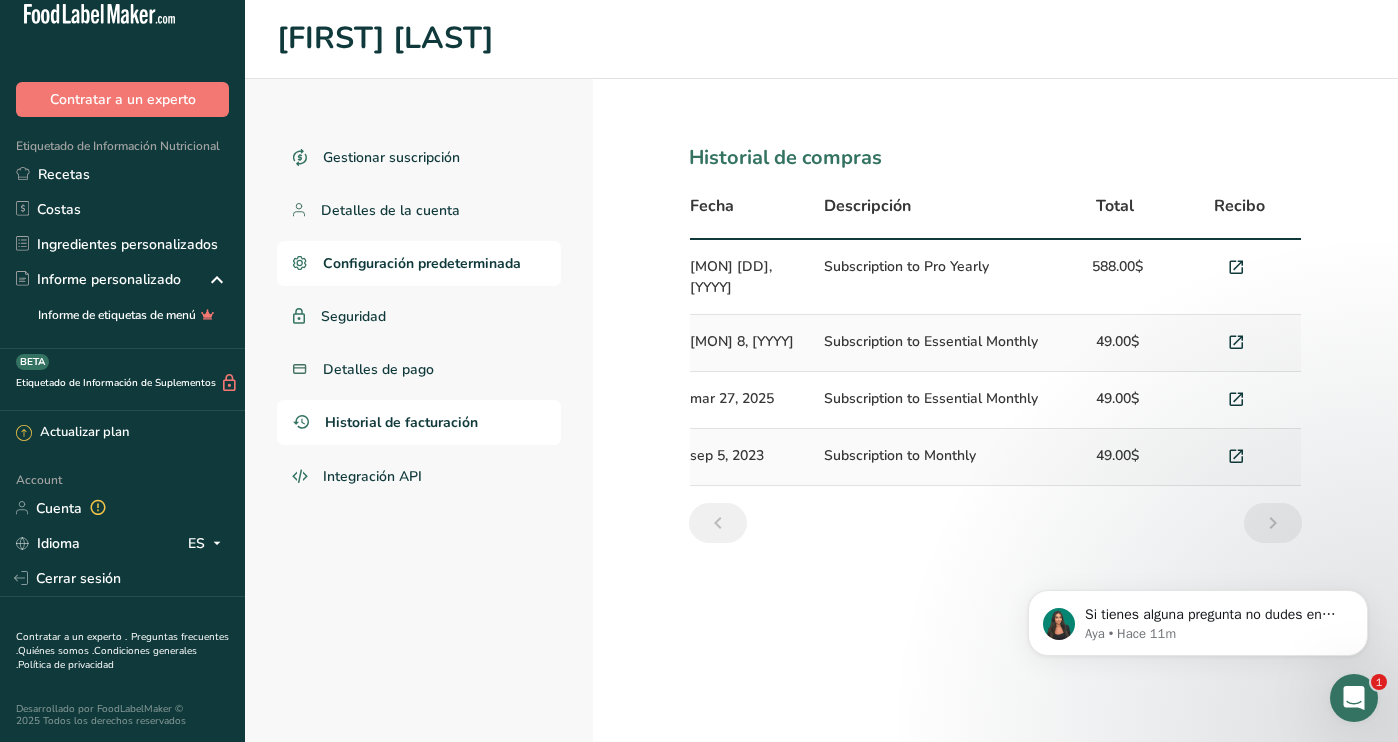 click on "Configuración predeterminada" at bounding box center [419, 263] 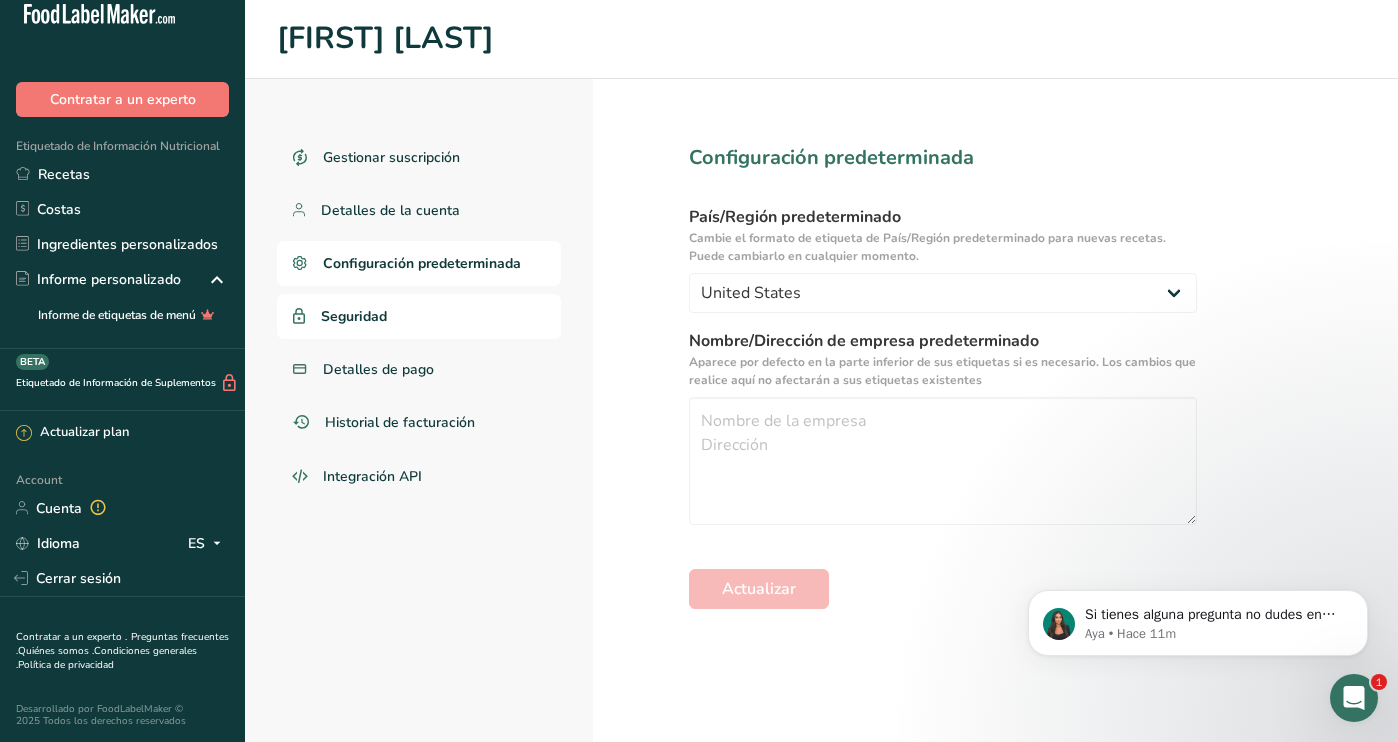 click on "Seguridad" at bounding box center (419, 316) 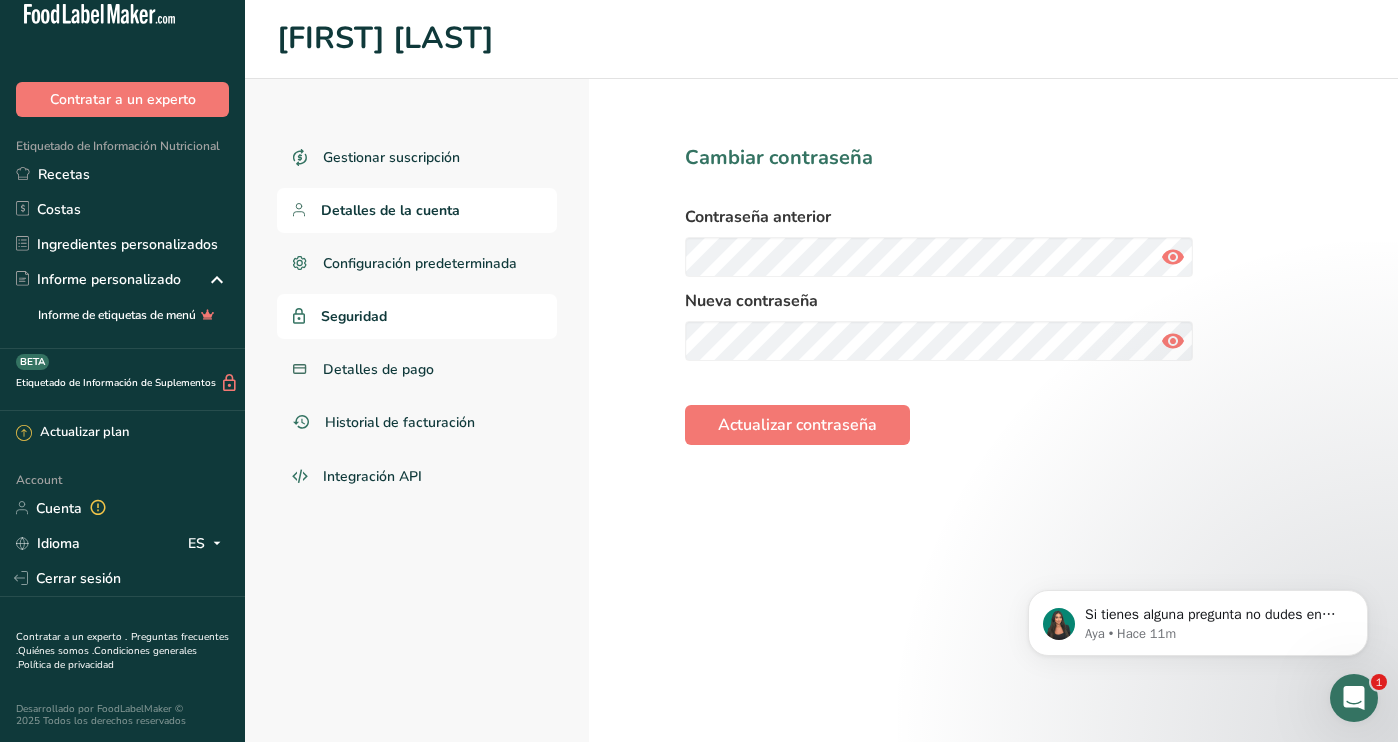 click on "Detalles de la cuenta" at bounding box center (390, 210) 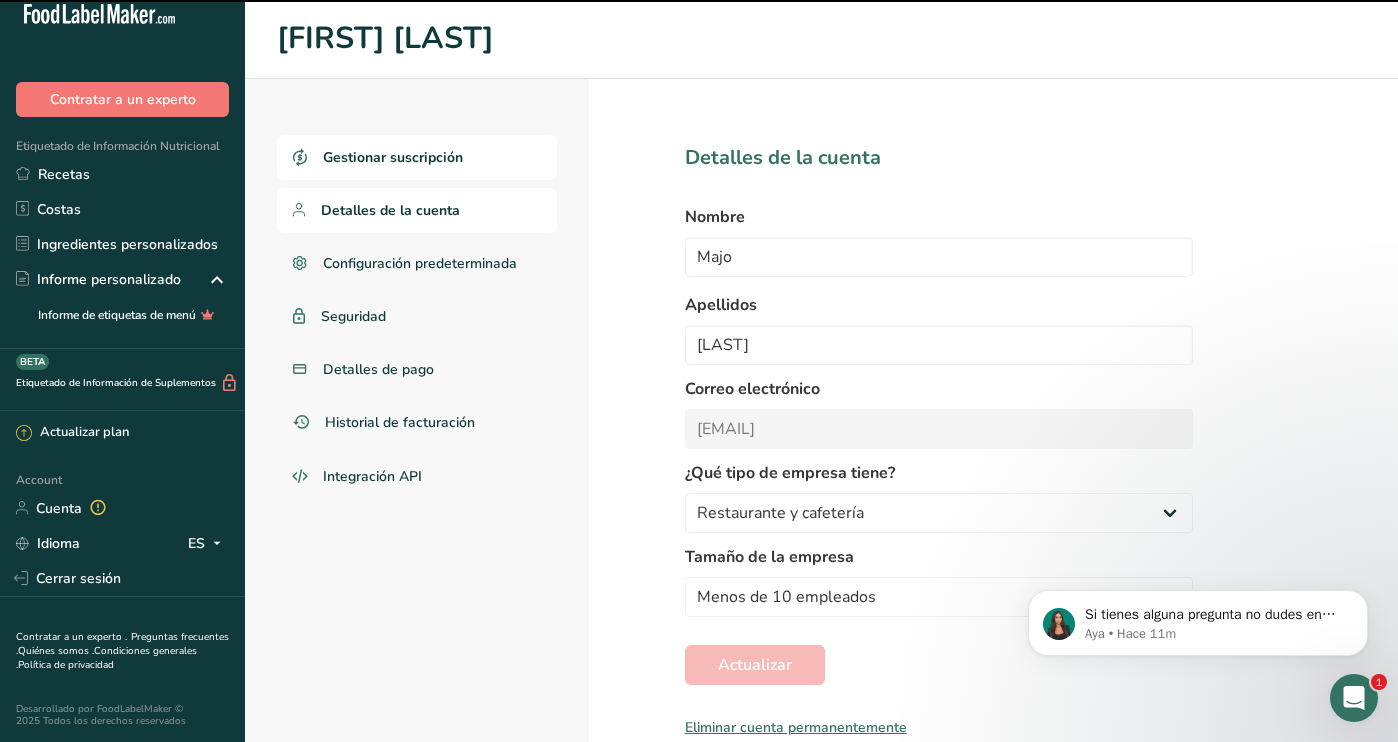 click on "Gestionar suscripción" at bounding box center (393, 157) 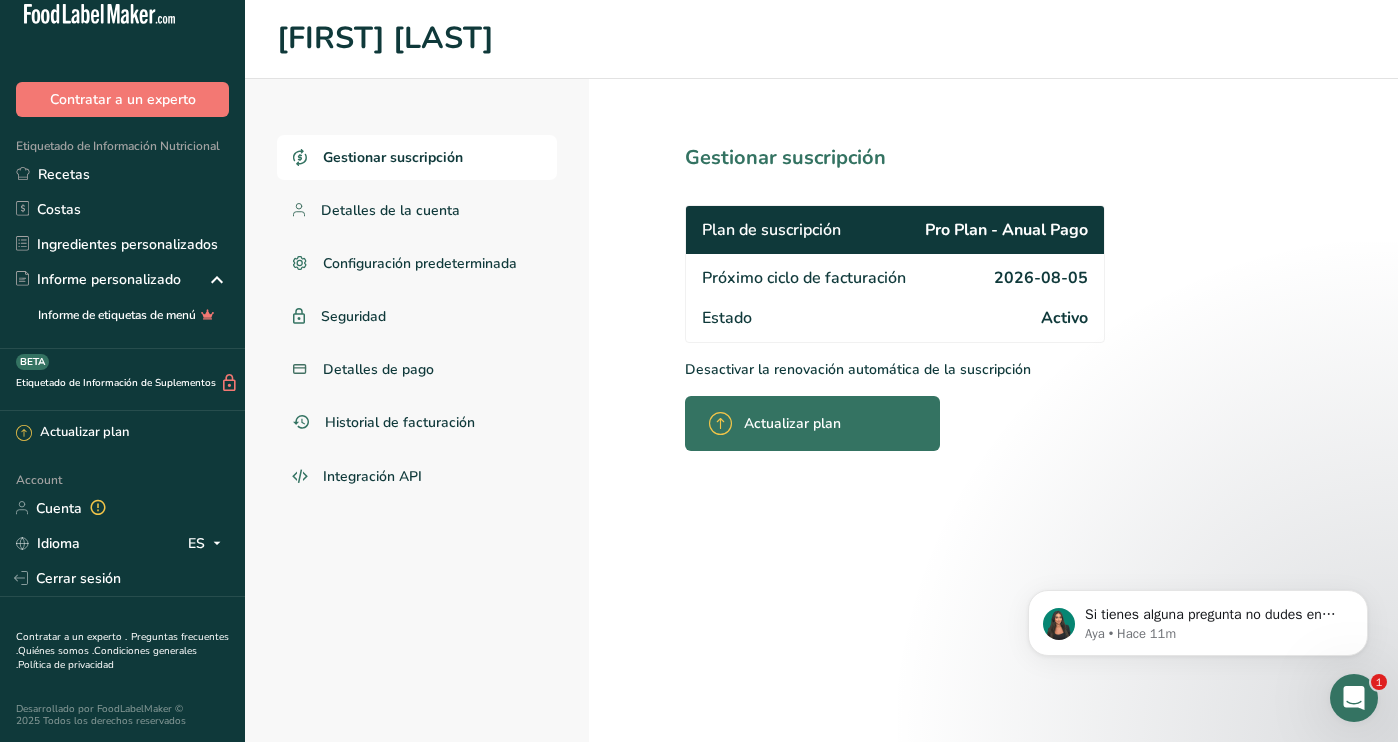 click on "Próximo ciclo de facturación
2026-08-05" at bounding box center [895, 276] 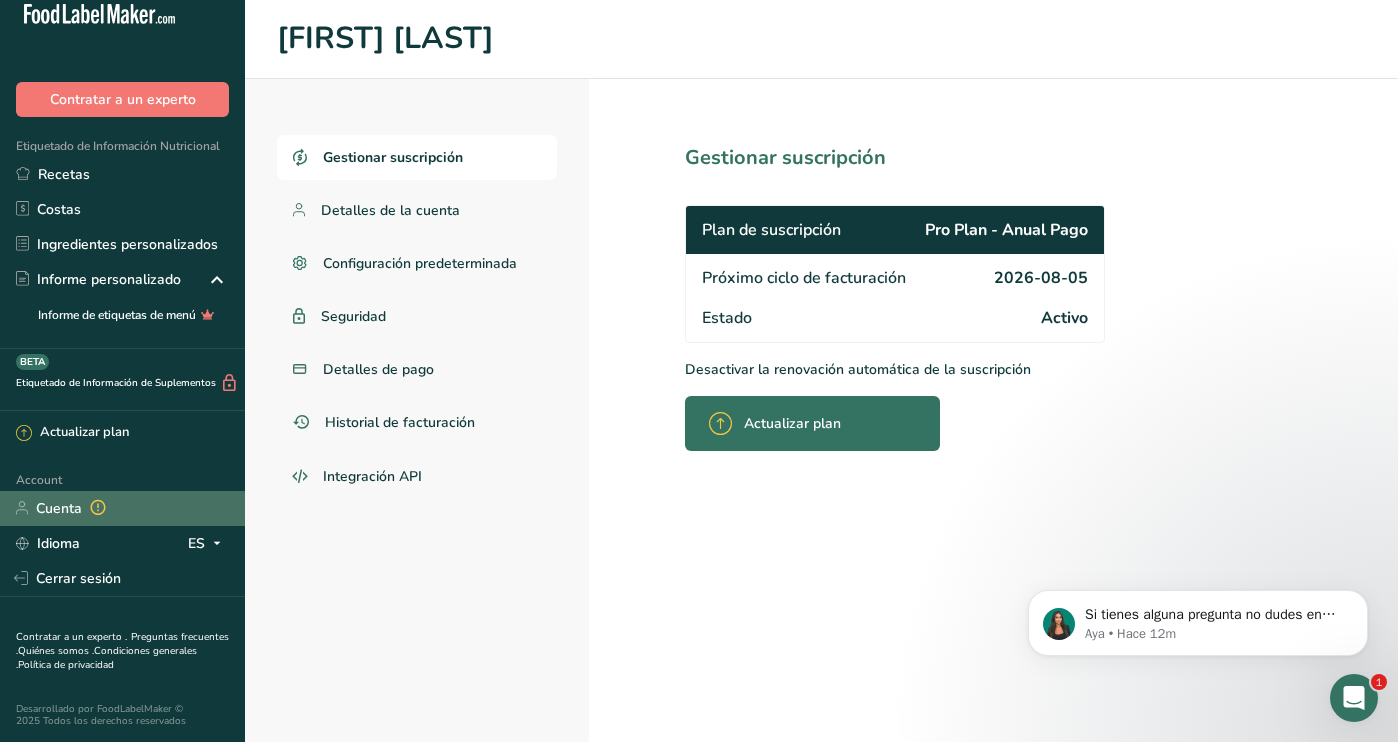 click on "Cuenta" at bounding box center (122, 508) 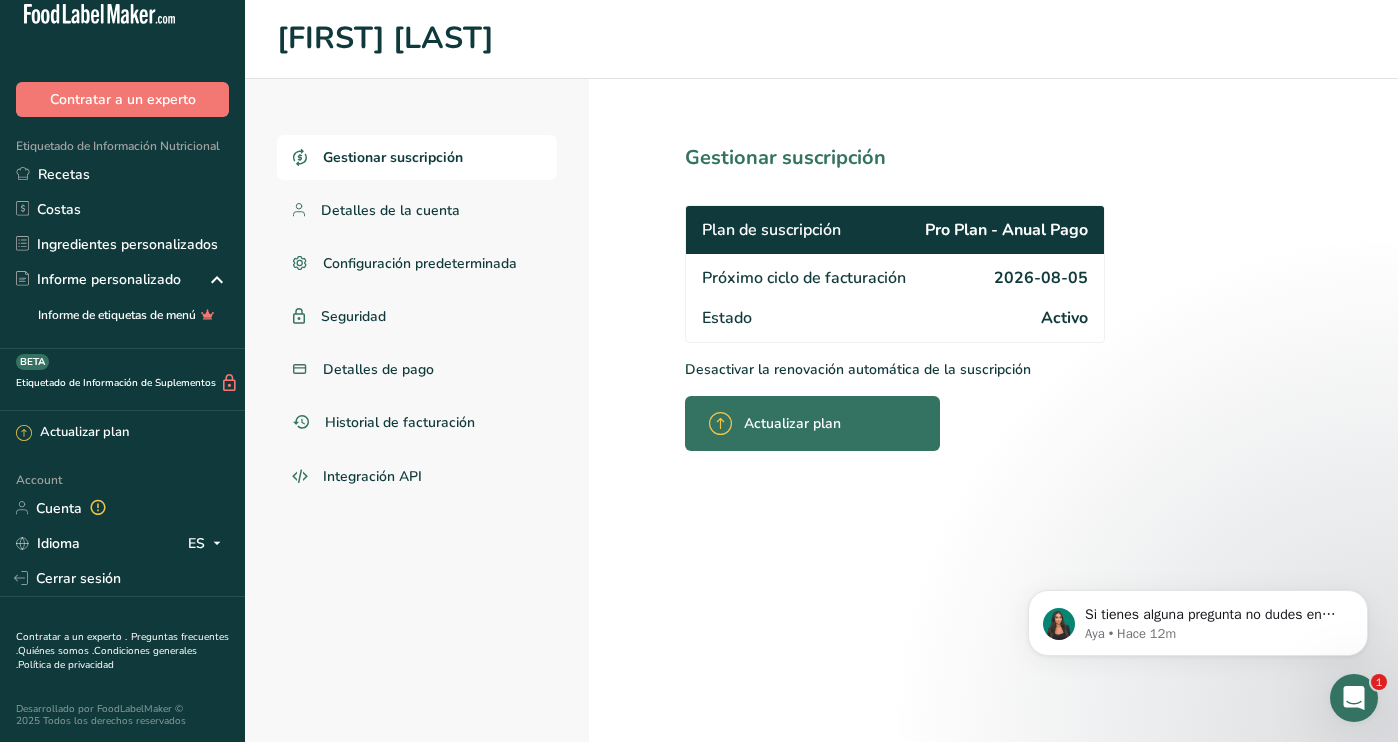 click on "Gestionar suscripción" at bounding box center (393, 157) 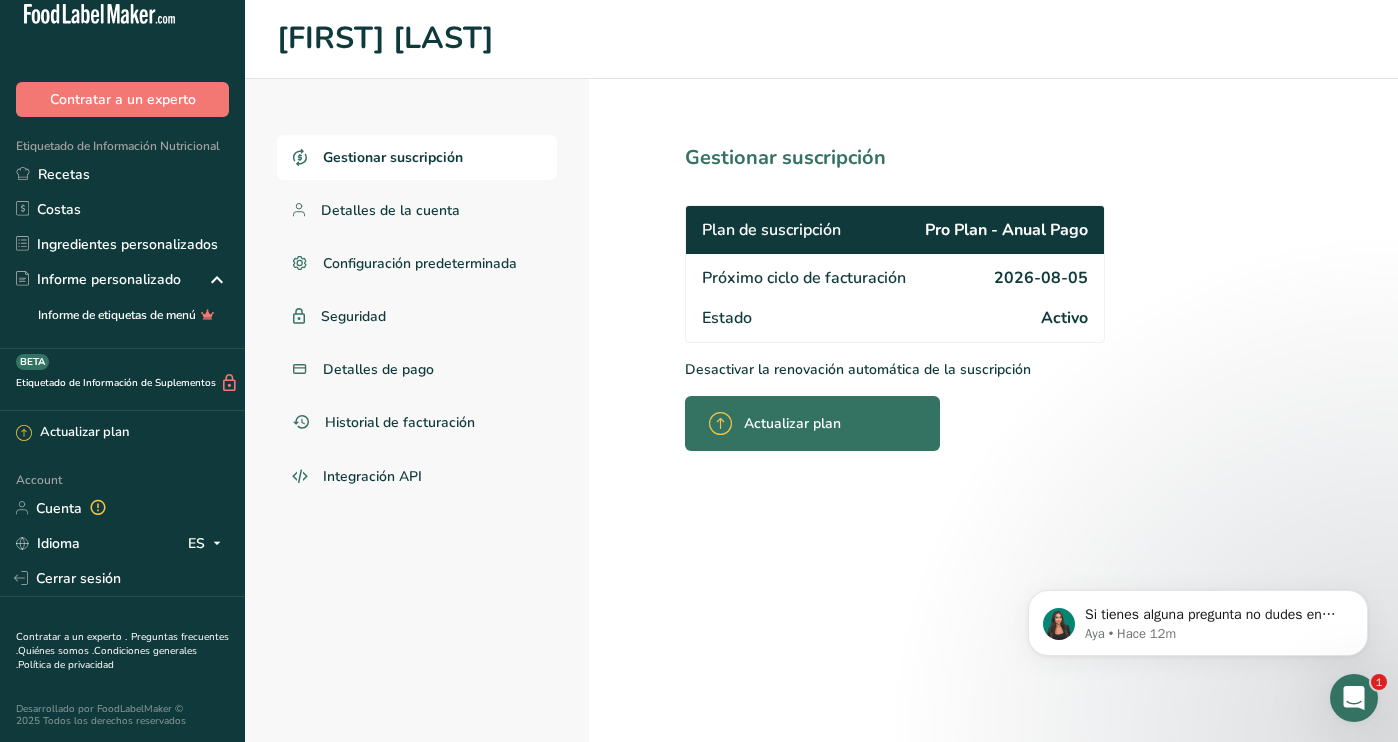 click at bounding box center [699, 361] 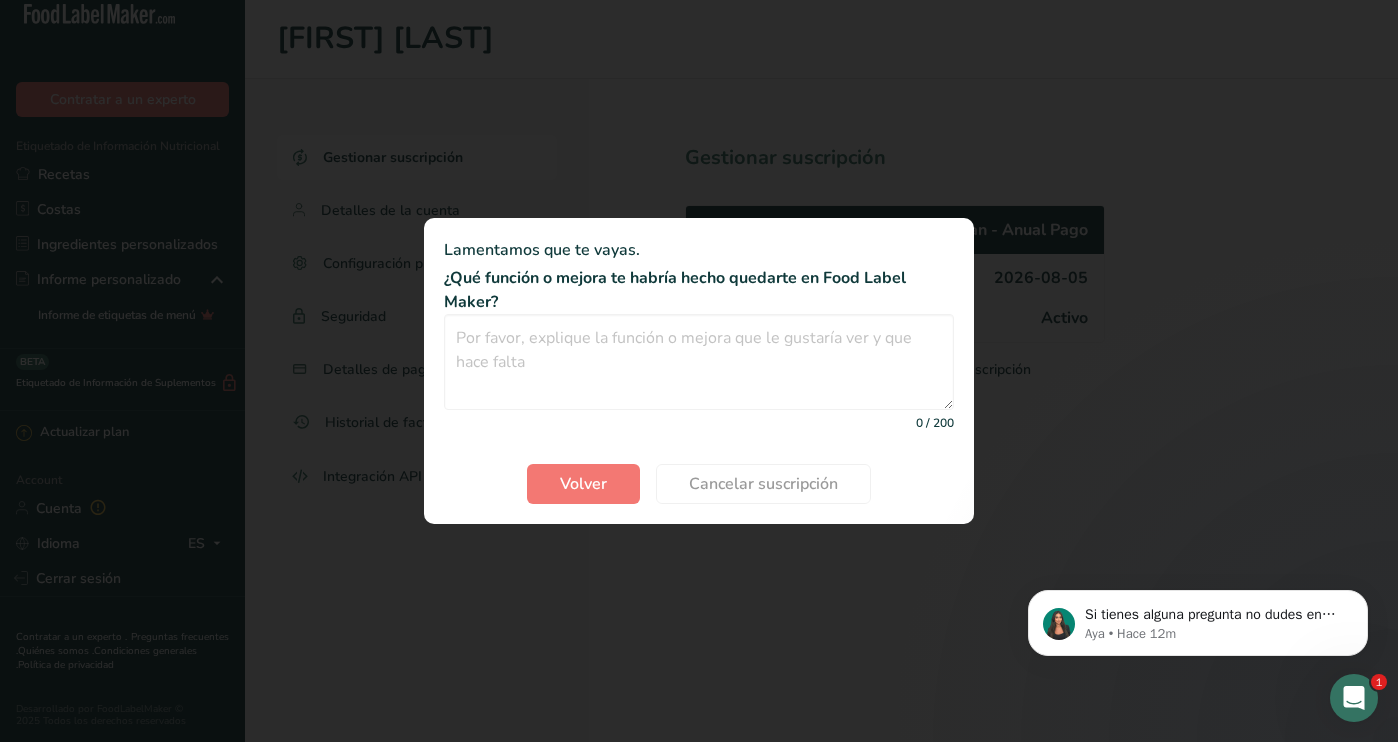 click at bounding box center [699, 371] 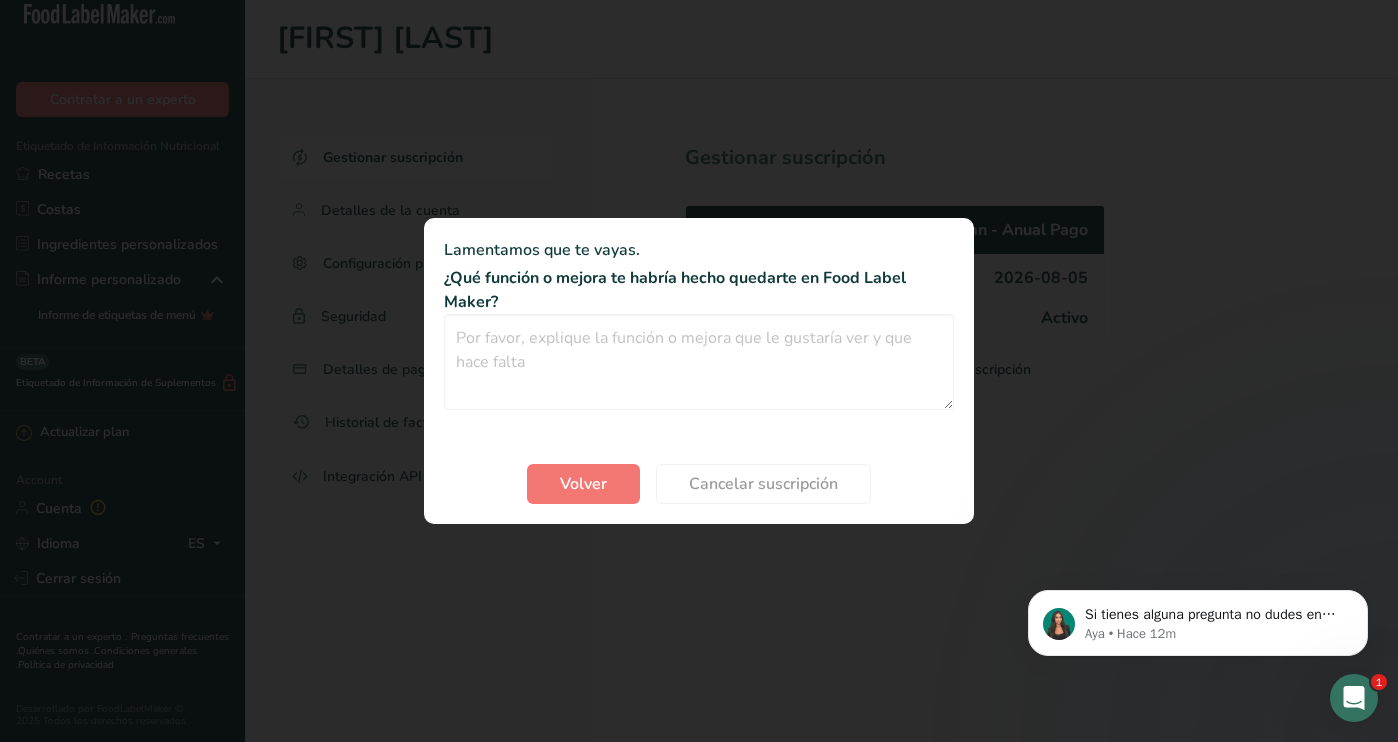 click on "Cancelar suscripción" at bounding box center [763, 484] 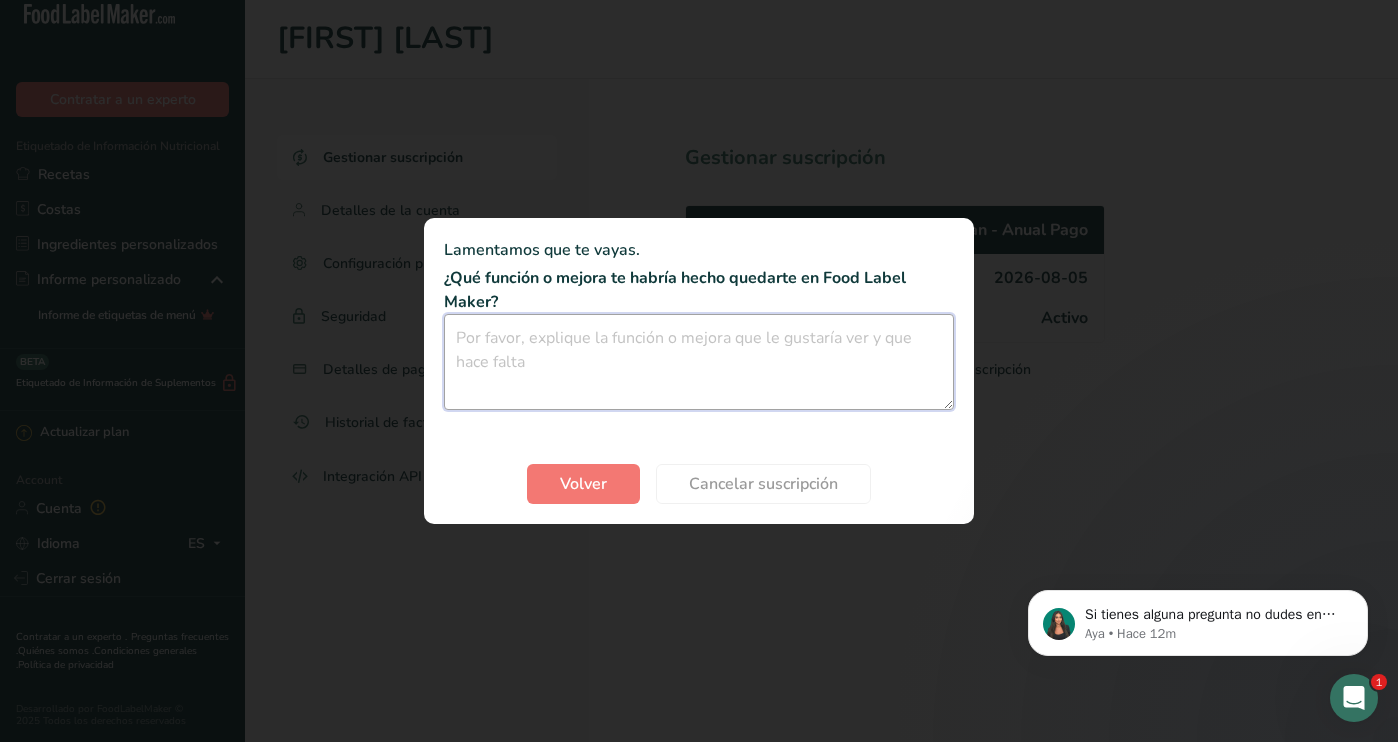click at bounding box center (699, 362) 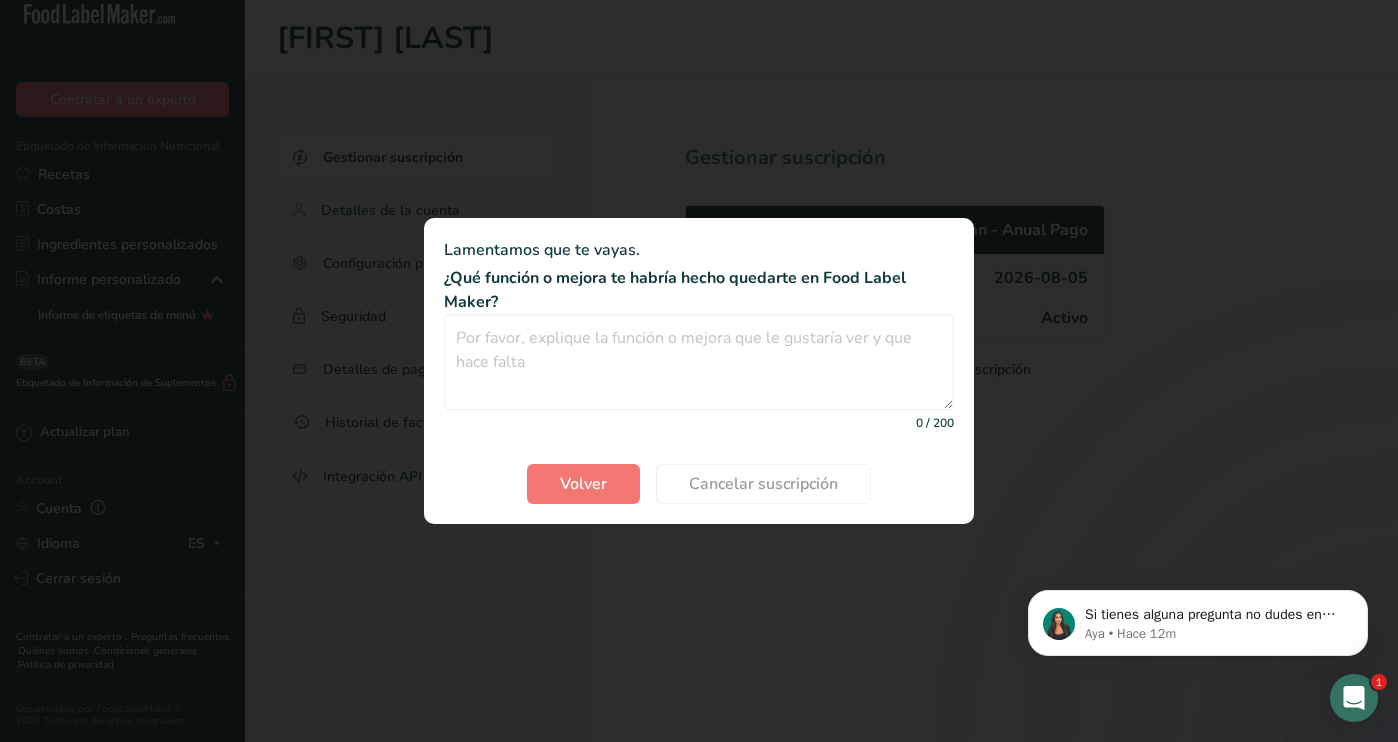 click at bounding box center [699, 371] 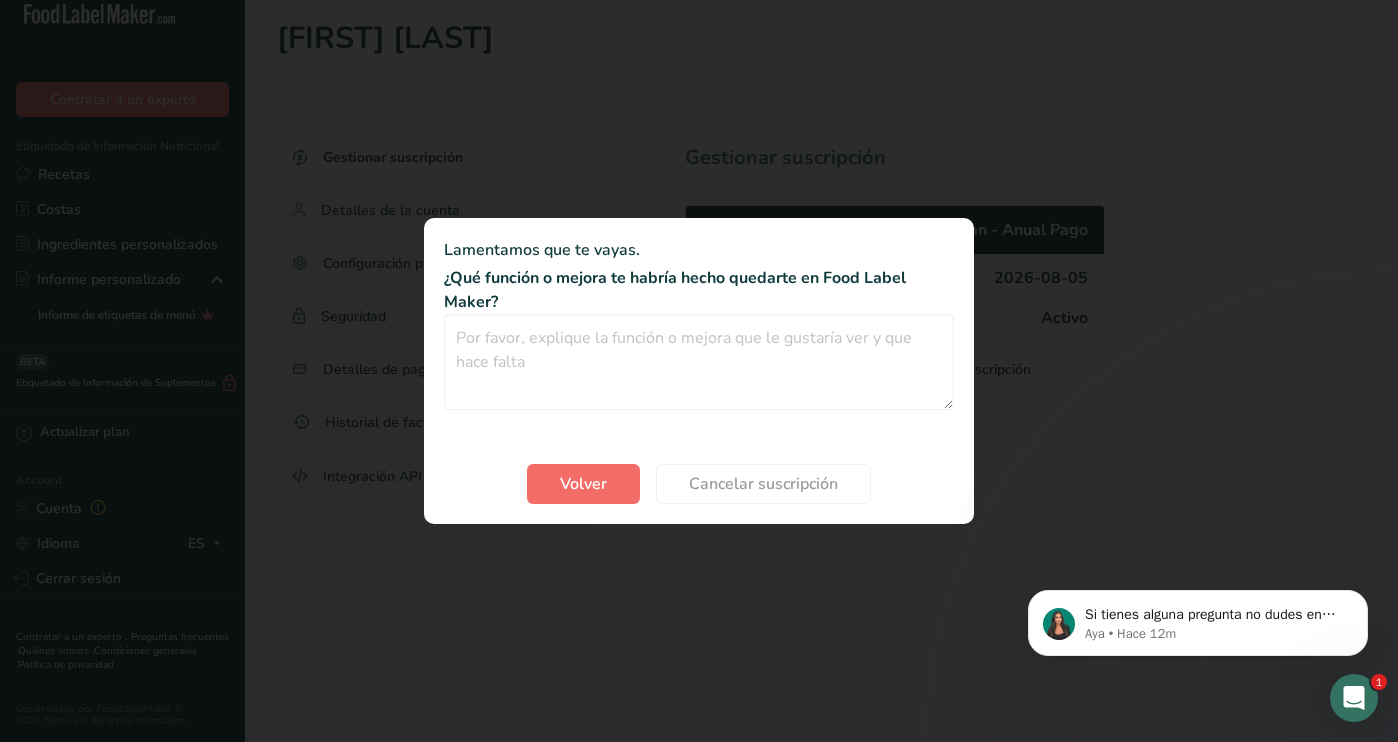 click on "Volver" at bounding box center (583, 484) 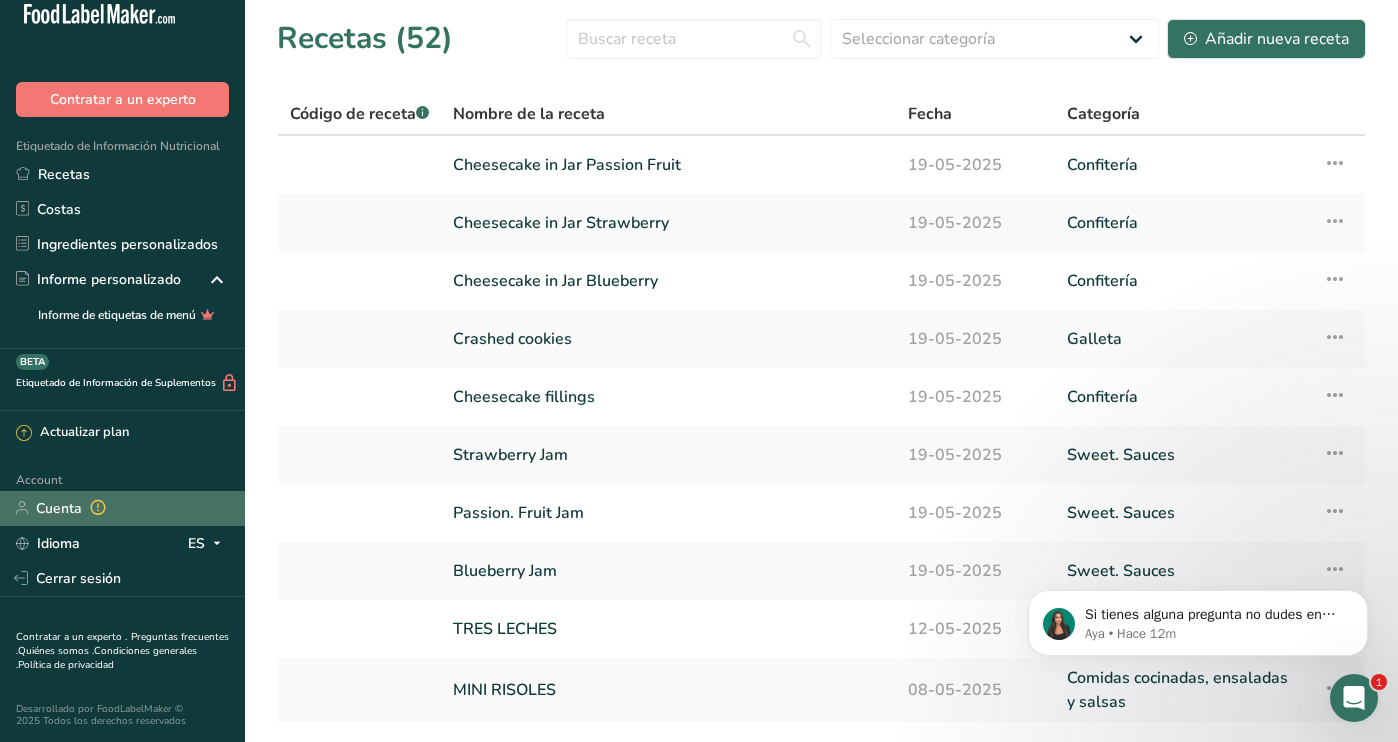 click on "Cuenta" at bounding box center [122, 508] 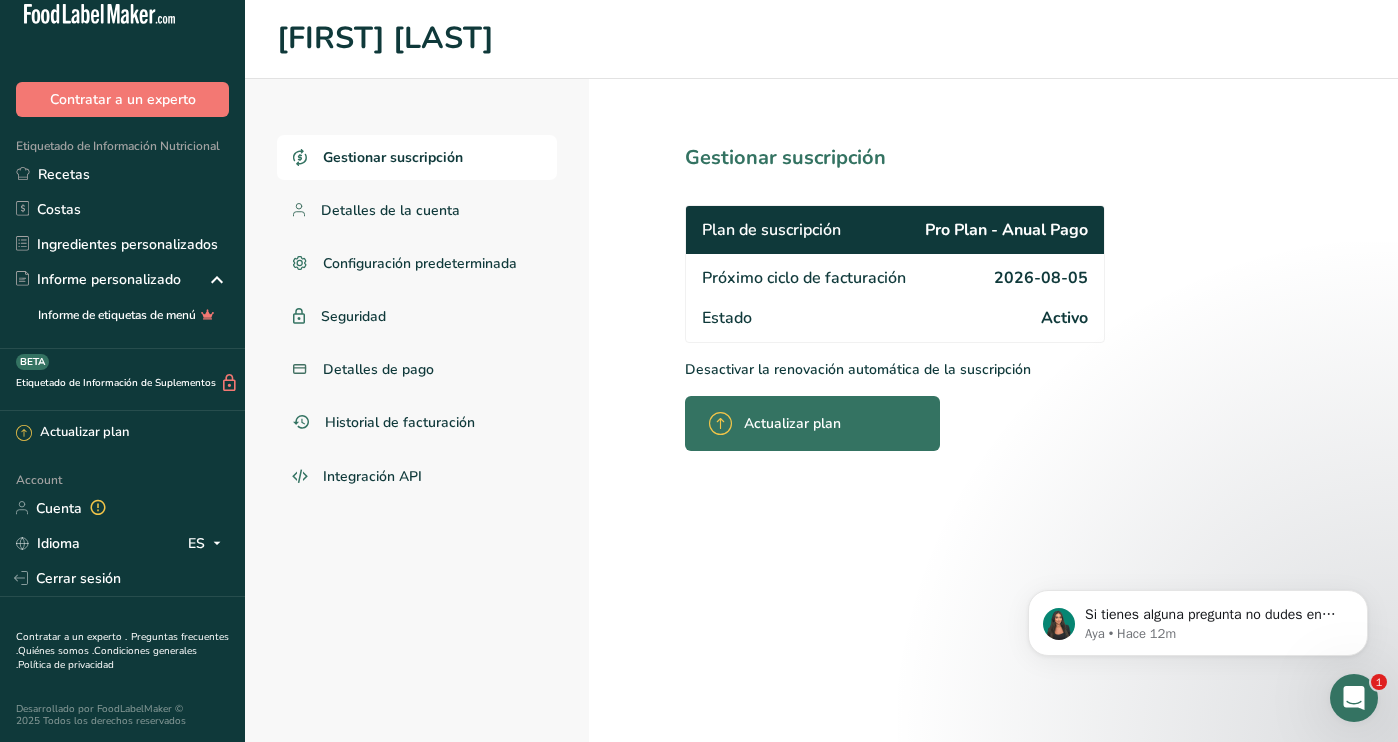 click on "Desactivar la renovación automática de la suscripción" at bounding box center [939, 369] 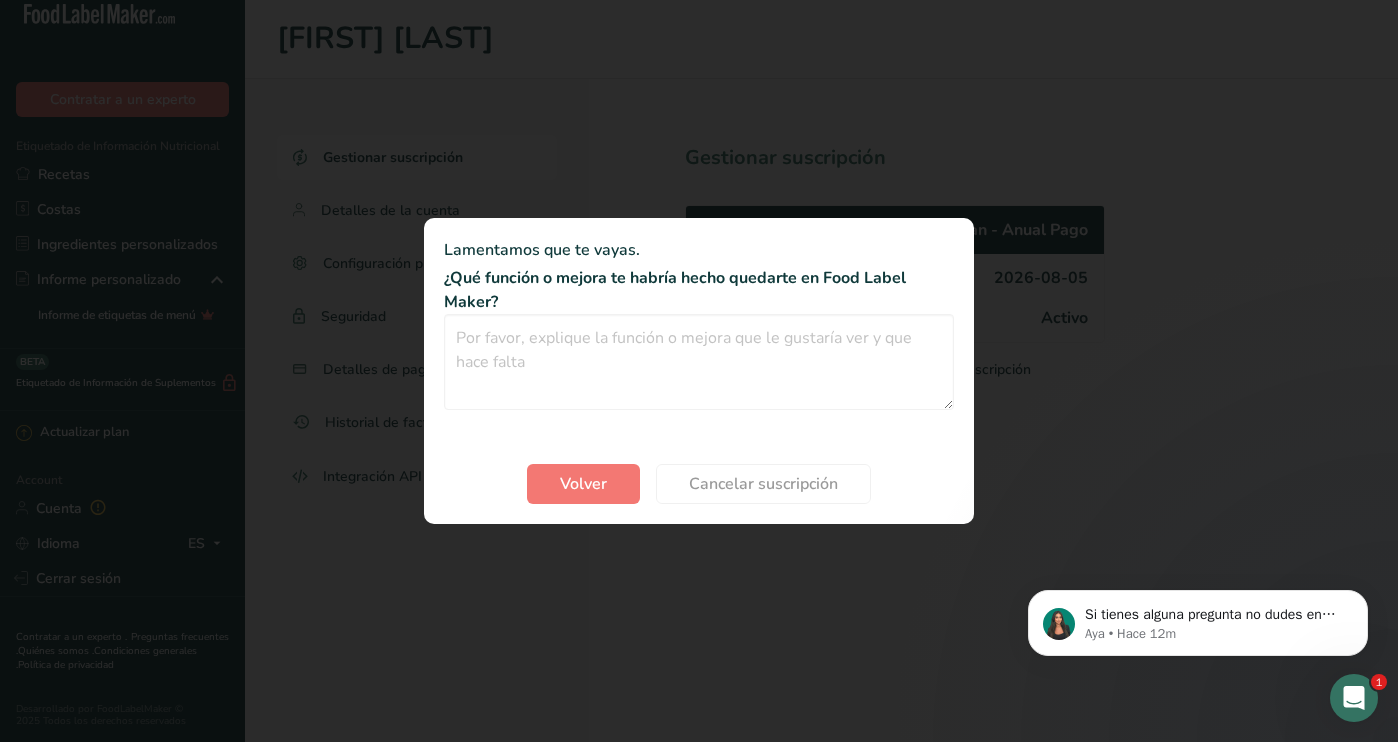click on "Lamentamos que te vayas.
¿Qué función o mejora te habría hecho quedarte en Food Label Maker?
0 / 200
Volver
Cancelar suscripción" at bounding box center (699, 371) 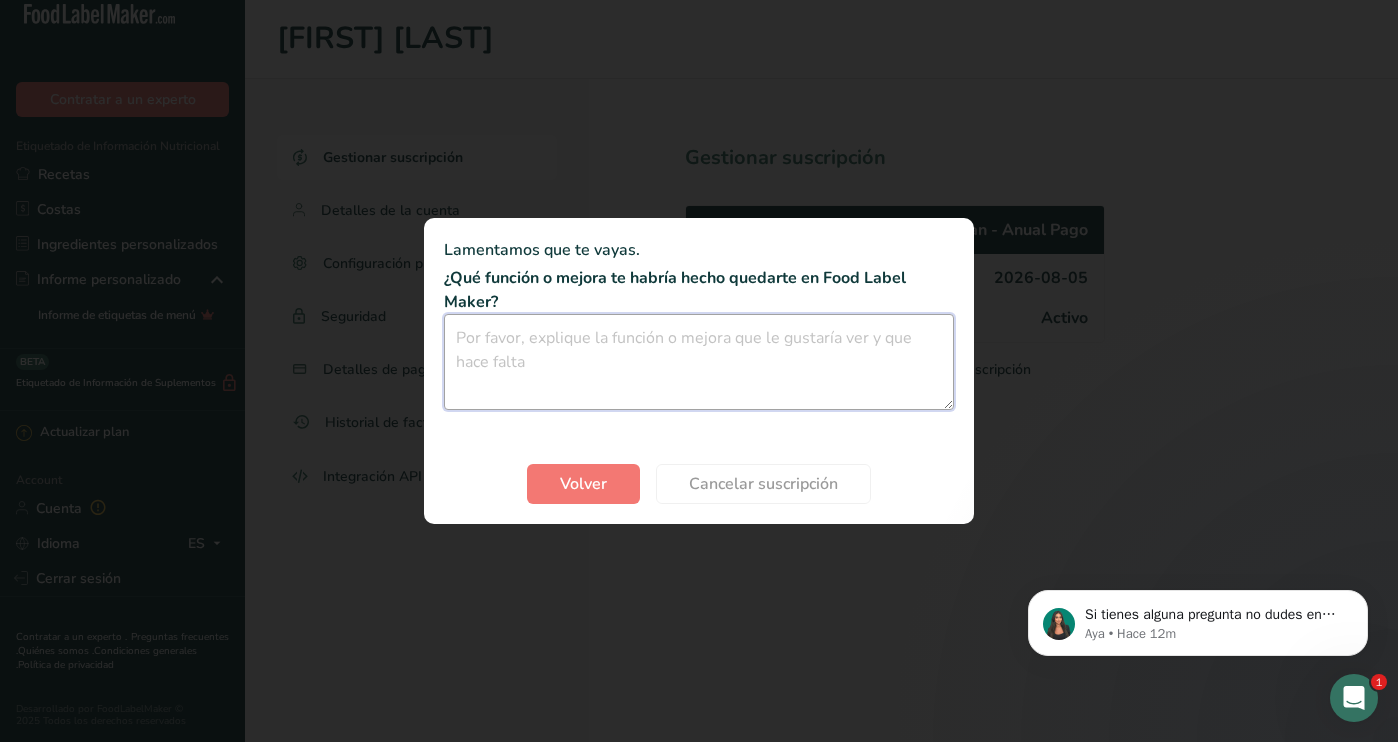 click at bounding box center [699, 362] 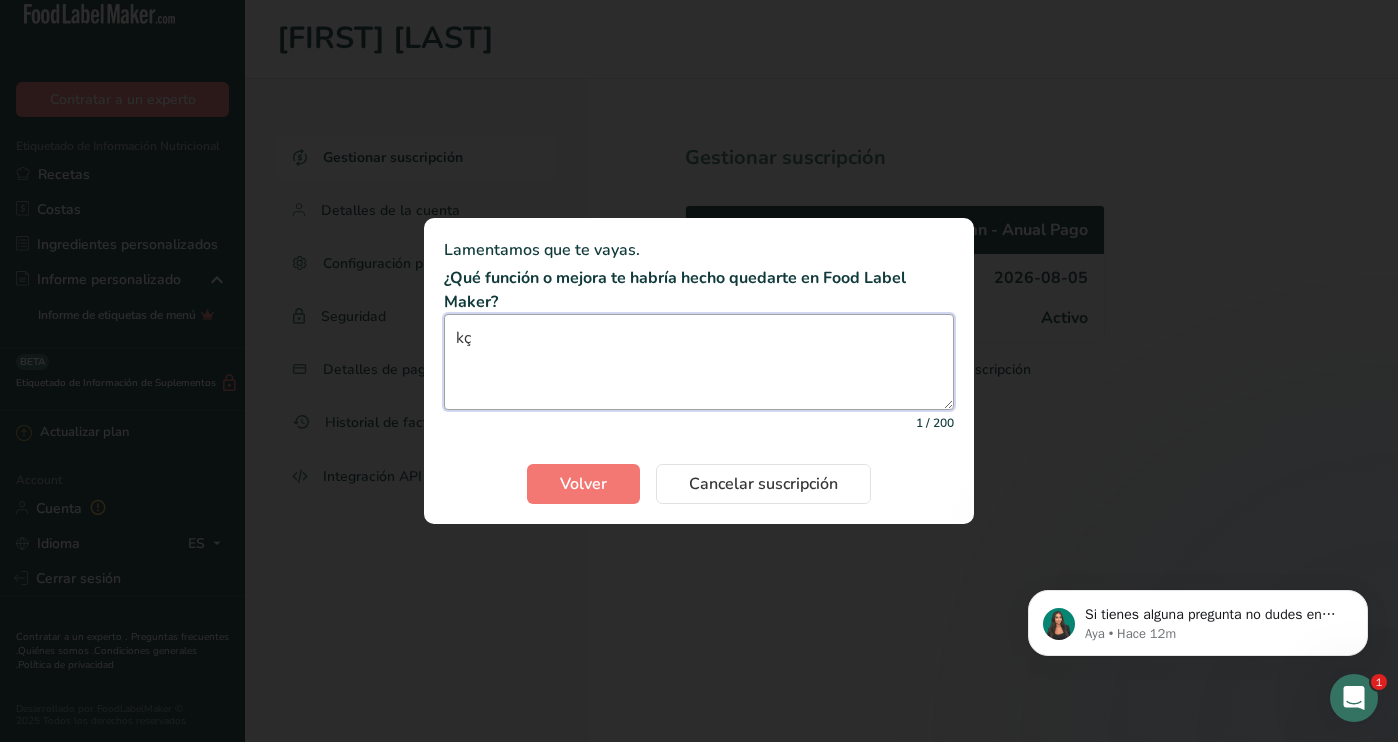 type on "k" 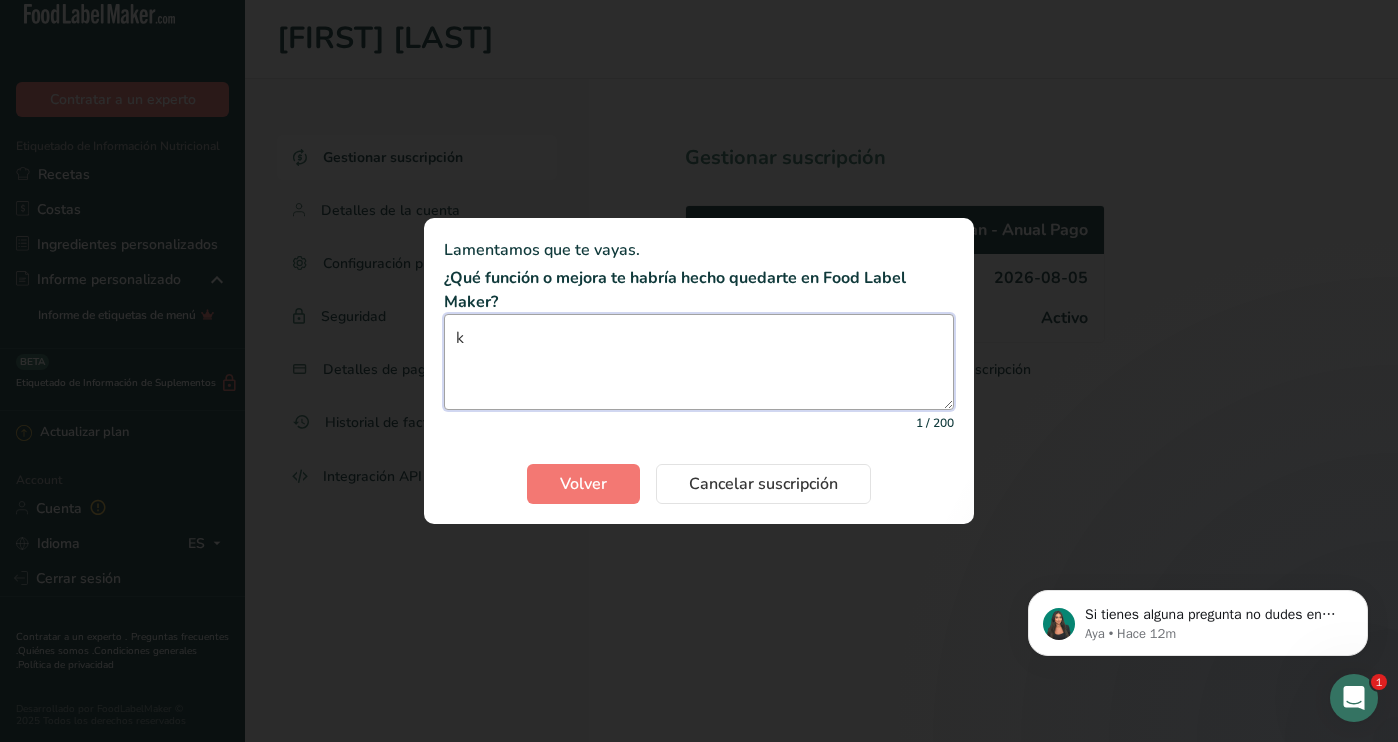 type 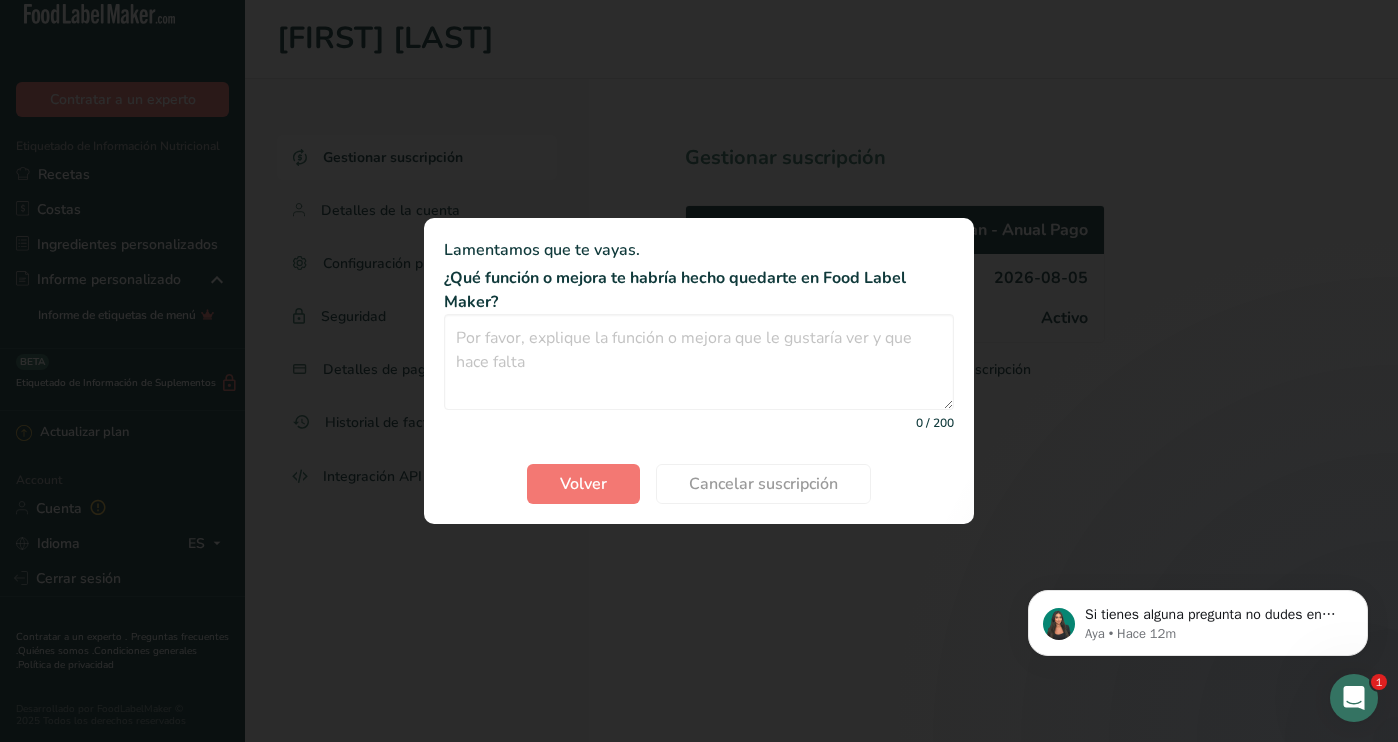 click at bounding box center (699, 371) 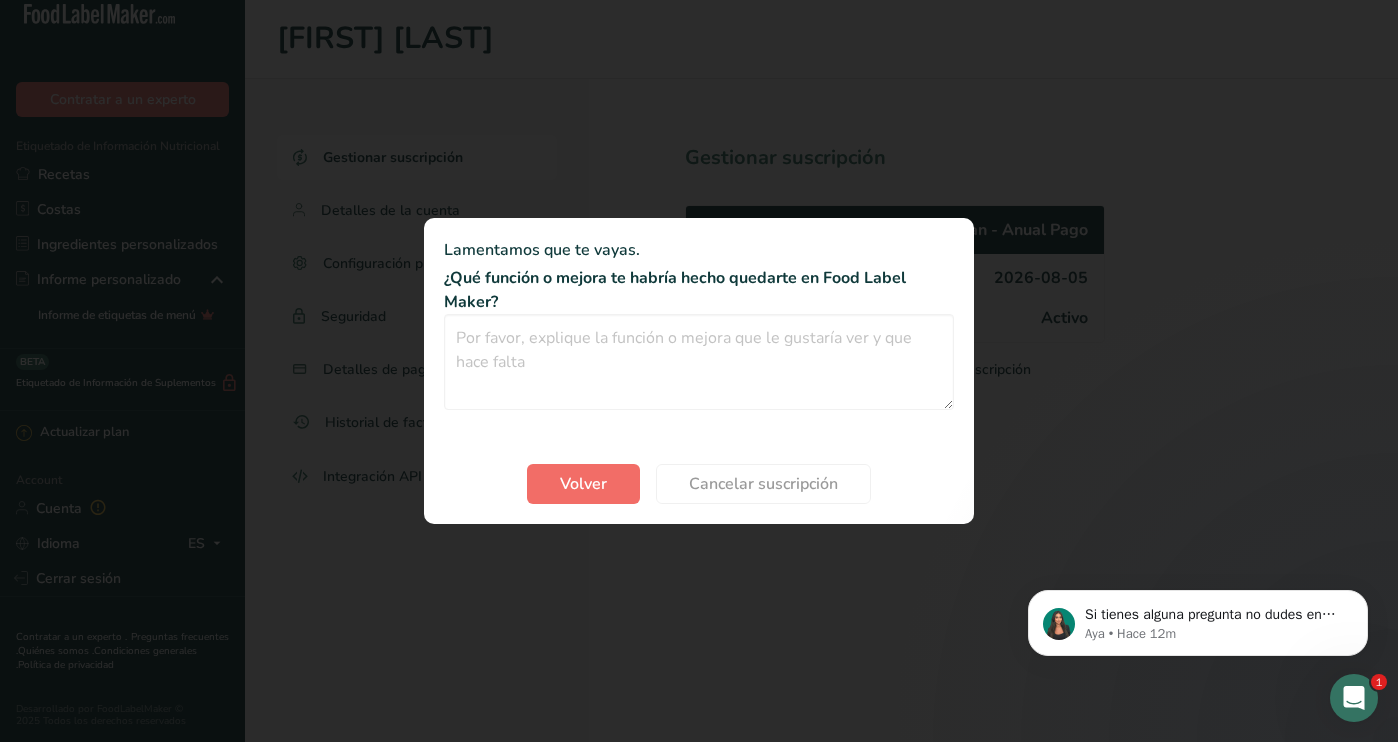 click on "Volver" at bounding box center (583, 484) 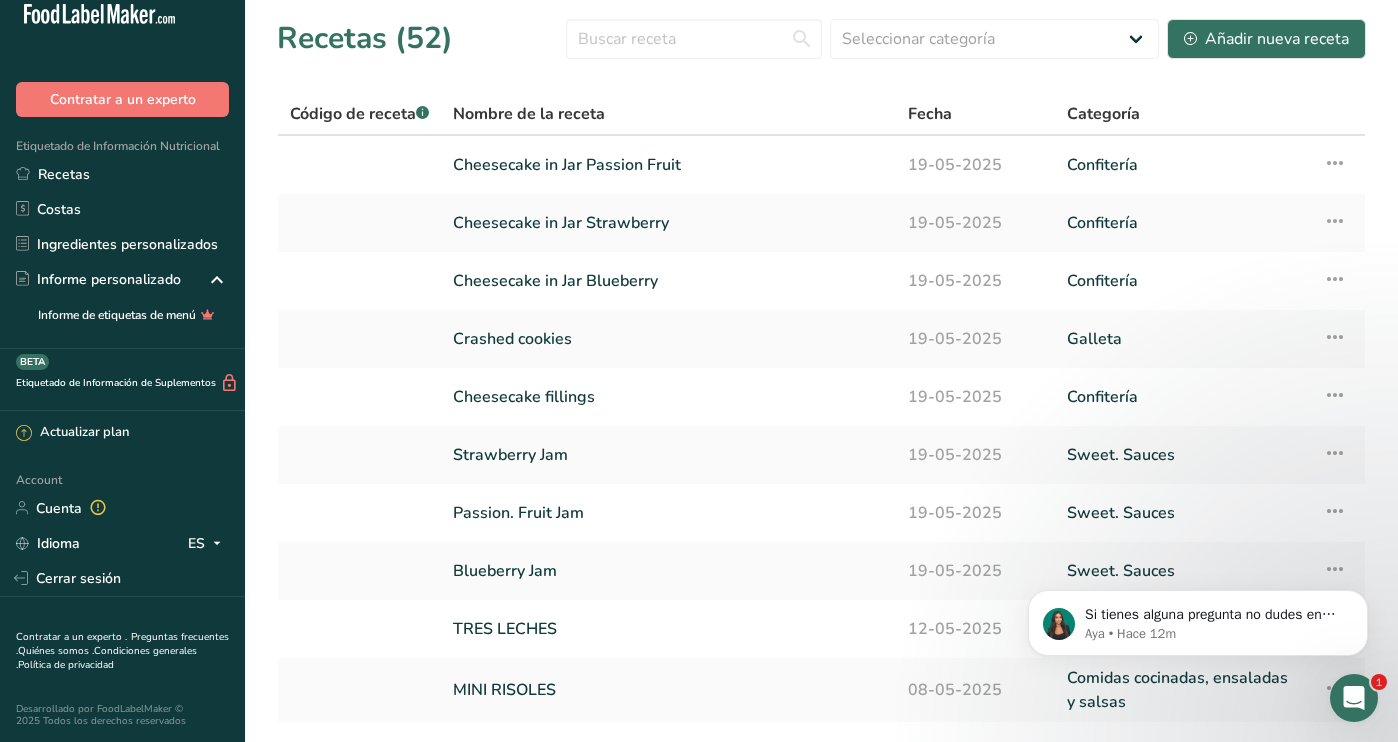 scroll, scrollTop: 0, scrollLeft: 0, axis: both 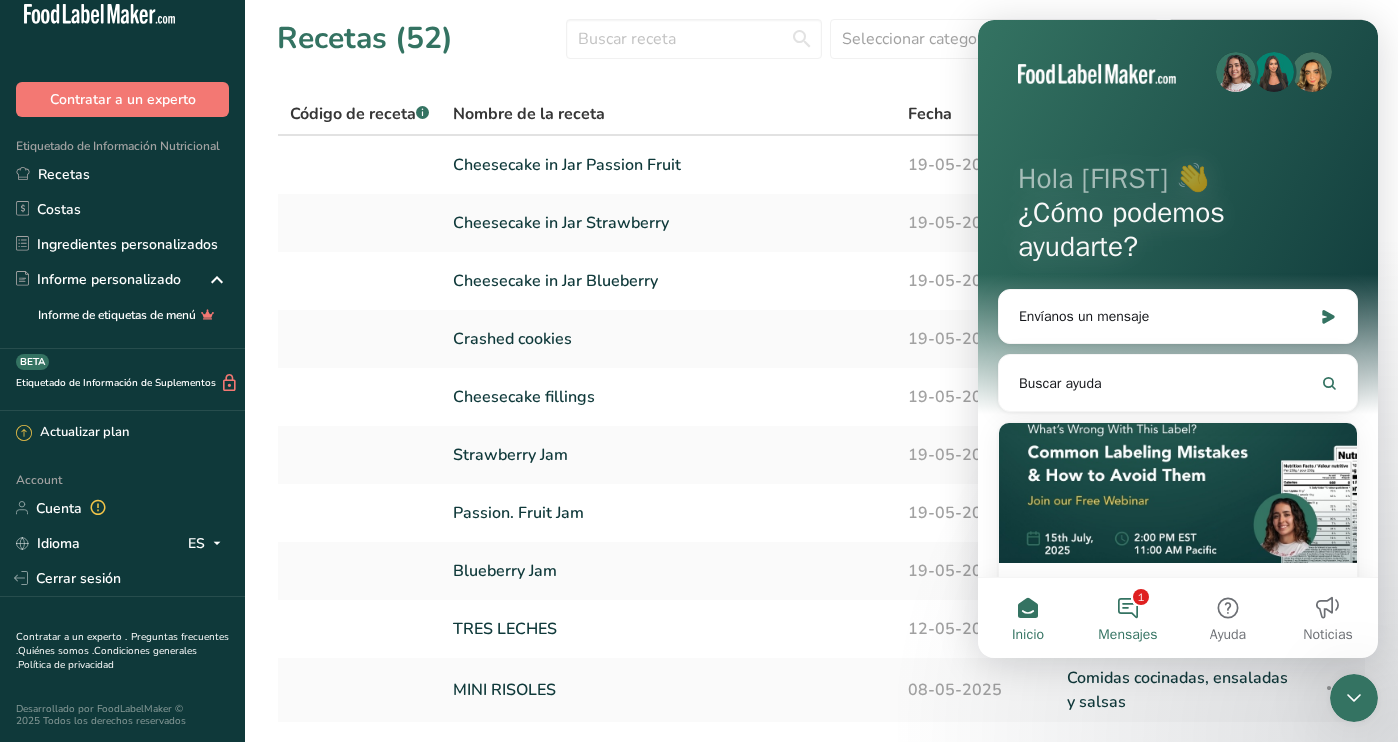 click on "1 Mensajes" at bounding box center [1128, 618] 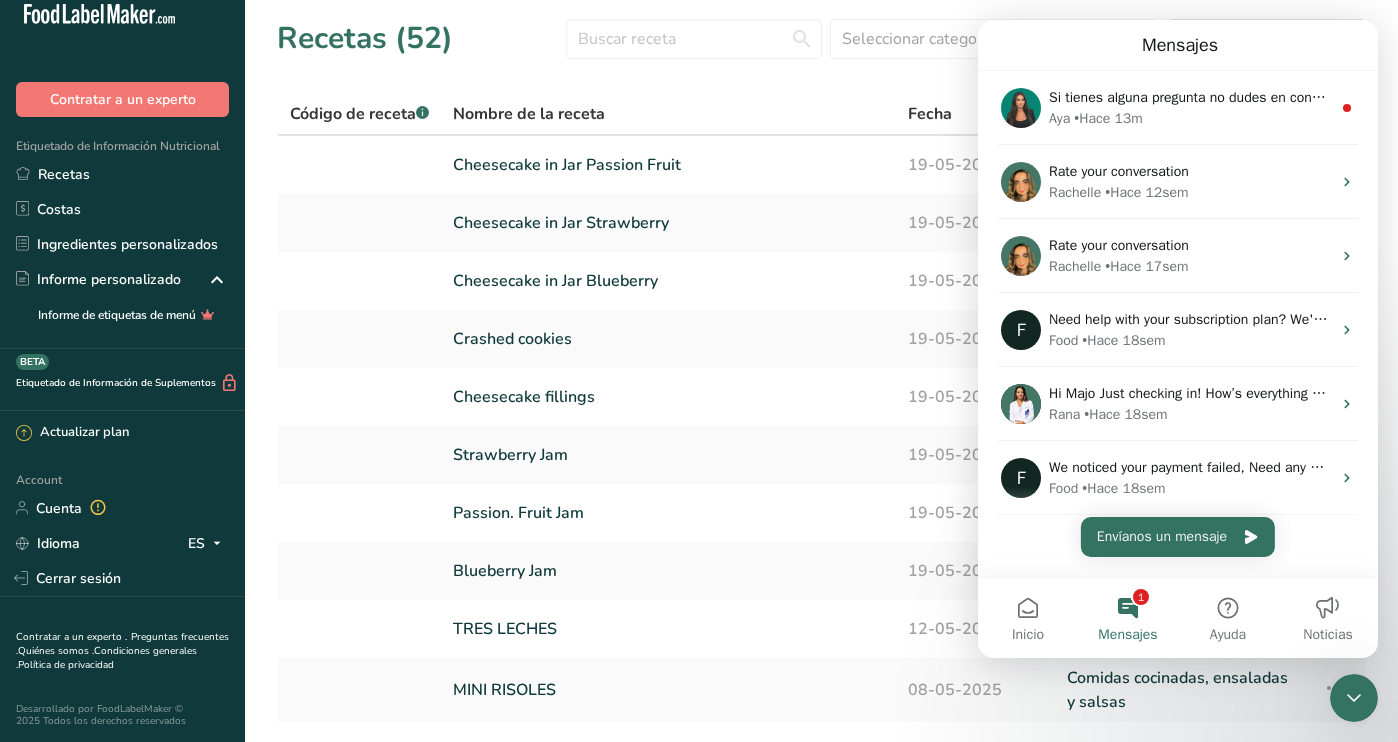 click on "Recetas (52)
Seleccionar categoría
Todos
Productos de panadería
Bebidas
Confitería
Comidas cocinadas, ensaladas y salsas
Lácteos
Galleta
Aperitivos
Sweet. Sauces
Añadir nueva receta
Código de receta
.a-a{fill:#347362;}.b-a{fill:#fff;}          Nombre de la receta   Fecha   Categoría
Cheesecake in Jar Passion Fruit
19-05-2025
Confitería
Configuración de receta       Eliminar receta           Duplicar receta             Escalar receta             Guardar como subreceta   .a-a{fill:#347362;}.b-a{fill:#fff;}                               Desglose nutricional" at bounding box center (821, 409) 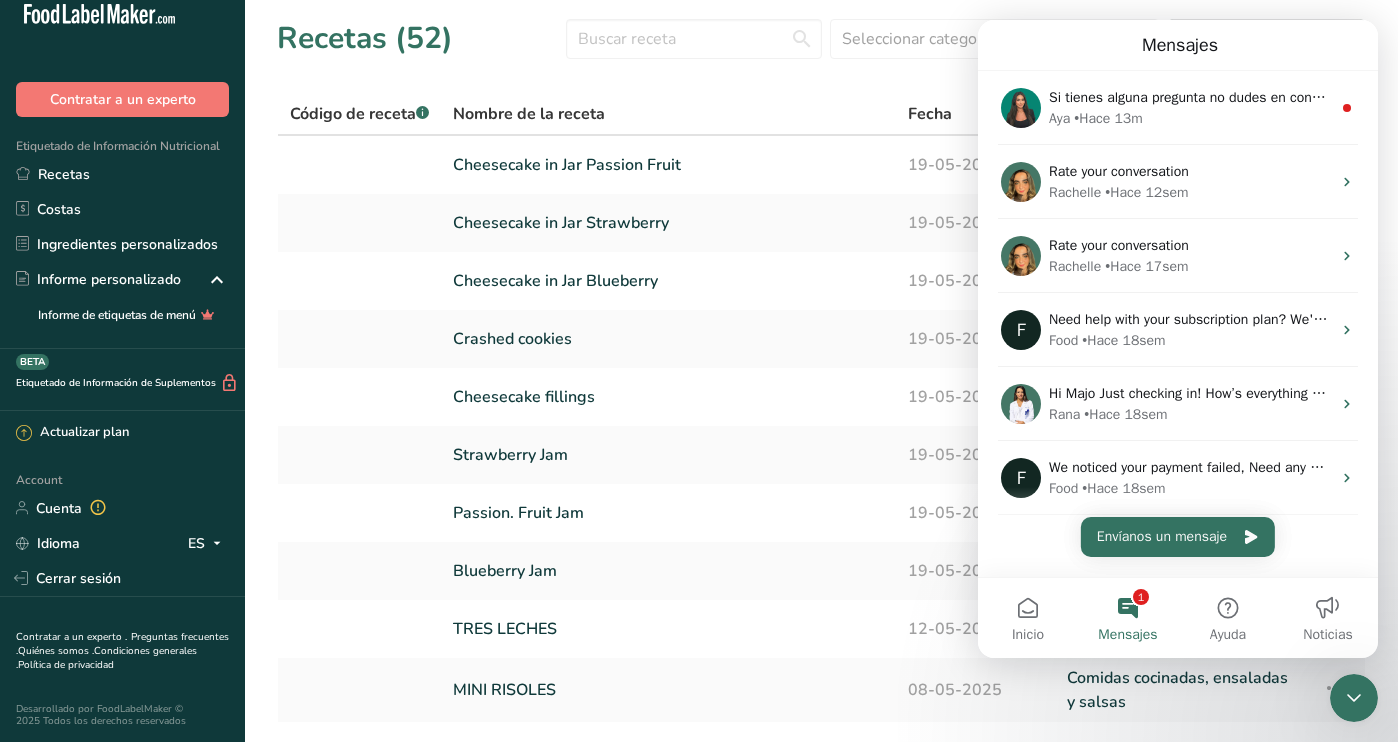 click on "1 Mensajes" at bounding box center (1128, 618) 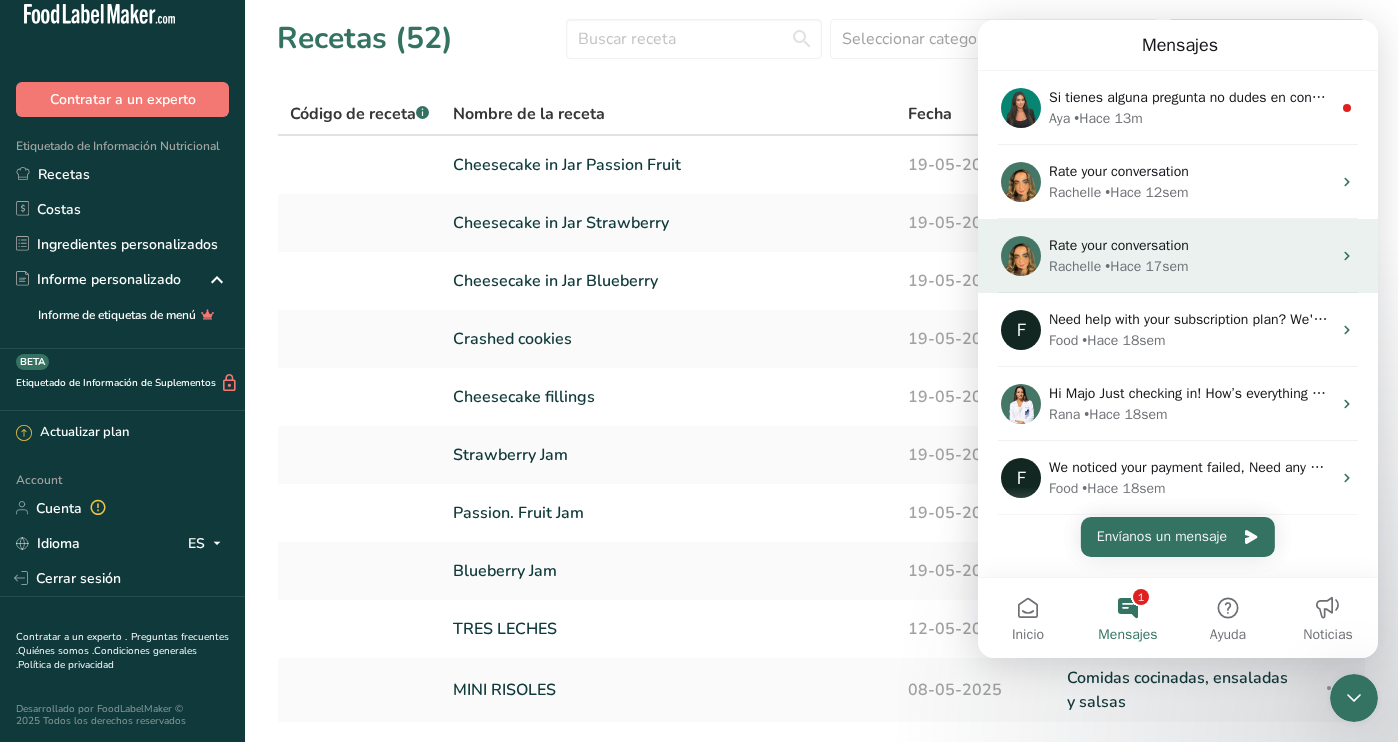 scroll, scrollTop: 0, scrollLeft: 0, axis: both 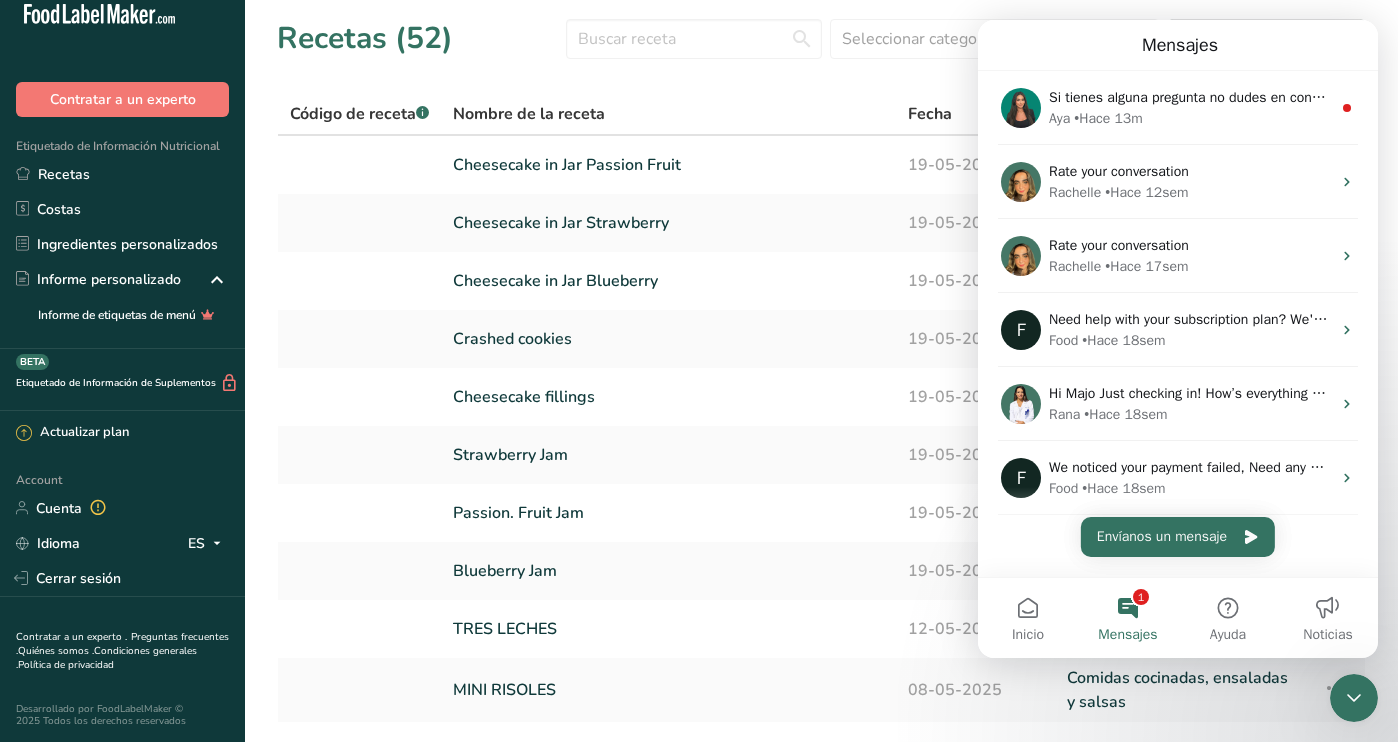 click on "Recetas (52)
Seleccionar categoría
Todos
Productos de panadería
Bebidas
Confitería
Comidas cocinadas, ensaladas y salsas
Lácteos
Galleta
Aperitivos
Sweet. Sauces
Añadir nueva receta
Código de receta
.a-a{fill:#347362;}.b-a{fill:#fff;}          Nombre de la receta   Fecha   Categoría
Cheesecake in Jar Passion Fruit
19-05-2025
Confitería
Configuración de receta       Eliminar receta           Duplicar receta             Escalar receta             Guardar como subreceta   .a-a{fill:#347362;}.b-a{fill:#fff;}                               Desglose nutricional" at bounding box center (821, 409) 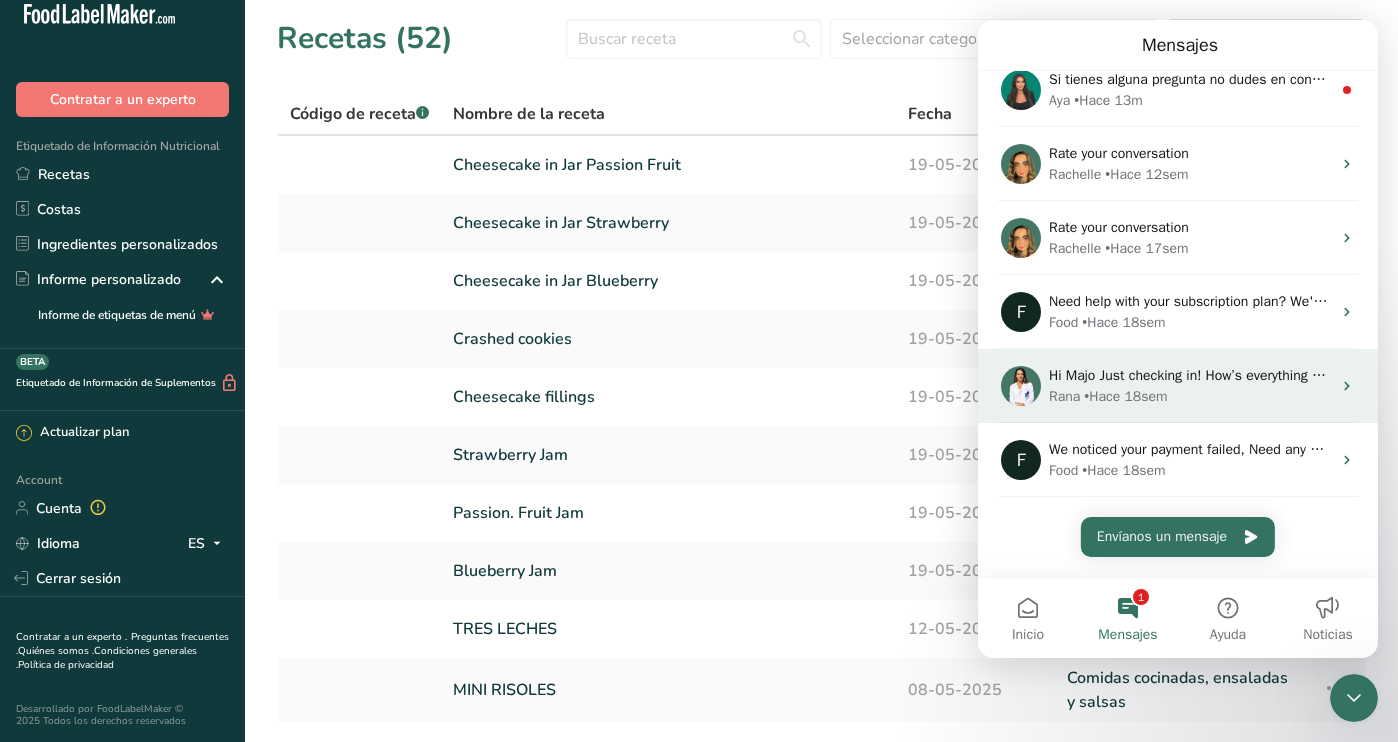 scroll, scrollTop: 18, scrollLeft: 0, axis: vertical 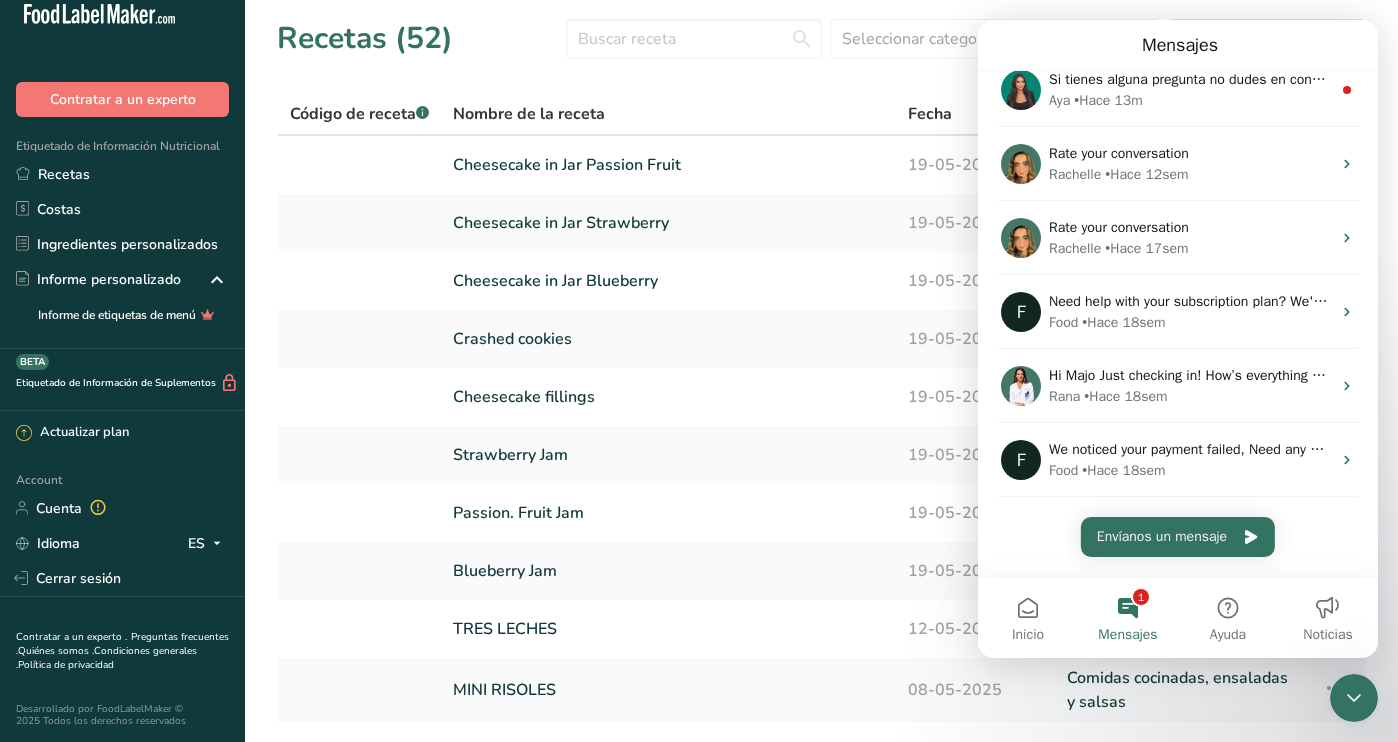 click 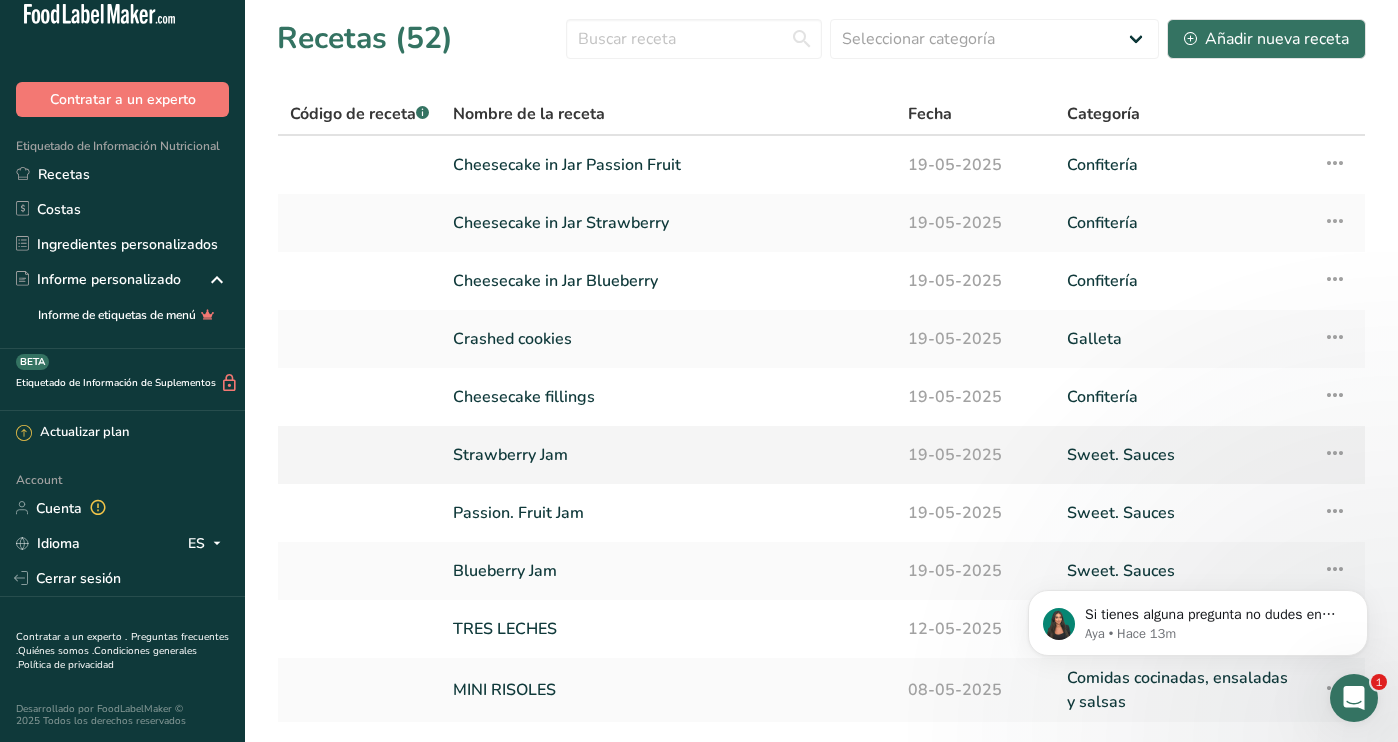 scroll, scrollTop: 0, scrollLeft: 0, axis: both 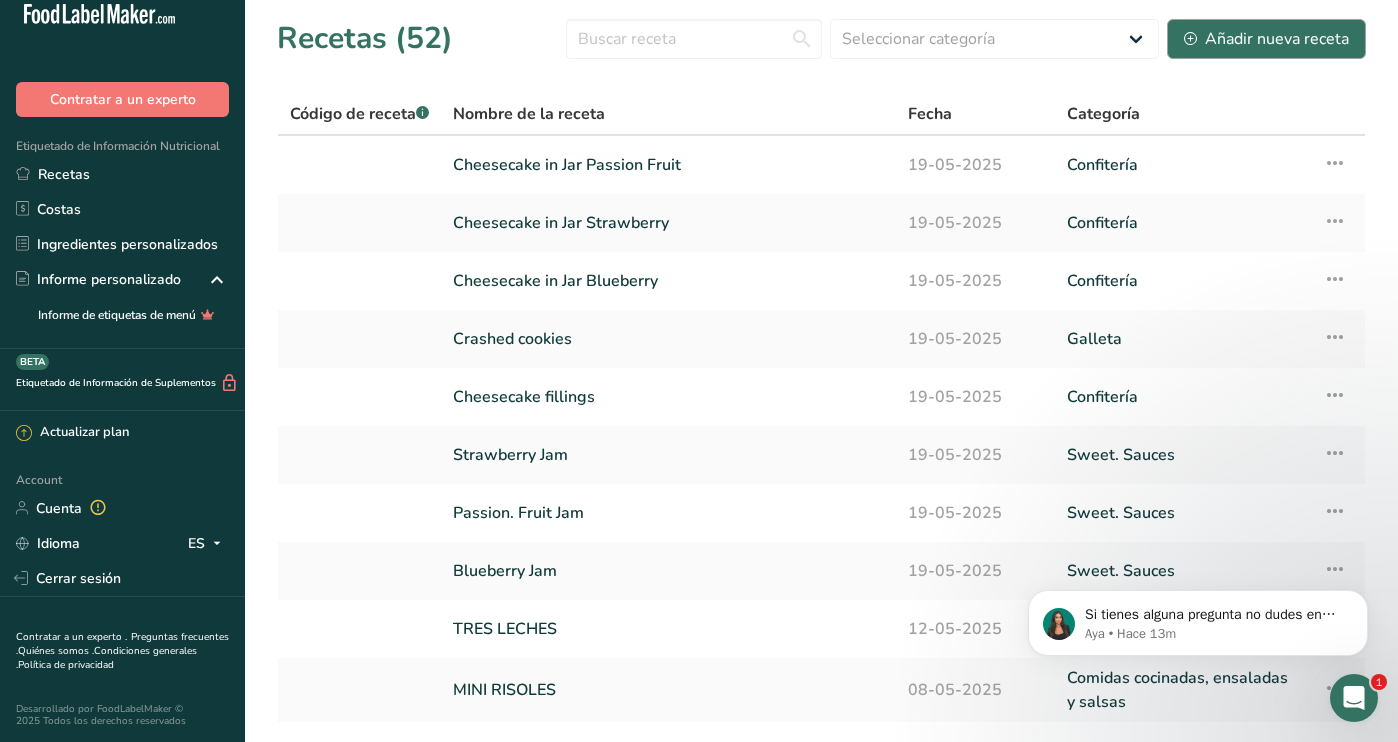 click on "Añadir nueva receta" at bounding box center (1266, 39) 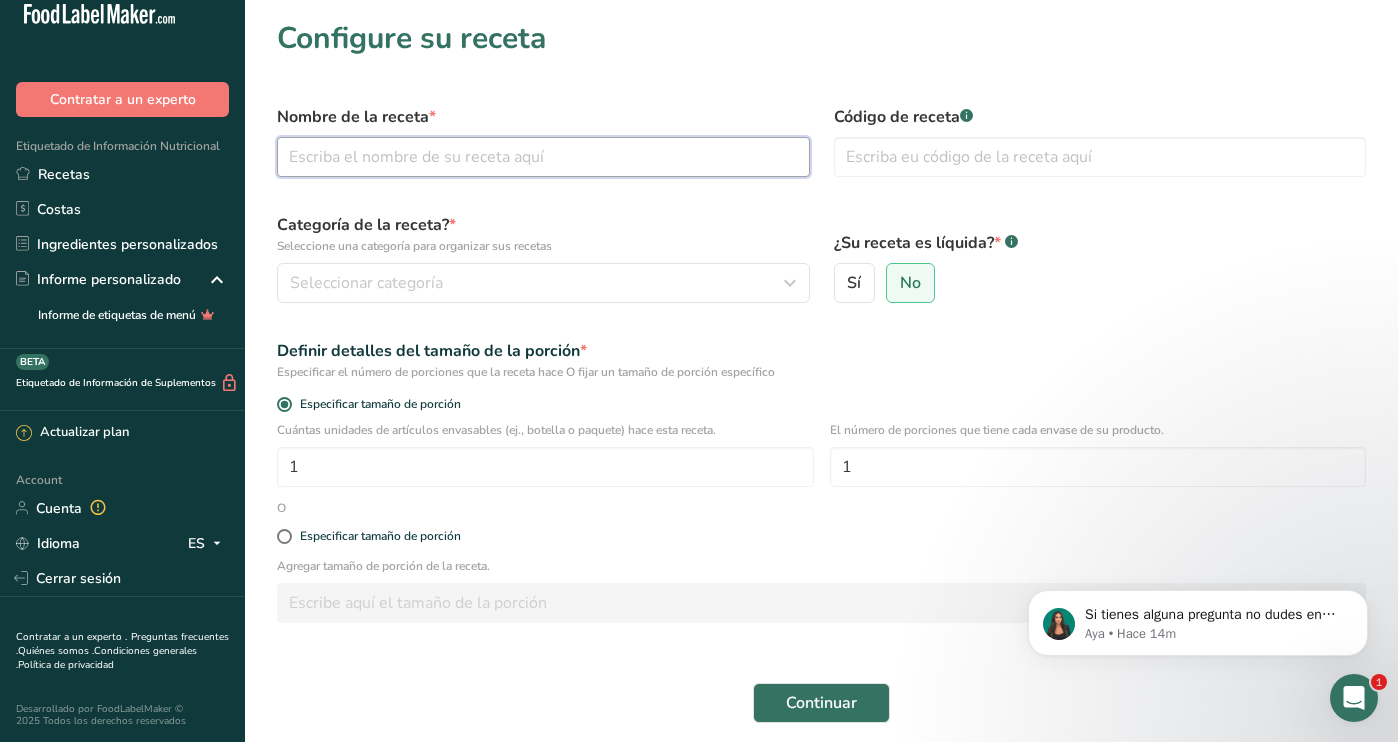 click at bounding box center [543, 157] 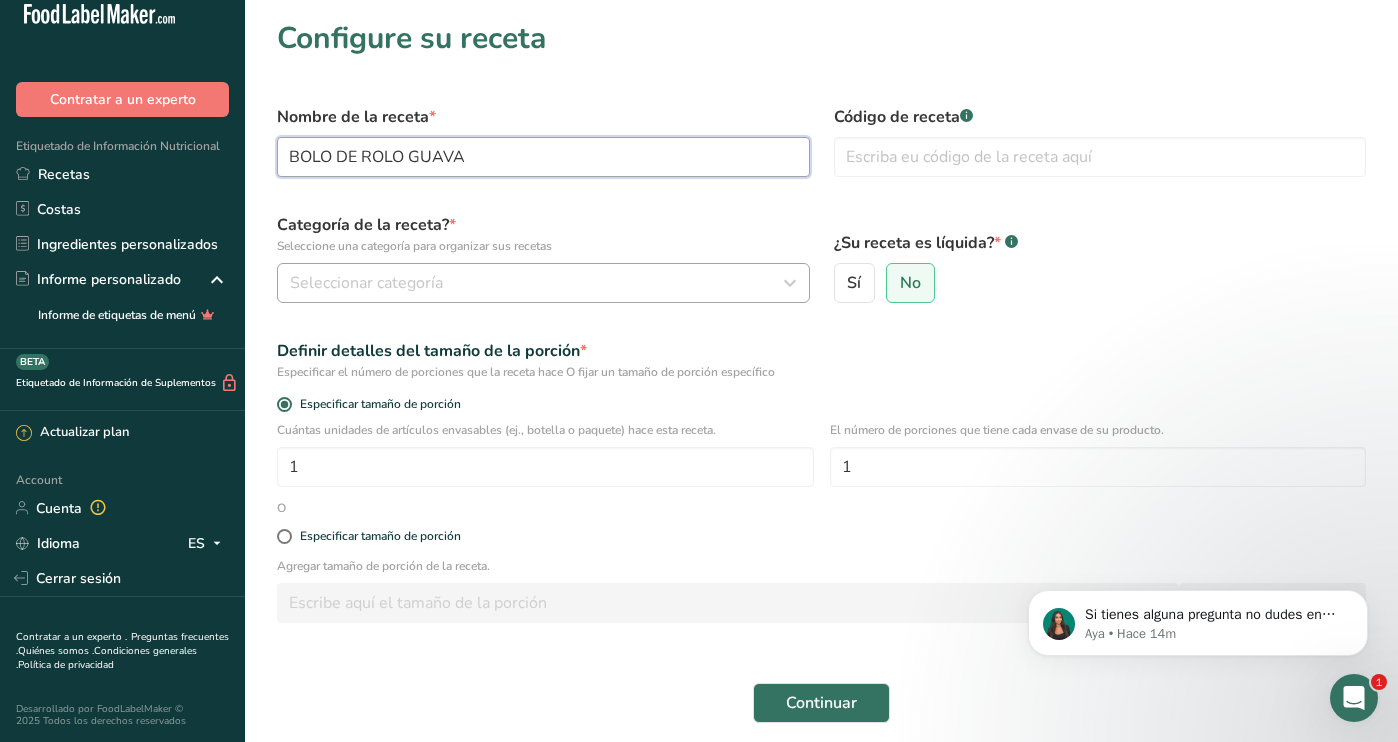 type on "BOLO DE ROLO GUAVA" 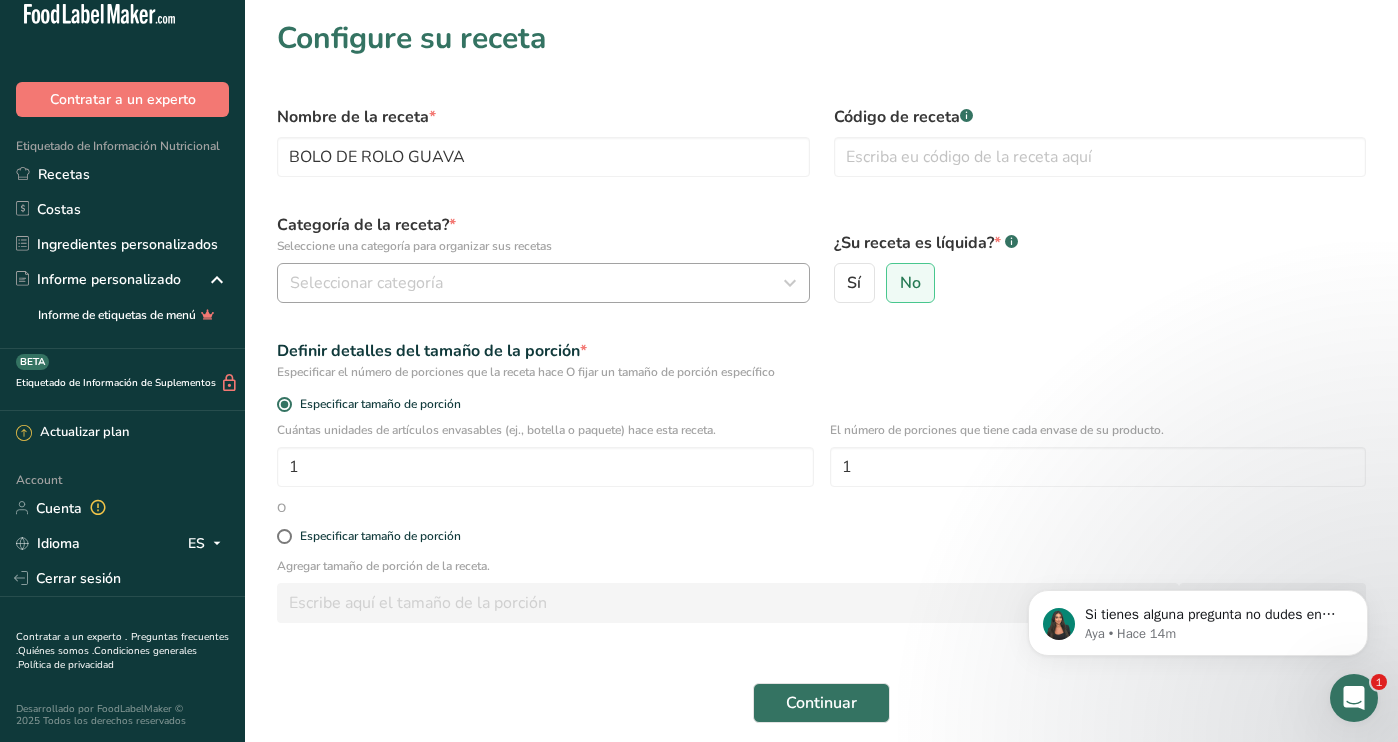 click on "Seleccionar categoría" at bounding box center (537, 283) 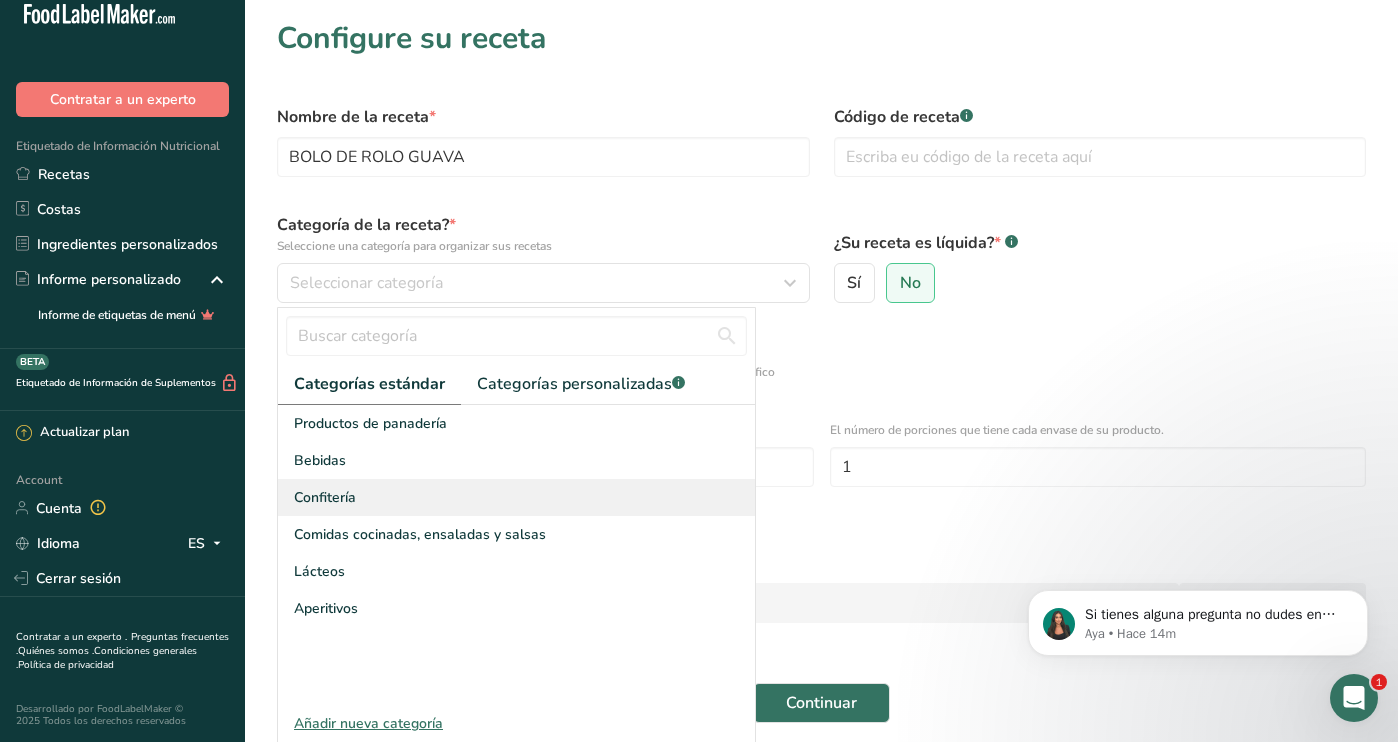 click on "Confitería" at bounding box center (516, 497) 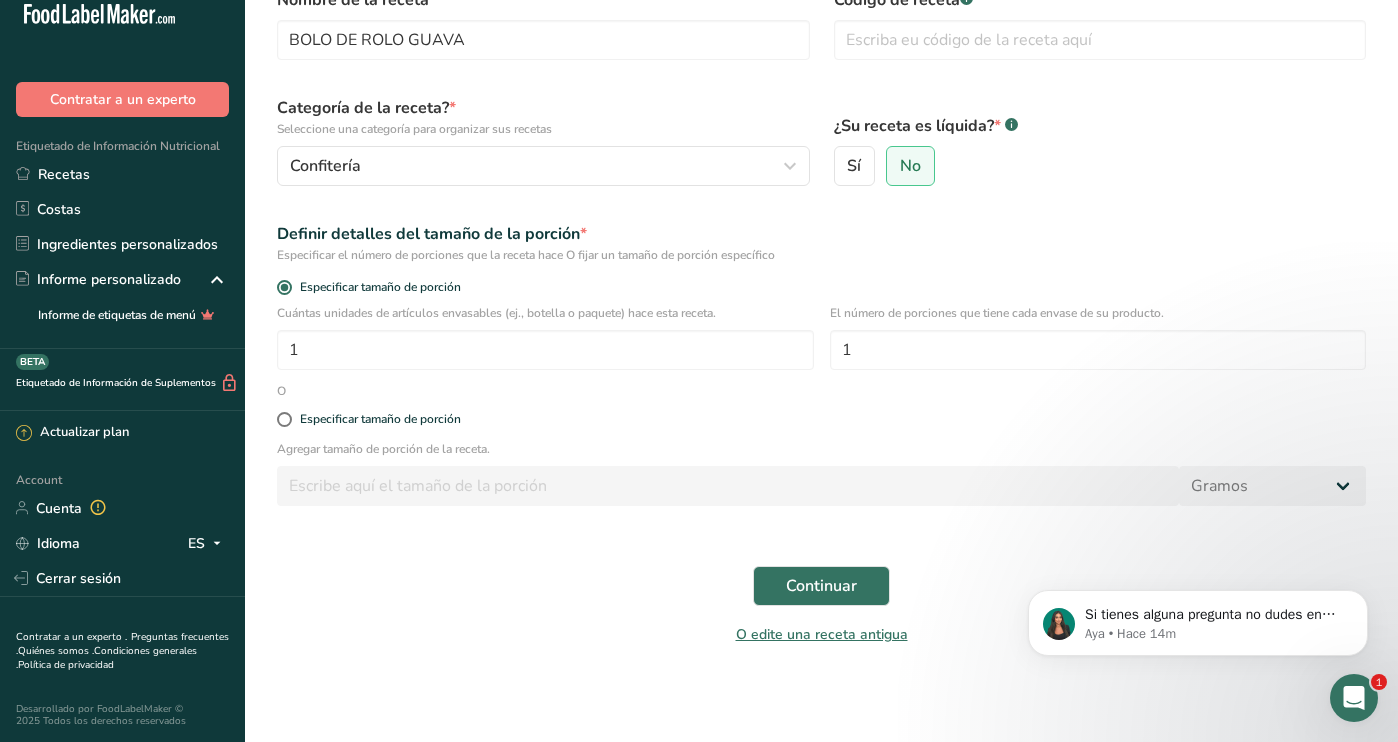 scroll, scrollTop: 117, scrollLeft: 0, axis: vertical 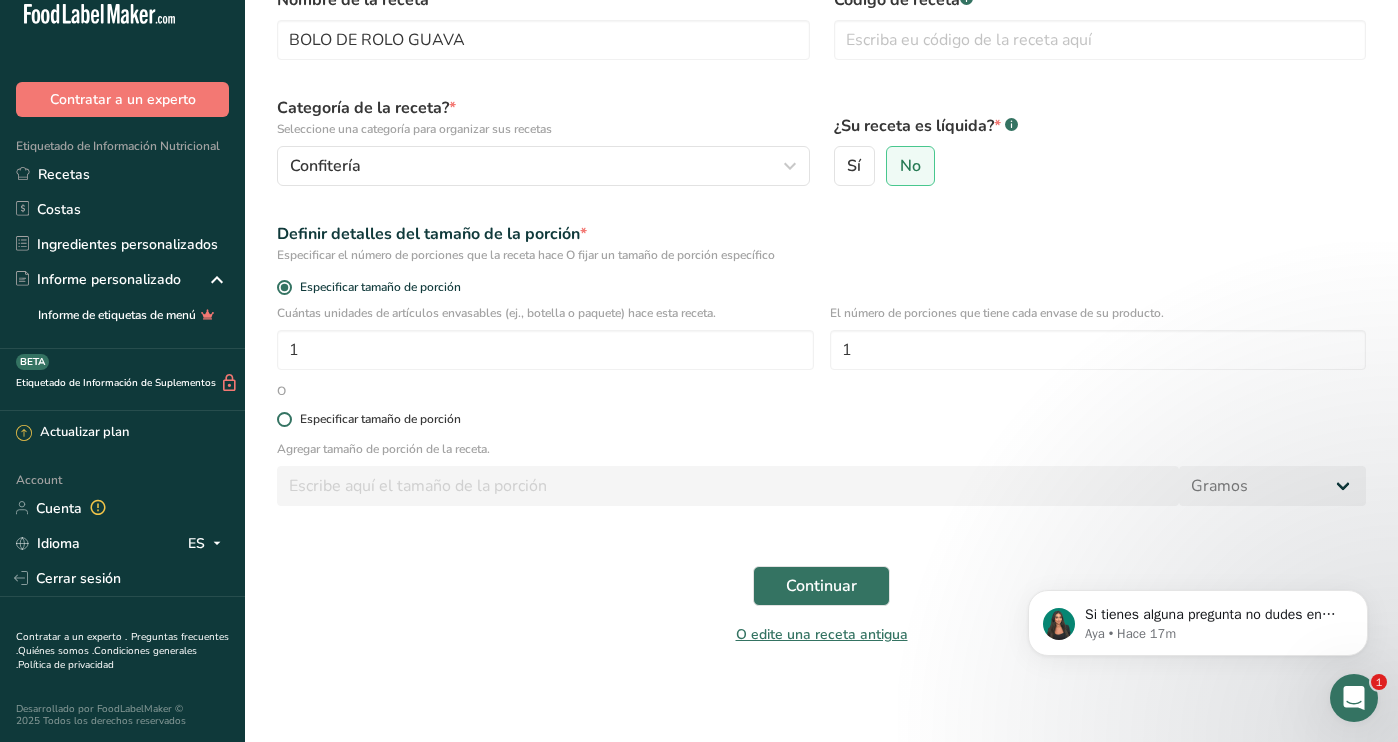 click at bounding box center (284, 419) 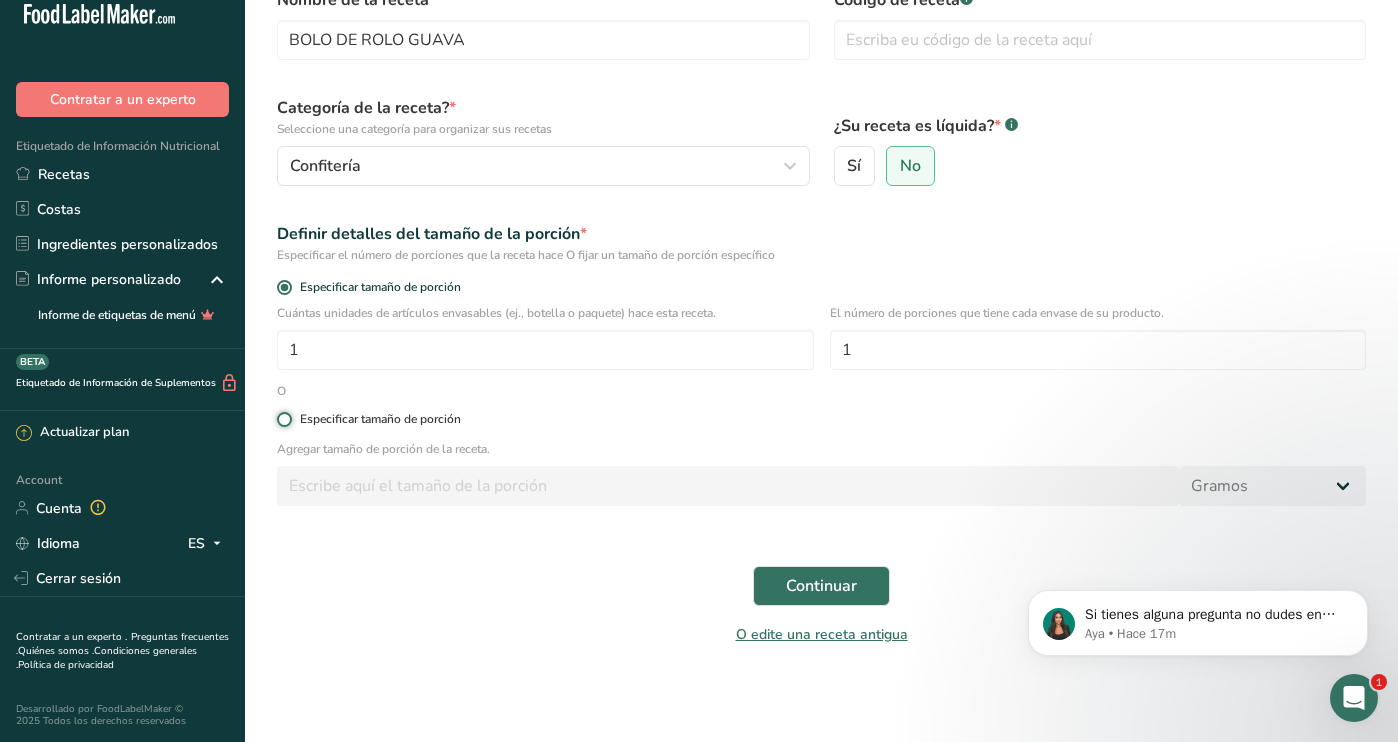 click on "Especificar tamaño de porción" at bounding box center [283, 419] 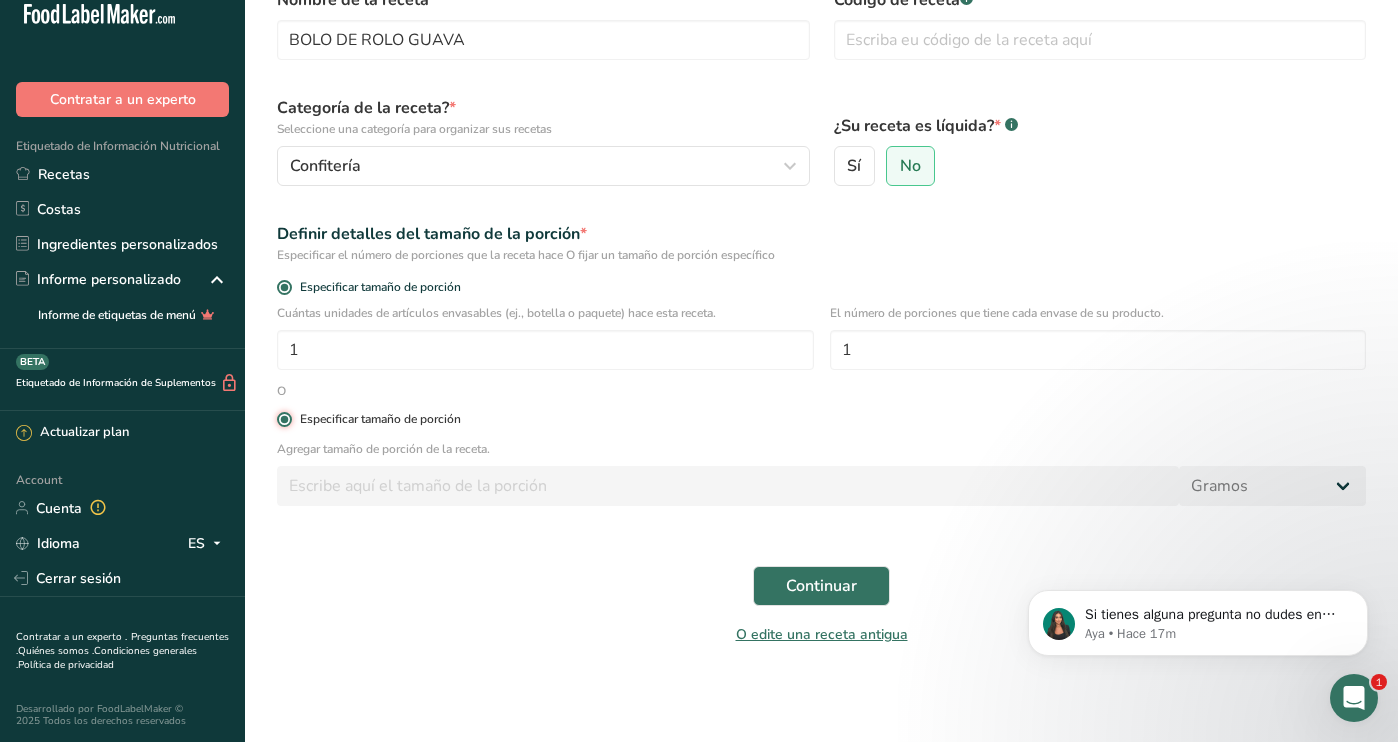 radio on "false" 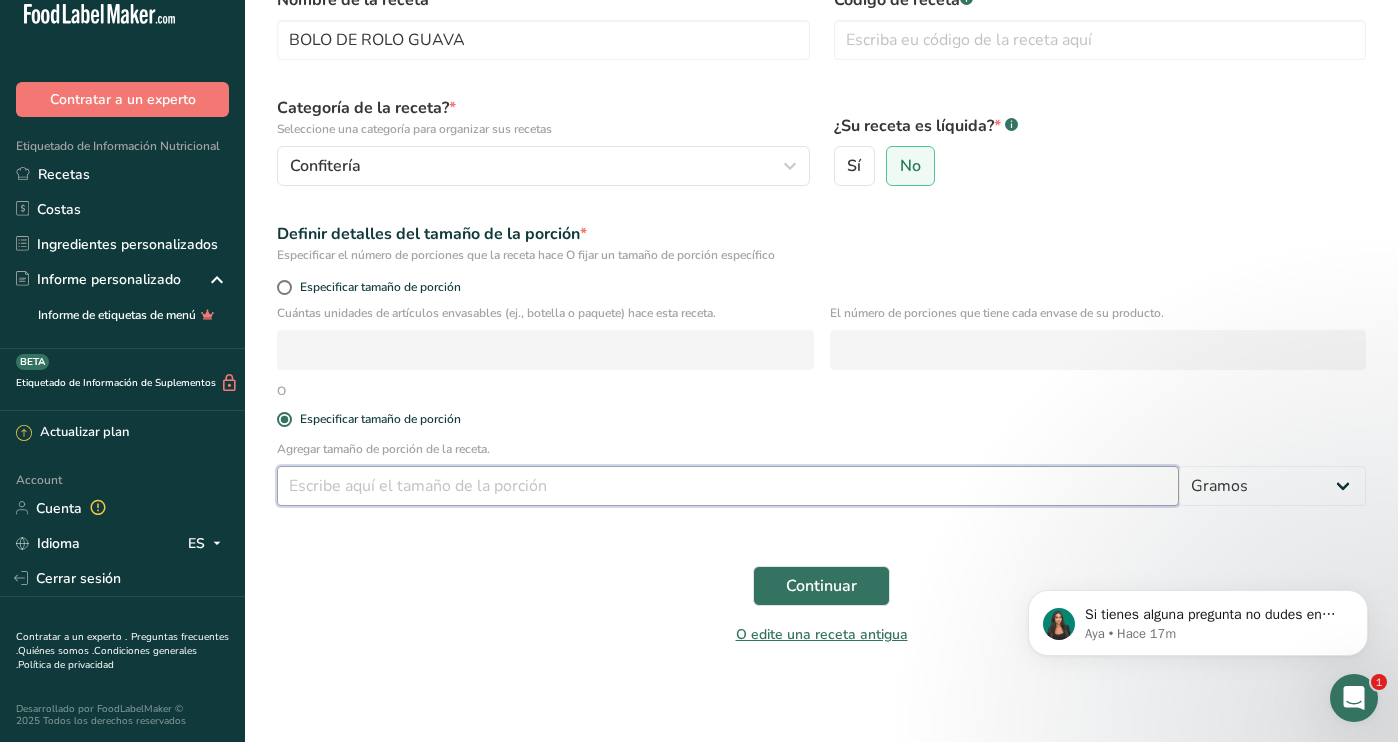 click at bounding box center [728, 486] 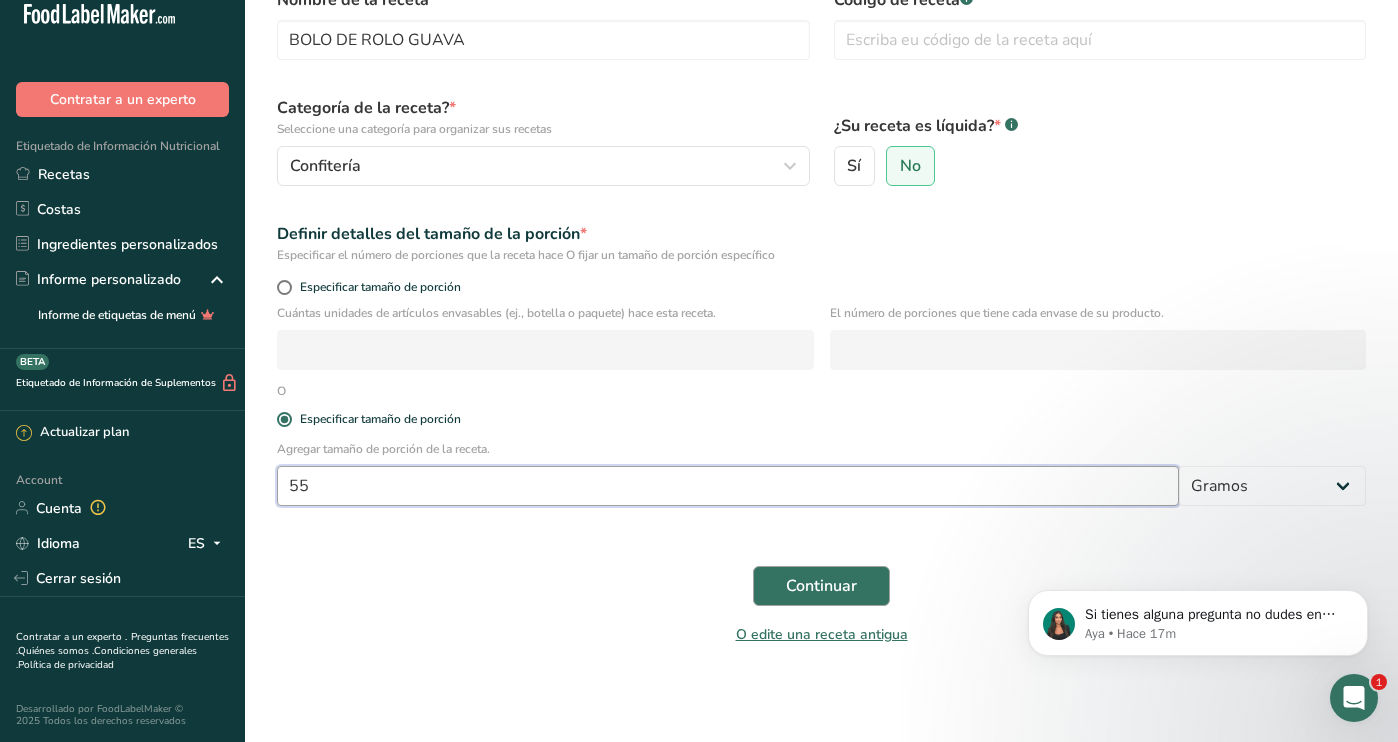 type on "55" 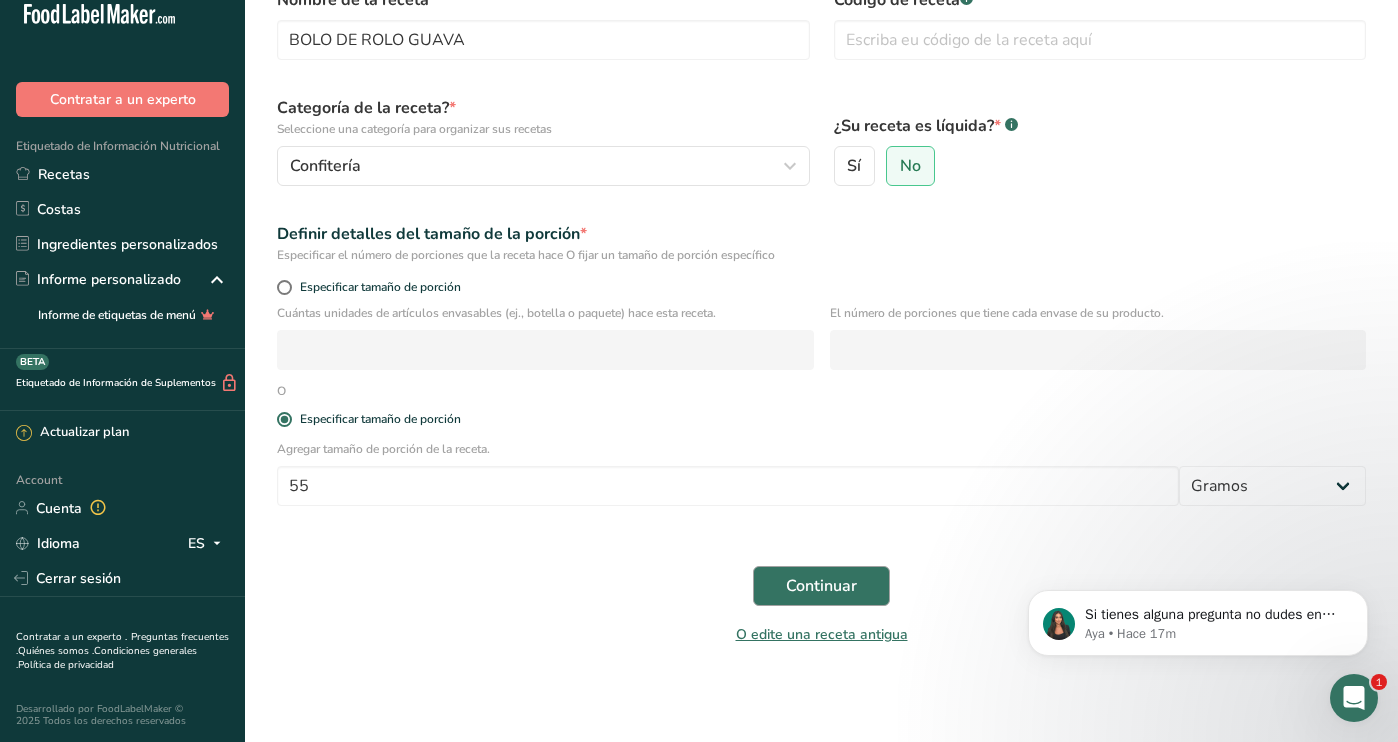 click on "Continuar" at bounding box center [821, 586] 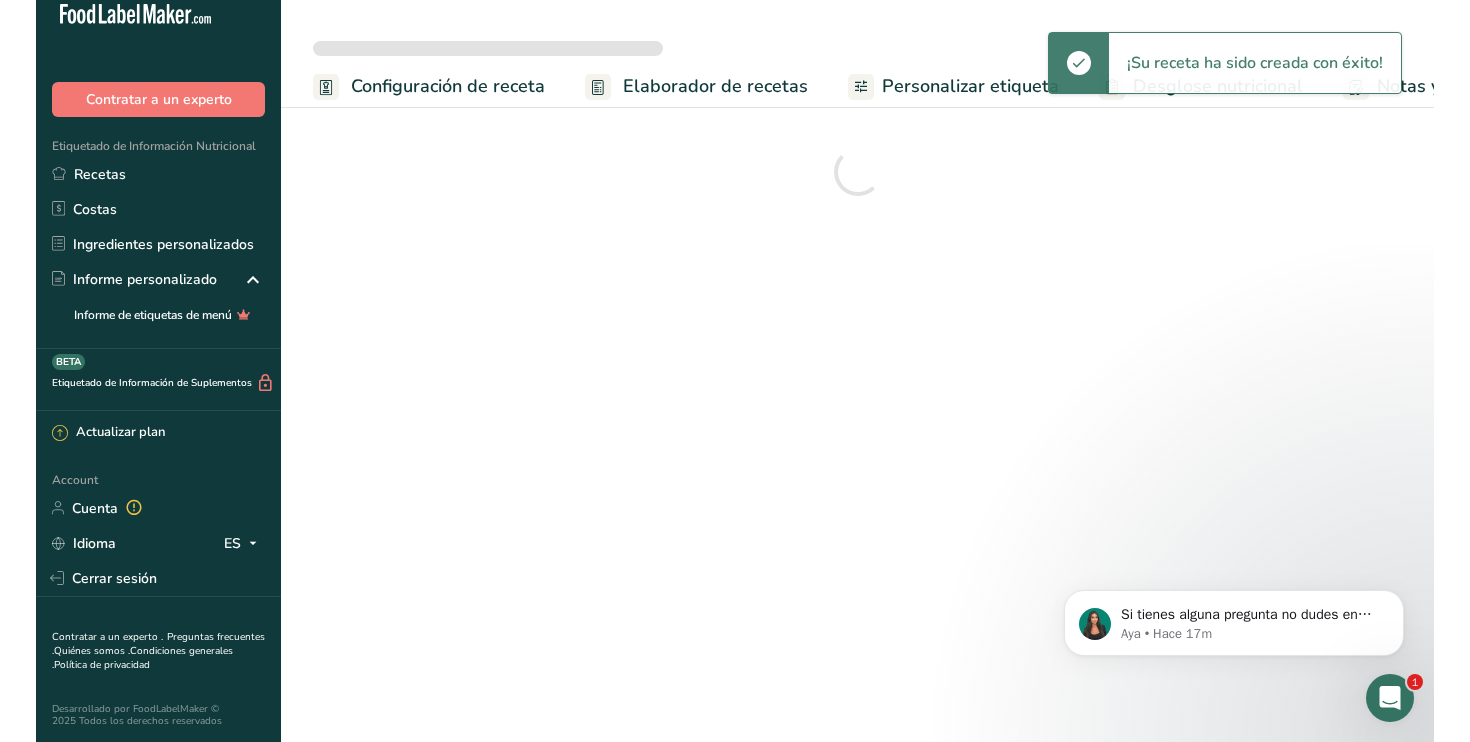 scroll, scrollTop: 0, scrollLeft: 0, axis: both 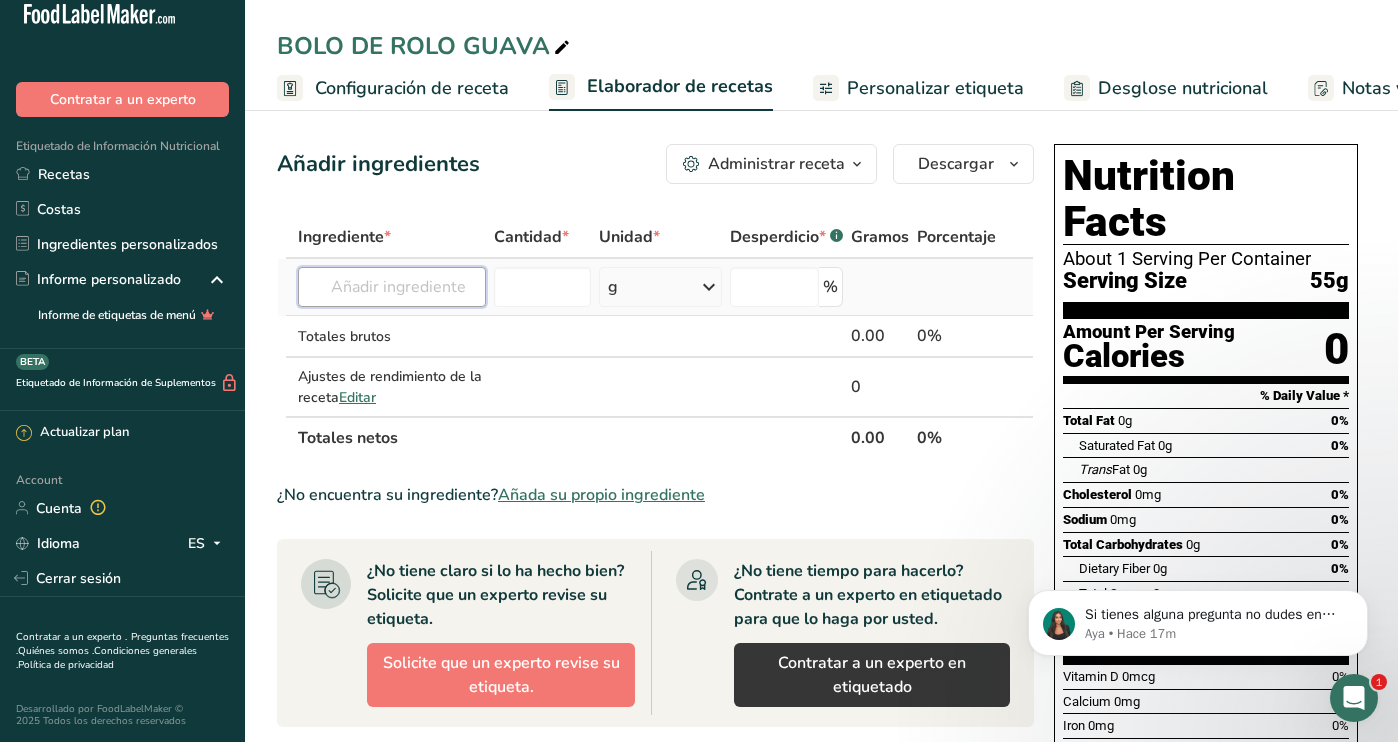 click at bounding box center [392, 287] 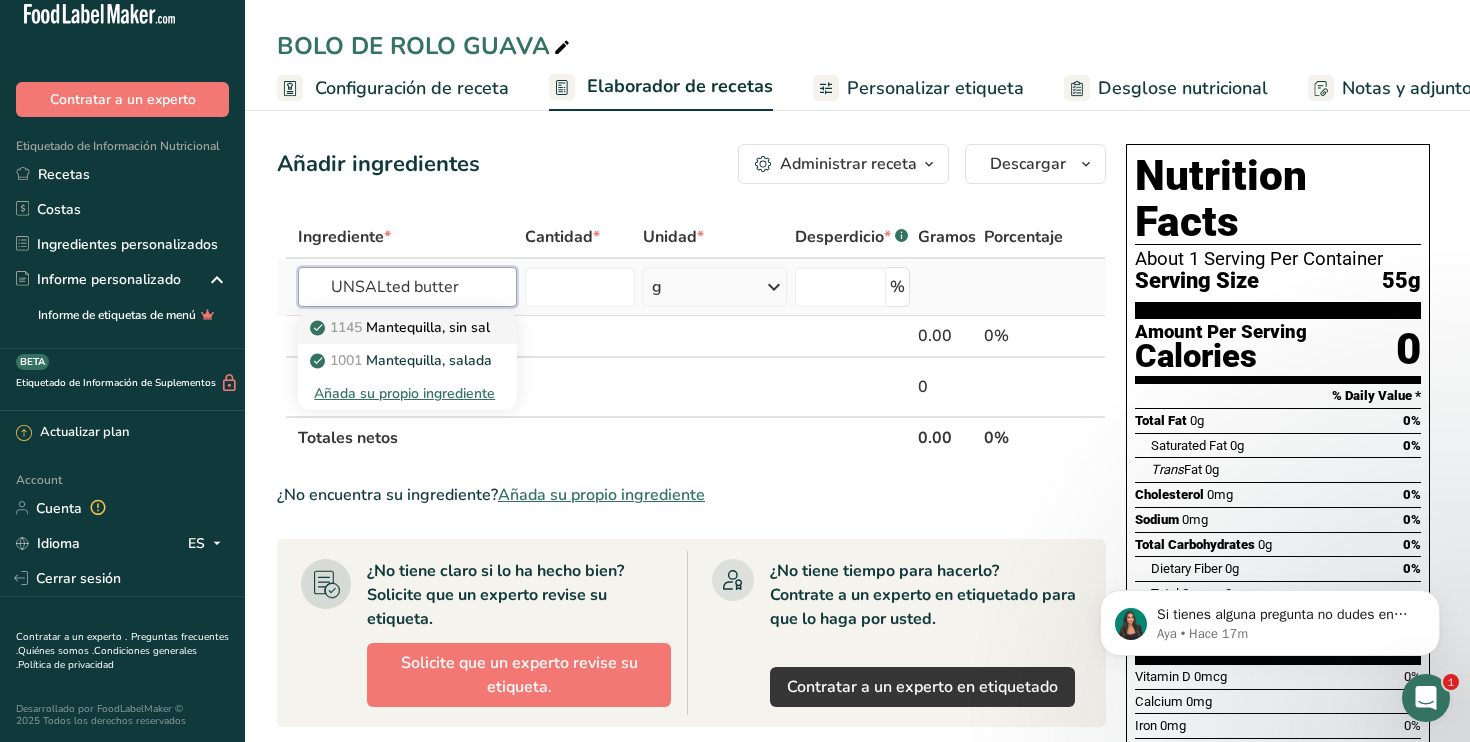type on "UNSALted butter" 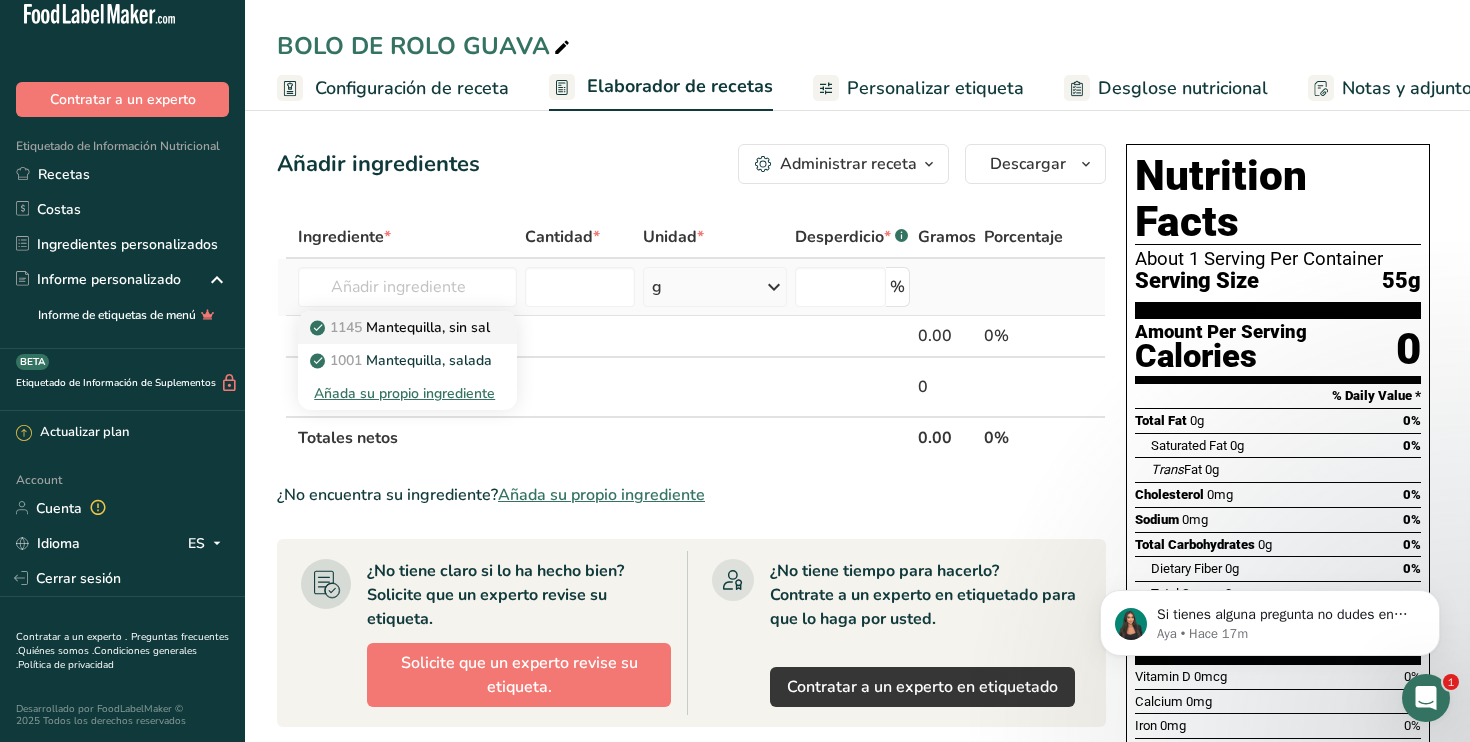 click on "1145
Mantequilla, sin sal" at bounding box center (402, 327) 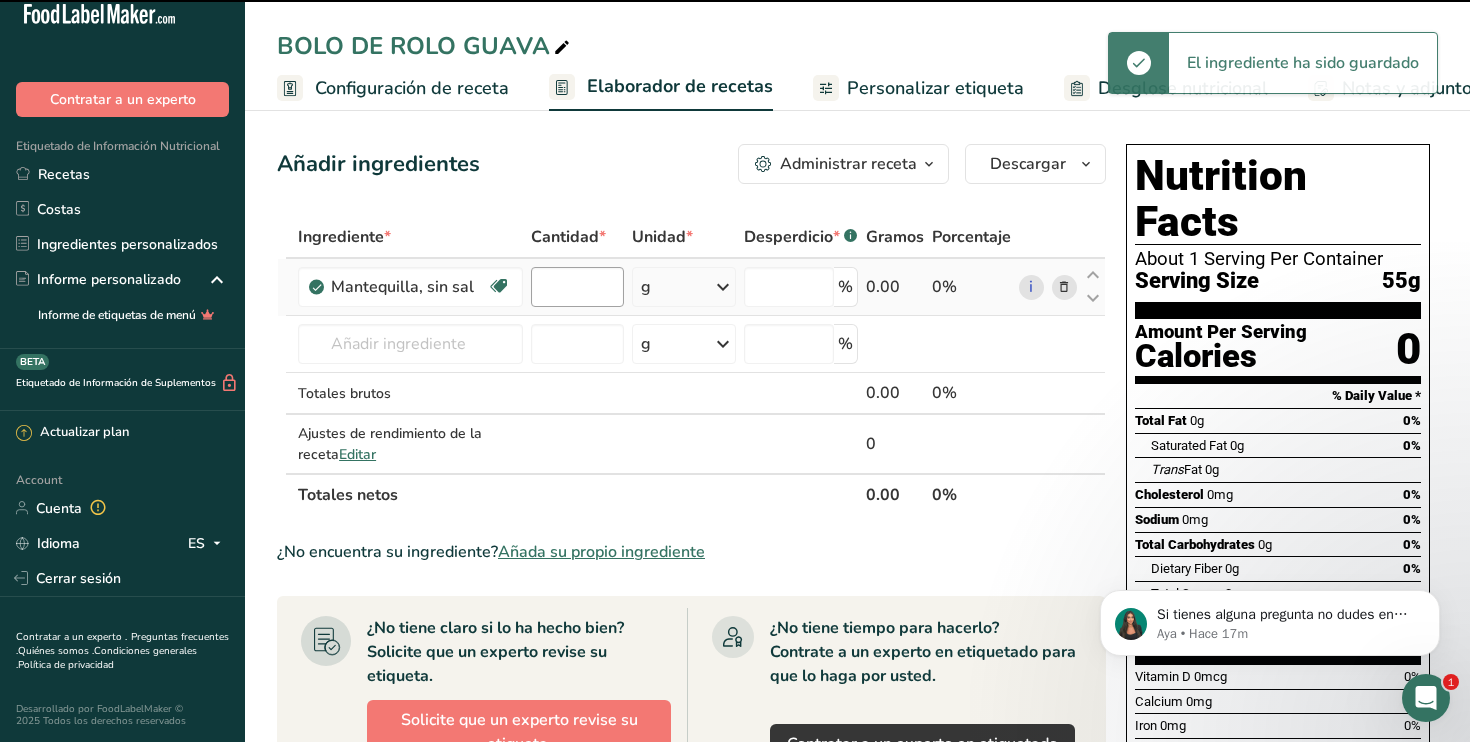 type on "0" 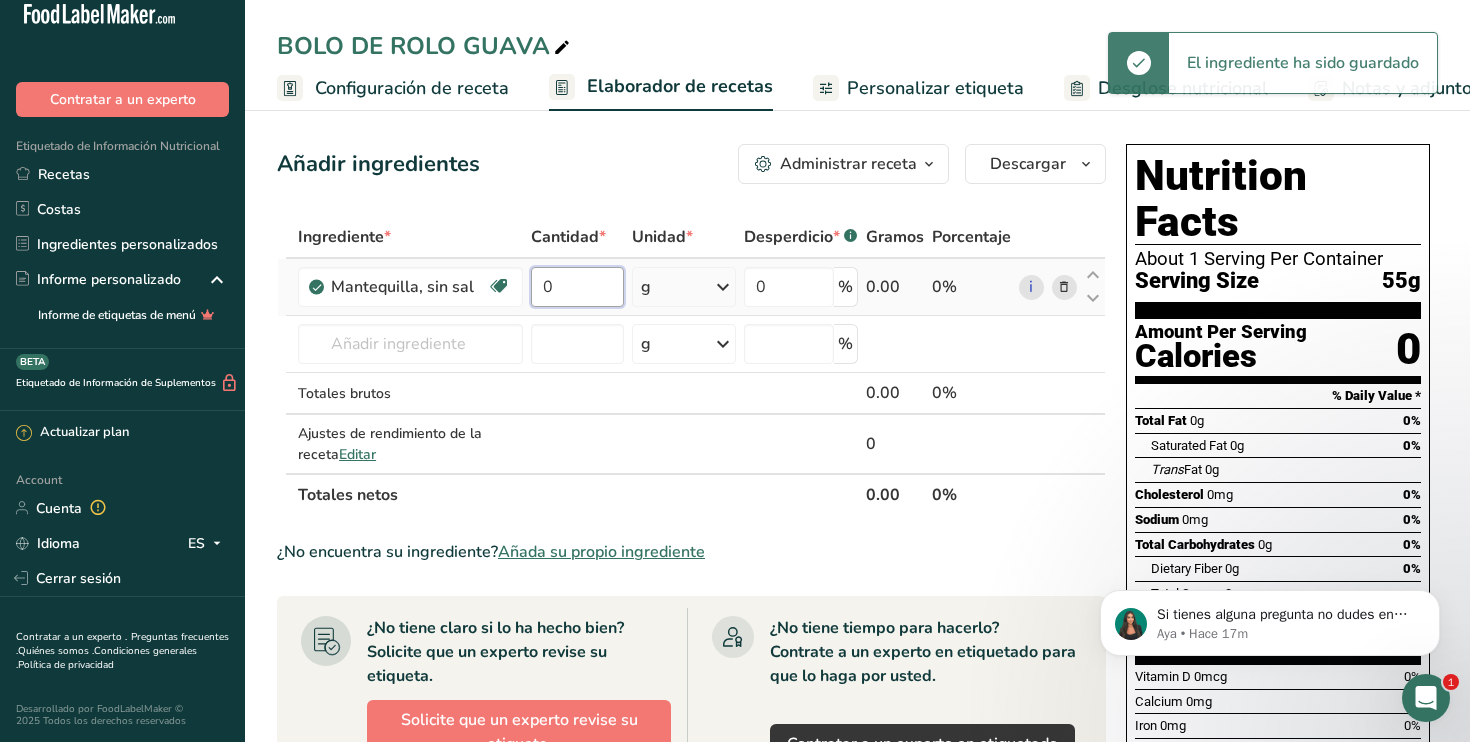 click on "0" at bounding box center (577, 287) 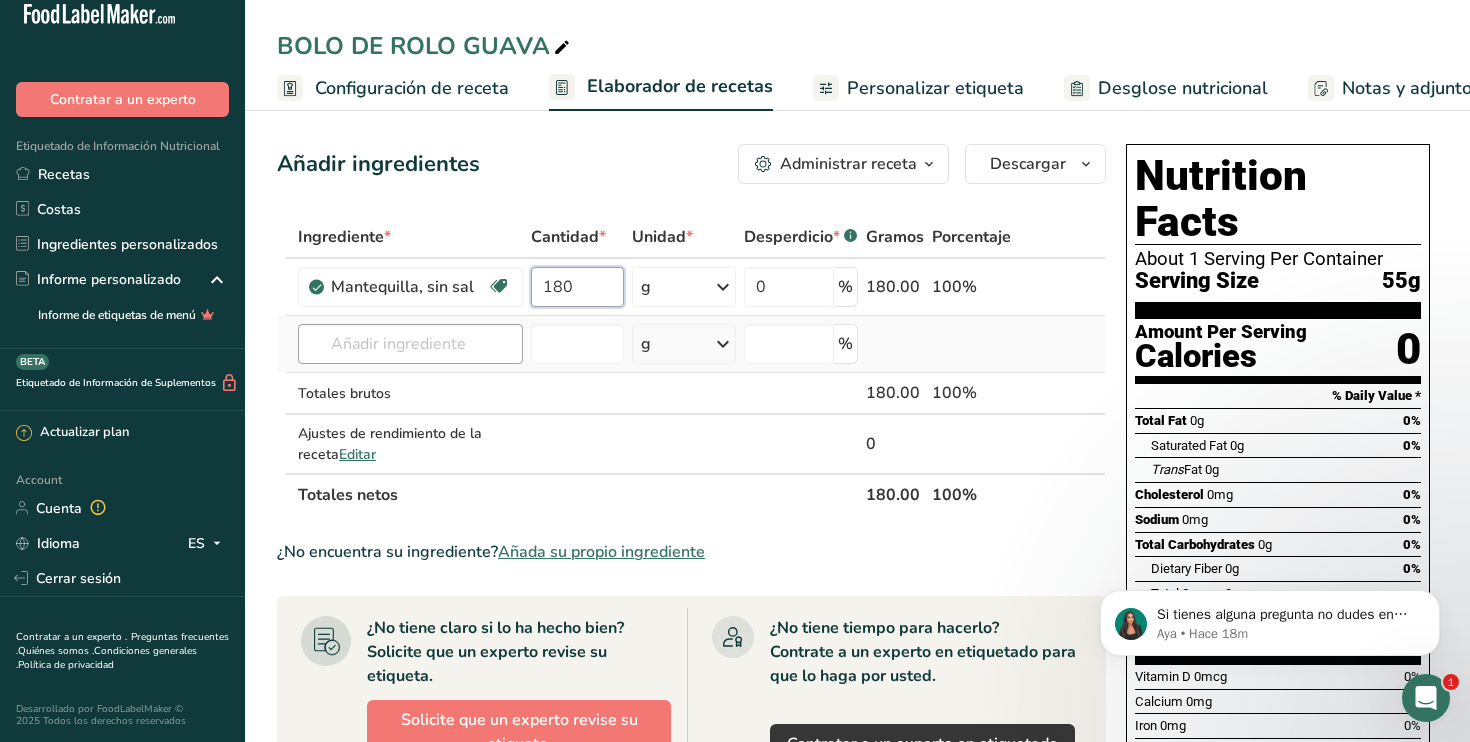 type on "180" 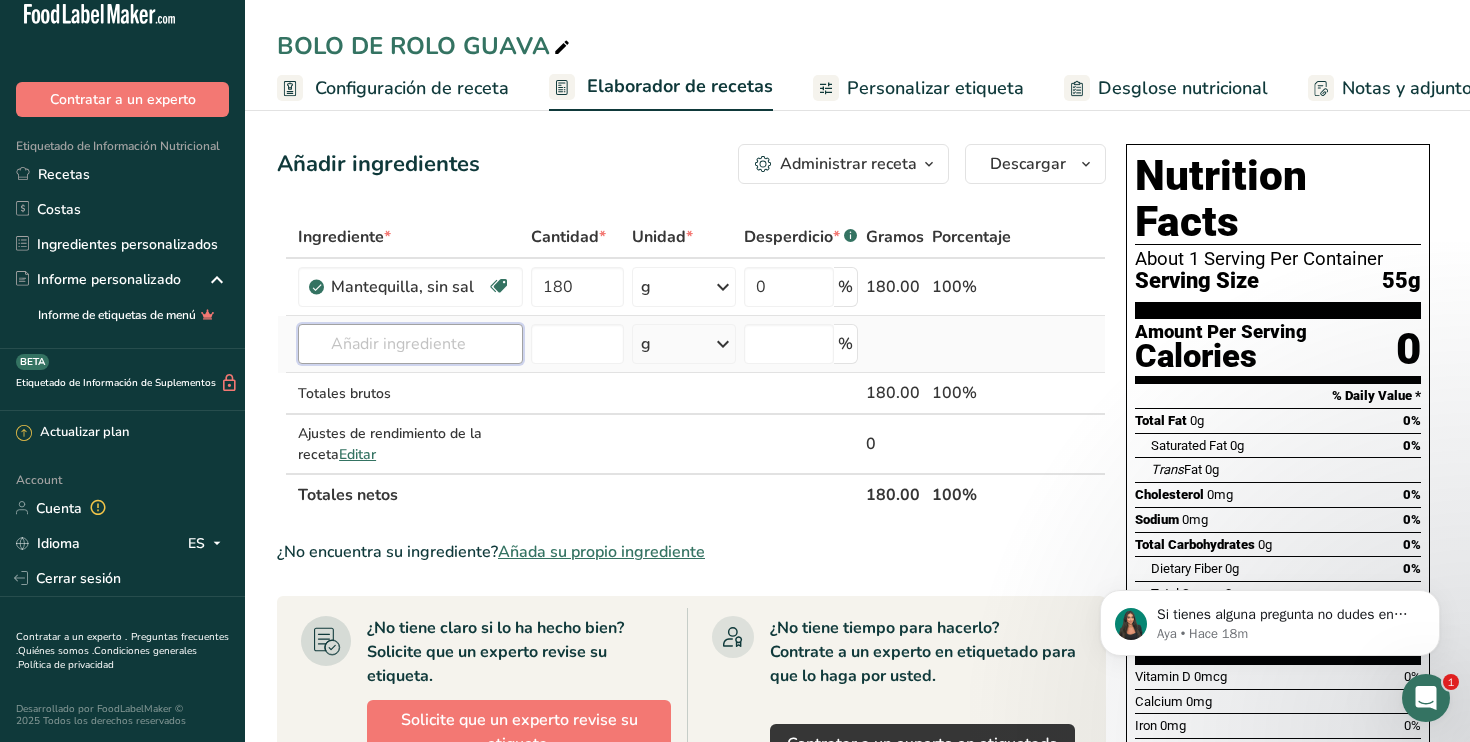 click on "Ingrediente *
Cantidad *
Unidad *
Desperdicio *   .a-a{fill:#347362;}.b-a{fill:#fff;}          Gramos
Porcentaje
Mantequilla, sin sal
Libre de gluten
Vegetariano
Libre de soja
180
g
Porciones
1 pat (1" sq, 1/3" high)
1 tbsp
1 cup
Ver más
Unidades de peso
g
kg
mg
Ver más
Unidades de volumen
litro
Las unidades de volumen requieren una conversión de densidad. Si conoce la densidad de su ingrediente, introdúzcala a continuación. De lo contrario, haga clic en "RIA", nuestra asistente regulatoria de IA, quien podrá ayudarle.
lb/pie³
g/cm³" at bounding box center [691, 366] 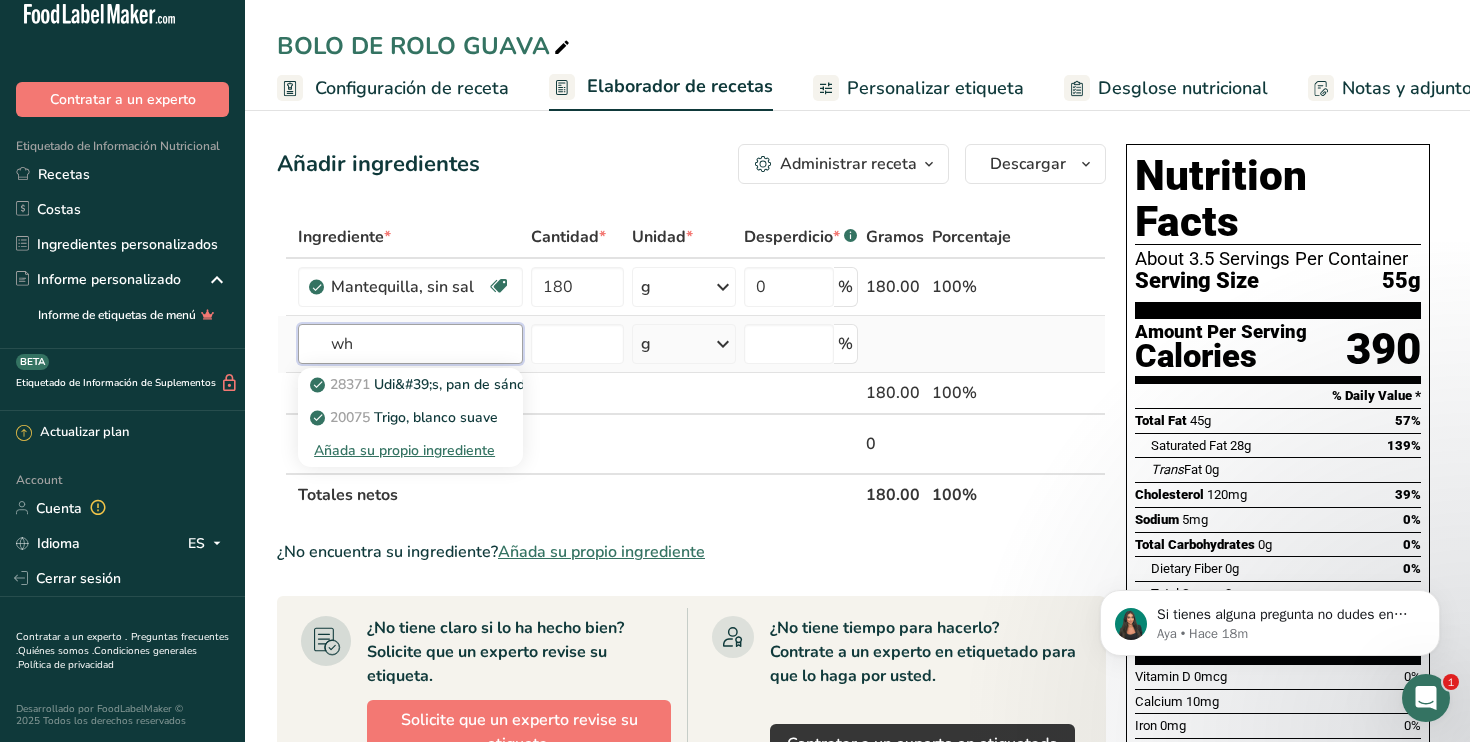 type on "w" 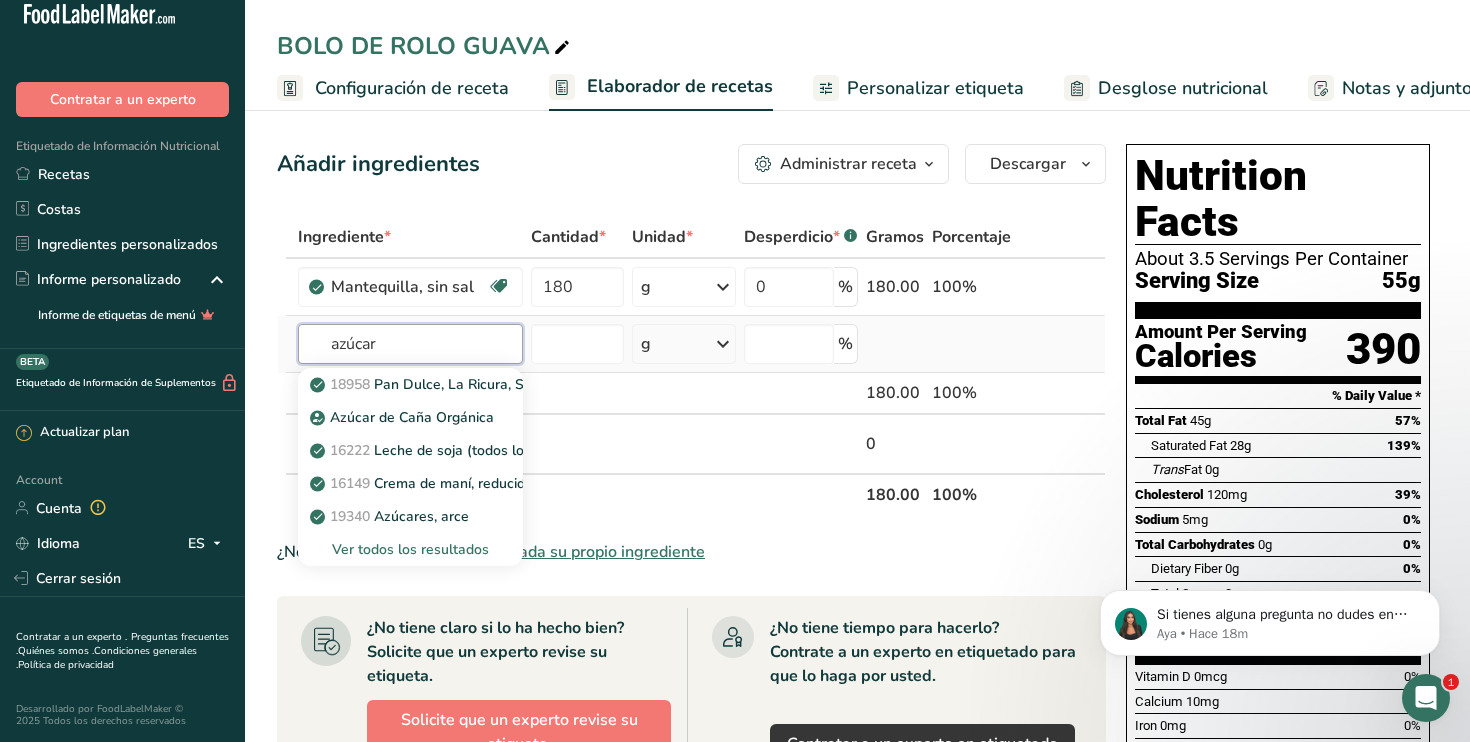 type on "azúcar" 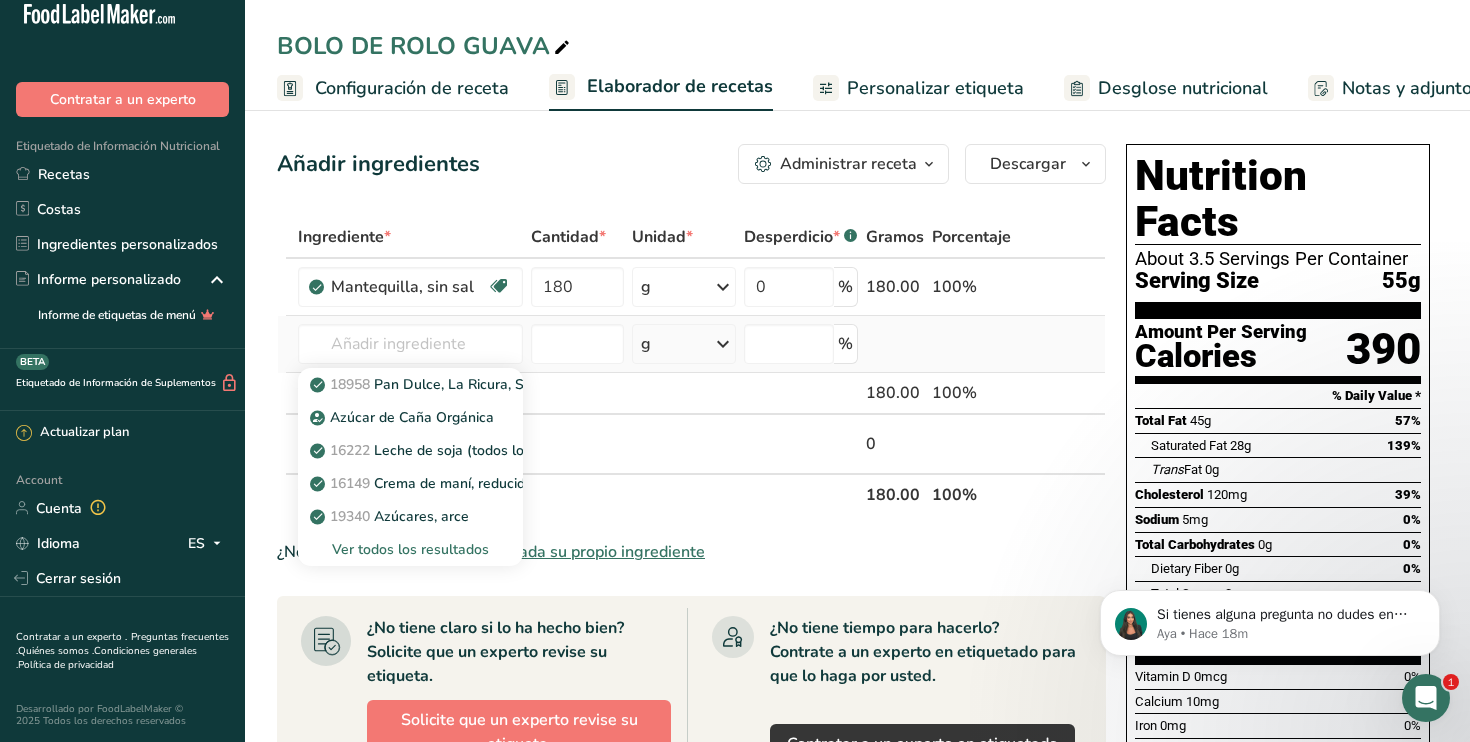 drag, startPoint x: 488, startPoint y: 345, endPoint x: 428, endPoint y: 557, distance: 220.32703 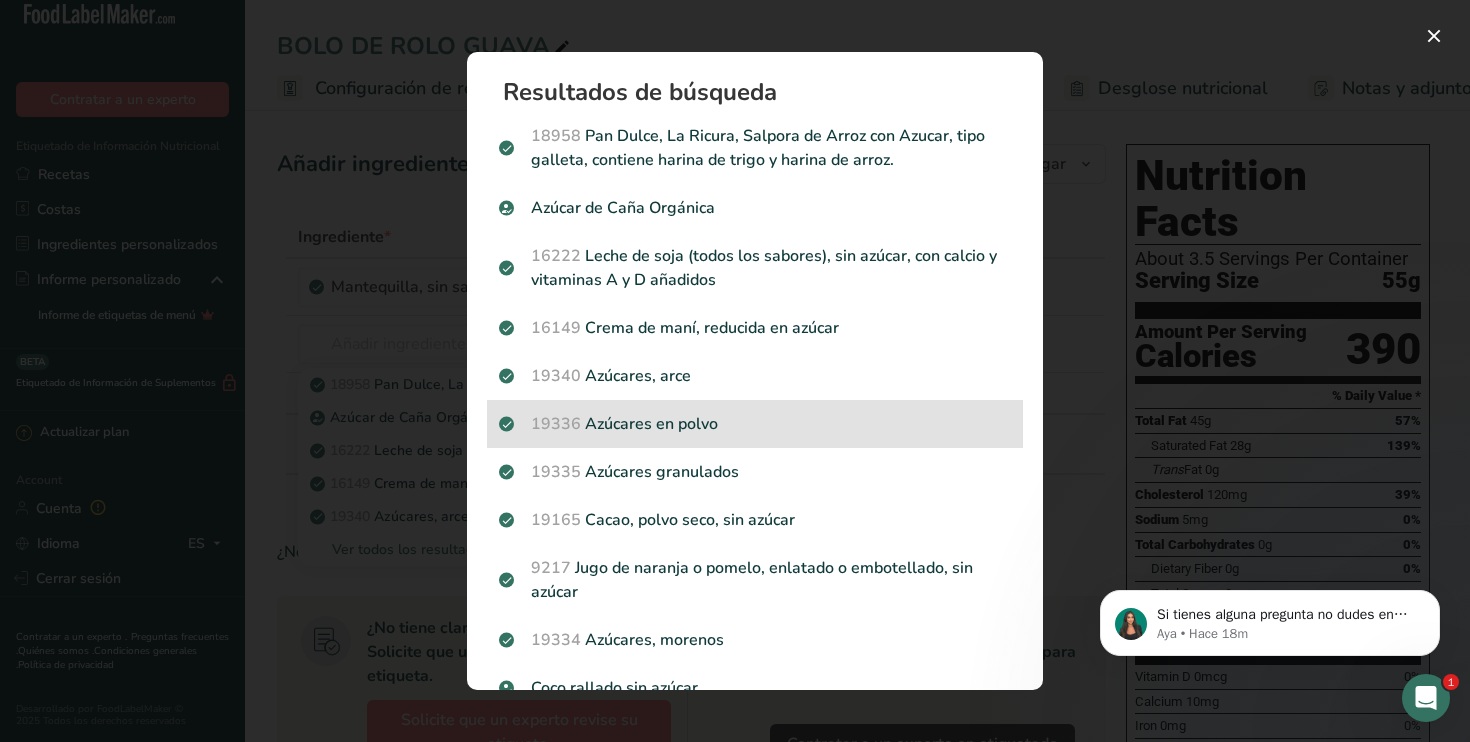 scroll, scrollTop: 0, scrollLeft: 0, axis: both 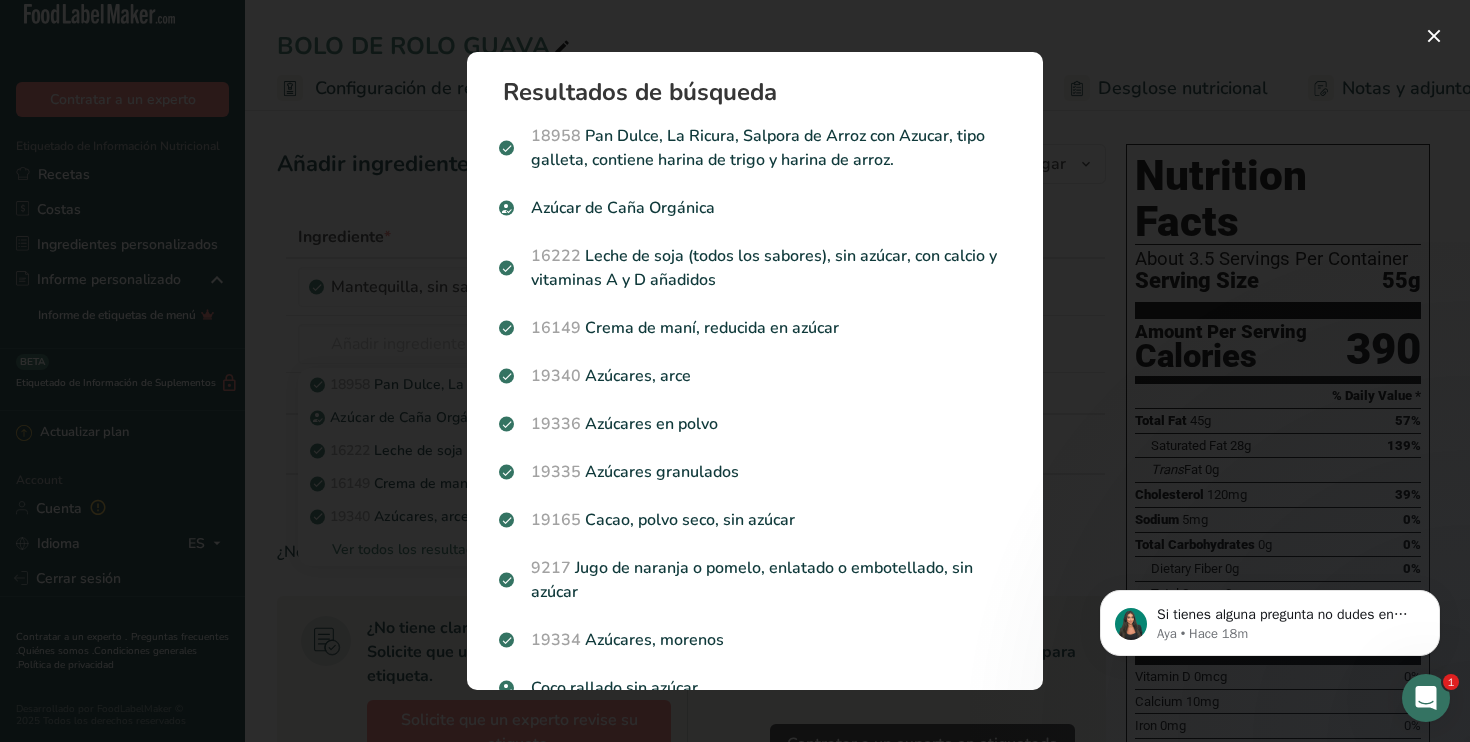 click on "Resultados de búsqueda
18958
Pan Dulce, La Ricura, Salpora de Arroz con Azucar, tipo galleta, contiene harina de trigo y harina de arroz.
Azúcar de Caña Orgánica
16222
Leche de soja (todos los sabores), sin azúcar, con calcio y vitaminas A y D añadidos
16149
Crema de maní, reducida en azúcar
19340
Azúcares, arce
19336
Azúcares en polvo
19335
Azúcares granulados
19165
Cacao, polvo seco, sin azúcar
9217
19334" at bounding box center (755, 371) 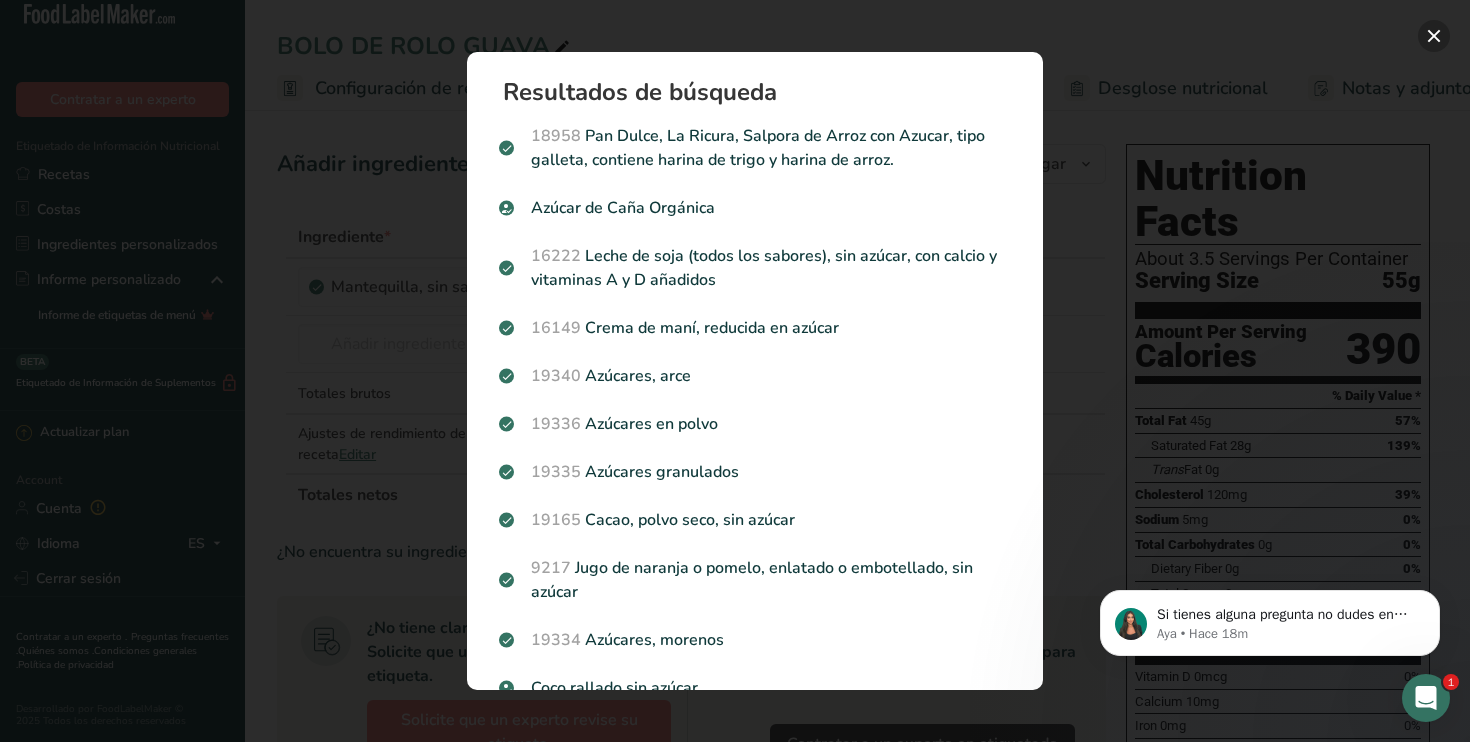 click at bounding box center (1434, 36) 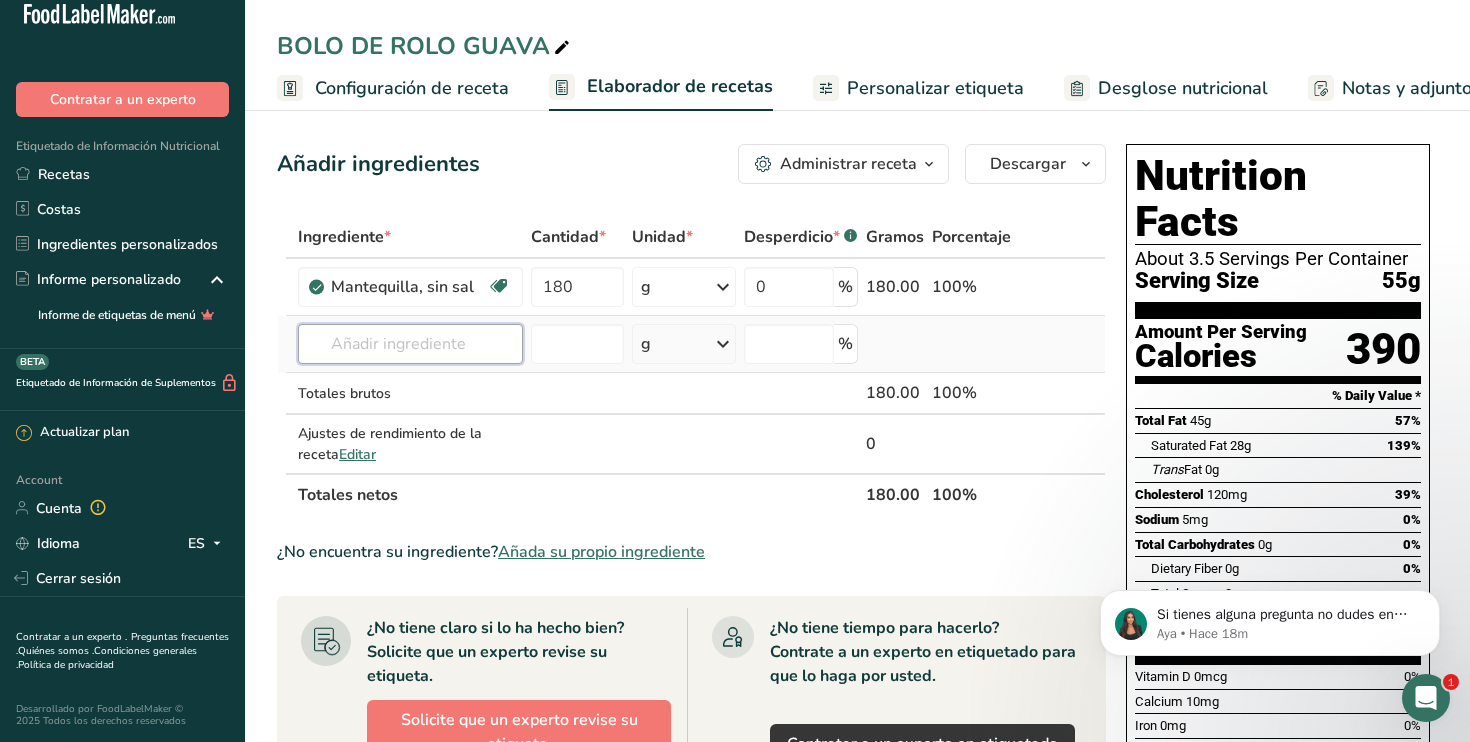 click at bounding box center (410, 344) 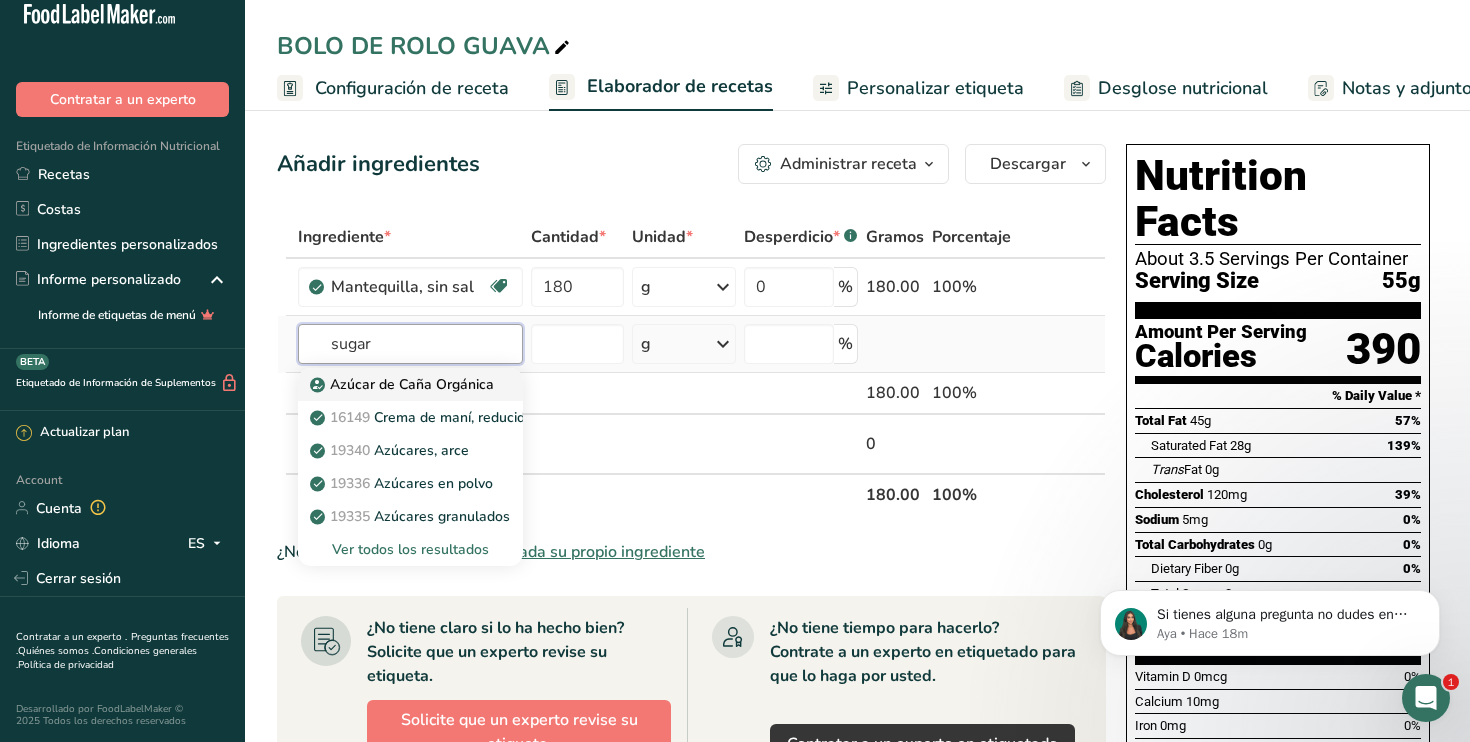 type on "sugar" 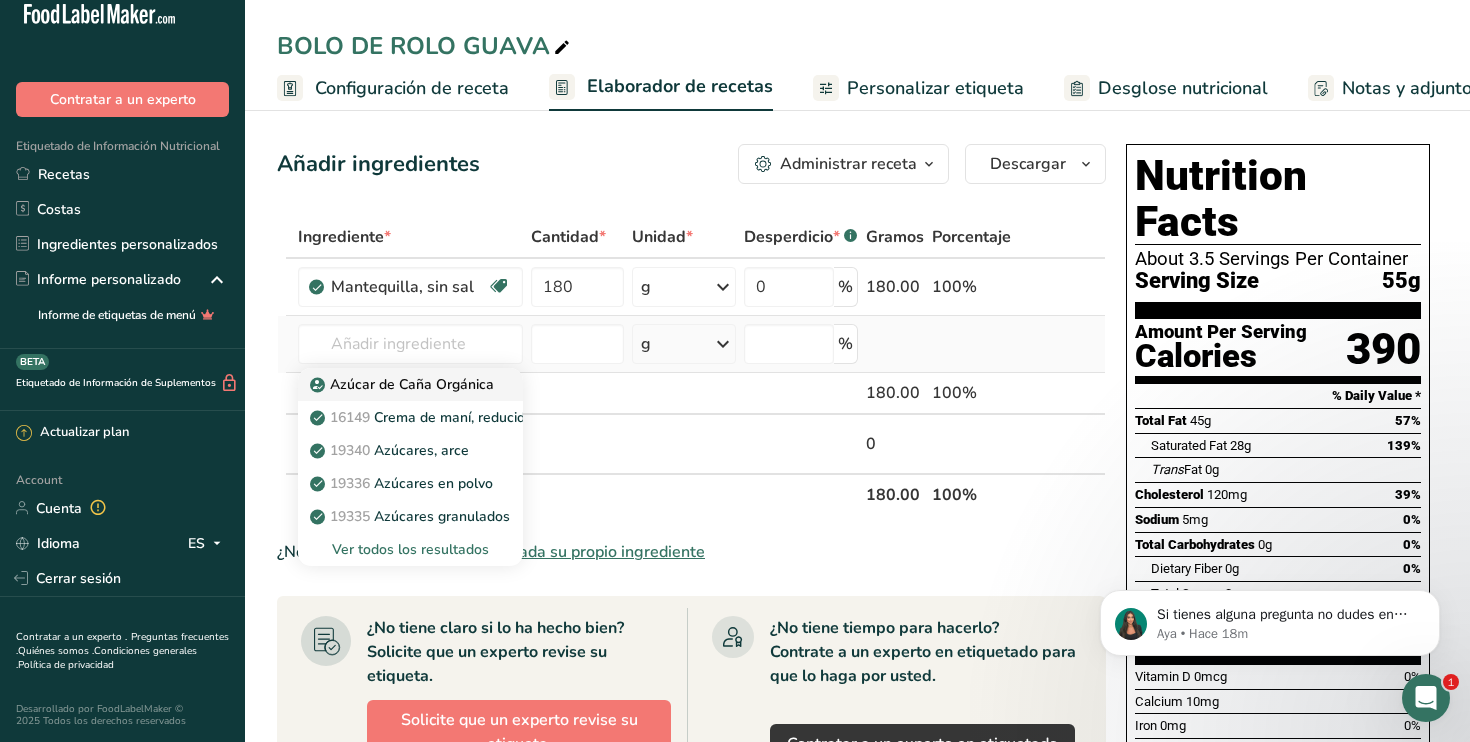 click on "Azúcar de Caña Orgánica" at bounding box center (404, 384) 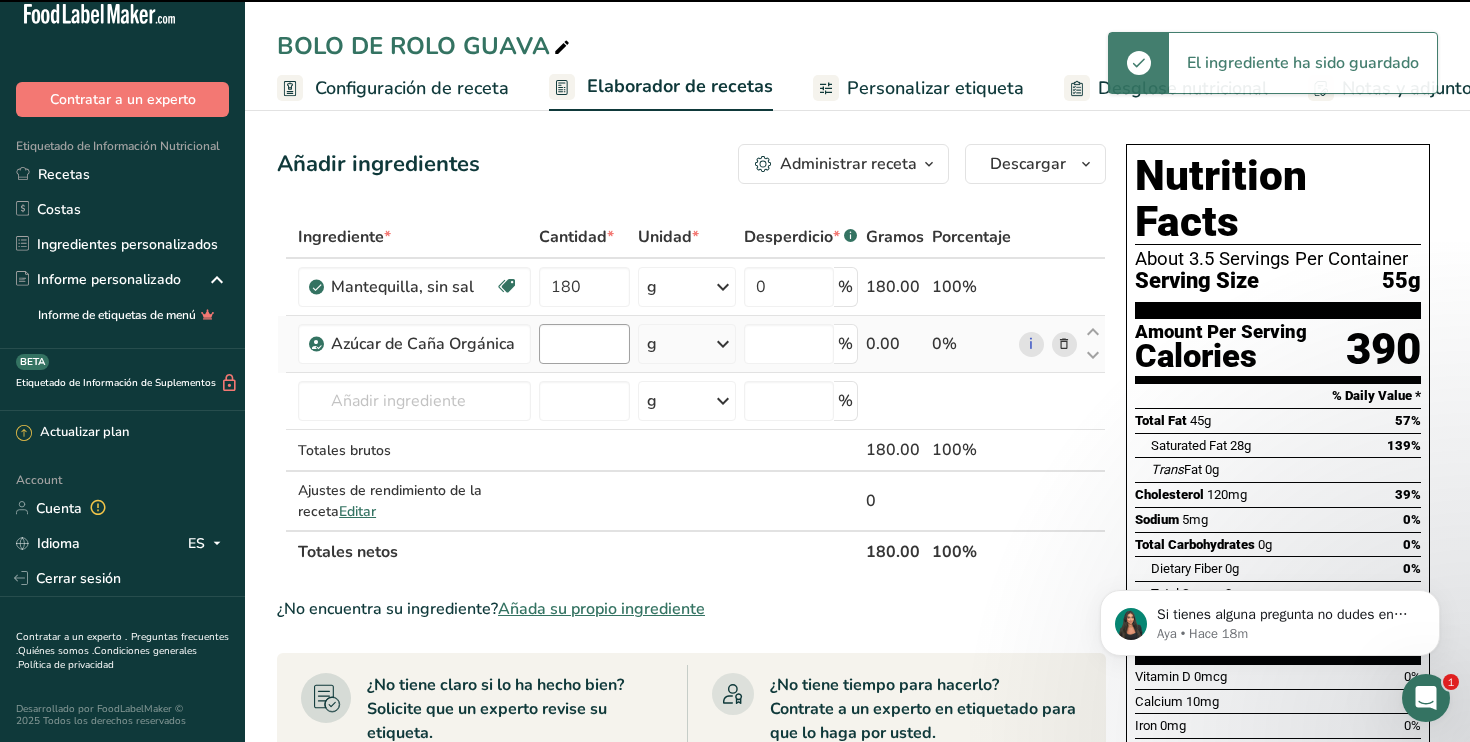 type on "0" 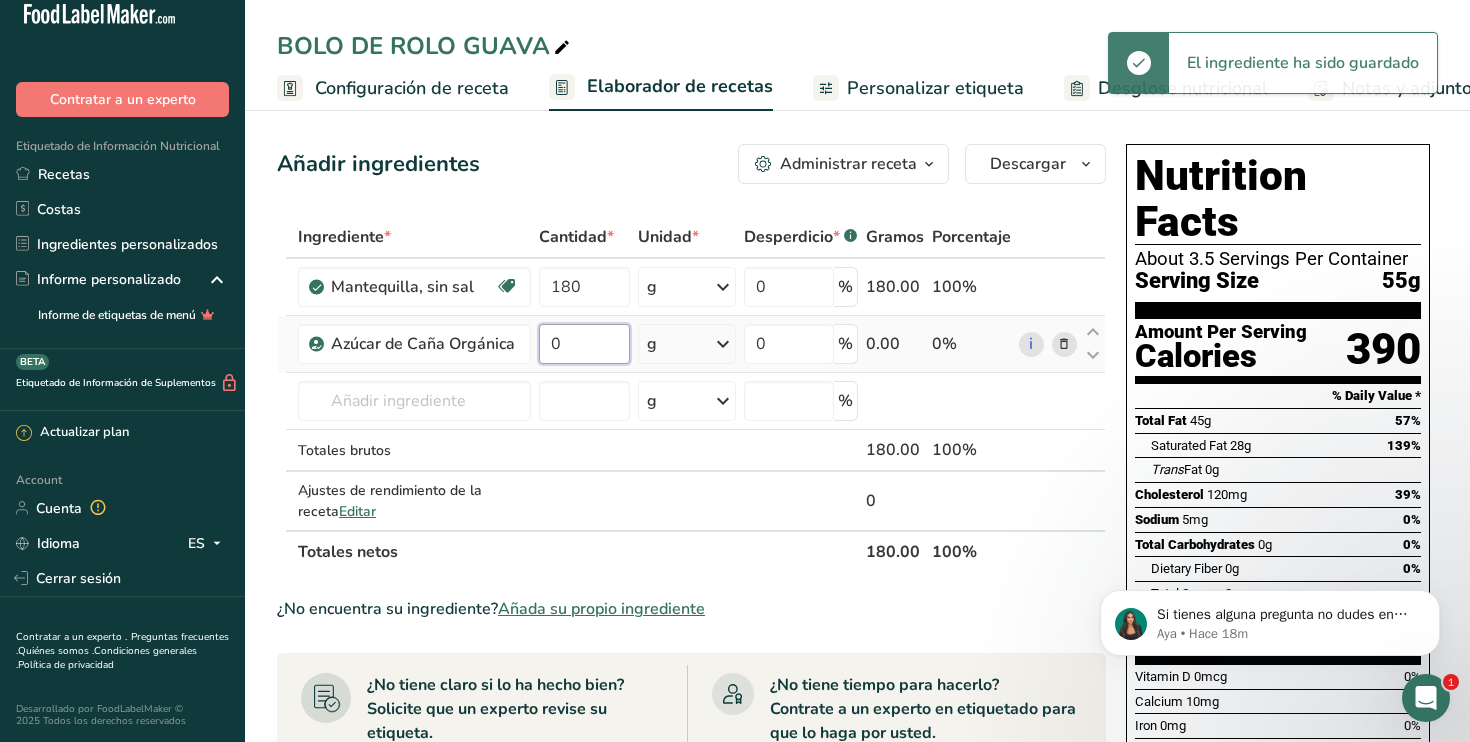 click on "0" at bounding box center [584, 344] 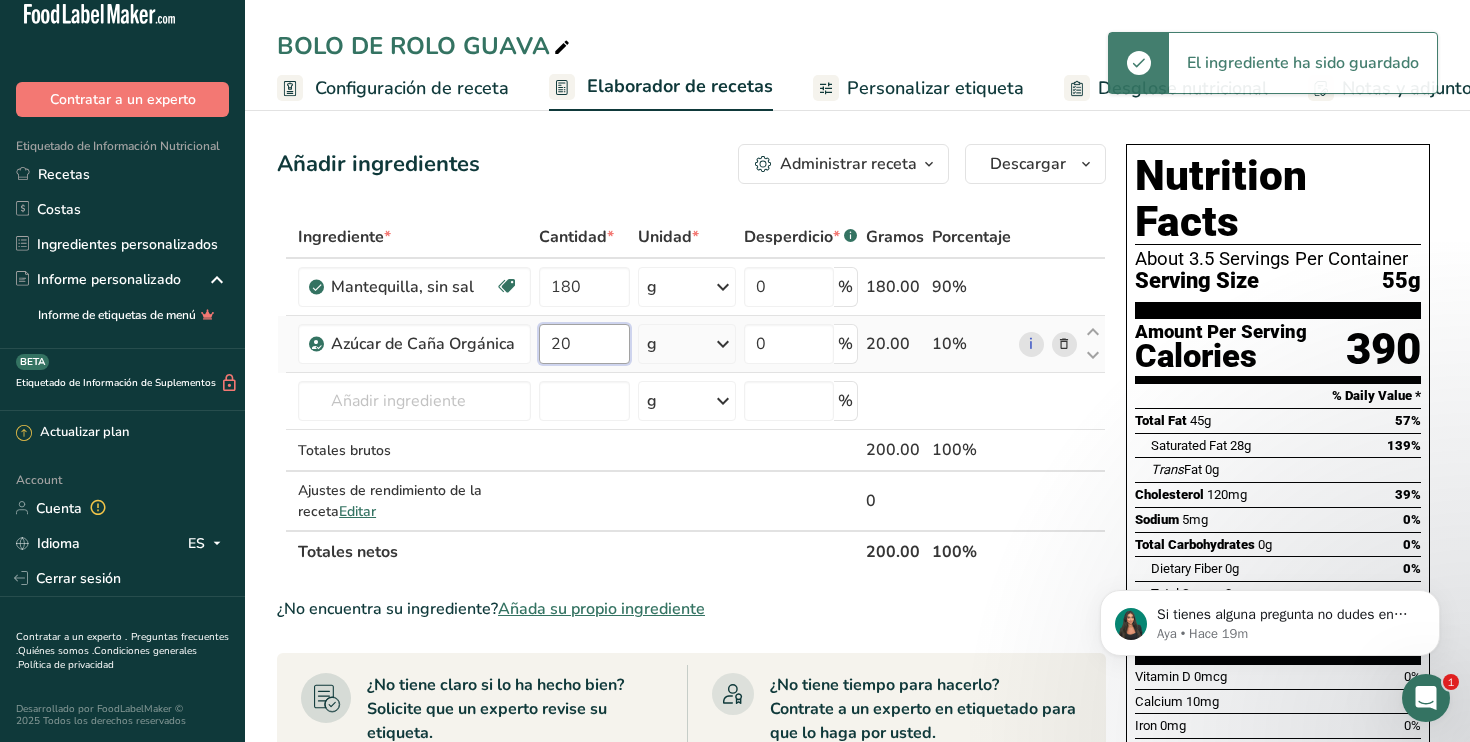 type on "200" 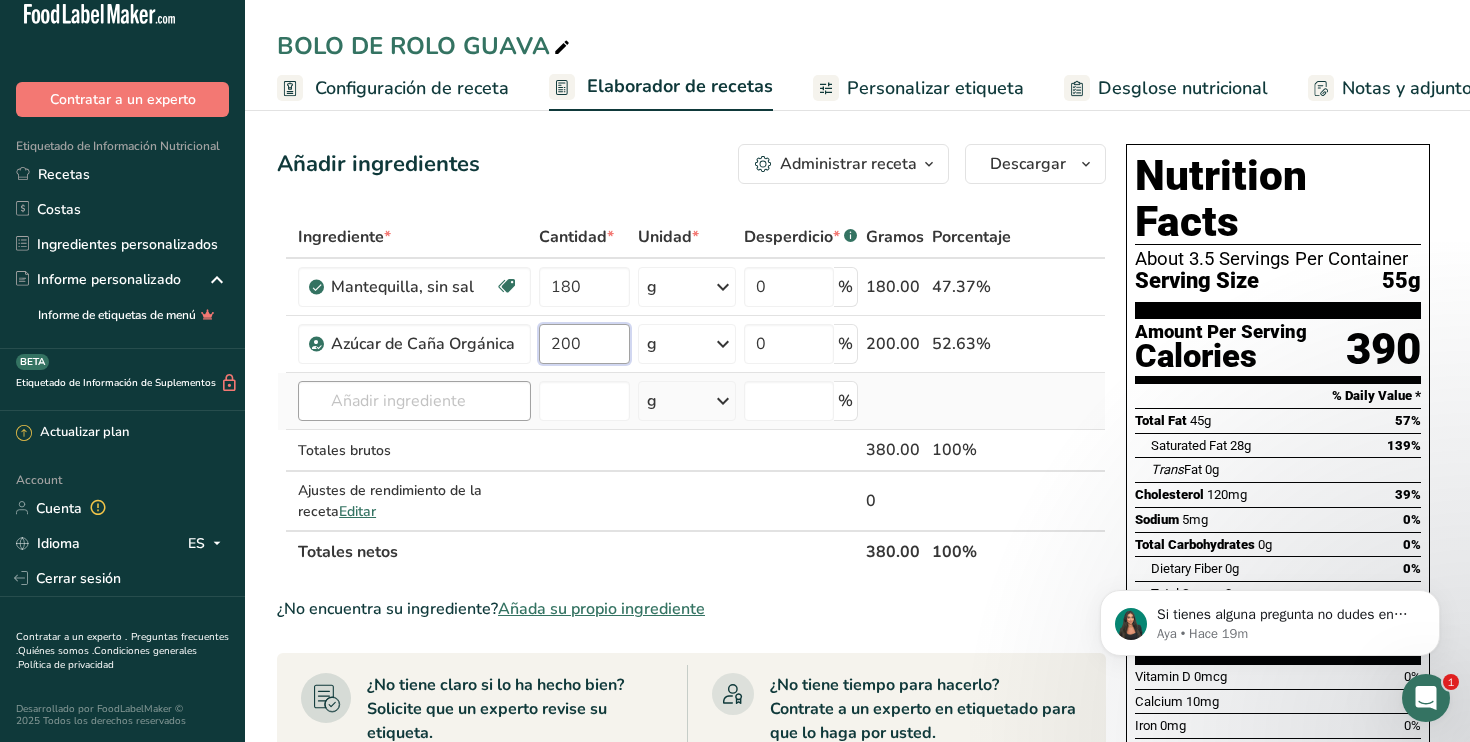 type on "200" 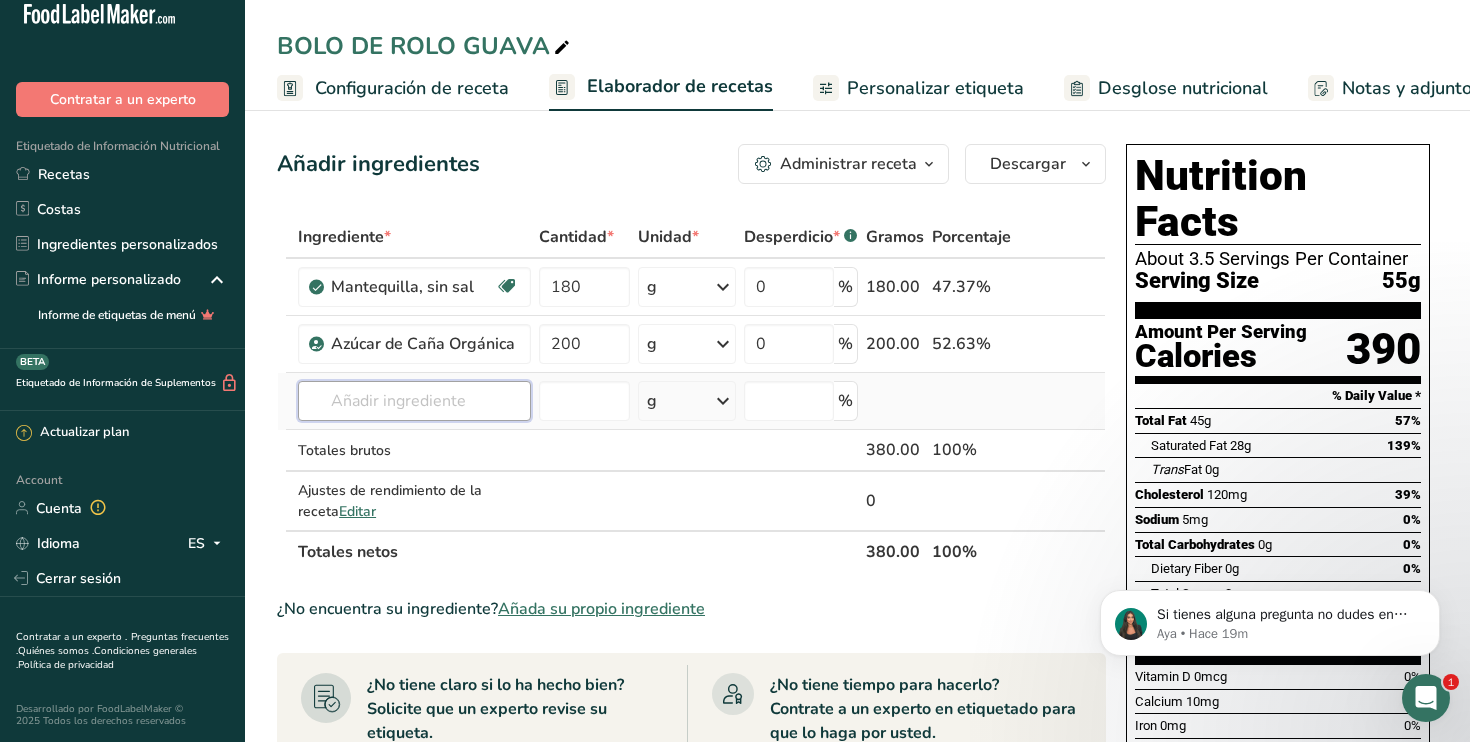 click on "Ingrediente *
Cantidad *
Unidad *
Desperdicio *   .a-a{fill:#347362;}.b-a{fill:#fff;}          Gramos
Porcentaje
Mantequilla, sin sal
Libre de gluten
Vegetariano
Libre de soja
180
g
Porciones
1 pat (1" sq, 1/3" high)
1 tbsp
1 cup
Ver más
Unidades de peso
g
kg
mg
Ver más
Unidades de volumen
litro
Las unidades de volumen requieren una conversión de densidad. Si conoce la densidad de su ingrediente, introdúzcala a continuación. De lo contrario, haga clic en "RIA", nuestra asistente regulatoria de IA, quien podrá ayudarle.
lb/pie³
g/cm³" at bounding box center (691, 394) 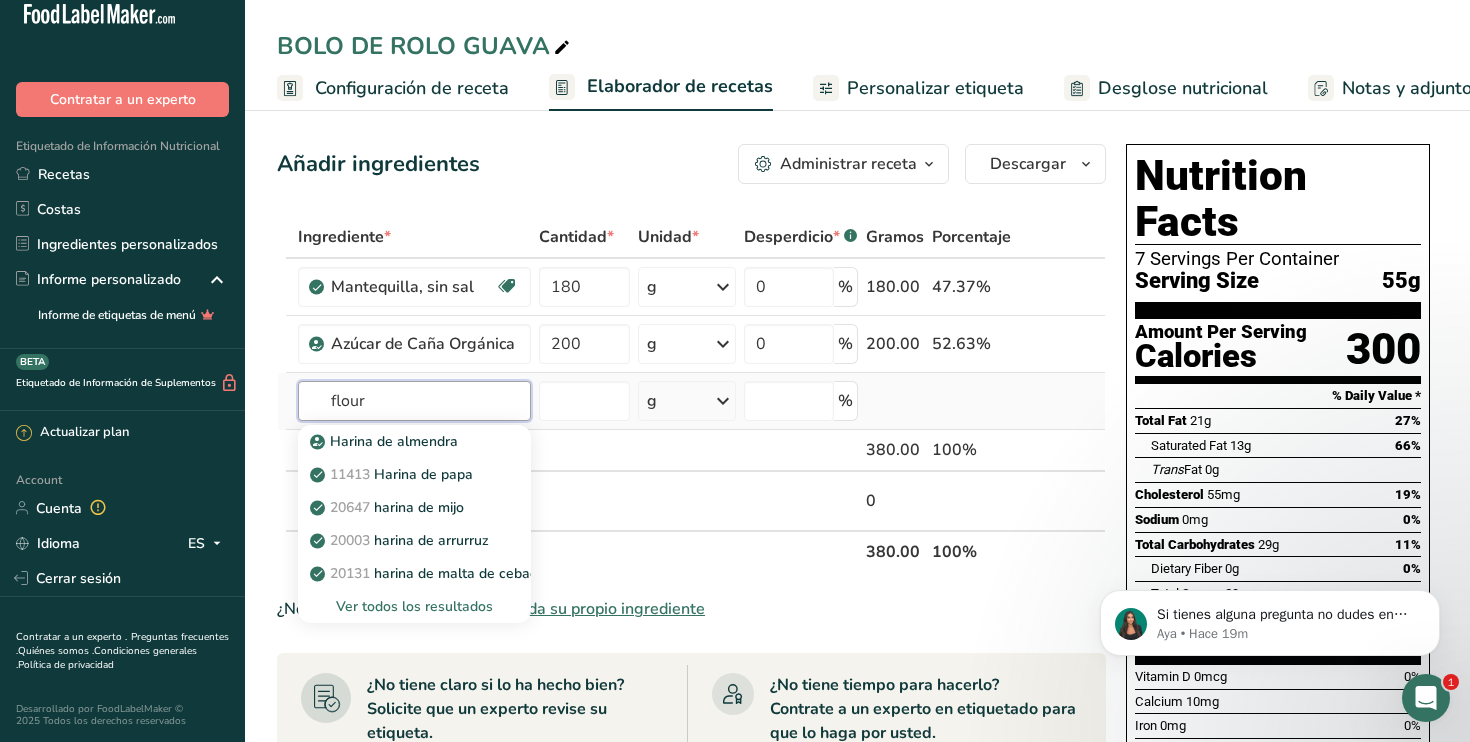 type on "flour" 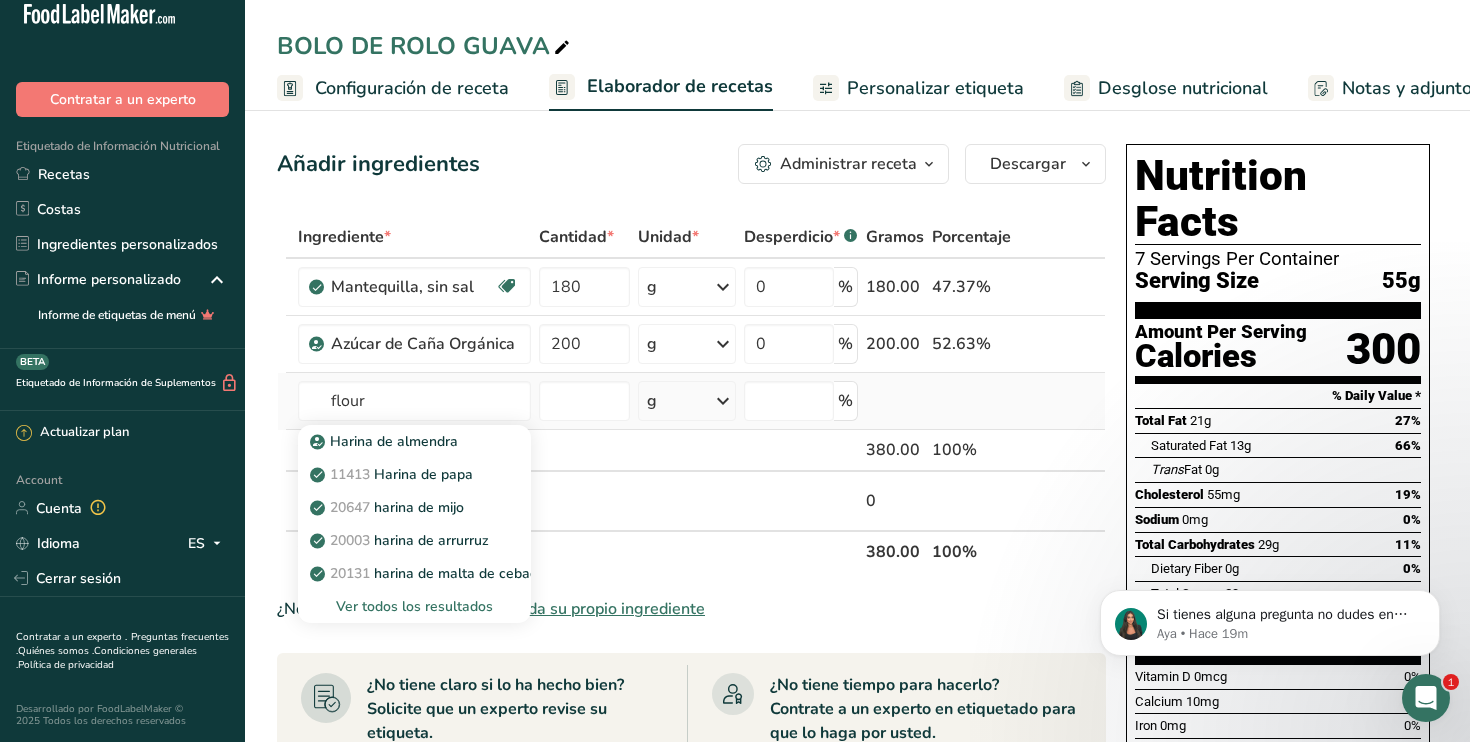 type 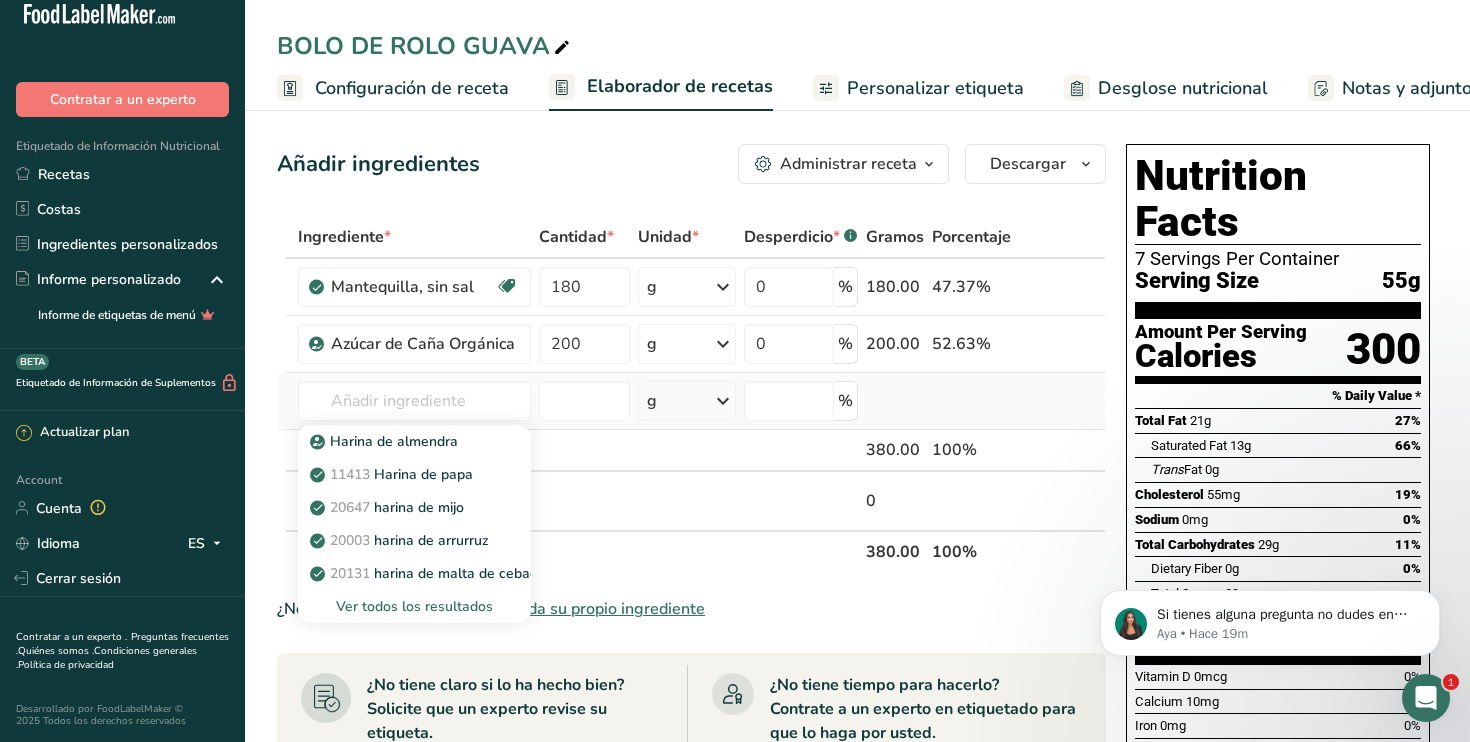 click on "Ver todos los resultados" at bounding box center [414, 606] 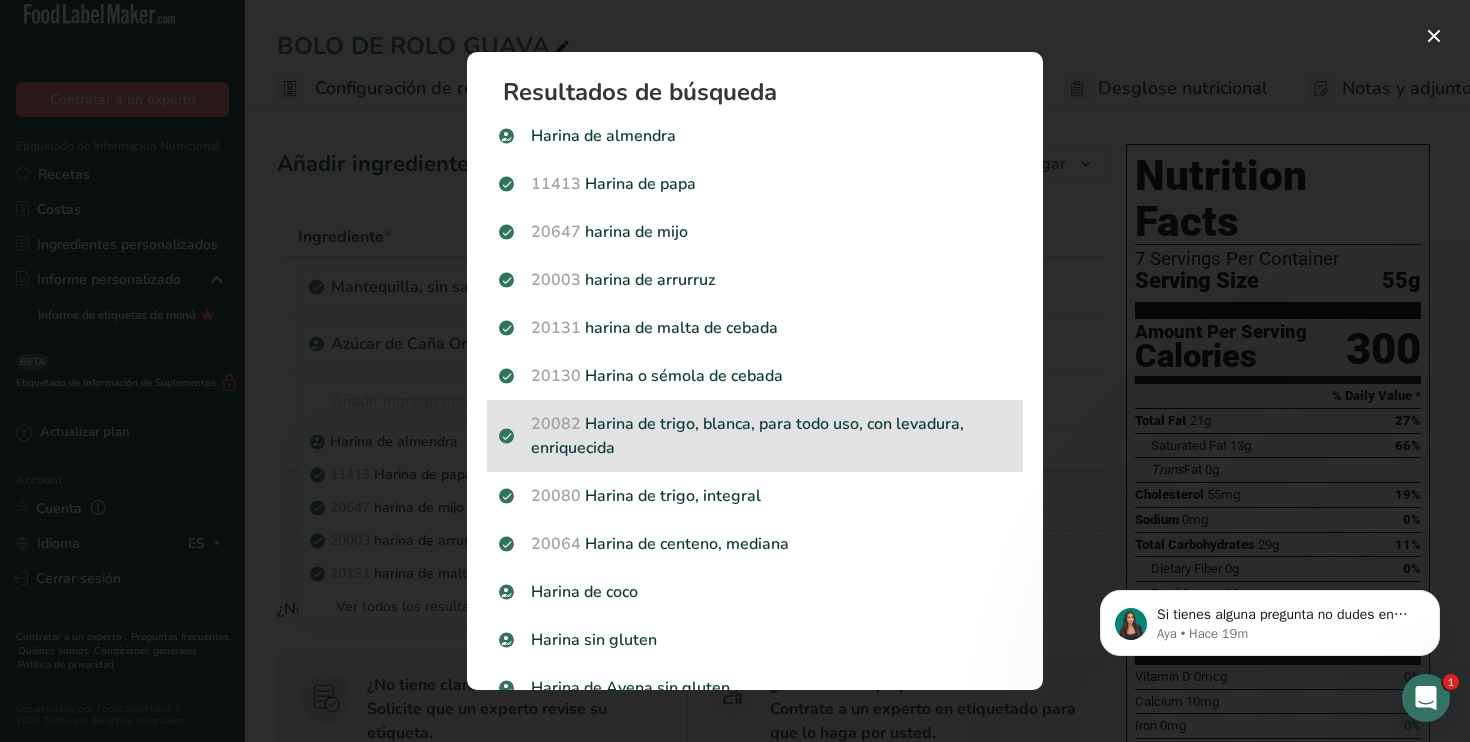 click on "20082
Harina de trigo, blanca, para todo uso, con levadura, enriquecida" at bounding box center [755, 436] 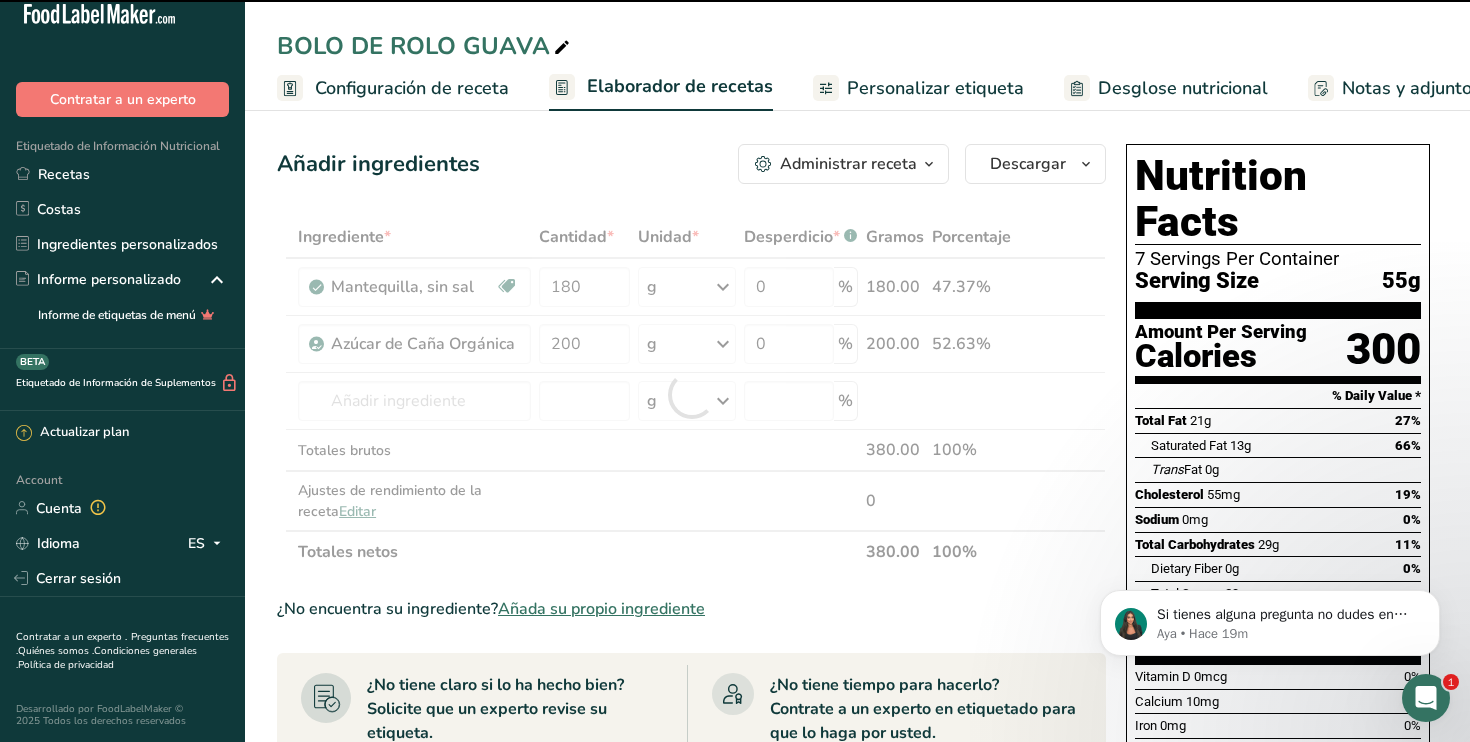 type on "0" 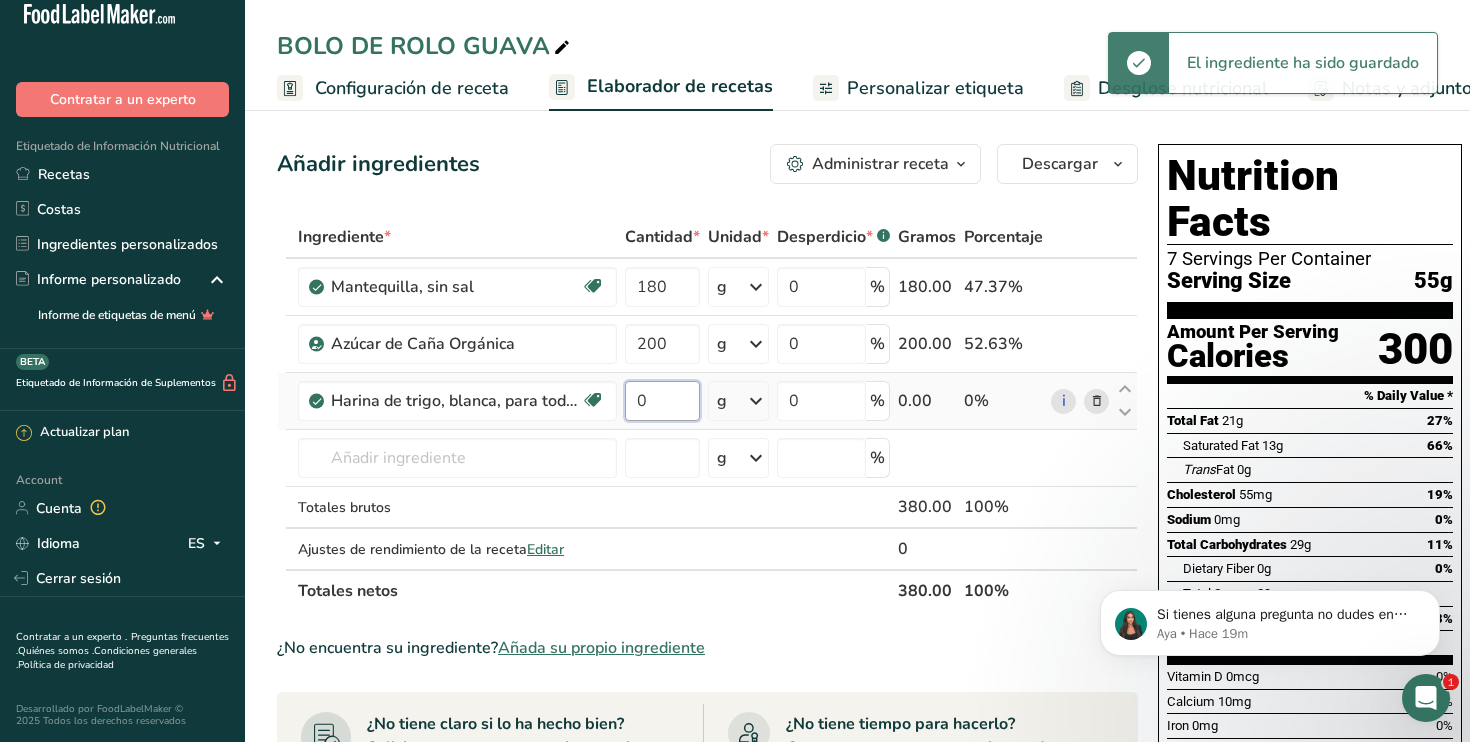 click on "0" at bounding box center [662, 401] 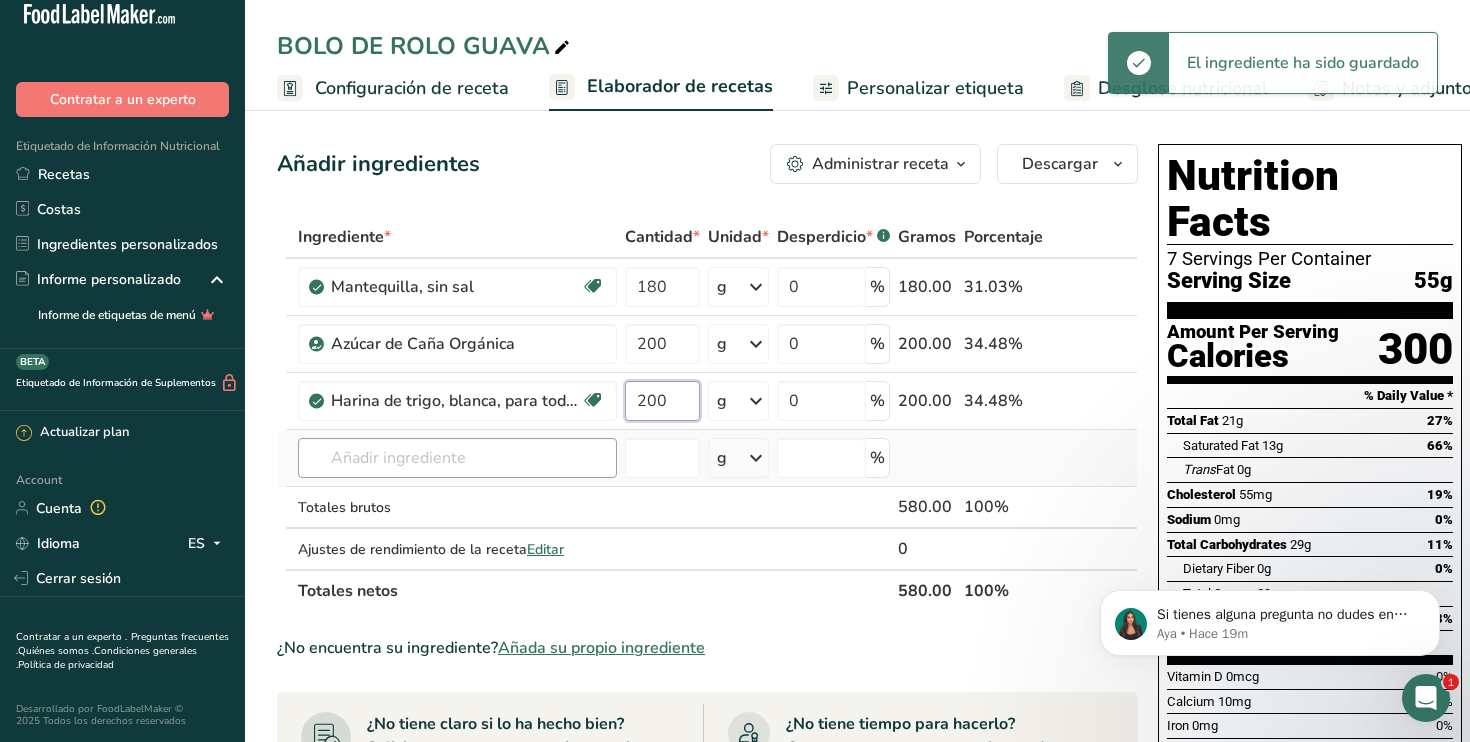 type on "200" 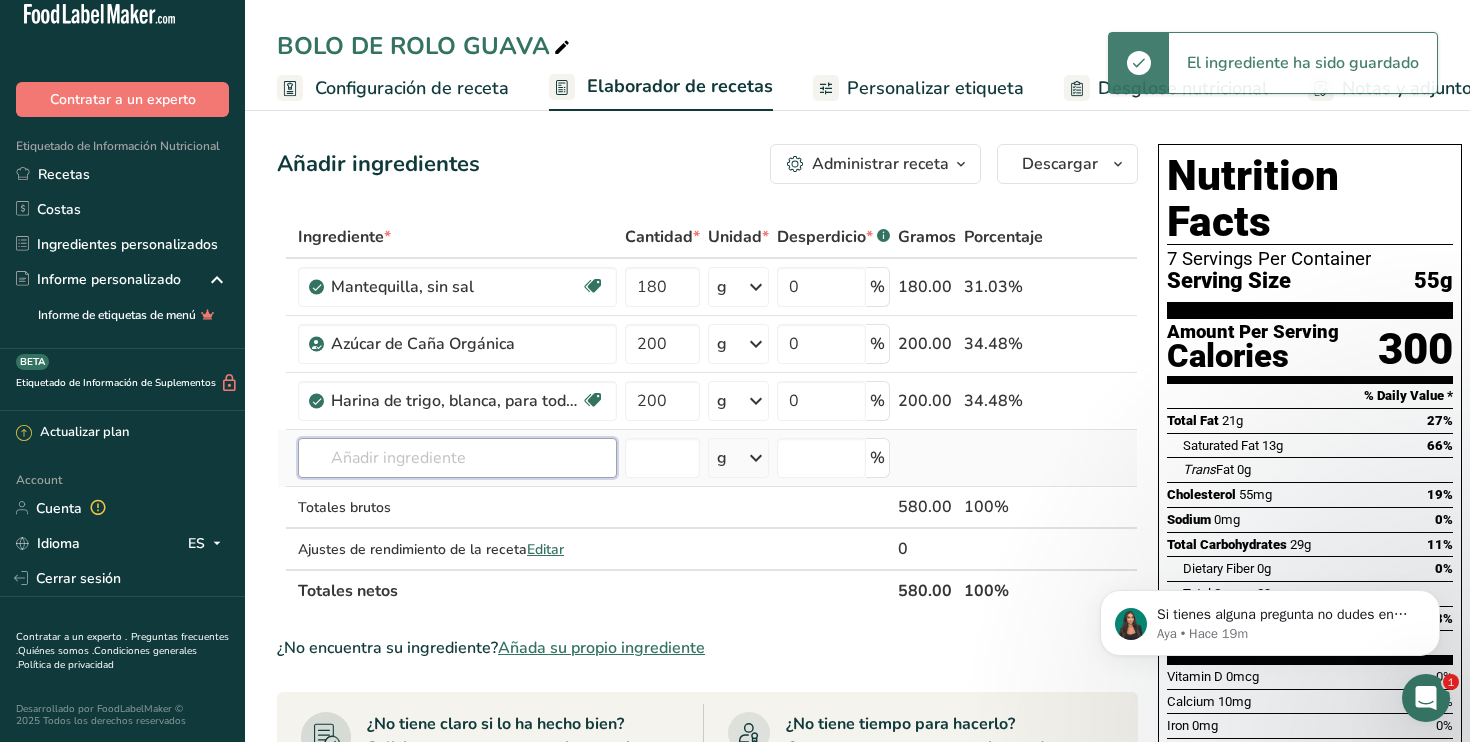 click on "Ingrediente *
Cantidad *
Unidad *
Desperdicio *   .a-a{fill:#347362;}.b-a{fill:#fff;}          Gramos
Porcentaje
Mantequilla, sin sal
Libre de gluten
Vegetariano
Libre de soja
180
g
Porciones
1 pat (1" sq, 1/3" high)
1 tbsp
1 cup
Ver más
Unidades de peso
g
kg
mg
Ver más
Unidades de volumen
litro
Las unidades de volumen requieren una conversión de densidad. Si conoce la densidad de su ingrediente, introdúzcala a continuación. De lo contrario, haga clic en "RIA", nuestra asistente regulatoria de IA, quien podrá ayudarle.
lb/pie³
g/cm³" at bounding box center [707, 414] 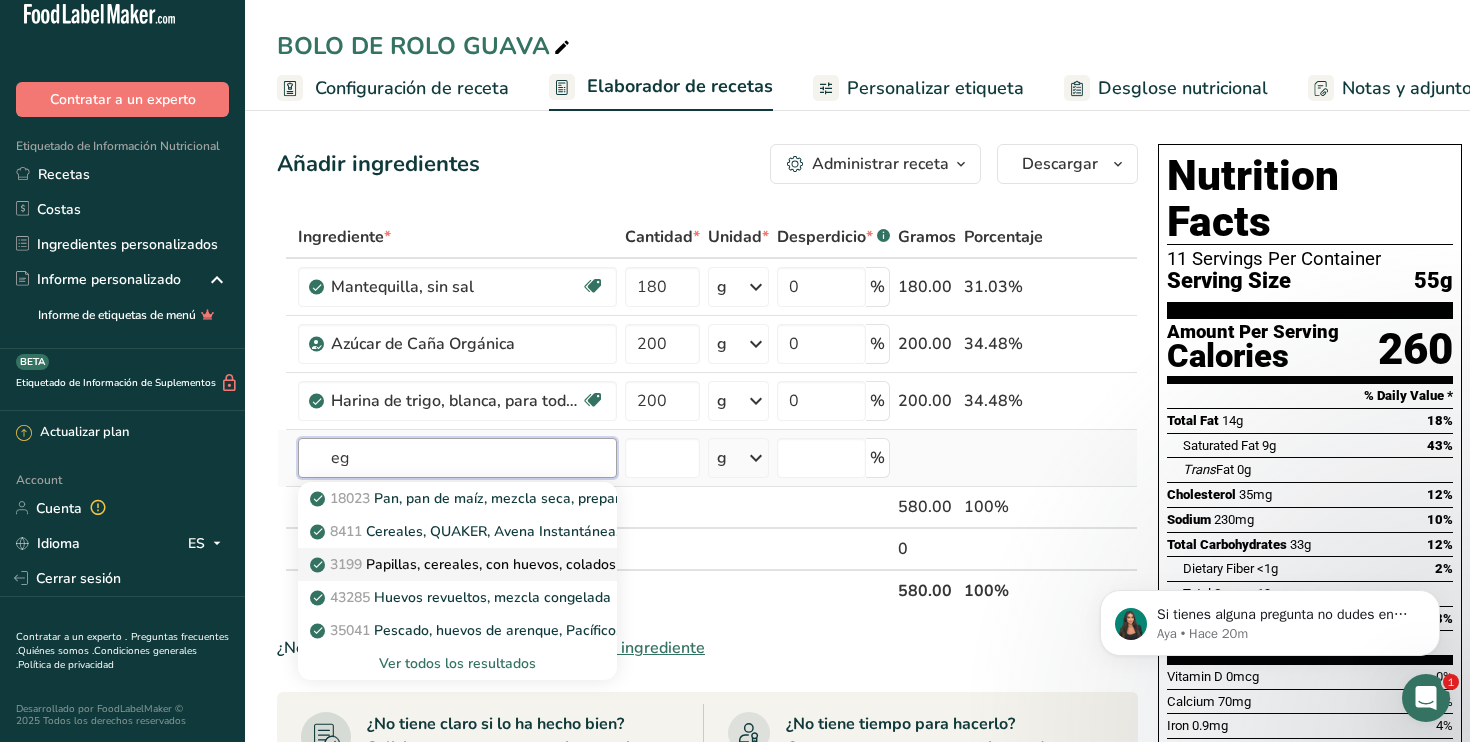 type on "e" 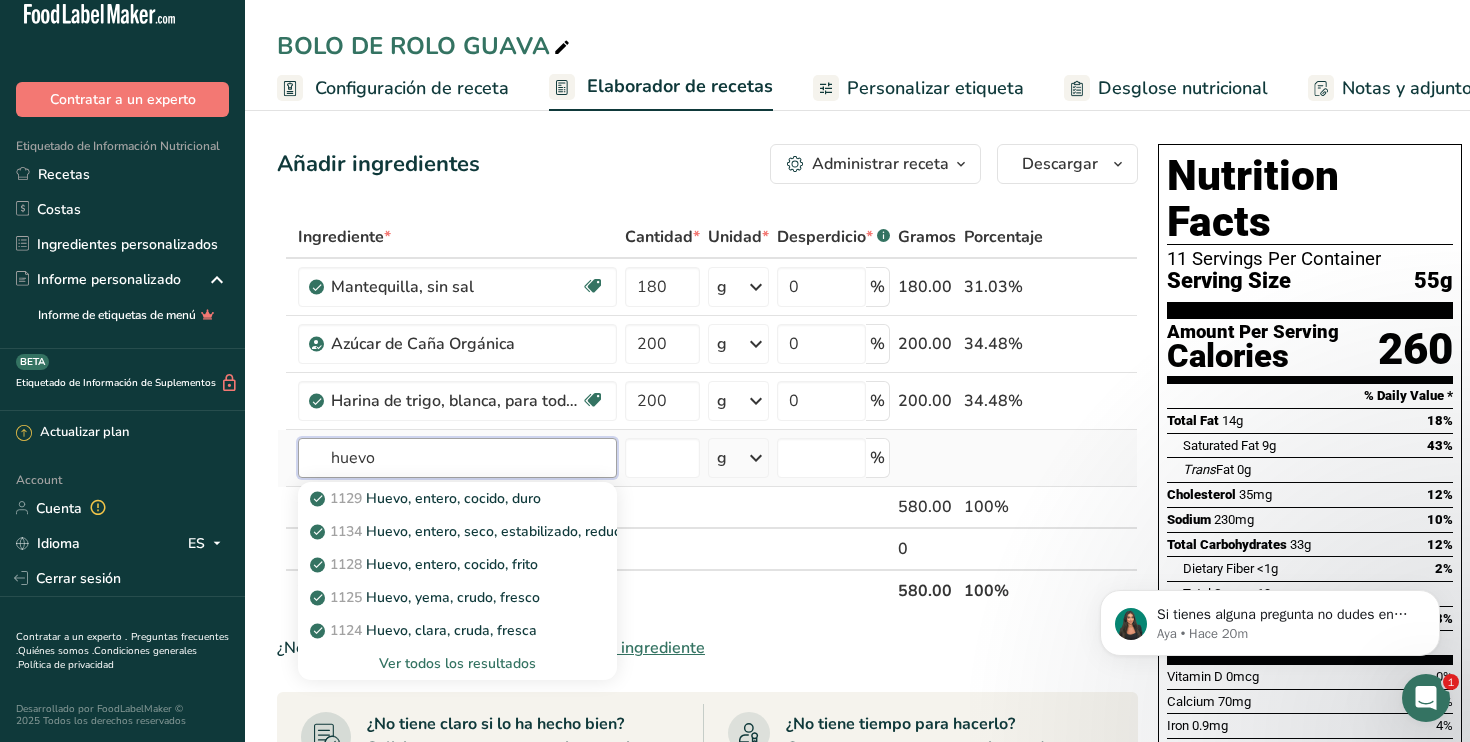 type on "huevo" 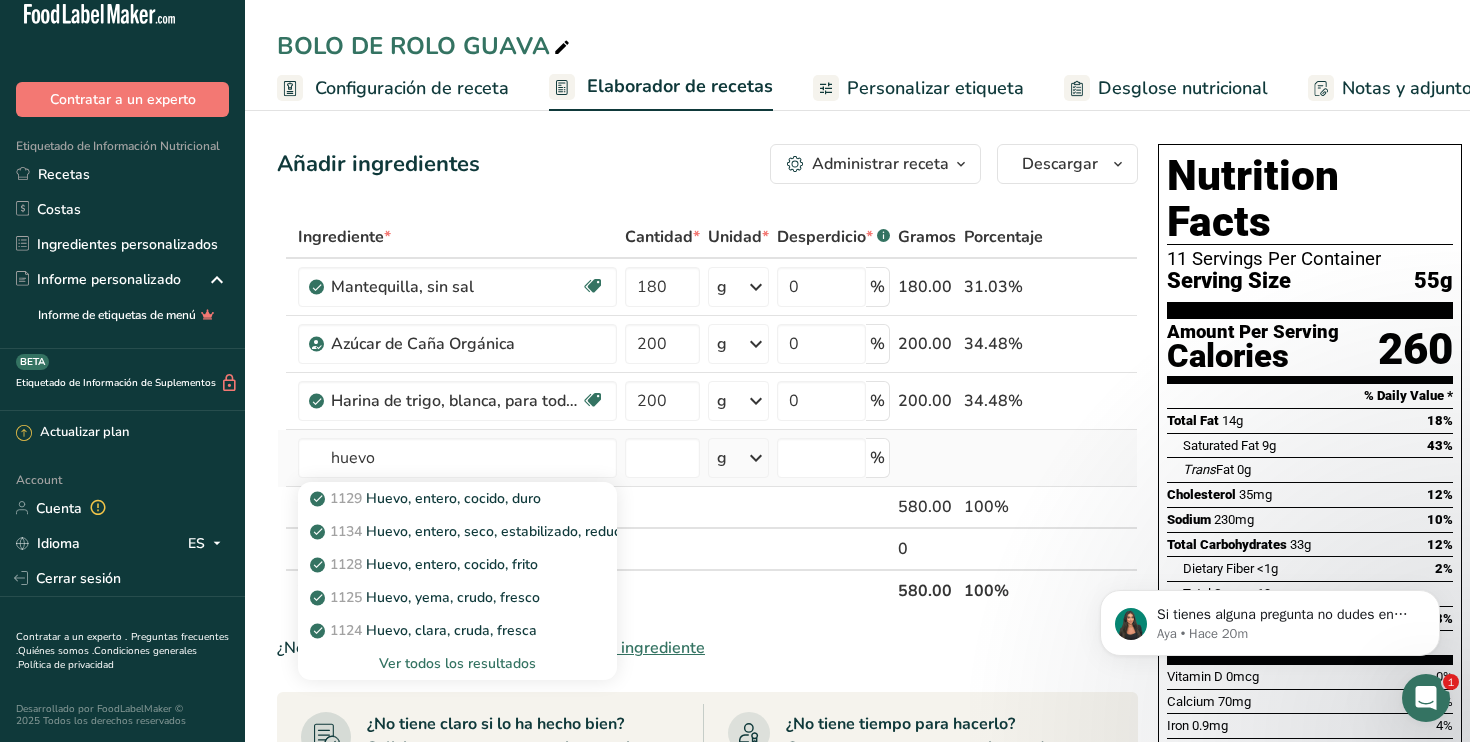 type 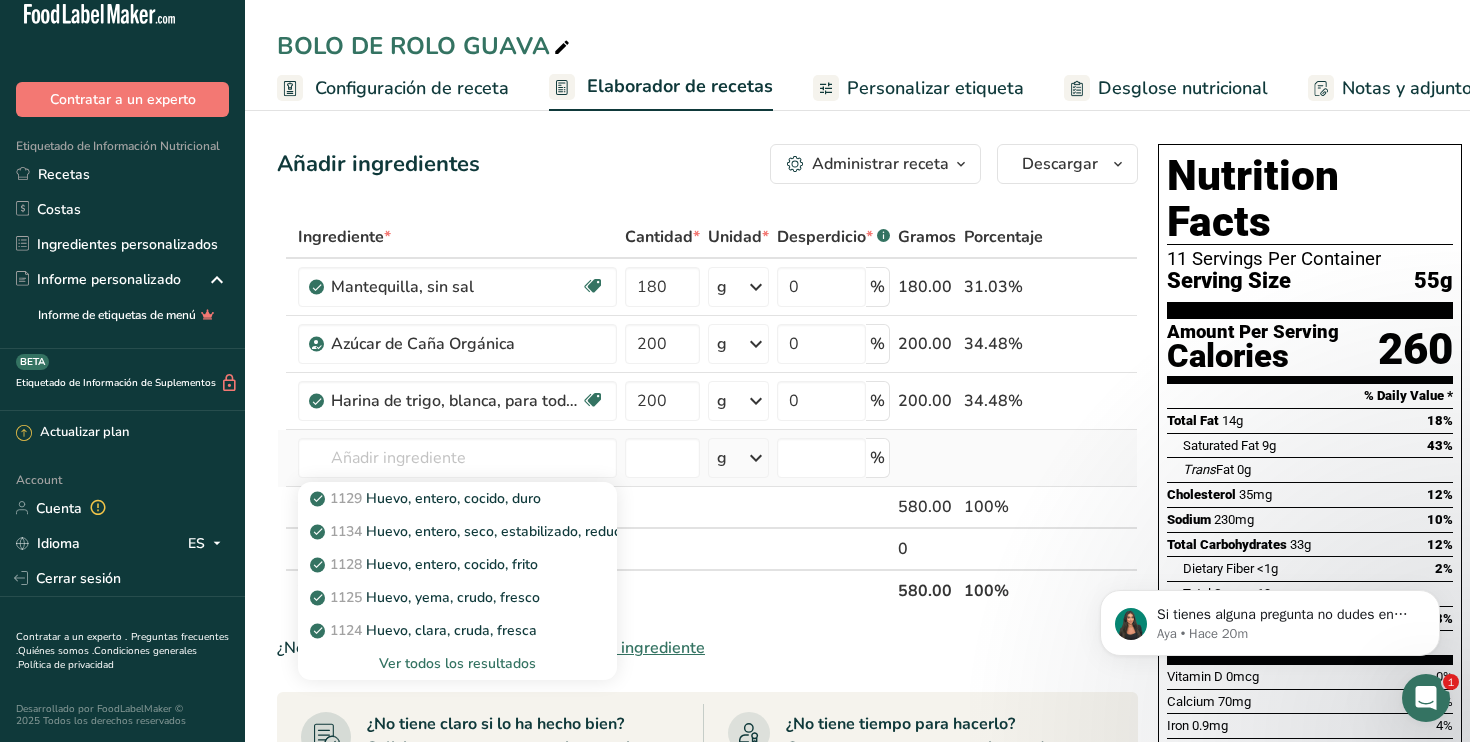 click on "Ver todos los resultados" at bounding box center (457, 663) 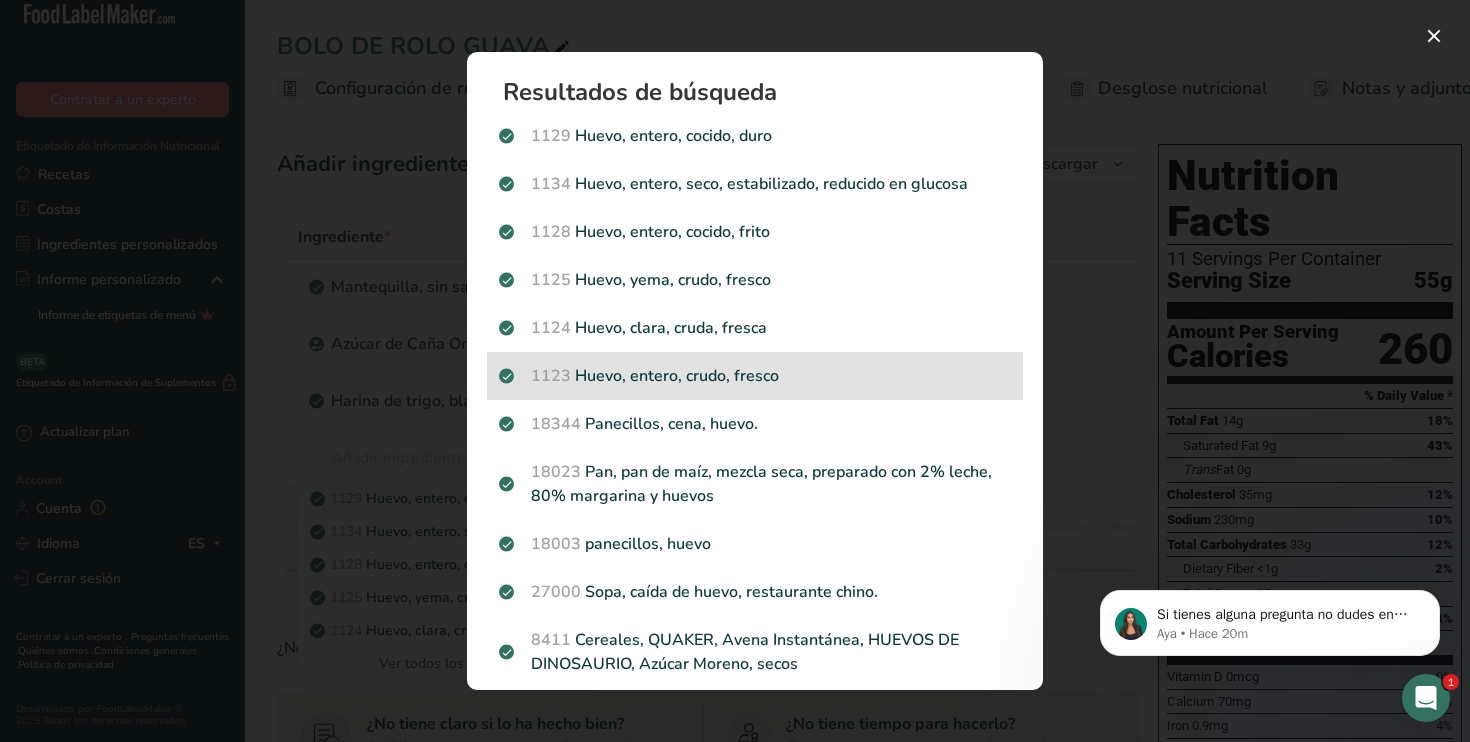 click on "1123
Huevo, entero, crudo, fresco" at bounding box center [755, 376] 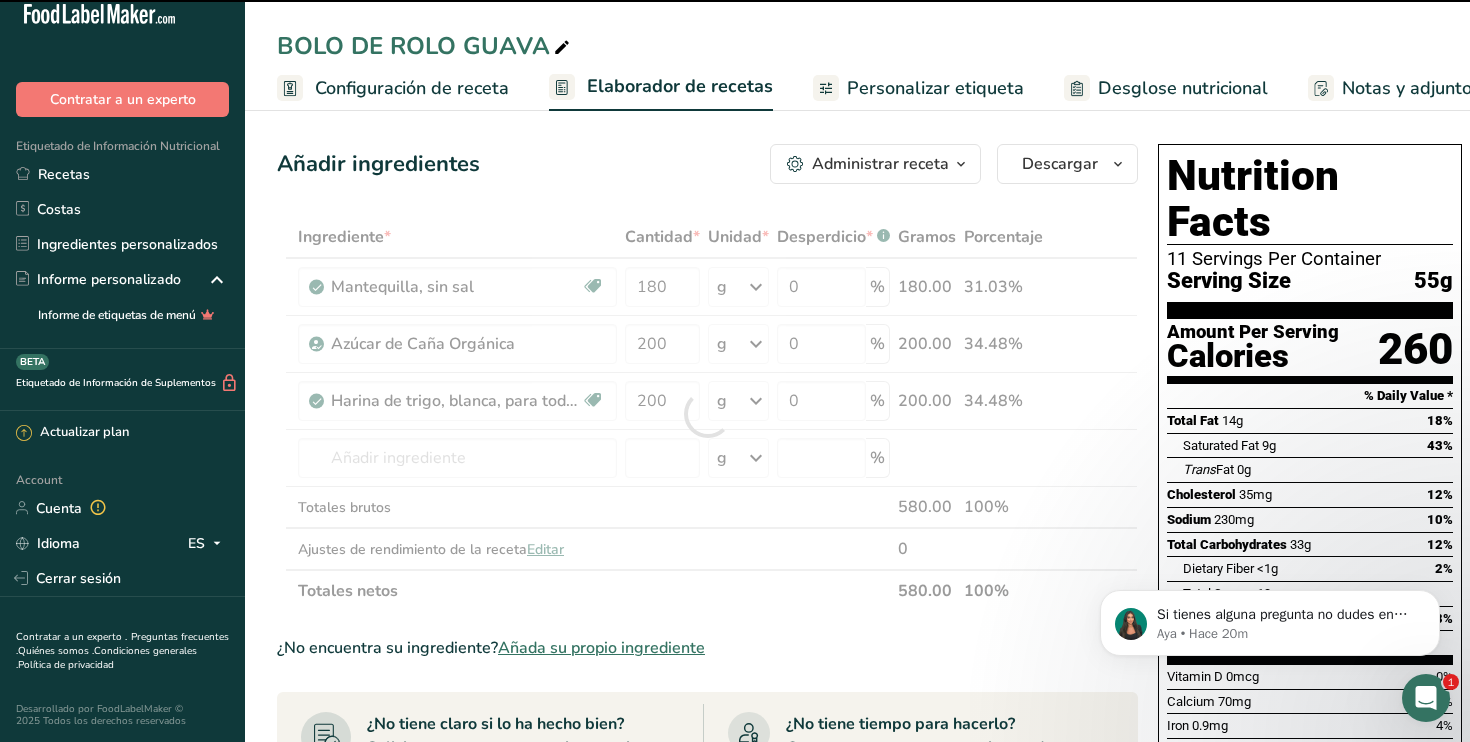 type on "0" 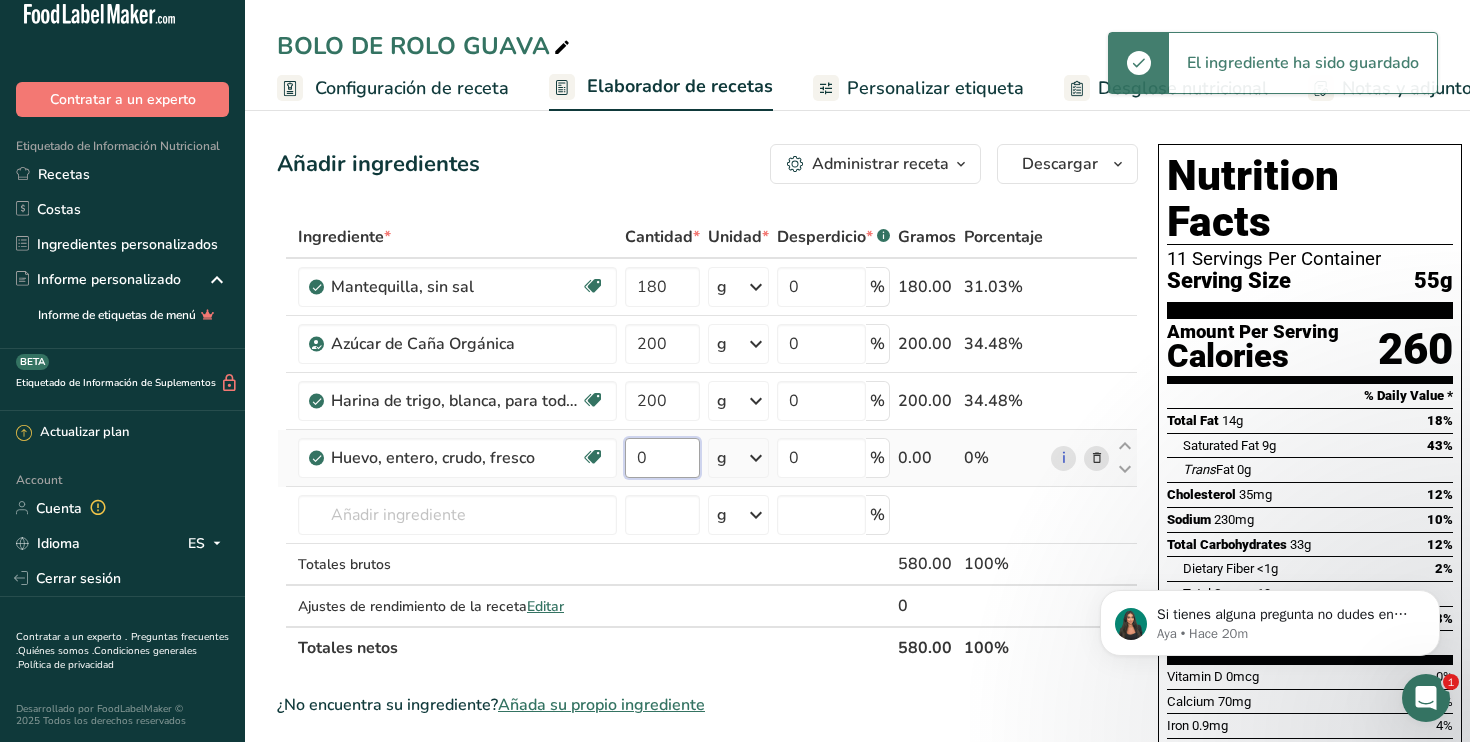 click on "0" at bounding box center (662, 458) 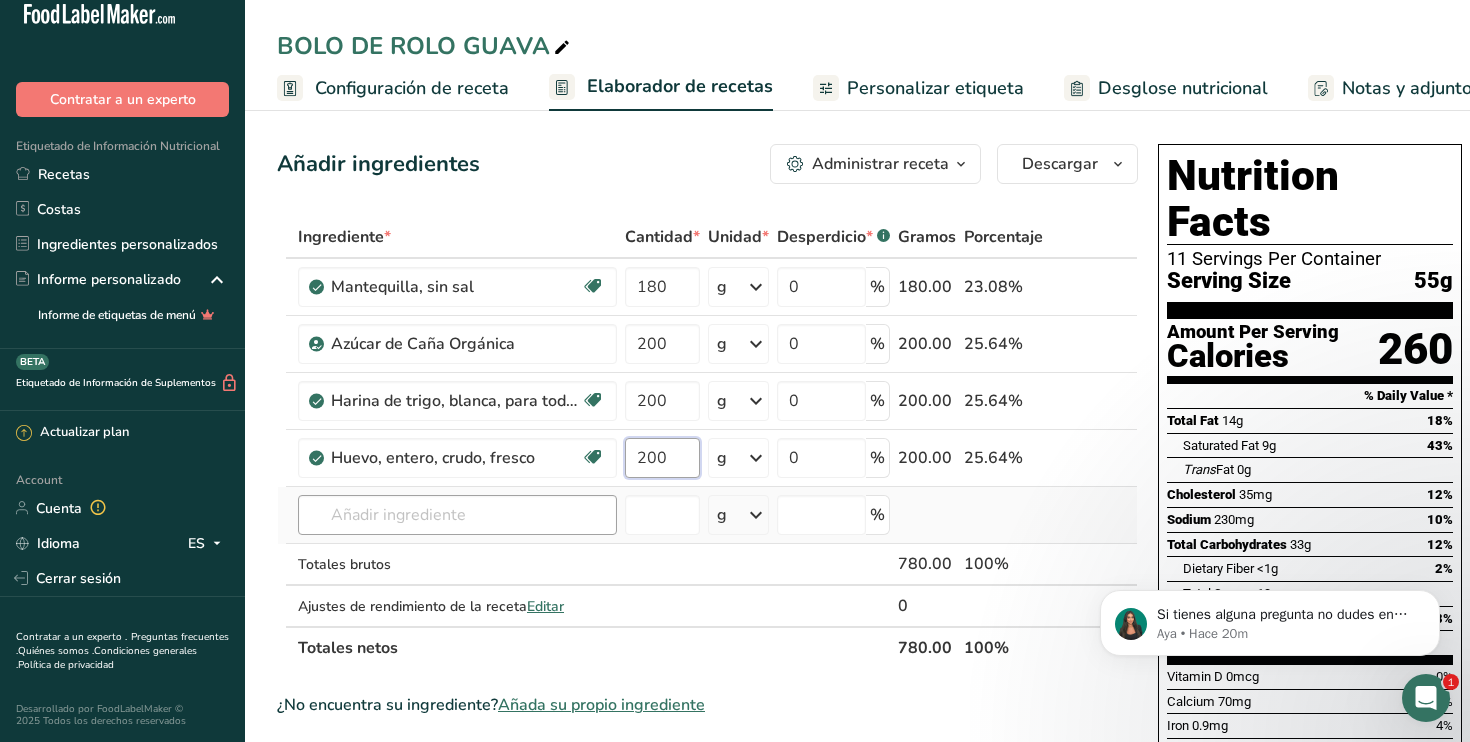 type on "200" 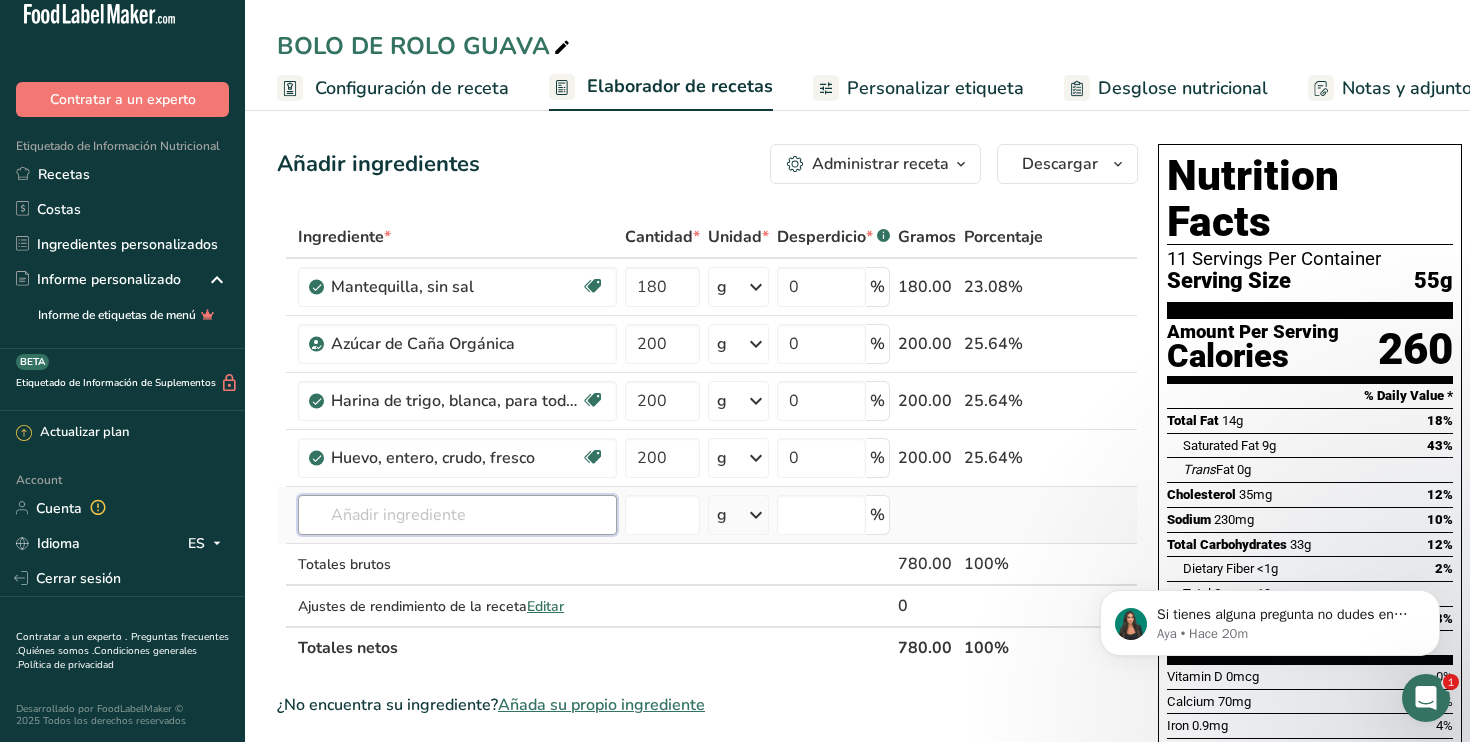click on "Ingrediente *
Cantidad *
Unidad *
Desperdicio *   .a-a{fill:#347362;}.b-a{fill:#fff;}          Gramos
Porcentaje
Mantequilla, sin sal
Libre de gluten
Vegetariano
Libre de soja
180
g
Porciones
1 pat (1" sq, 1/3" high)
1 tbsp
1 cup
Ver más
Unidades de peso
g
kg
mg
Ver más
Unidades de volumen
litro
Las unidades de volumen requieren una conversión de densidad. Si conoce la densidad de su ingrediente, introdúzcala a continuación. De lo contrario, haga clic en "RIA", nuestra asistente regulatoria de IA, quien podrá ayudarle.
lb/pie³
g/cm³" at bounding box center (707, 442) 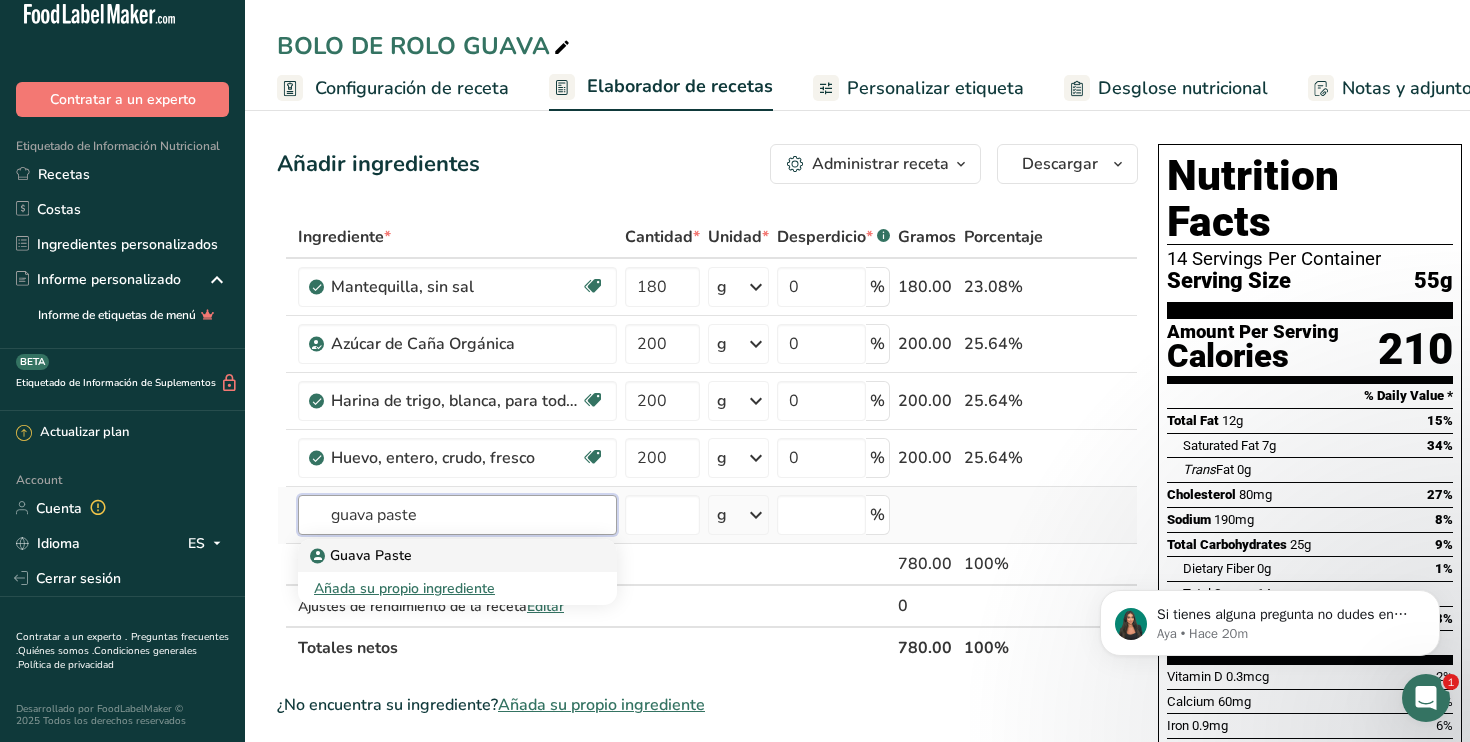 type on "guava paste" 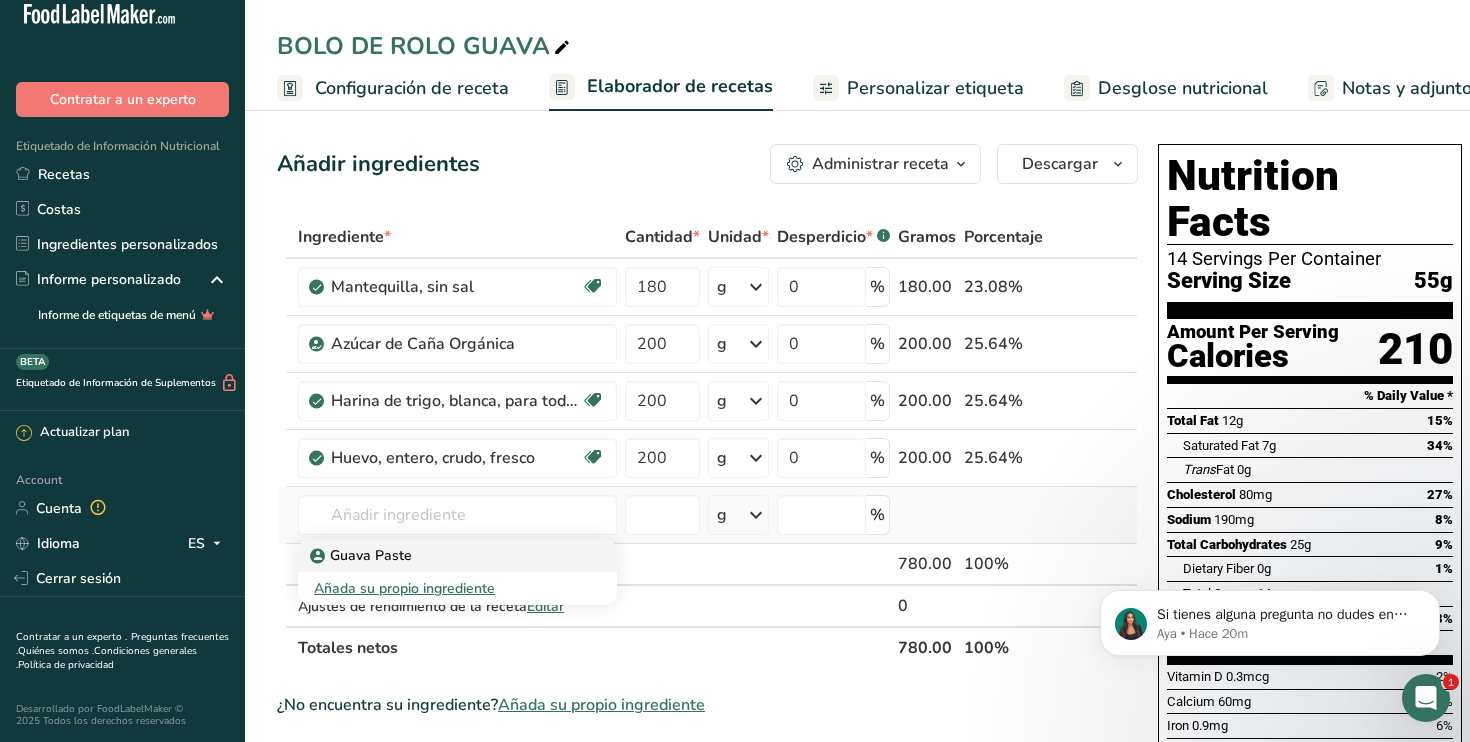 click on "Guava Paste" at bounding box center [441, 555] 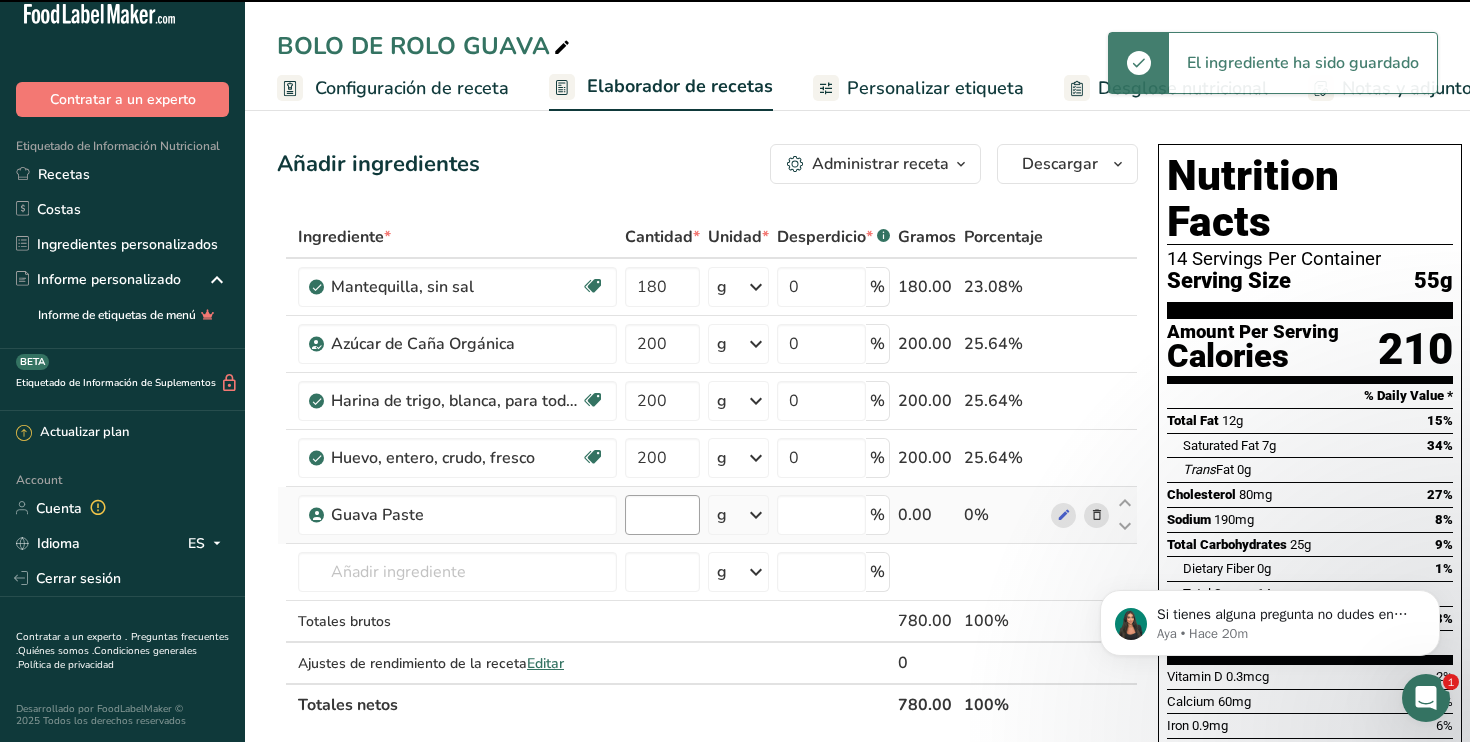 type on "0" 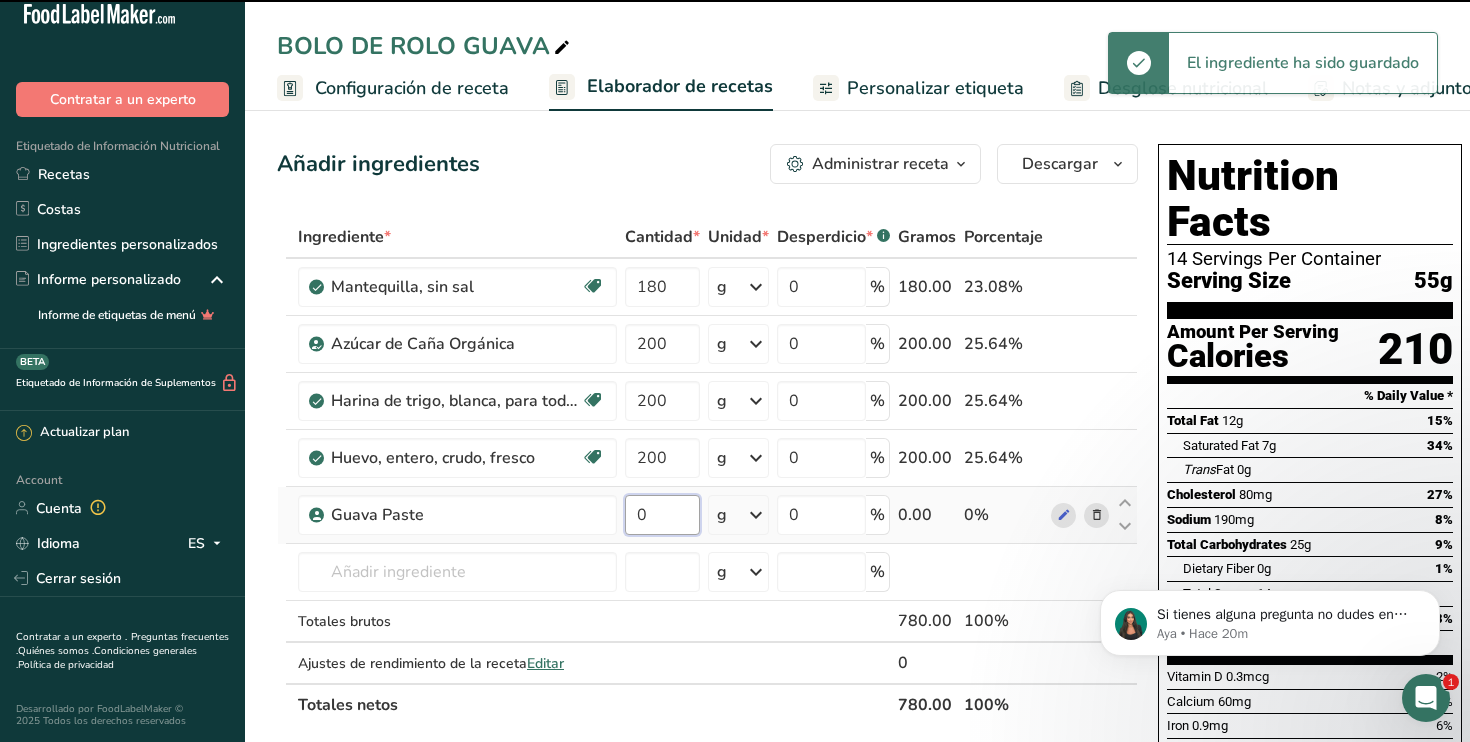 click on "0" at bounding box center [662, 515] 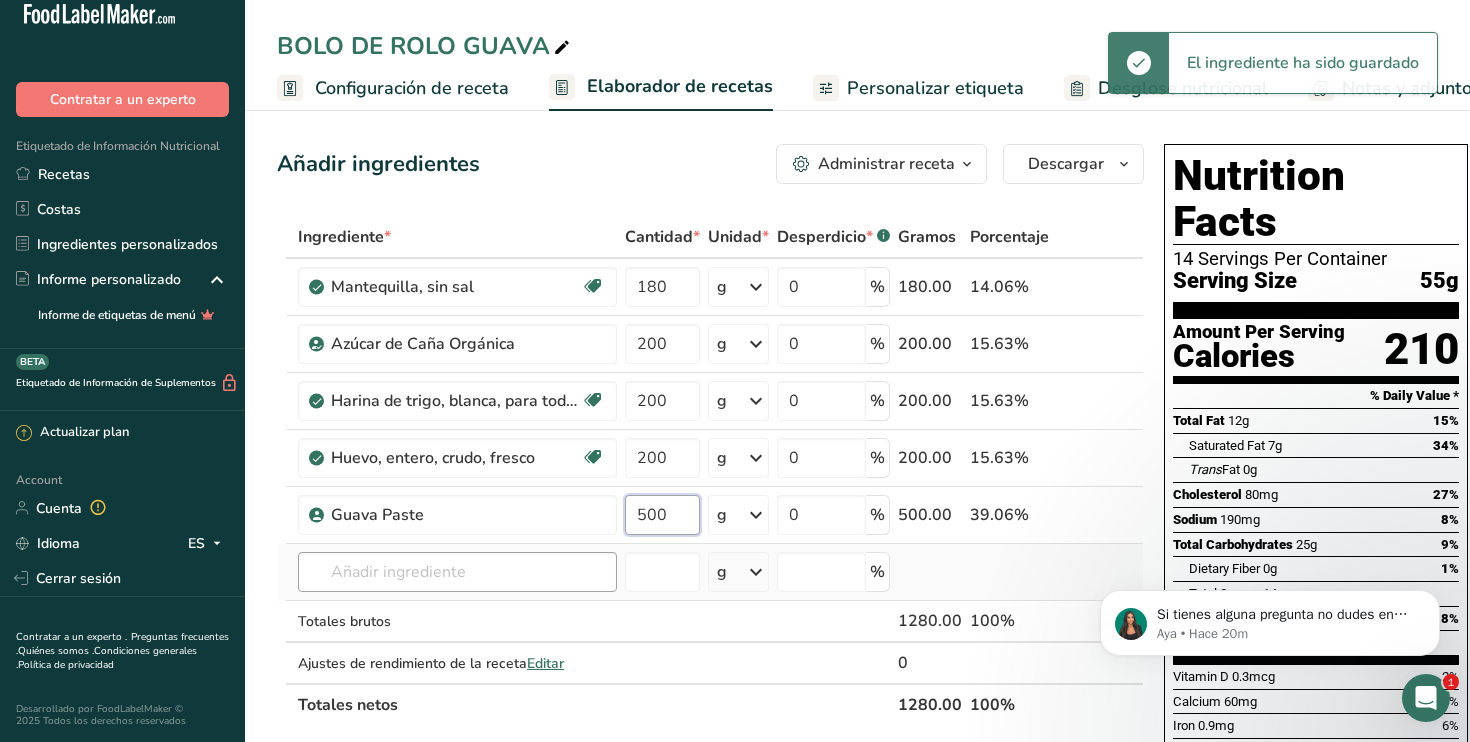 type on "500" 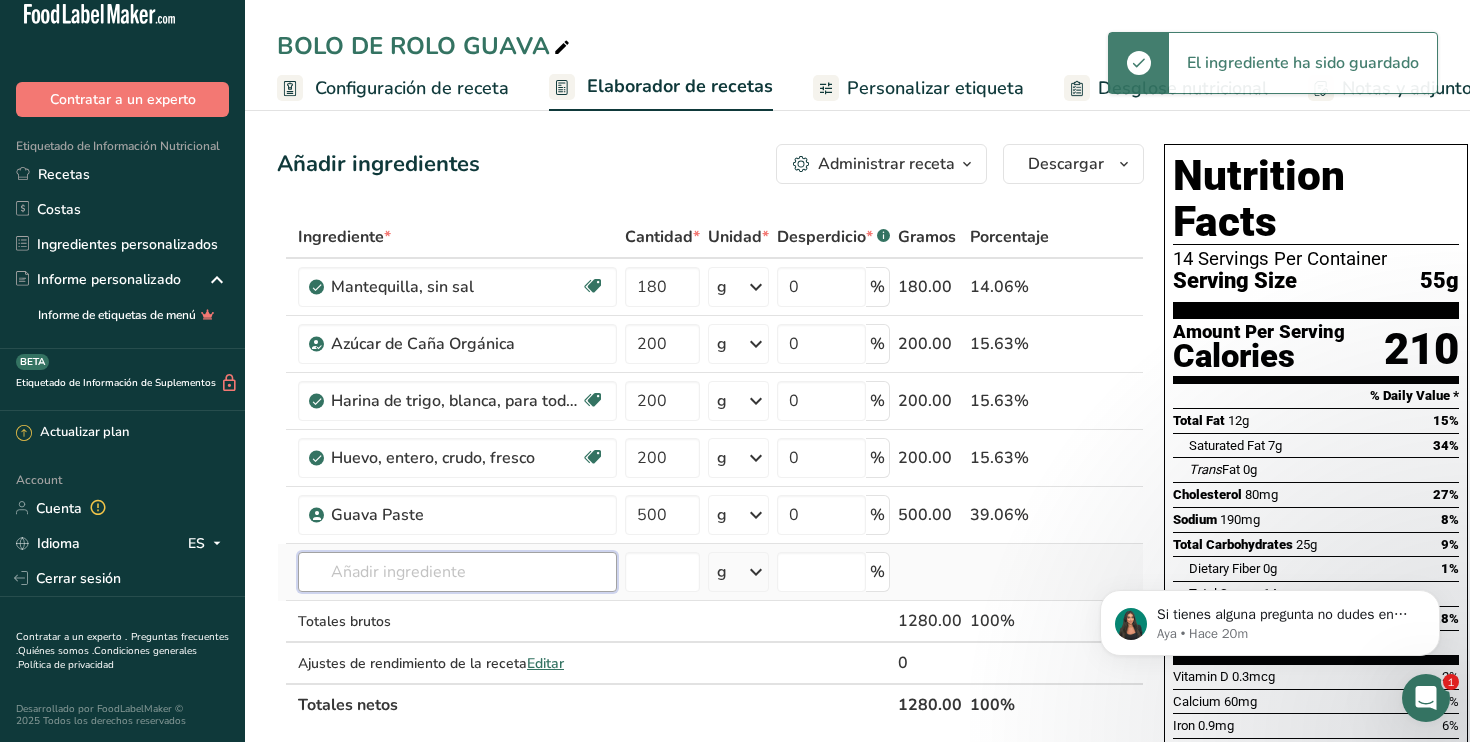 click on "Ingrediente *
Cantidad *
Unidad *
Desperdicio *   .a-a{fill:#347362;}.b-a{fill:#fff;}          Gramos
Porcentaje
Mantequilla, sin sal
Libre de gluten
Vegetariano
Libre de soja
180
g
Porciones
1 pat (1" sq, 1/3" high)
1 tbsp
1 cup
Ver más
Unidades de peso
g
kg
mg
Ver más
Unidades de volumen
litro
Las unidades de volumen requieren una conversión de densidad. Si conoce la densidad de su ingrediente, introdúzcala a continuación. De lo contrario, haga clic en "RIA", nuestra asistente regulatoria de IA, quien podrá ayudarle.
lb/pie³
g/cm³" at bounding box center (710, 471) 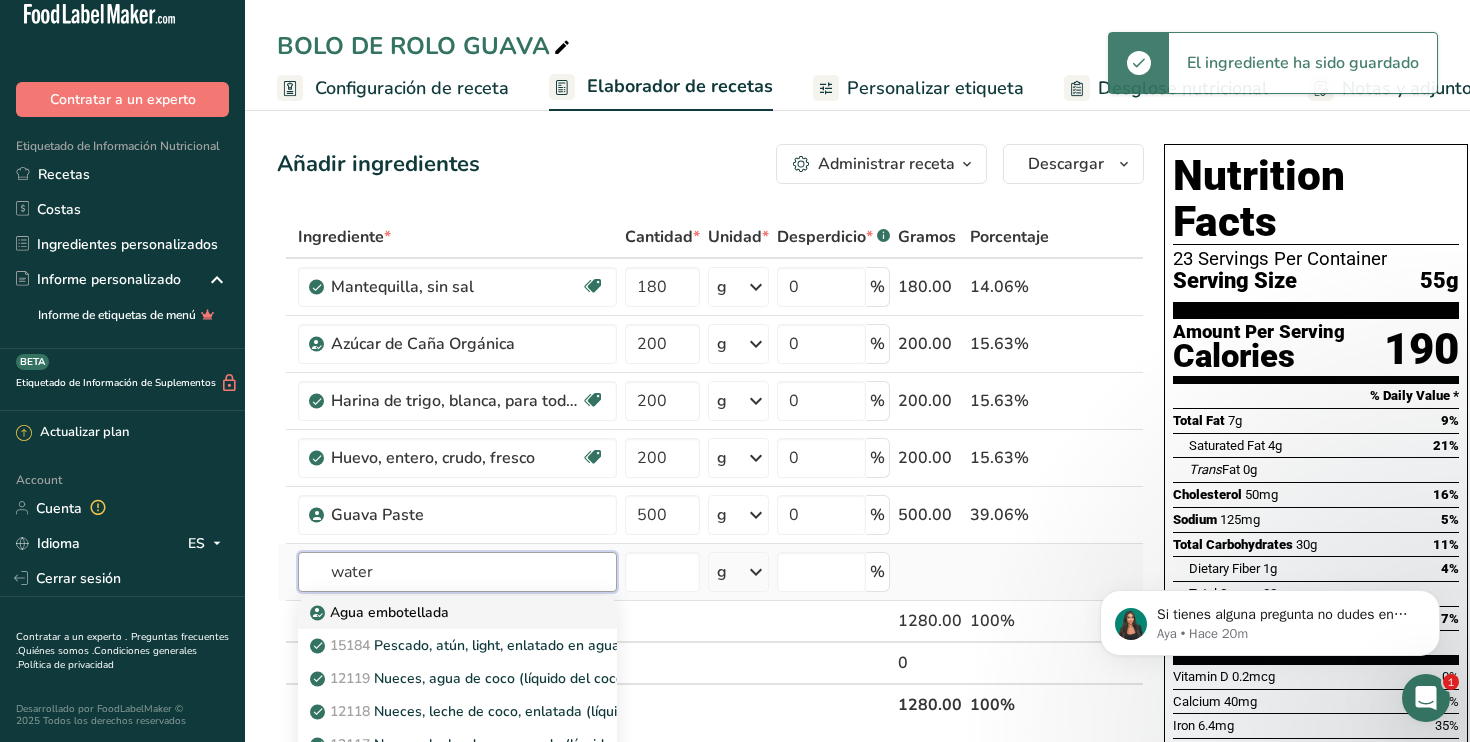 type on "water" 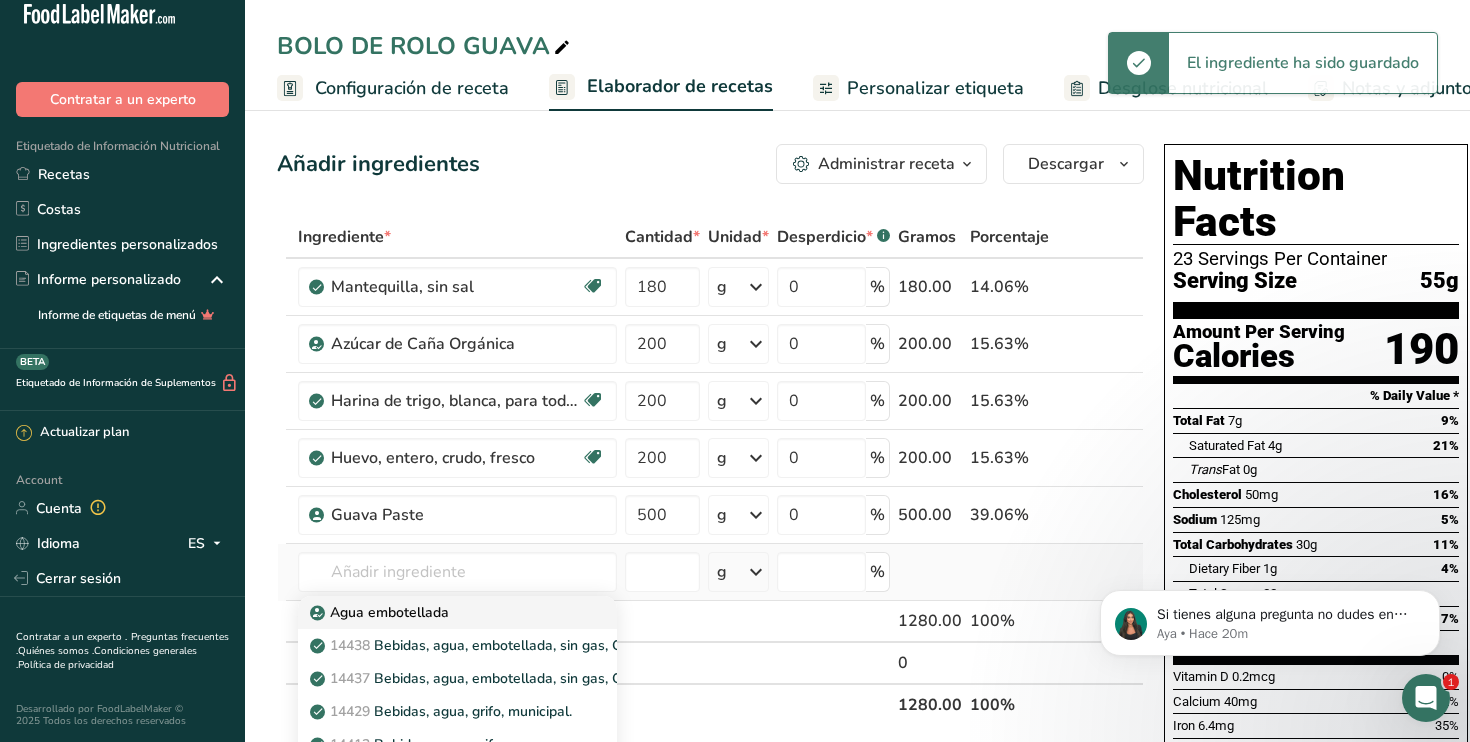 click on "Agua embotellada" at bounding box center [441, 612] 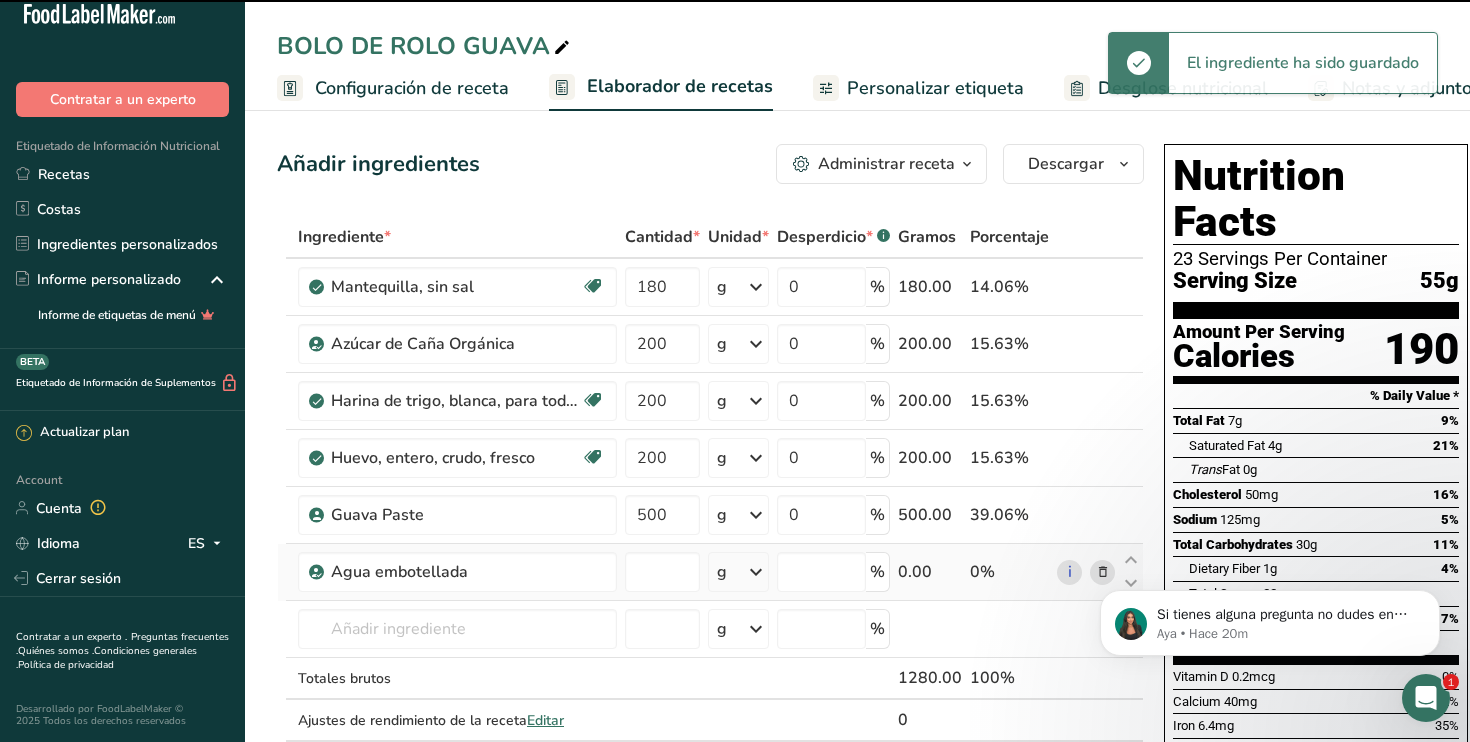 type on "0" 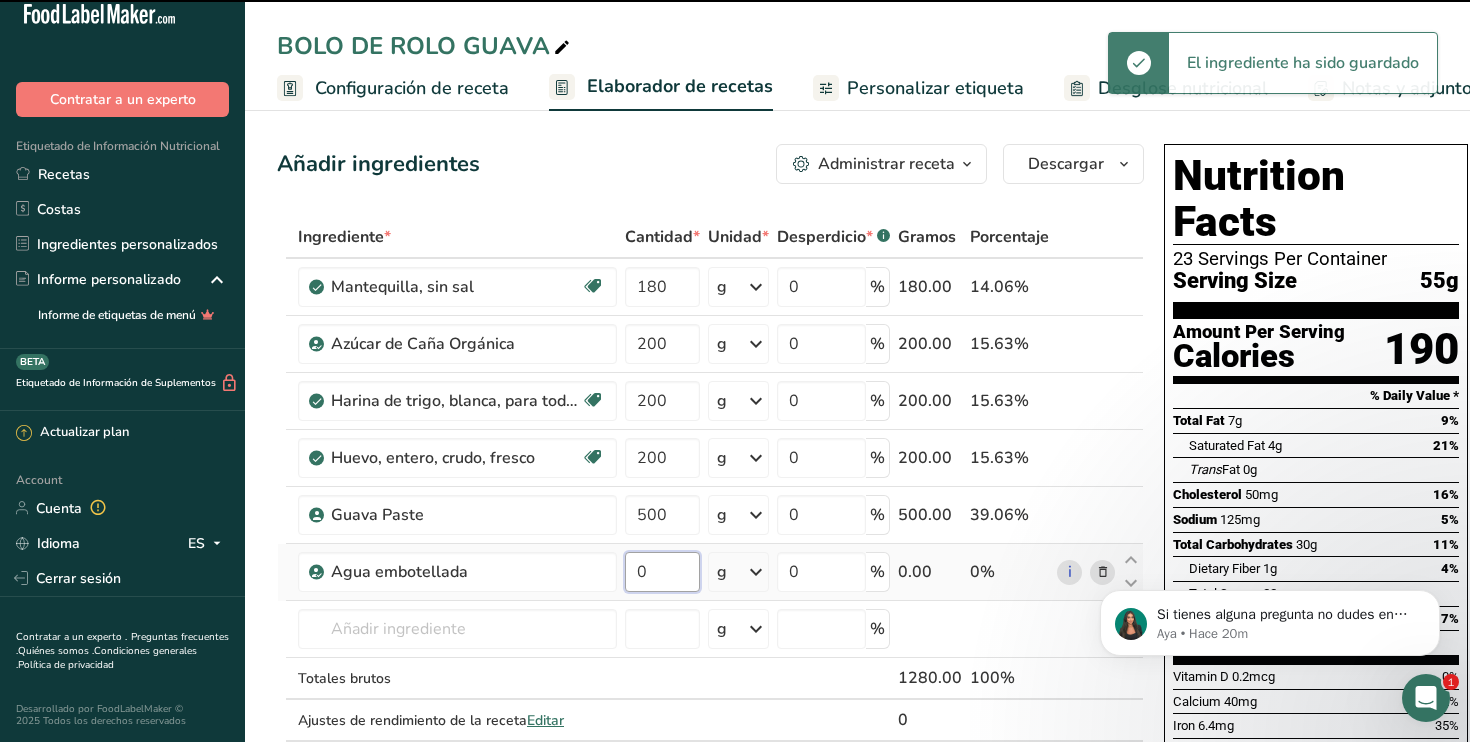 click on "0" at bounding box center [662, 572] 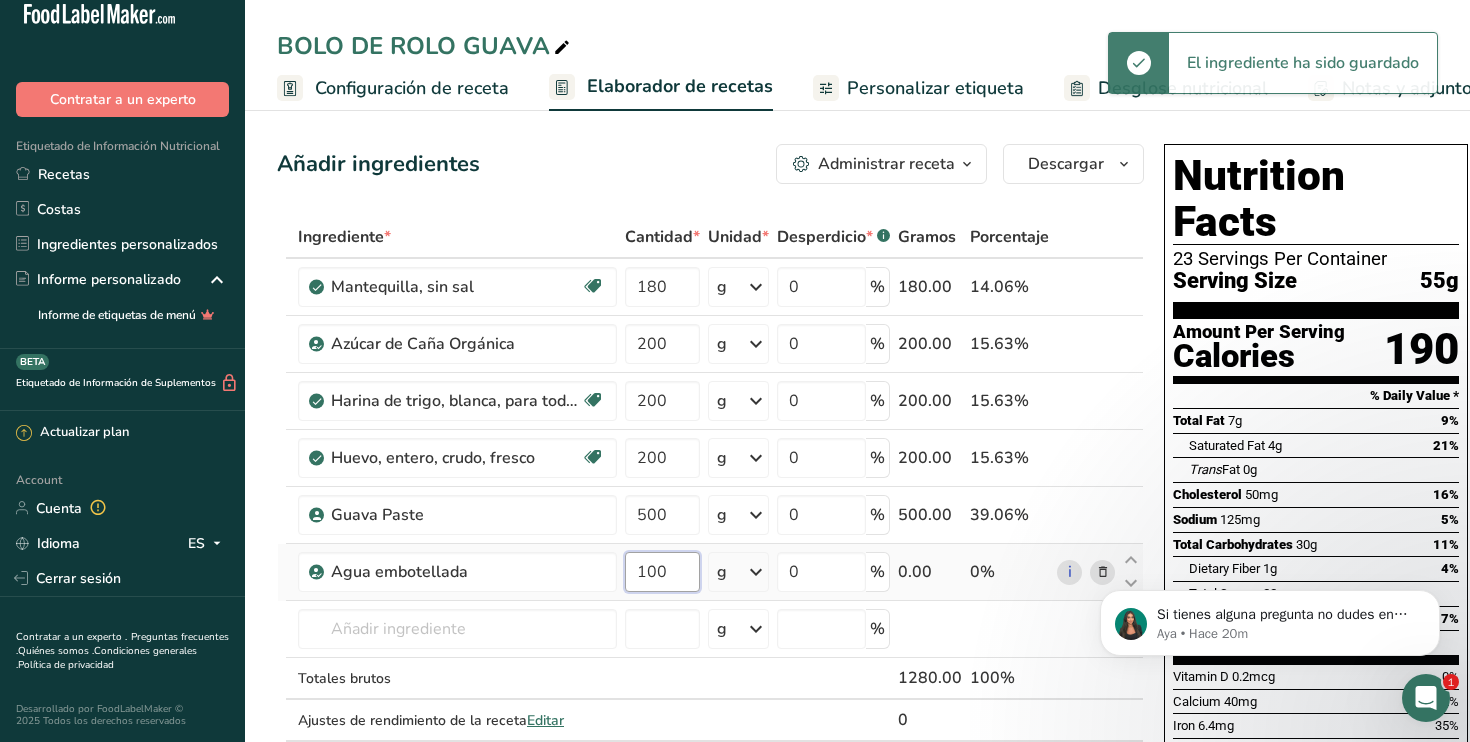 type on "100" 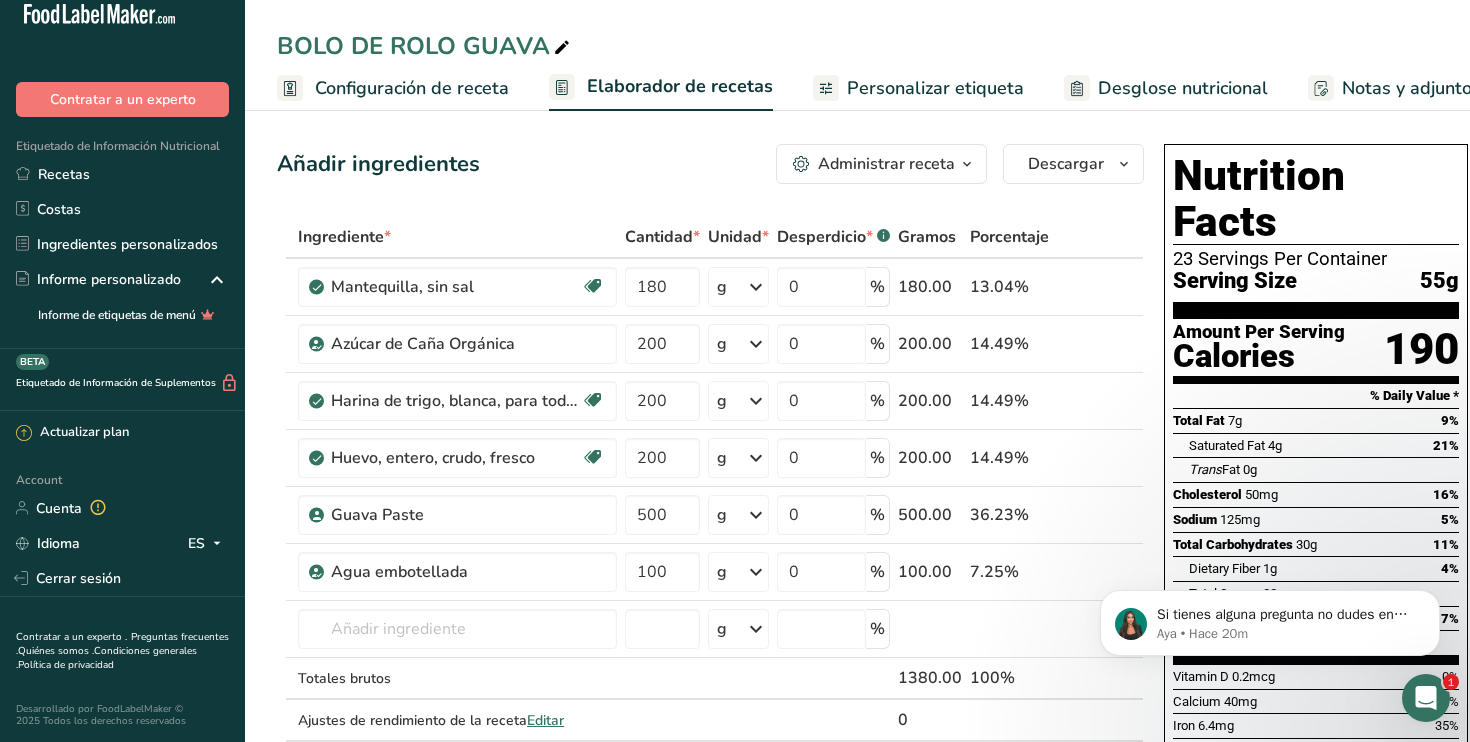 click on "Añadir ingredientes
Administrar receta         Eliminar receta           Duplicar receta             Escalar receta             Guardar como subreceta   .a-a{fill:#347362;}.b-a{fill:#fff;}                               Desglose nutricional                 Tarjeta de la receta
Novedad
Informe de patrón de aminoácidos             Historial de actividad
Descargar
Elija su estilo de etiqueta preferido
Etiqueta estándar FDA
Etiqueta estándar FDA
El formato más común para etiquetas de información nutricional en cumplimiento con el tipo de letra, estilo y requisitos de la FDA.
Etiqueta tabular FDA
Un formato de etiqueta conforme a las regulaciones de la FDA presentado en una disposición tabular (horizontal).
Etiqueta lineal FDA" at bounding box center (710, 164) 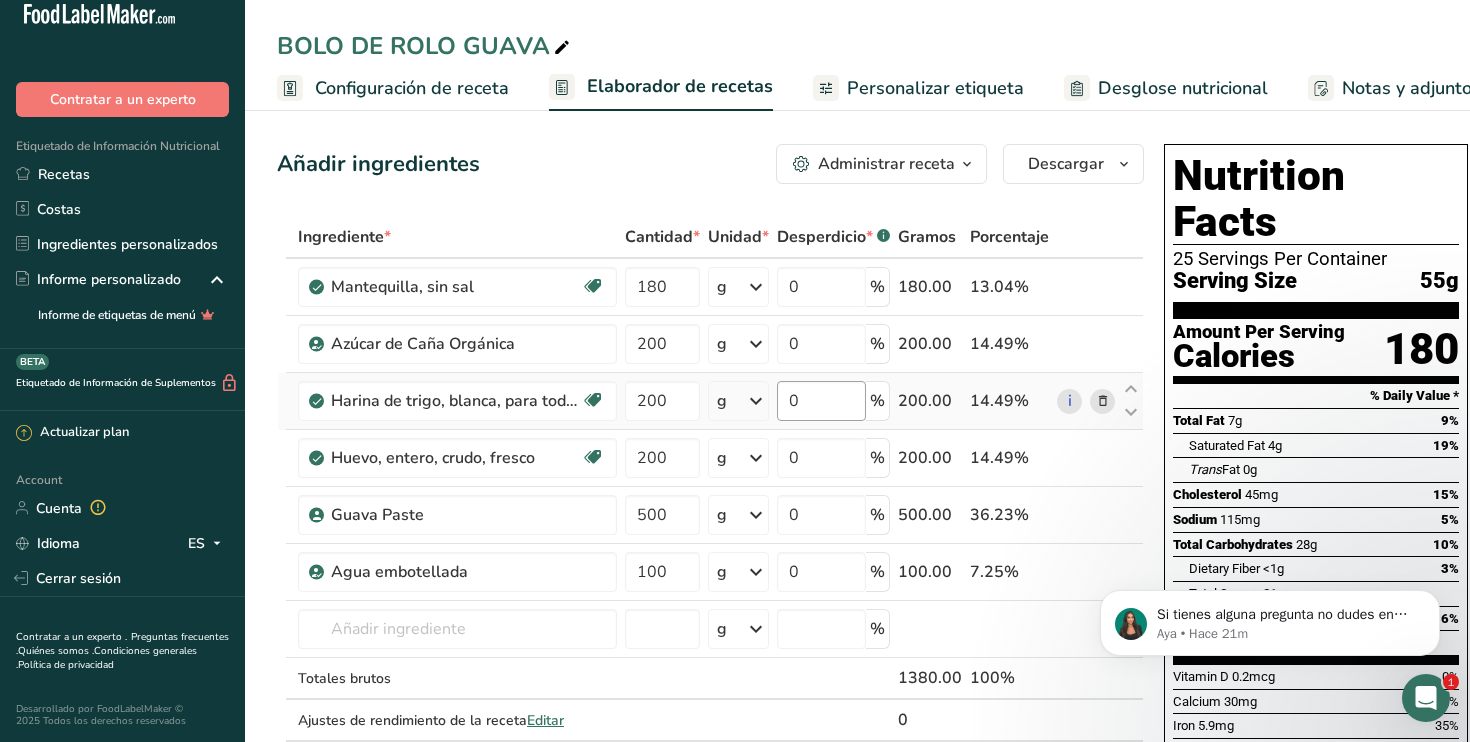 scroll, scrollTop: 0, scrollLeft: 0, axis: both 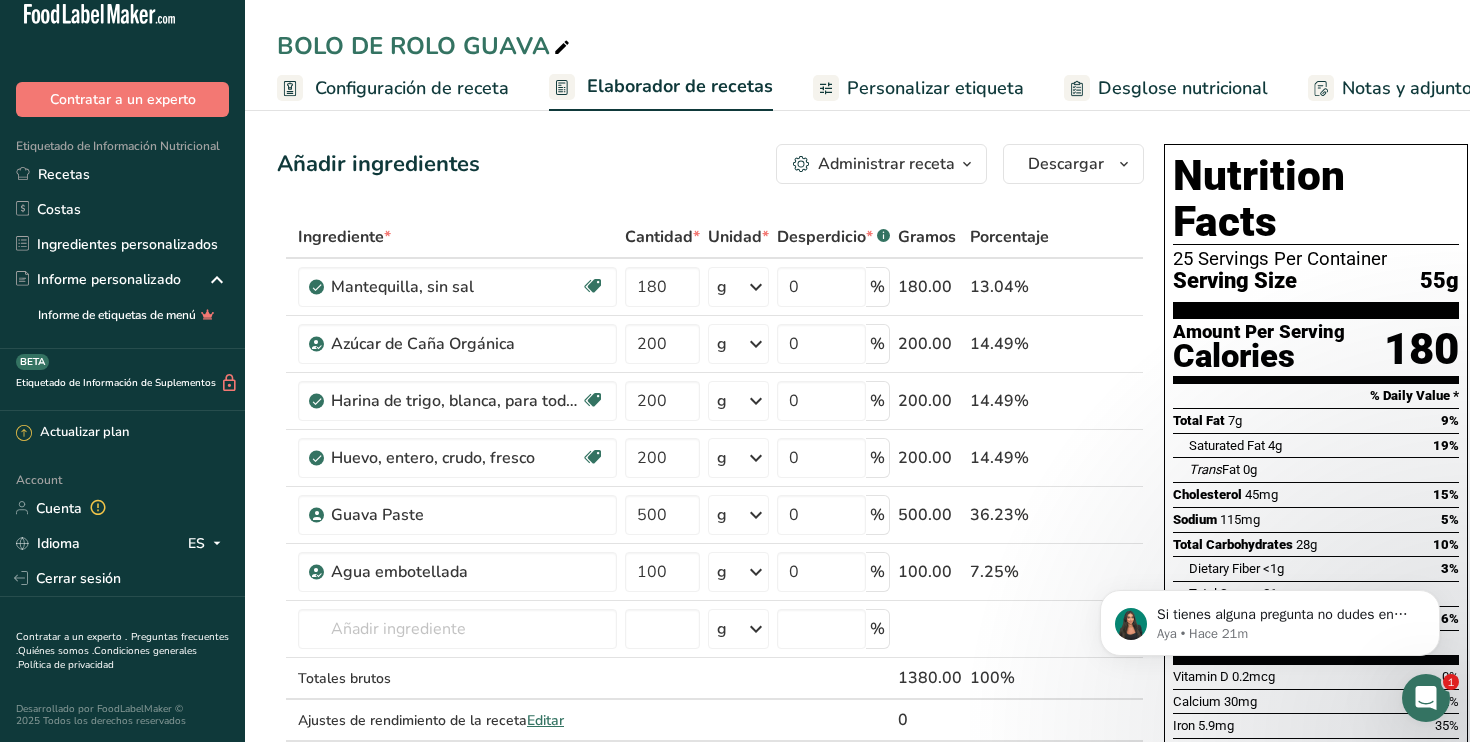 click on "Añadir ingredientes
Administrar receta         Eliminar receta           Duplicar receta             Escalar receta             Guardar como subreceta   .a-a{fill:#347362;}.b-a{fill:#fff;}                               Desglose nutricional                 Tarjeta de la receta
Novedad
Informe de patrón de aminoácidos             Historial de actividad
Descargar
Elija su estilo de etiqueta preferido
Etiqueta estándar FDA
Etiqueta estándar FDA
El formato más común para etiquetas de información nutricional en cumplimiento con el tipo de letra, estilo y requisitos de la FDA.
Etiqueta tabular FDA
Un formato de etiqueta conforme a las regulaciones de la FDA presentado en una disposición tabular (horizontal).
Etiqueta lineal FDA" at bounding box center [857, 789] 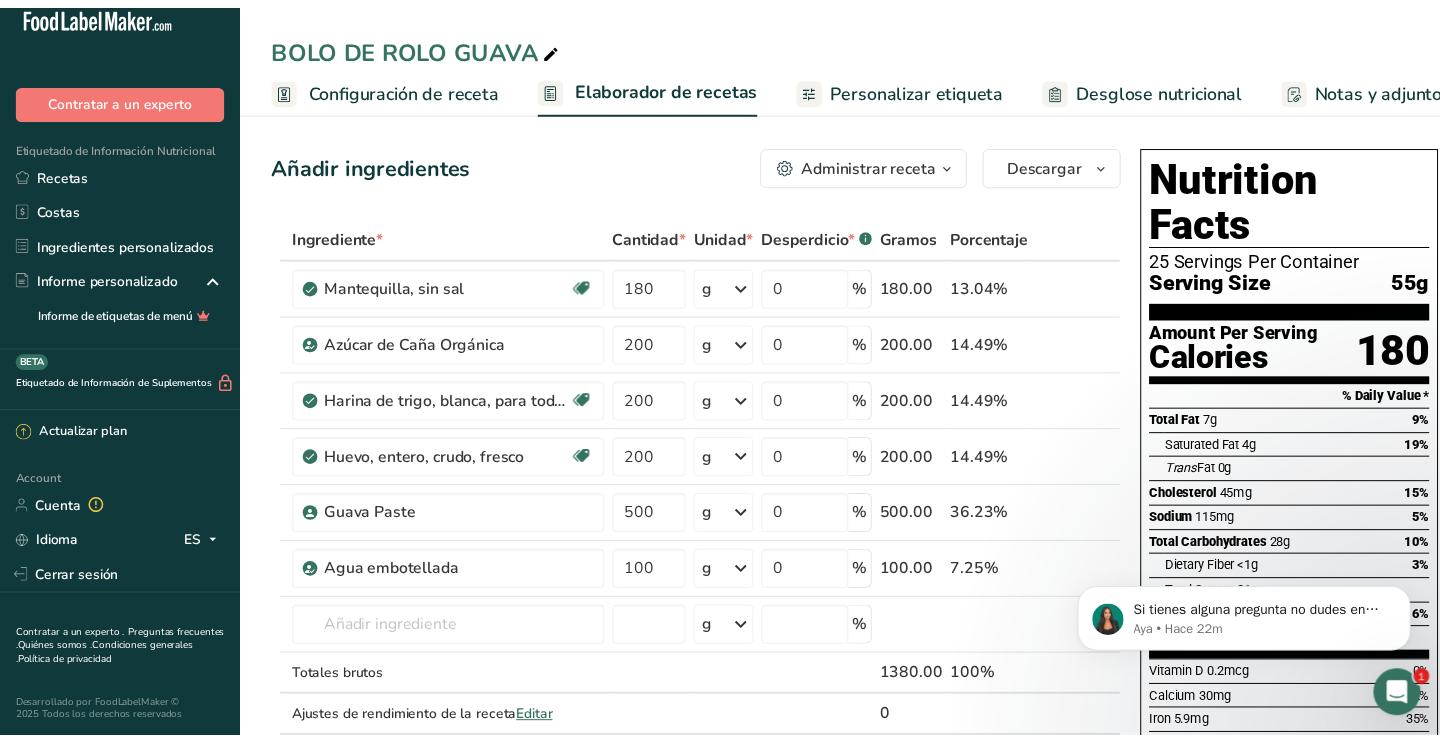 scroll, scrollTop: 0, scrollLeft: 0, axis: both 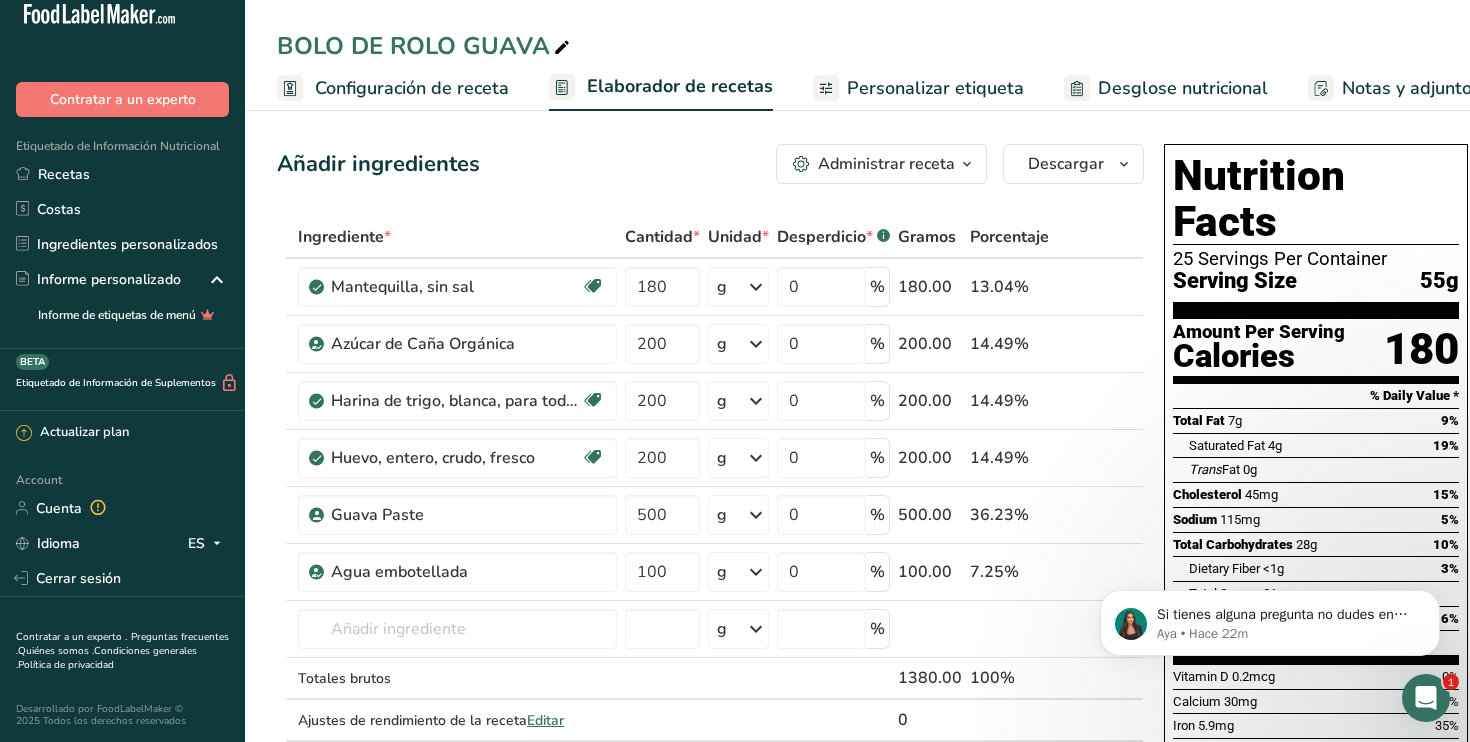 click on "Añadir ingredientes
Administrar receta         Eliminar receta           Duplicar receta             Escalar receta             Guardar como subreceta   .a-a{fill:#347362;}.b-a{fill:#fff;}                               Desglose nutricional                 Tarjeta de la receta
Novedad
Informe de patrón de aminoácidos             Historial de actividad
Descargar
Elija su estilo de etiqueta preferido
Etiqueta estándar FDA
Etiqueta estándar FDA
El formato más común para etiquetas de información nutricional en cumplimiento con el tipo de letra, estilo y requisitos de la FDA.
Etiqueta tabular FDA
Un formato de etiqueta conforme a las regulaciones de la FDA presentado en una disposición tabular (horizontal).
Etiqueta lineal FDA" at bounding box center (857, 789) 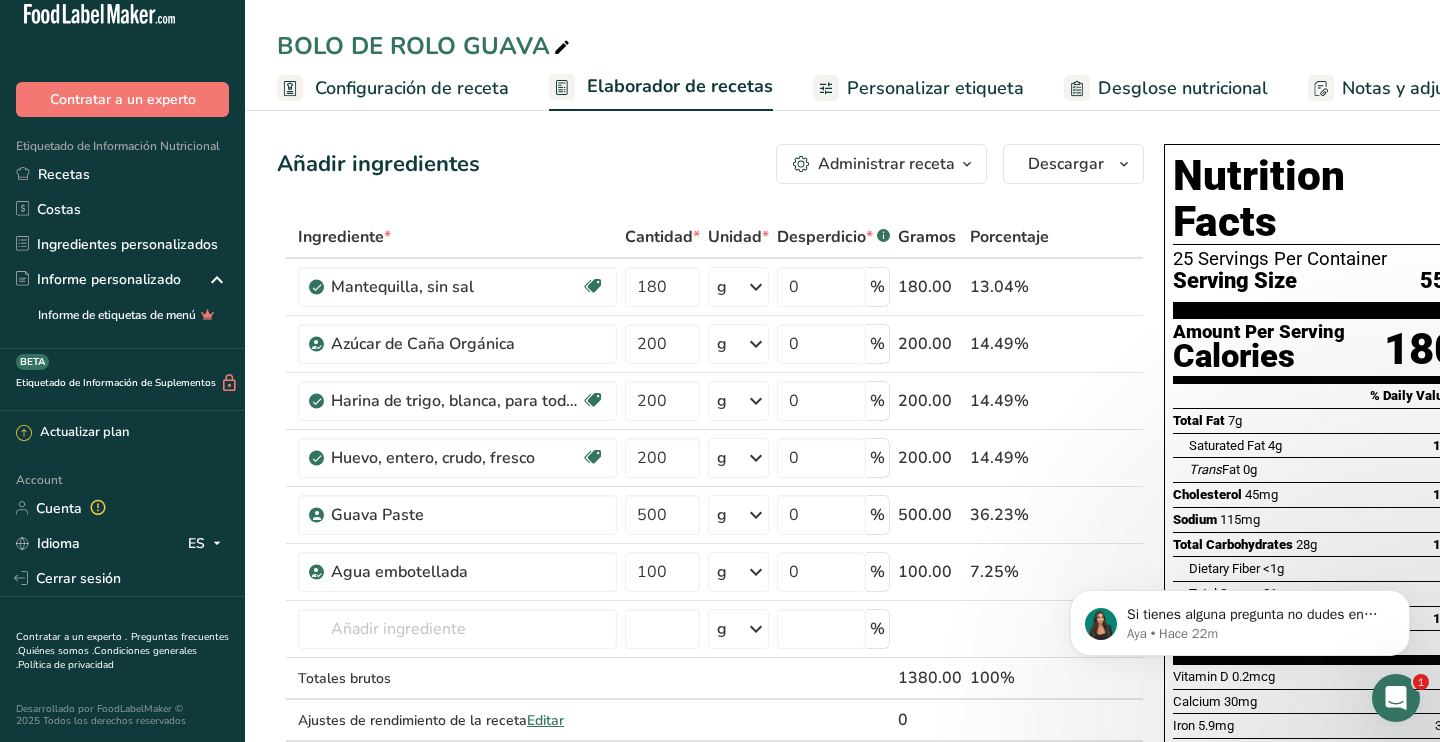 click on "BOLO DE ROLO GUAVA" at bounding box center (842, 46) 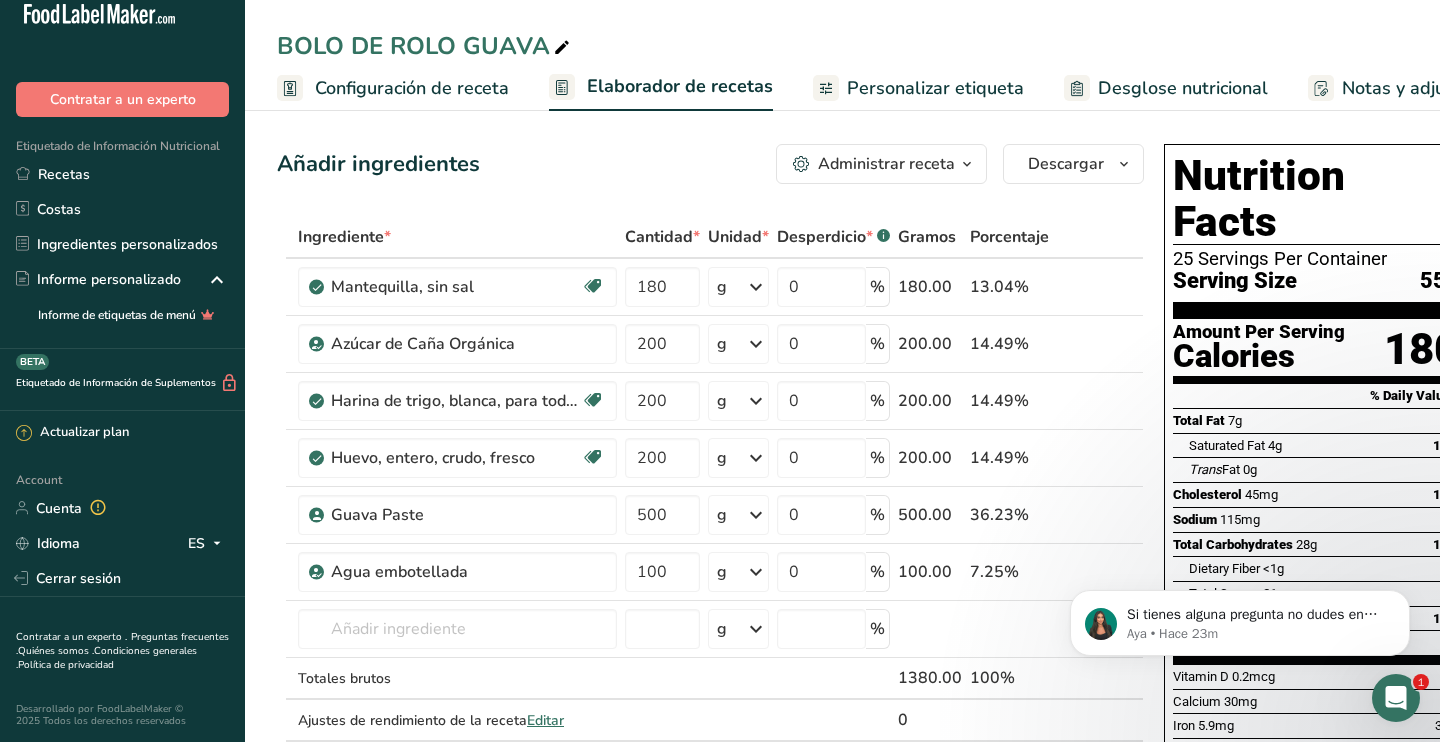 scroll, scrollTop: 0, scrollLeft: 0, axis: both 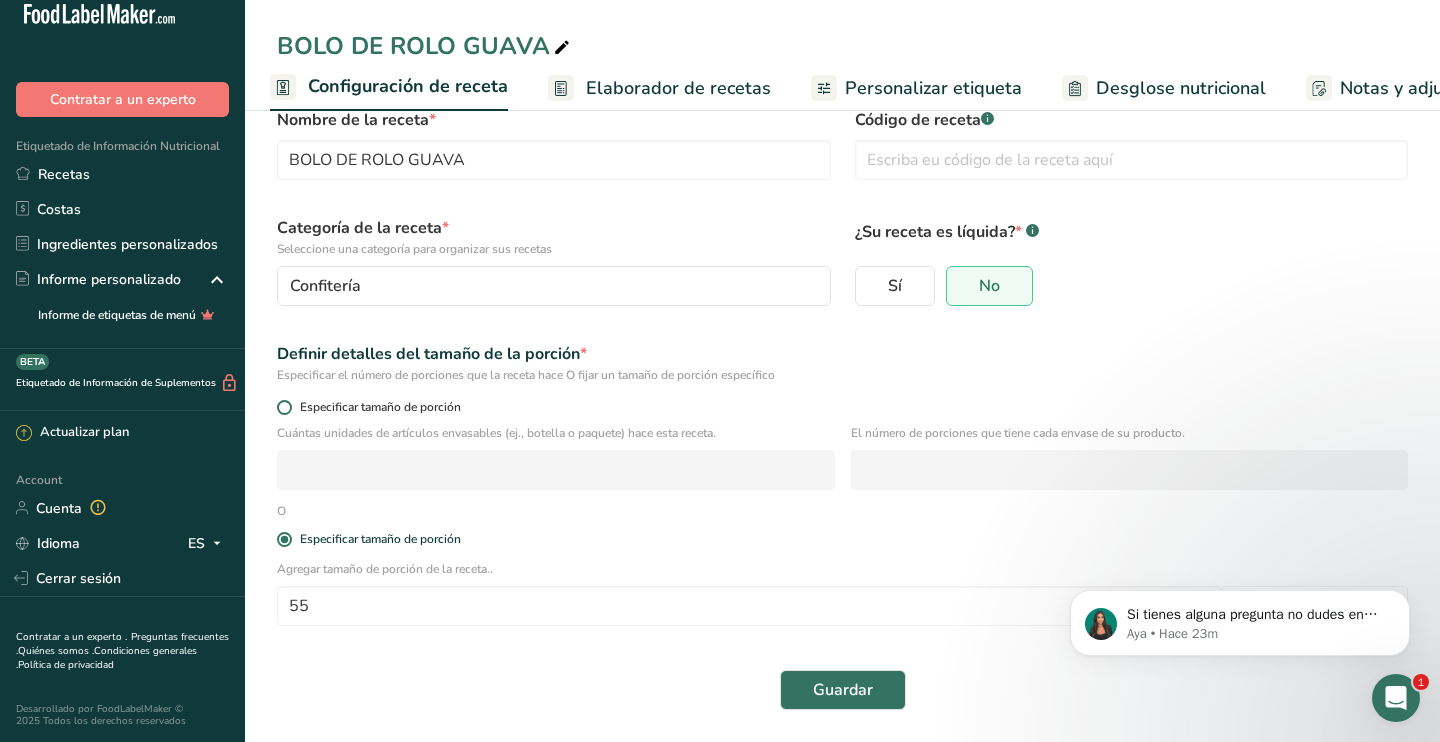 click at bounding box center [284, 407] 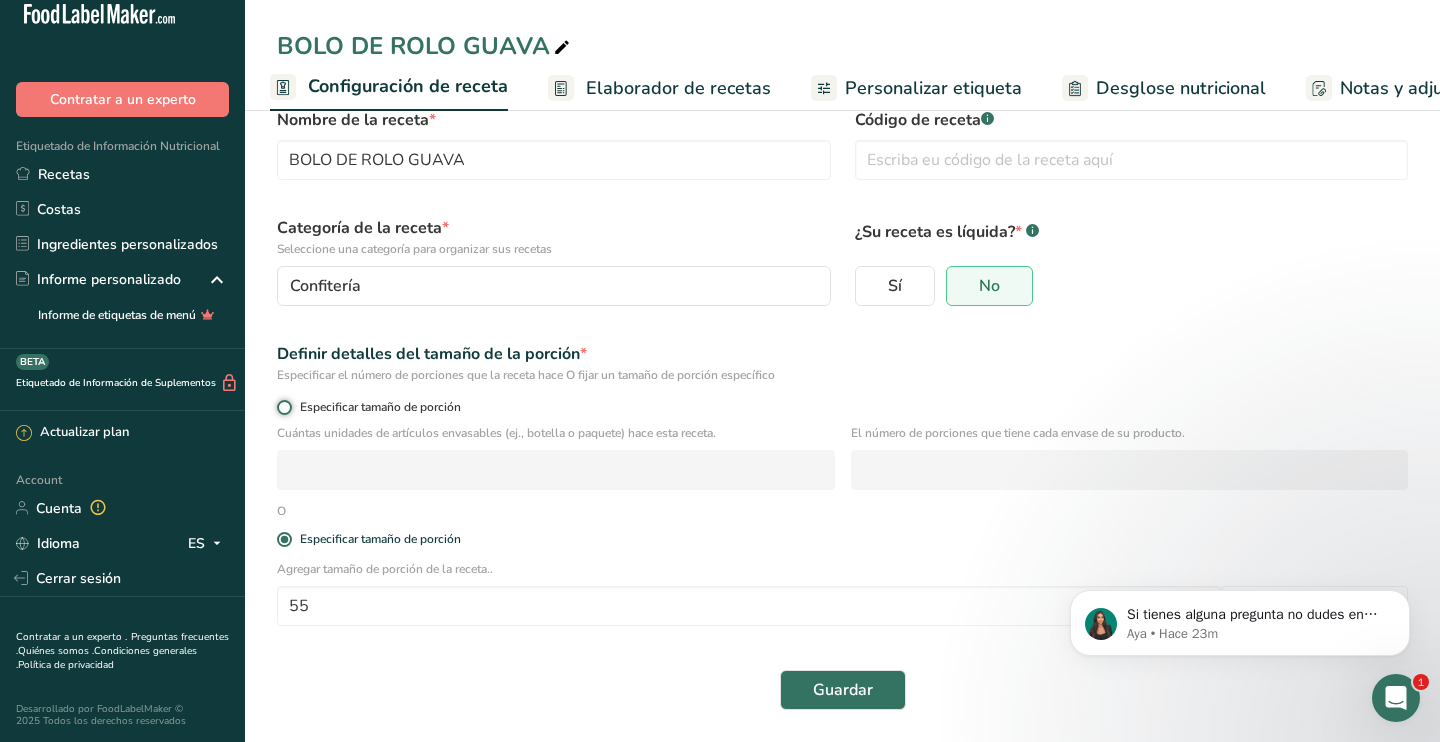 click on "Especificar tamaño de porción" at bounding box center (283, 407) 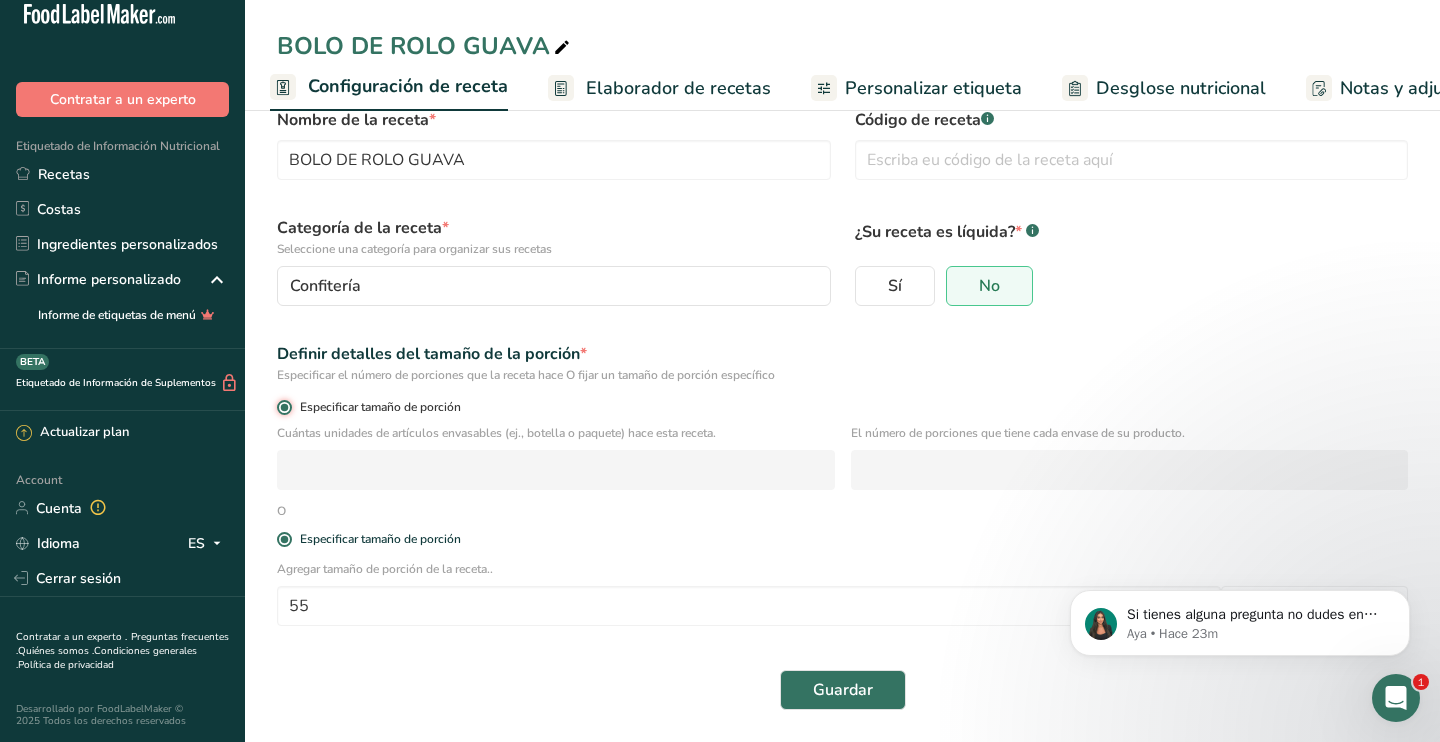radio on "false" 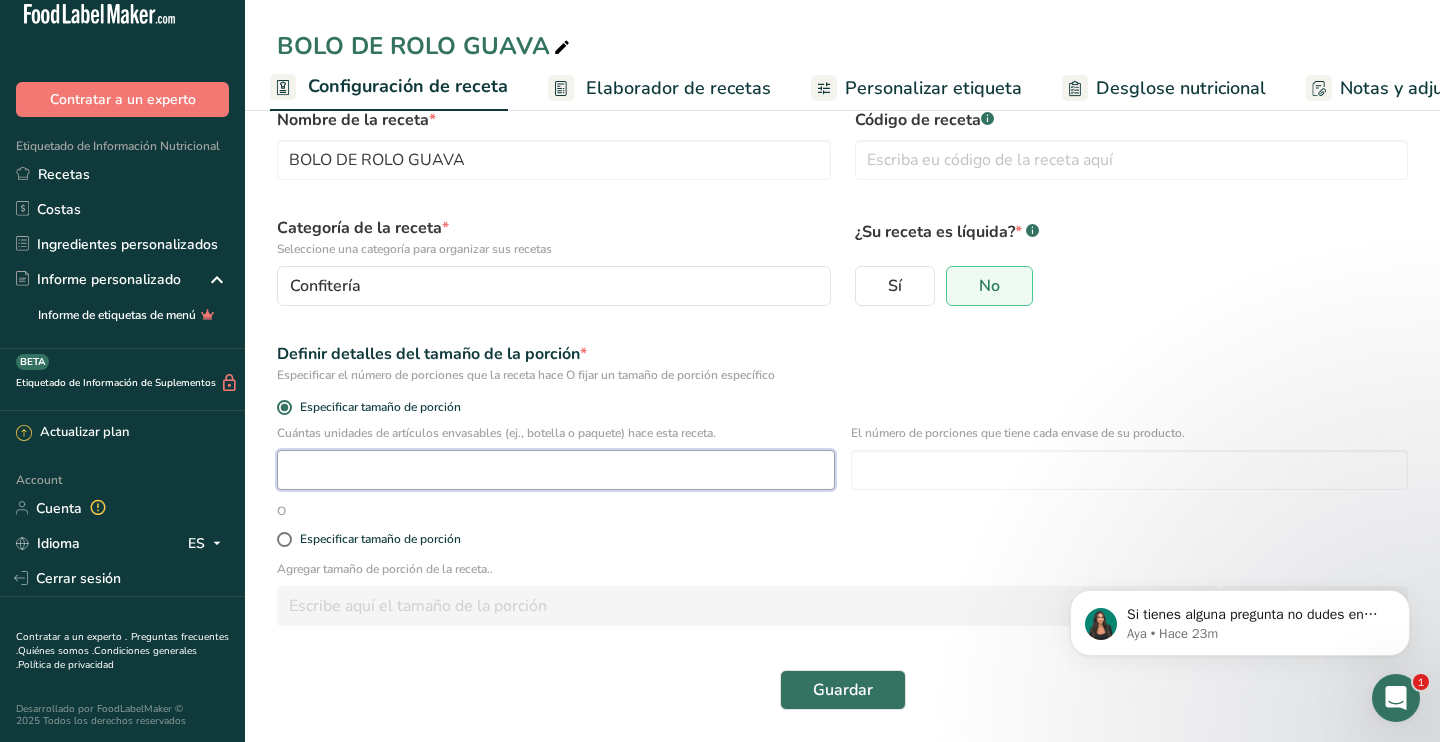 click at bounding box center [556, 470] 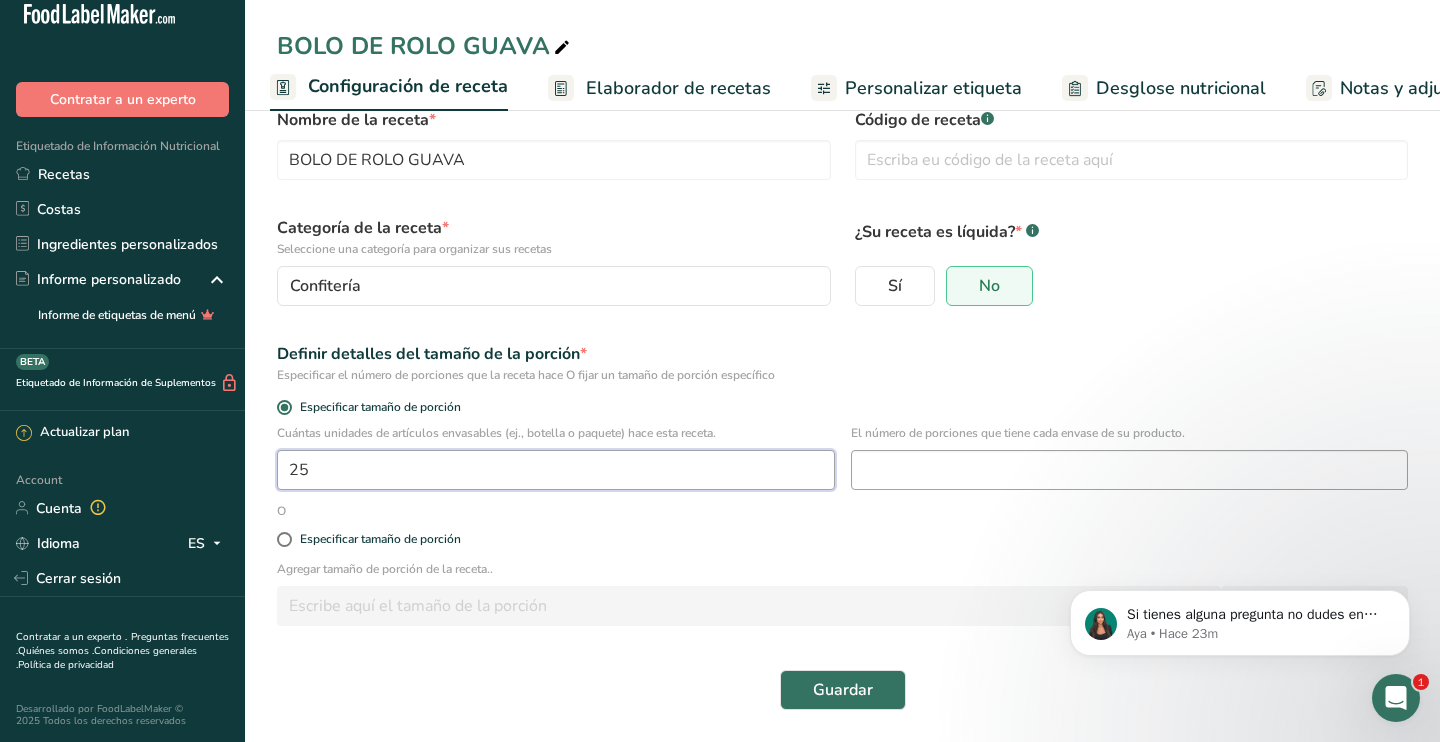 type on "25" 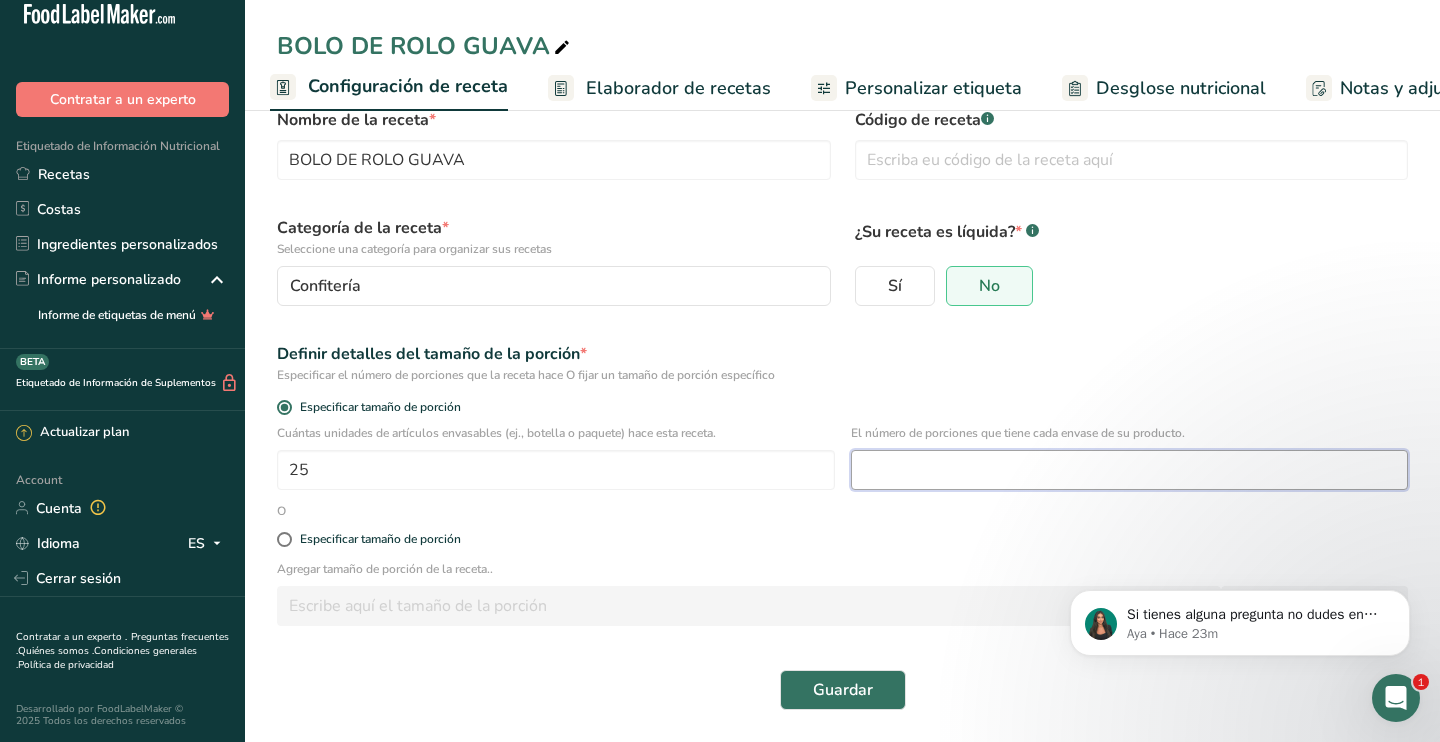click at bounding box center (1130, 470) 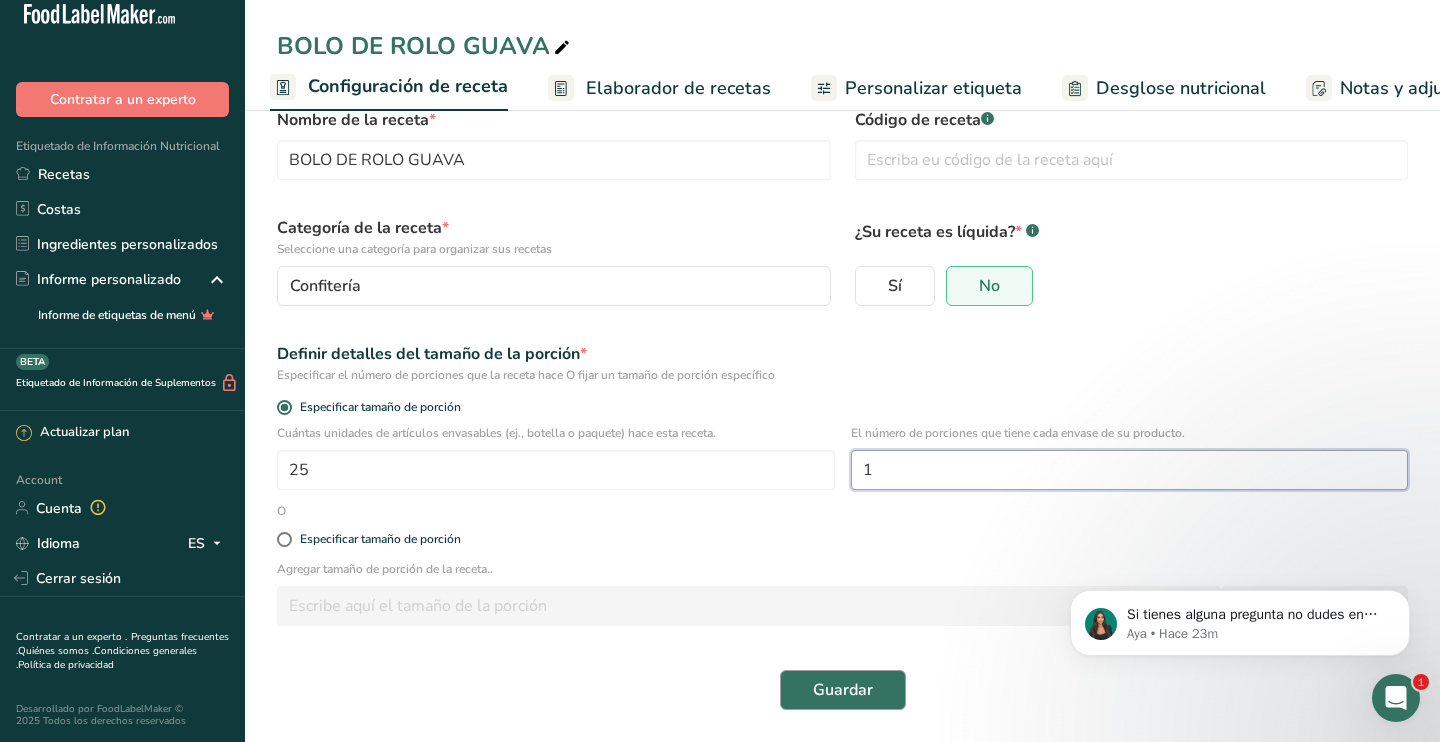 type on "1" 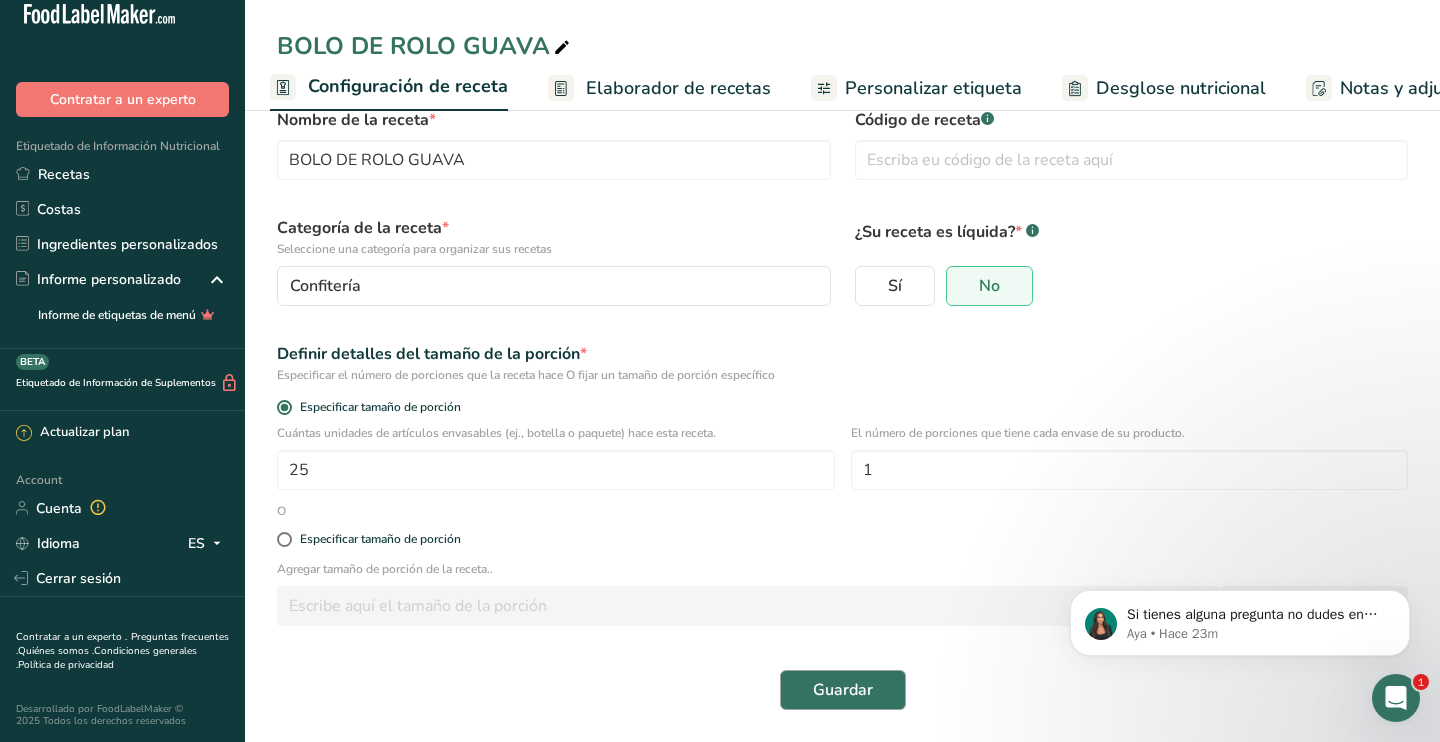 click on "Guardar" at bounding box center (843, 690) 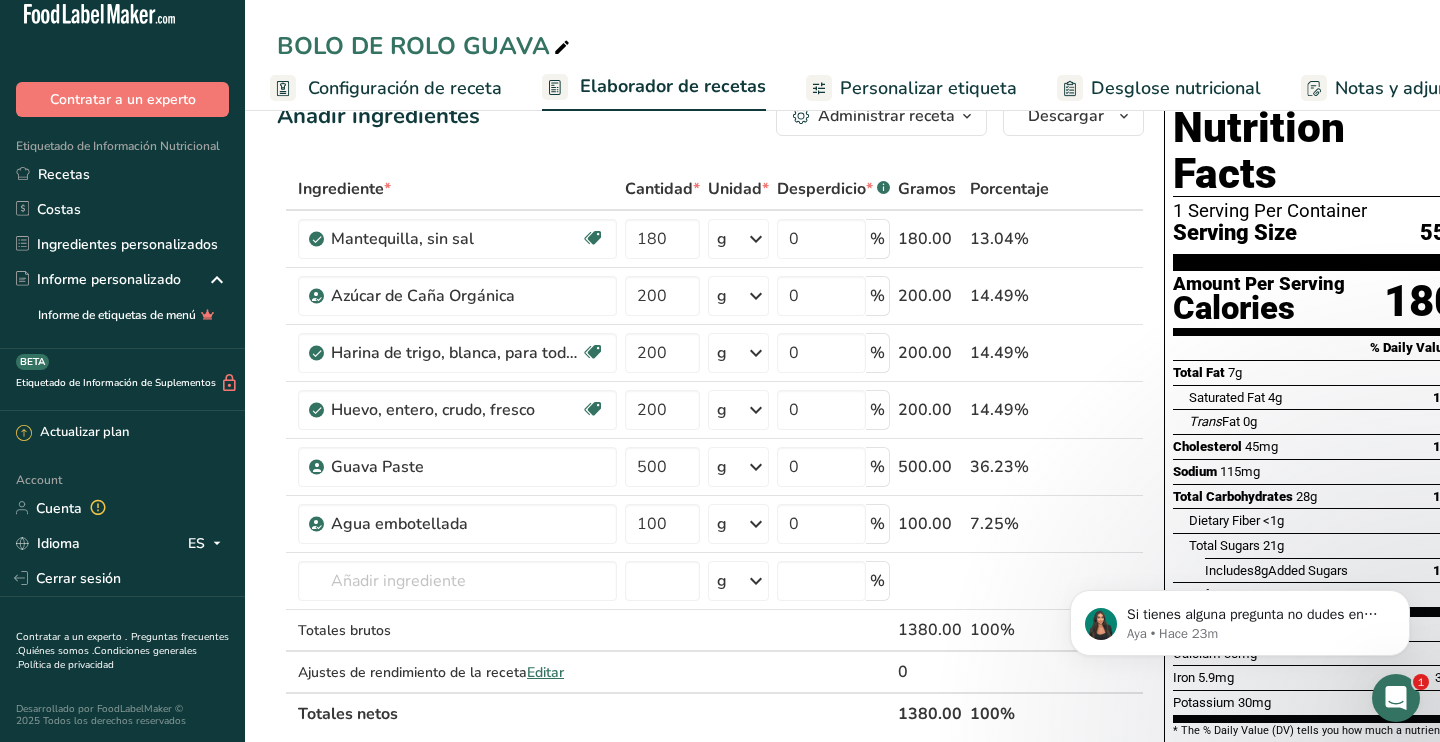 scroll, scrollTop: 0, scrollLeft: 36, axis: horizontal 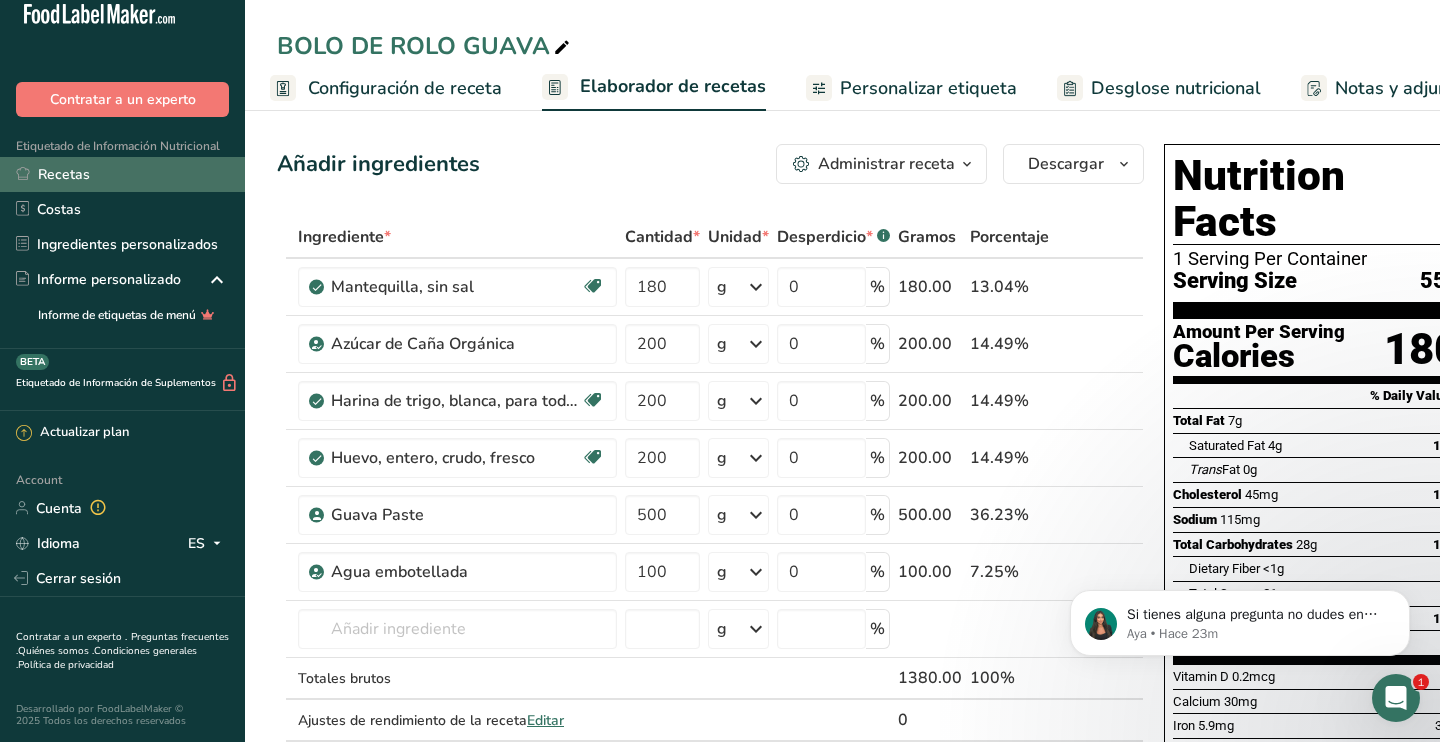 click on "Recetas" at bounding box center [122, 174] 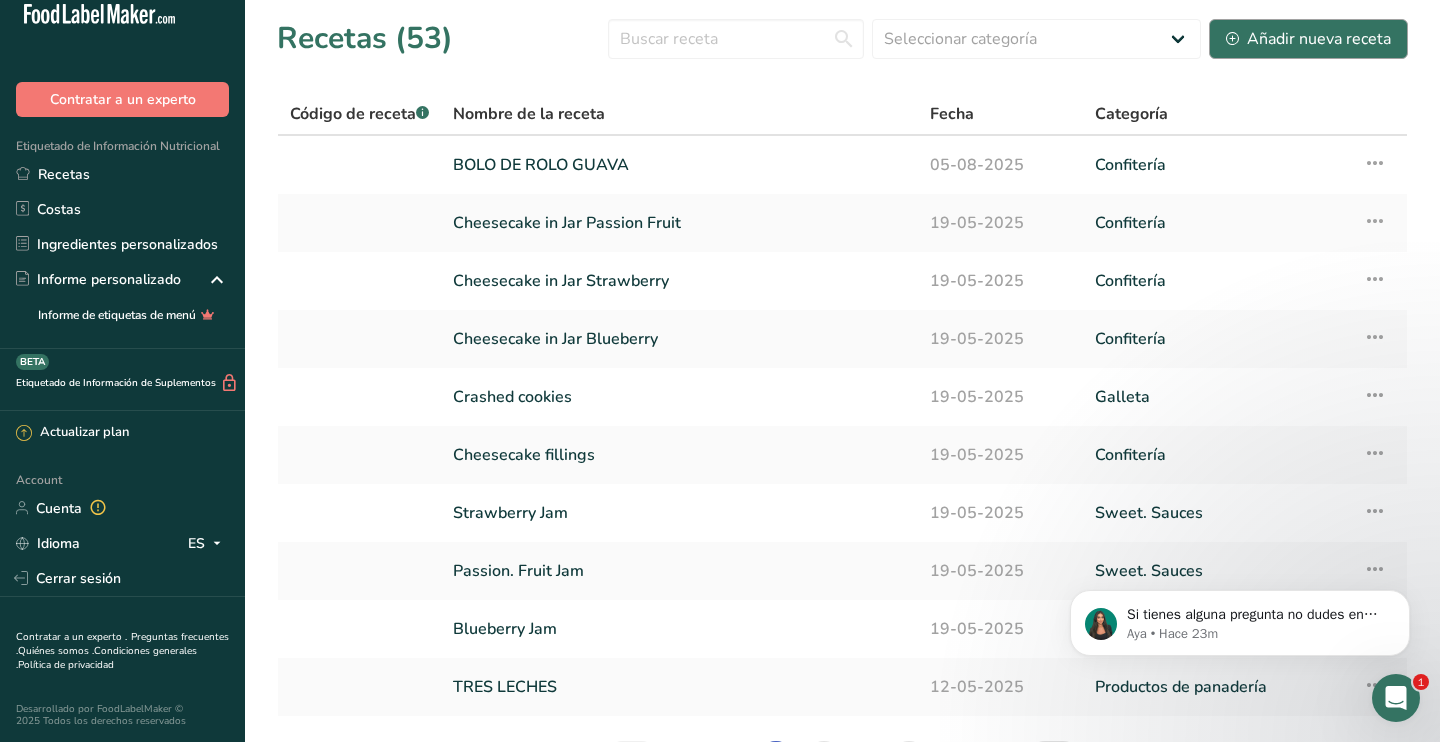 click on "Añadir nueva receta" at bounding box center (1308, 39) 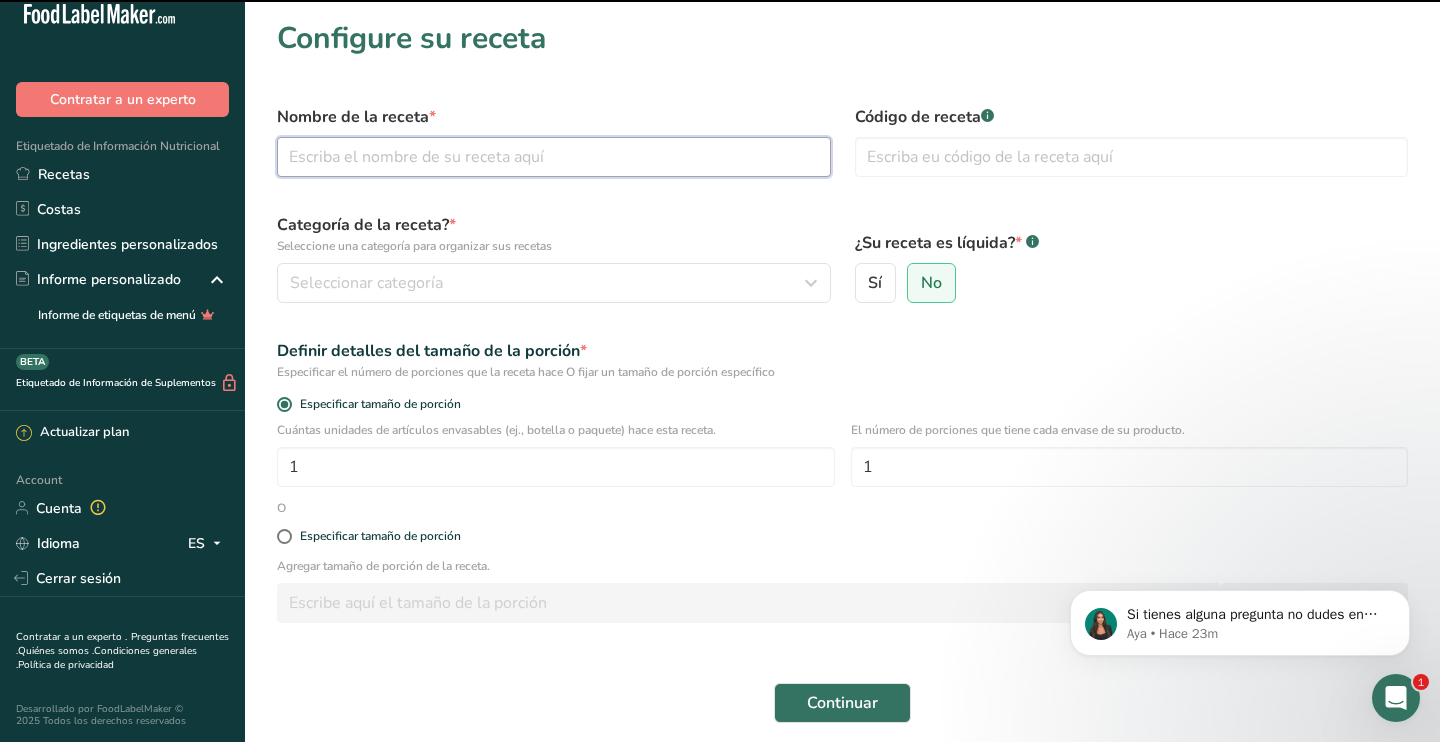 click at bounding box center [554, 157] 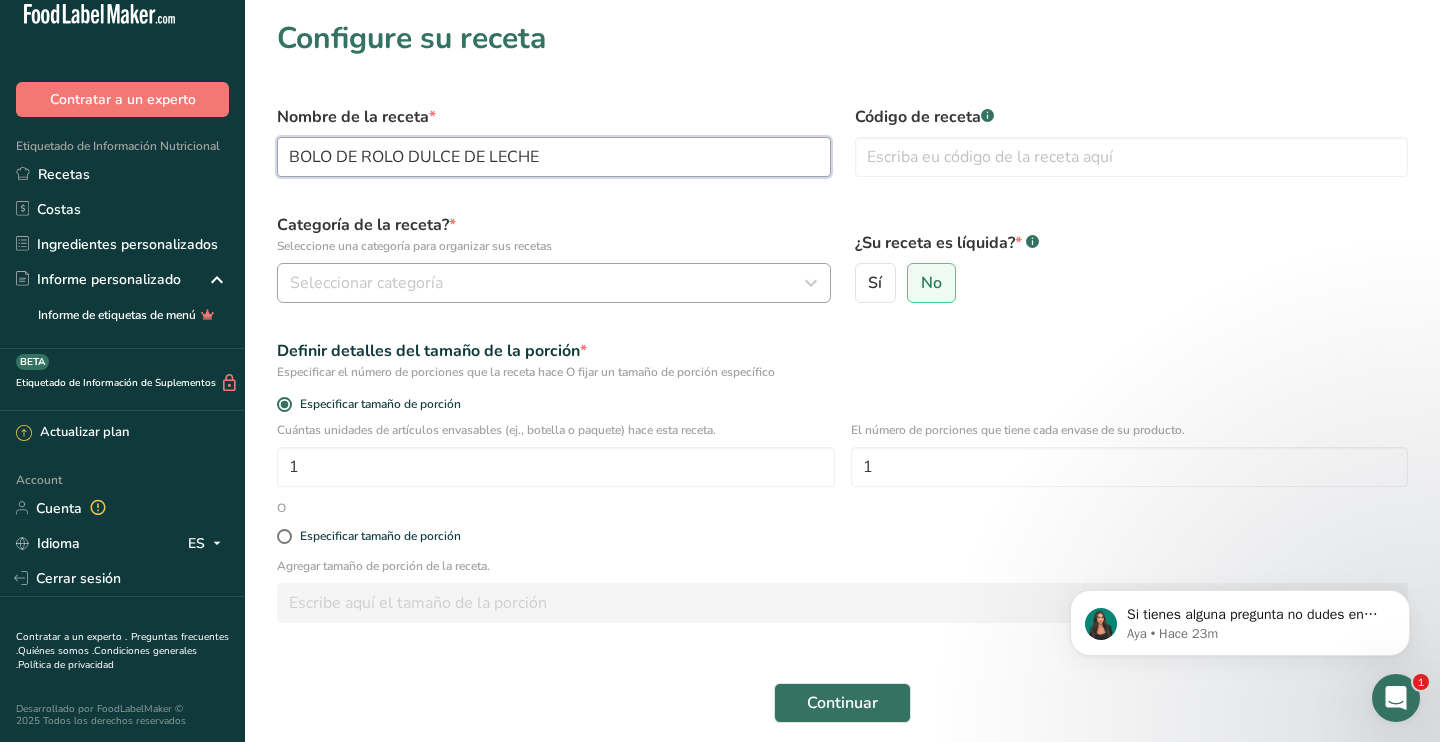 type on "BOLO DE ROLO DULCE DE LECHE" 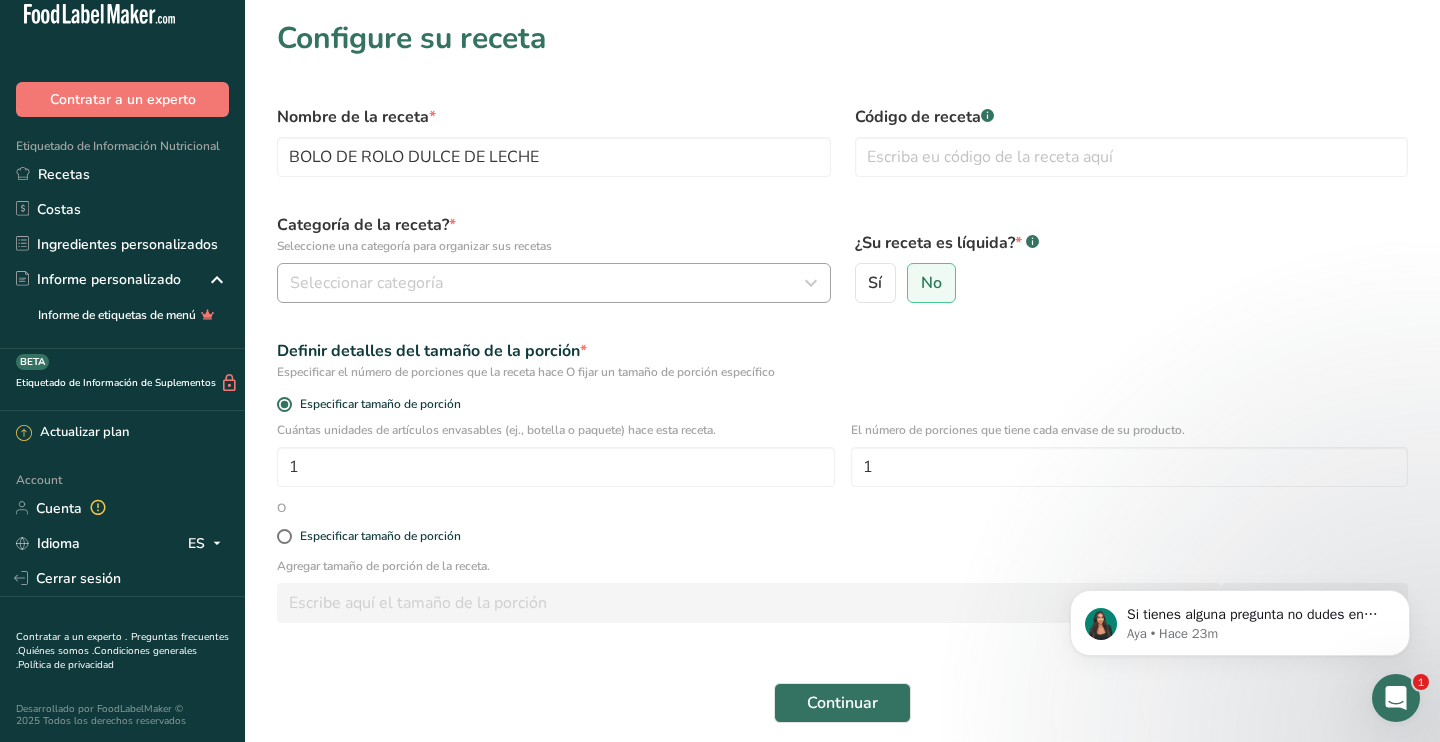 click on "Seleccionar categoría" at bounding box center [548, 283] 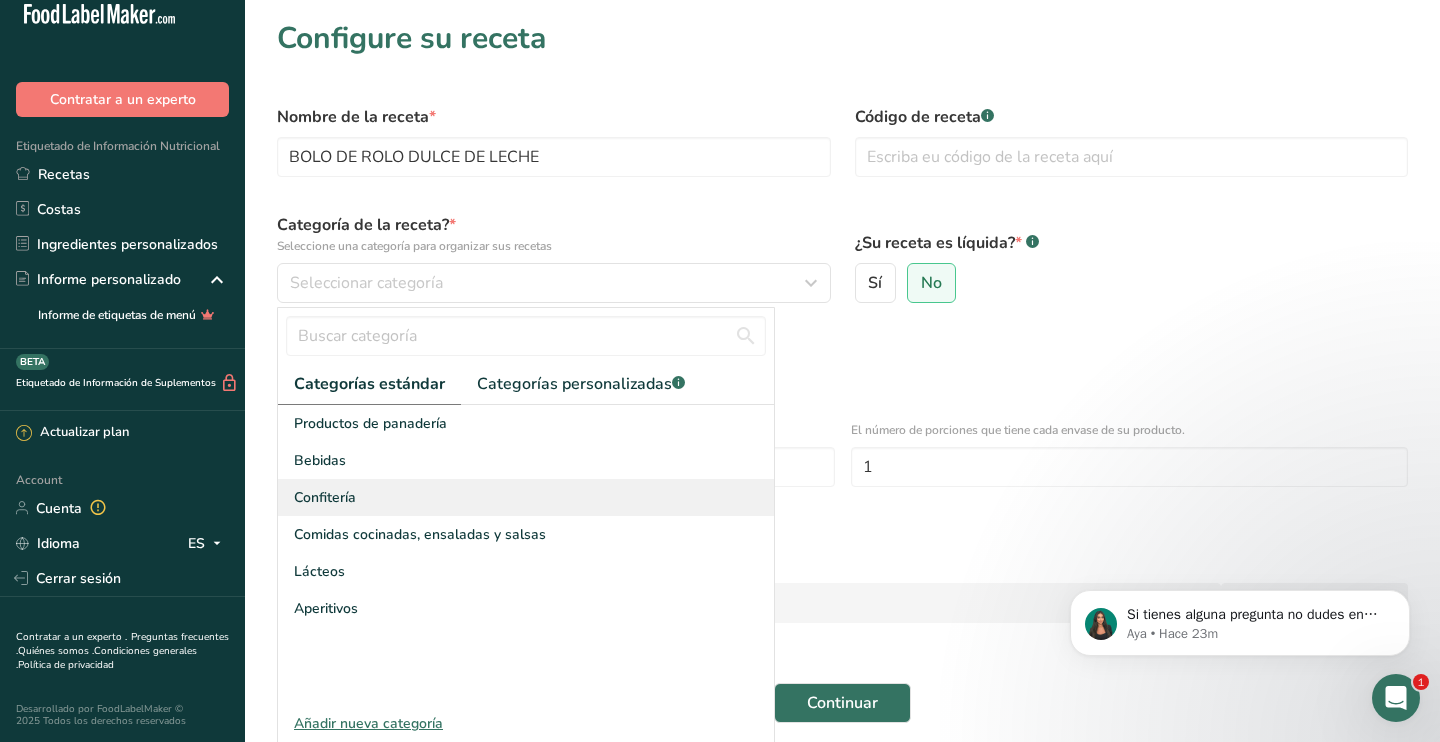 click on "Confitería" at bounding box center (526, 497) 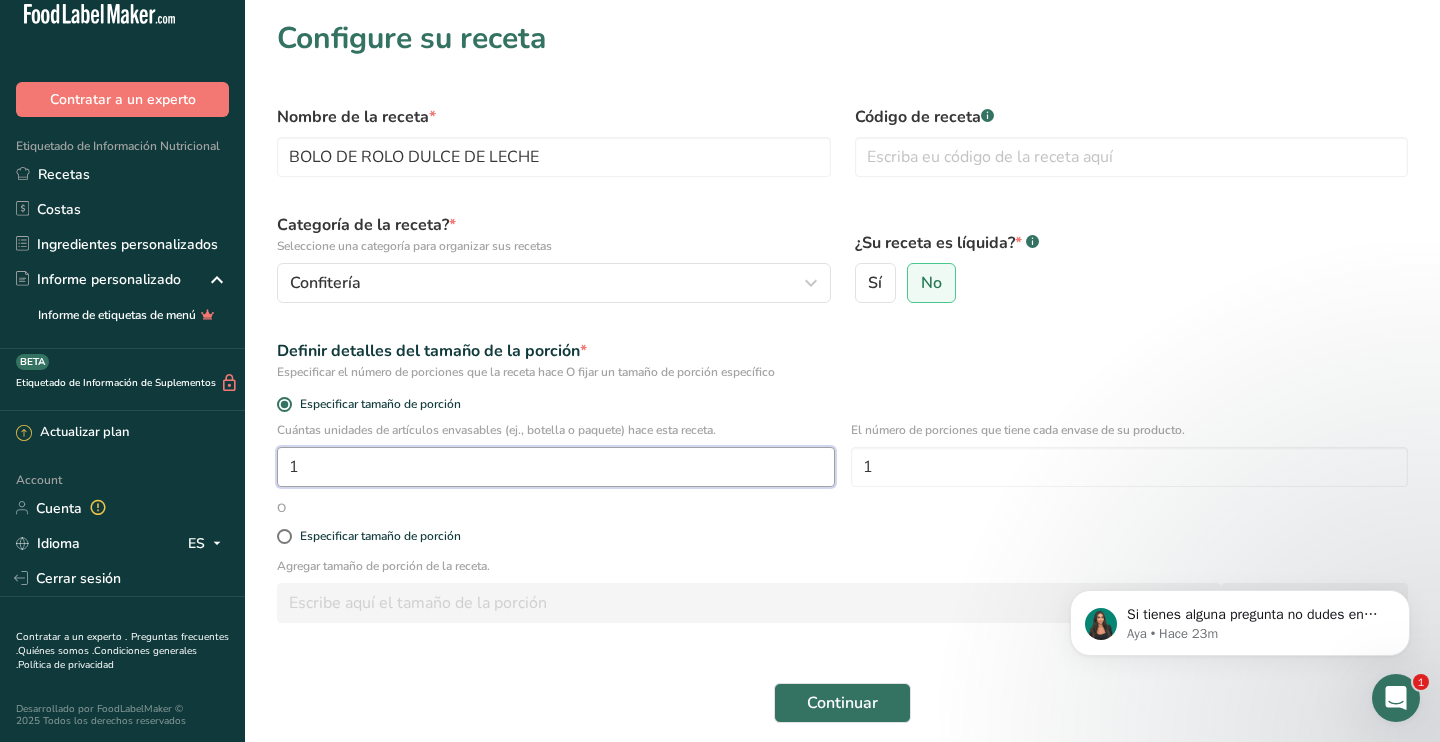 click on "1" at bounding box center (556, 467) 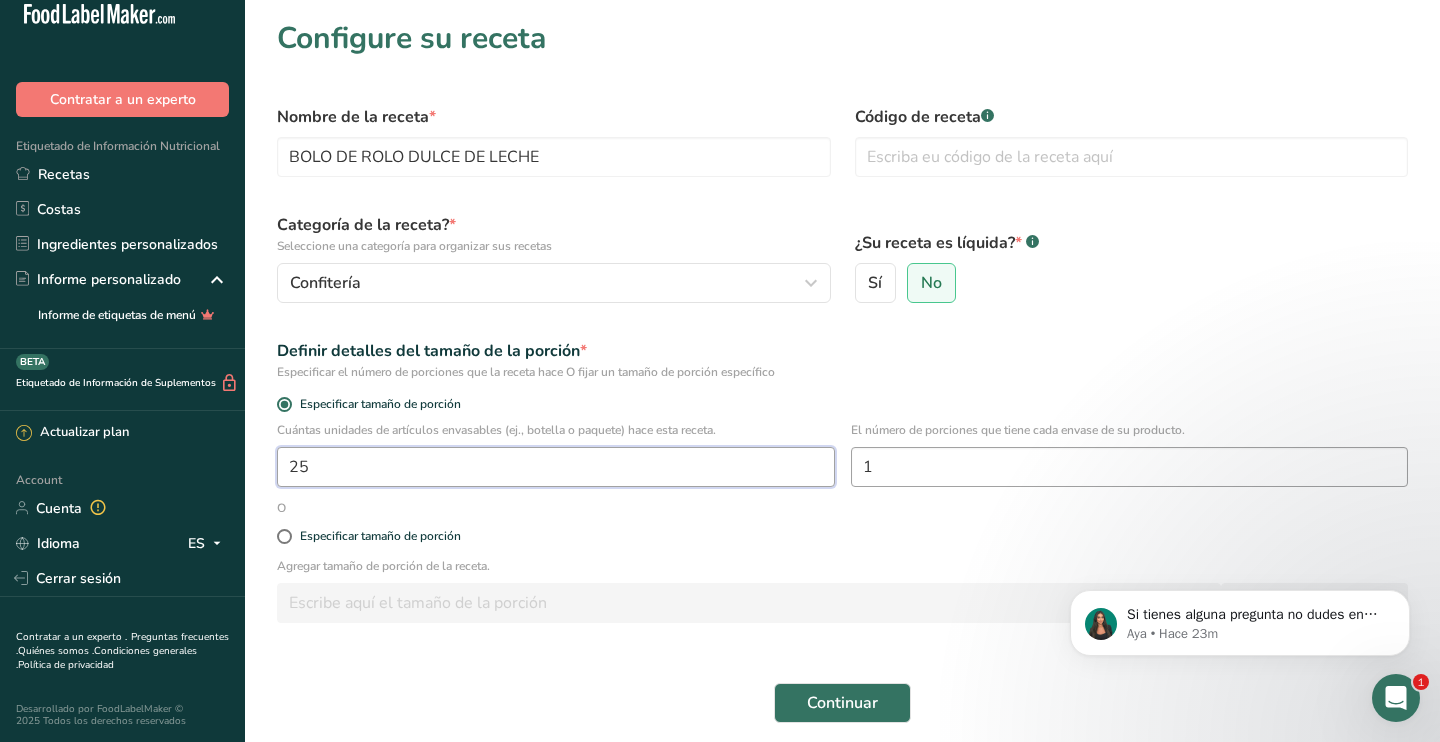 type on "25" 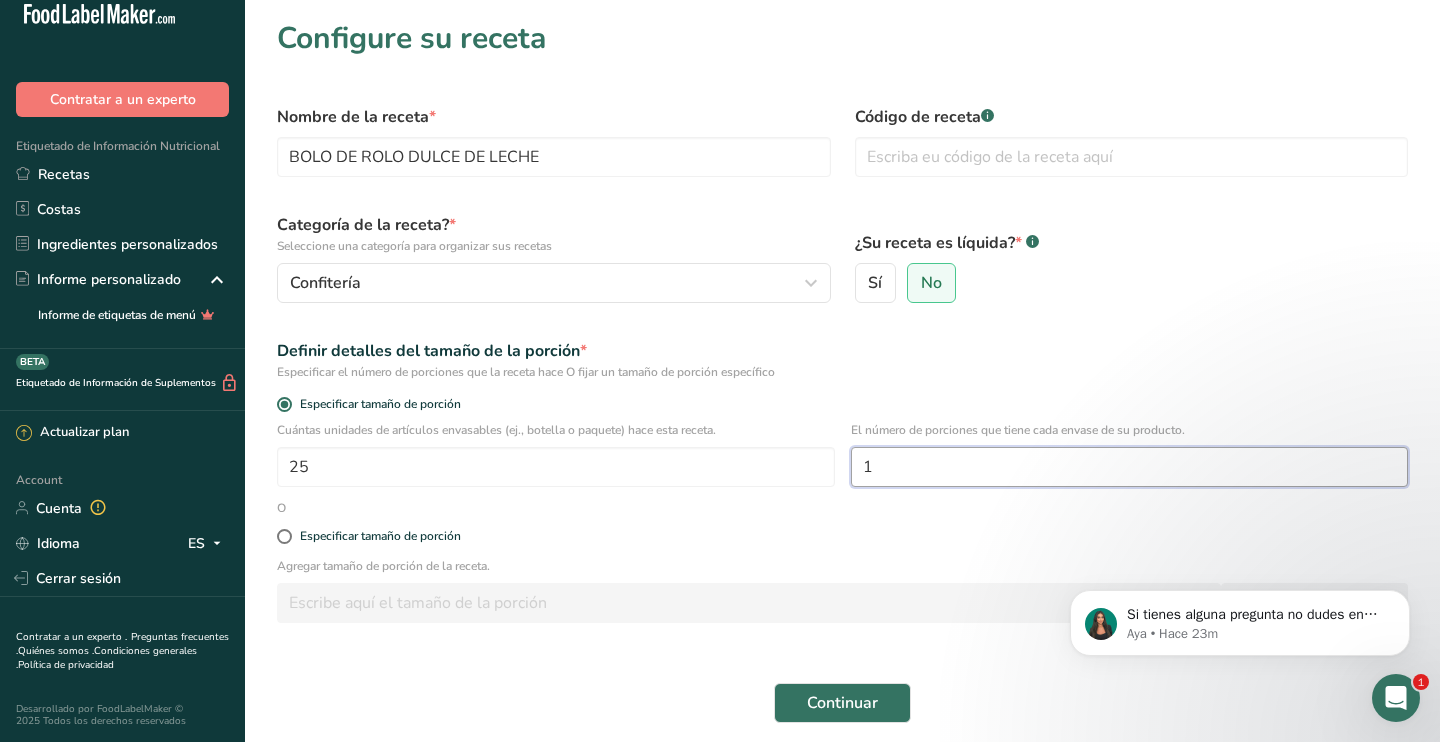 click on "1" at bounding box center [1130, 467] 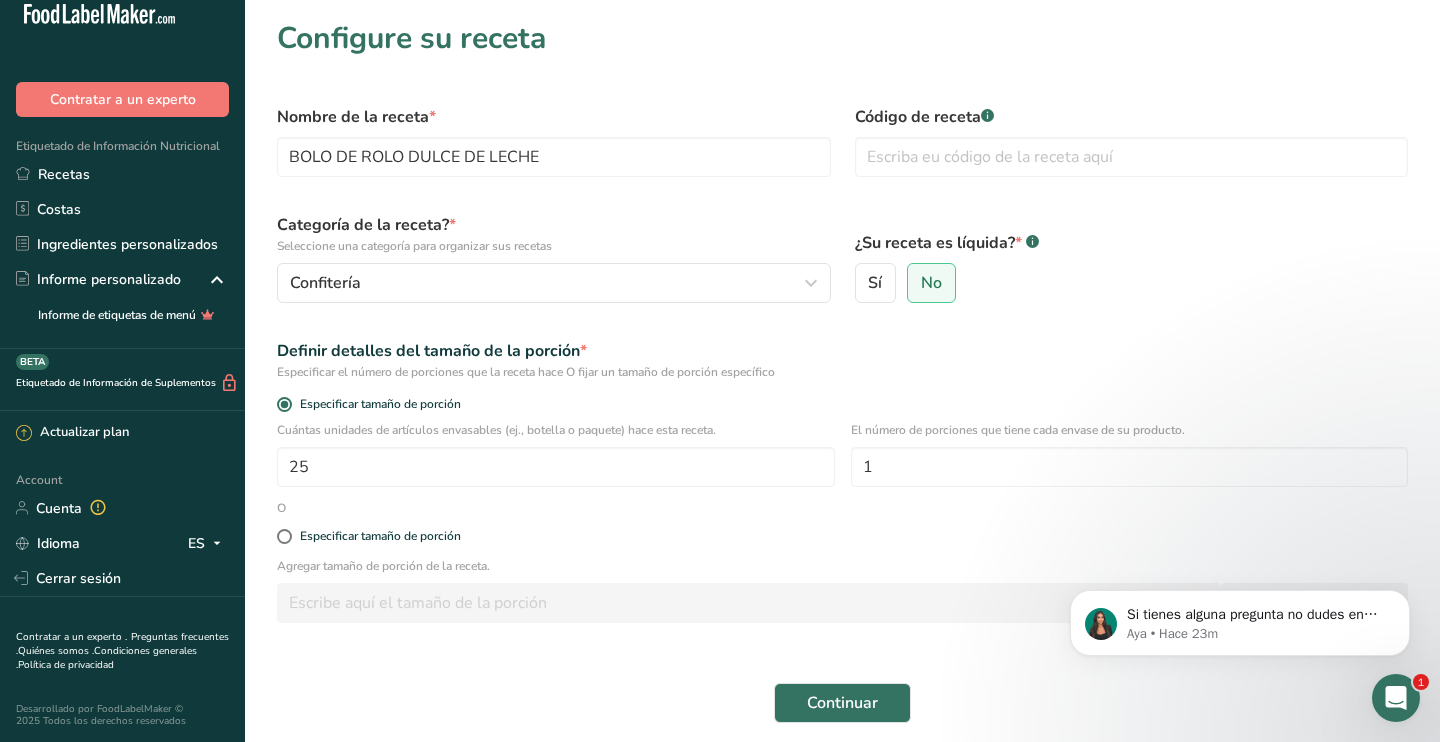 click on "¿Su receta es líquida? *   .a-a{fill:#347362;}.b-a{fill:#fff;}           Sí   No" at bounding box center (1132, 258) 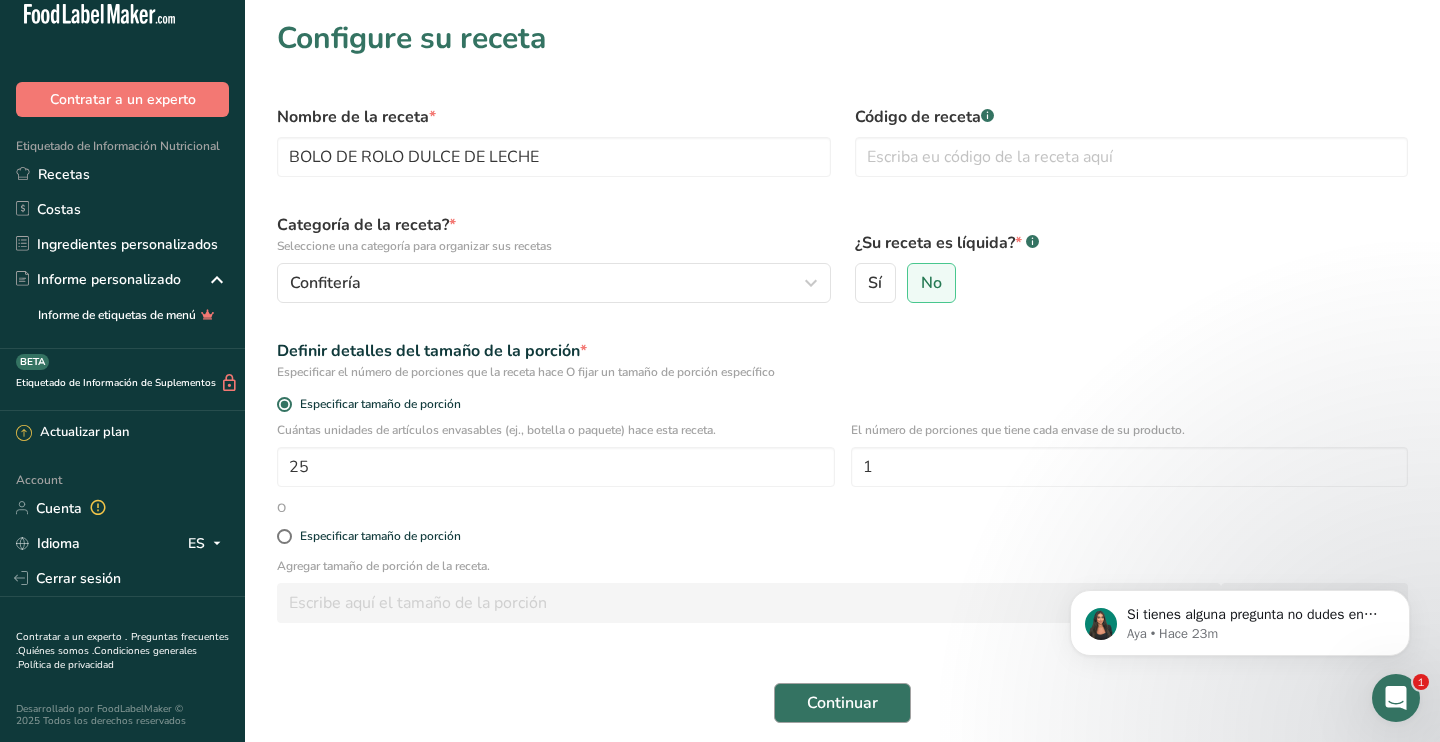 click on "Continuar" at bounding box center [842, 703] 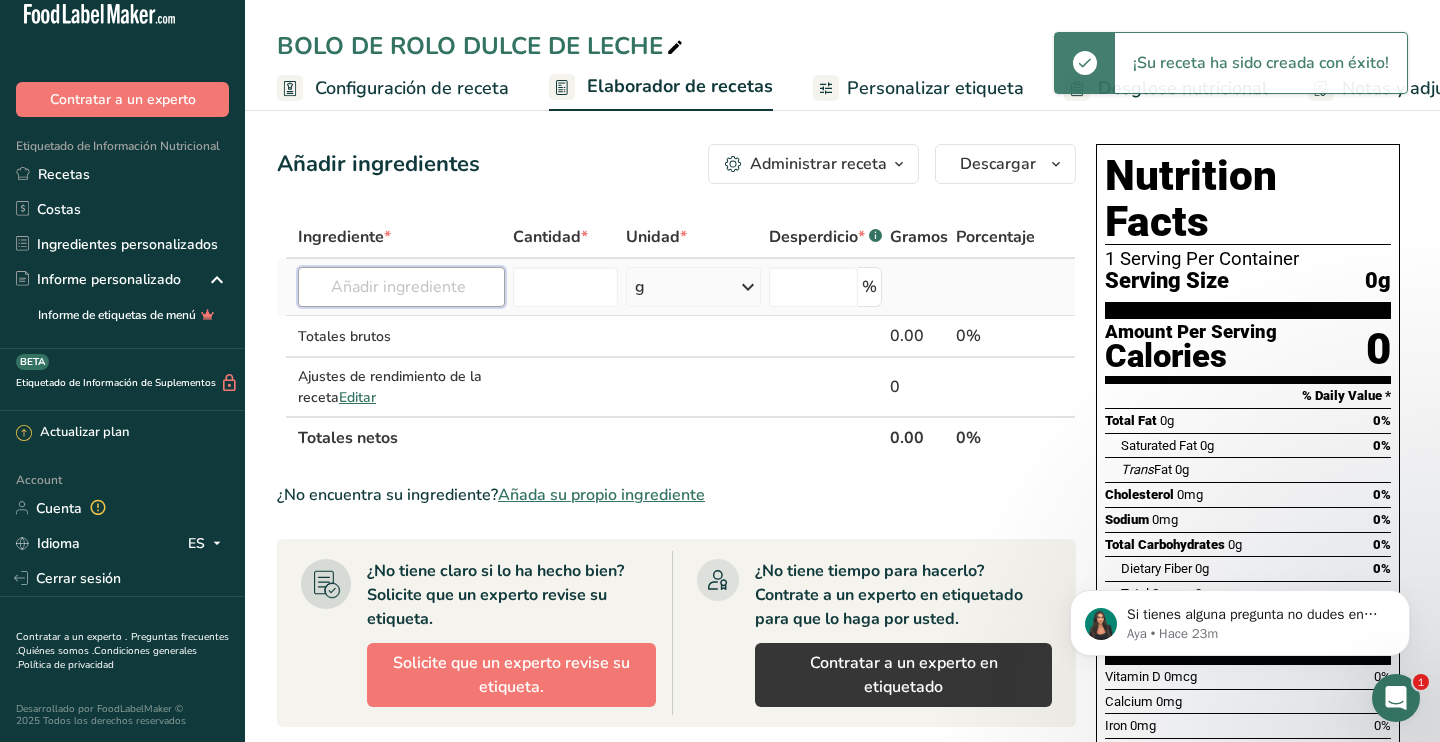 click at bounding box center (401, 287) 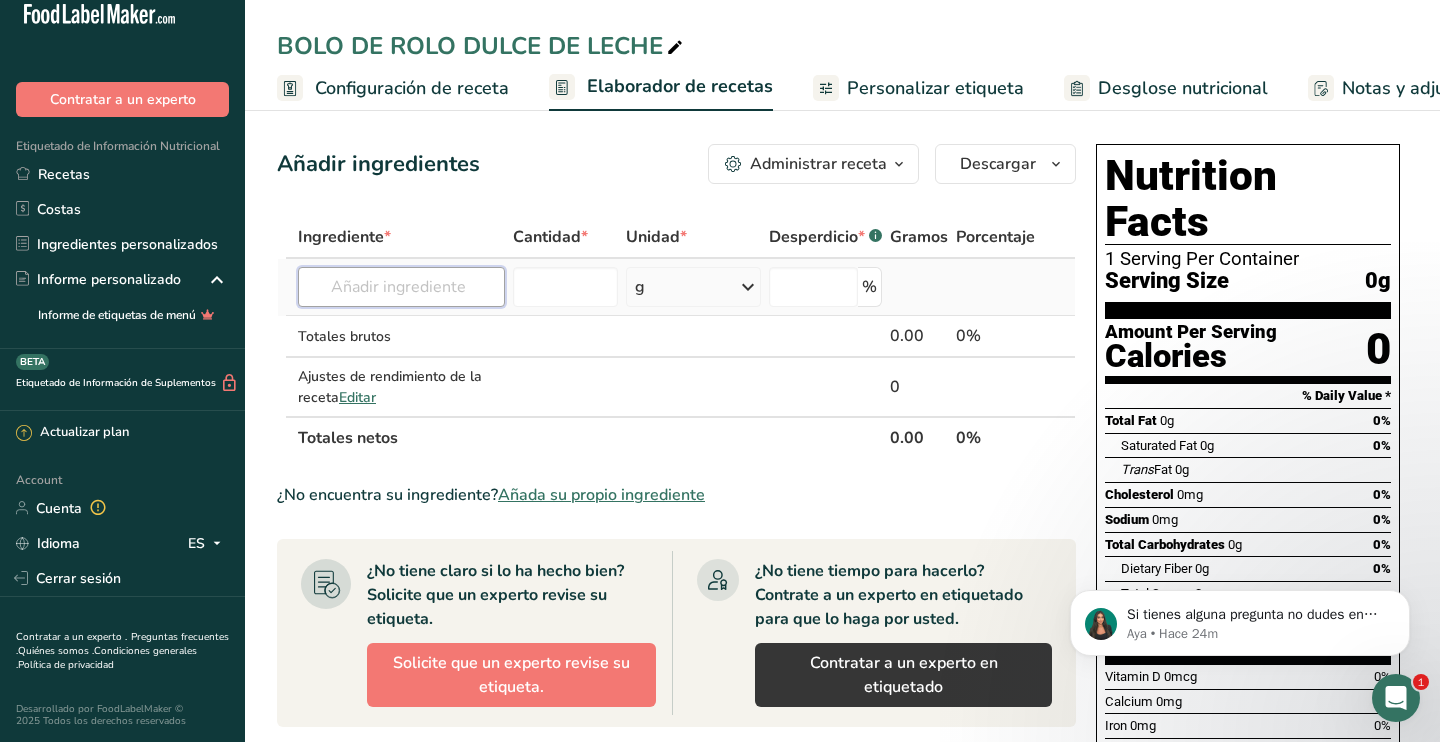 type on "1" 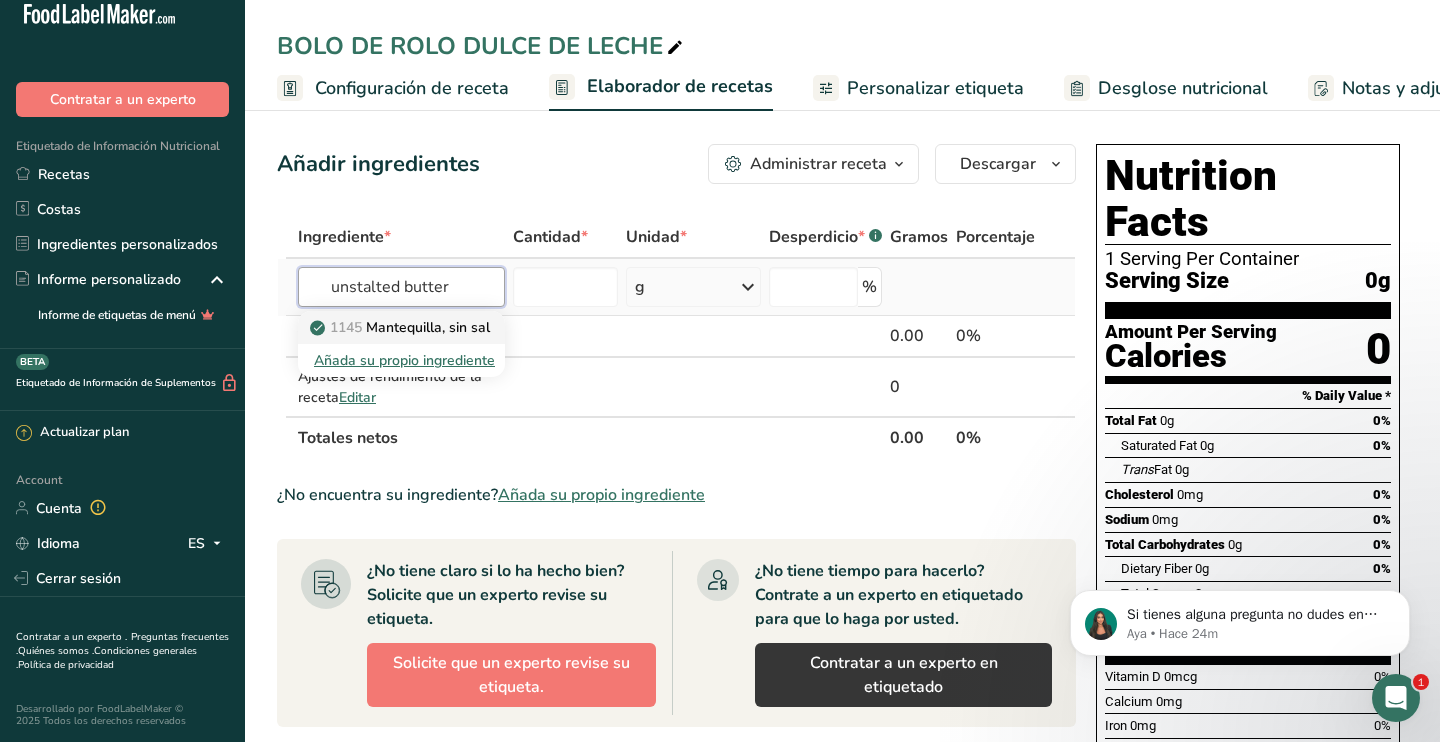 type on "unstalted butter" 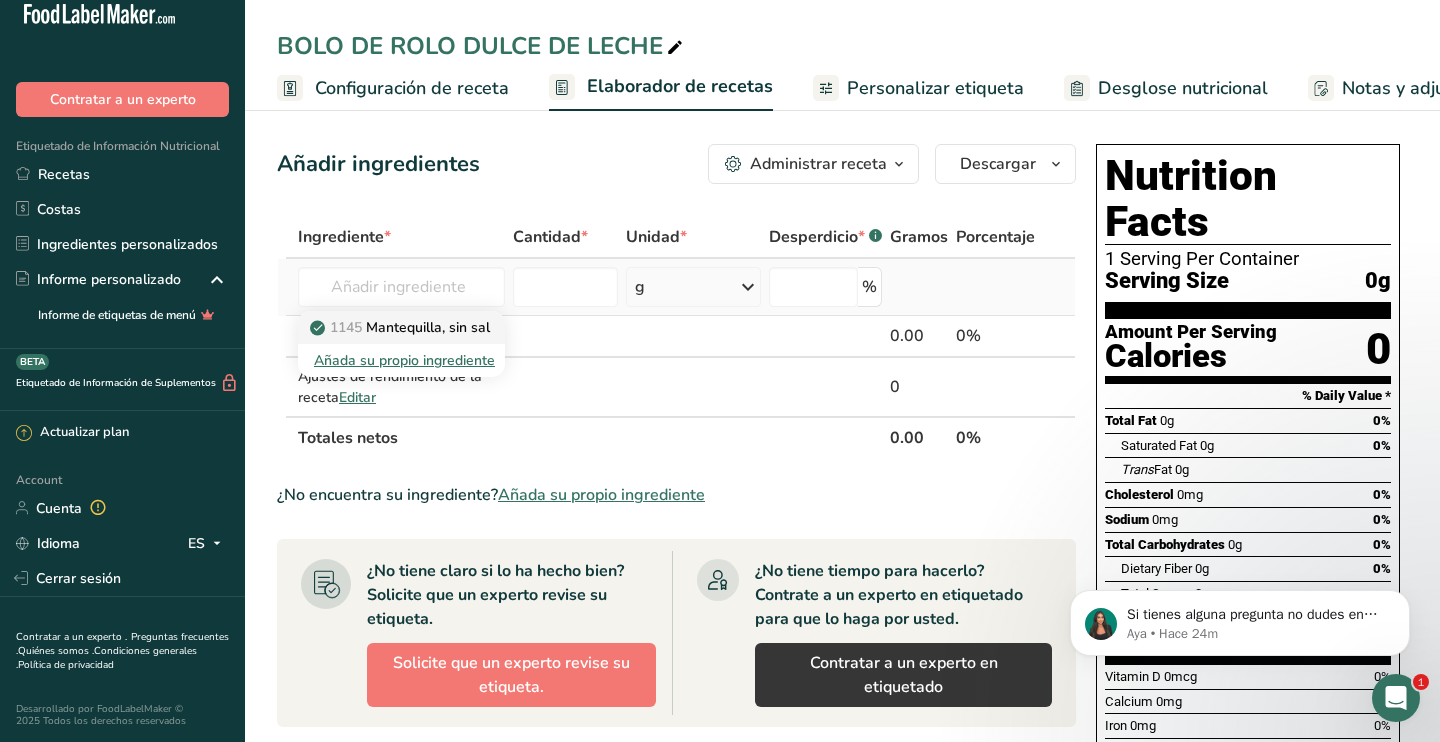 click on "1145
Mantequilla, sin sal" at bounding box center [402, 327] 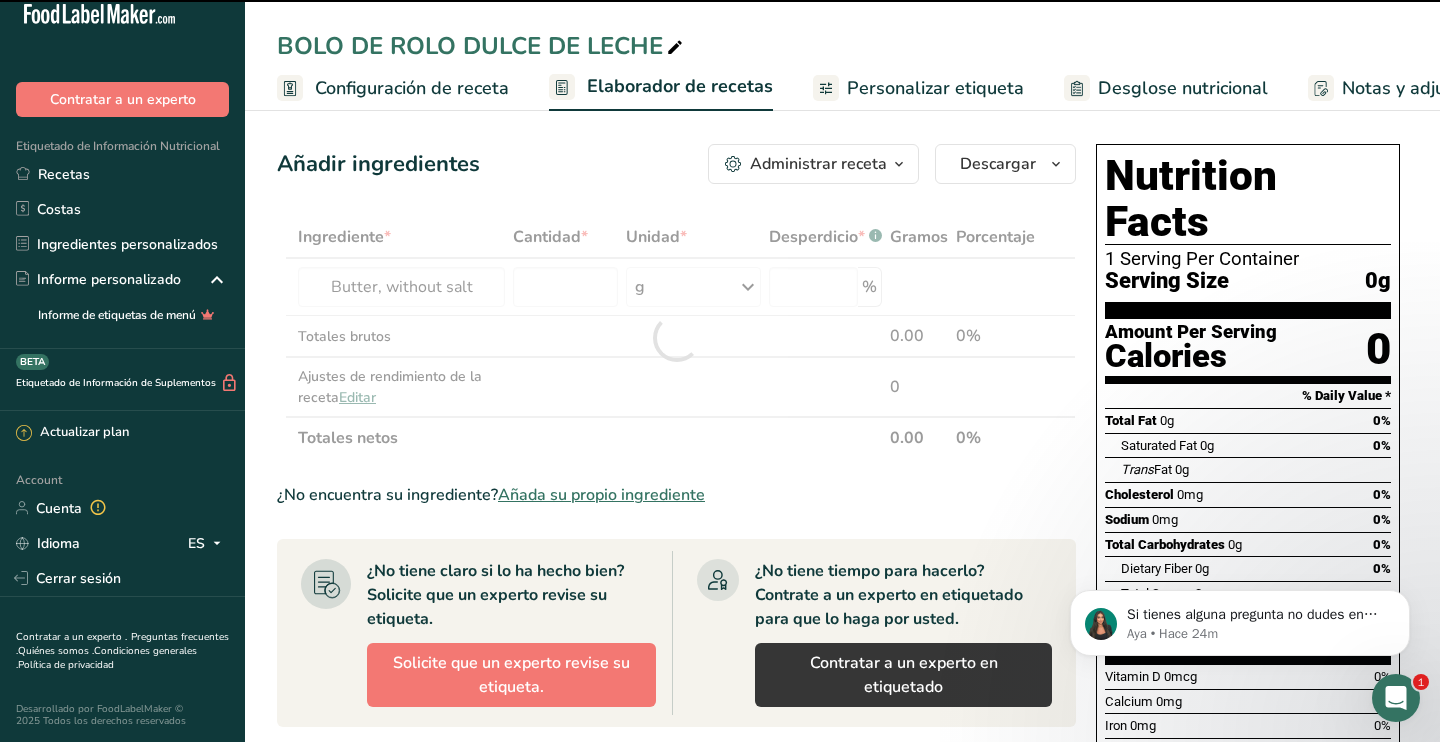 type on "0" 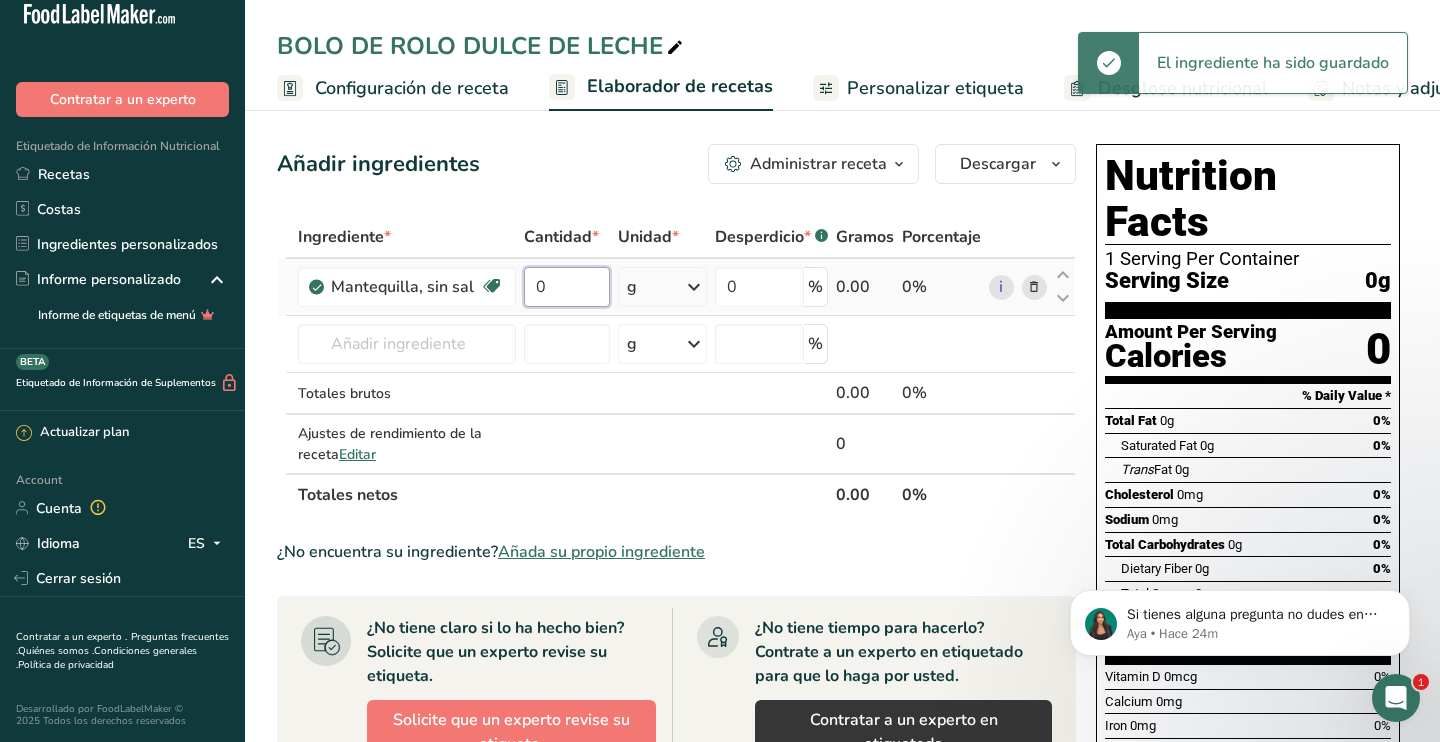click on "0" at bounding box center [567, 287] 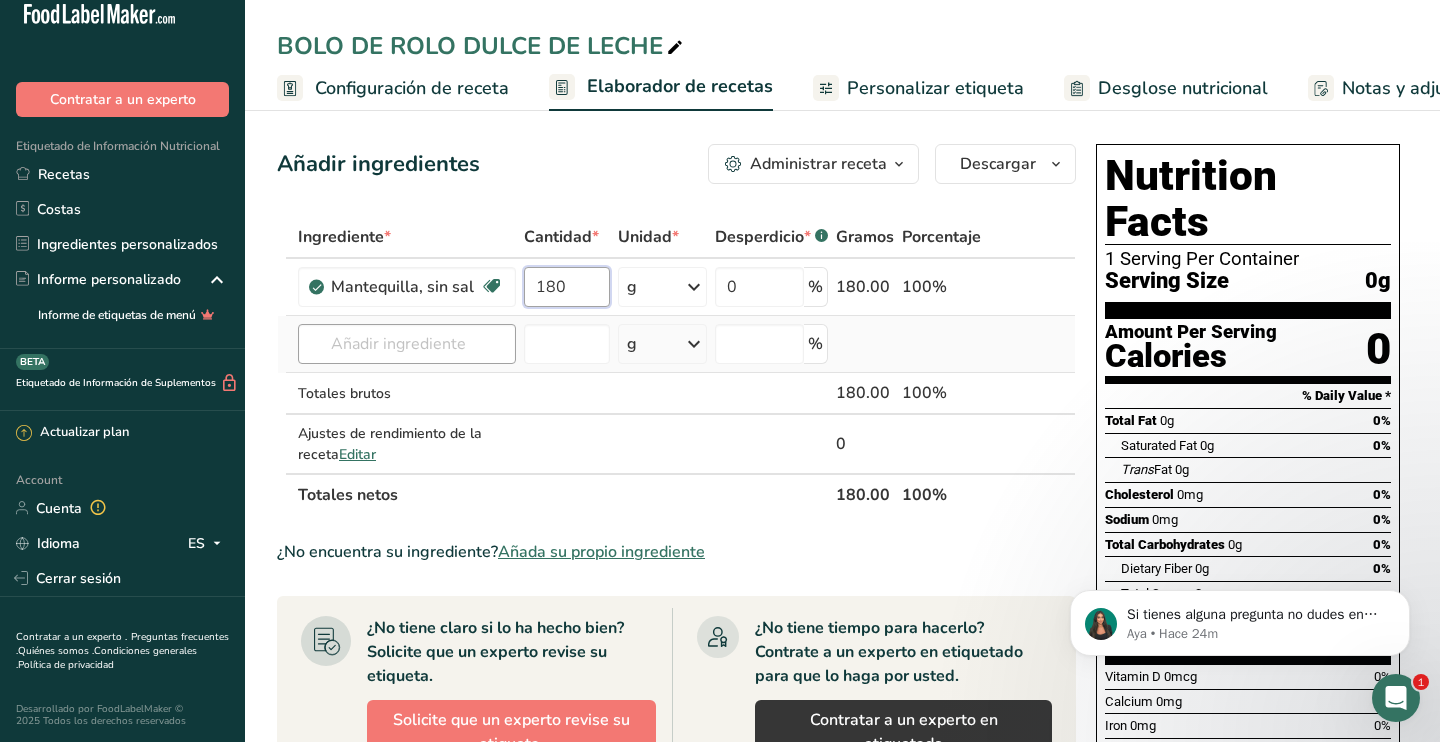 type on "180" 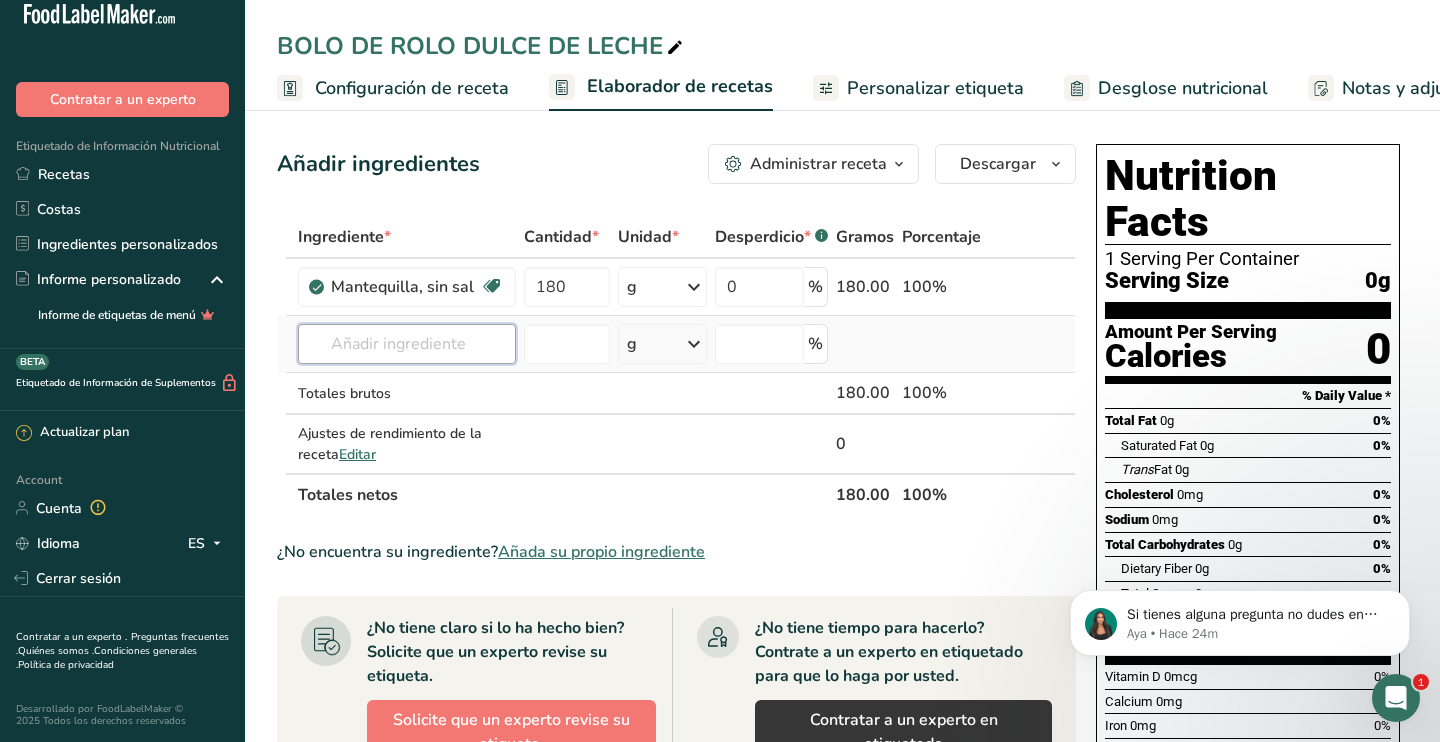 click on "Ingrediente *
Cantidad *
Unidad *
Desperdicio *   .a-a{fill:#347362;}.b-a{fill:#fff;}          Gramos
Porcentaje
Mantequilla, sin sal
Libre de gluten
Vegetariano
Libre de soja
180
g
Porciones
1 pat (1" sq, 1/3" high)
1 tbsp
1 cup
Ver más
Unidades de peso
g
kg
mg
Ver más
Unidades de volumen
litro
Las unidades de volumen requieren una conversión de densidad. Si conoce la densidad de su ingrediente, introdúzcala a continuación. De lo contrario, haga clic en "RIA", nuestra asistente regulatoria de IA, quien podrá ayudarle.
lb/pie³
g/cm³" at bounding box center [676, 366] 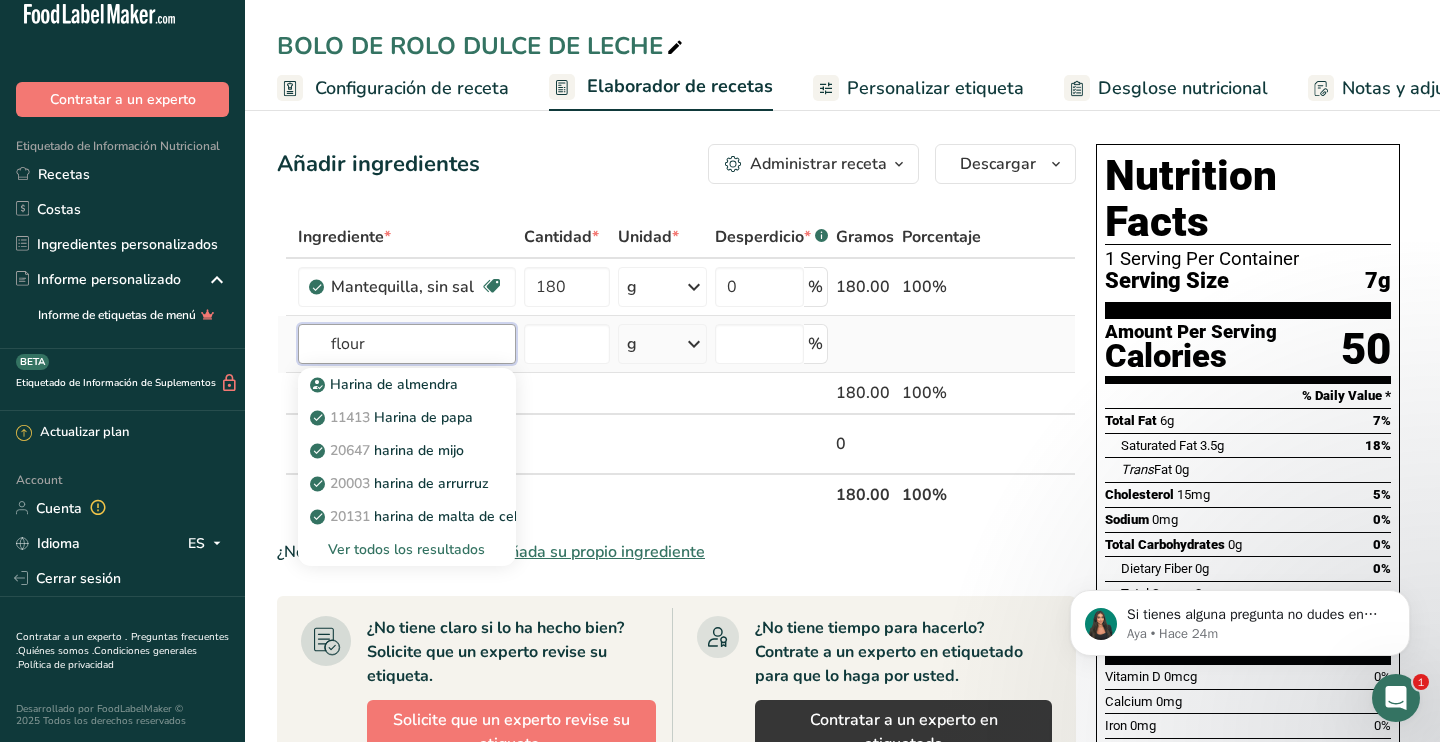 type on "flour" 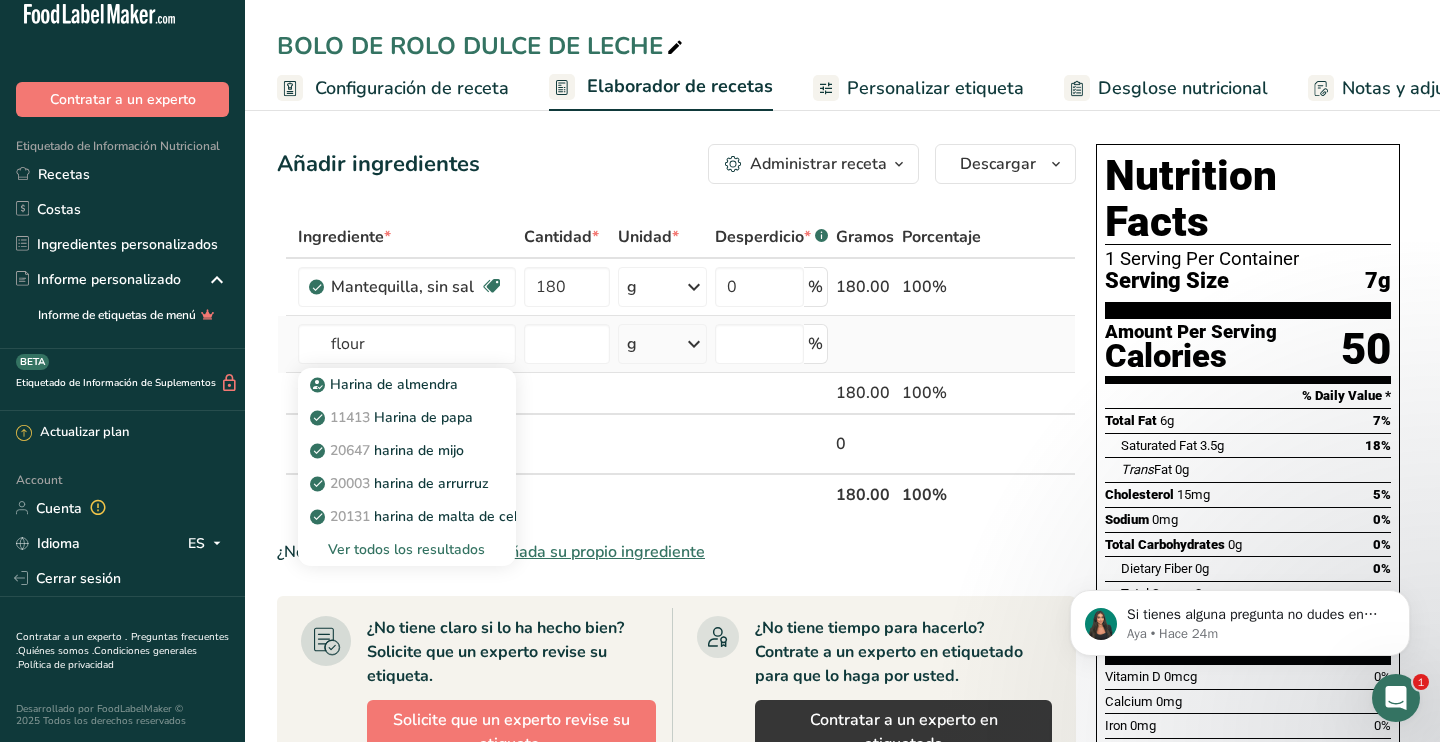 type 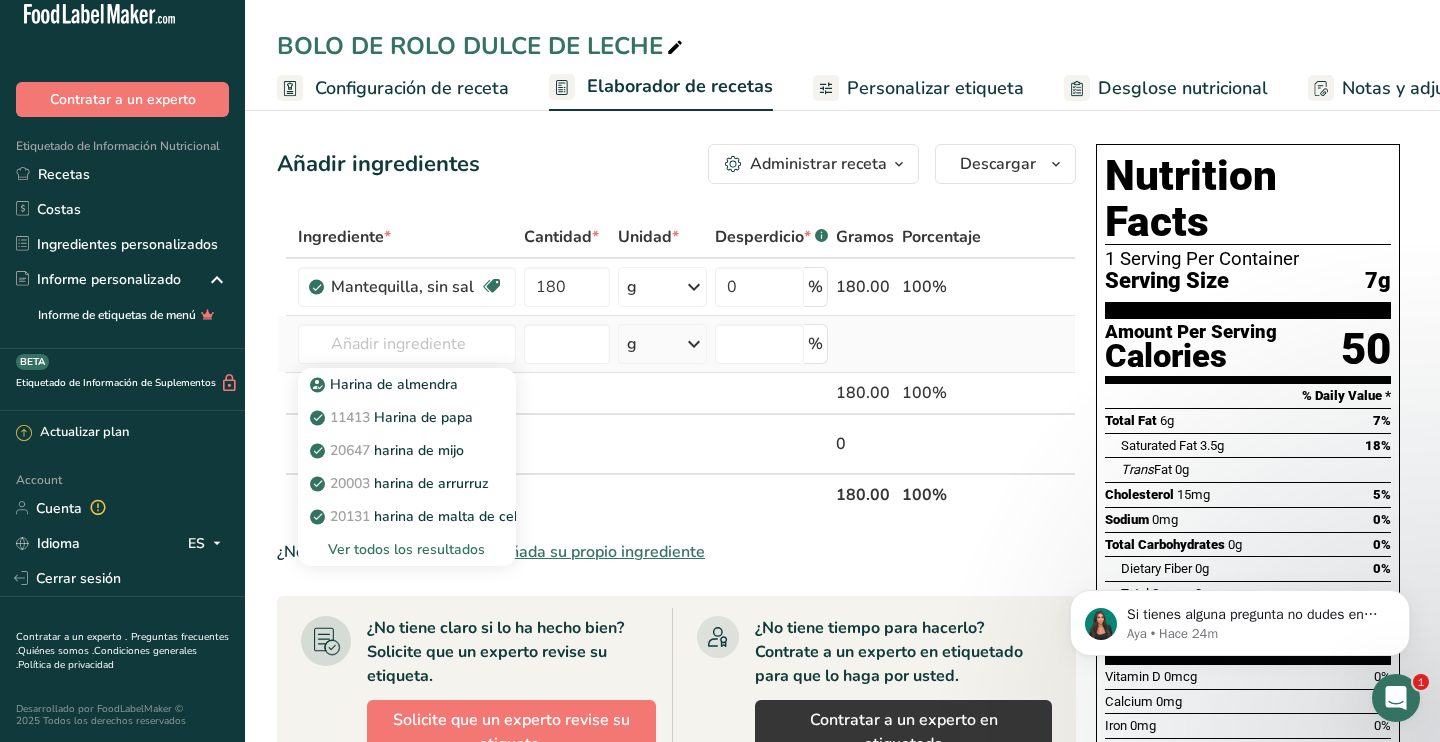 click on "Ver todos los resultados" at bounding box center (407, 549) 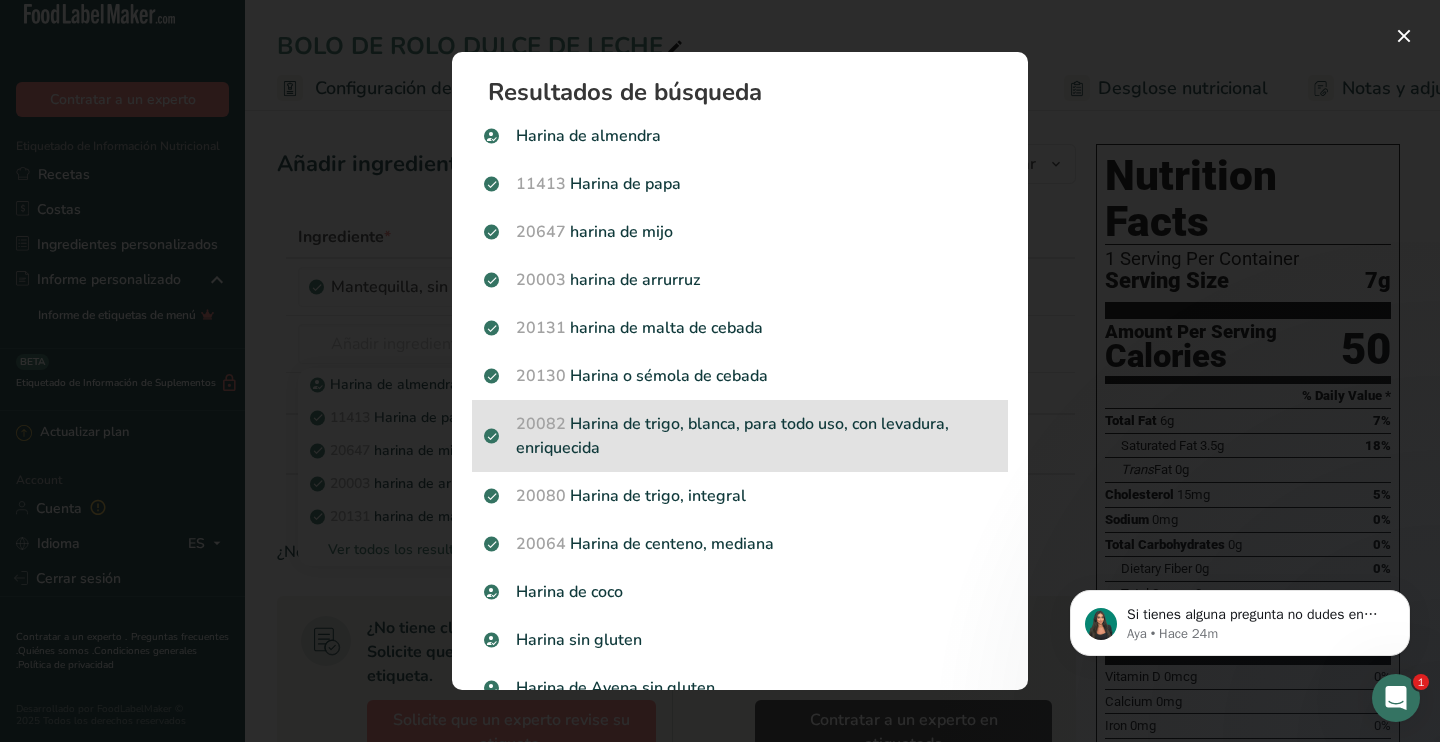 click on "20082
Harina de trigo, blanca, para todo uso, con levadura, enriquecida" at bounding box center (740, 436) 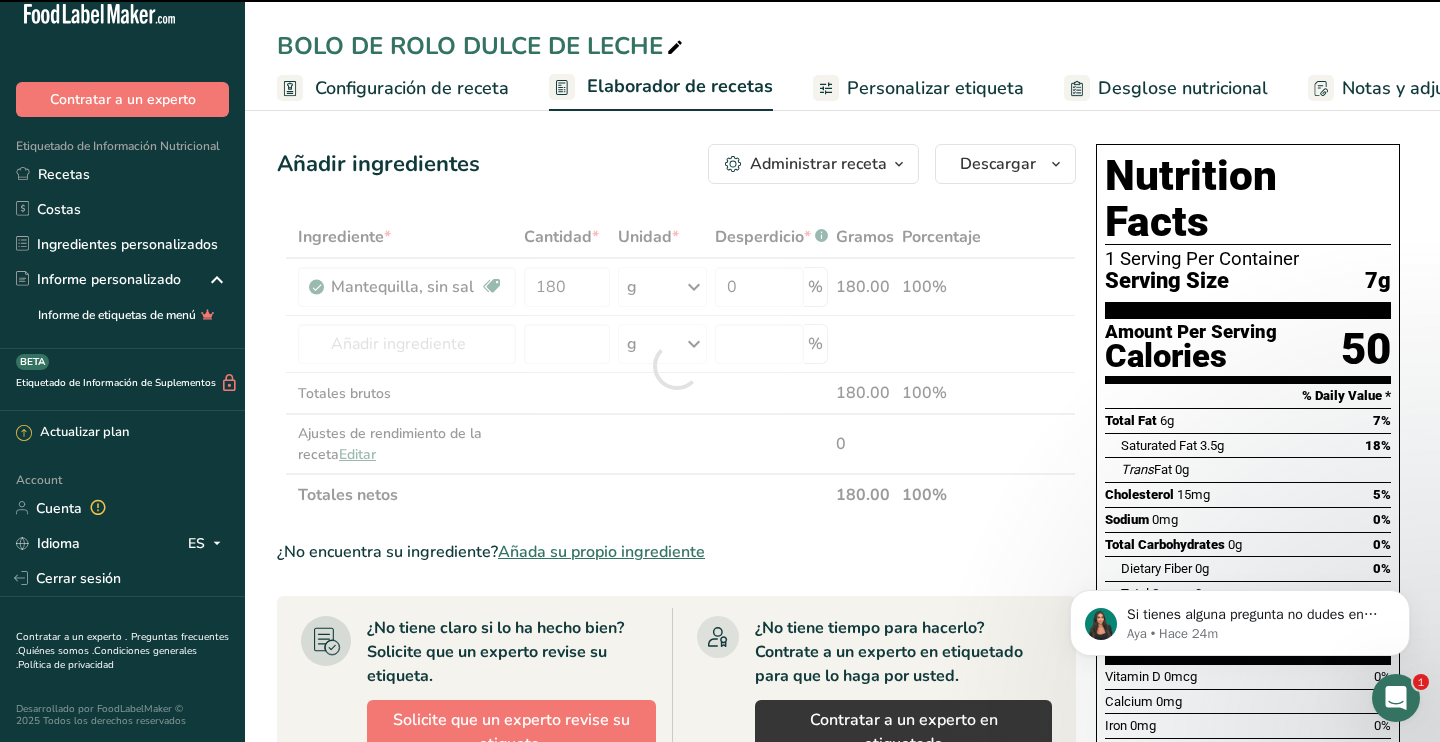 type on "0" 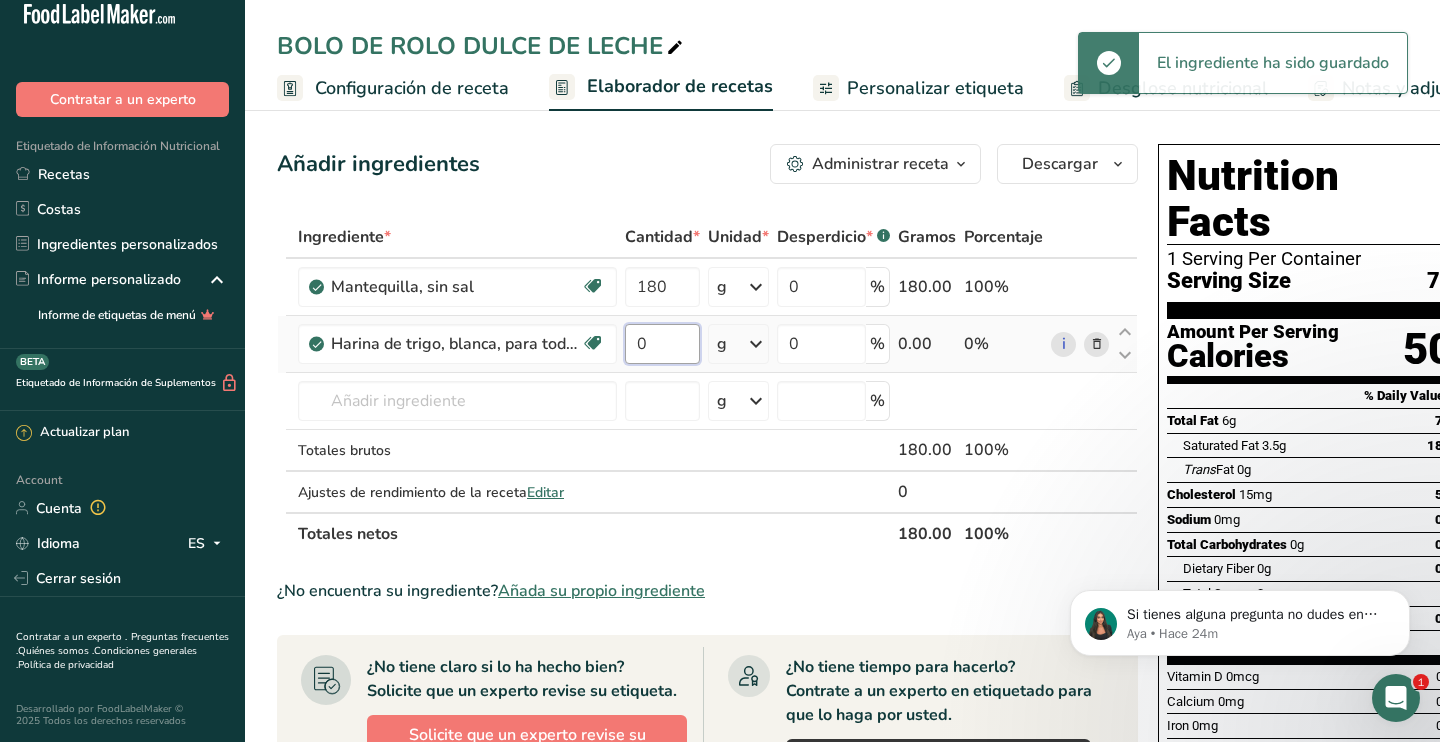 click on "0" at bounding box center (662, 344) 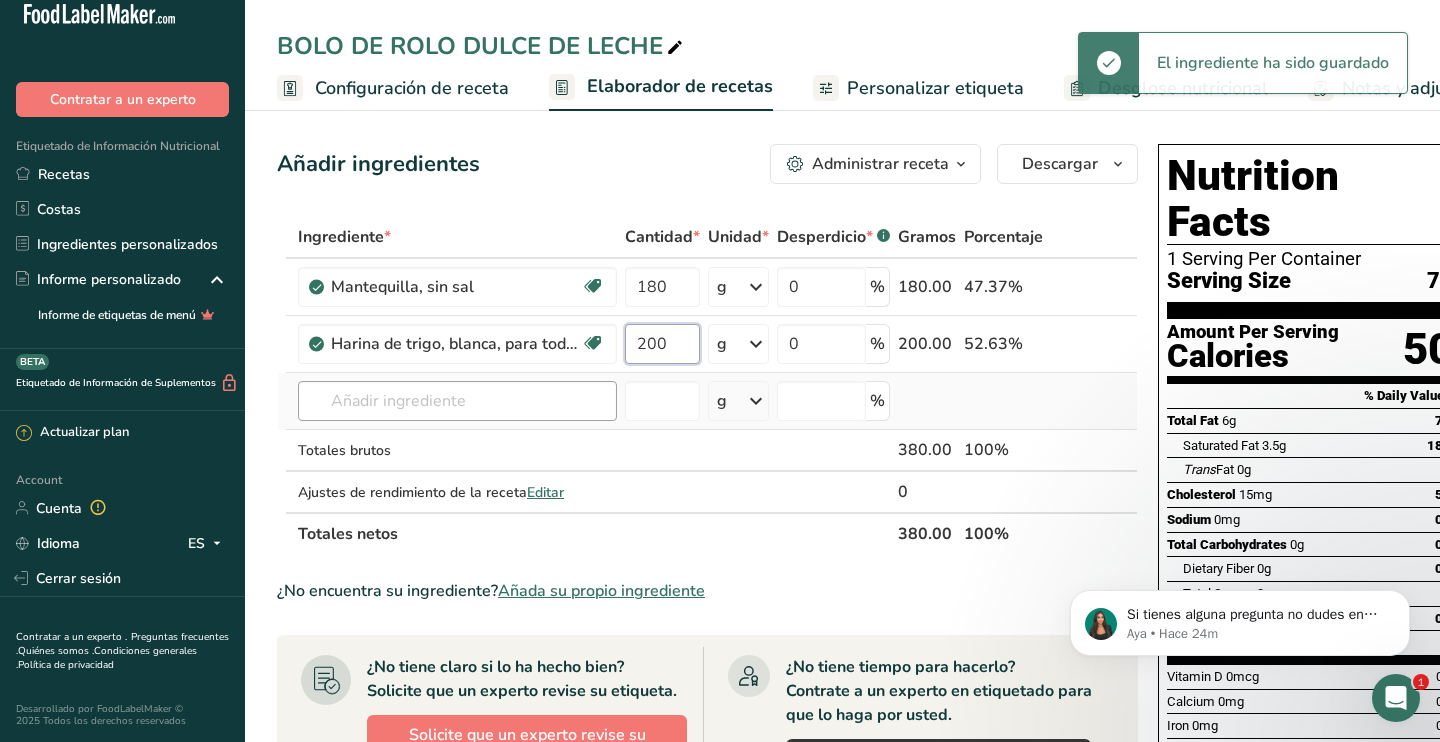 type on "200" 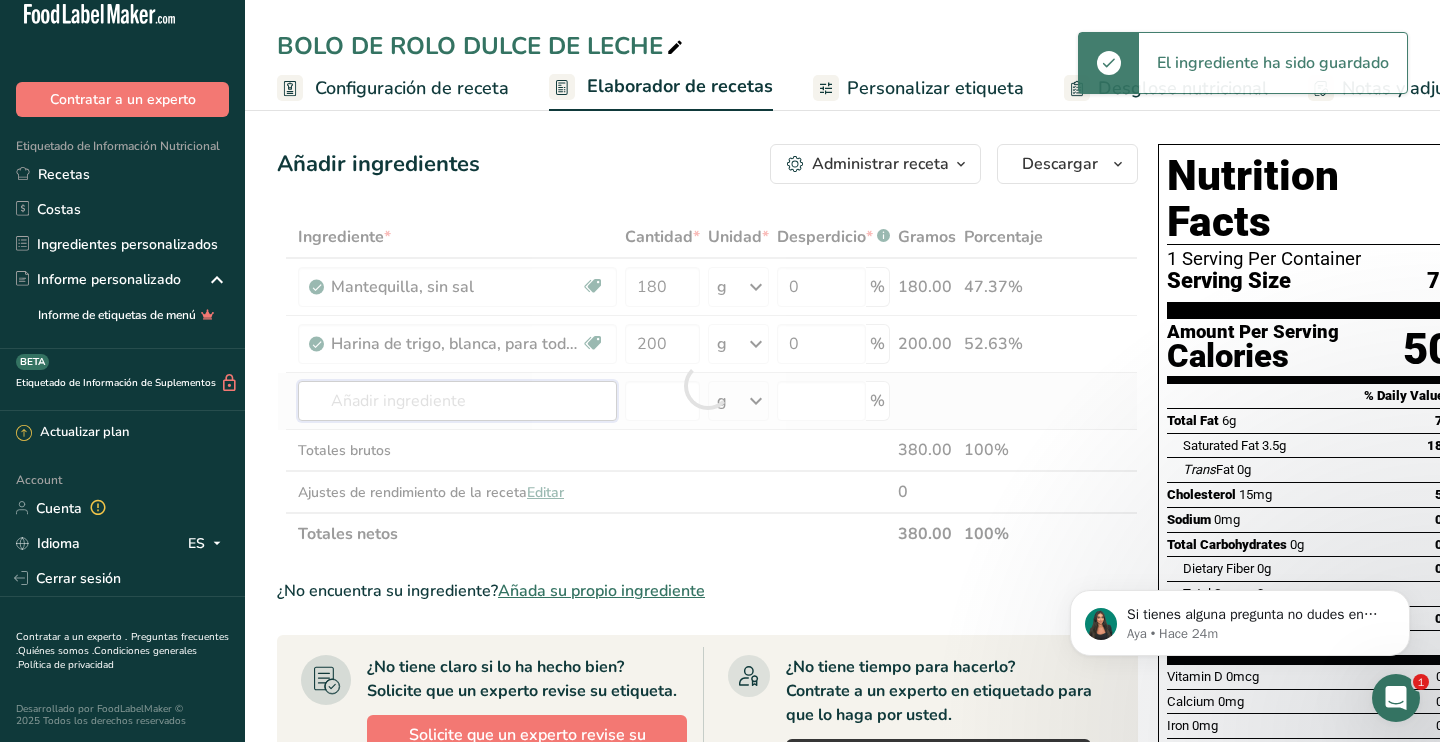 click on "Ingrediente *
Cantidad *
Unidad *
Desperdicio *   .a-a{fill:#347362;}.b-a{fill:#fff;}          Gramos
Porcentaje
Mantequilla, sin sal
Libre de gluten
Vegetariano
Libre de soja
180
g
Porciones
1 pat (1" sq, 1/3" high)
1 tbsp
1 cup
Ver más
Unidades de peso
g
kg
mg
Ver más
Unidades de volumen
litro
Las unidades de volumen requieren una conversión de densidad. Si conoce la densidad de su ingrediente, introdúzcala a continuación. De lo contrario, haga clic en "RIA", nuestra asistente regulatoria de IA, quien podrá ayudarle.
lb/pie³
g/cm³" at bounding box center (707, 385) 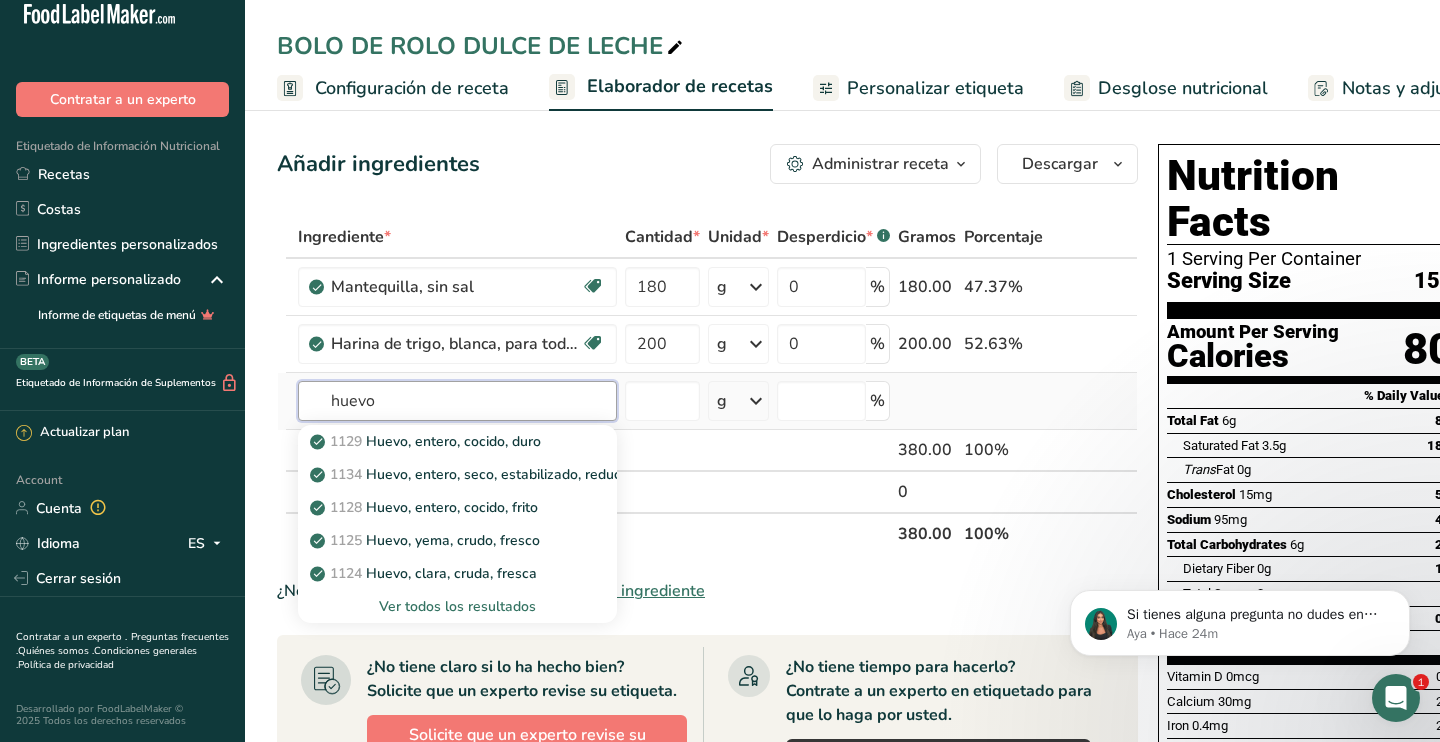 type on "huevo" 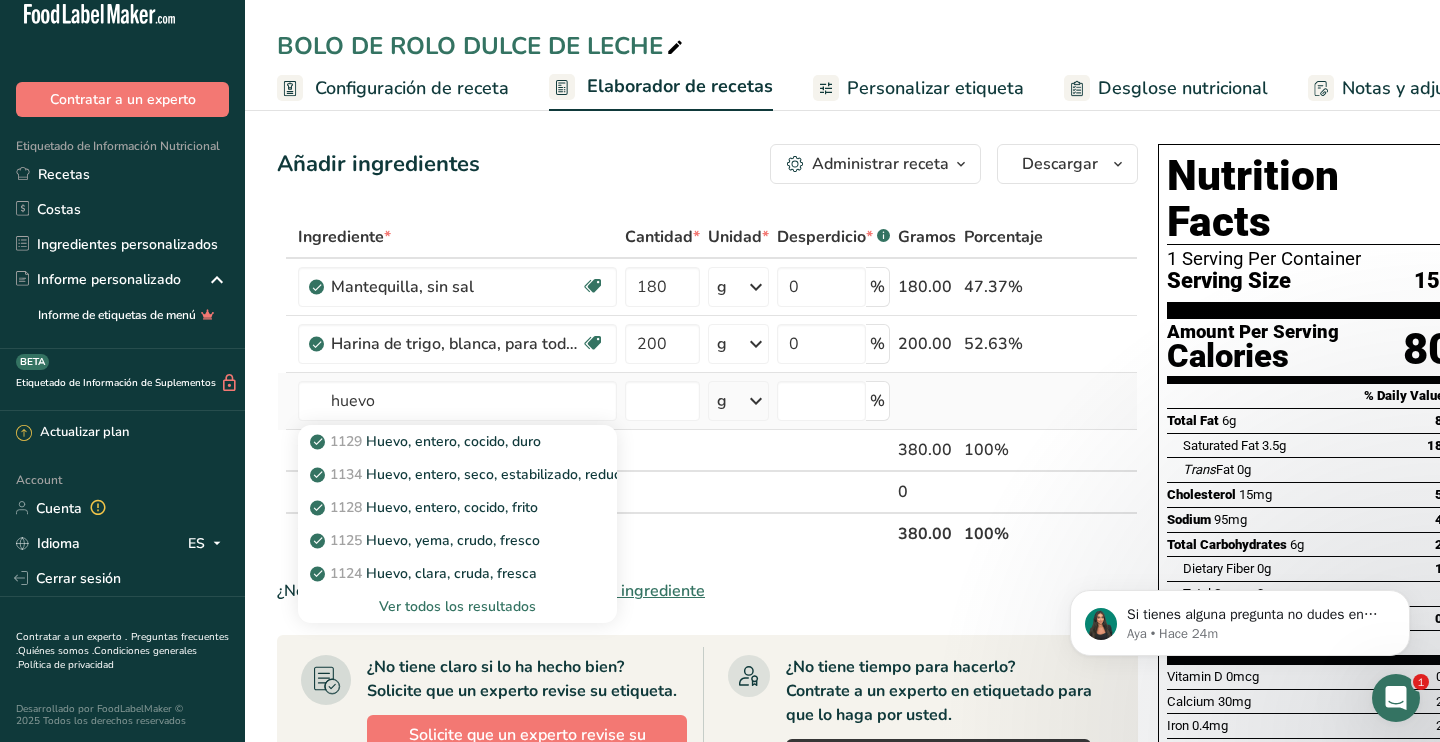 type 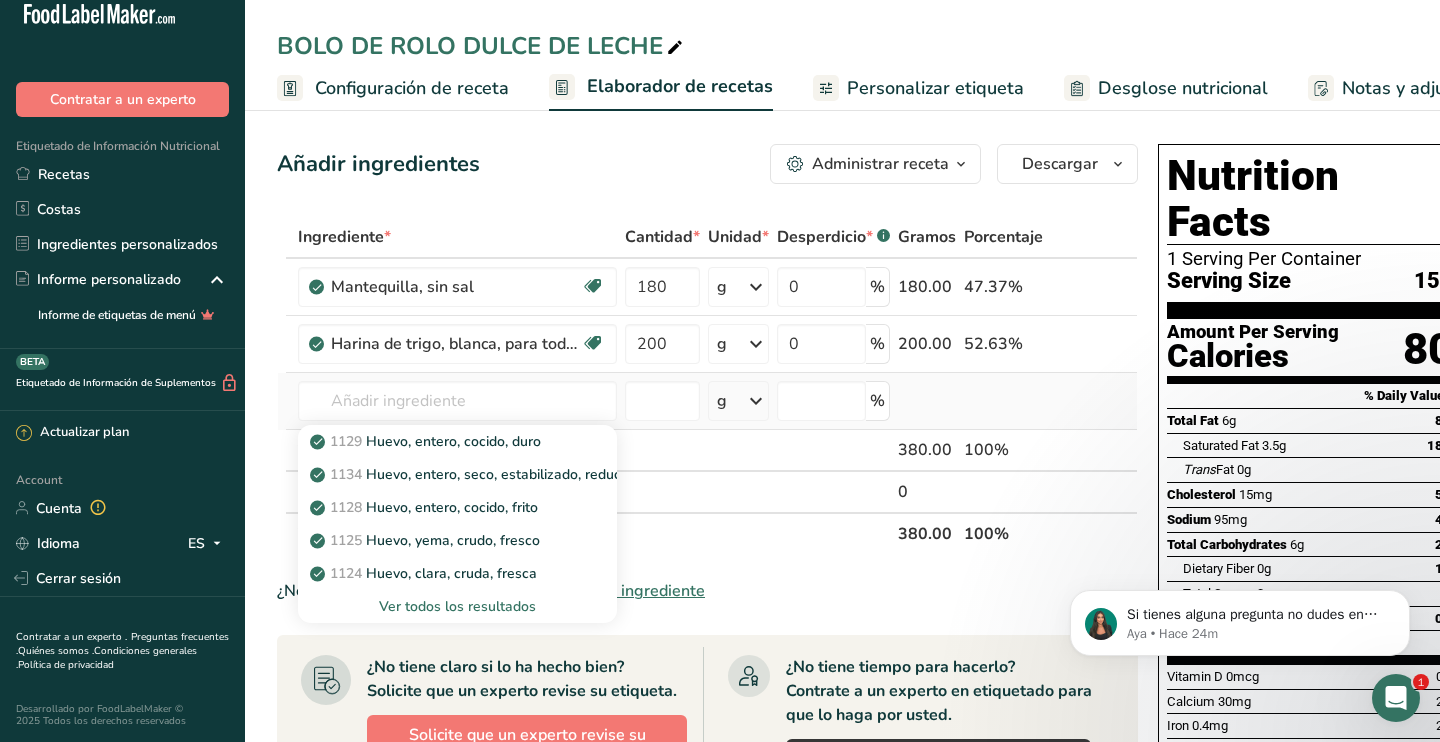 click on "Ver todos los resultados" at bounding box center [457, 606] 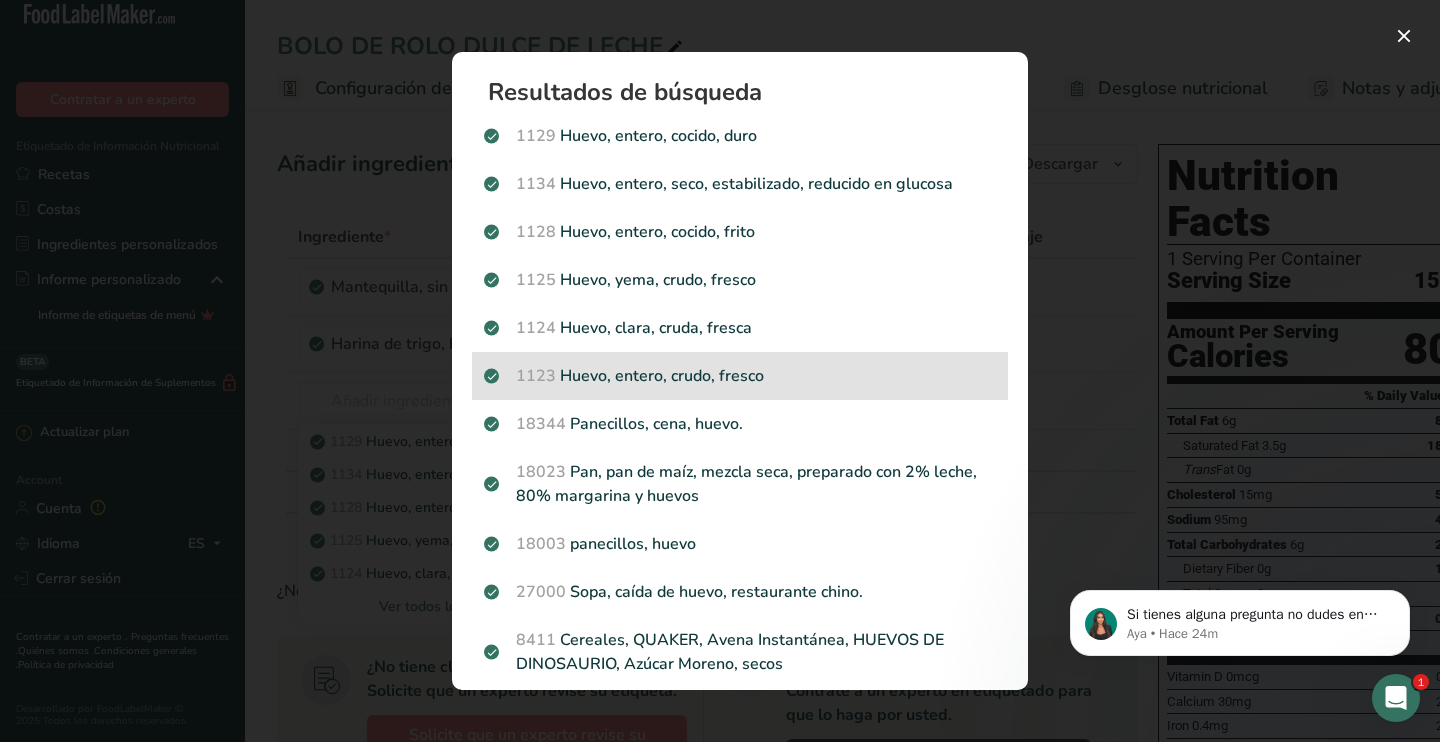 click on "1123
Huevo, entero, crudo, fresco" at bounding box center (740, 376) 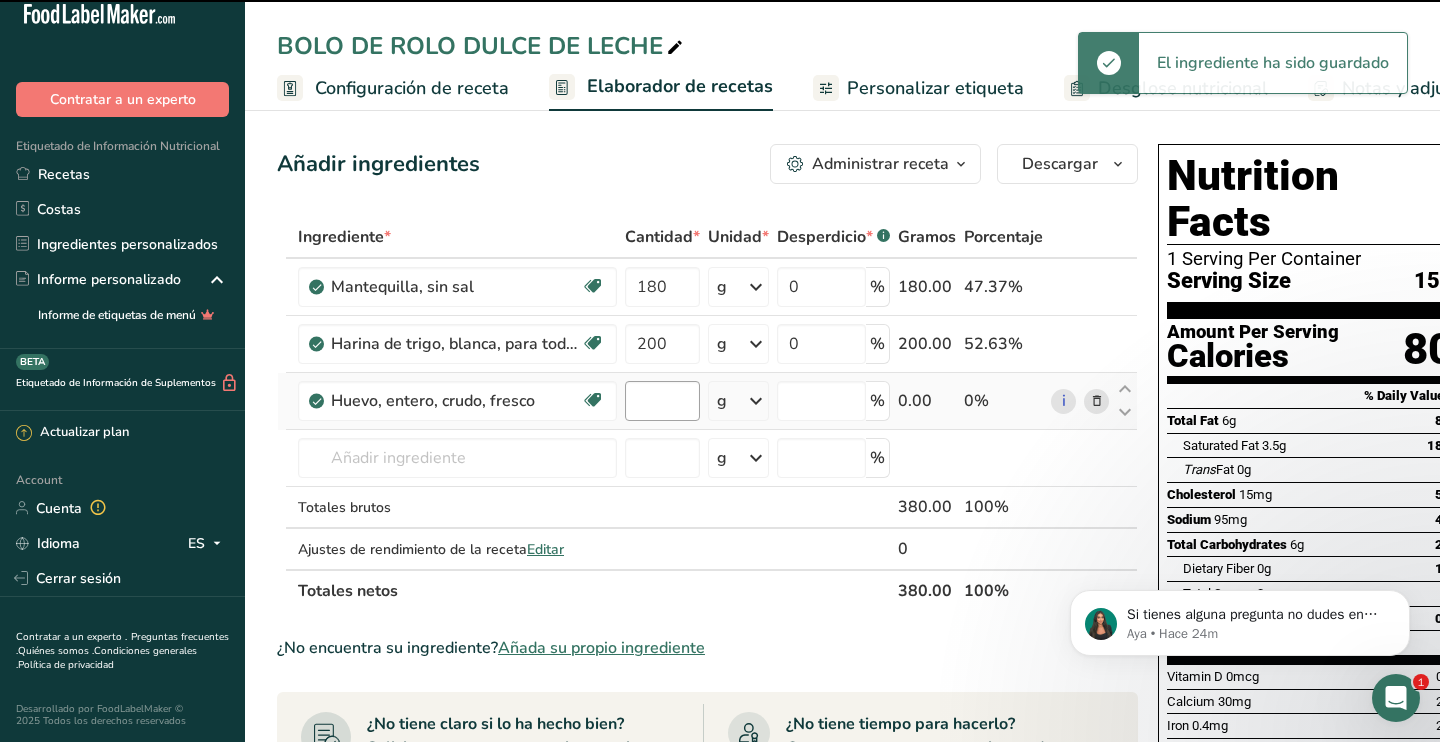 type on "0" 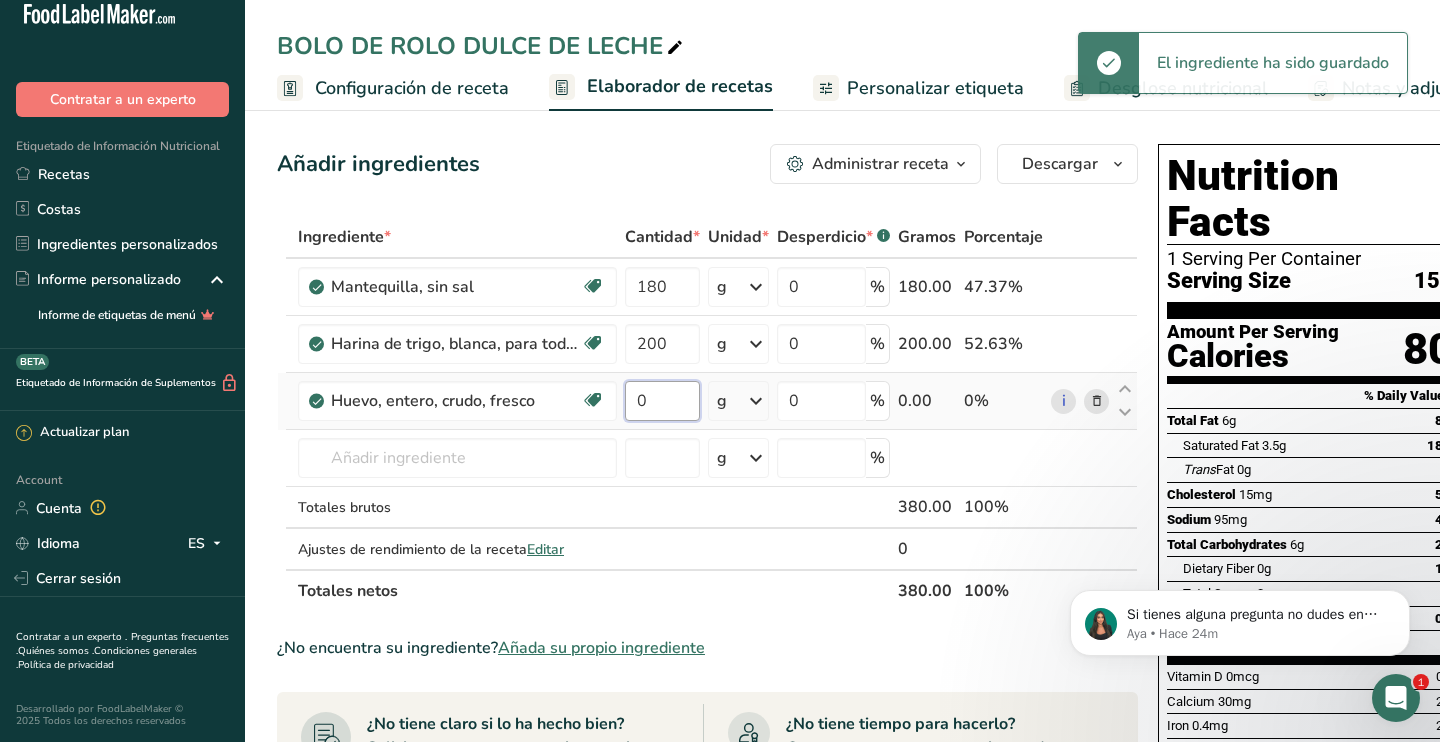 click on "0" at bounding box center [662, 401] 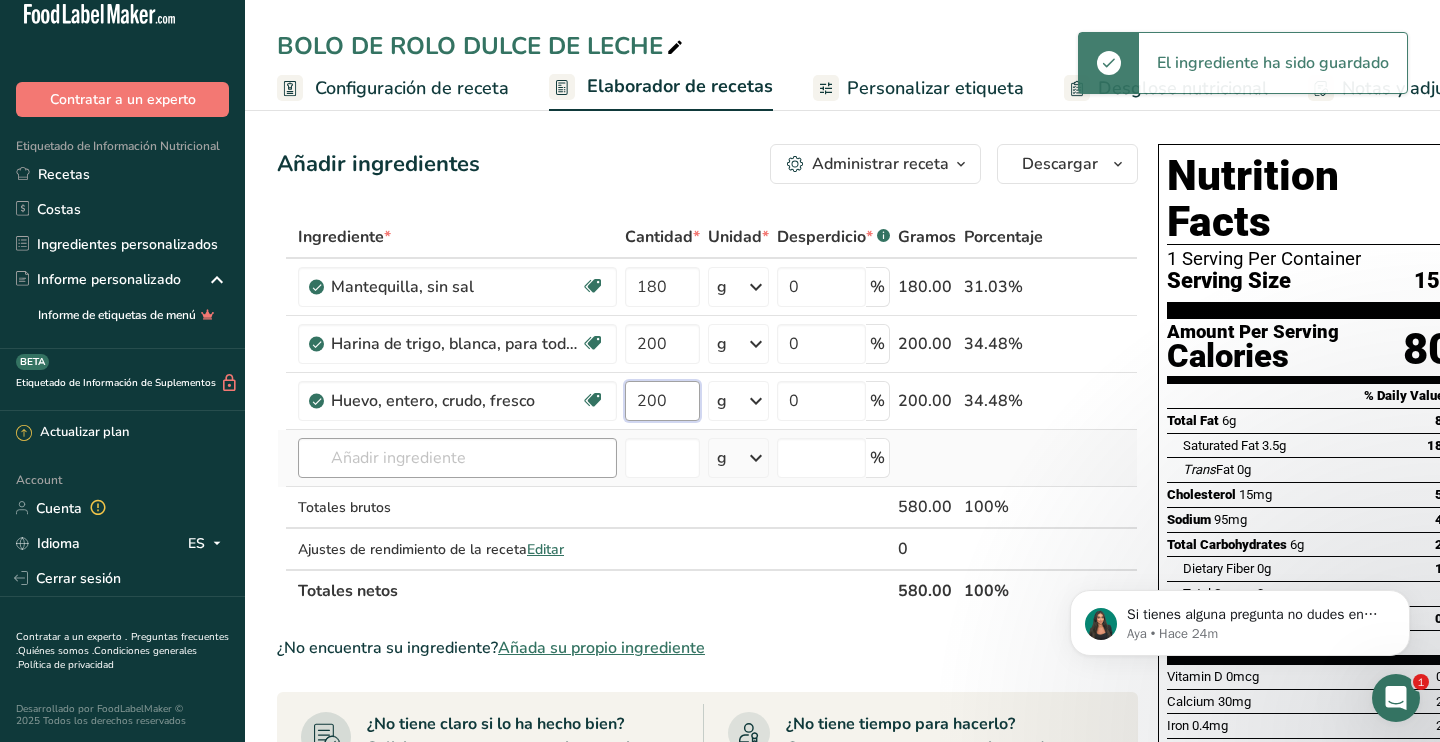 type on "200" 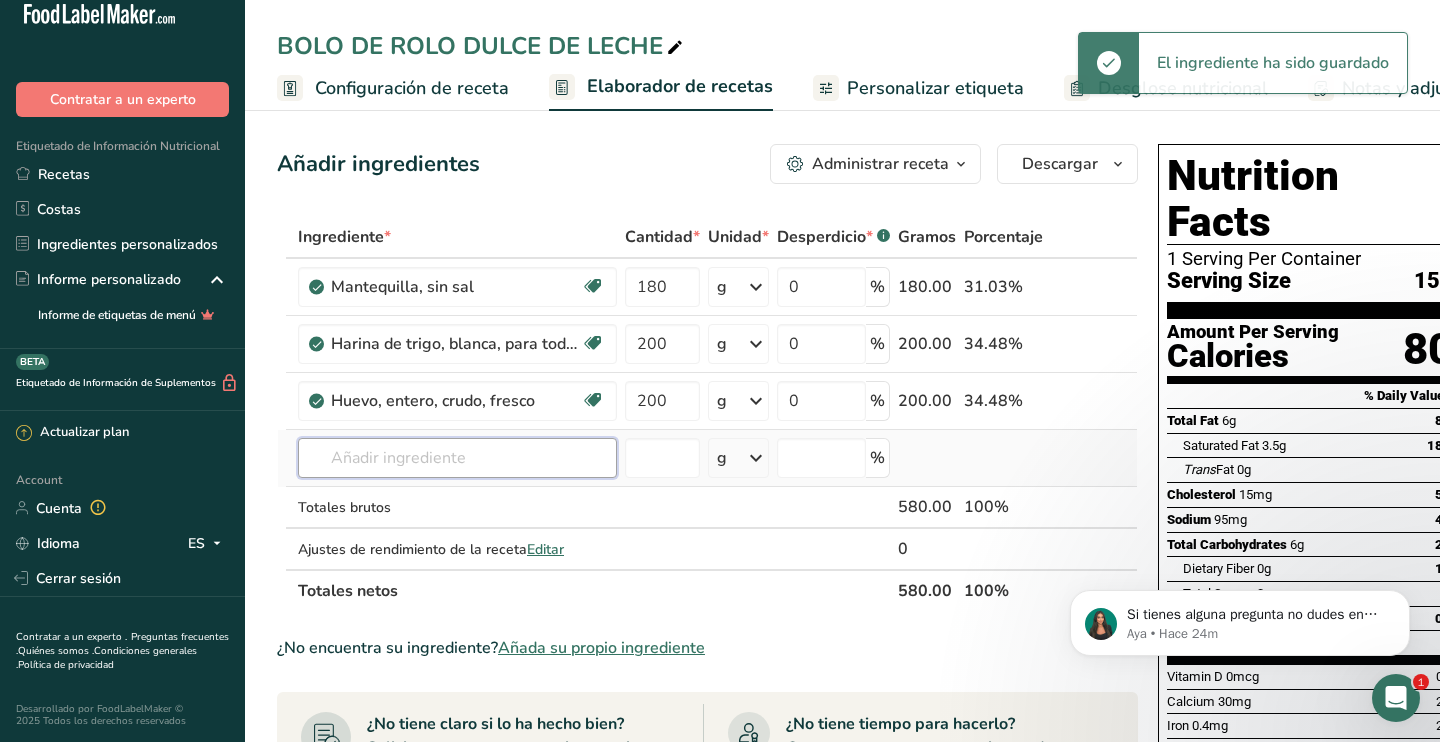 click on "Ingrediente *
Cantidad *
Unidad *
Desperdicio *   .a-a{fill:#347362;}.b-a{fill:#fff;}          Gramos
Porcentaje
Mantequilla, sin sal
Libre de gluten
Vegetariano
Libre de soja
180
g
Porciones
1 pat (1" sq, 1/3" high)
1 tbsp
1 cup
Ver más
Unidades de peso
g
kg
mg
Ver más
Unidades de volumen
litro
Las unidades de volumen requieren una conversión de densidad. Si conoce la densidad de su ingrediente, introdúzcala a continuación. De lo contrario, haga clic en "RIA", nuestra asistente regulatoria de IA, quien podrá ayudarle.
lb/pie³
g/cm³" at bounding box center (707, 414) 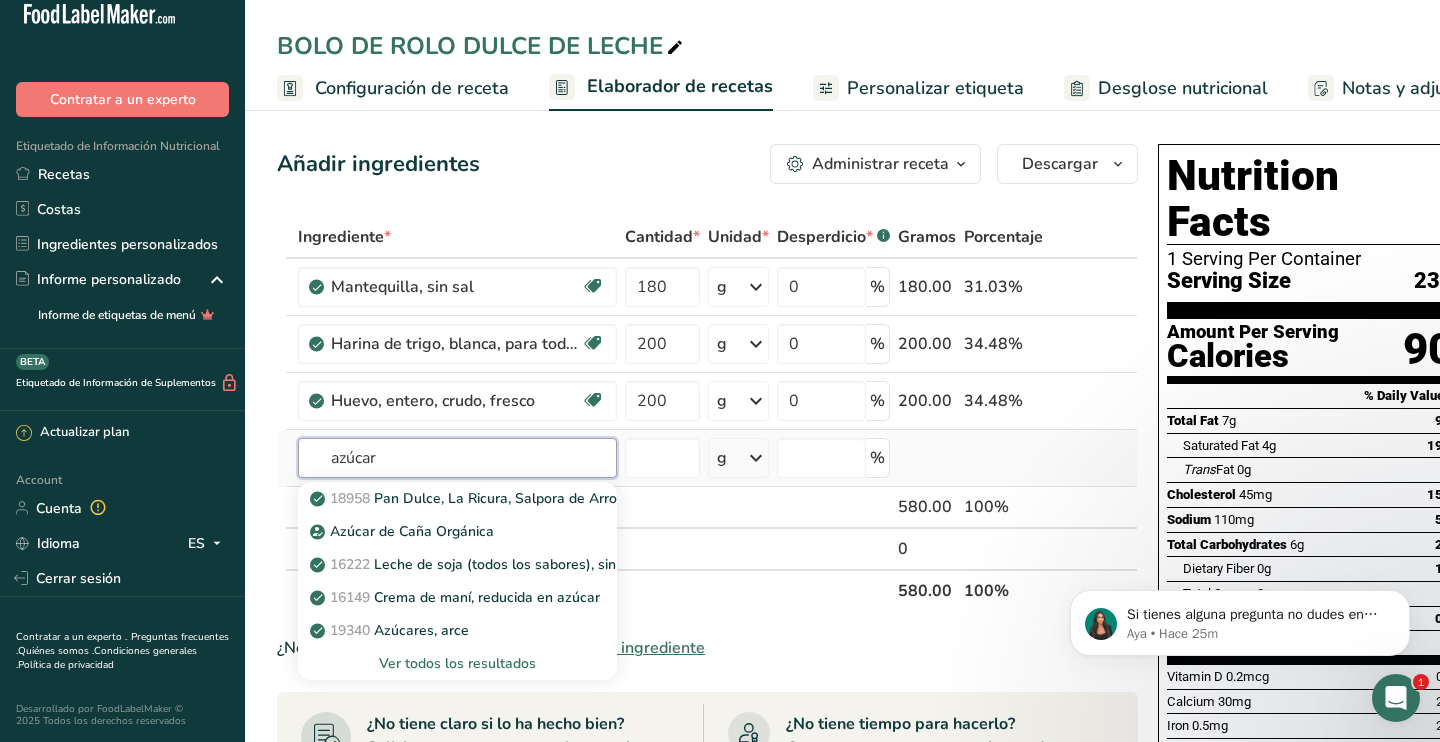 type on "azúcar" 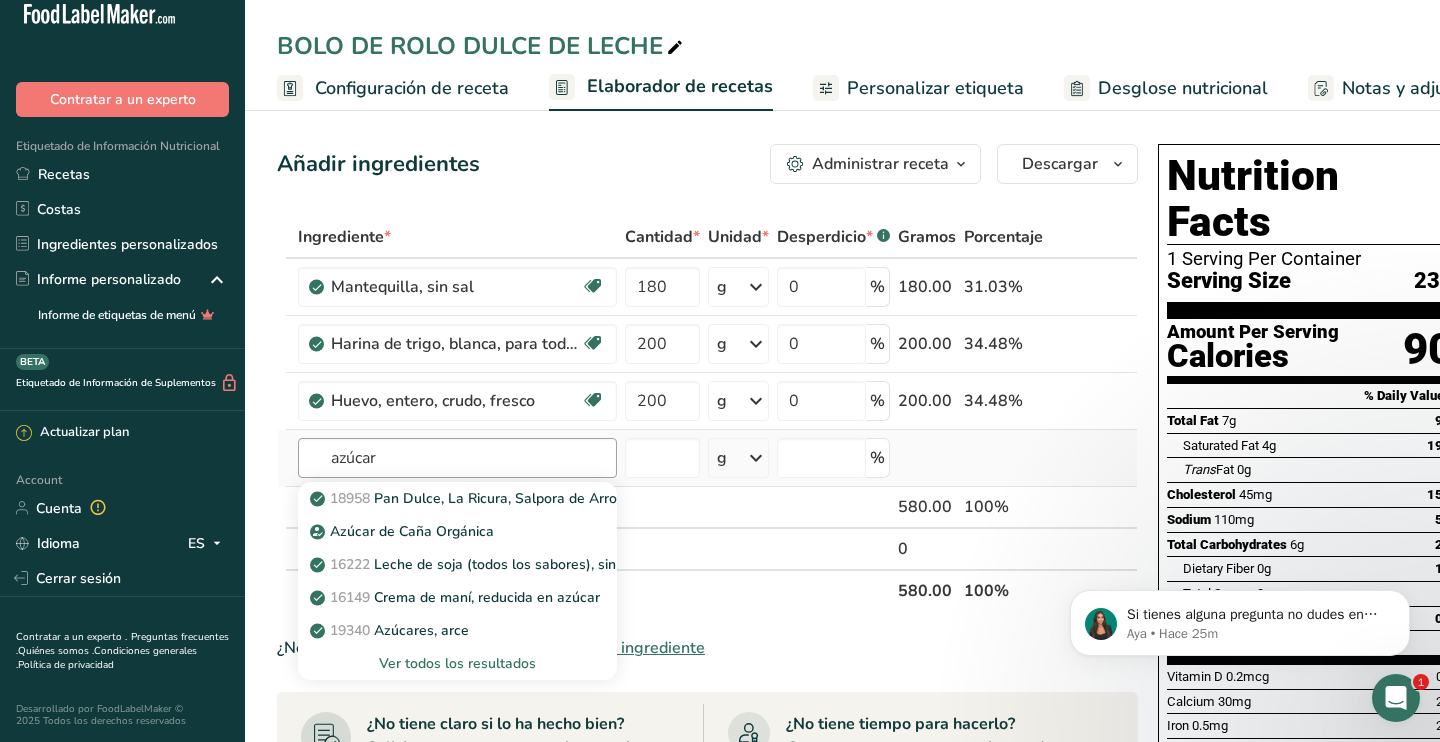 type 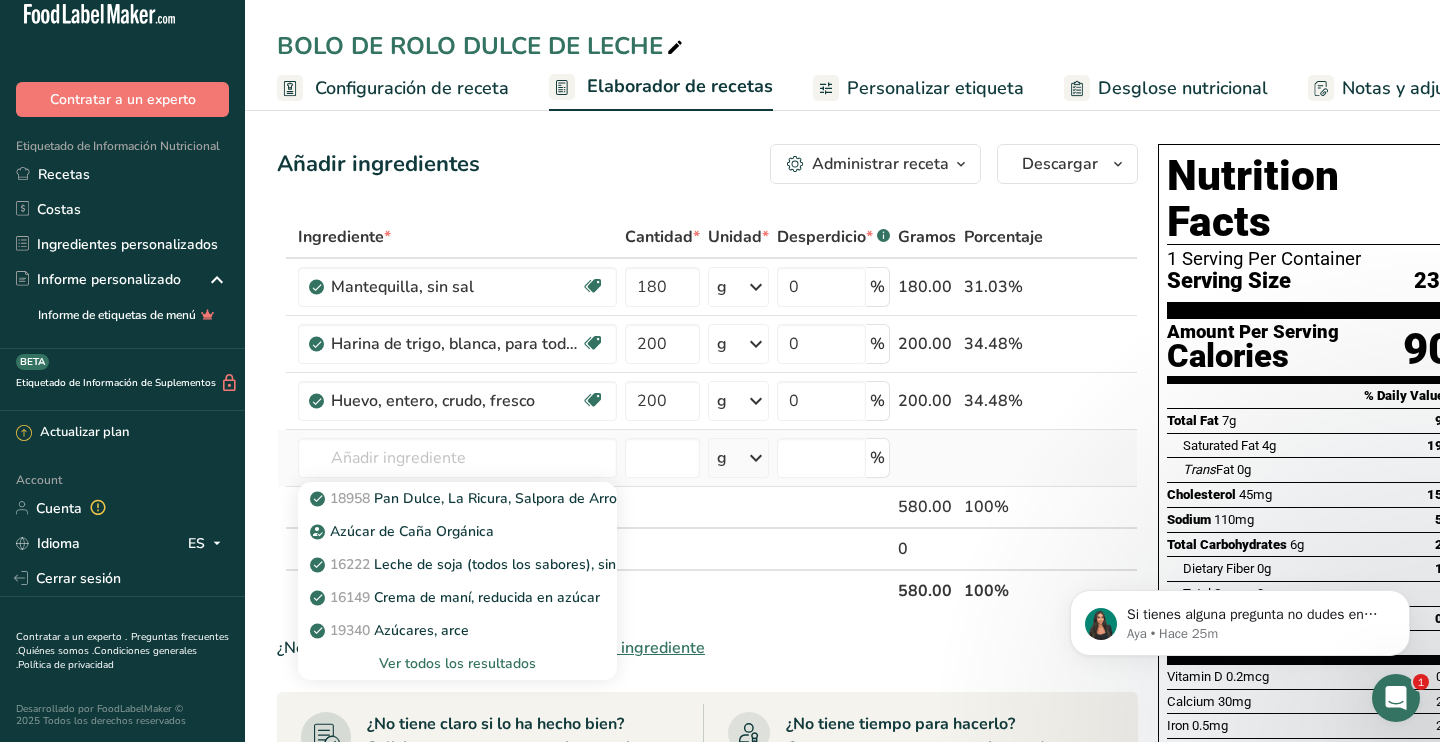 drag, startPoint x: 505, startPoint y: 457, endPoint x: 508, endPoint y: 666, distance: 209.02153 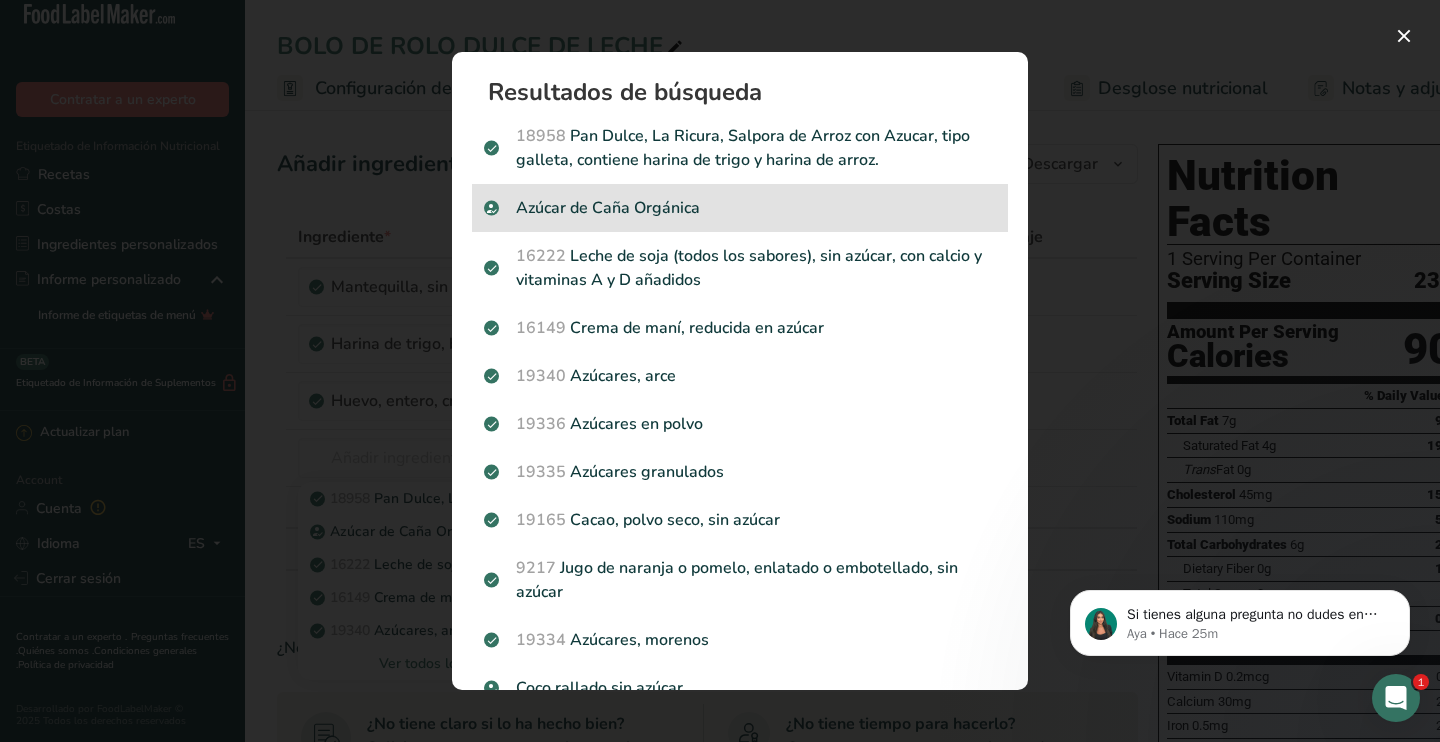 click on "Azúcar de Caña Orgánica" at bounding box center [740, 208] 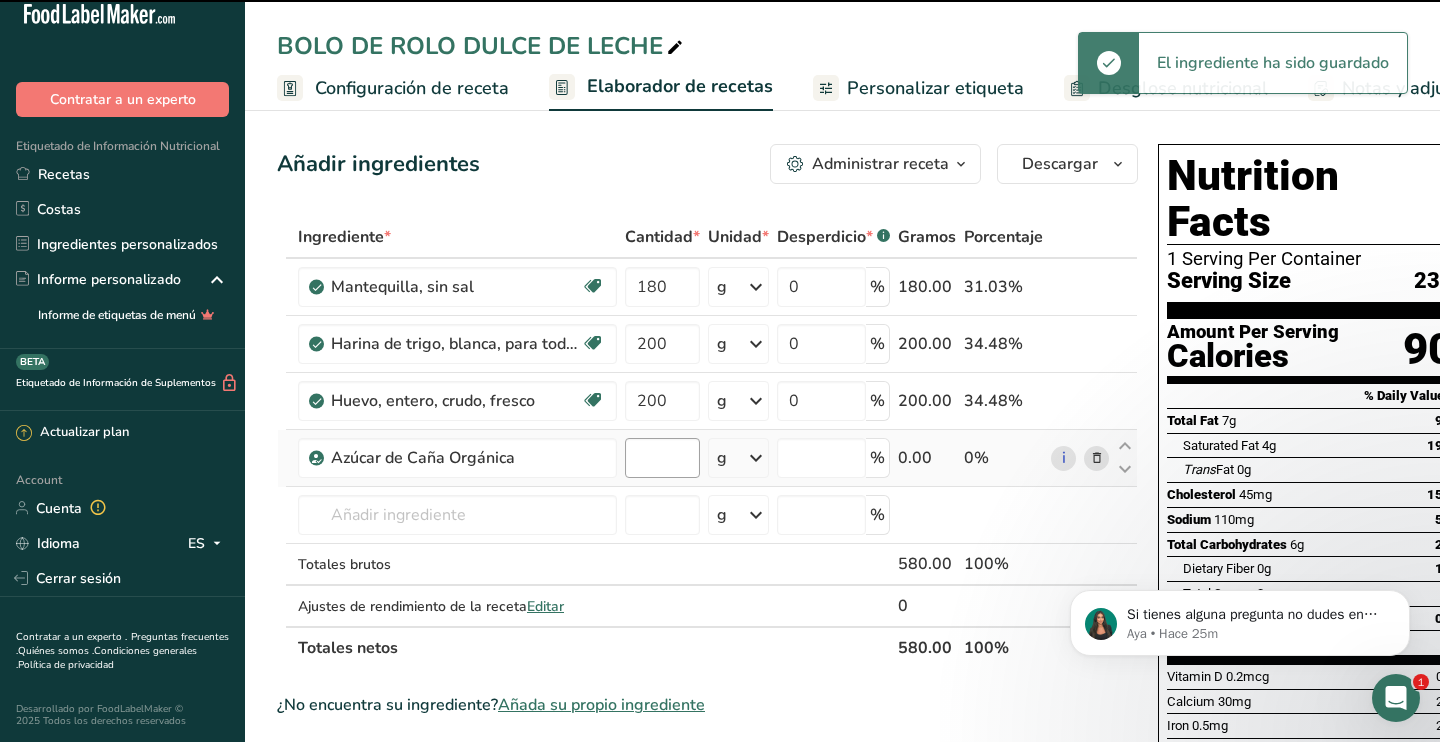 type on "0" 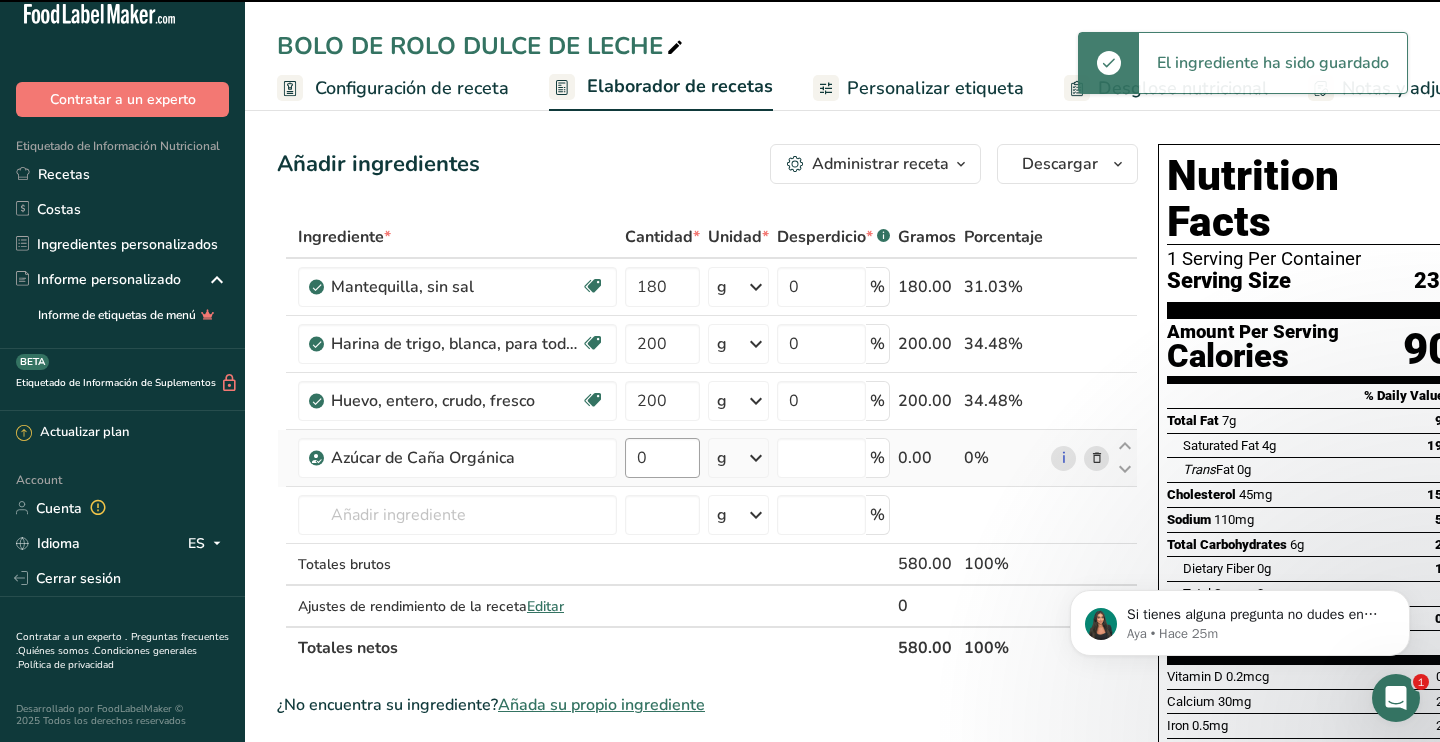 type on "0" 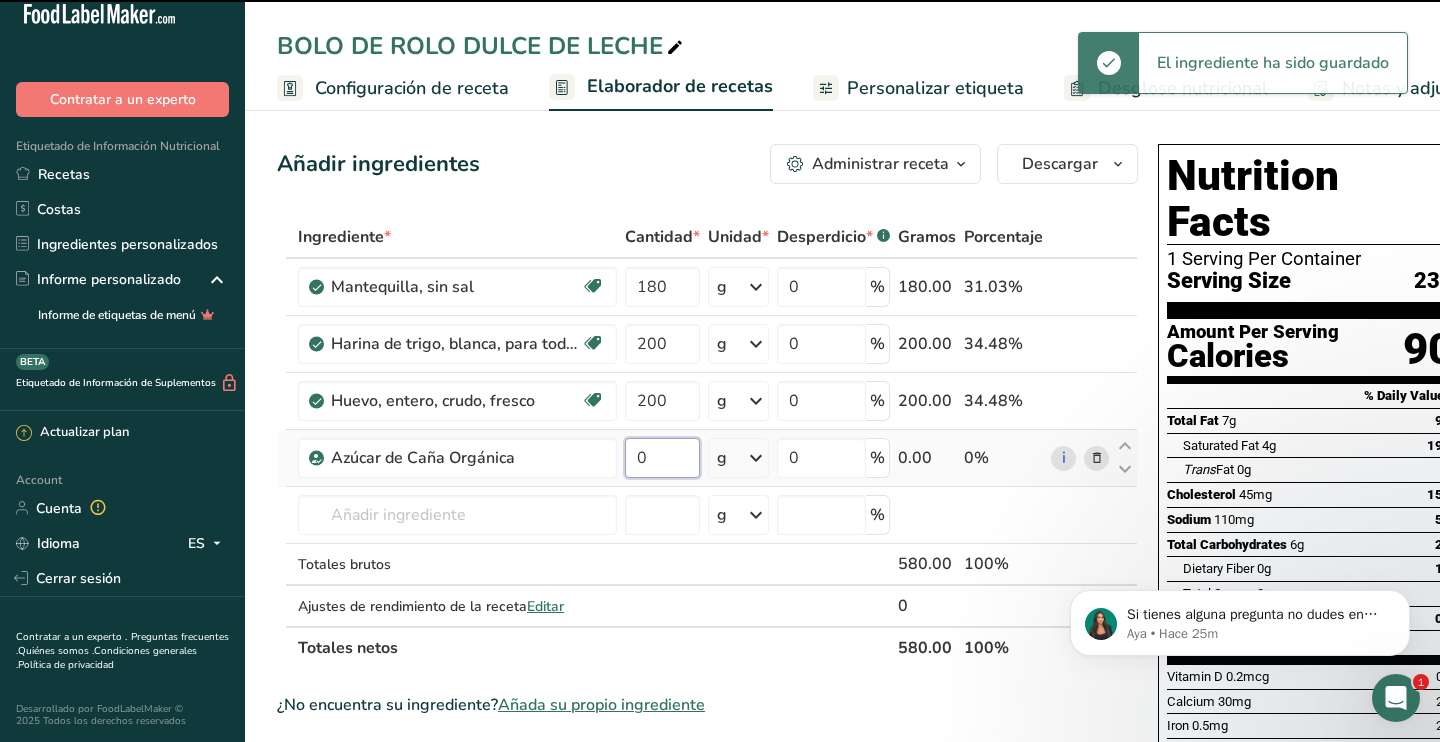 click on "0" at bounding box center (662, 458) 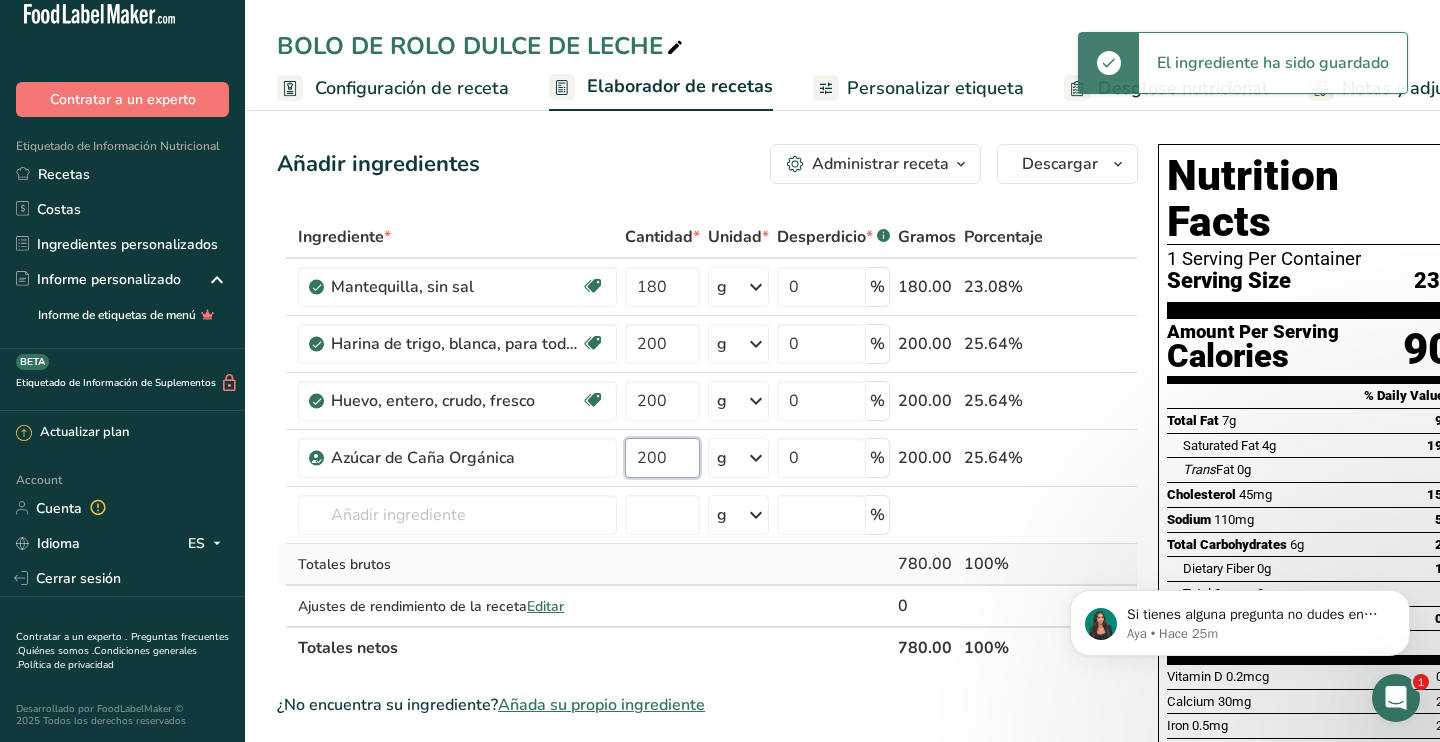 type on "200" 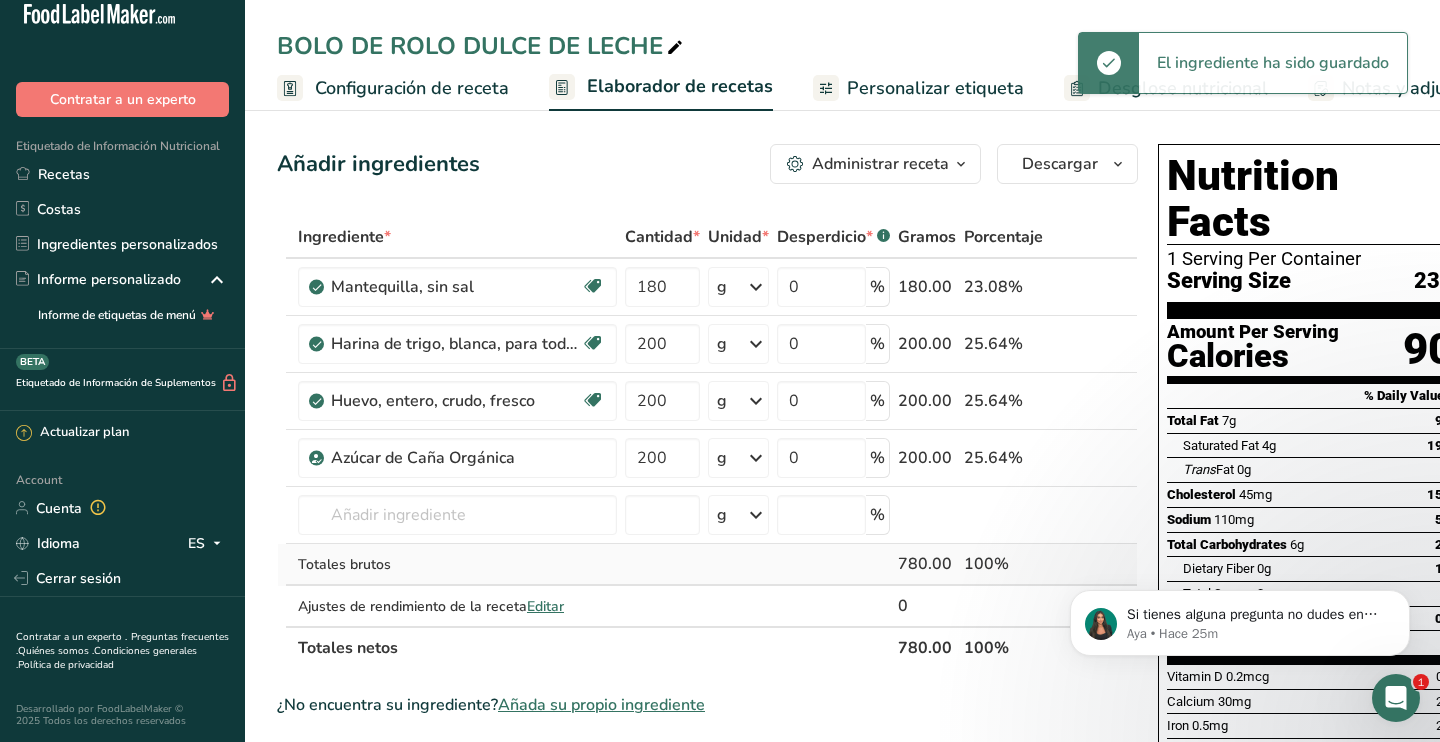click on "Ingrediente *
Cantidad *
Unidad *
Desperdicio *   .a-a{fill:#347362;}.b-a{fill:#fff;}          Gramos
Porcentaje
Mantequilla, sin sal
Libre de gluten
Vegetariano
Libre de soja
180
g
Porciones
1 pat (1" sq, 1/3" high)
1 tbsp
1 cup
Ver más
Unidades de peso
g
kg
mg
Ver más
Unidades de volumen
litro
Las unidades de volumen requieren una conversión de densidad. Si conoce la densidad de su ingrediente, introdúzcala a continuación. De lo contrario, haga clic en "RIA", nuestra asistente regulatoria de IA, quien podrá ayudarle.
lb/pie³
g/cm³" at bounding box center (707, 442) 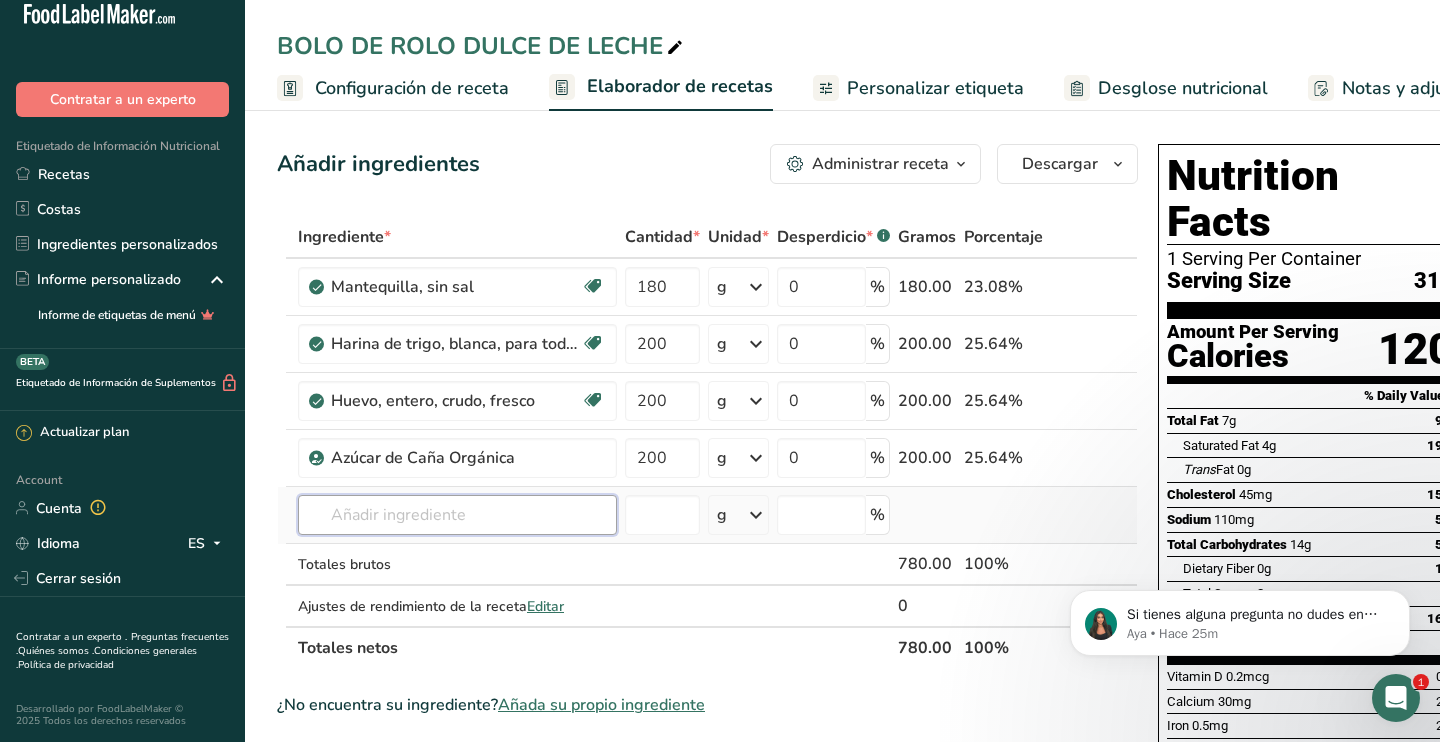 click at bounding box center (457, 515) 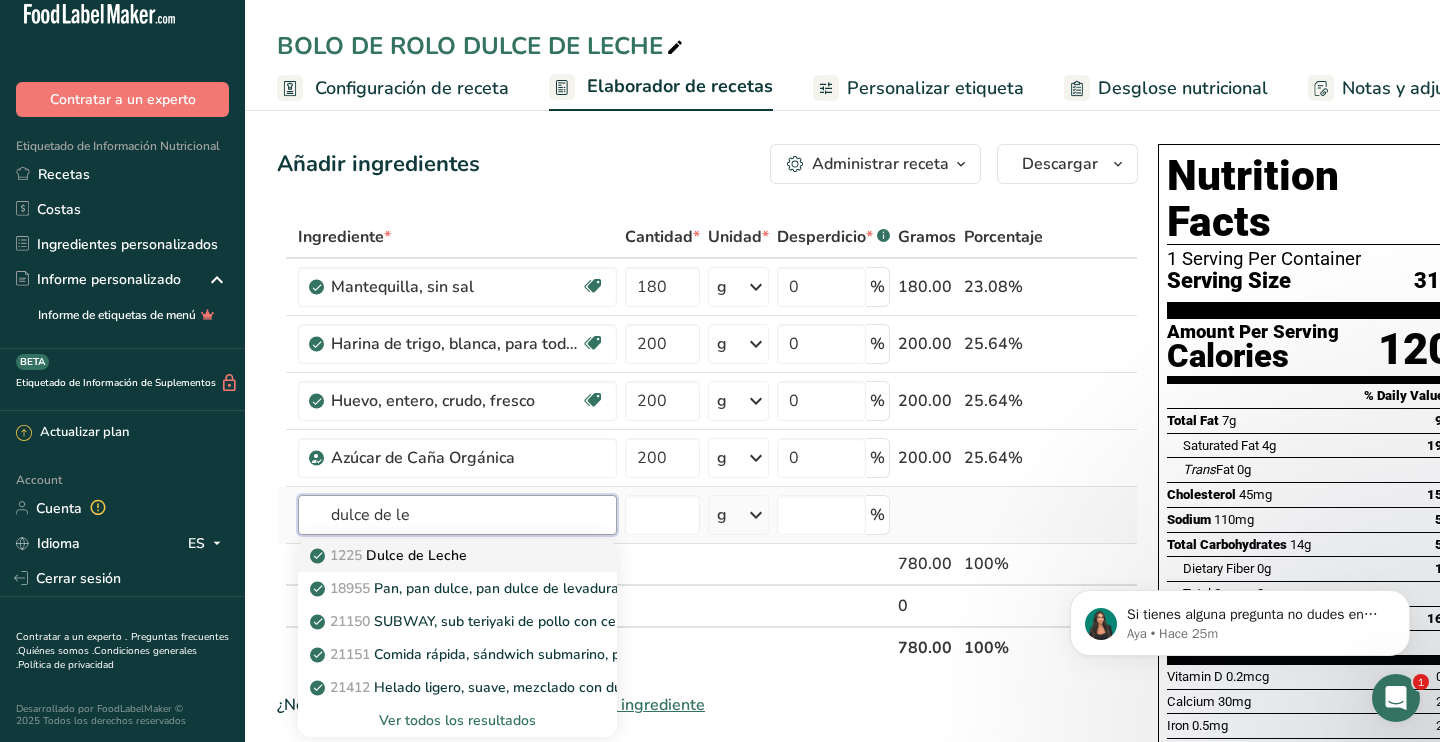 type on "dulce de le" 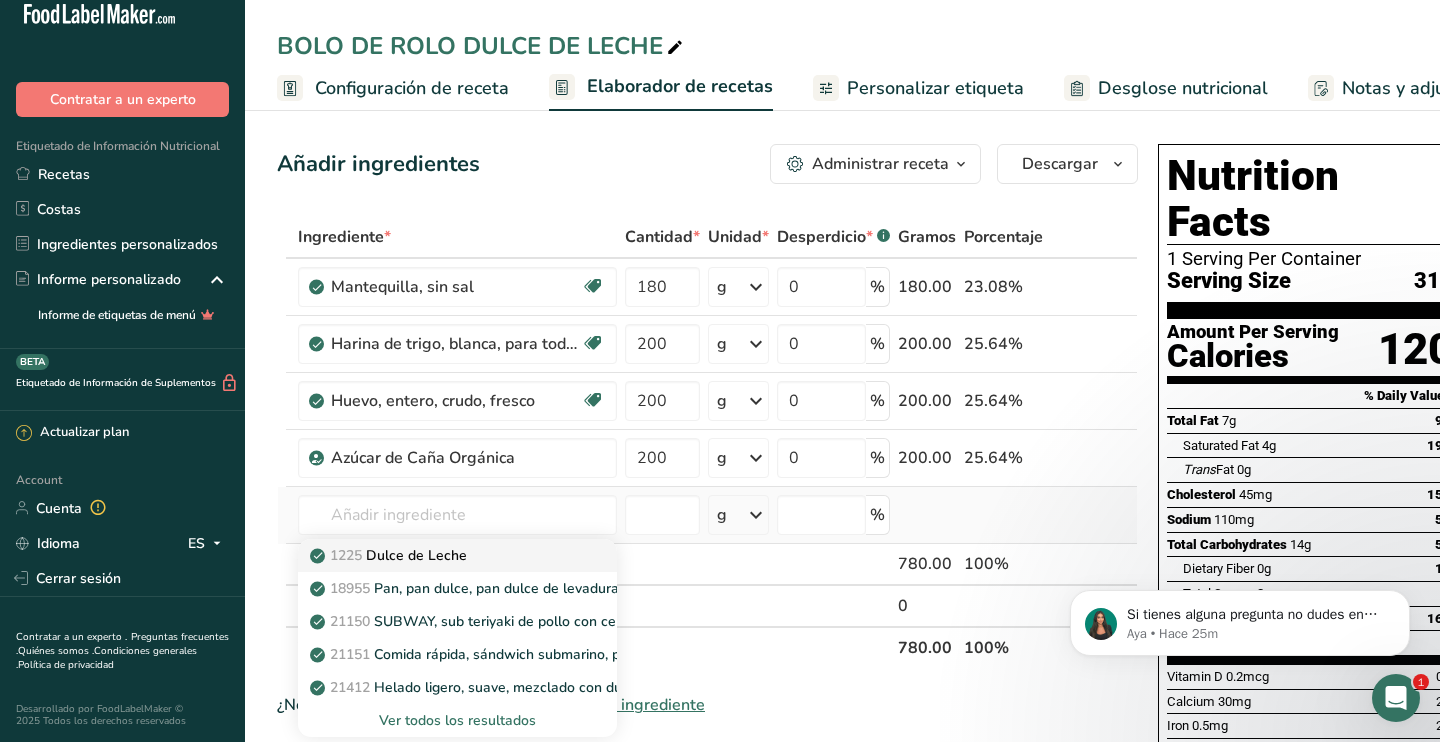 click on "1225
Dulce de Leche" at bounding box center (441, 555) 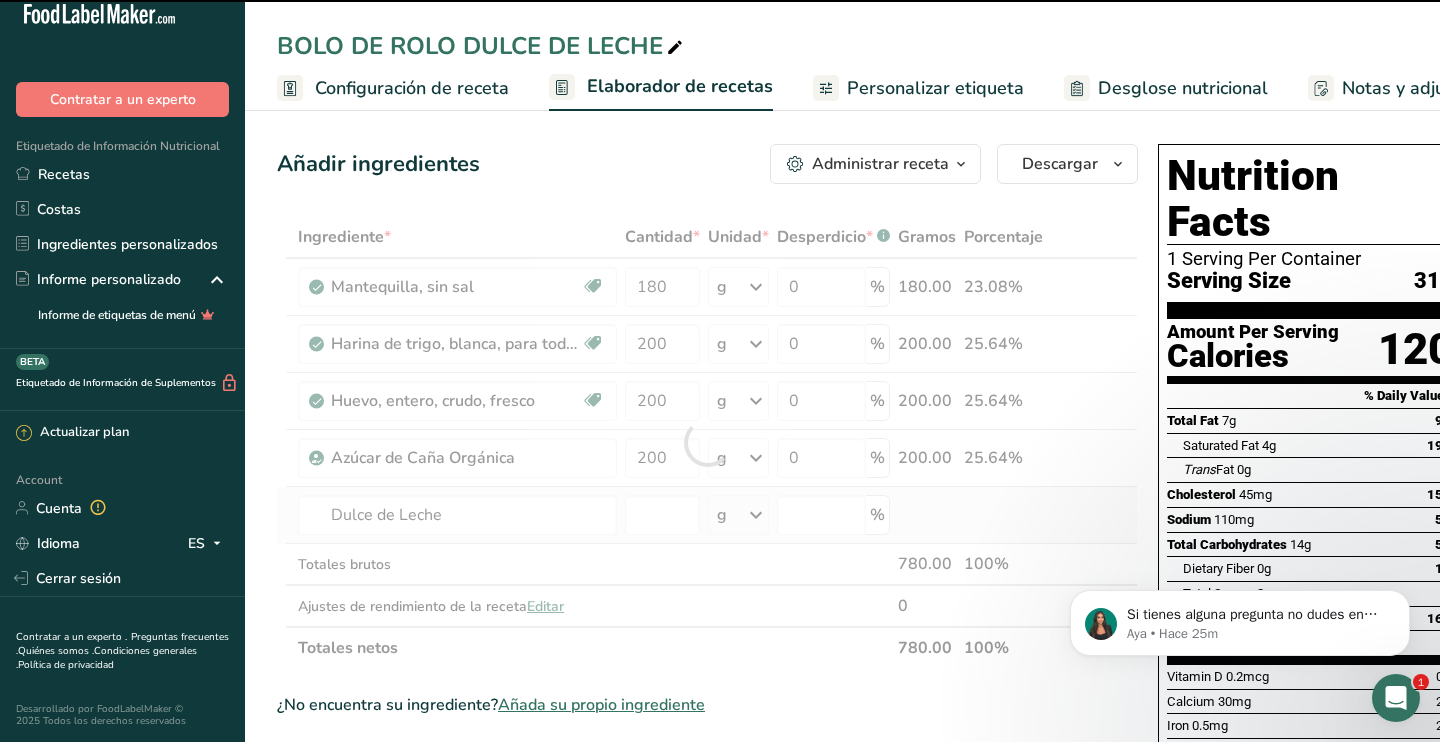 type on "0" 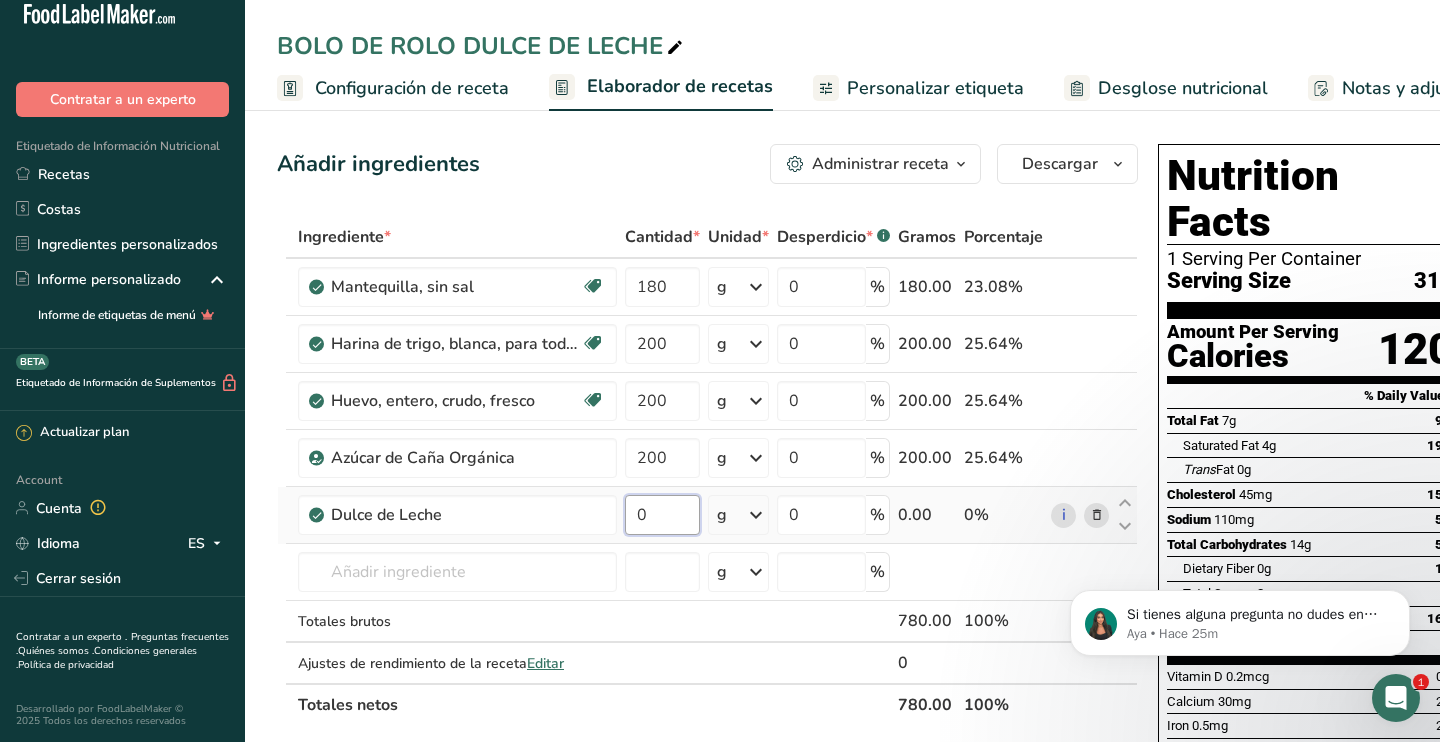 click on "0" at bounding box center [662, 515] 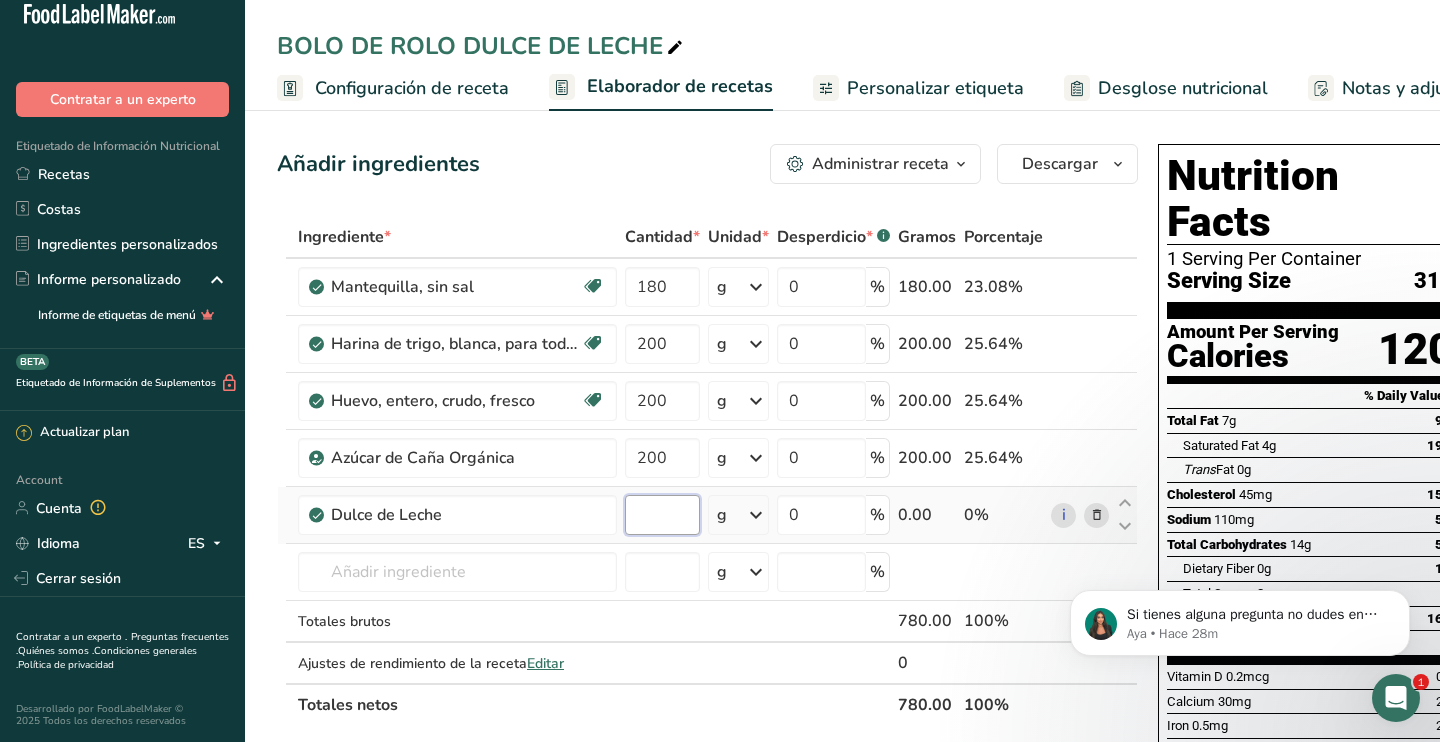 type on "5" 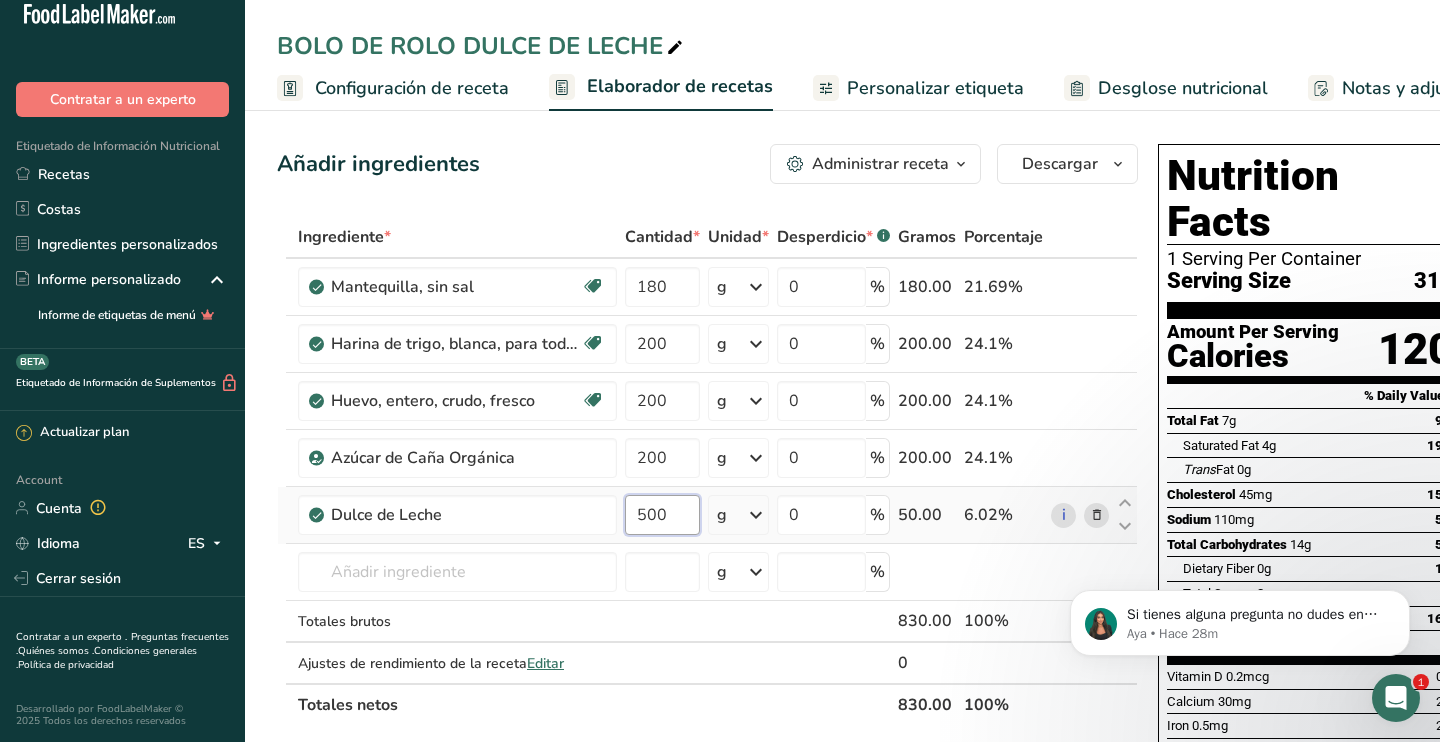type on "500" 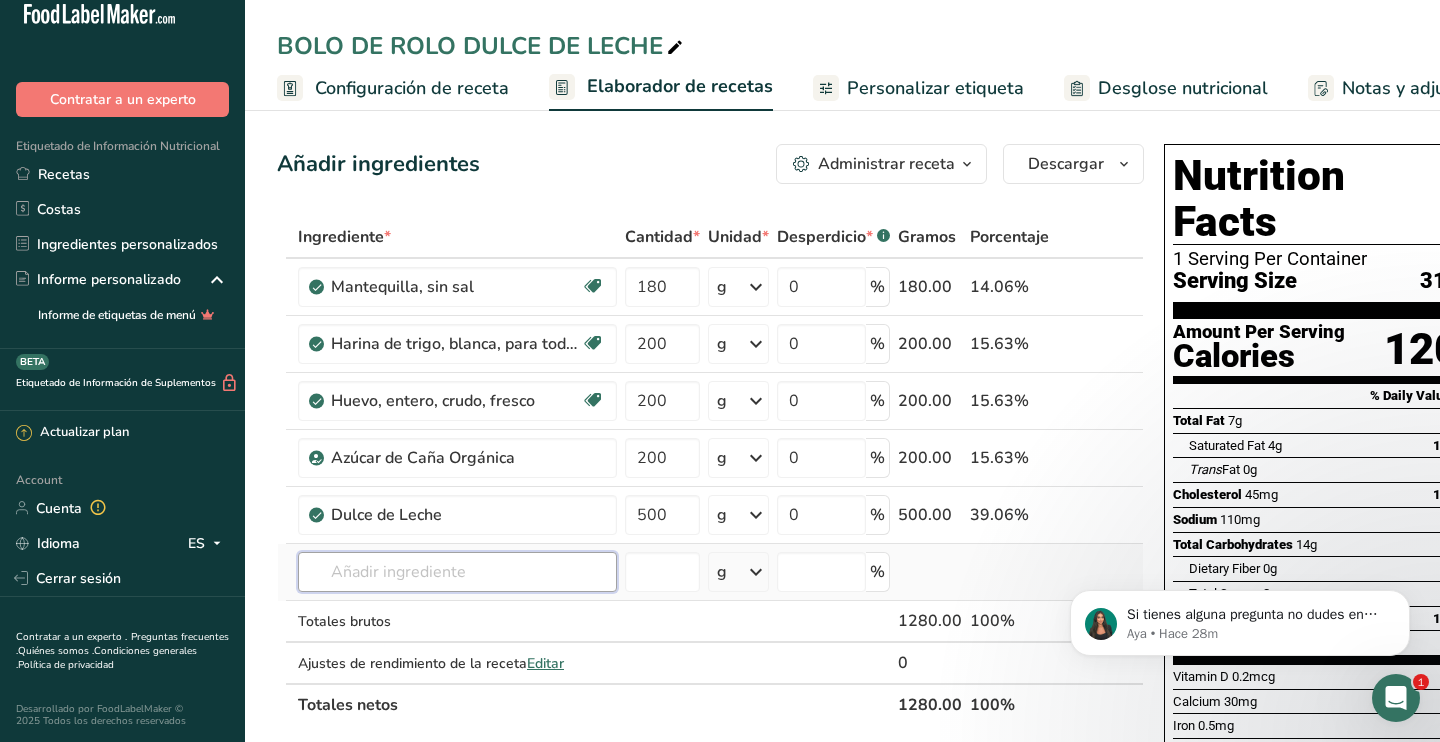 click on "Ingrediente *
Cantidad *
Unidad *
Desperdicio *   .a-a{fill:#347362;}.b-a{fill:#fff;}          Gramos
Porcentaje
Mantequilla, sin sal
Libre de gluten
Vegetariano
Libre de soja
180
g
Porciones
1 pat (1" sq, 1/3" high)
1 tbsp
1 cup
Ver más
Unidades de peso
g
kg
mg
Ver más
Unidades de volumen
litro
Las unidades de volumen requieren una conversión de densidad. Si conoce la densidad de su ingrediente, introdúzcala a continuación. De lo contrario, haga clic en "RIA", nuestra asistente regulatoria de IA, quien podrá ayudarle.
lb/pie³
g/cm³" at bounding box center [710, 471] 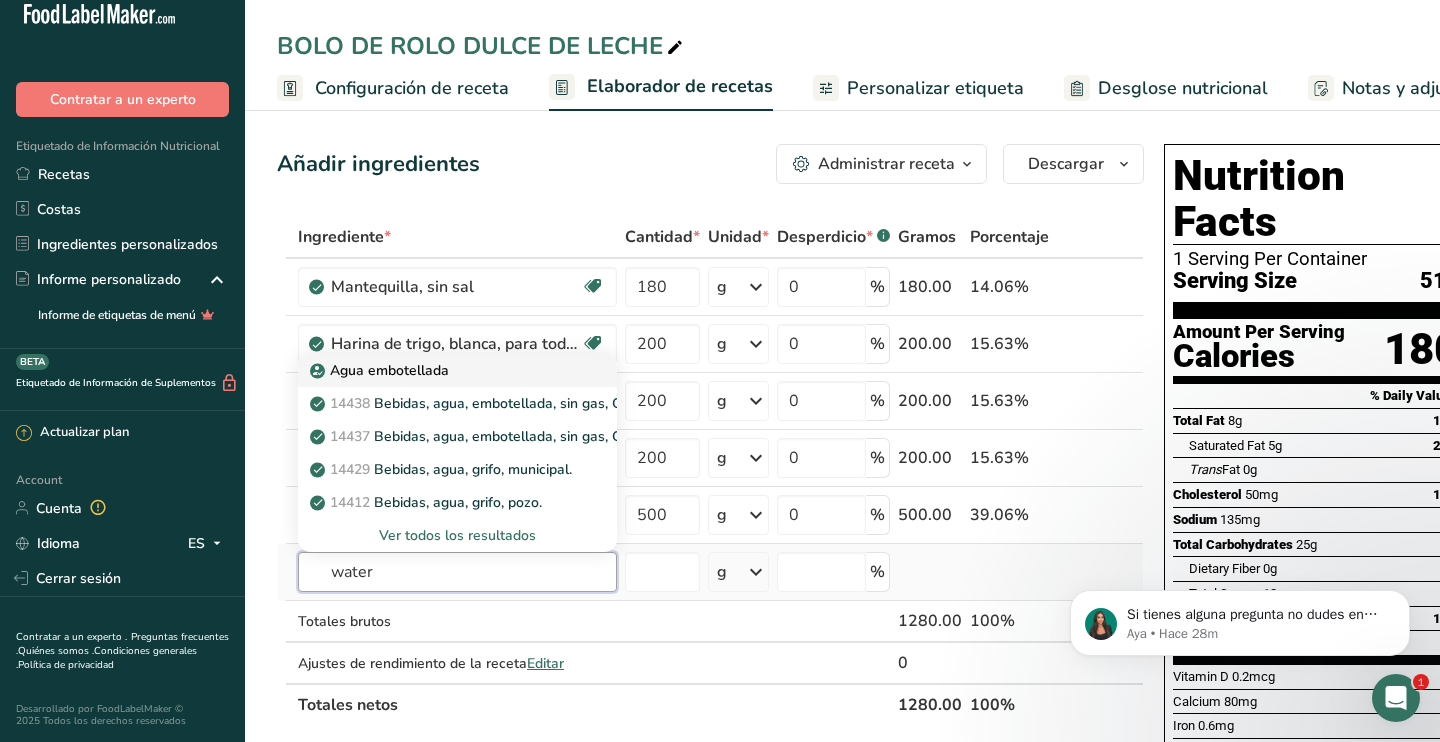 type on "water" 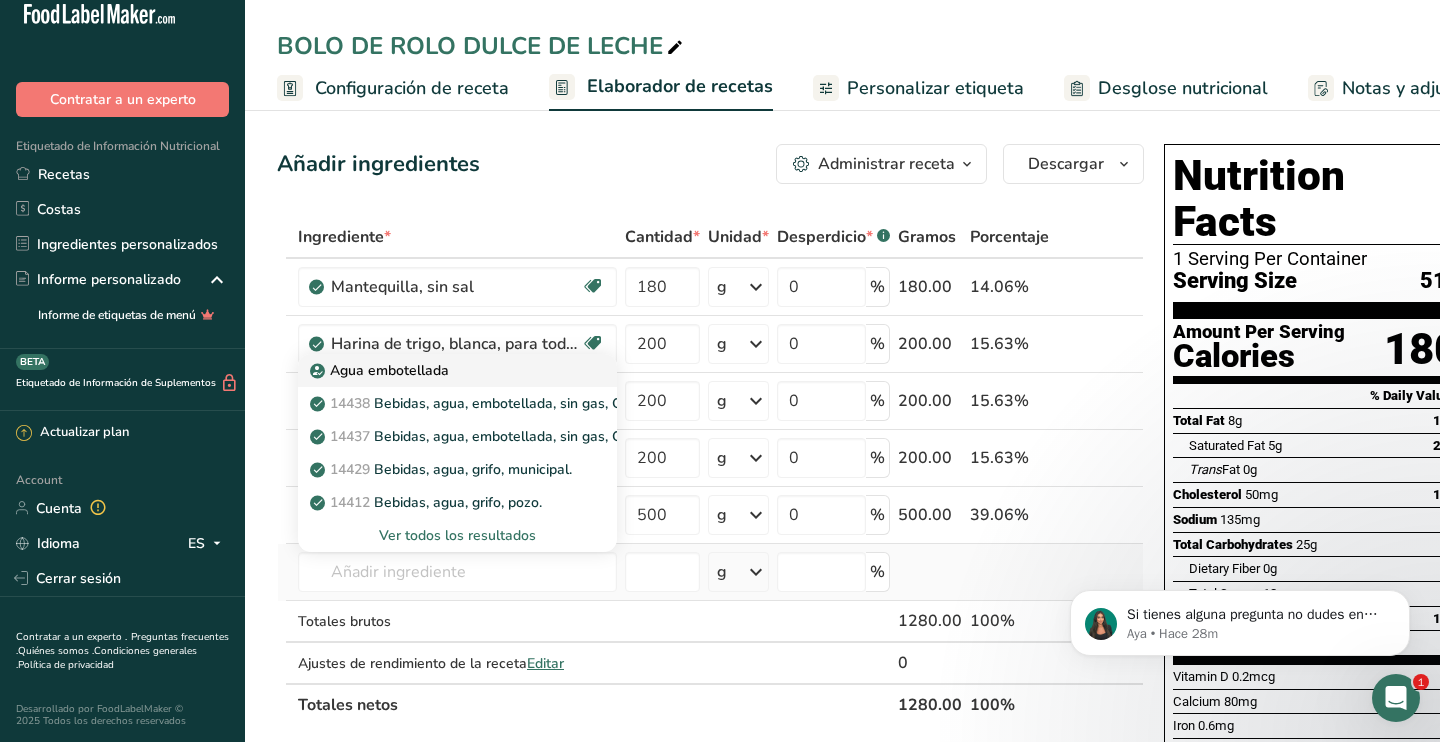 click on "Agua embotellada" at bounding box center [441, 370] 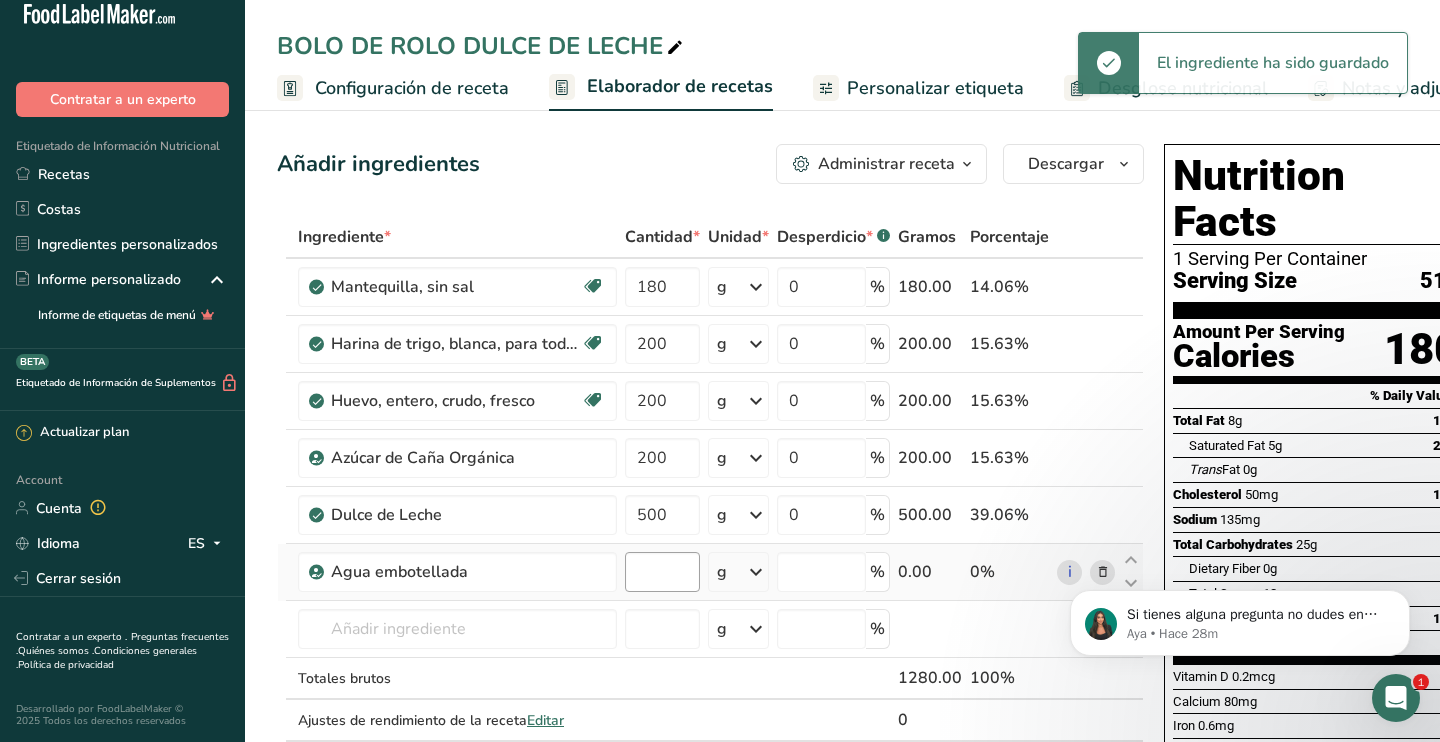 type on "0" 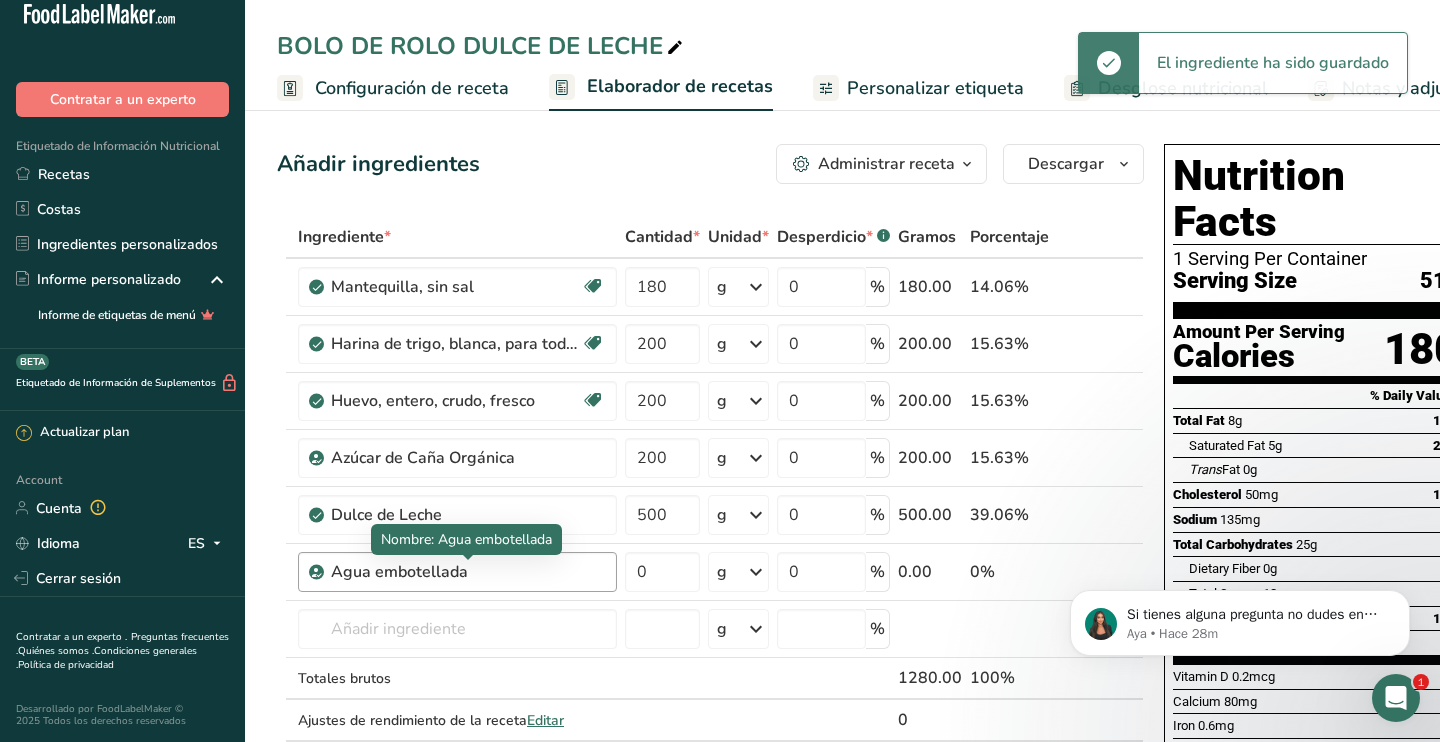 click on "Agua embotellada" at bounding box center (456, 572) 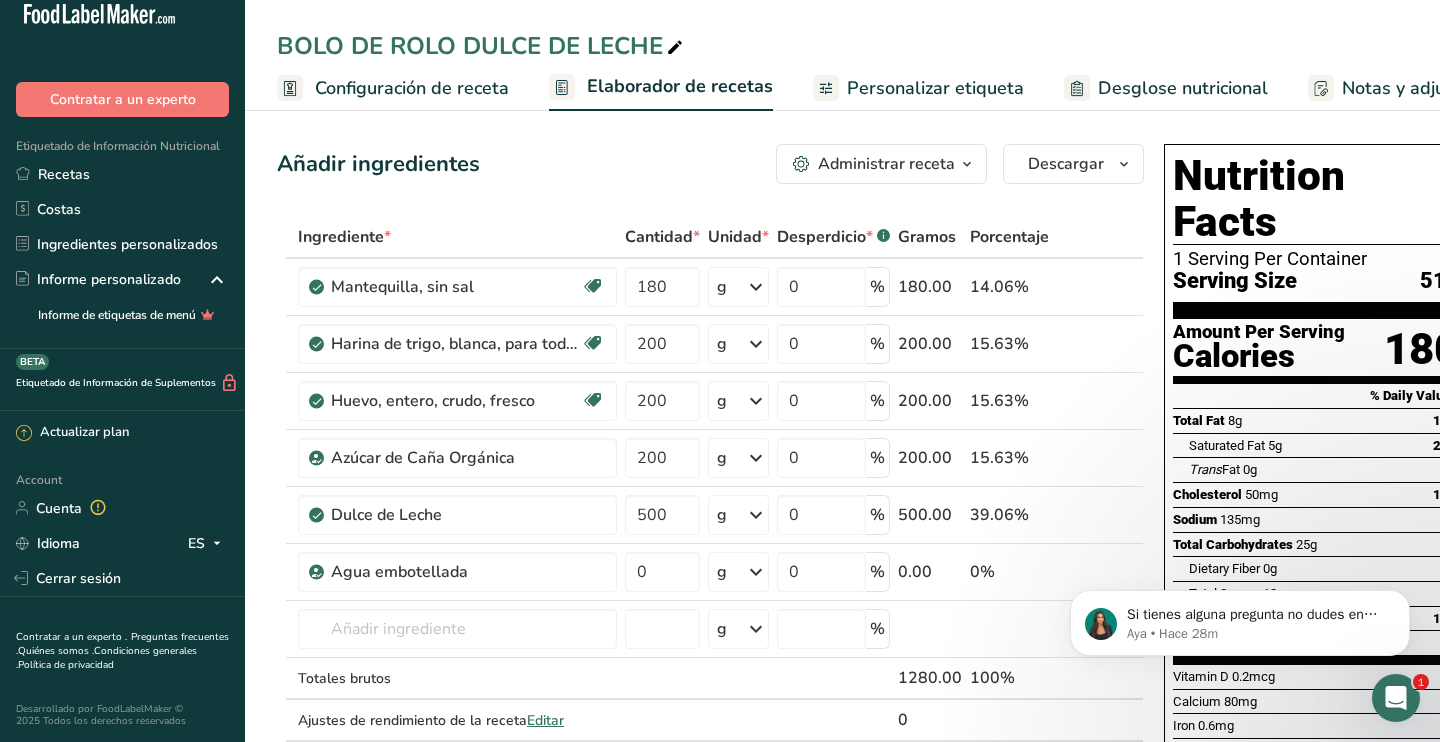 click on "Si tienes alguna pregunta no dudes en consultarnos. ¡Estamos aquí para ayudarte! 😊 Aya • Hace 28m" at bounding box center [1240, 618] 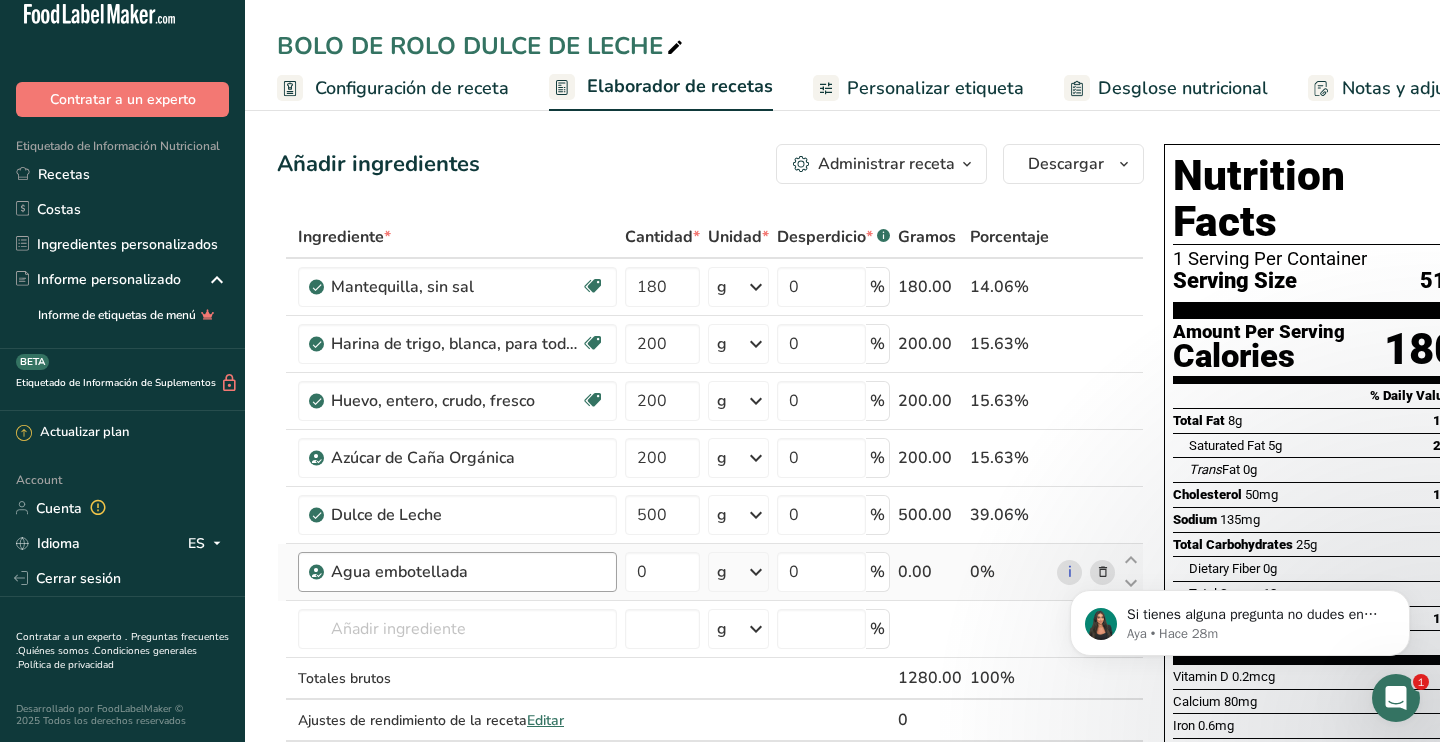 click on "Agua embotellada" at bounding box center [457, 572] 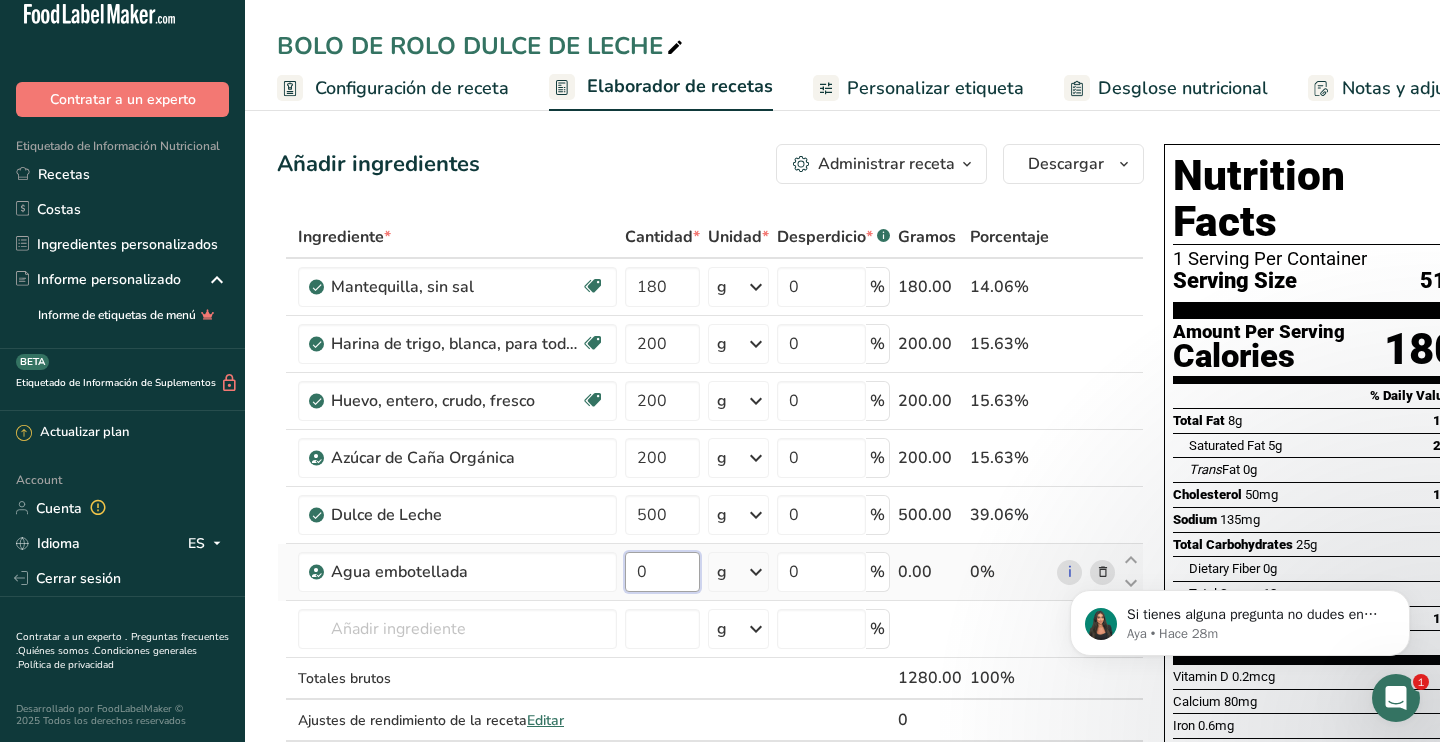 click on "0" at bounding box center (662, 572) 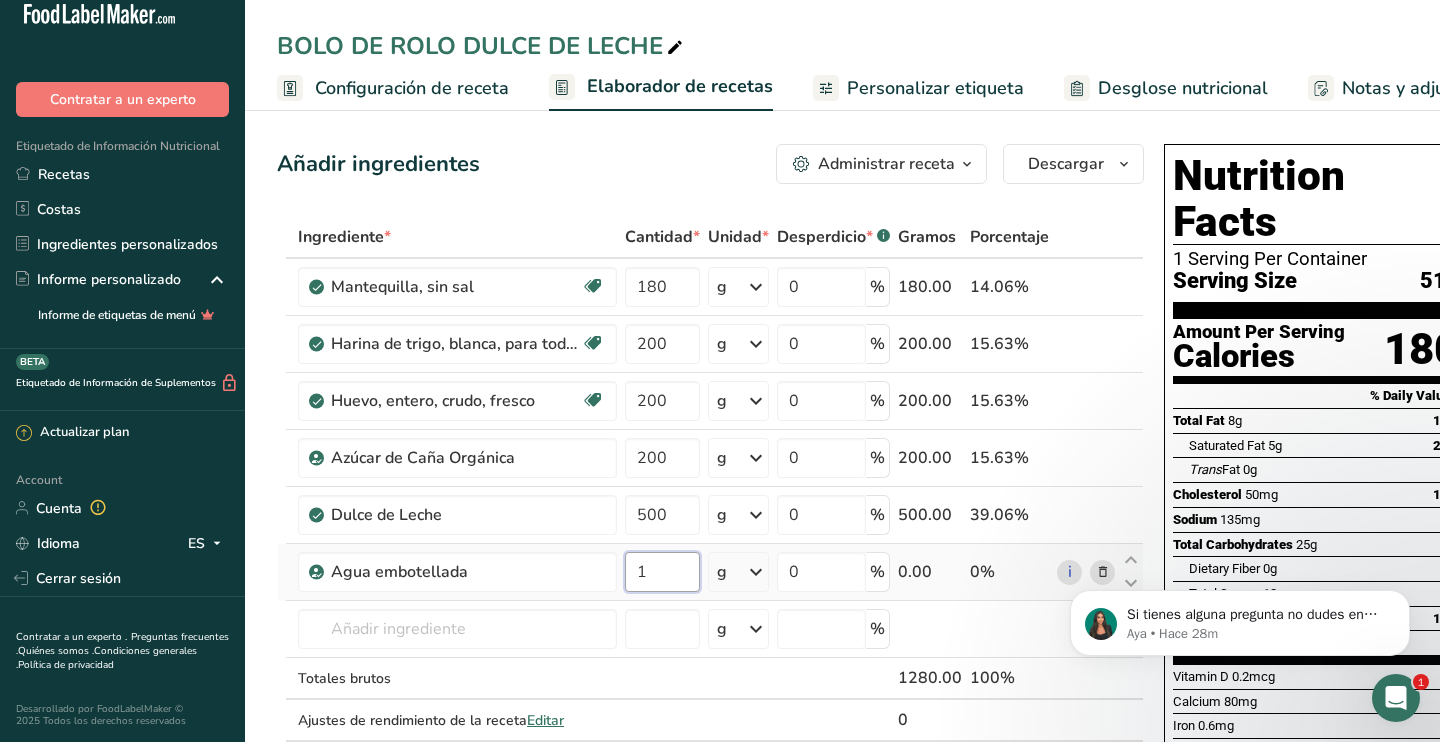 type on "1" 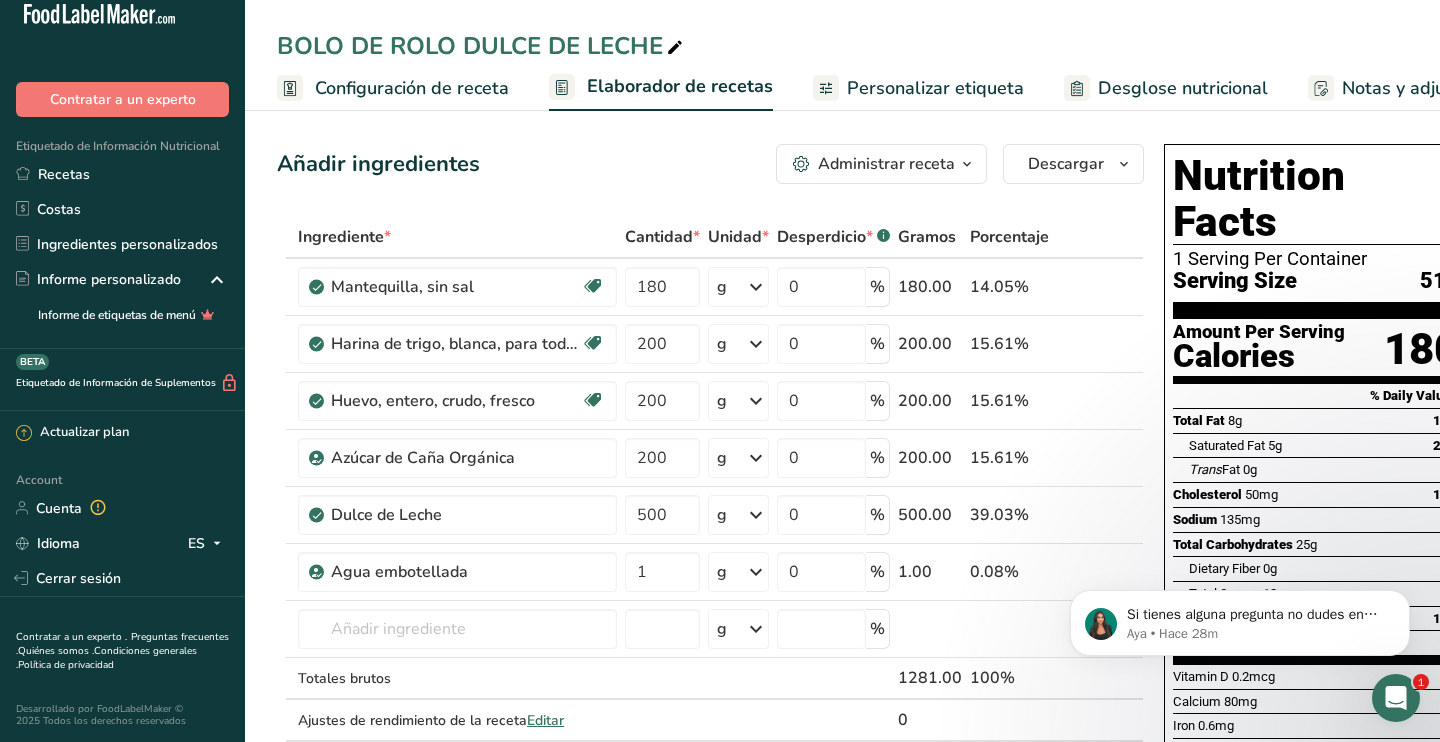 click on "Añadir ingredientes
Administrar receta         Eliminar receta           Duplicar receta             Escalar receta             Guardar como subreceta   .a-a{fill:#347362;}.b-a{fill:#fff;}                               Desglose nutricional                 Tarjeta de la receta
Novedad
Informe de patrón de aminoácidos             Historial de actividad
Descargar
Elija su estilo de etiqueta preferido
Etiqueta estándar FDA
Etiqueta estándar FDA
El formato más común para etiquetas de información nutricional en cumplimiento con el tipo de letra, estilo y requisitos de la FDA.
Etiqueta tabular FDA
Un formato de etiqueta conforme a las regulaciones de la FDA presentado en una disposición tabular (horizontal).
Etiqueta lineal FDA" at bounding box center (716, 789) 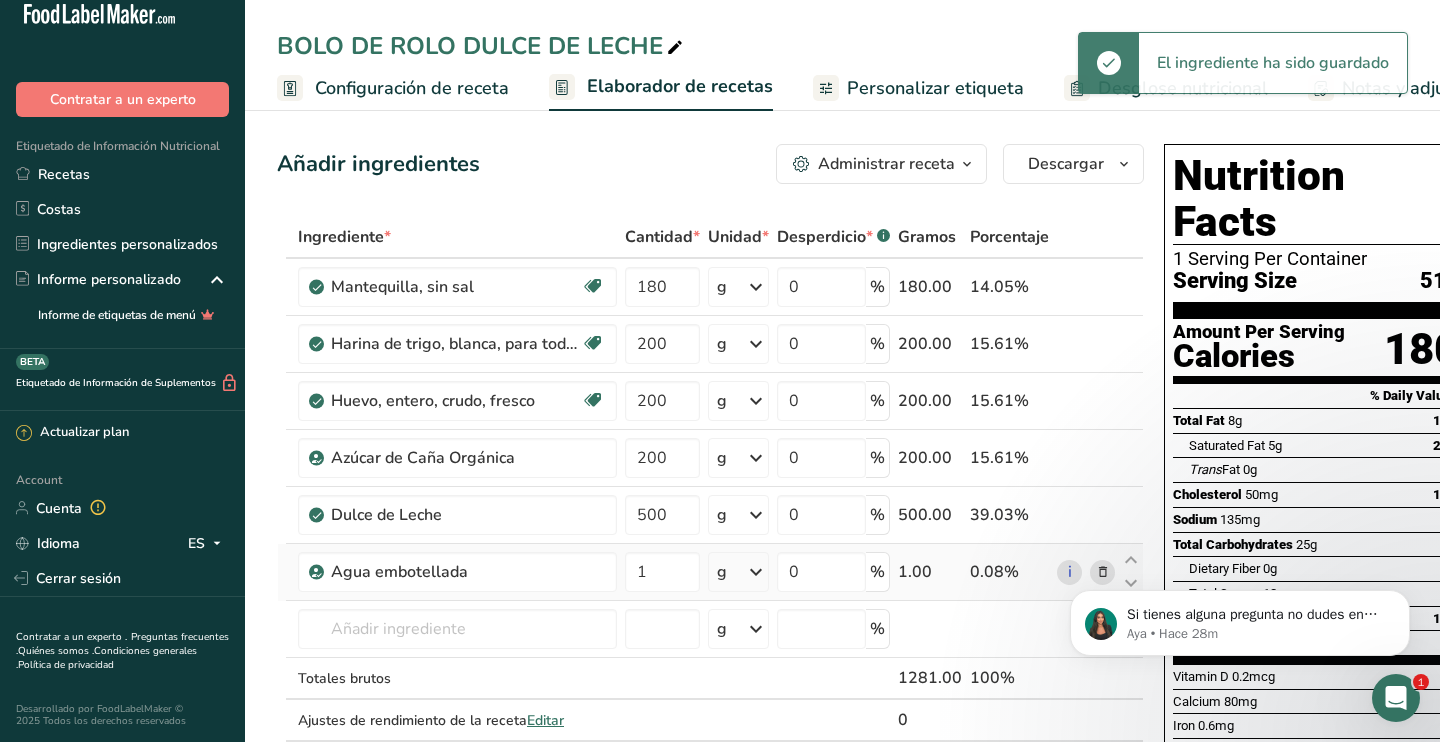 click on "0.08%" at bounding box center [1009, 572] 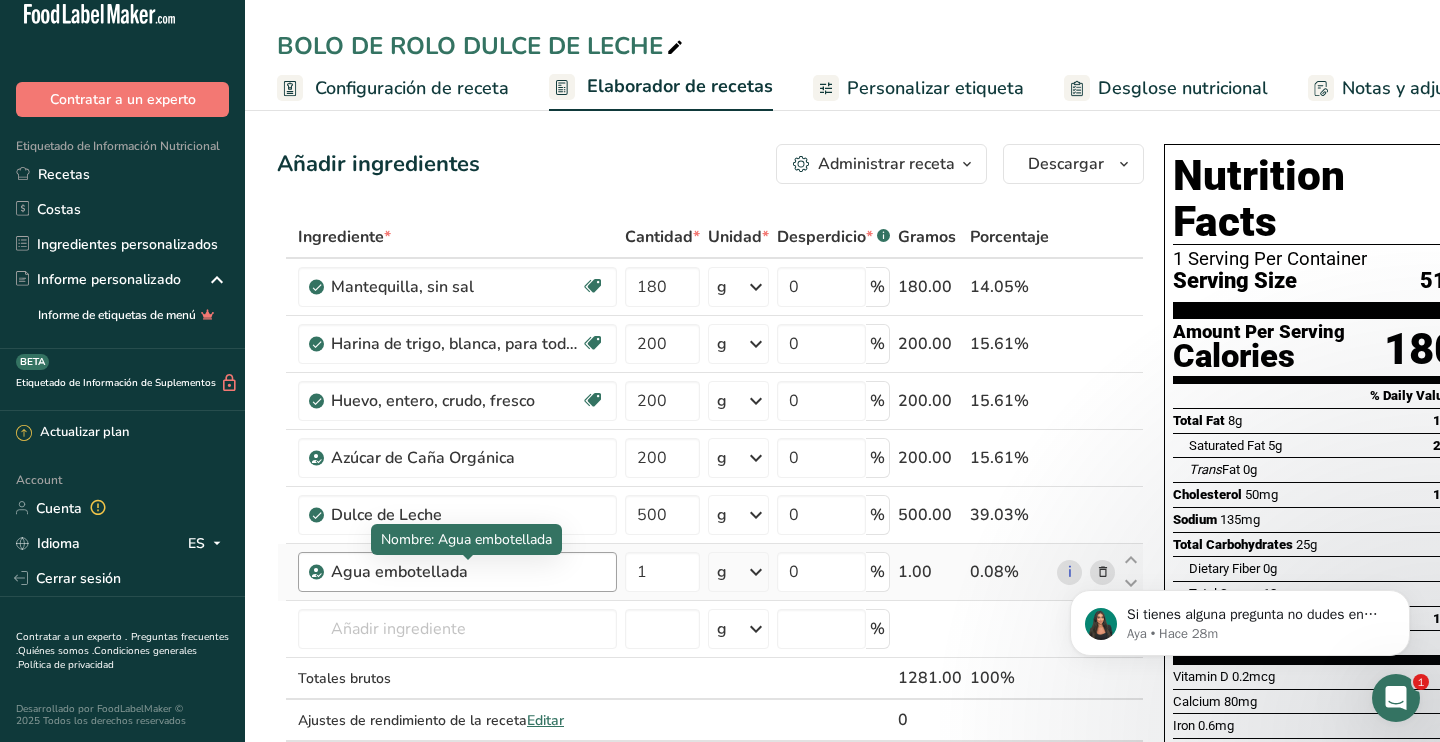 click on "Agua embotellada" at bounding box center (456, 572) 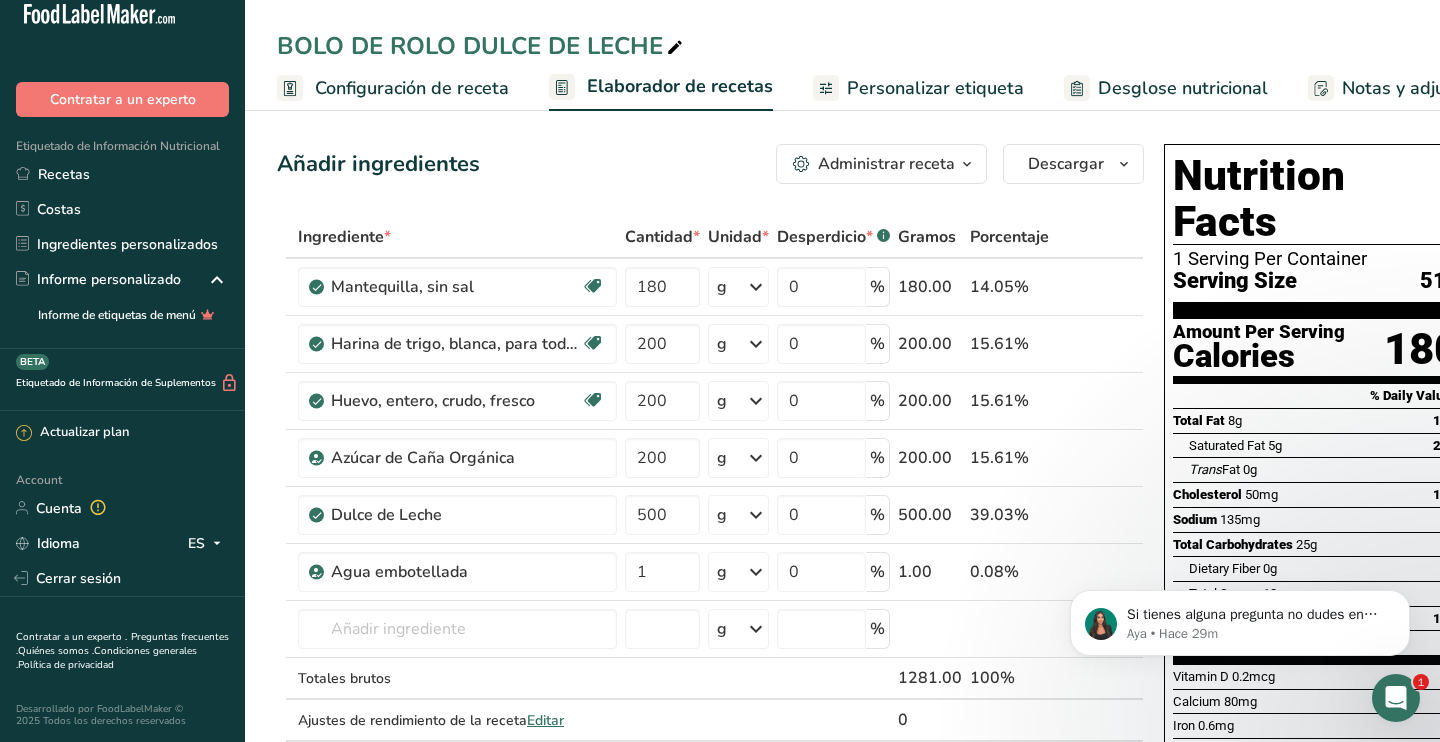 click on "Si tienes alguna pregunta no dudes en consultarnos. ¡Estamos aquí para ayudarte! 😊 Aya • Hace 29m" at bounding box center [1240, 618] 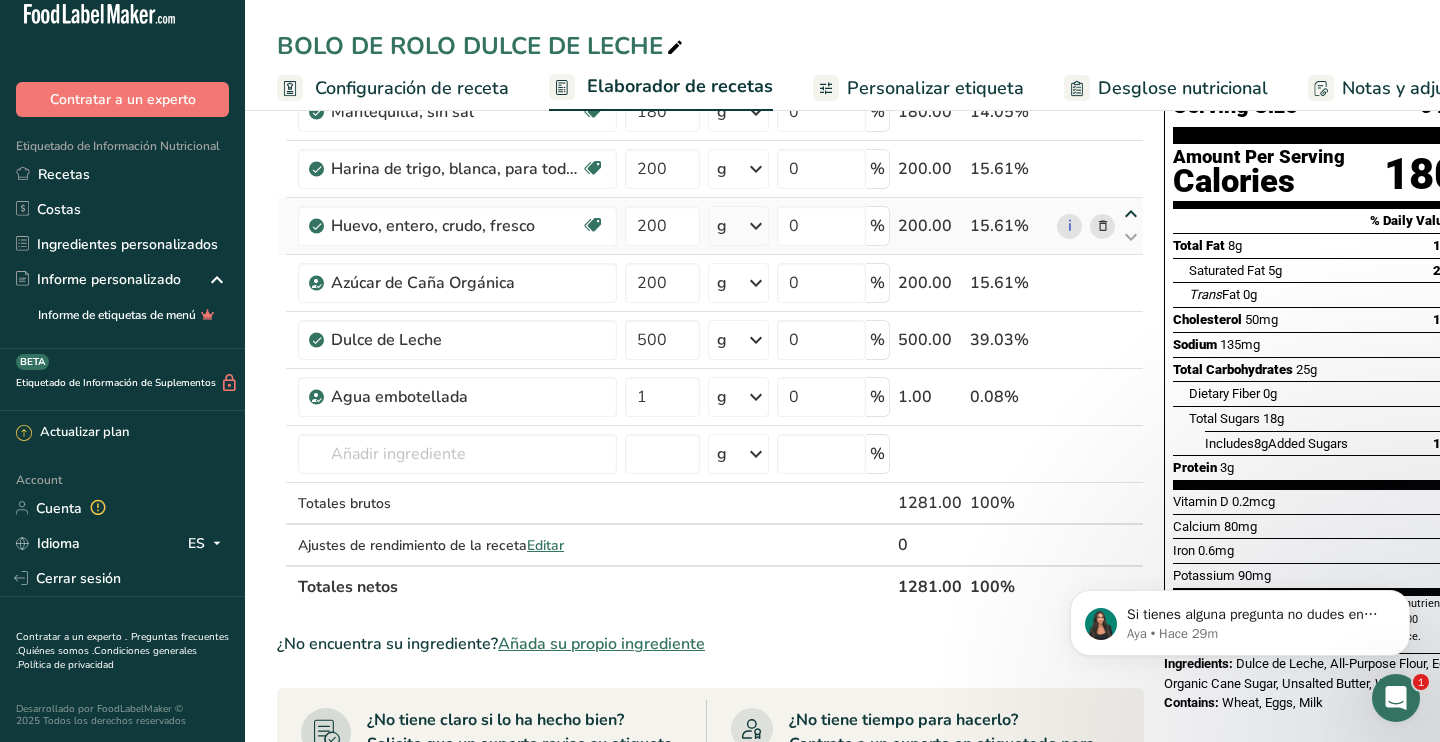 scroll, scrollTop: 176, scrollLeft: 0, axis: vertical 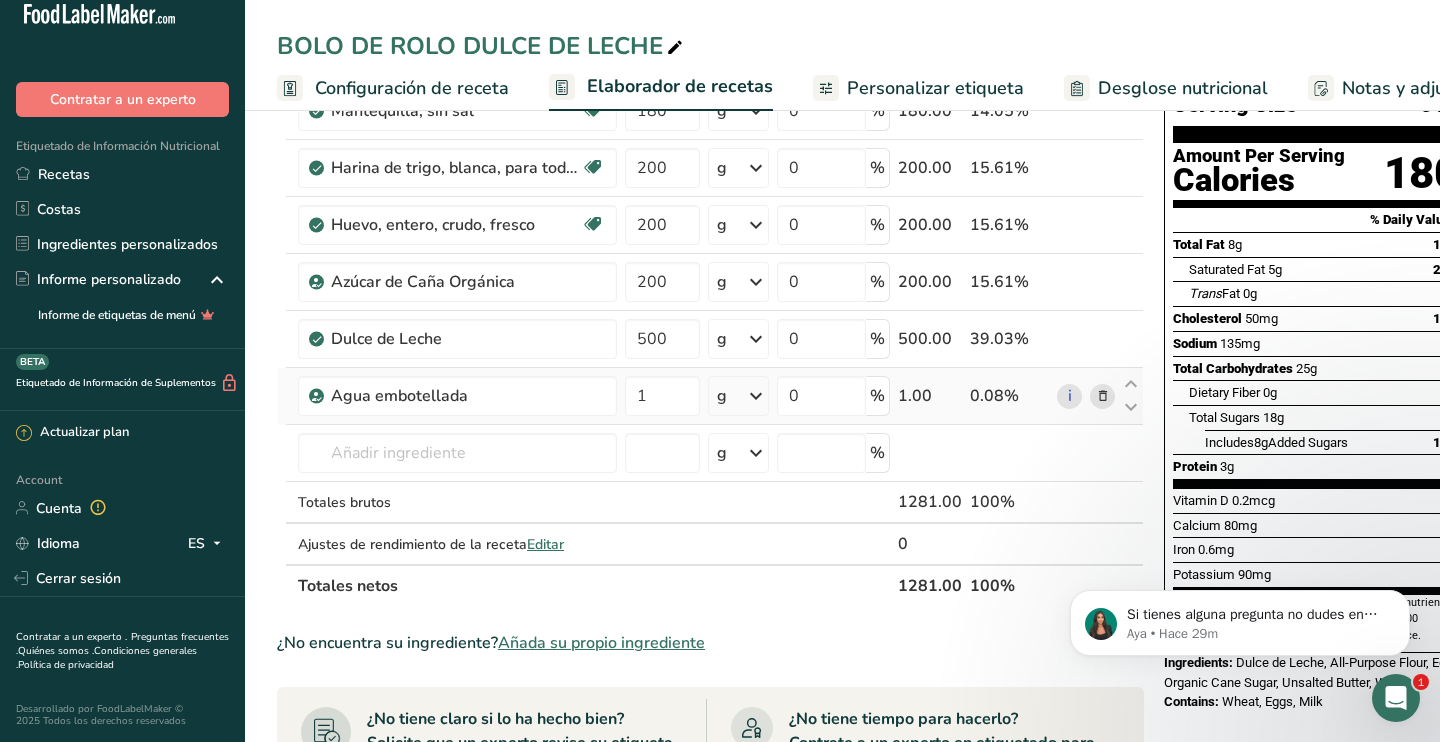 click at bounding box center (1103, 396) 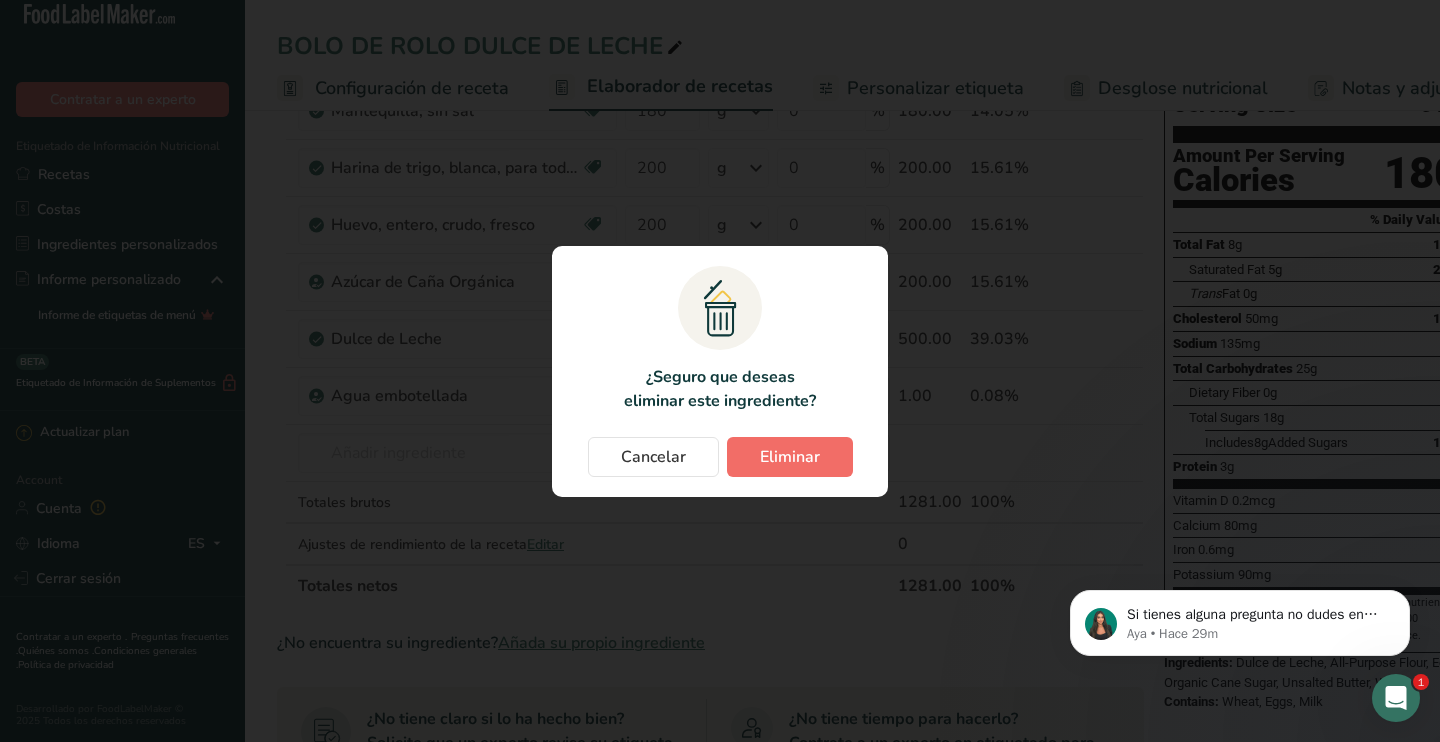 click on "Eliminar" at bounding box center [790, 457] 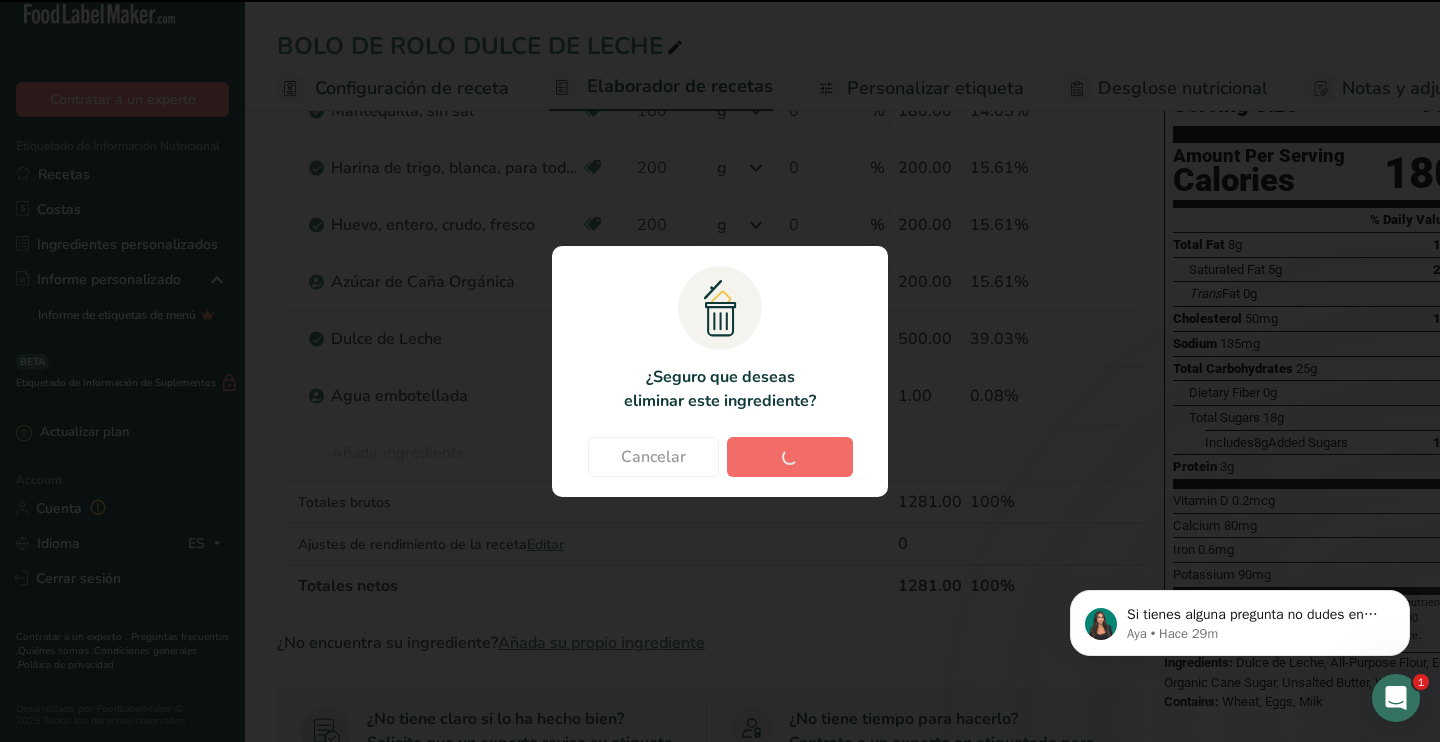 type 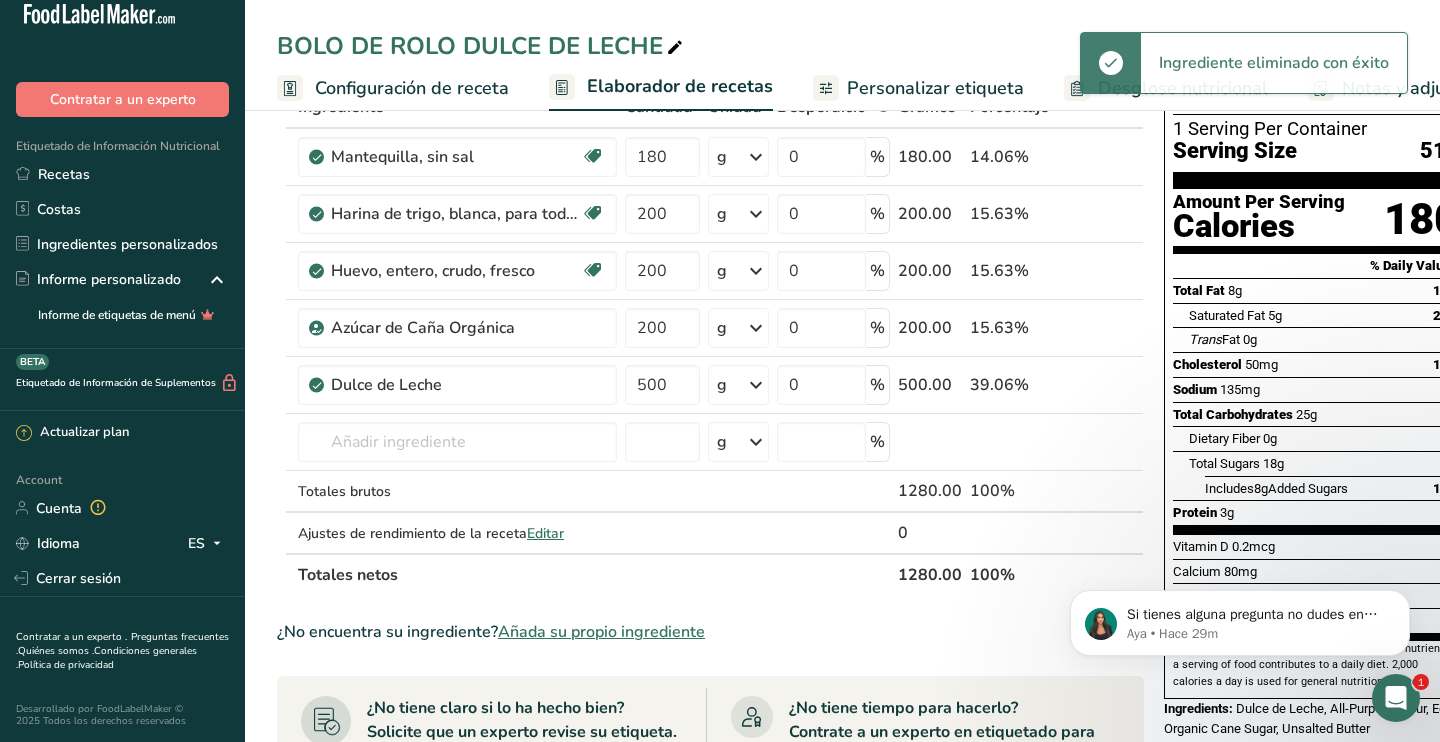 scroll, scrollTop: 135, scrollLeft: 0, axis: vertical 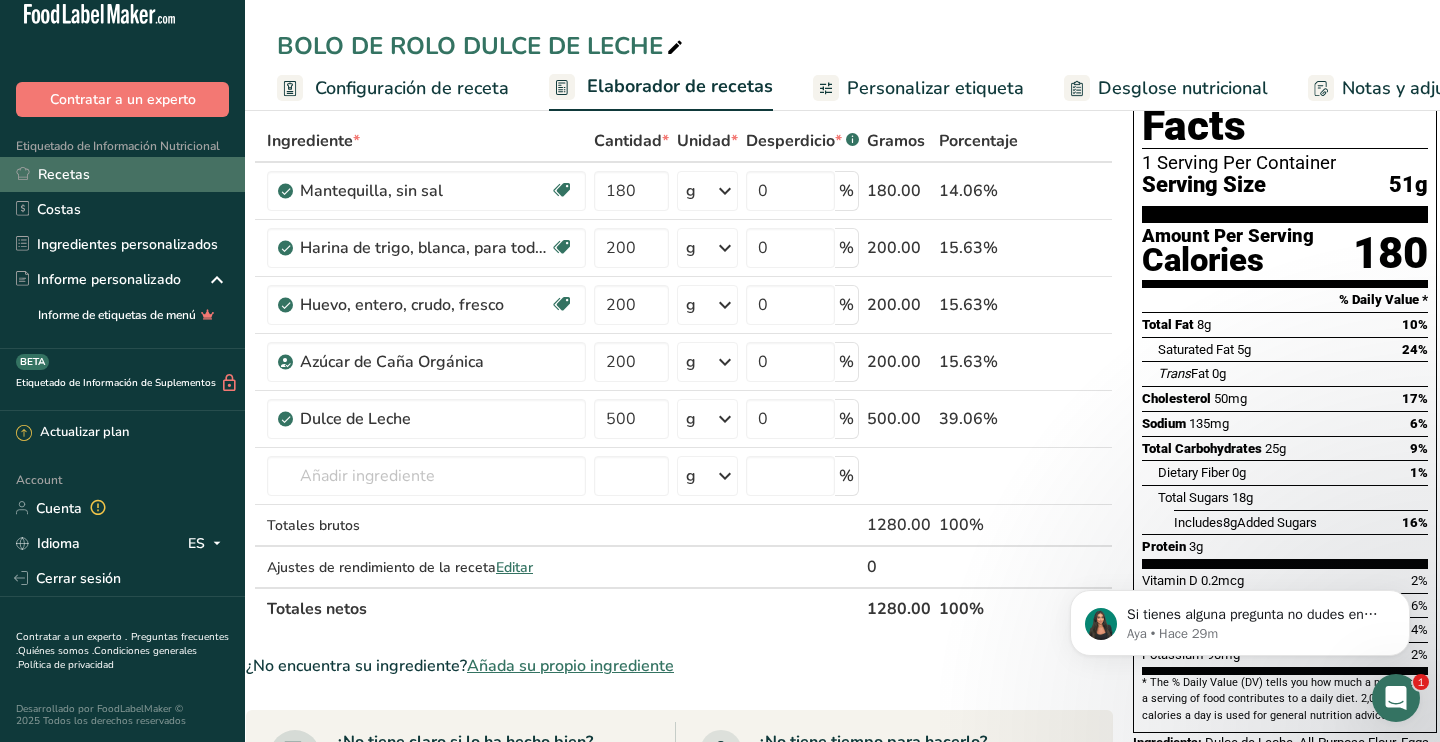 click on "Recetas" at bounding box center [122, 174] 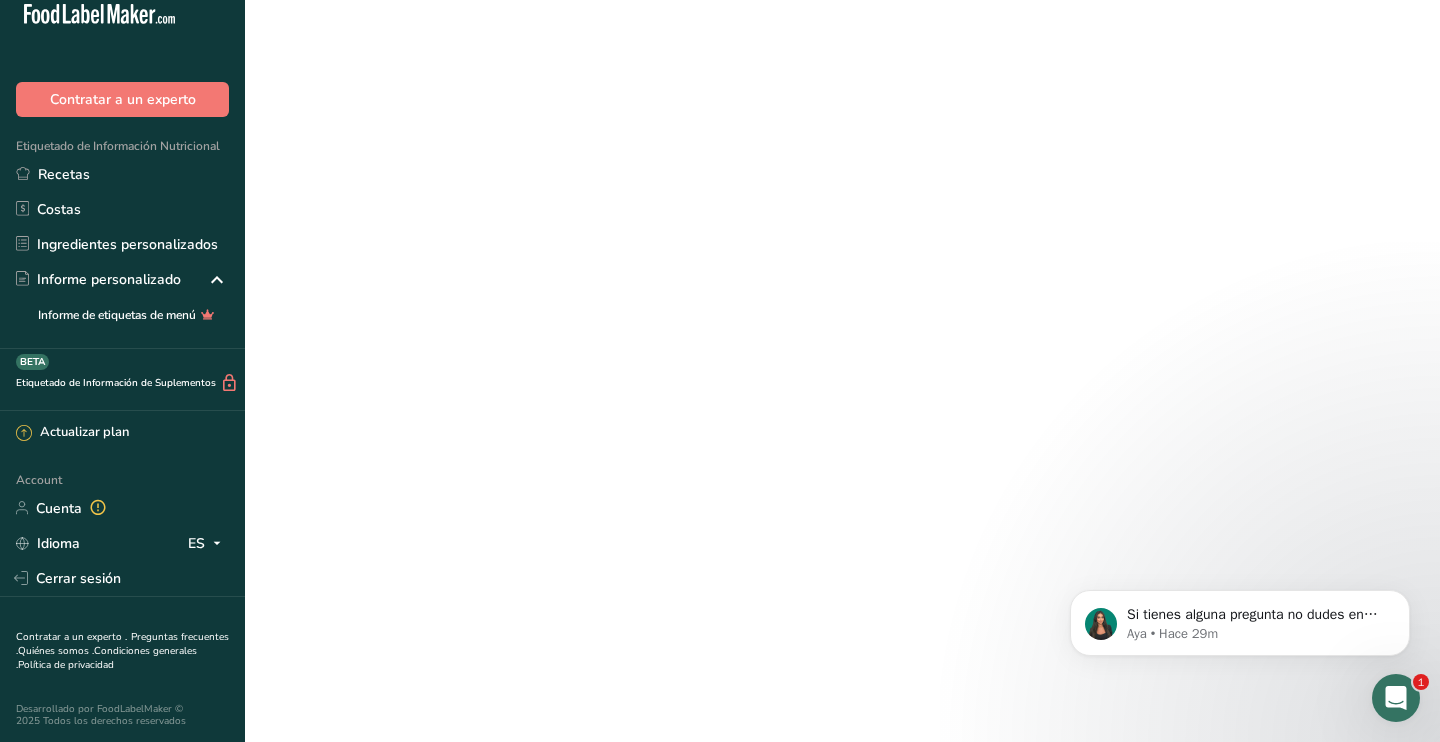 scroll, scrollTop: 0, scrollLeft: 0, axis: both 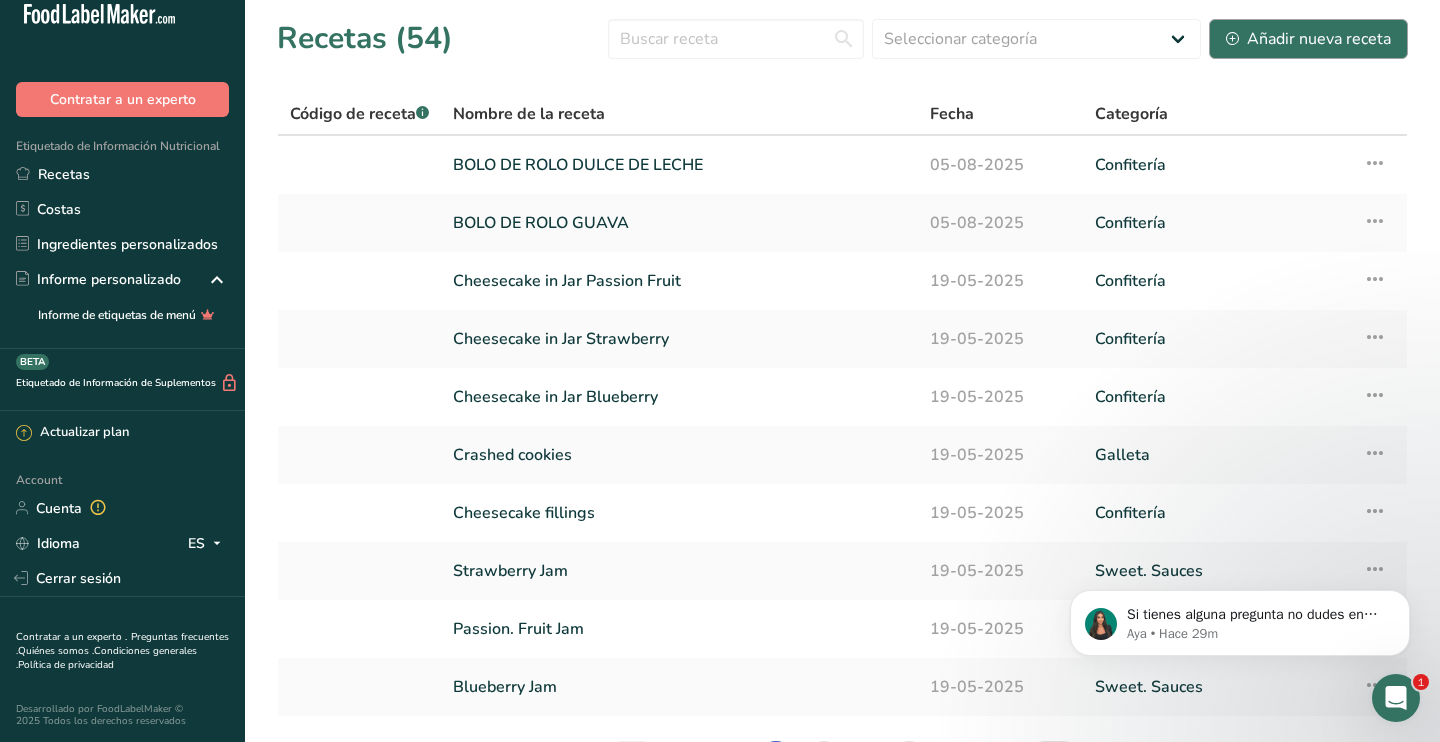 click on "Añadir nueva receta" at bounding box center (1308, 39) 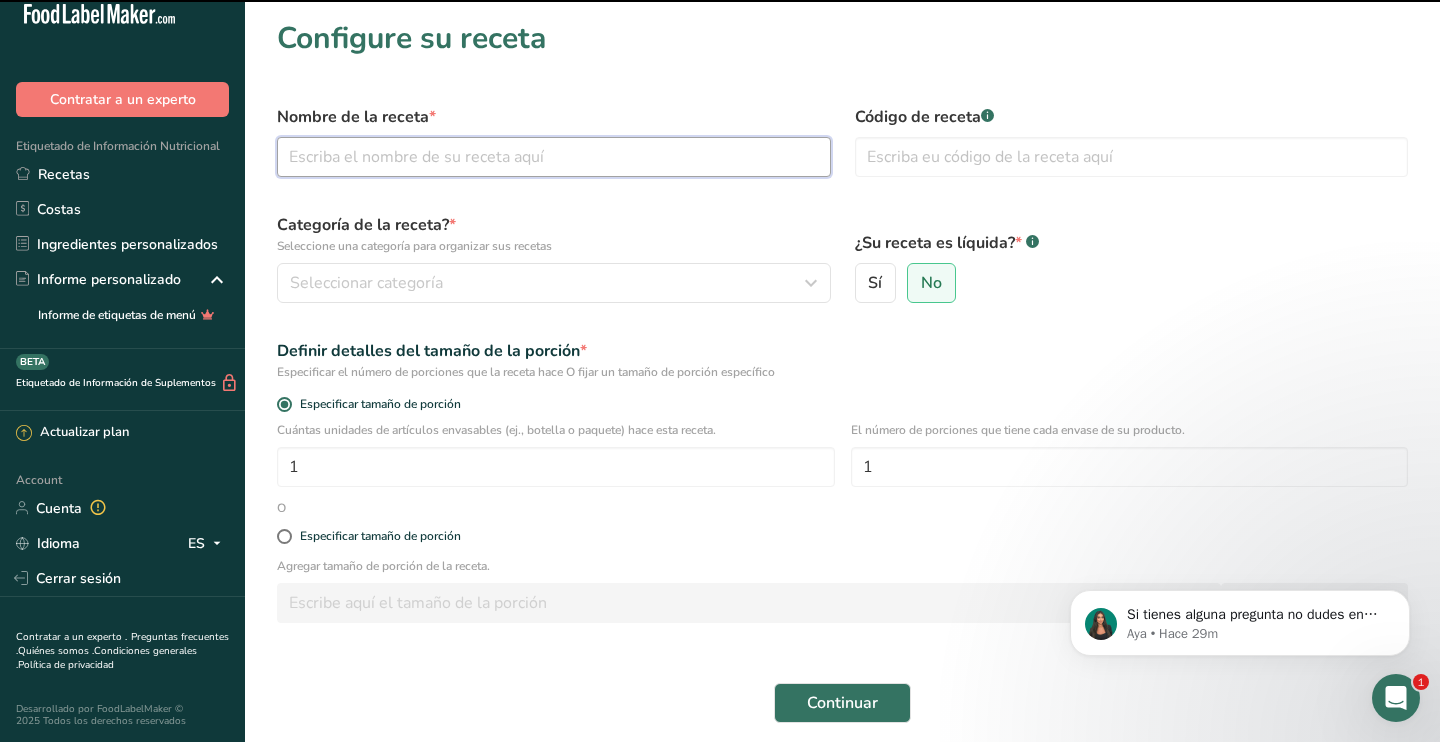 click at bounding box center (554, 157) 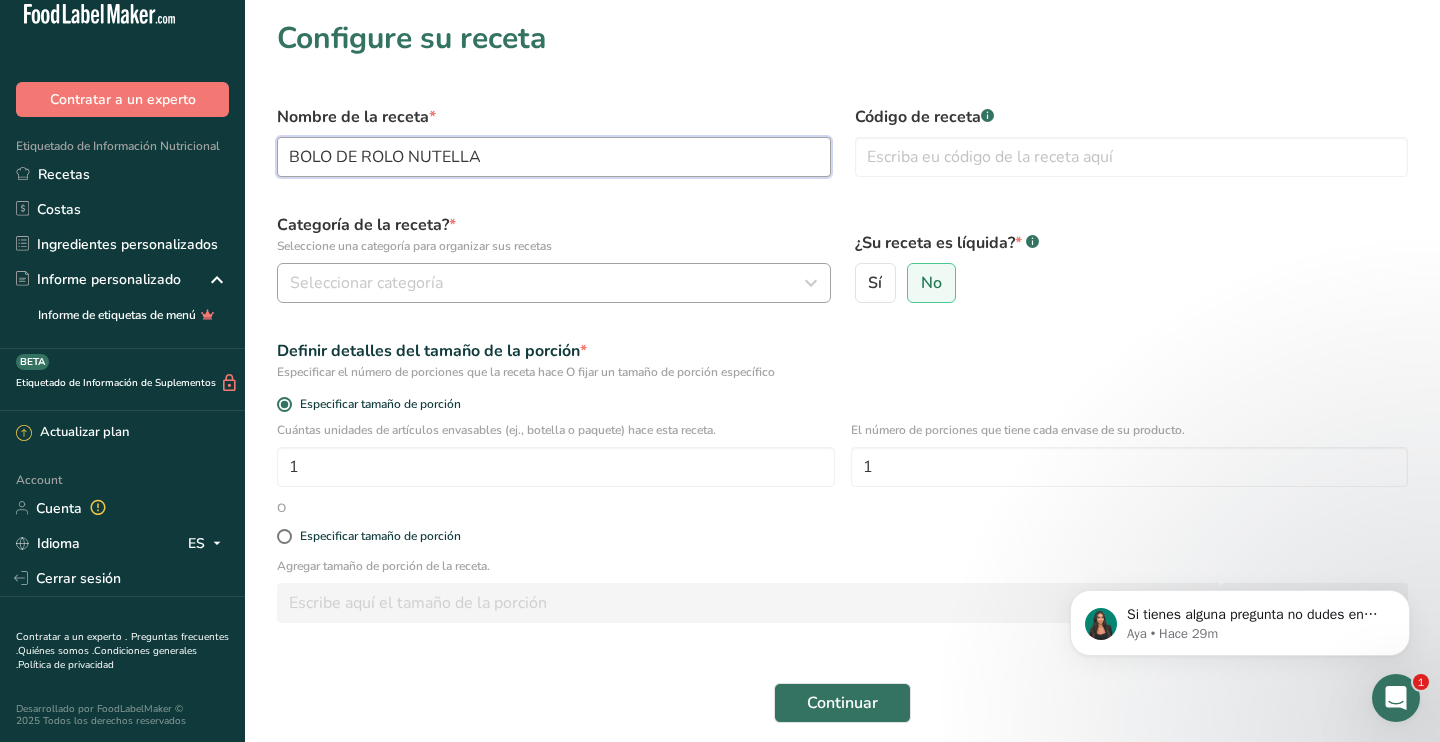 type on "BOLO DE ROLO NUTELLA" 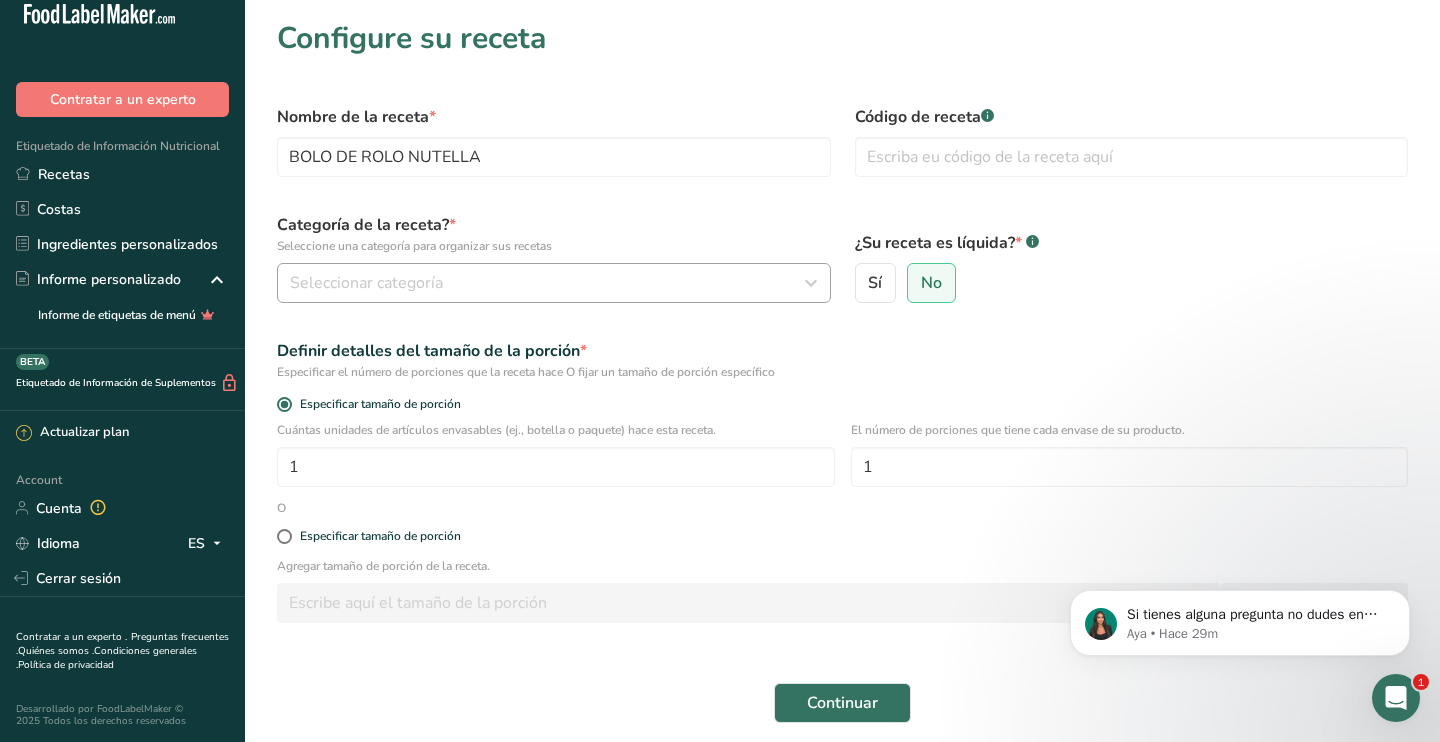 click on "Seleccionar categoría" at bounding box center (548, 283) 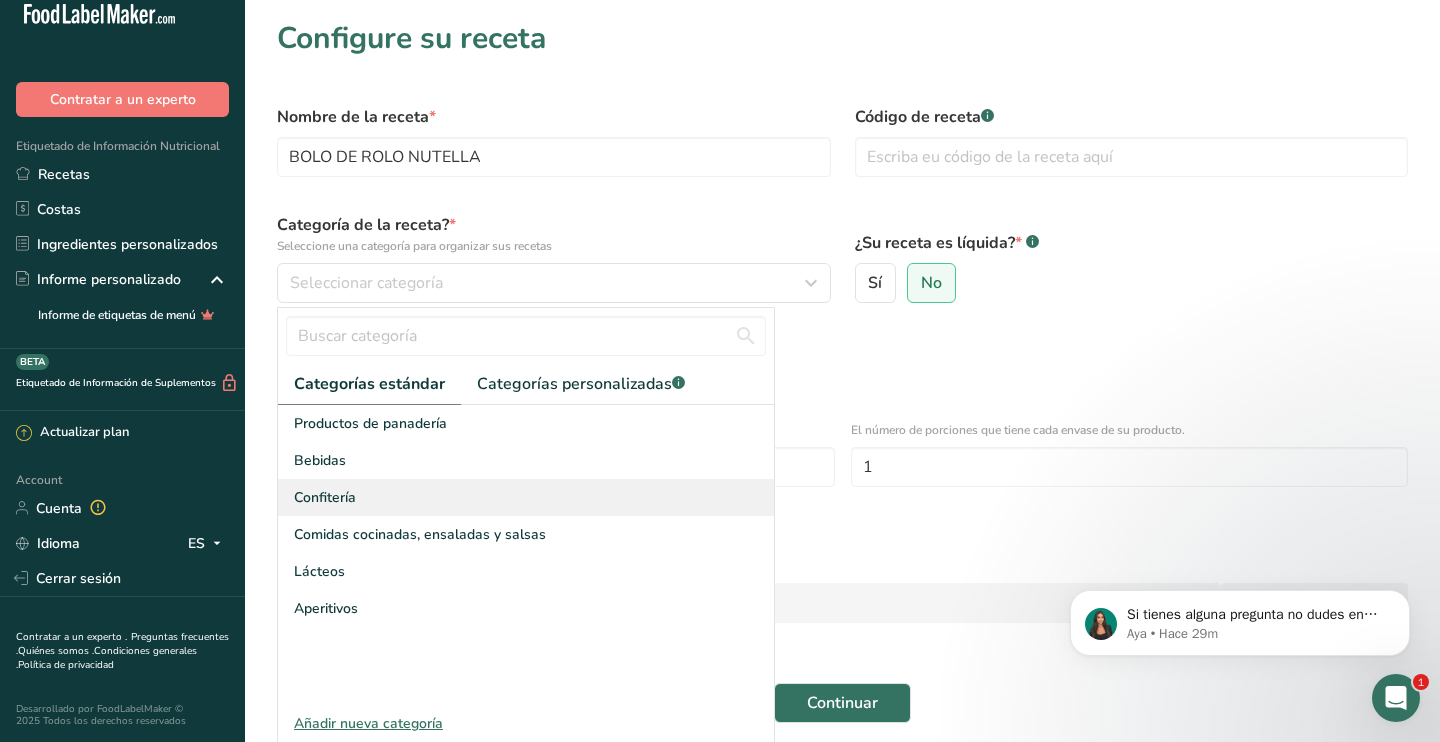 click on "Confitería" at bounding box center (526, 497) 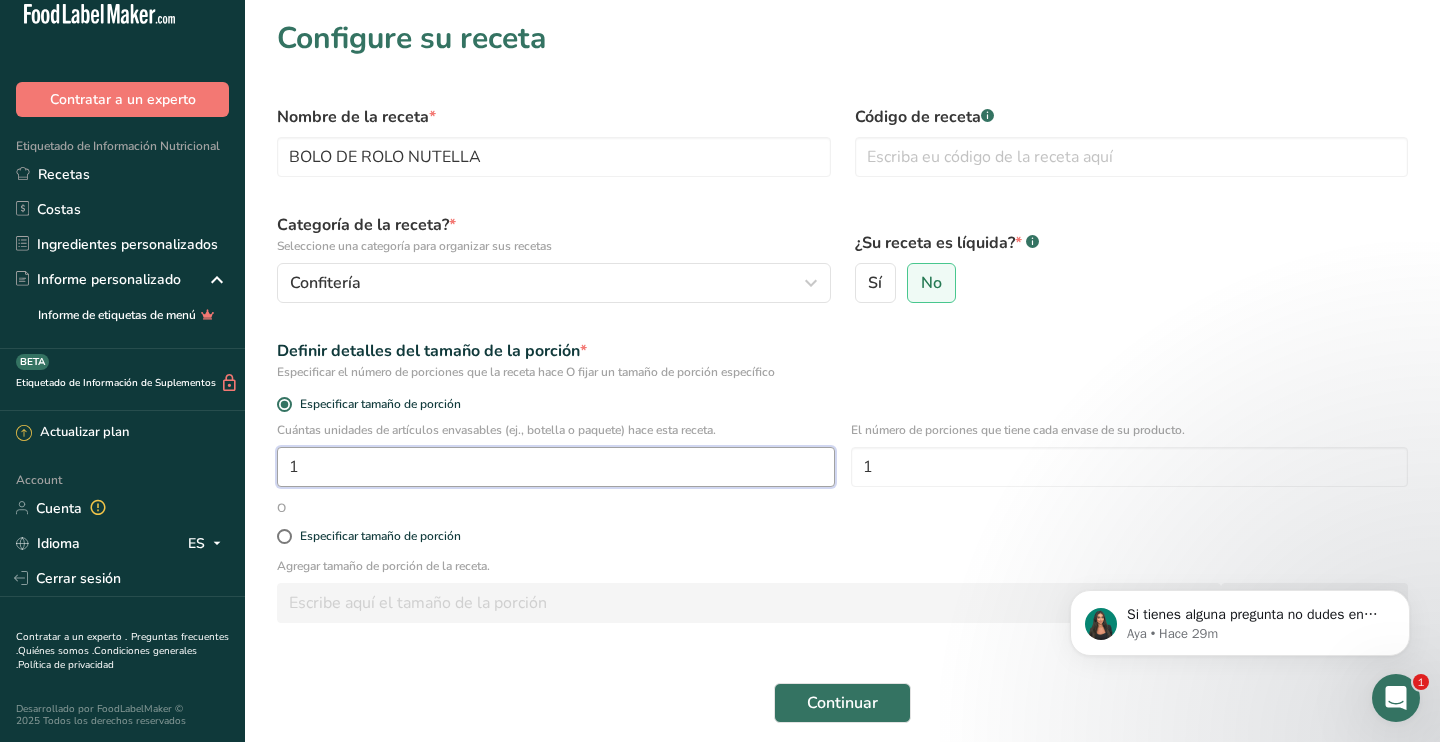 click on "1" at bounding box center (556, 467) 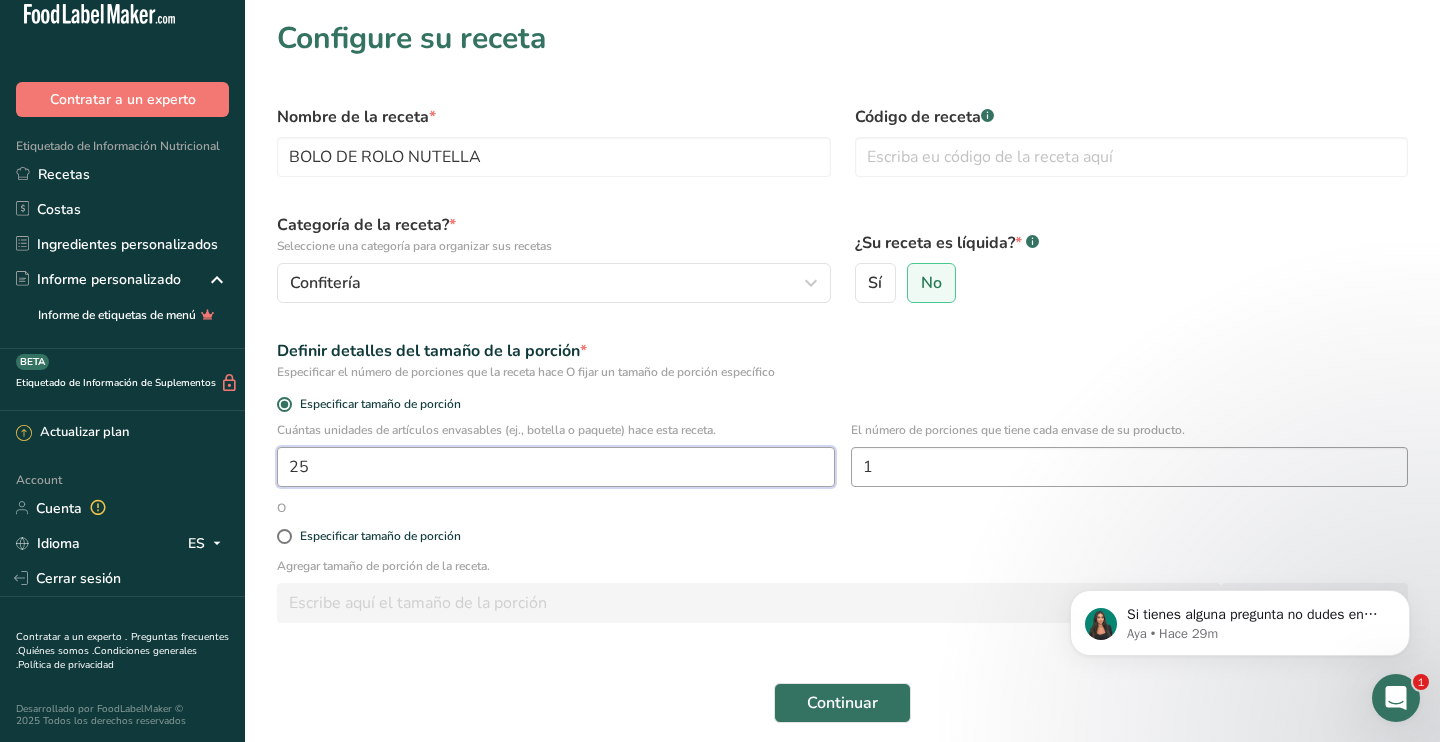 type on "25" 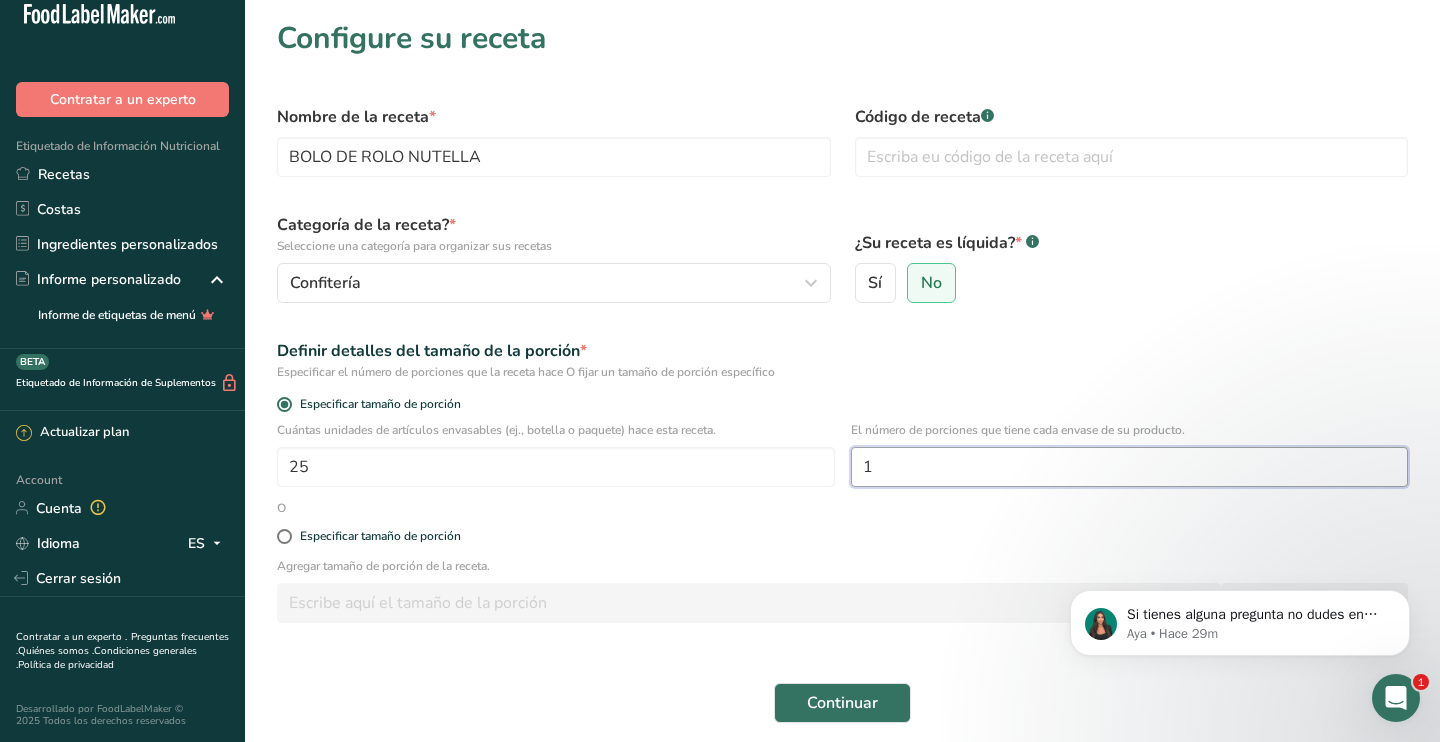 click on "1" at bounding box center [1130, 467] 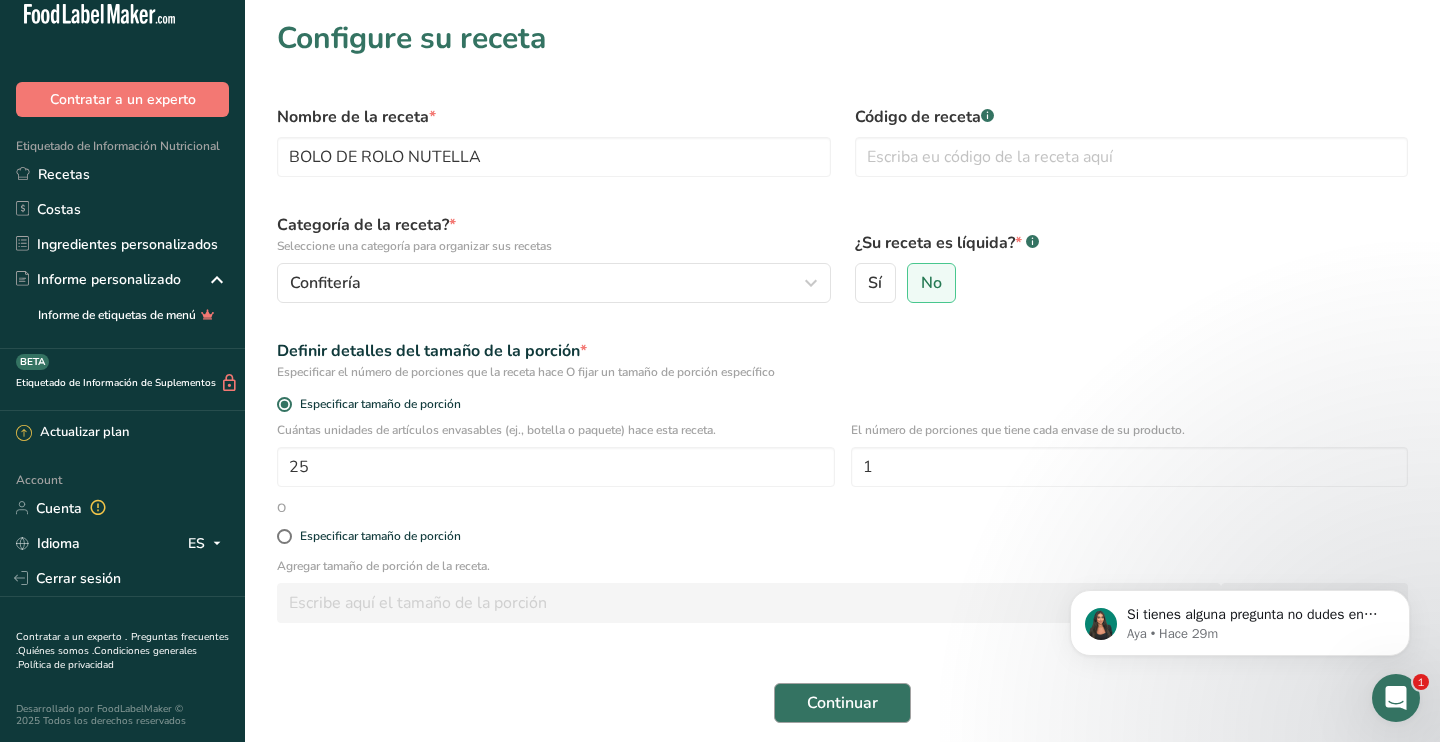 click on "Continuar" at bounding box center [842, 703] 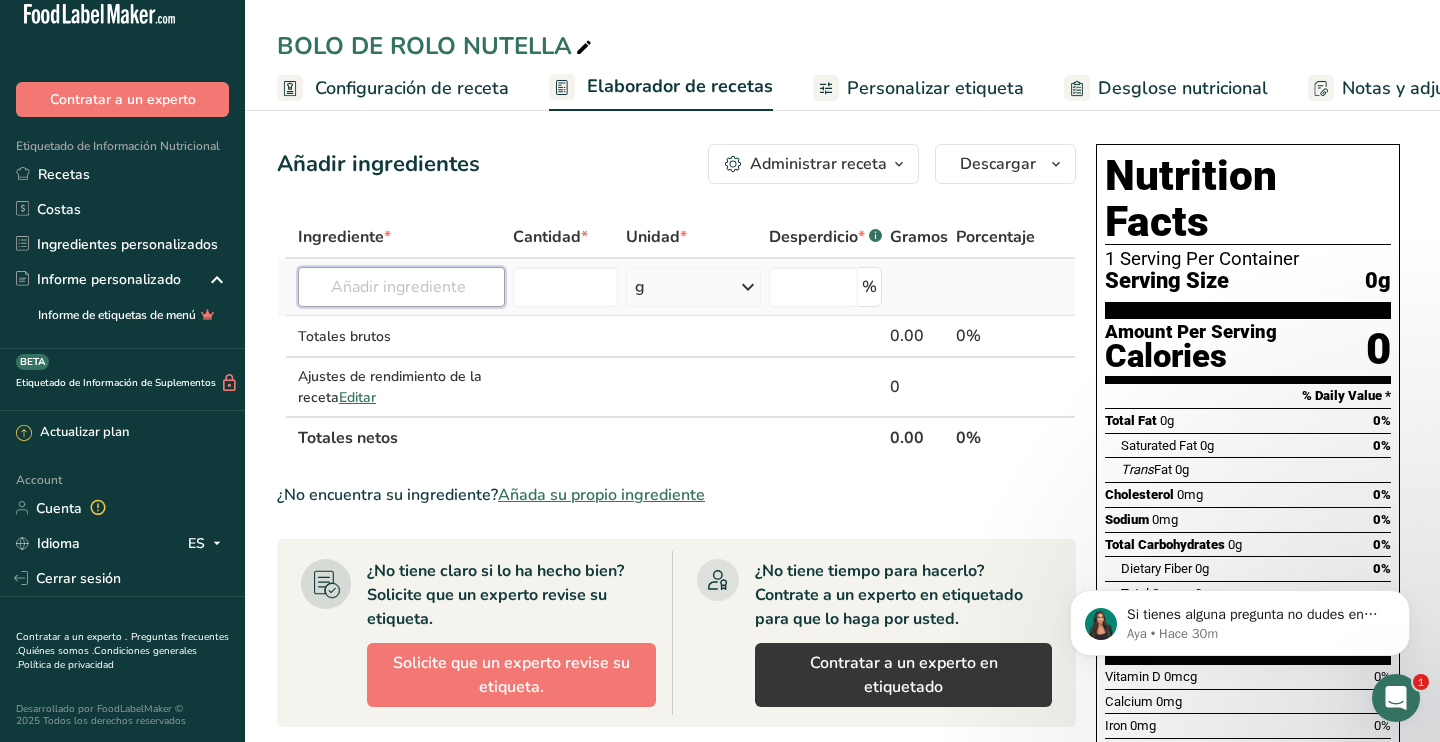 click at bounding box center [401, 287] 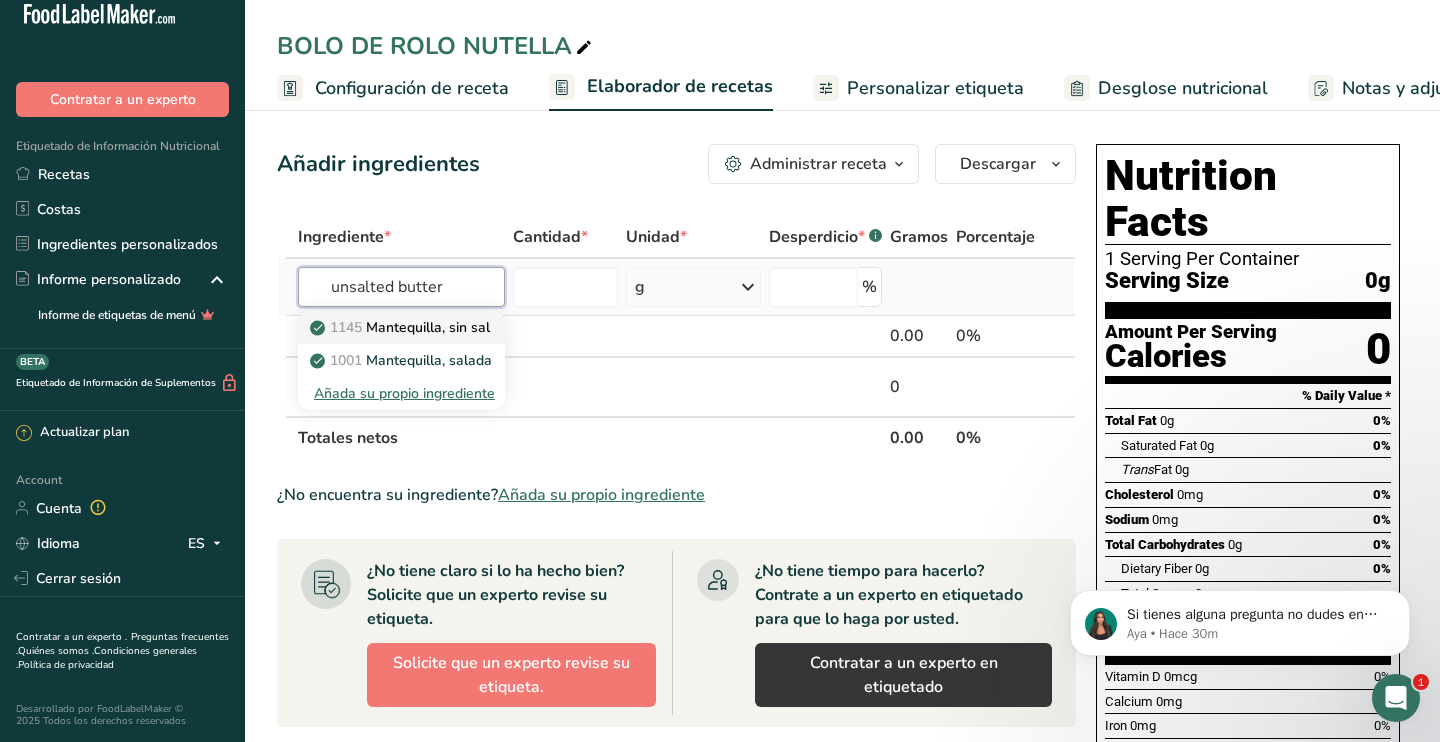 type on "unsalted butter" 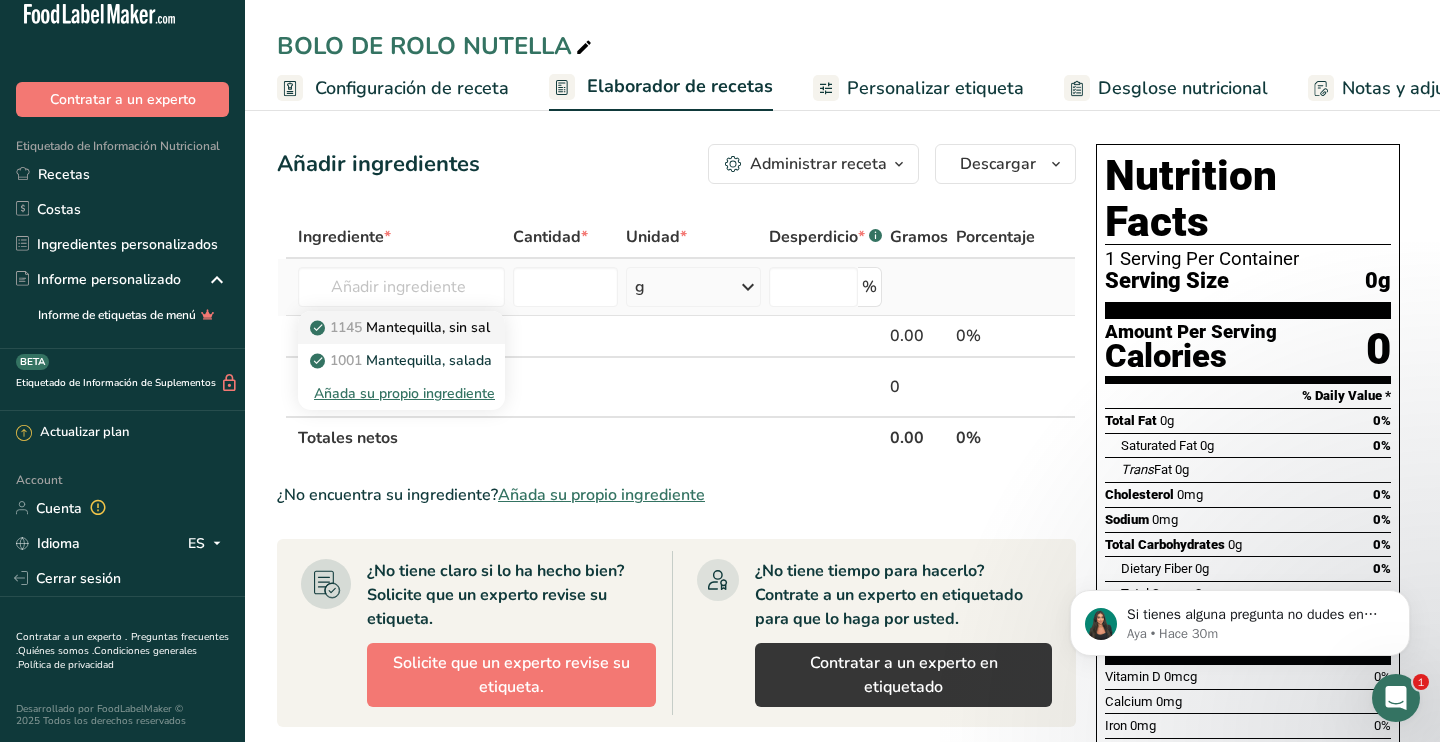 click on "1145
Mantequilla, sin sal" at bounding box center (402, 327) 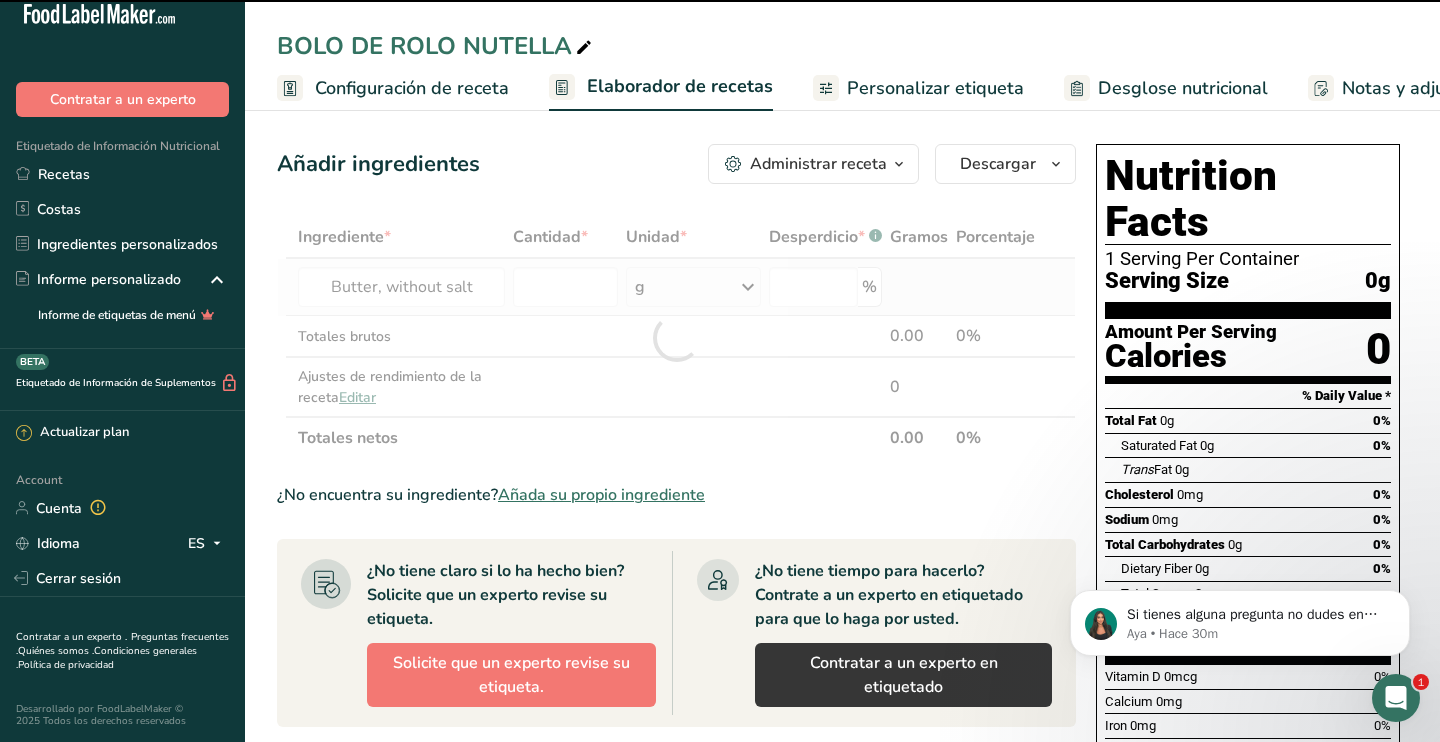 type on "0" 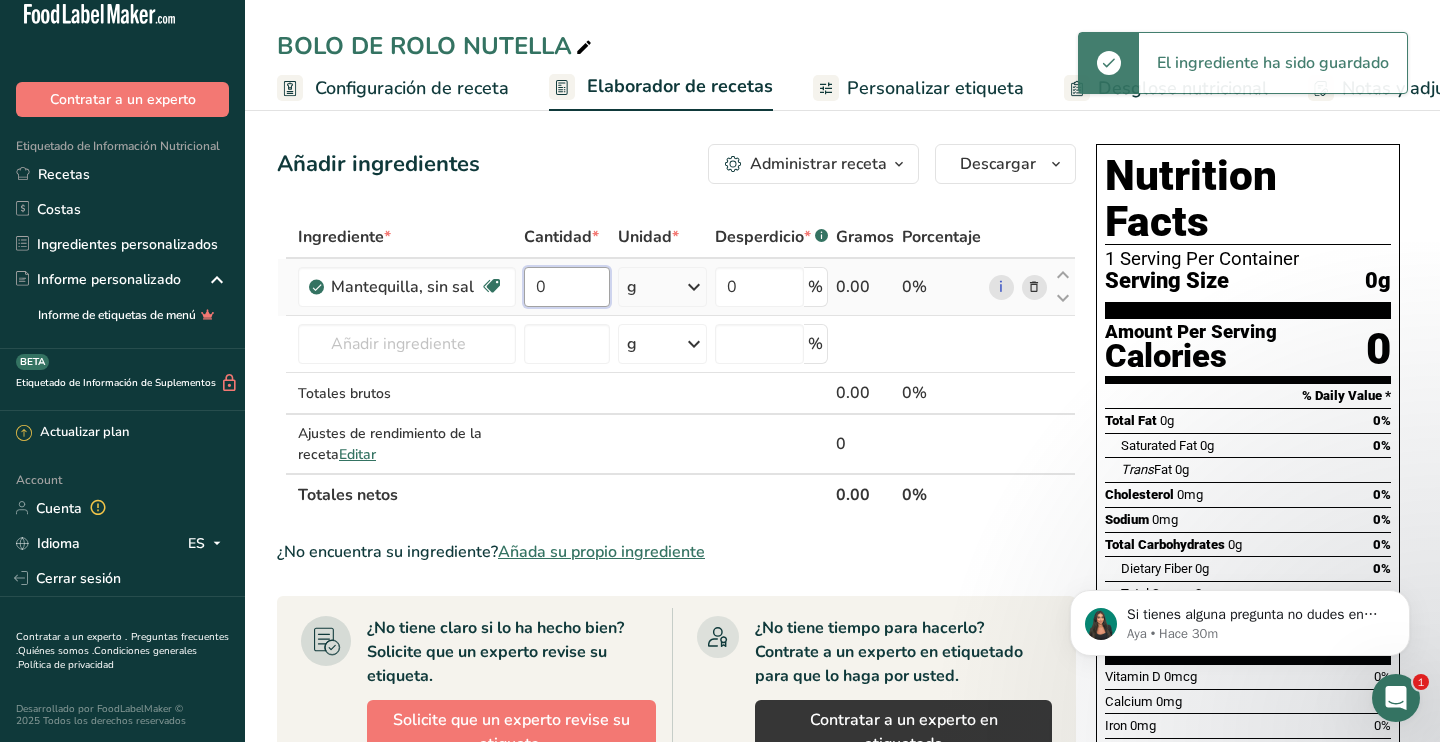 click on "0" at bounding box center (567, 287) 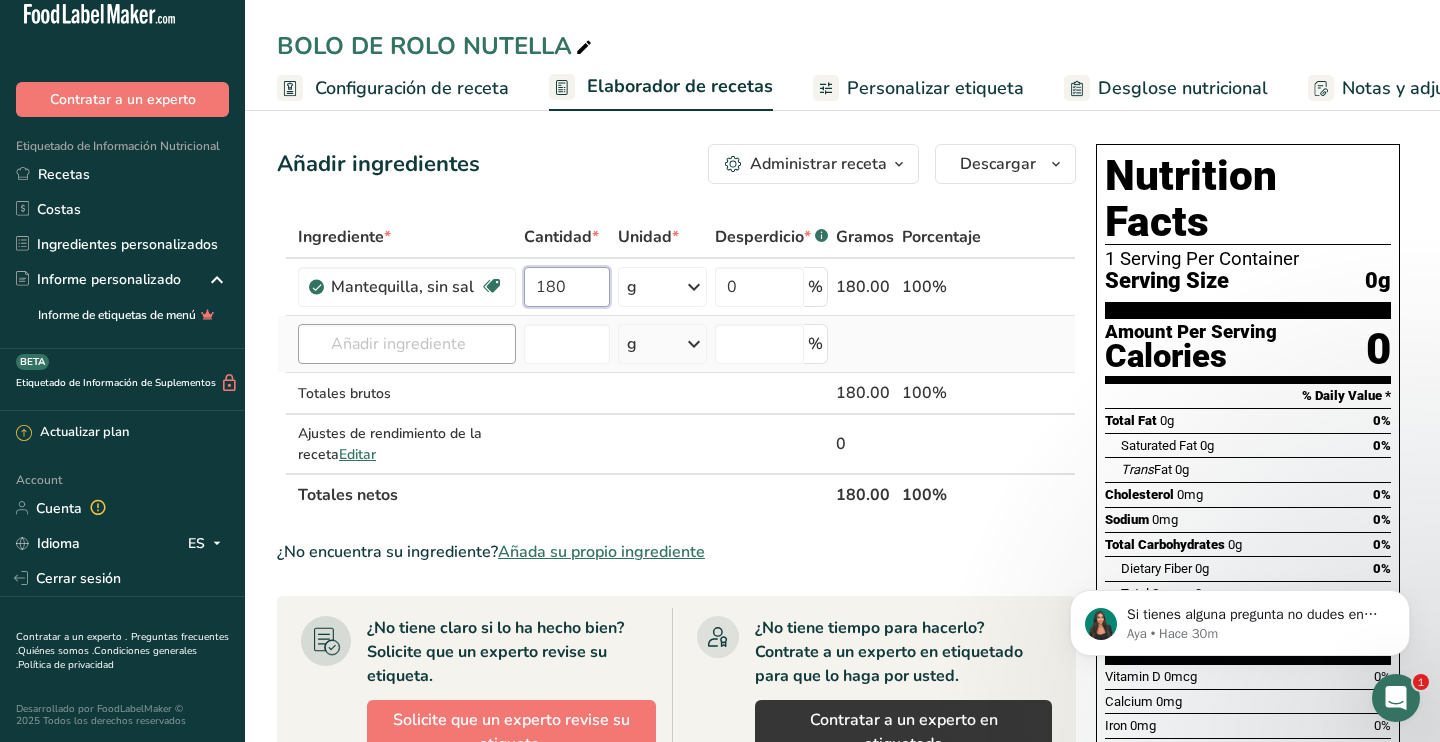 type on "180" 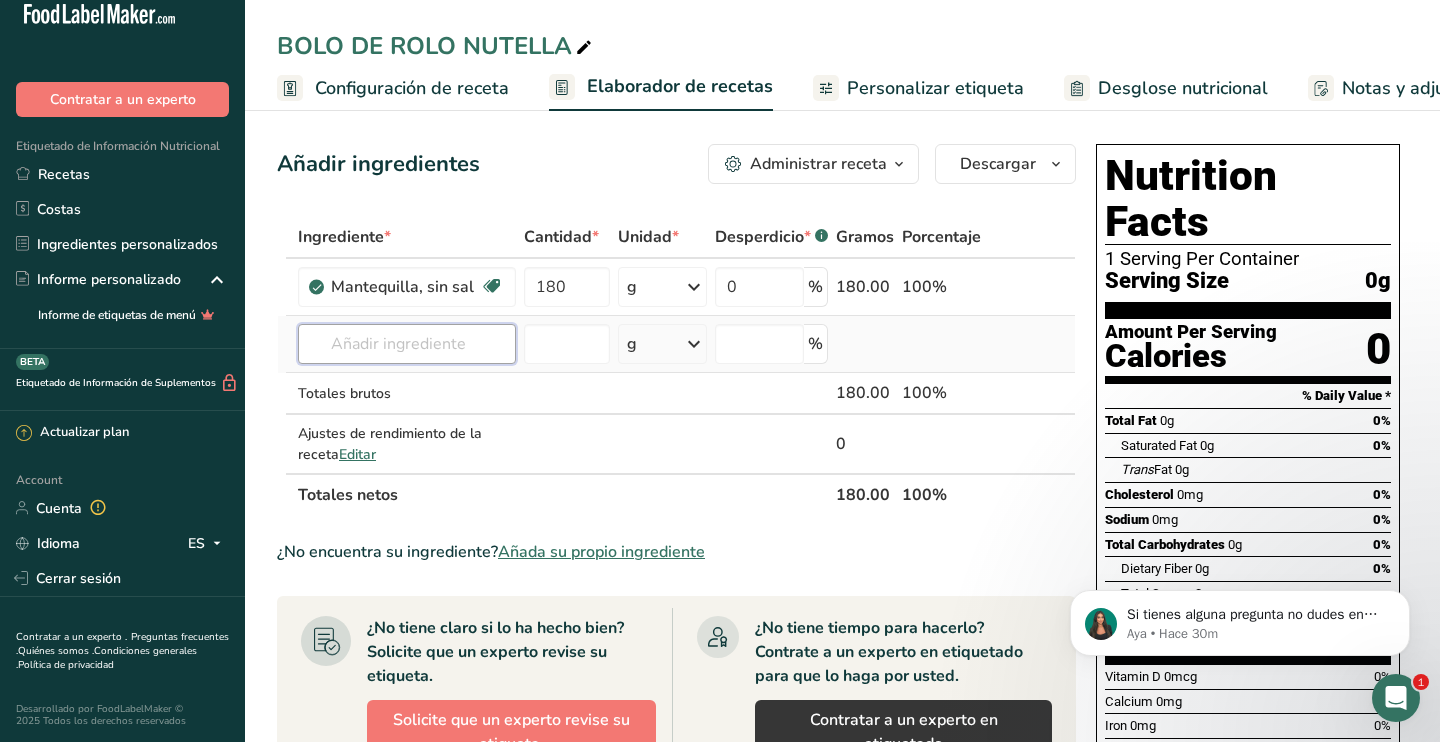 click on "Ingrediente *
Cantidad *
Unidad *
Desperdicio *   .a-a{fill:#347362;}.b-a{fill:#fff;}          Gramos
Porcentaje
Mantequilla, sin sal
Libre de gluten
Vegetariano
Libre de soja
180
g
Porciones
1 pat (1" sq, 1/3" high)
1 tbsp
1 cup
Ver más
Unidades de peso
g
kg
mg
Ver más
Unidades de volumen
litro
Las unidades de volumen requieren una conversión de densidad. Si conoce la densidad de su ingrediente, introdúzcala a continuación. De lo contrario, haga clic en "RIA", nuestra asistente regulatoria de IA, quien podrá ayudarle.
lb/pie³
g/cm³" at bounding box center (676, 366) 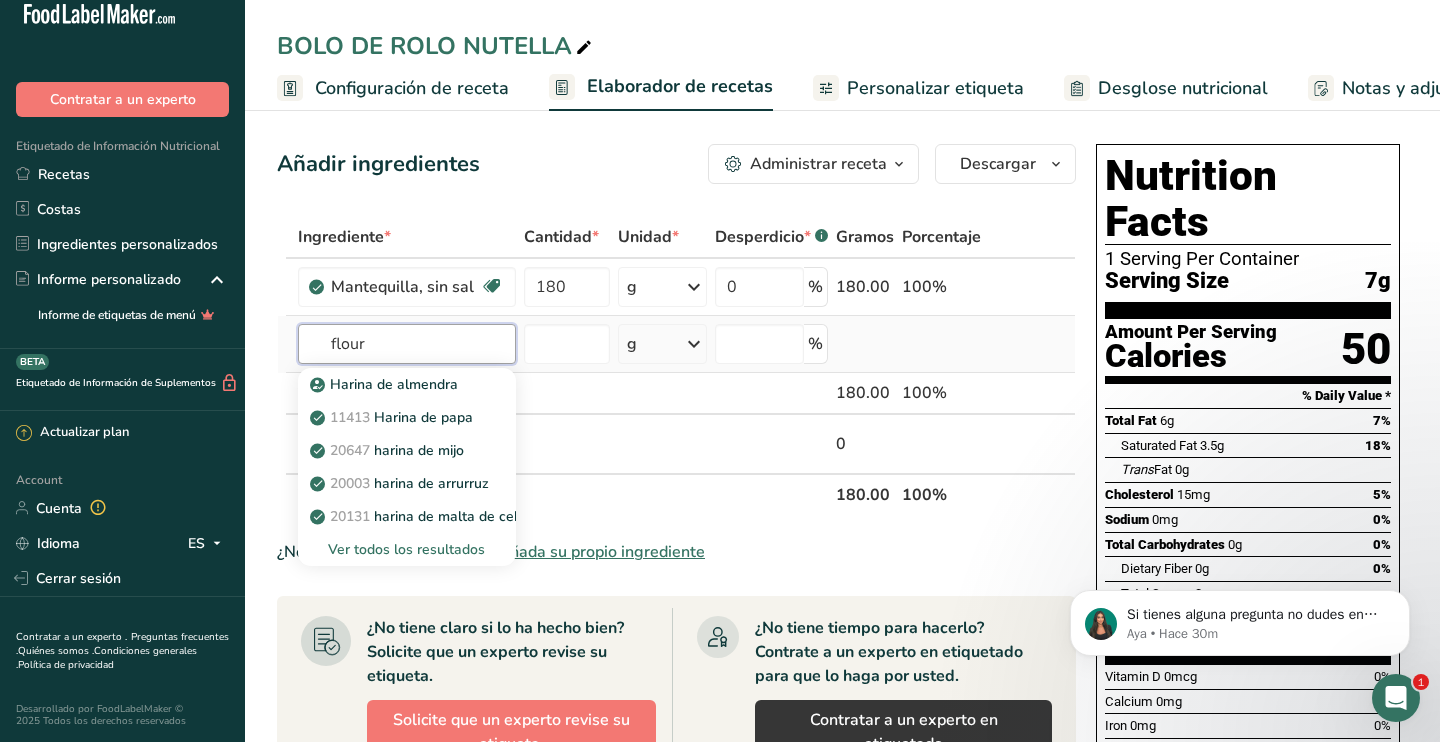type on "flour" 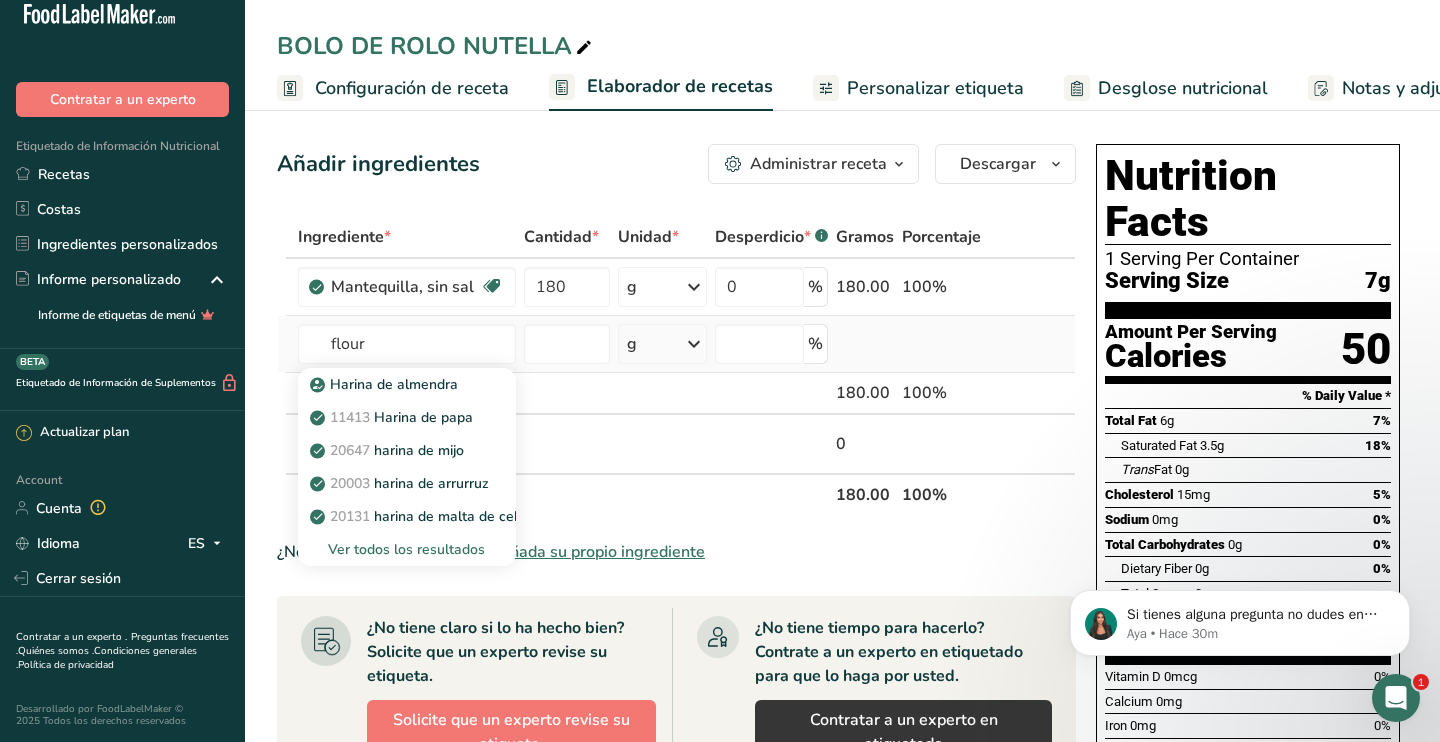 type 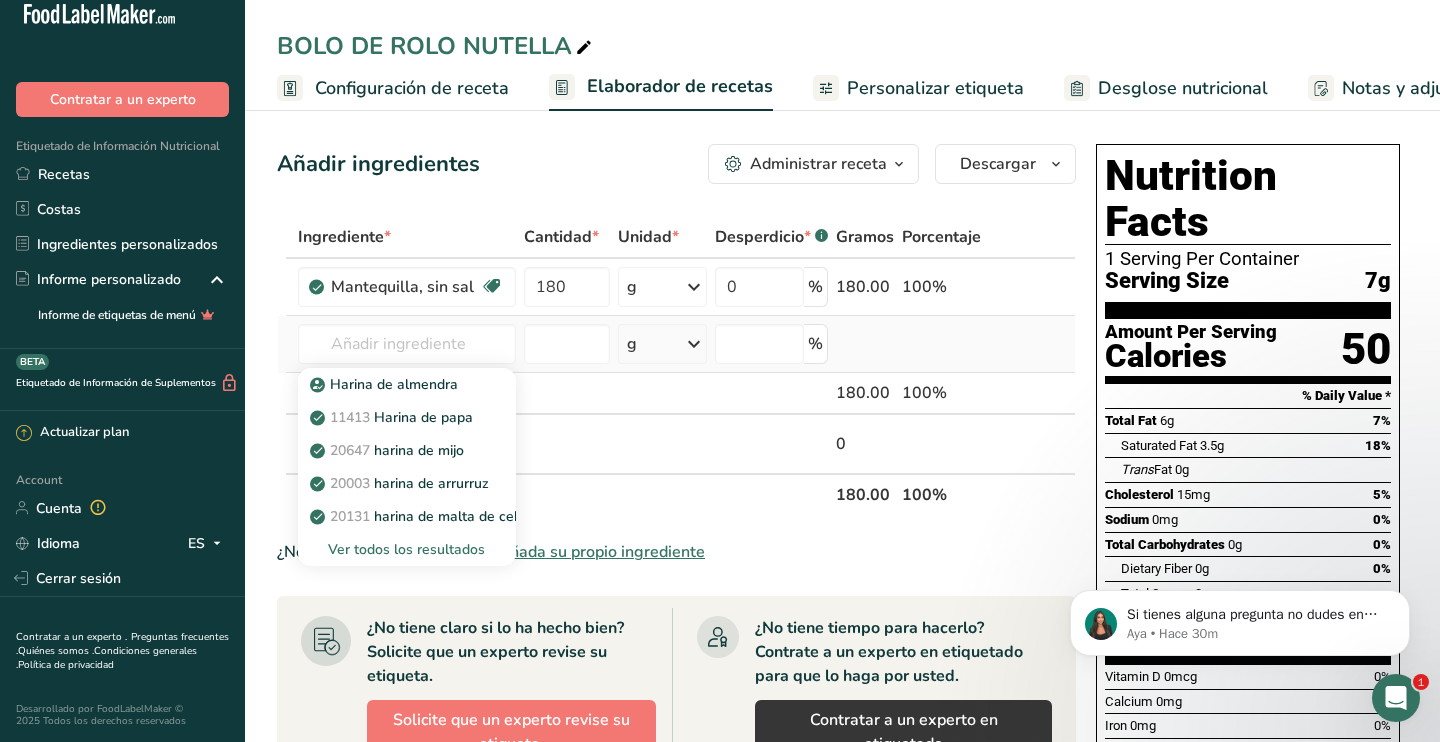 click on "Ver todos los resultados" at bounding box center [407, 549] 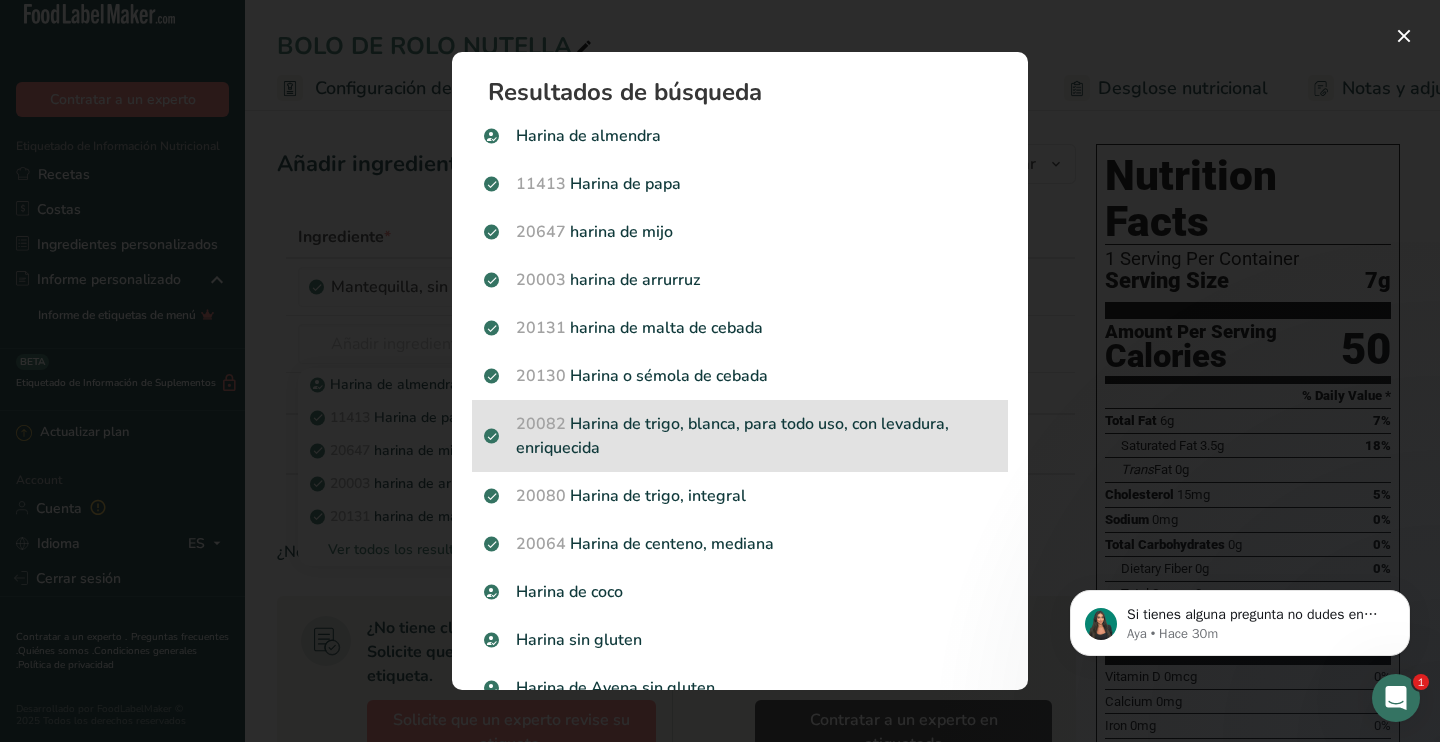 click on "20082
Harina de trigo, blanca, para todo uso, con levadura, enriquecida" at bounding box center (740, 436) 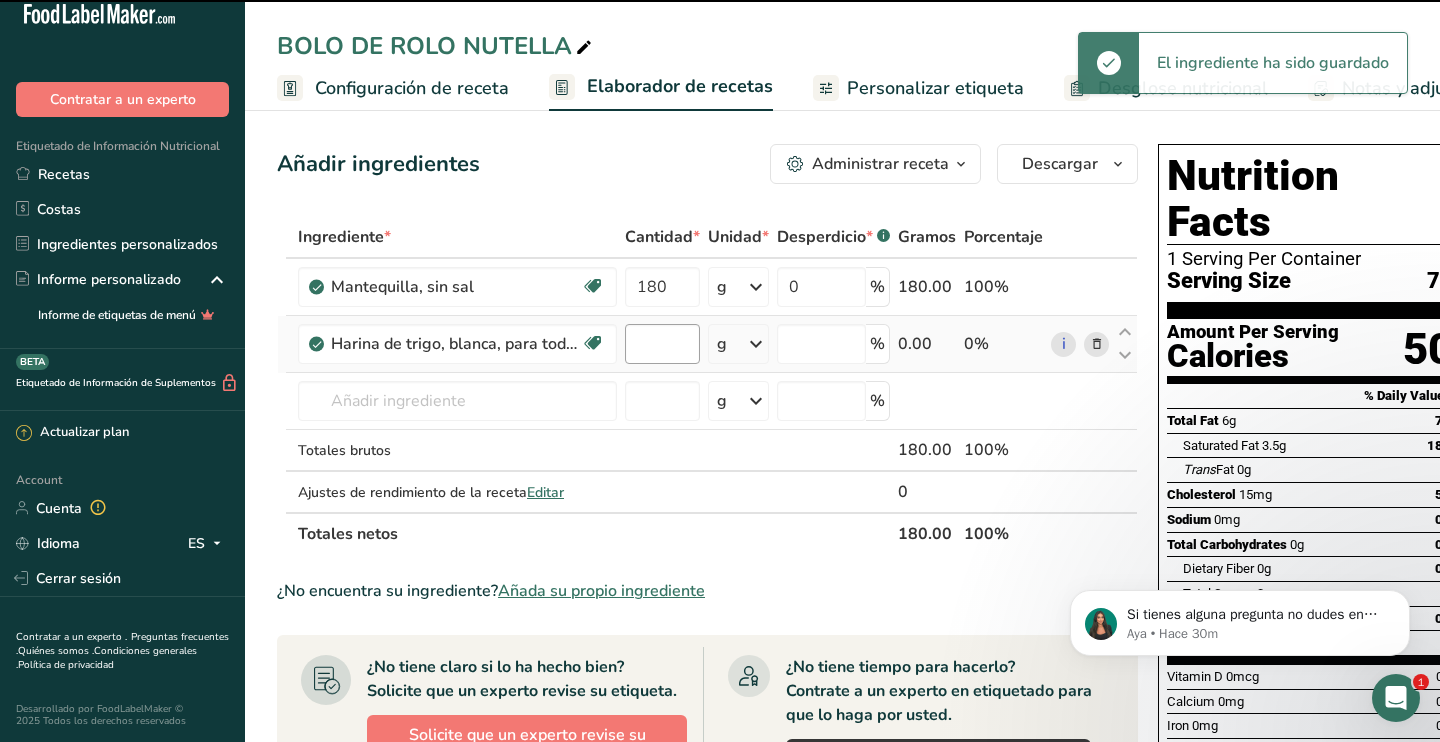 type on "0" 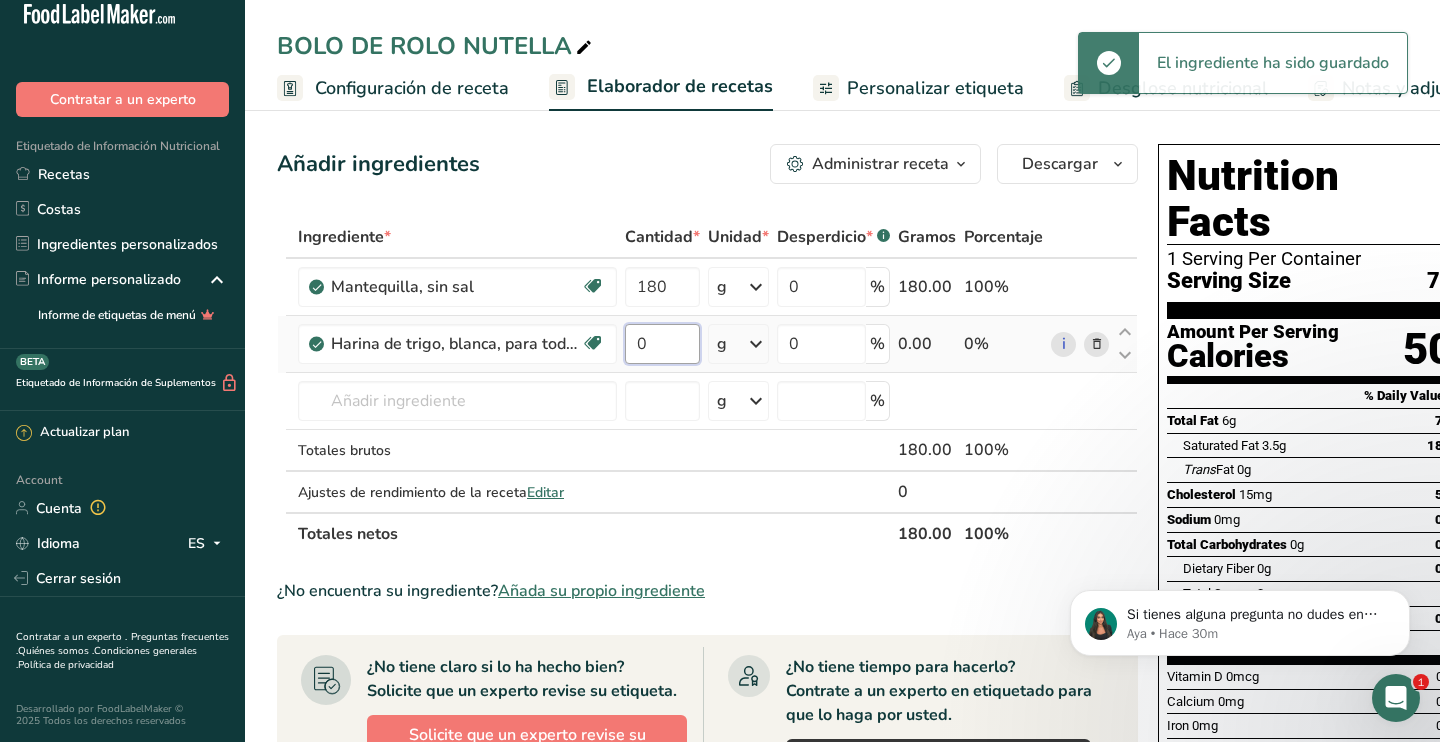 click on "0" at bounding box center [662, 344] 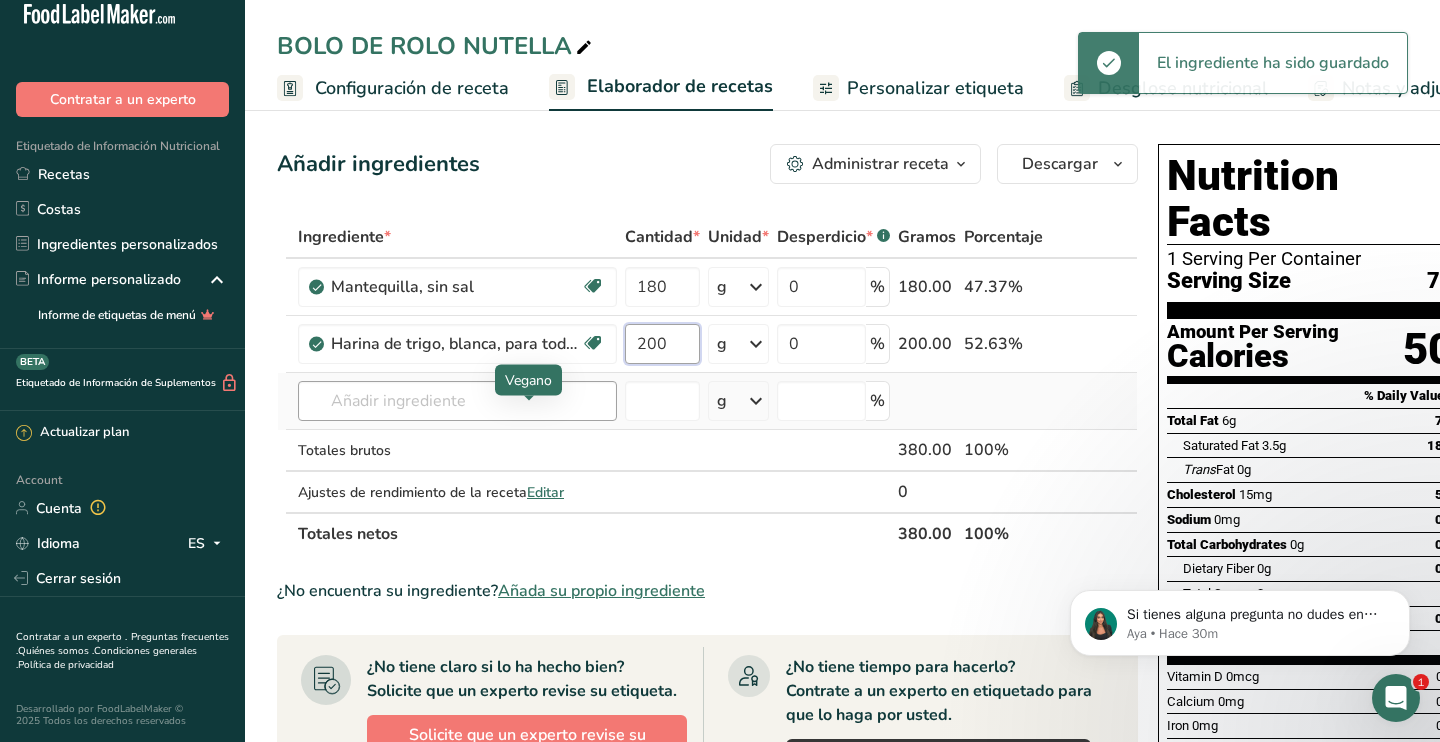 type on "200" 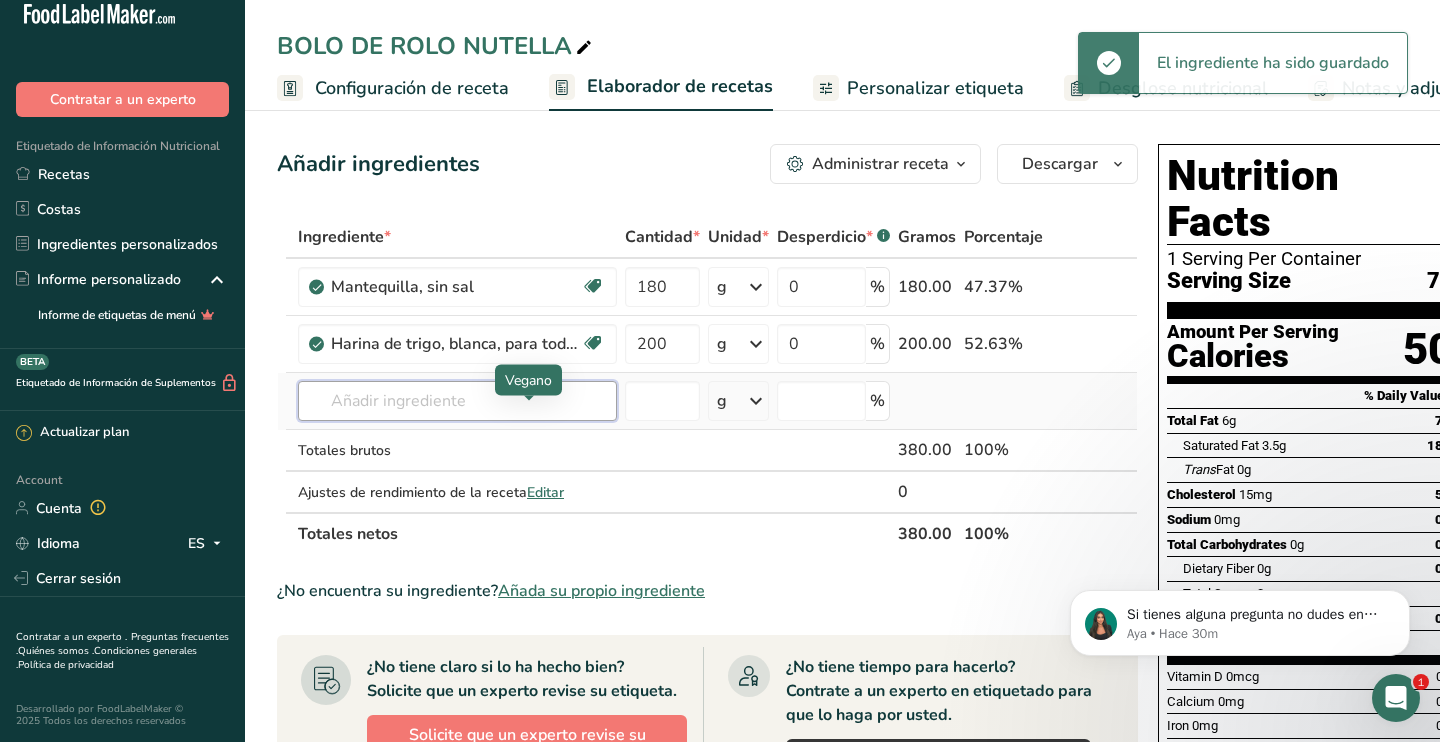 click on "Ingrediente *
Cantidad *
Unidad *
Desperdicio *   .a-a{fill:#347362;}.b-a{fill:#fff;}          Gramos
Porcentaje
Mantequilla, sin sal
Libre de gluten
Vegetariano
Libre de soja
180
g
Porciones
1 pat (1" sq, 1/3" high)
1 tbsp
1 cup
Ver más
Unidades de peso
g
kg
mg
Ver más
Unidades de volumen
litro
Las unidades de volumen requieren una conversión de densidad. Si conoce la densidad de su ingrediente, introdúzcala a continuación. De lo contrario, haga clic en "RIA", nuestra asistente regulatoria de IA, quien podrá ayudarle.
lb/pie³
g/cm³" at bounding box center [707, 385] 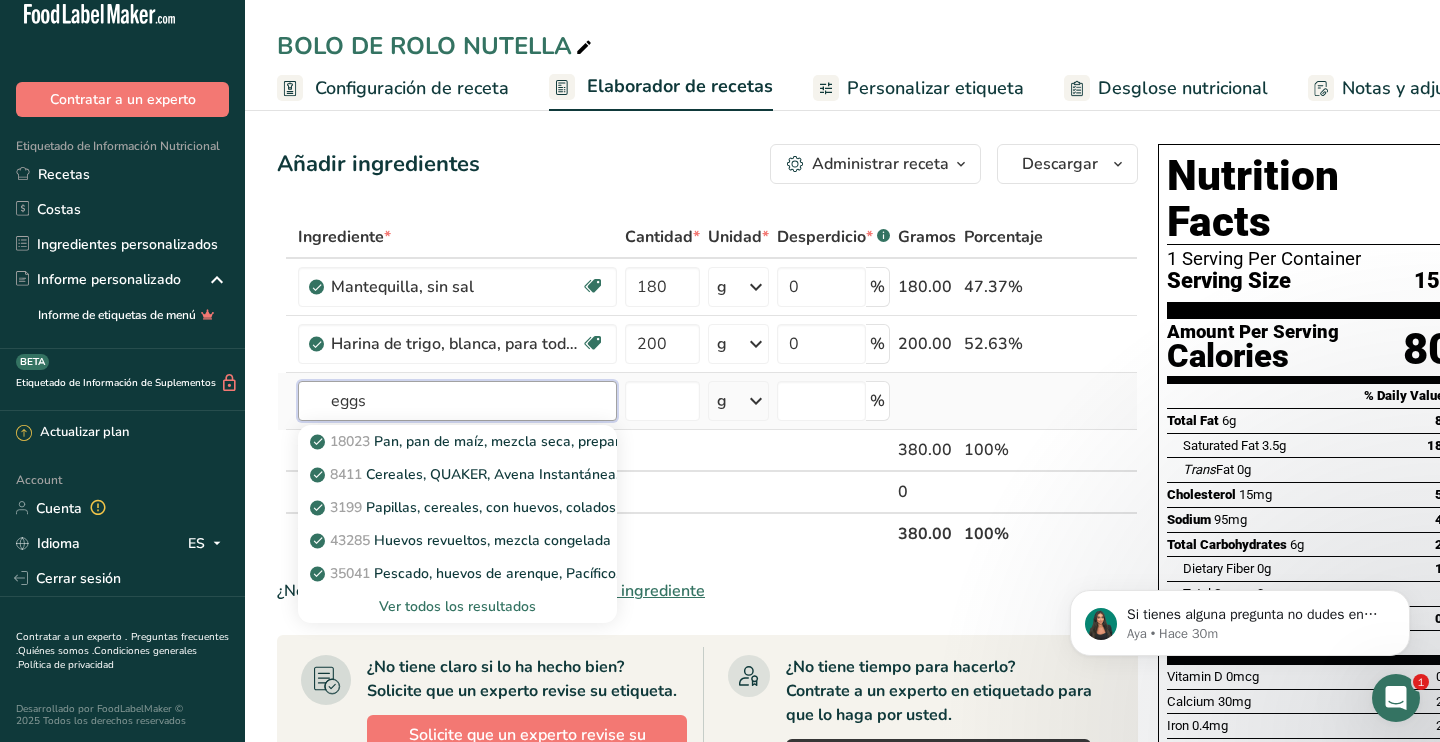 type on "eggs" 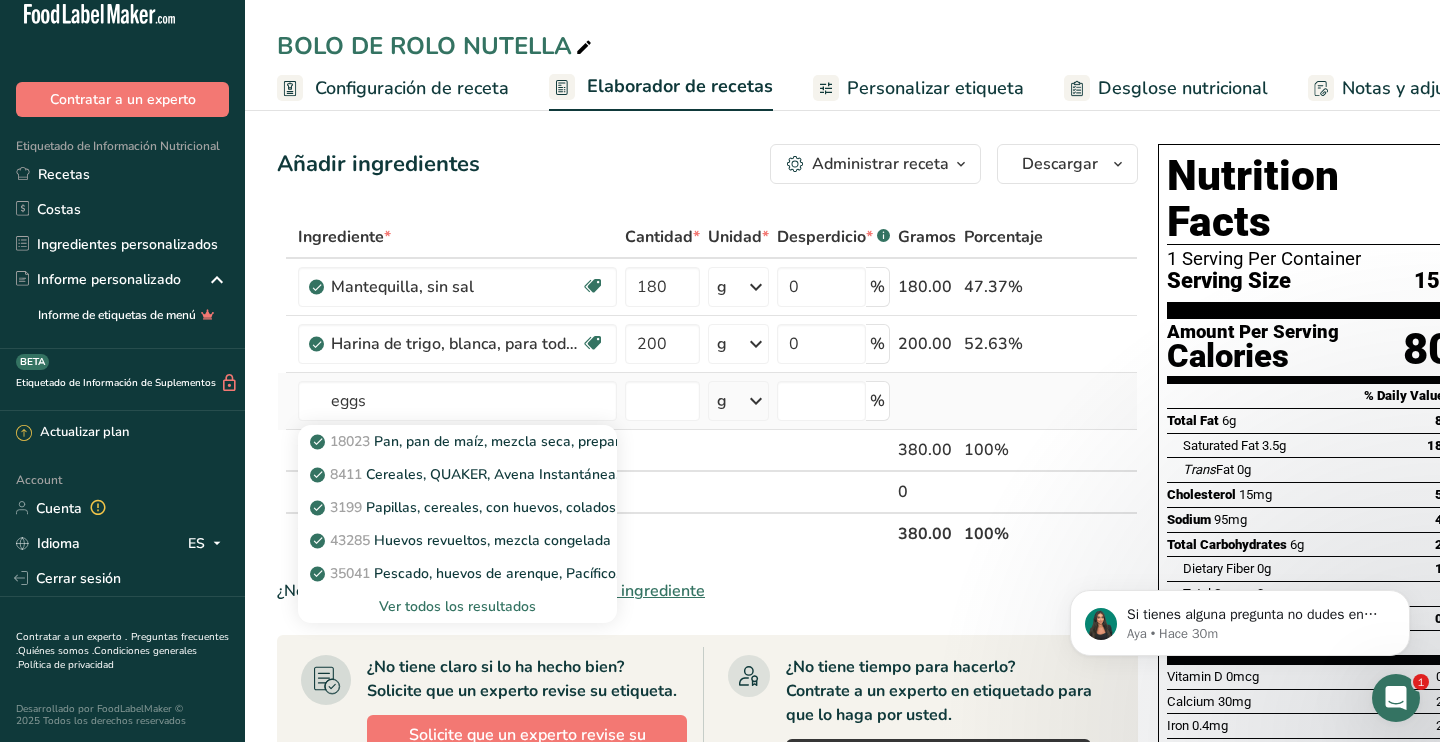 type 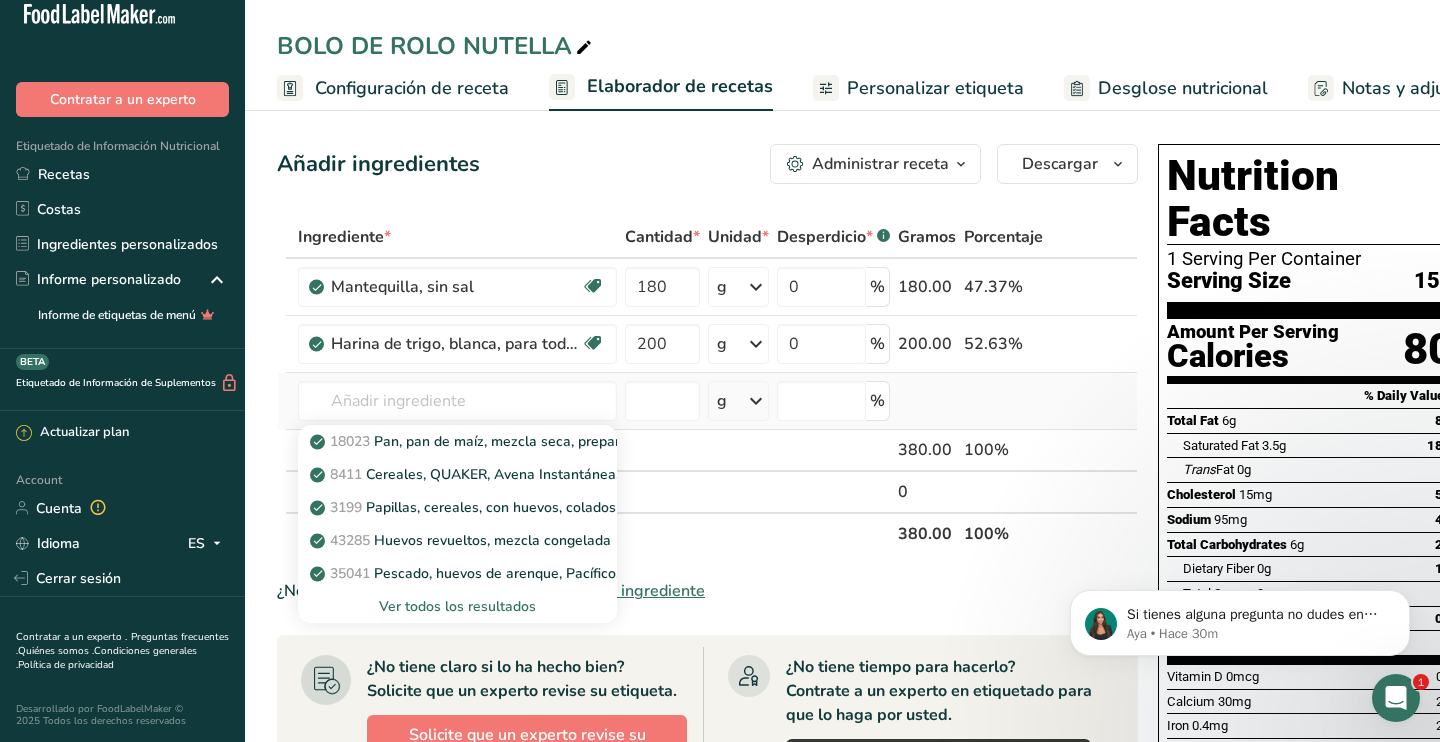 click on "Ver todos los resultados" at bounding box center (457, 606) 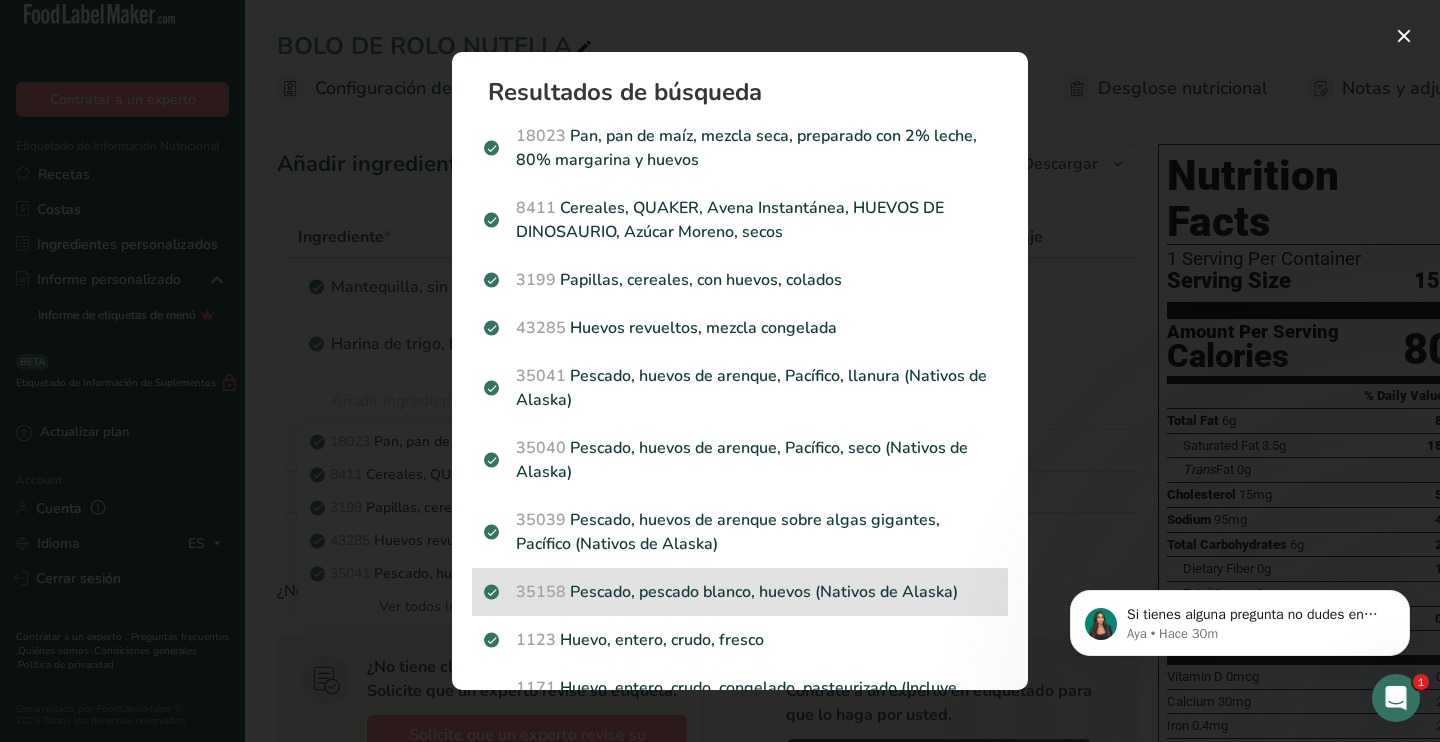 scroll, scrollTop: 66, scrollLeft: 0, axis: vertical 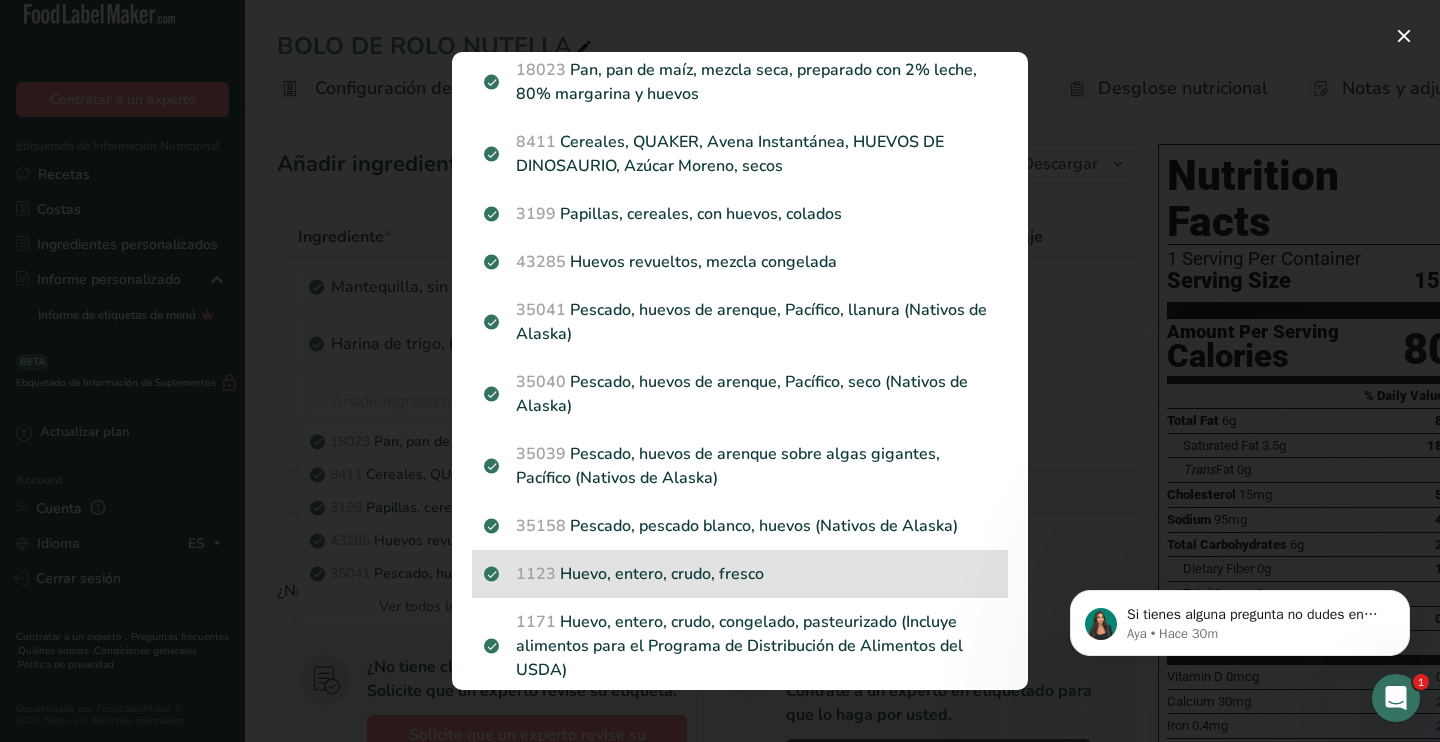 click on "1123
Huevo, entero, crudo, fresco" at bounding box center [740, 574] 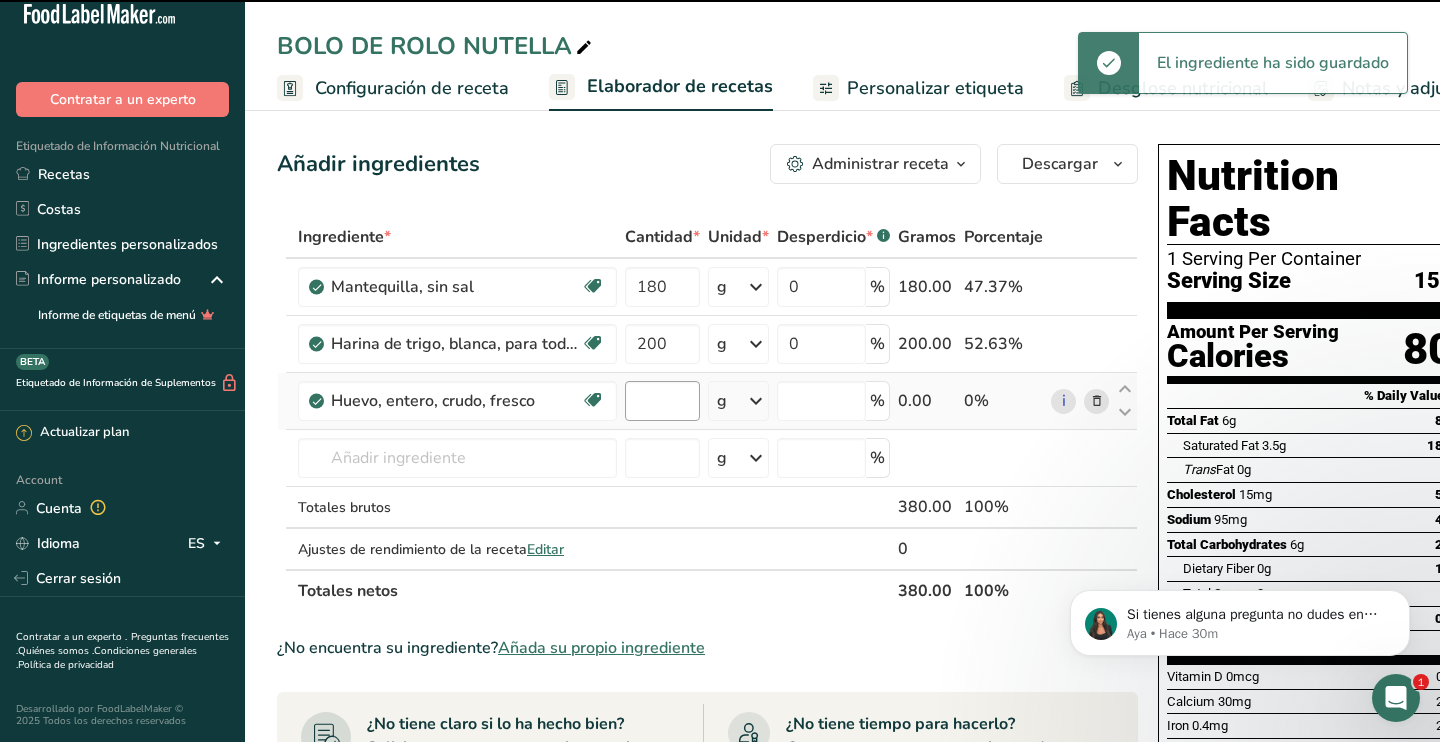 type on "0" 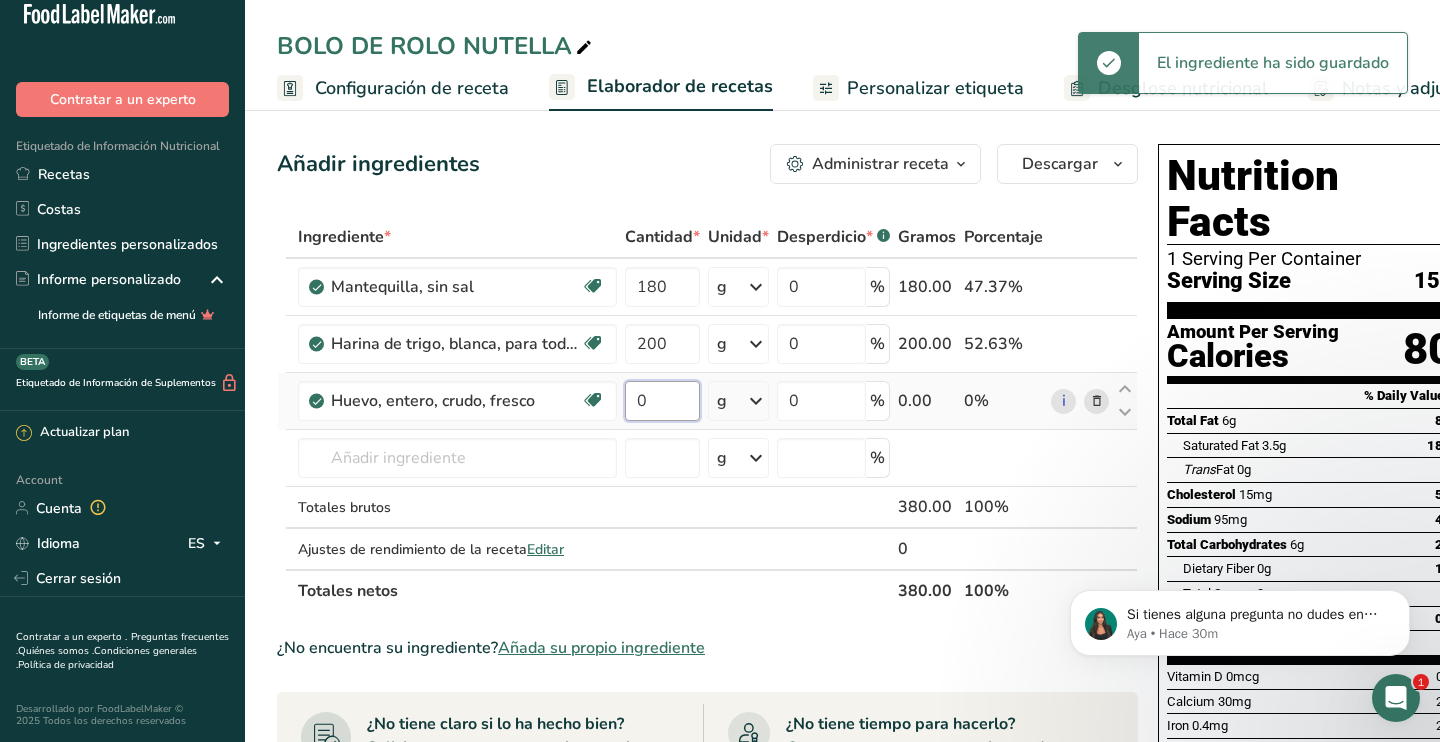 click on "0" at bounding box center [662, 401] 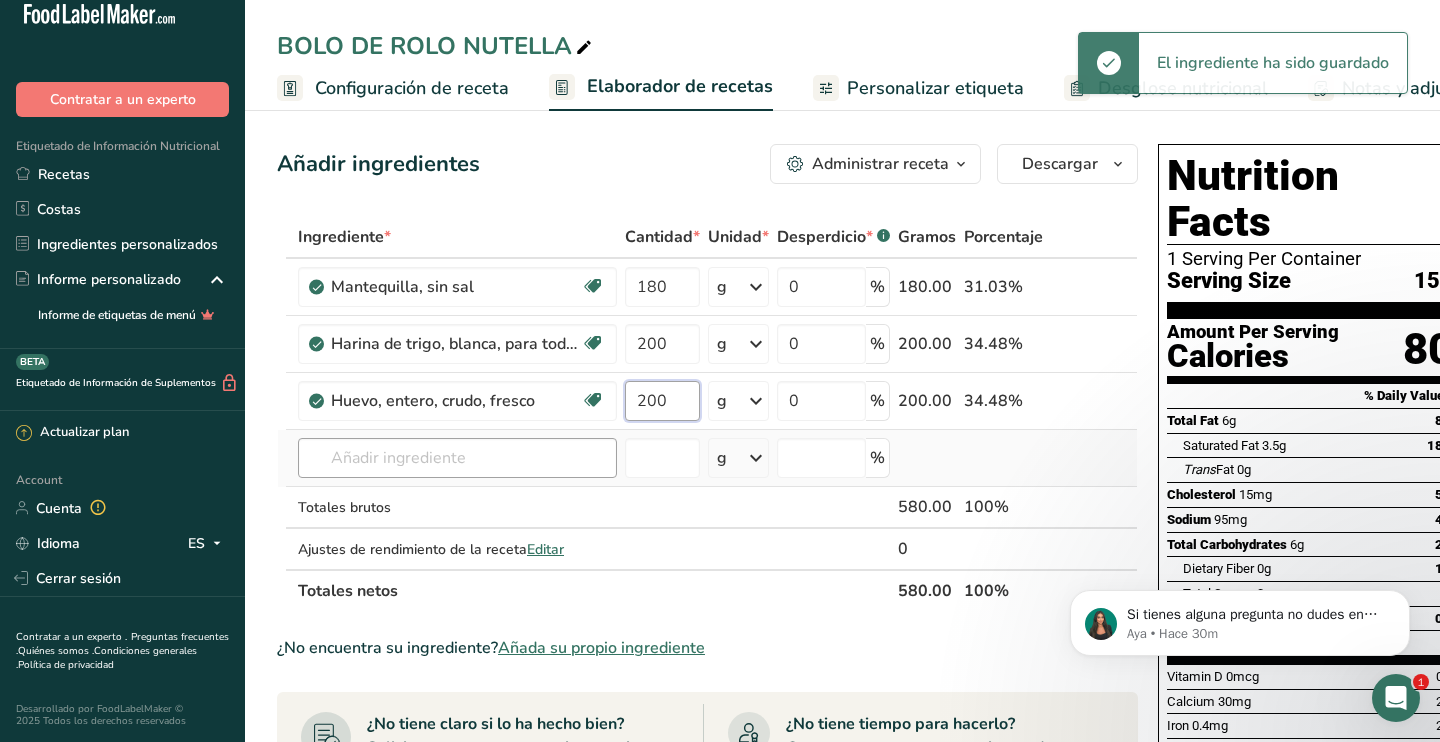 type on "200" 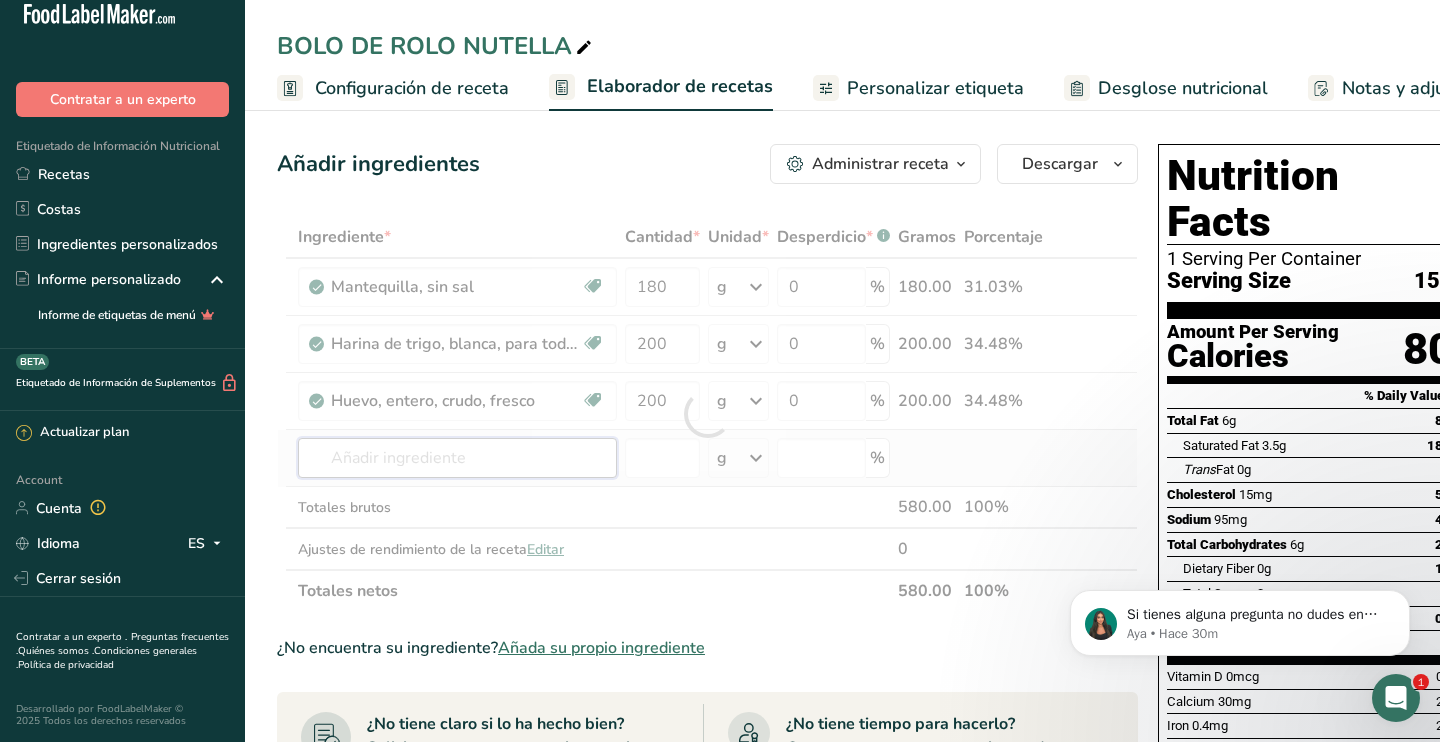 click on "Ingrediente *
Cantidad *
Unidad *
Desperdicio *   .a-a{fill:#347362;}.b-a{fill:#fff;}          Gramos
Porcentaje
Mantequilla, sin sal
Libre de gluten
Vegetariano
Libre de soja
180
g
Porciones
1 pat (1" sq, 1/3" high)
1 tbsp
1 cup
Ver más
Unidades de peso
g
kg
mg
Ver más
Unidades de volumen
litro
Las unidades de volumen requieren una conversión de densidad. Si conoce la densidad de su ingrediente, introdúzcala a continuación. De lo contrario, haga clic en "RIA", nuestra asistente regulatoria de IA, quien podrá ayudarle.
lb/pie³
g/cm³" at bounding box center [707, 414] 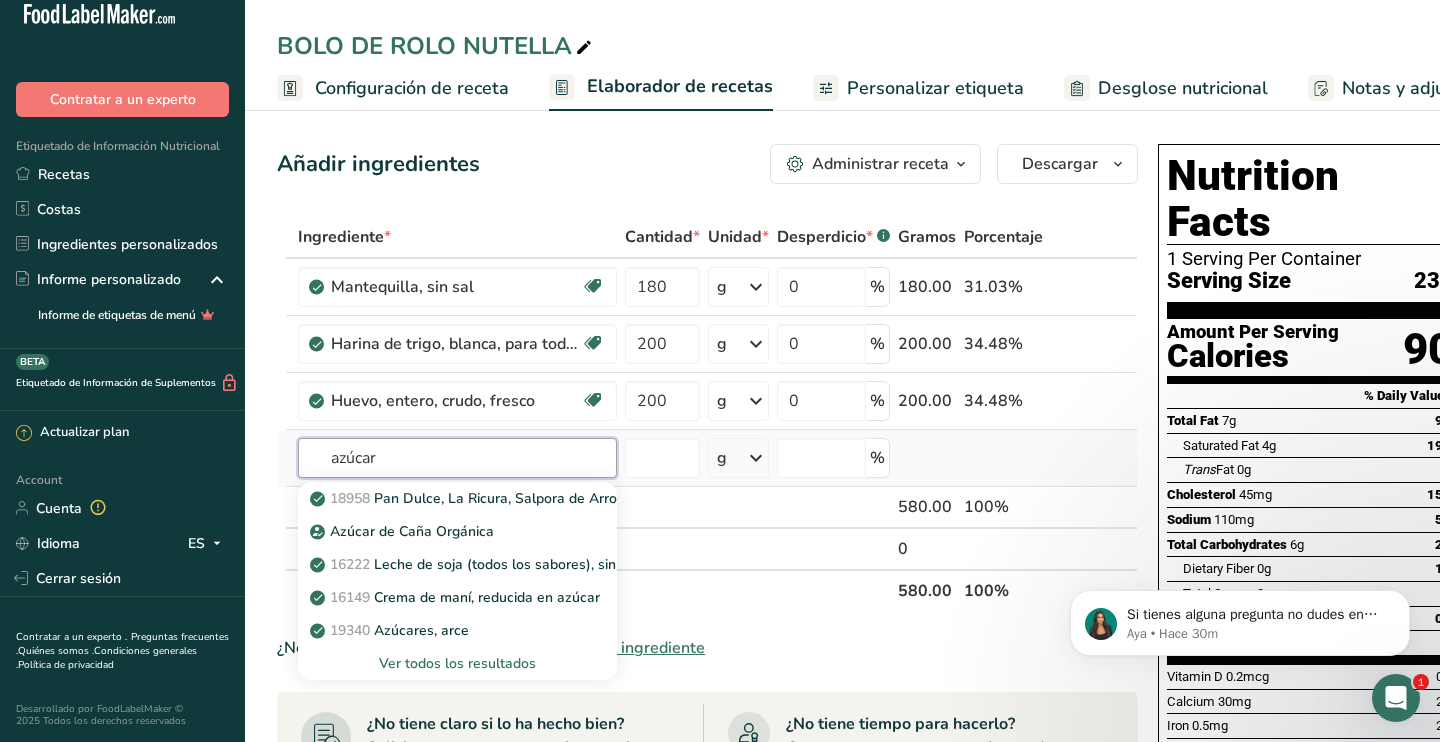 type on "azúcar" 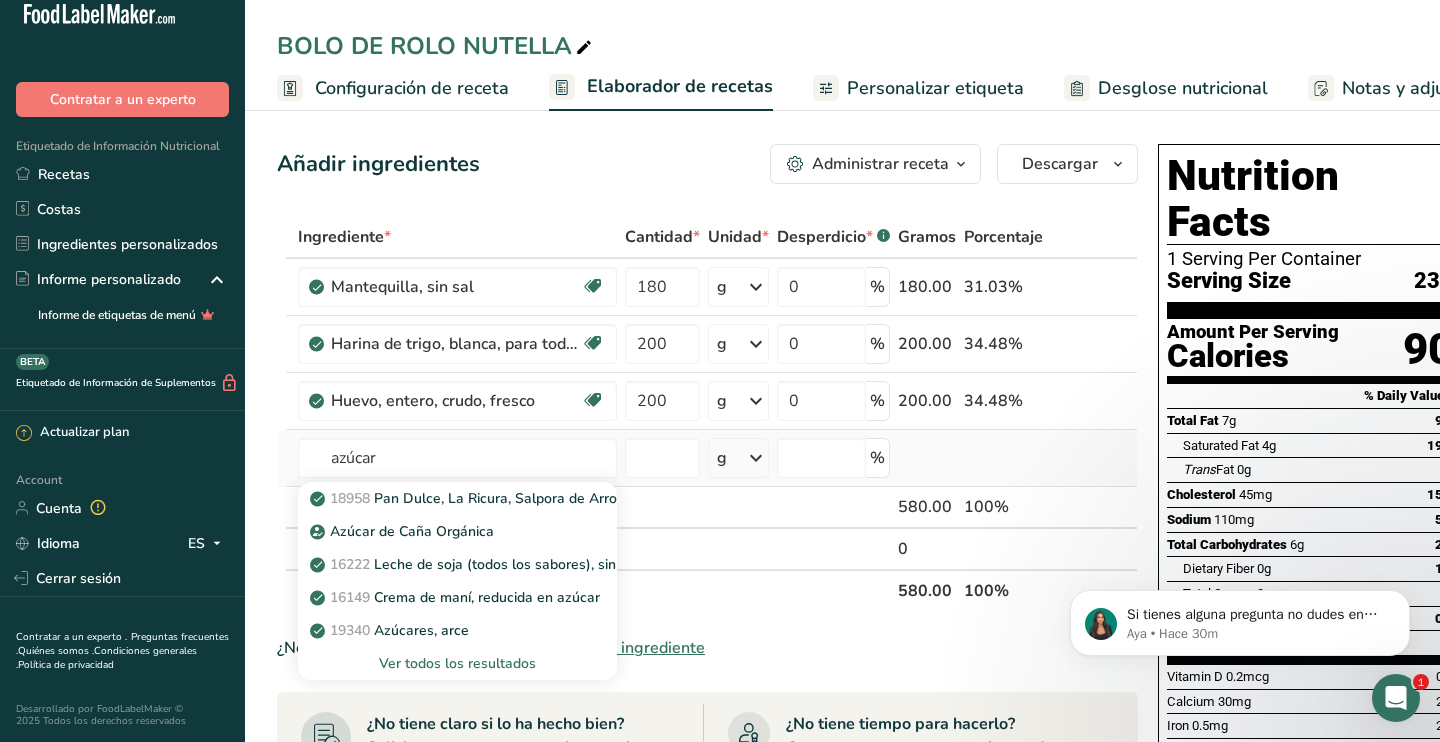 type 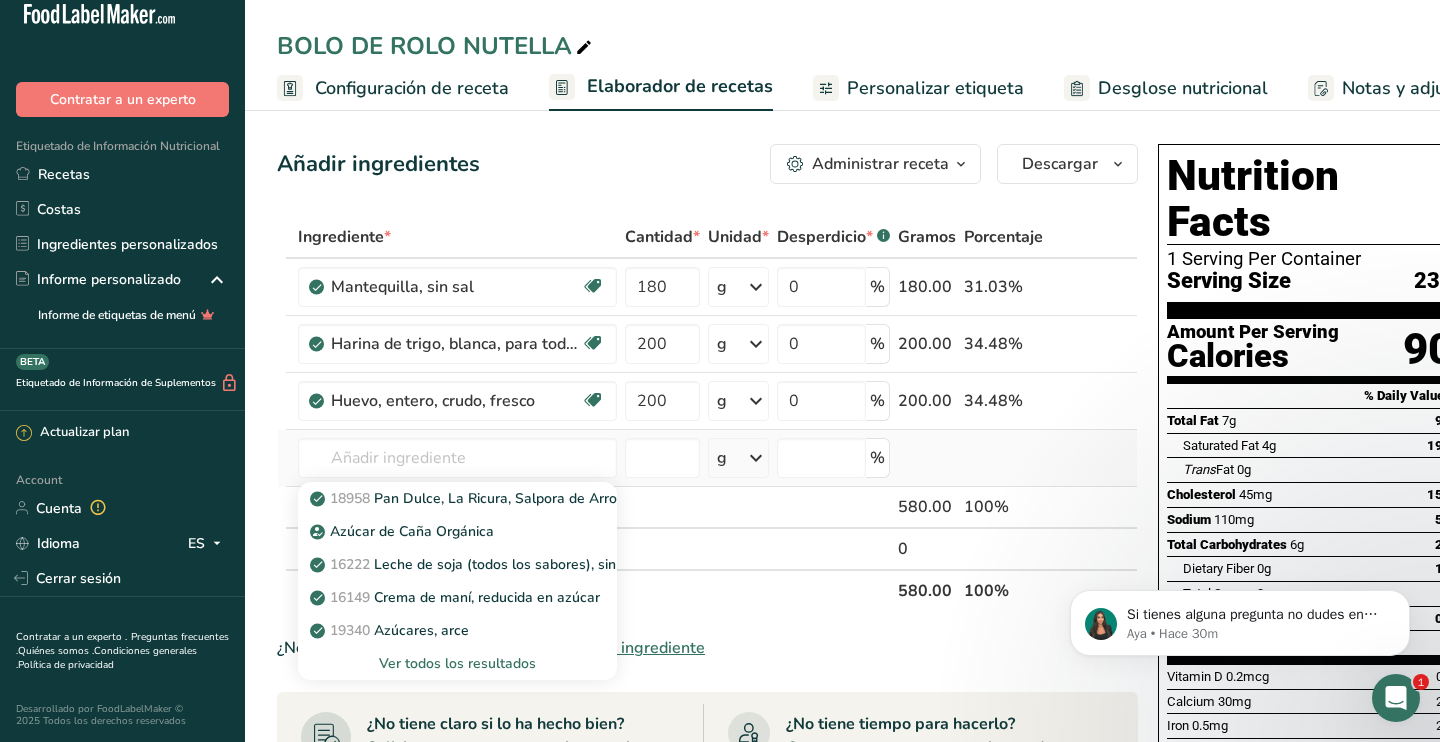 click on "Ver todos los resultados" at bounding box center [457, 663] 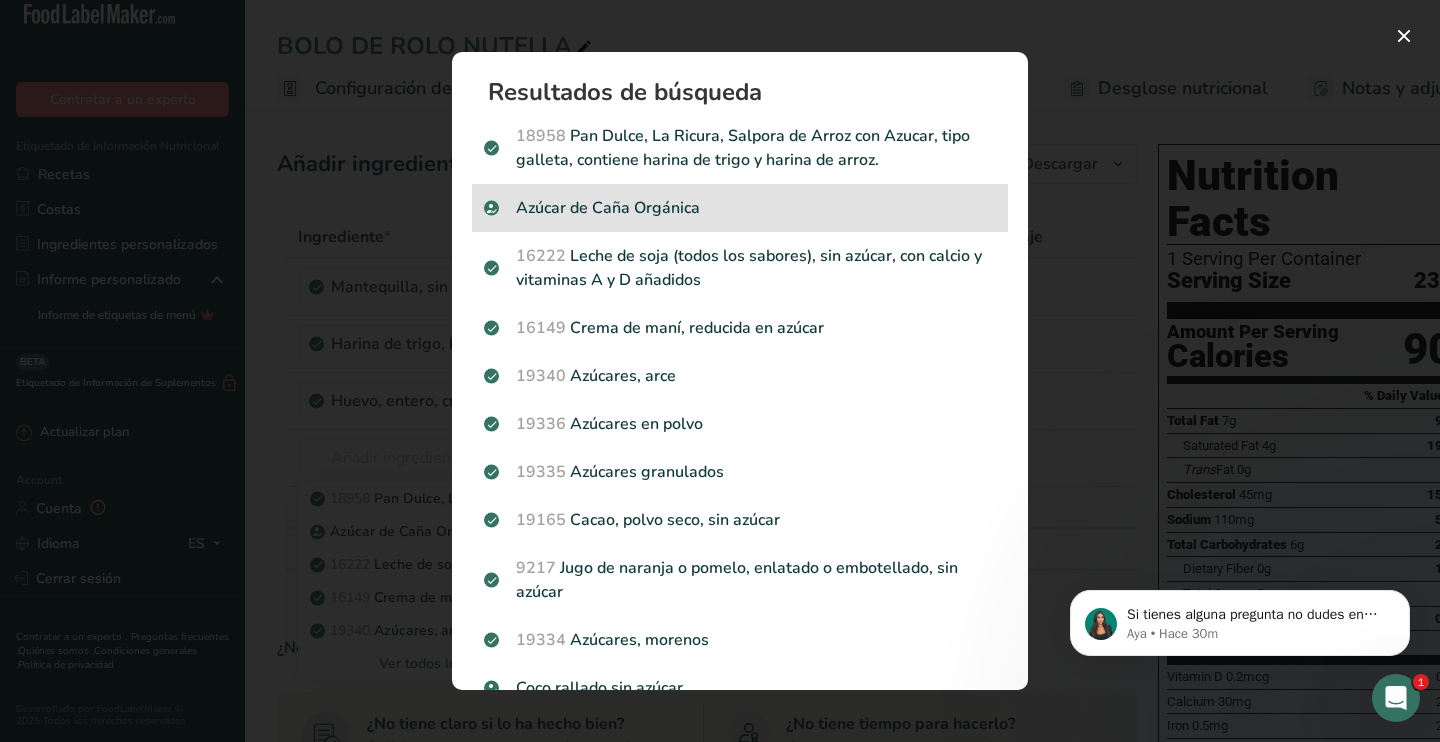 click on "Azúcar de Caña Orgánica" at bounding box center [740, 208] 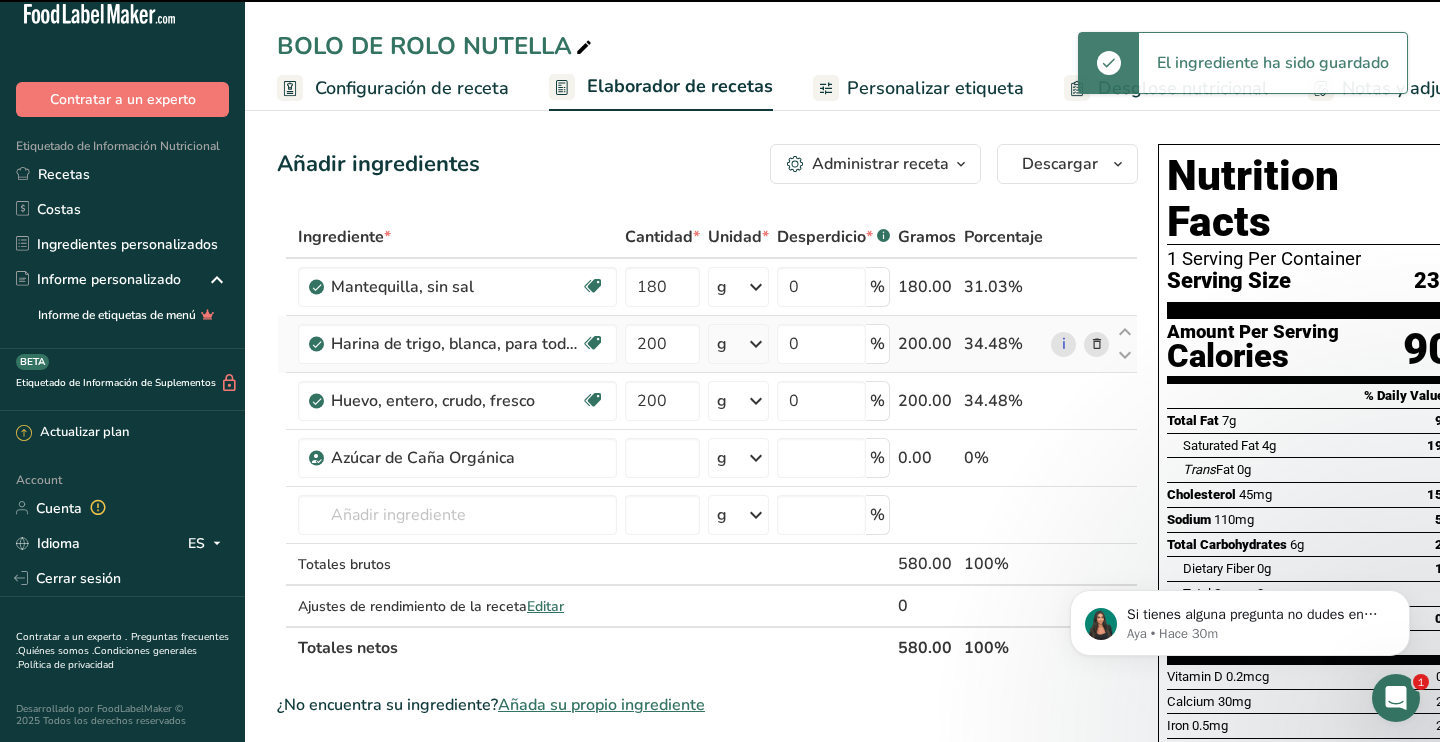 type on "0" 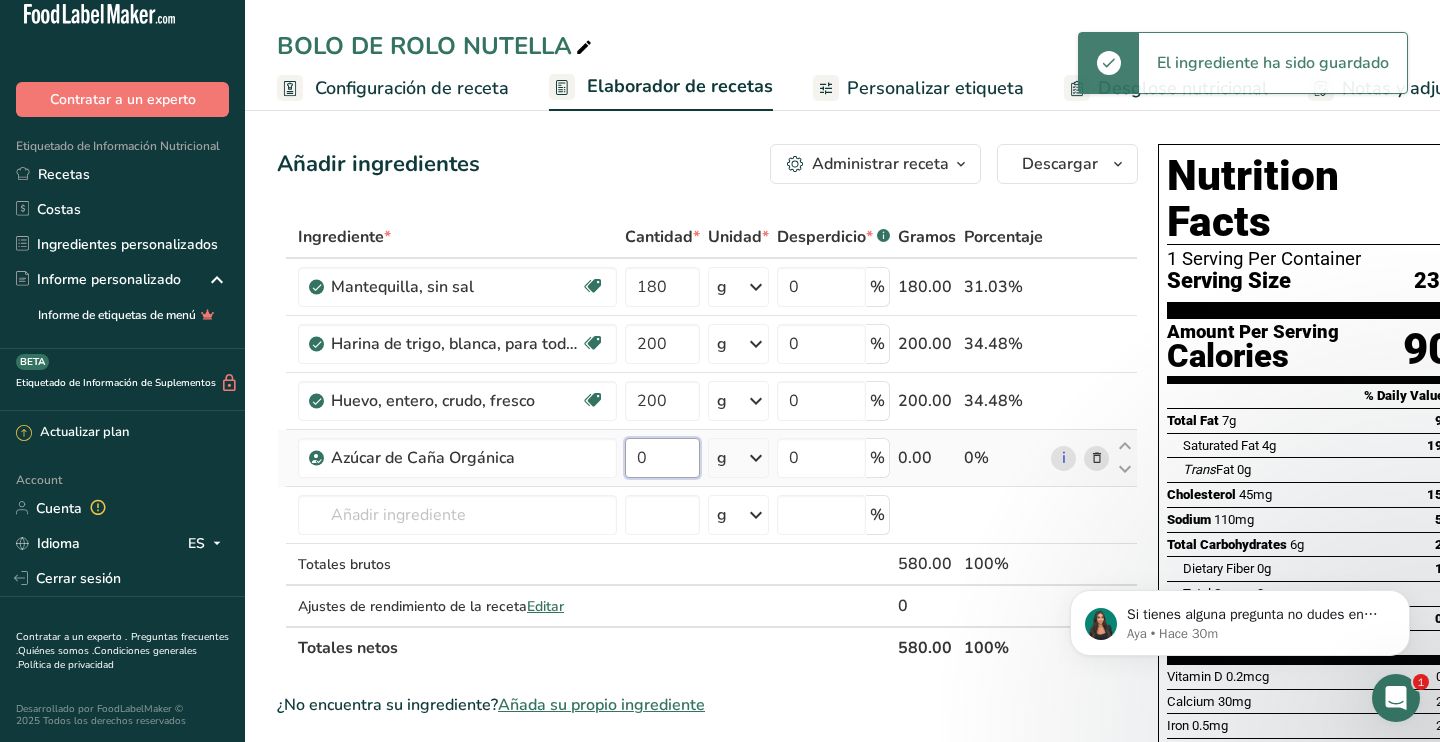 click on "0" at bounding box center (662, 458) 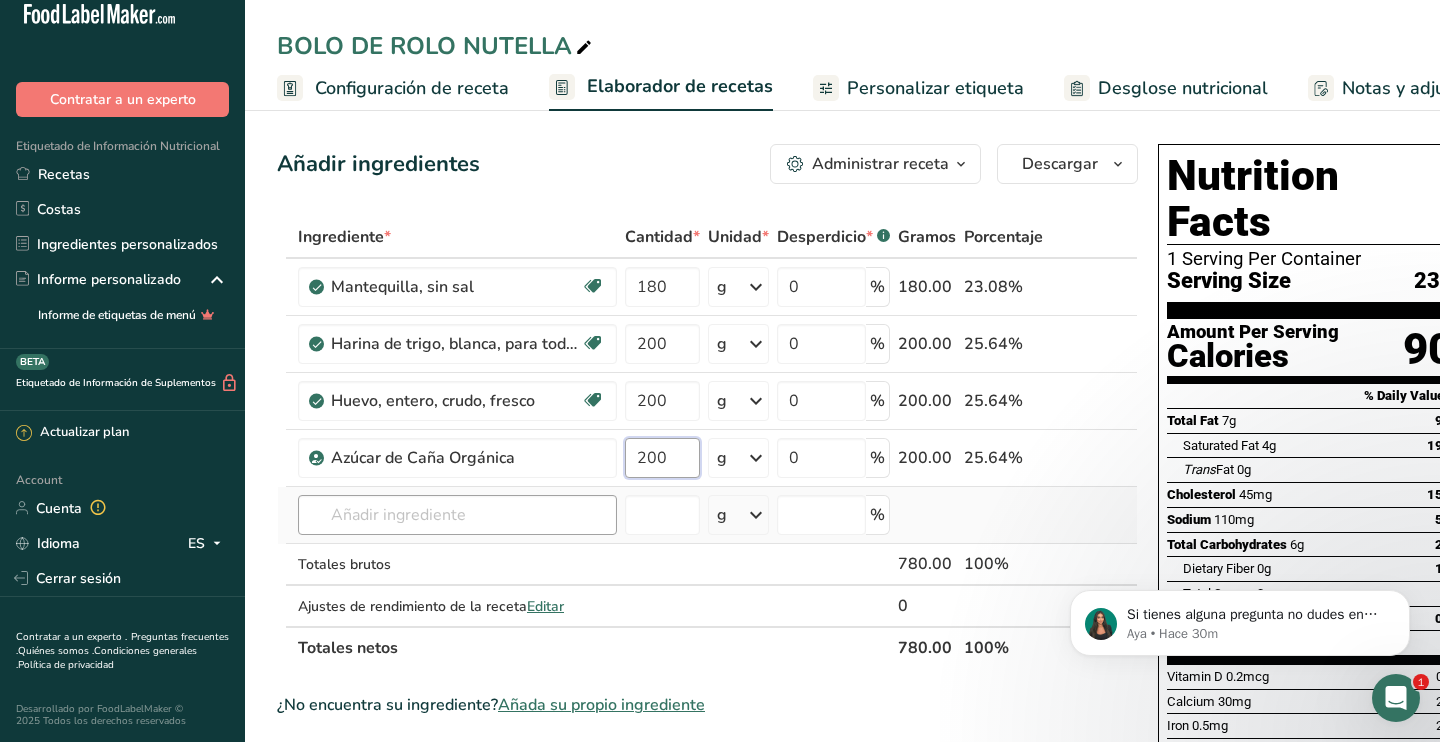 type on "200" 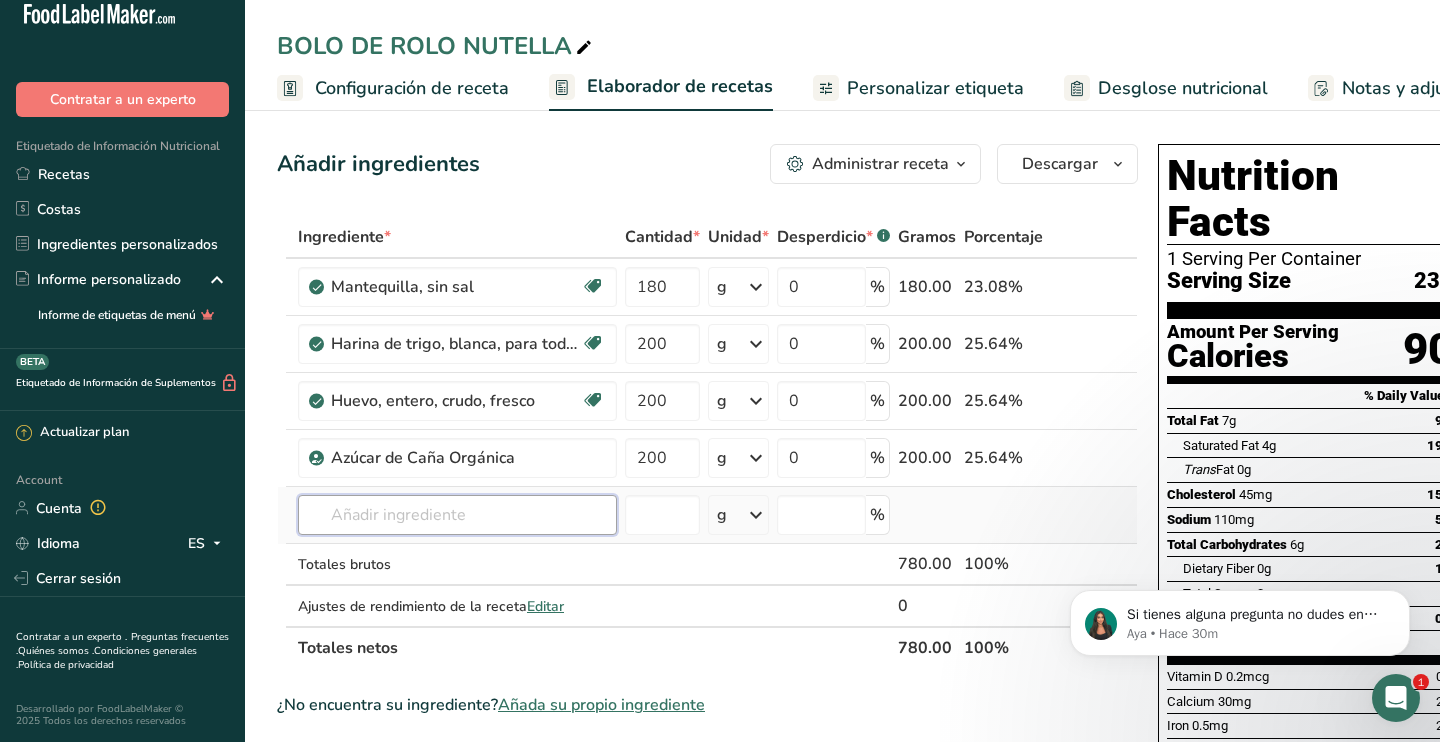 click on "Ingrediente *
Cantidad *
Unidad *
Desperdicio *   .a-a{fill:#347362;}.b-a{fill:#fff;}          Gramos
Porcentaje
Mantequilla, sin sal
Libre de gluten
Vegetariano
Libre de soja
180
g
Porciones
1 pat (1" sq, 1/3" high)
1 tbsp
1 cup
Ver más
Unidades de peso
g
kg
mg
Ver más
Unidades de volumen
litro
Las unidades de volumen requieren una conversión de densidad. Si conoce la densidad de su ingrediente, introdúzcala a continuación. De lo contrario, haga clic en "RIA", nuestra asistente regulatoria de IA, quien podrá ayudarle.
lb/pie³
g/cm³" at bounding box center [707, 442] 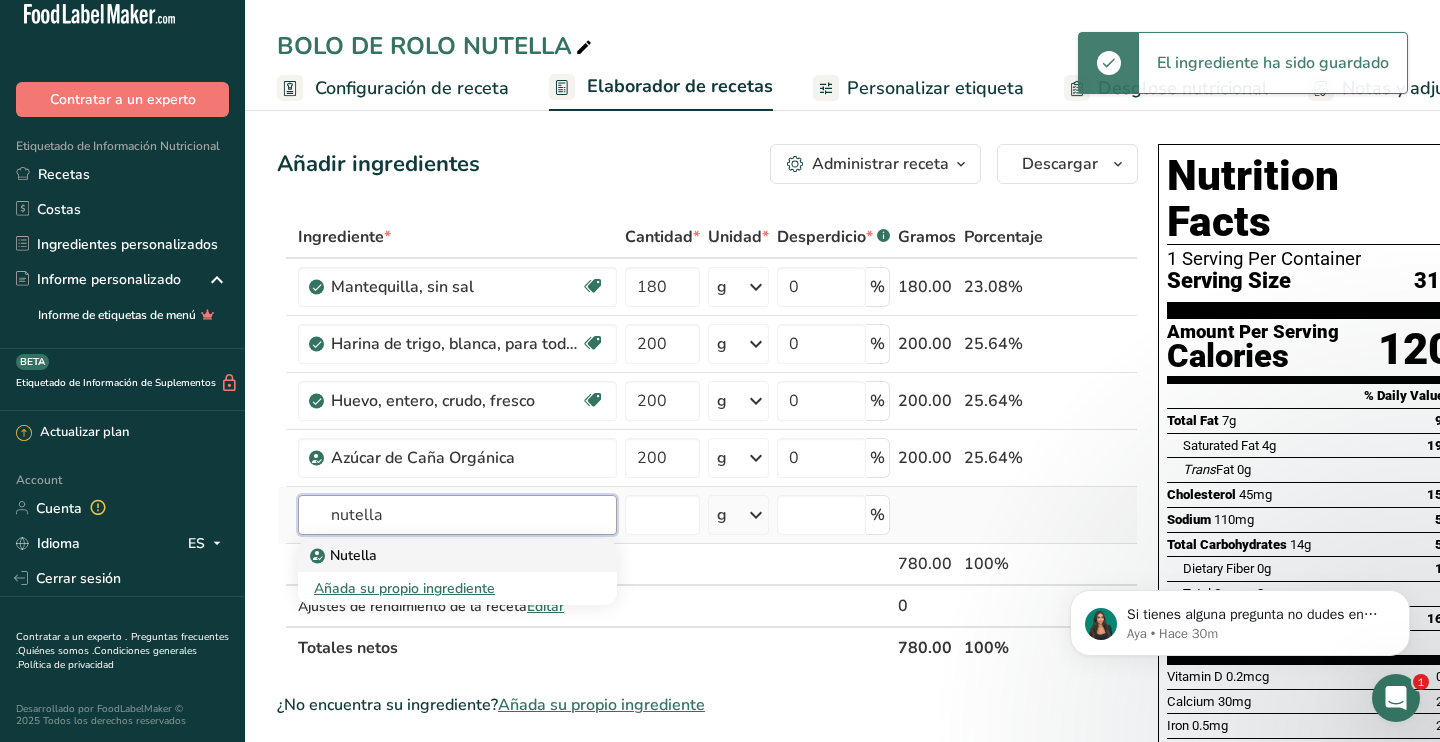 scroll, scrollTop: 65, scrollLeft: 0, axis: vertical 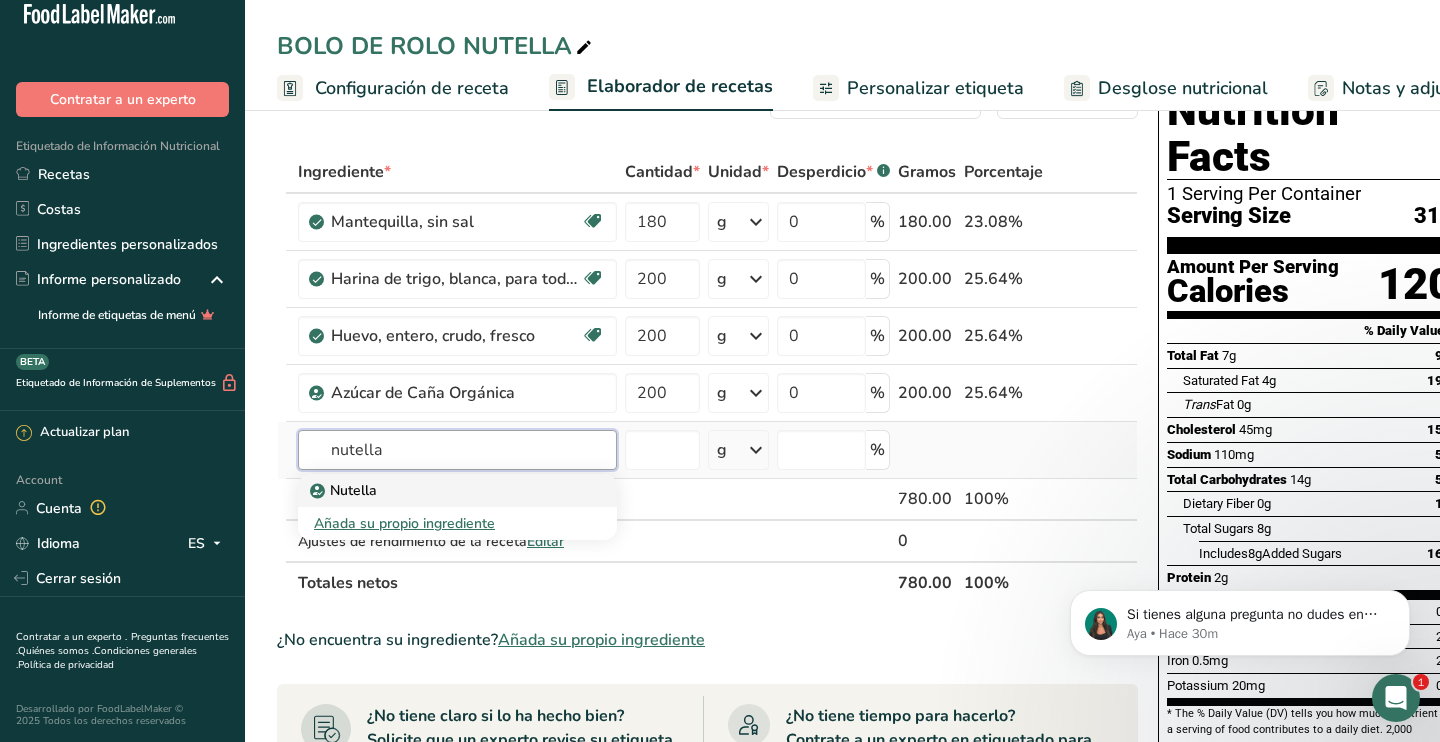 type on "nutella" 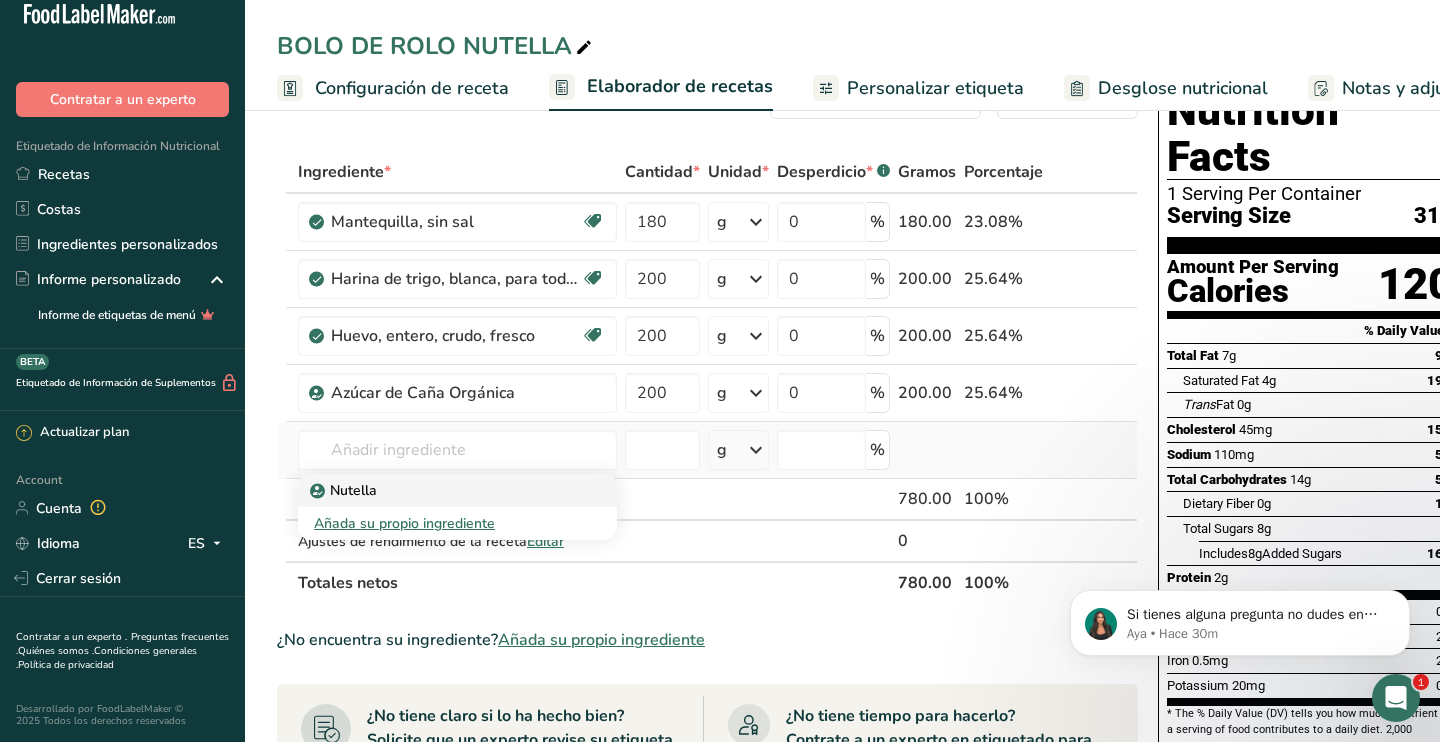 click on "Nutella" at bounding box center (441, 490) 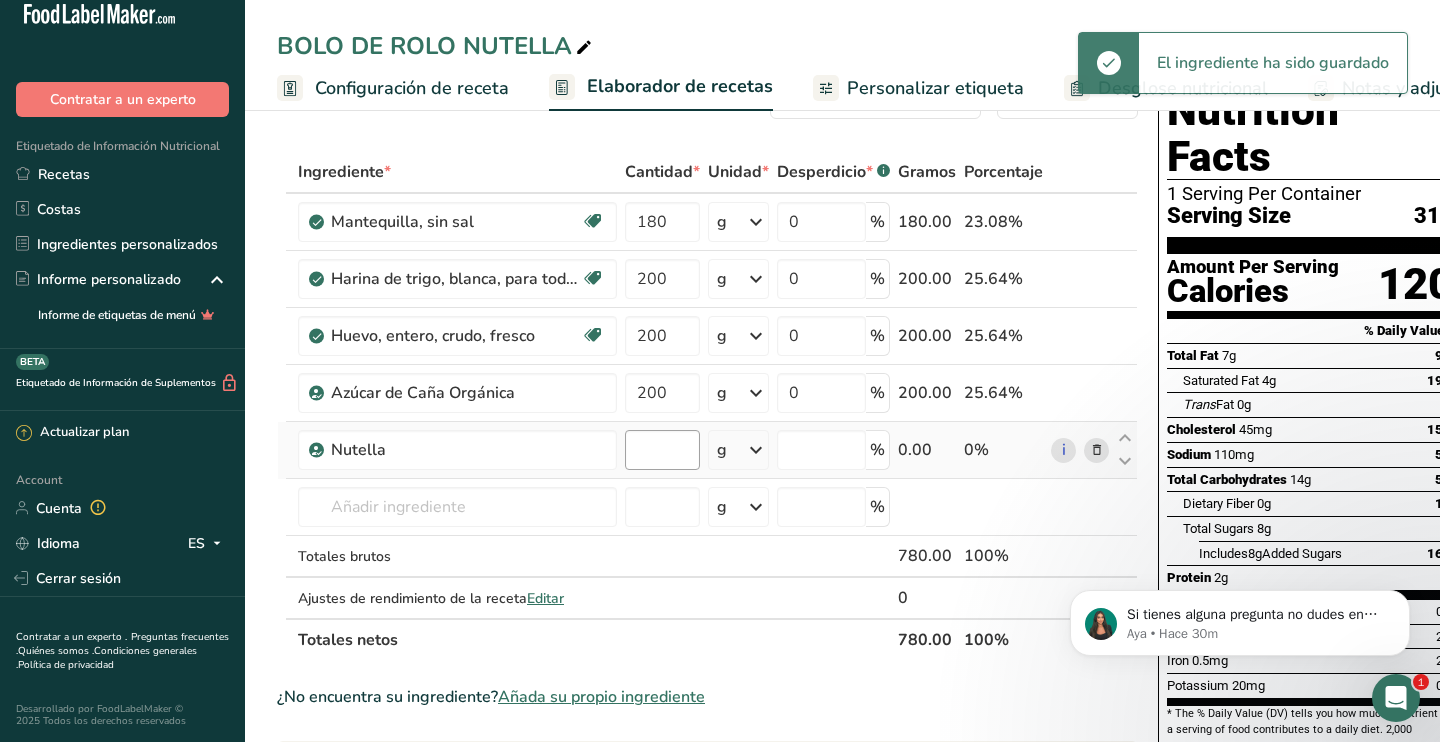 type on "0" 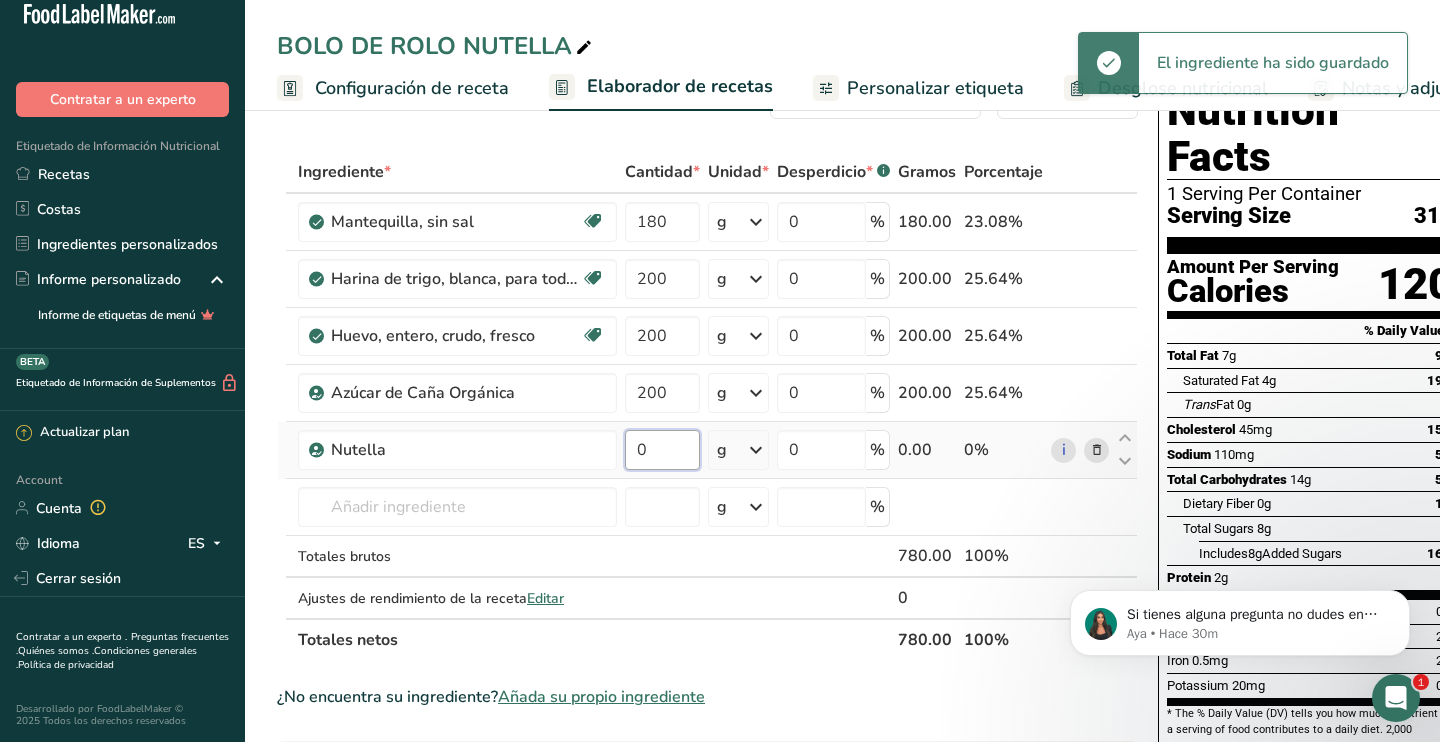 click on "0" at bounding box center (662, 450) 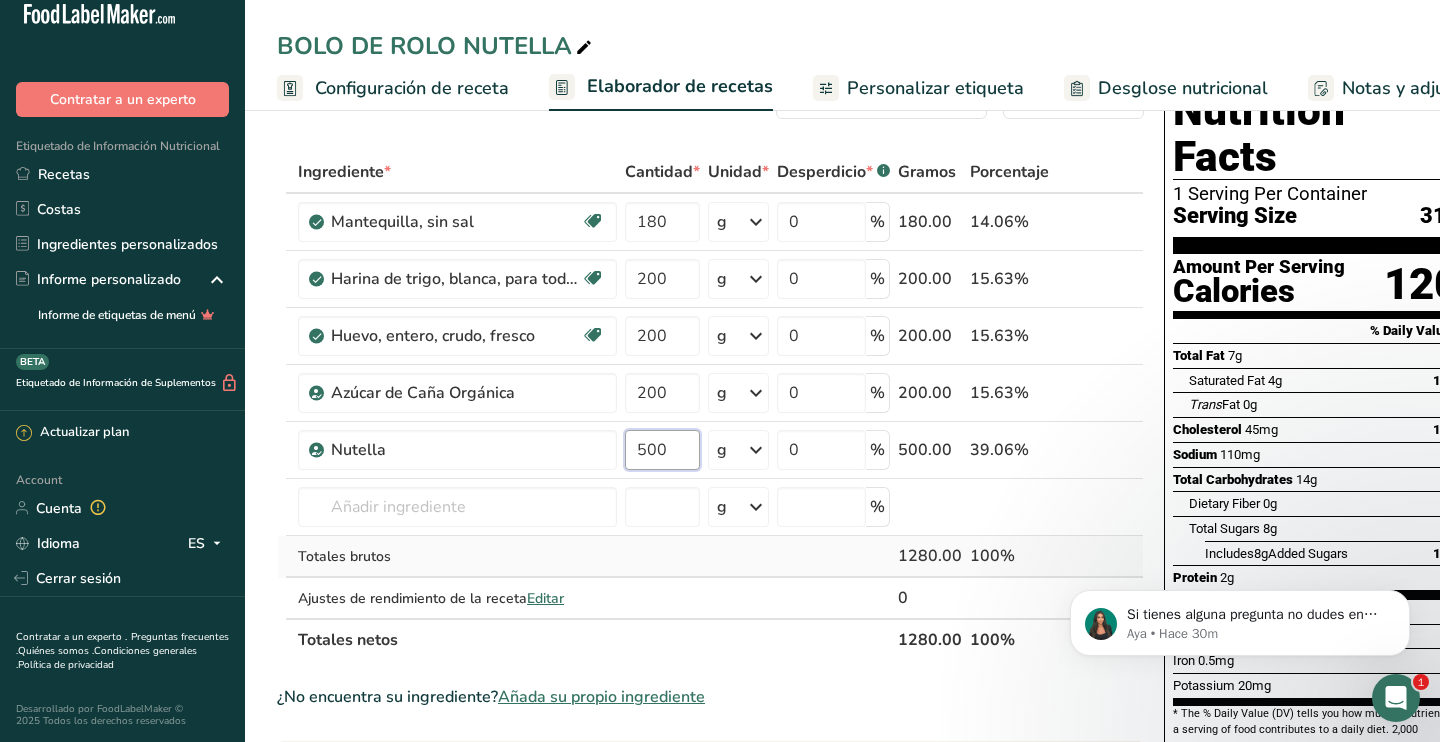 type on "500" 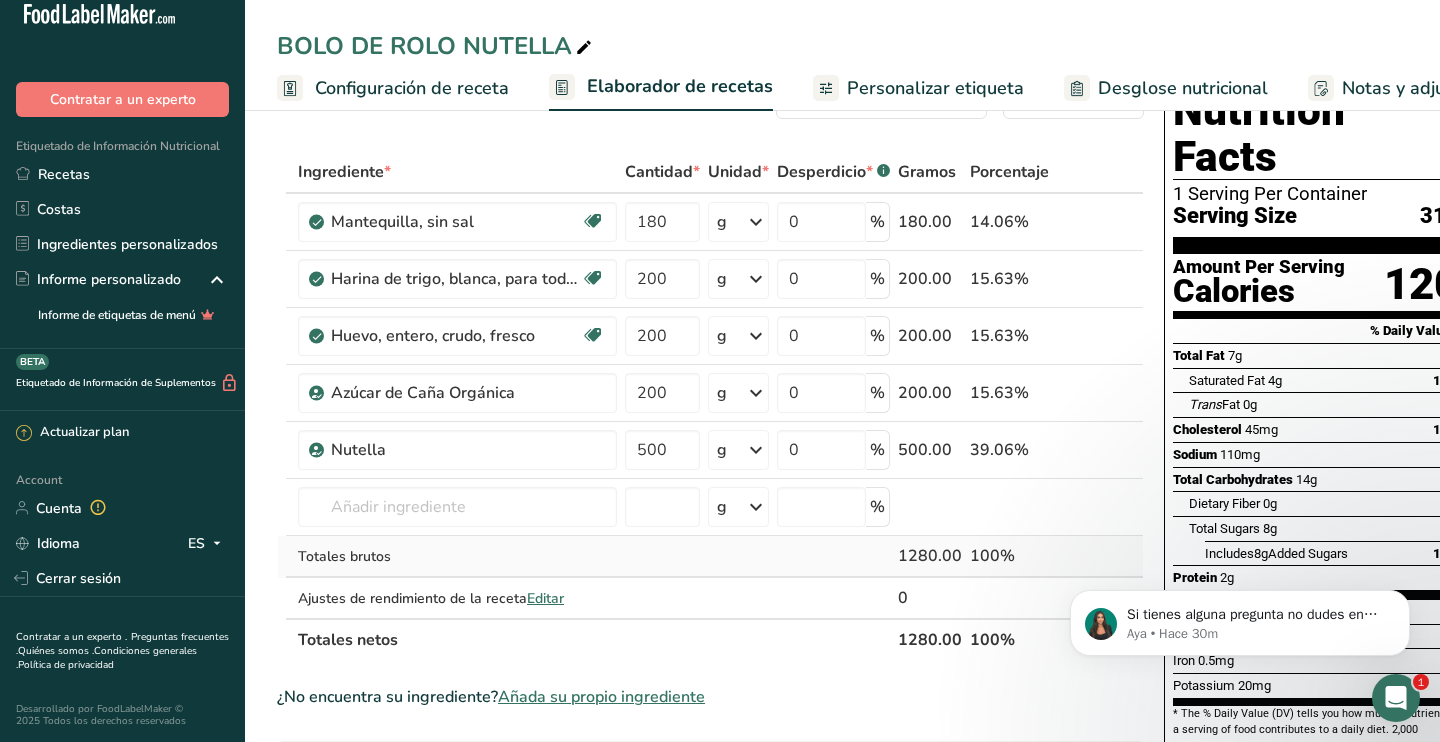 click on "Ingrediente *
Cantidad *
Unidad *
Desperdicio *   .a-a{fill:#347362;}.b-a{fill:#fff;}          Gramos
Porcentaje
Mantequilla, sin sal
Libre de gluten
Vegetariano
Libre de soja
180
g
Porciones
1 pat (1" sq, 1/3" high)
1 tbsp
1 cup
Ver más
Unidades de peso
g
kg
mg
Ver más
Unidades de volumen
litro
Las unidades de volumen requieren una conversión de densidad. Si conoce la densidad de su ingrediente, introdúzcala a continuación. De lo contrario, haga clic en "RIA", nuestra asistente regulatoria de IA, quien podrá ayudarle.
lb/pie³
g/cm³" at bounding box center [710, 406] 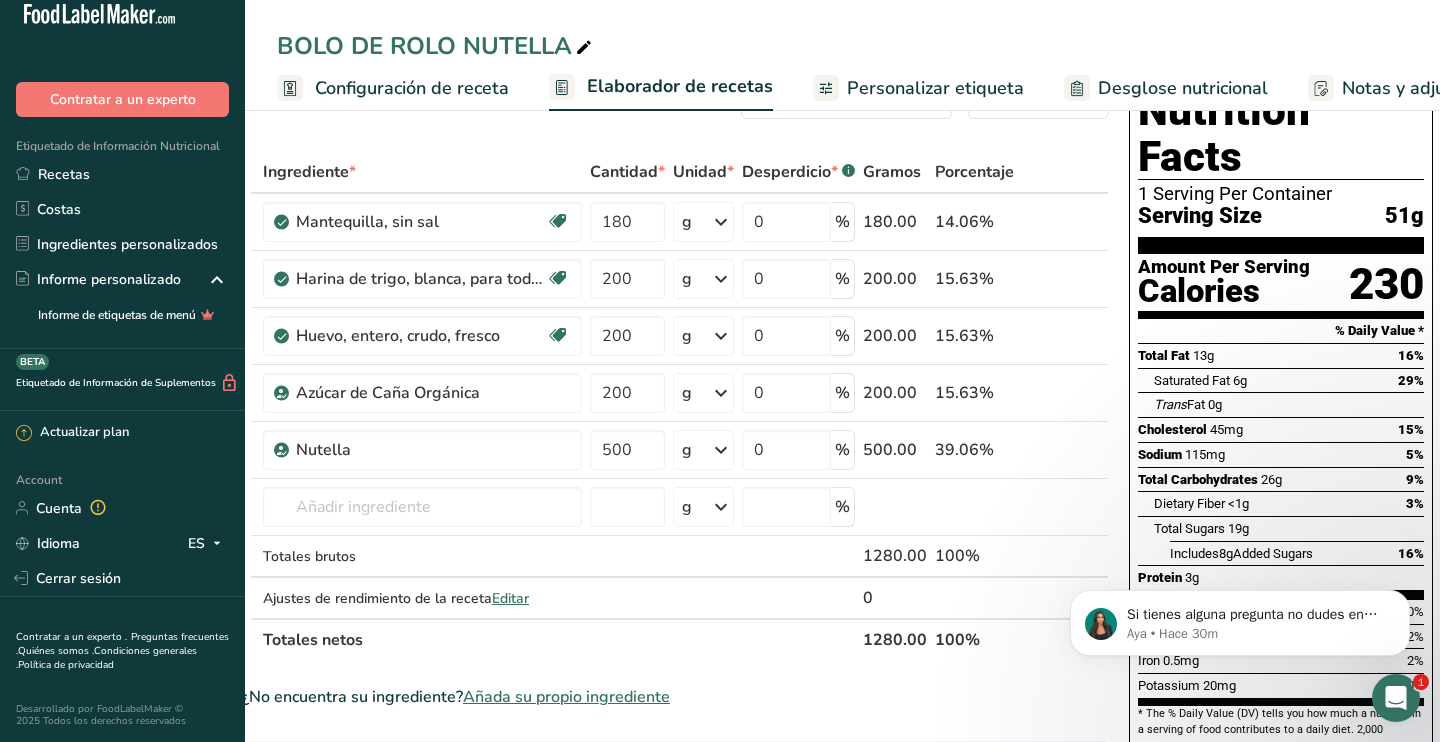 scroll, scrollTop: 0, scrollLeft: 31, axis: horizontal 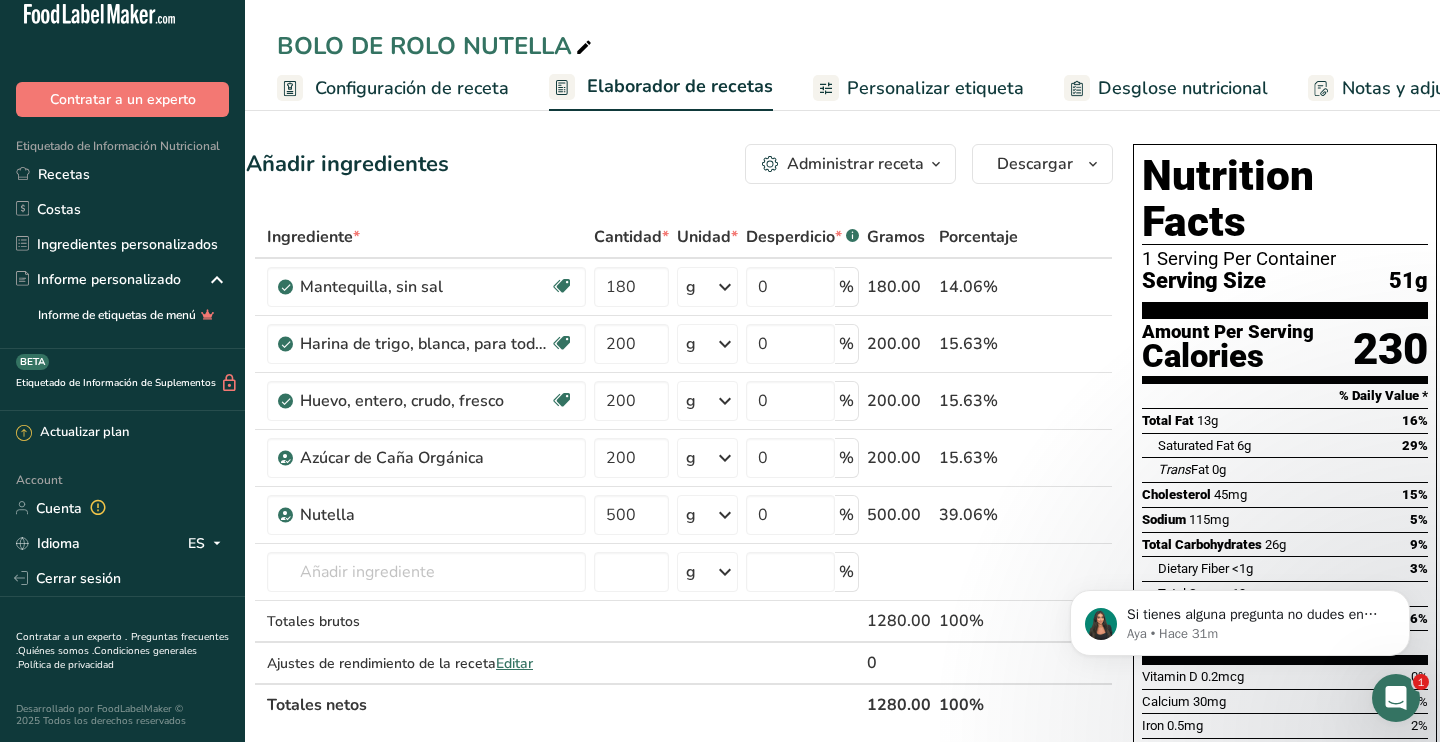 click on "Configuración de receta" at bounding box center (412, 88) 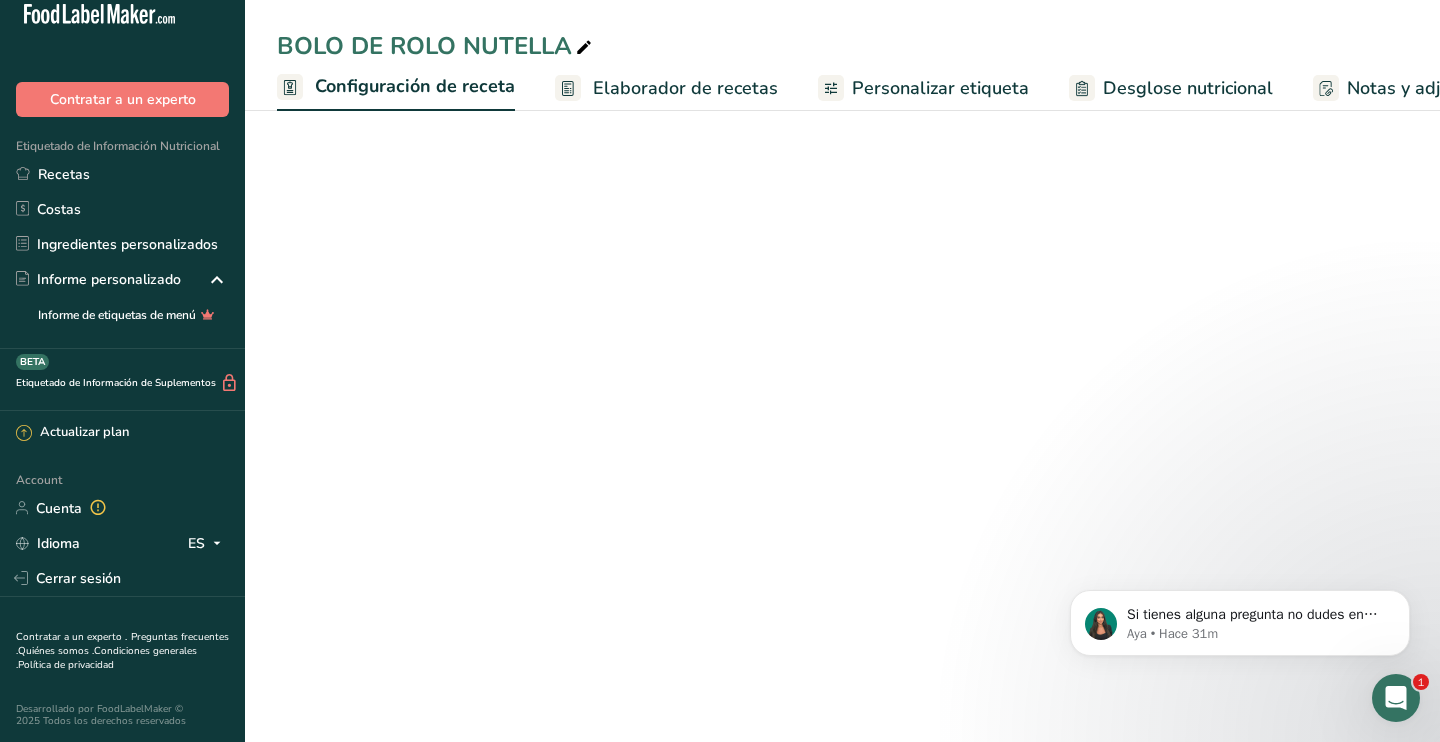 scroll, scrollTop: 0, scrollLeft: 7, axis: horizontal 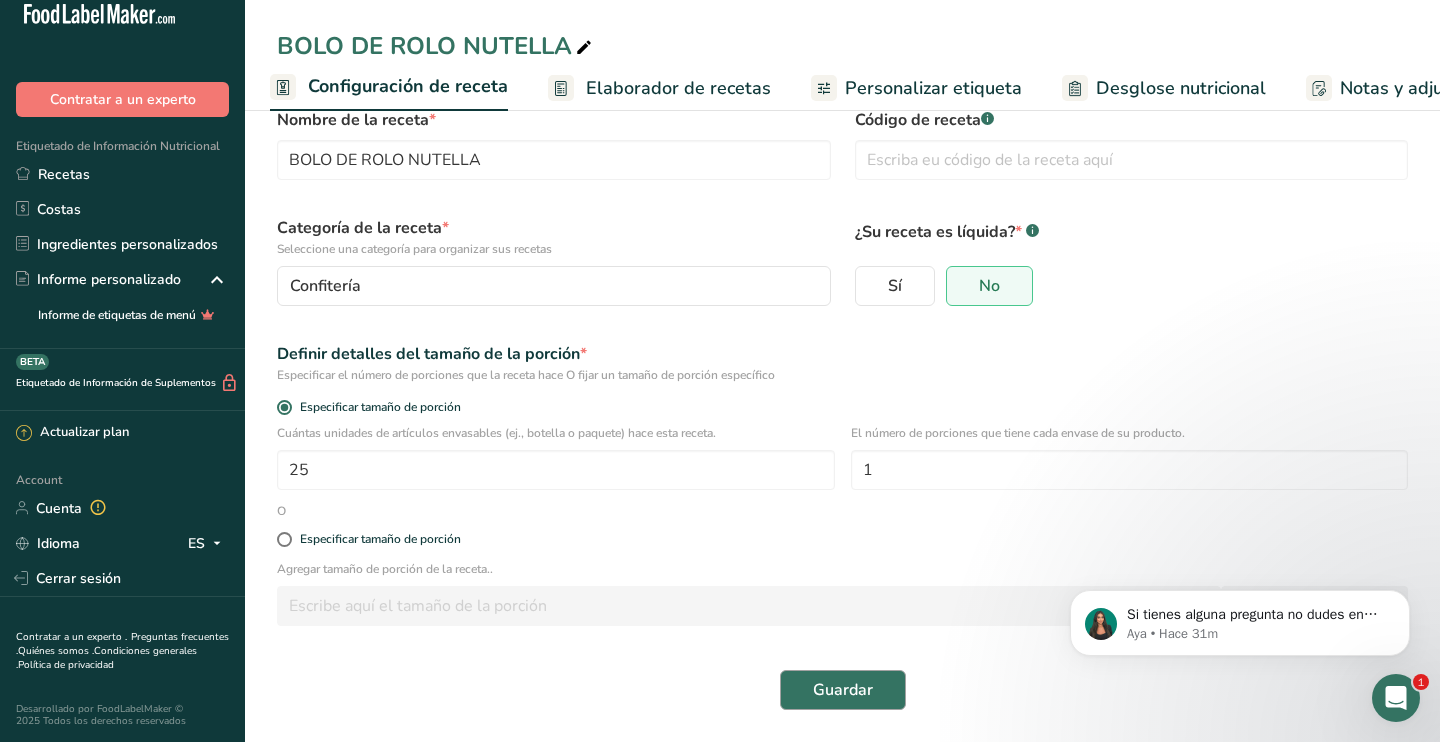 click on "Guardar" at bounding box center [843, 690] 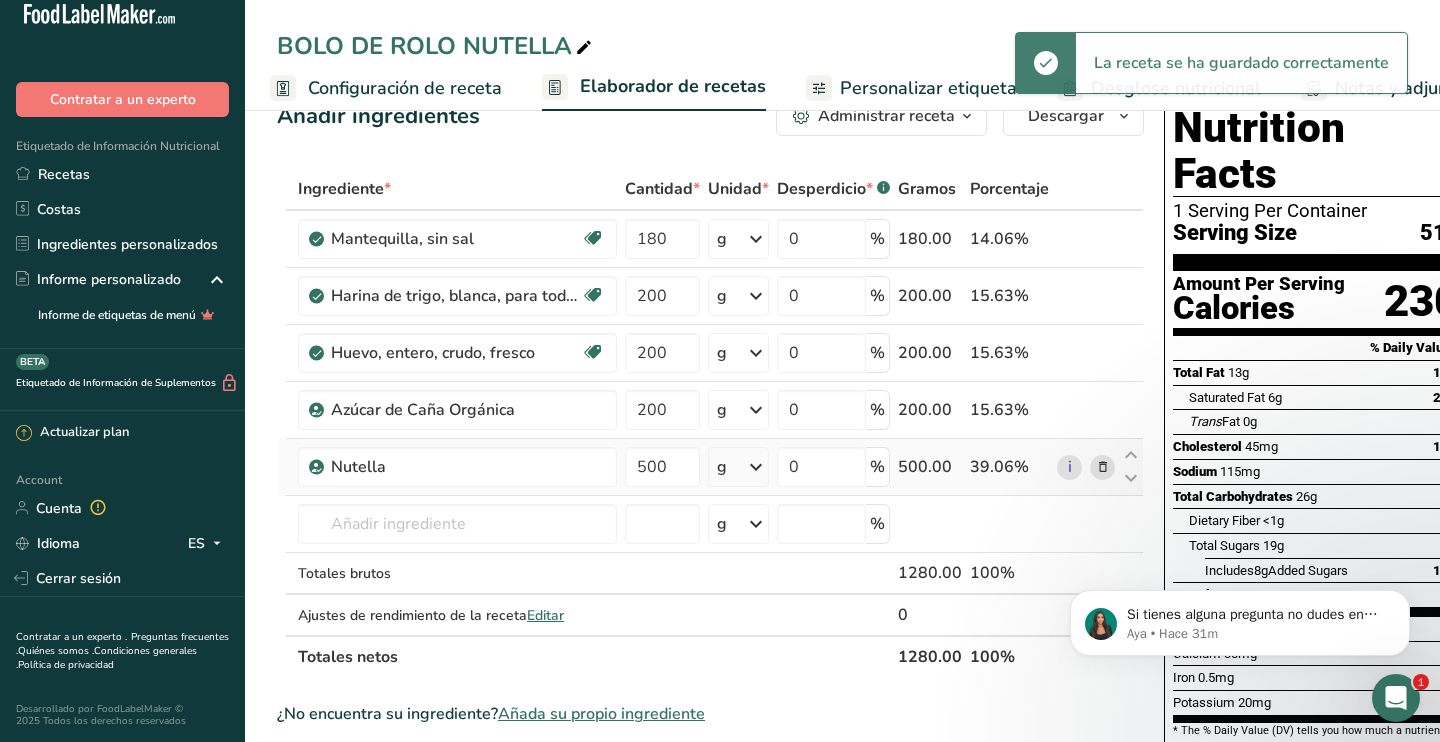scroll, scrollTop: 58, scrollLeft: 0, axis: vertical 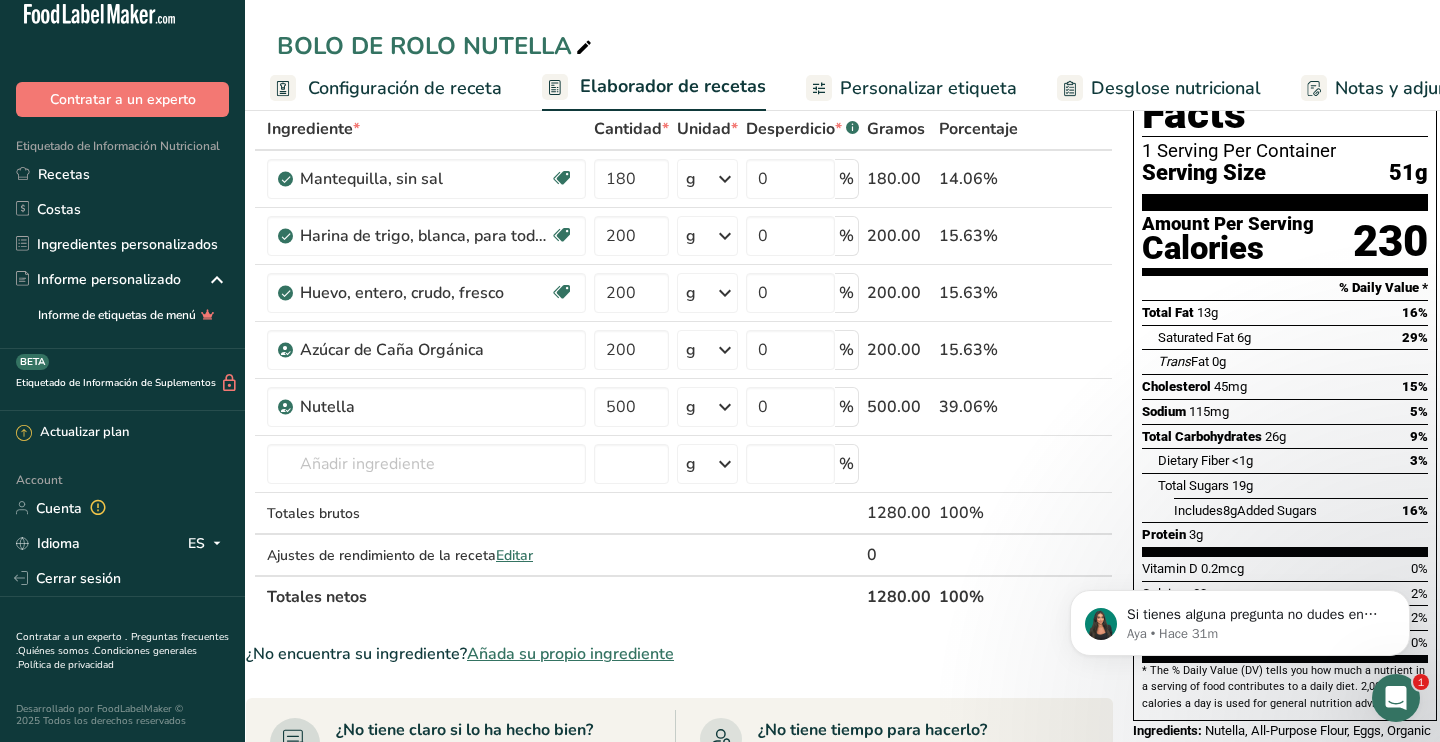 click on "Configuración de receta" at bounding box center [405, 88] 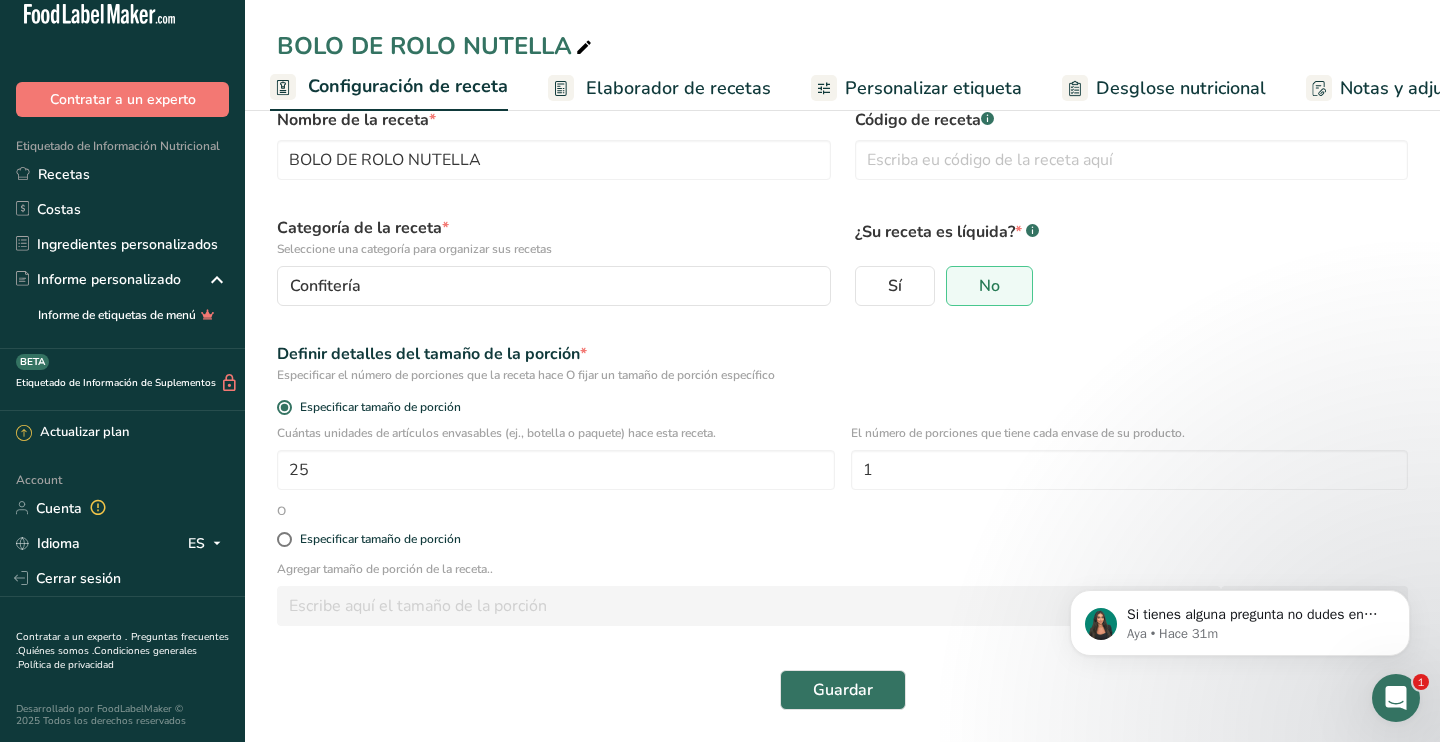 scroll, scrollTop: 48, scrollLeft: 0, axis: vertical 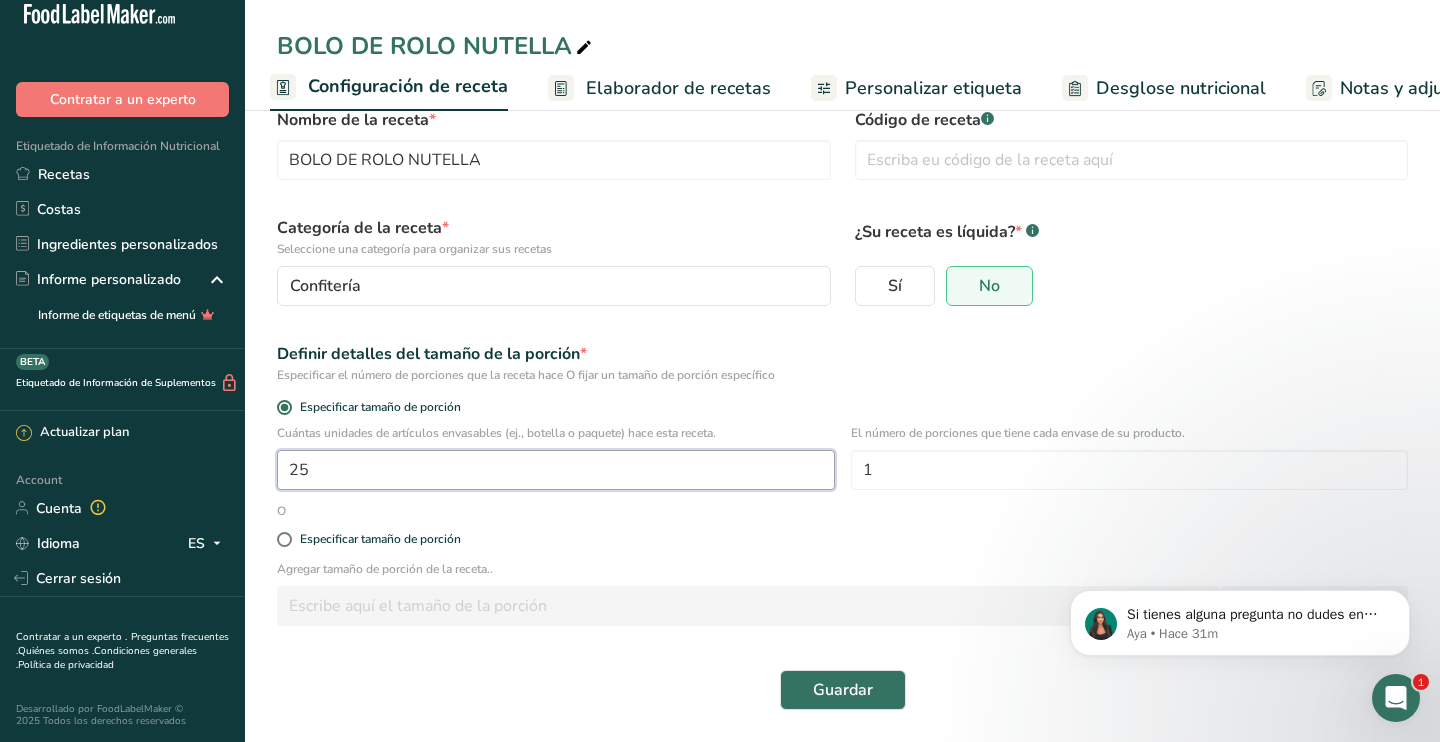 click on "25" at bounding box center (556, 470) 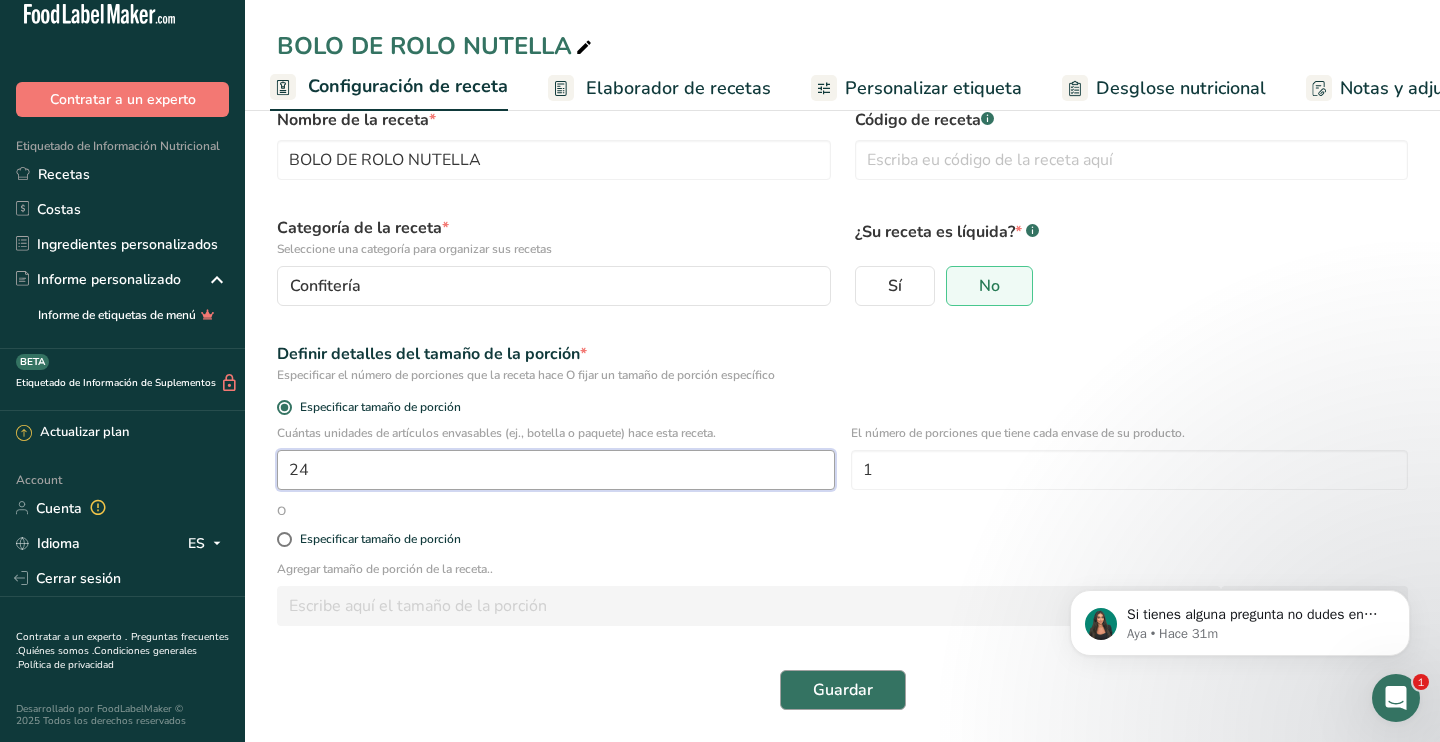 type on "24" 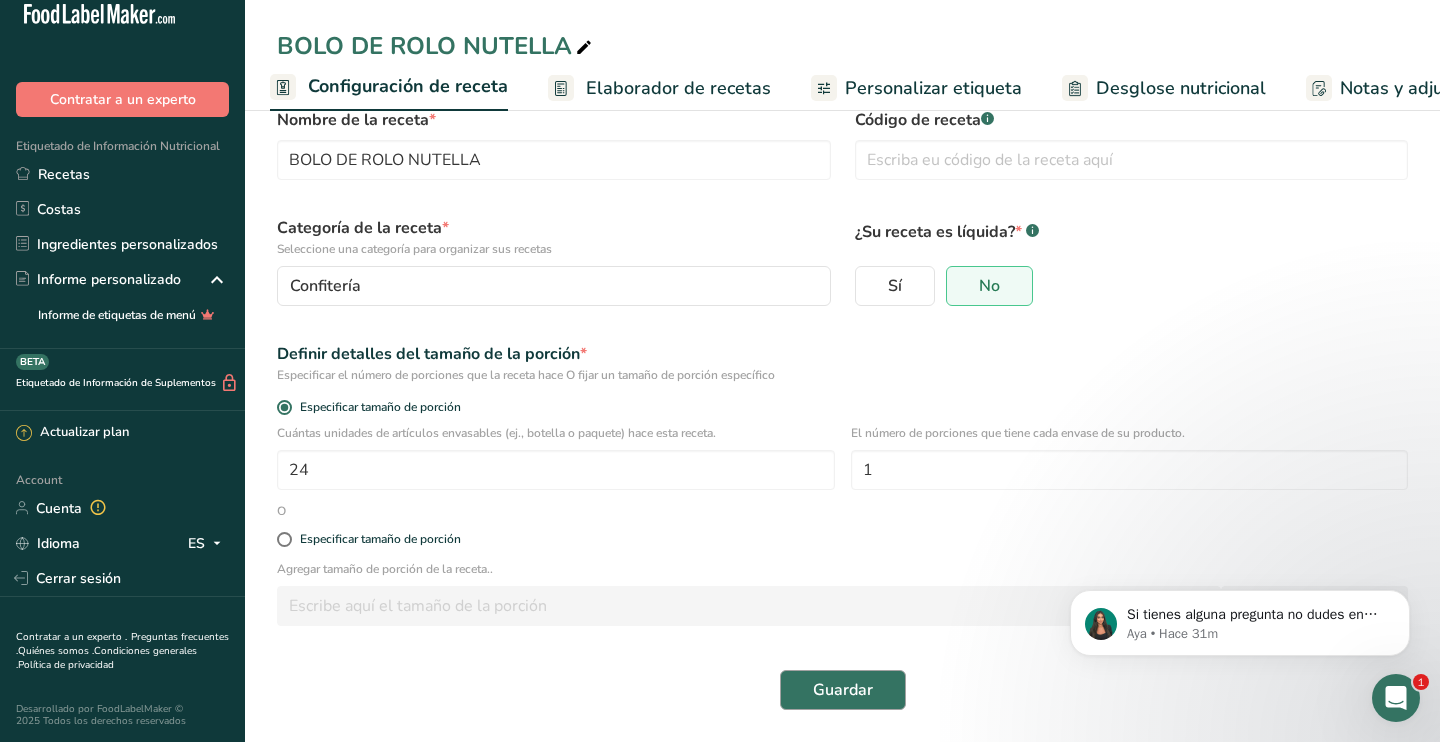 click on "Guardar" at bounding box center [843, 690] 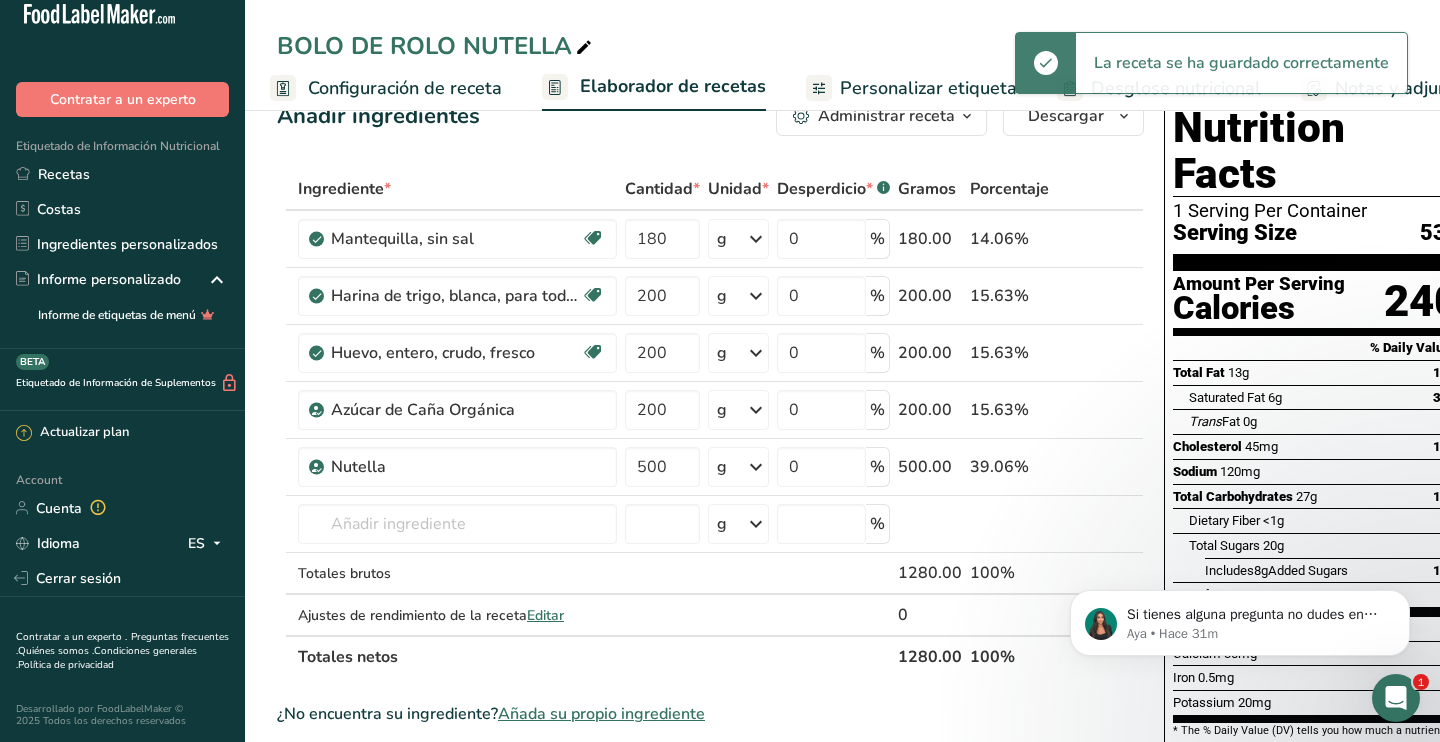 scroll, scrollTop: 0, scrollLeft: 0, axis: both 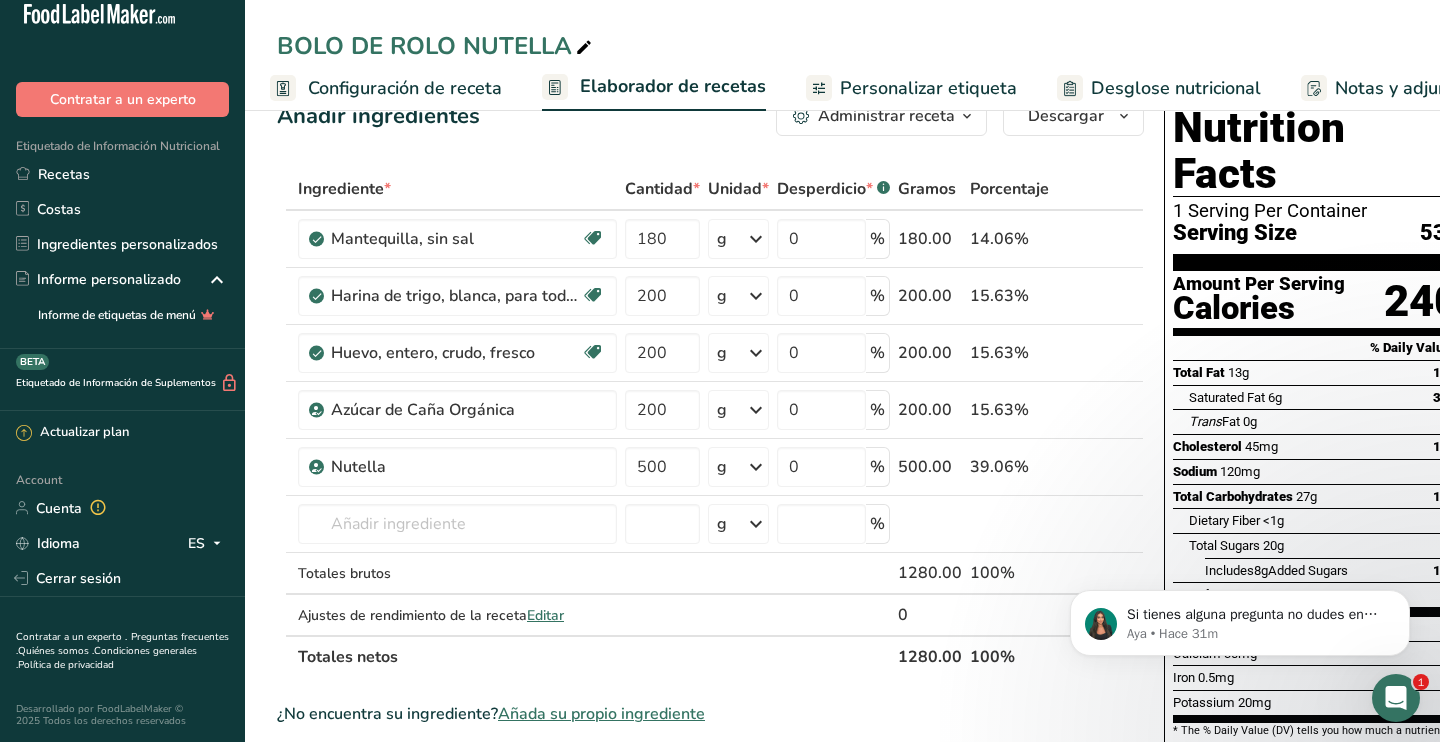 click on "Configuración de receta" at bounding box center (405, 88) 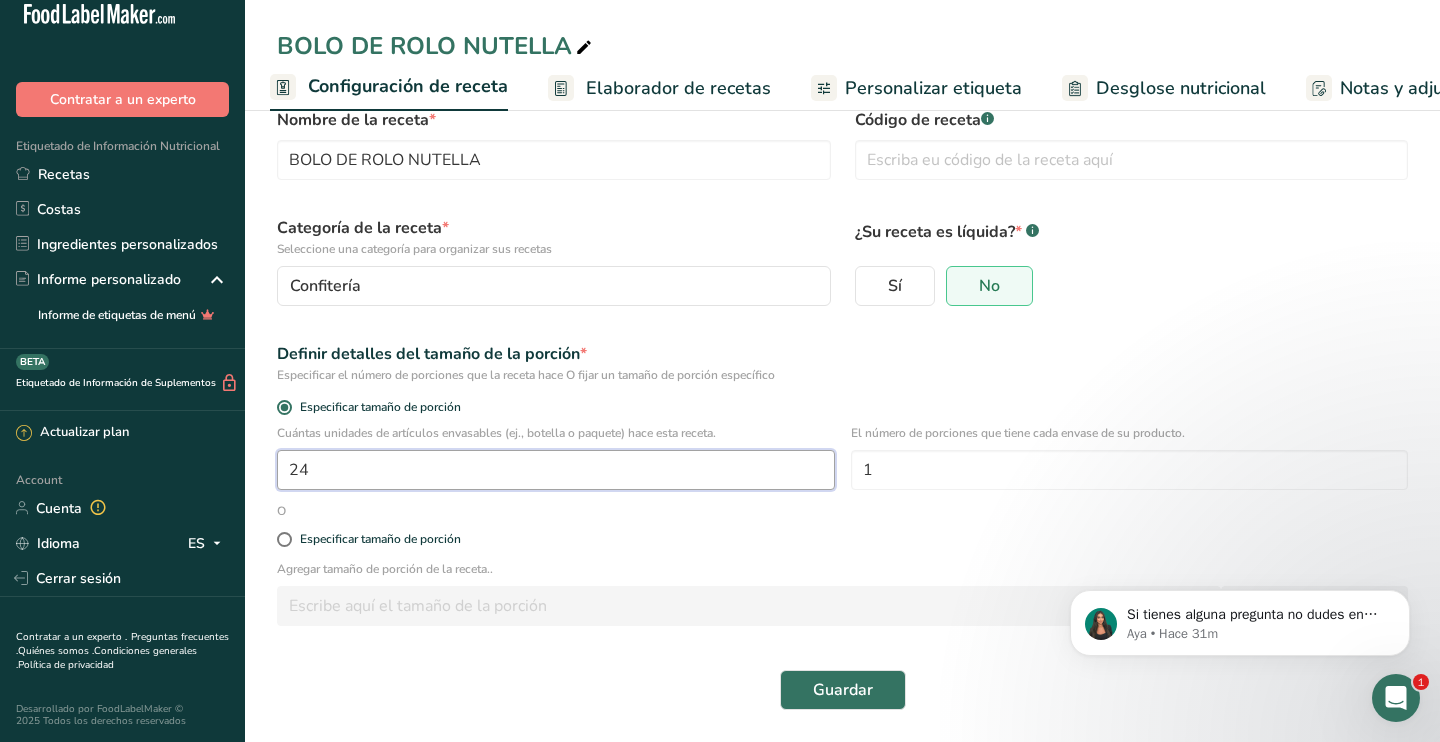 click on "24" at bounding box center (556, 470) 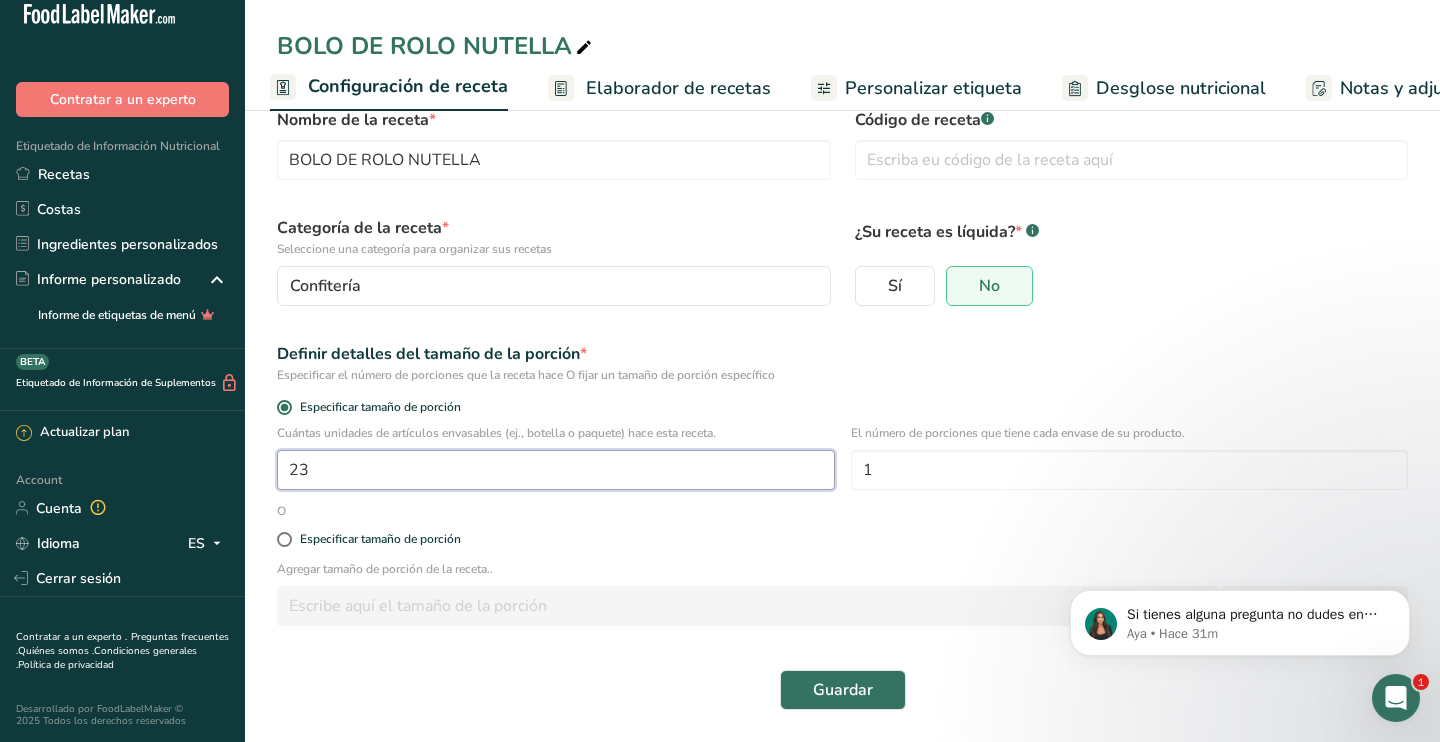 type on "23" 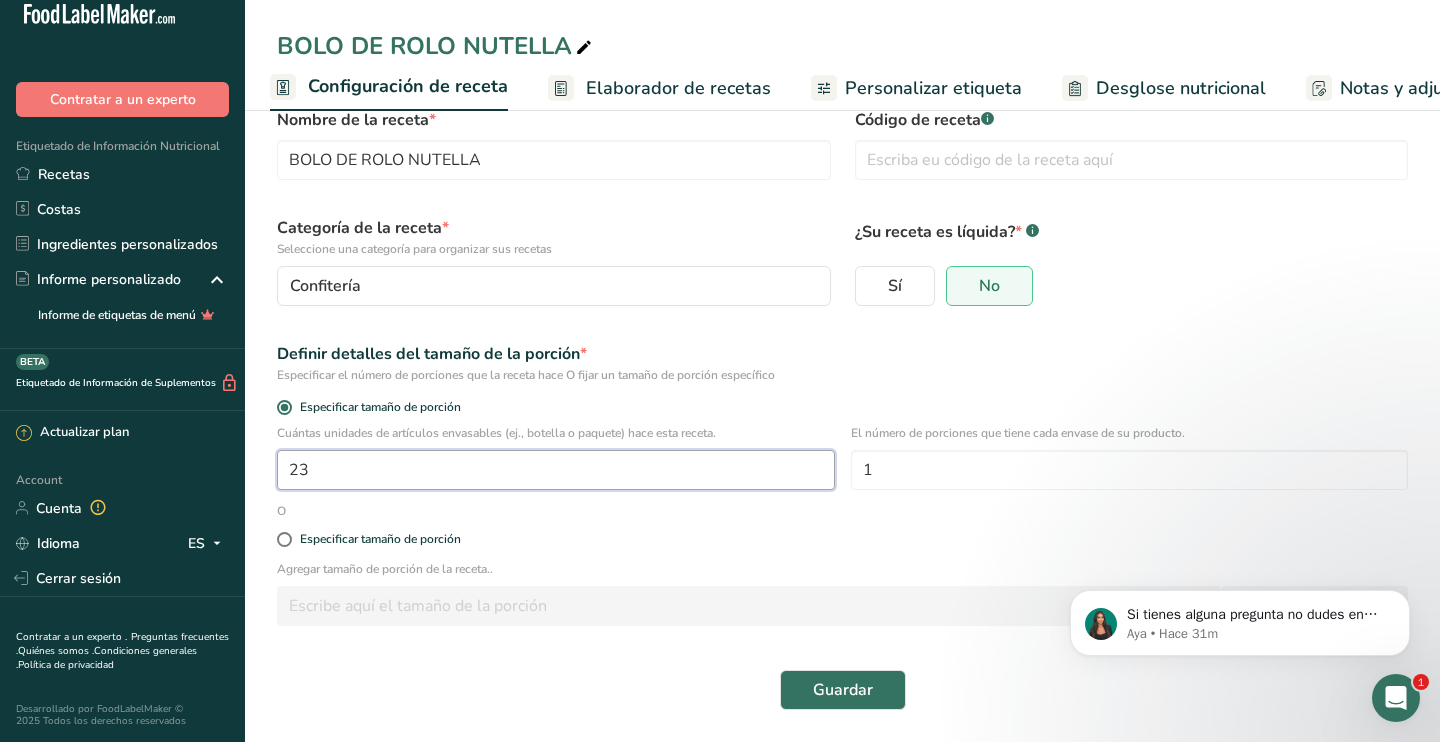 click on "Guardar" at bounding box center [843, 690] 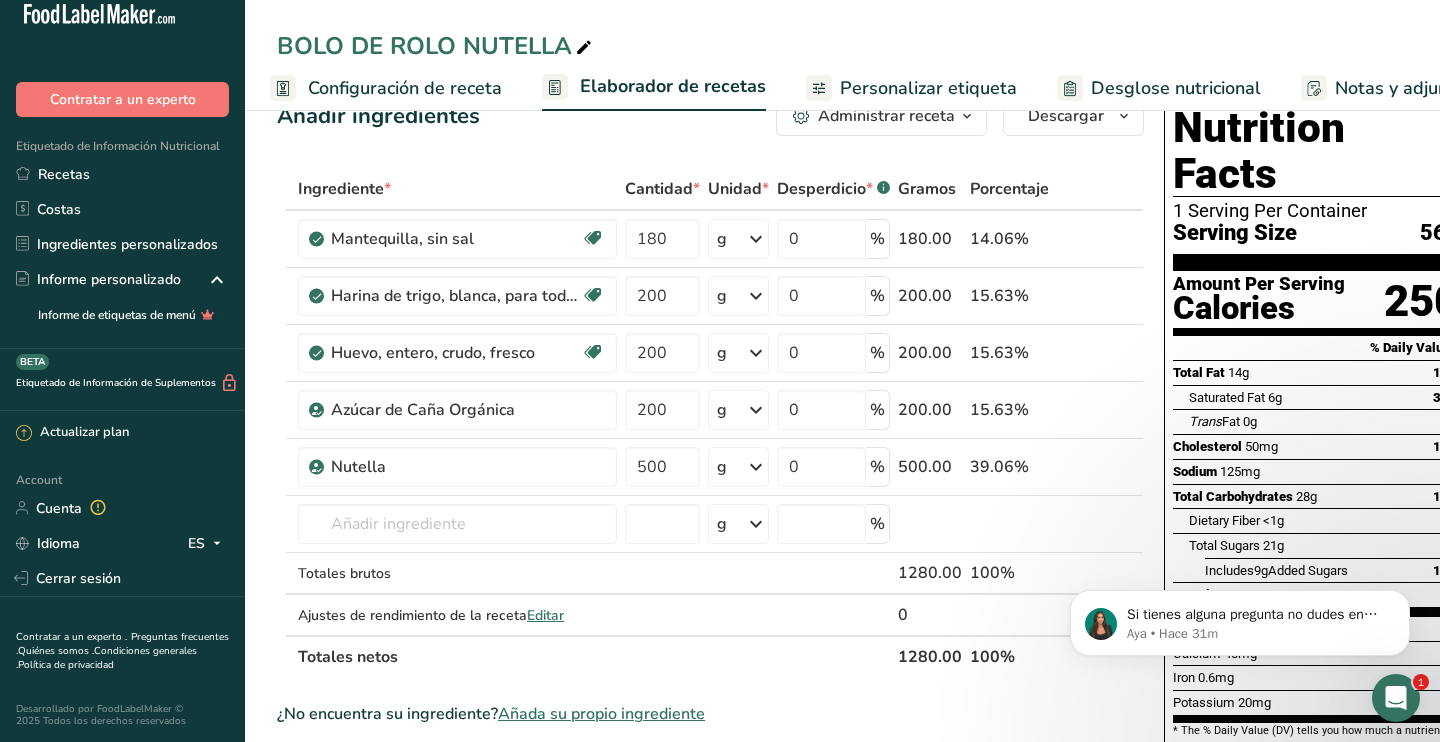 scroll, scrollTop: 0, scrollLeft: 0, axis: both 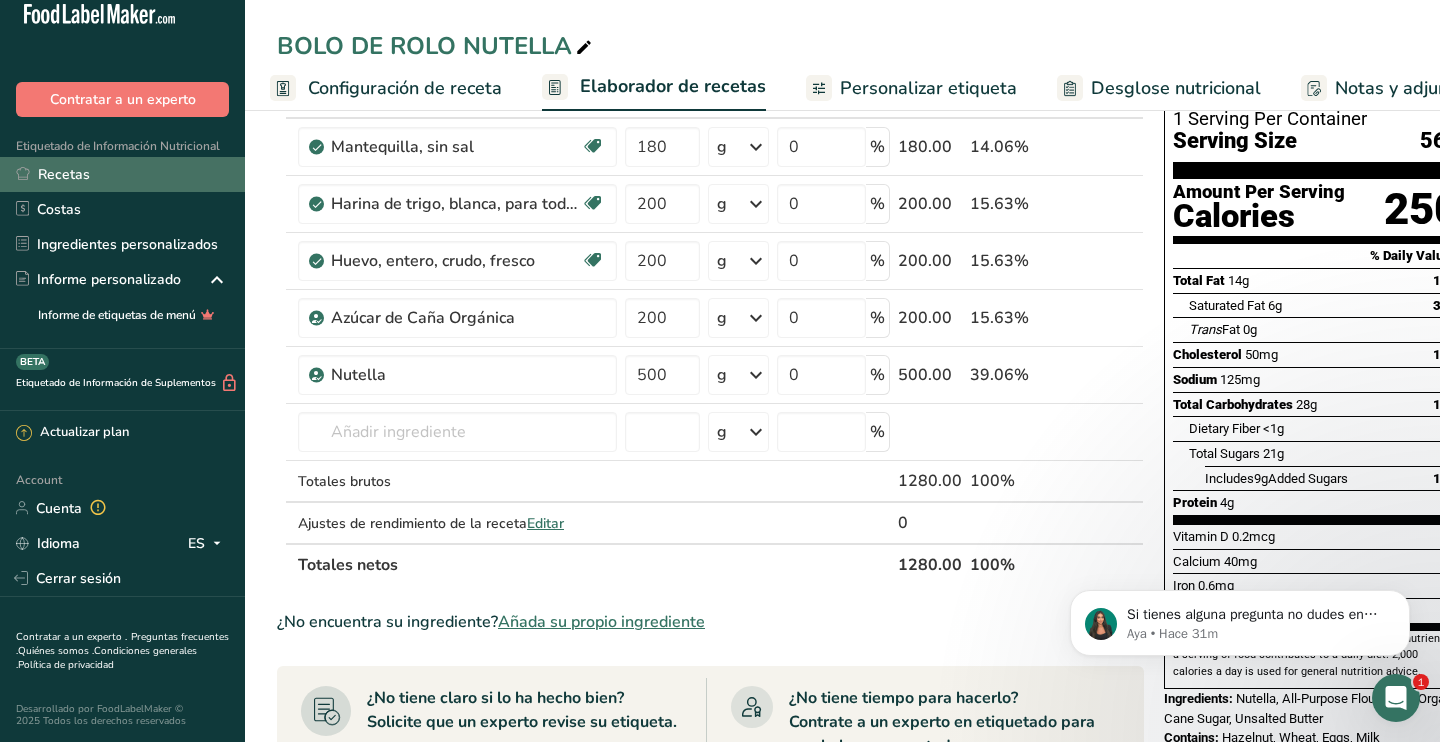 click on "Recetas" at bounding box center (122, 174) 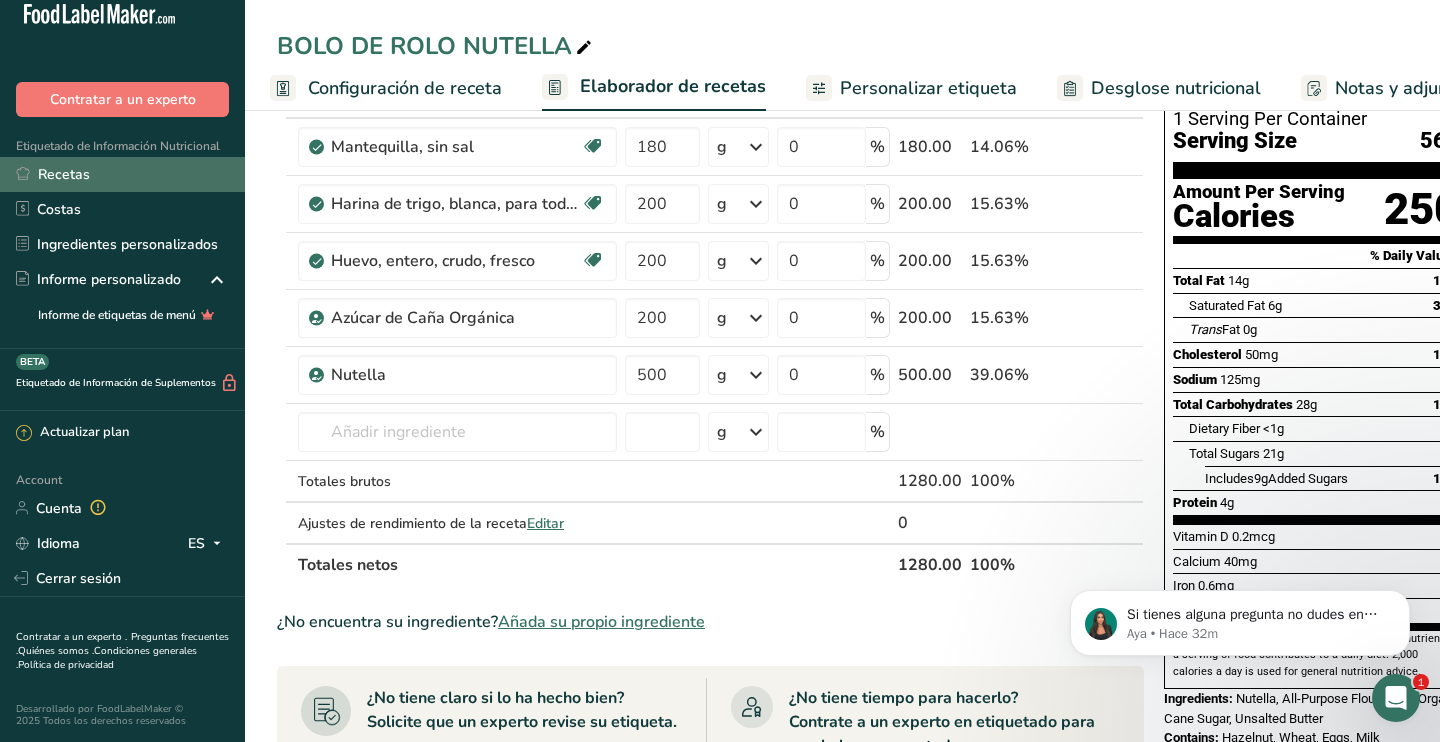 scroll, scrollTop: 0, scrollLeft: 0, axis: both 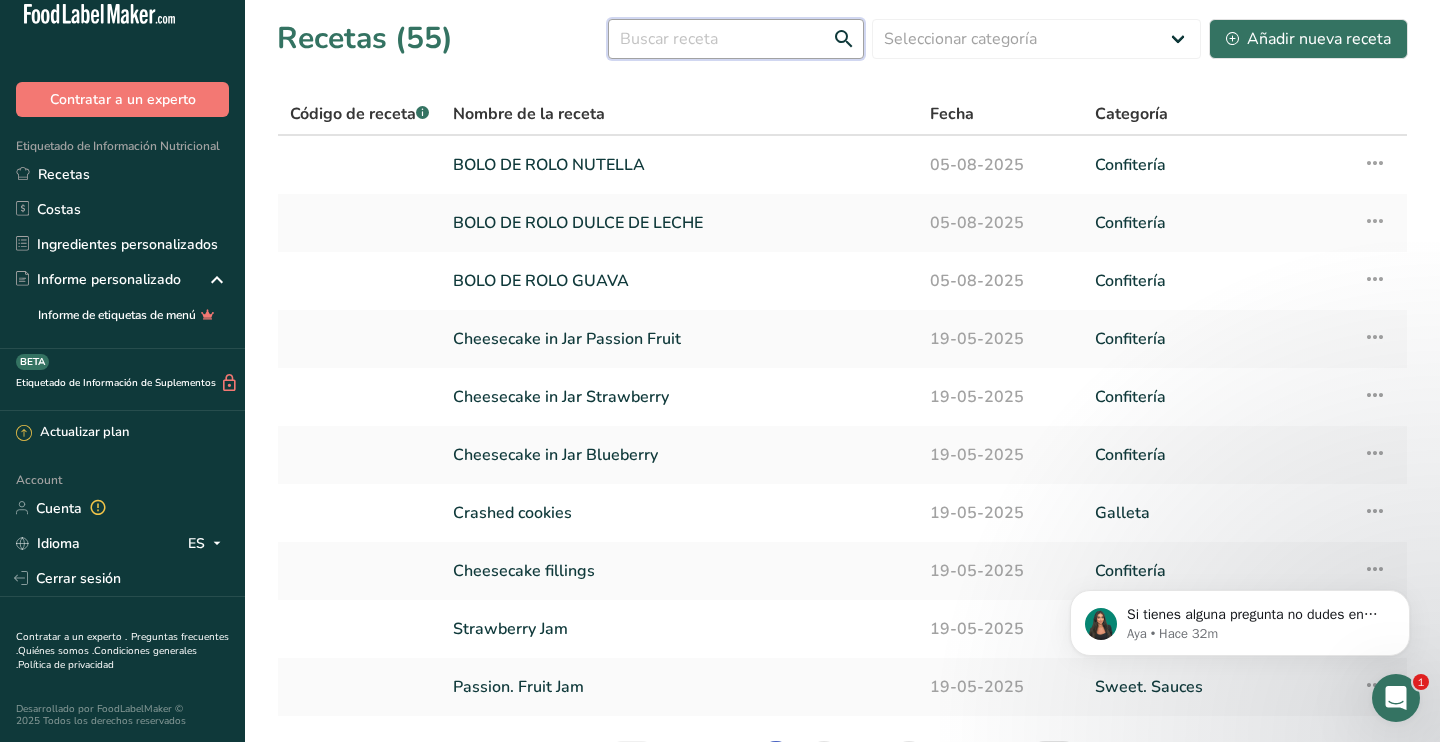 click at bounding box center (736, 39) 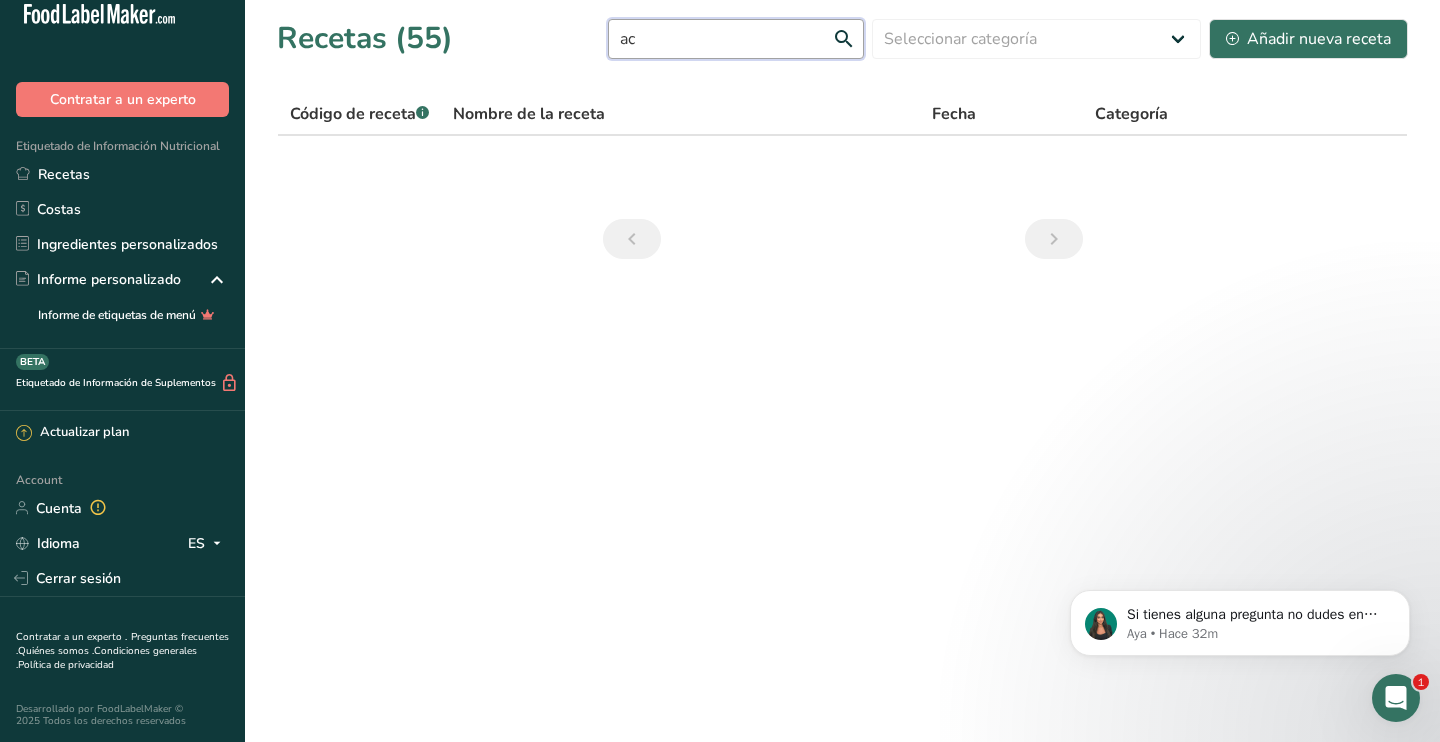 type on "a" 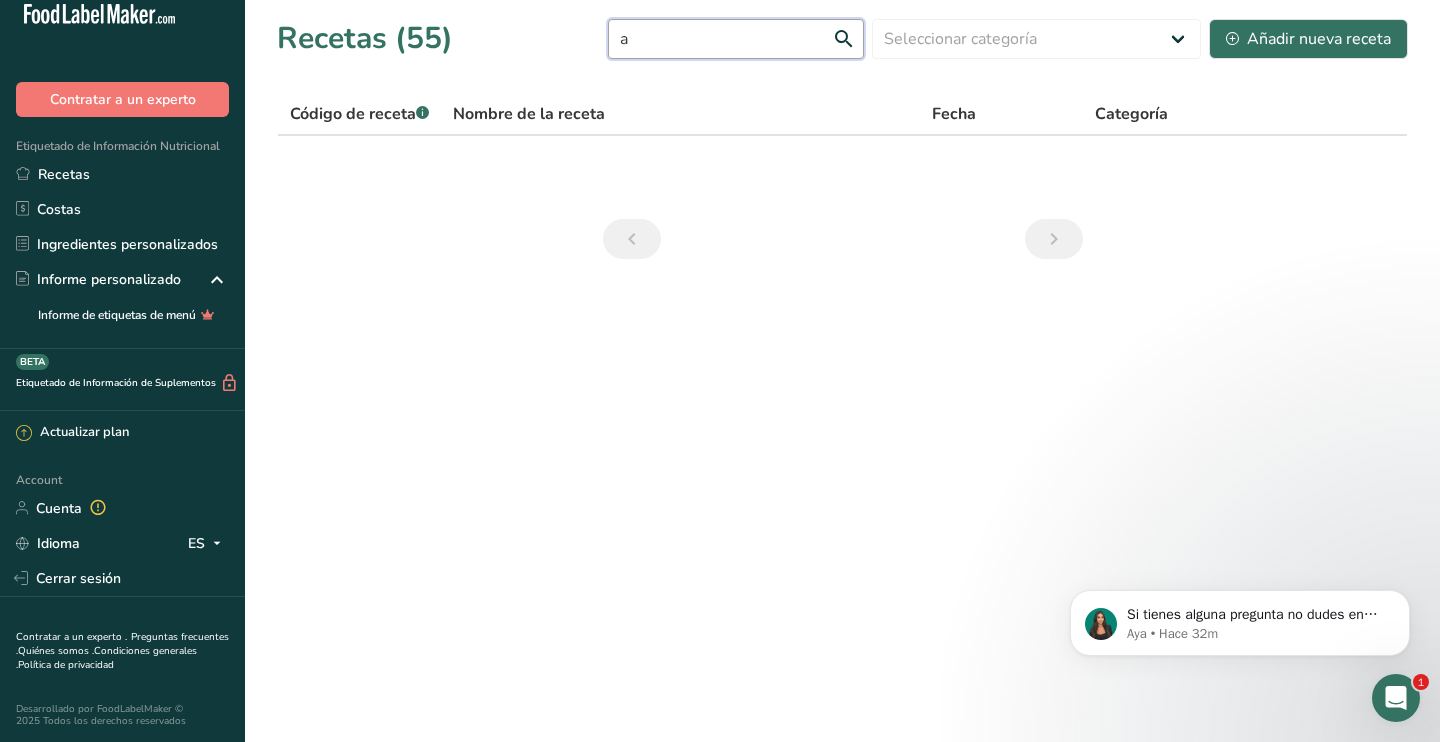 type 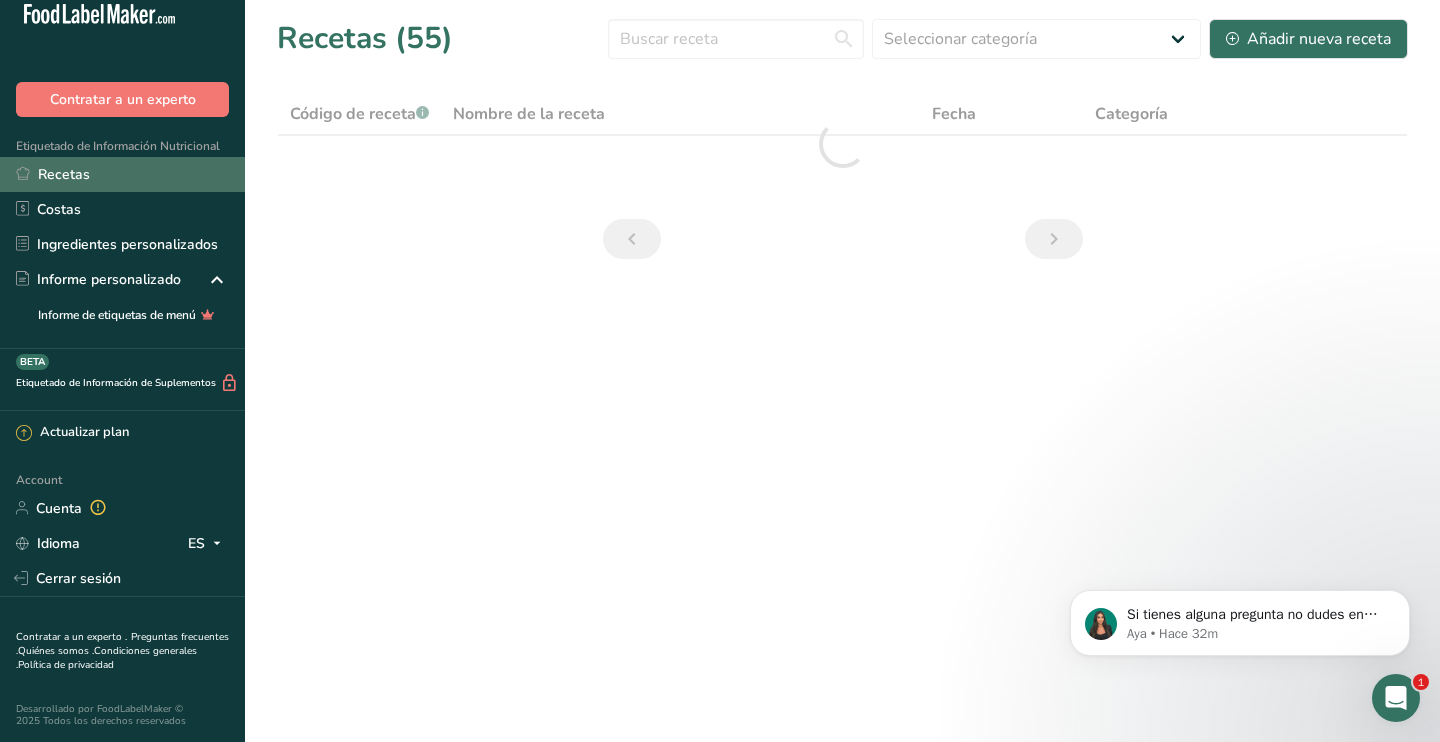 click on "Recetas" at bounding box center (122, 174) 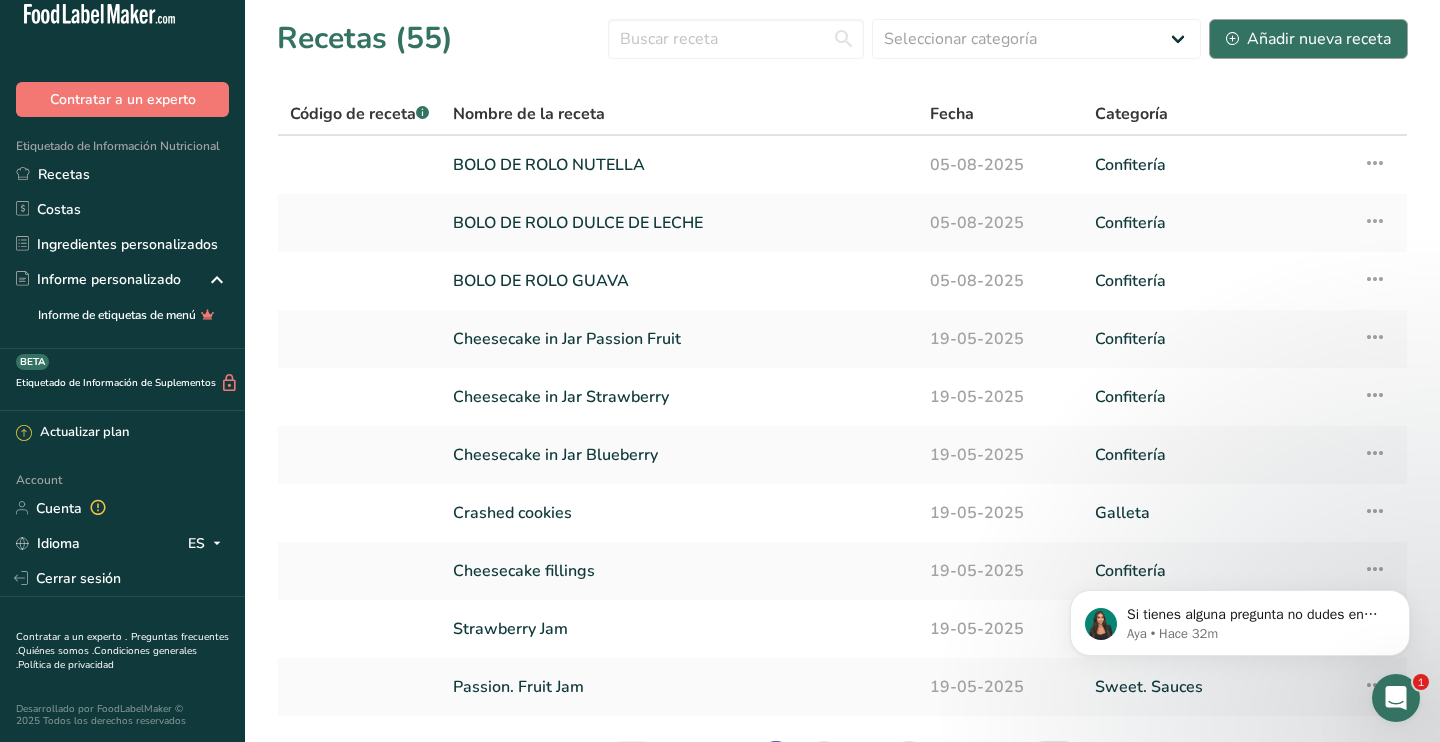 click on "Añadir nueva receta" at bounding box center (1308, 39) 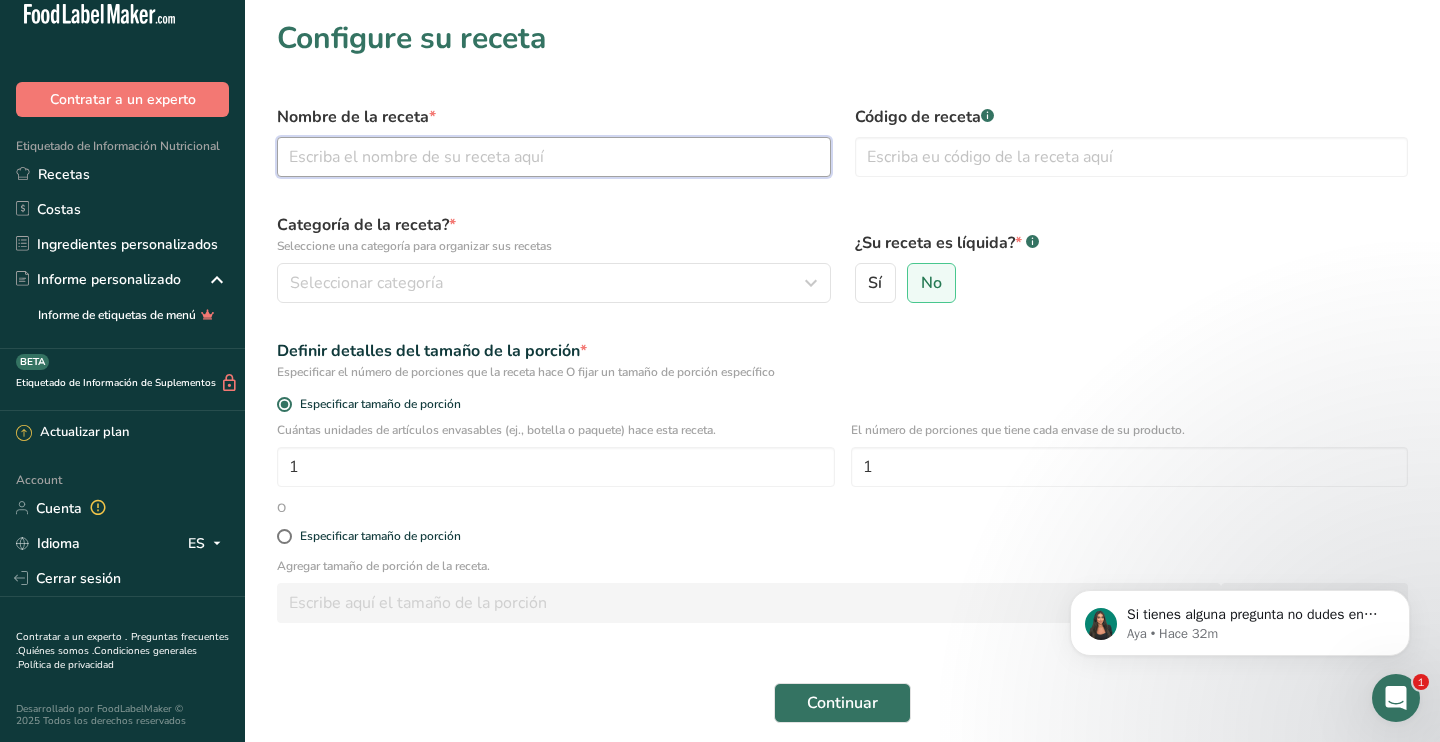 click at bounding box center (554, 157) 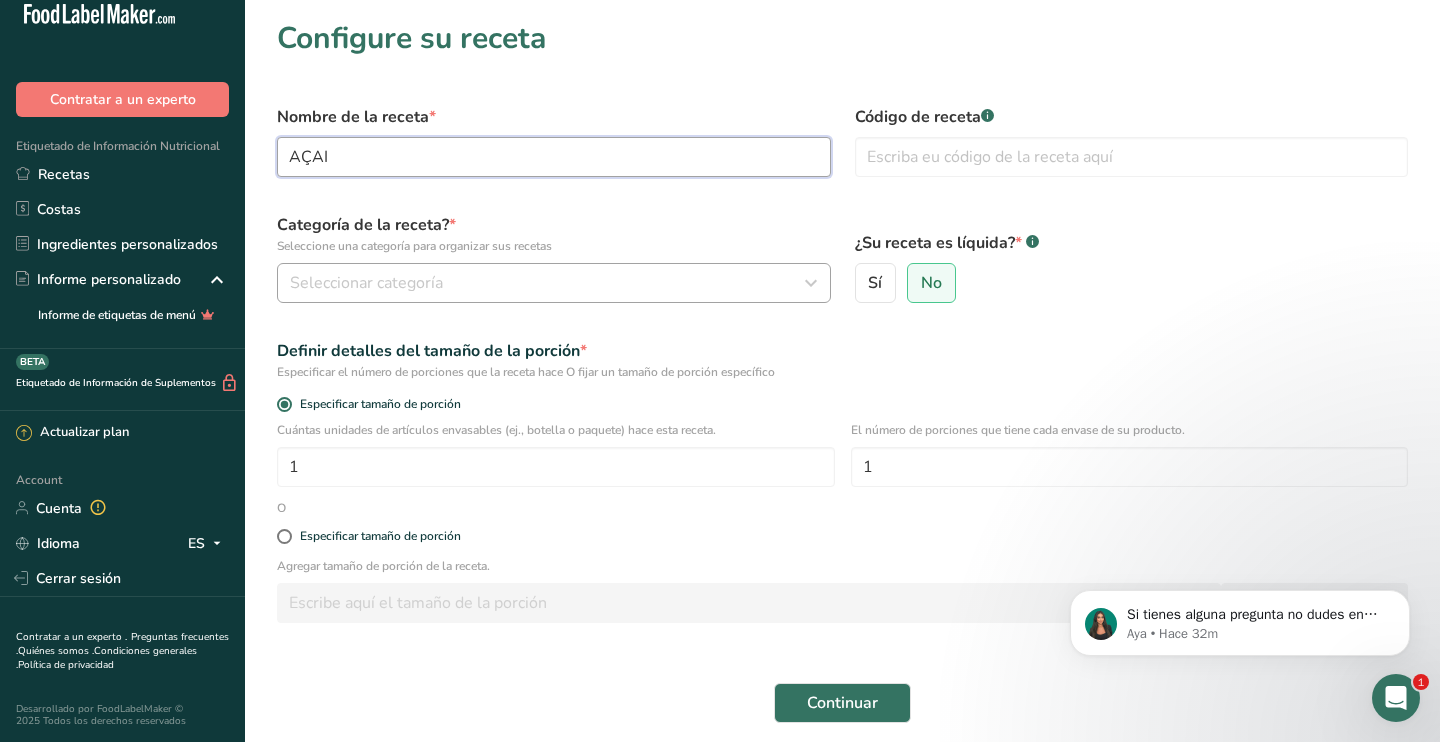type on "AÇAI" 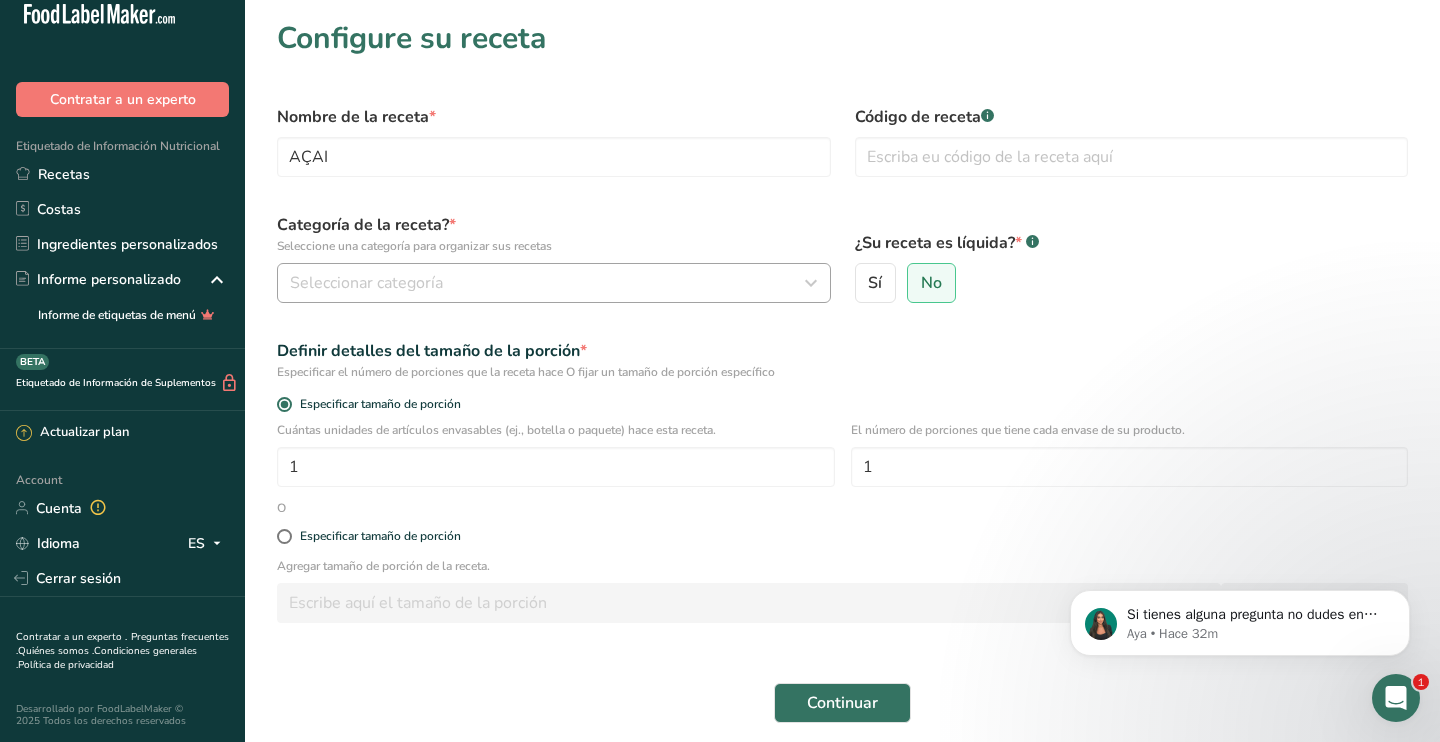 click on "Seleccionar categoría" at bounding box center (548, 283) 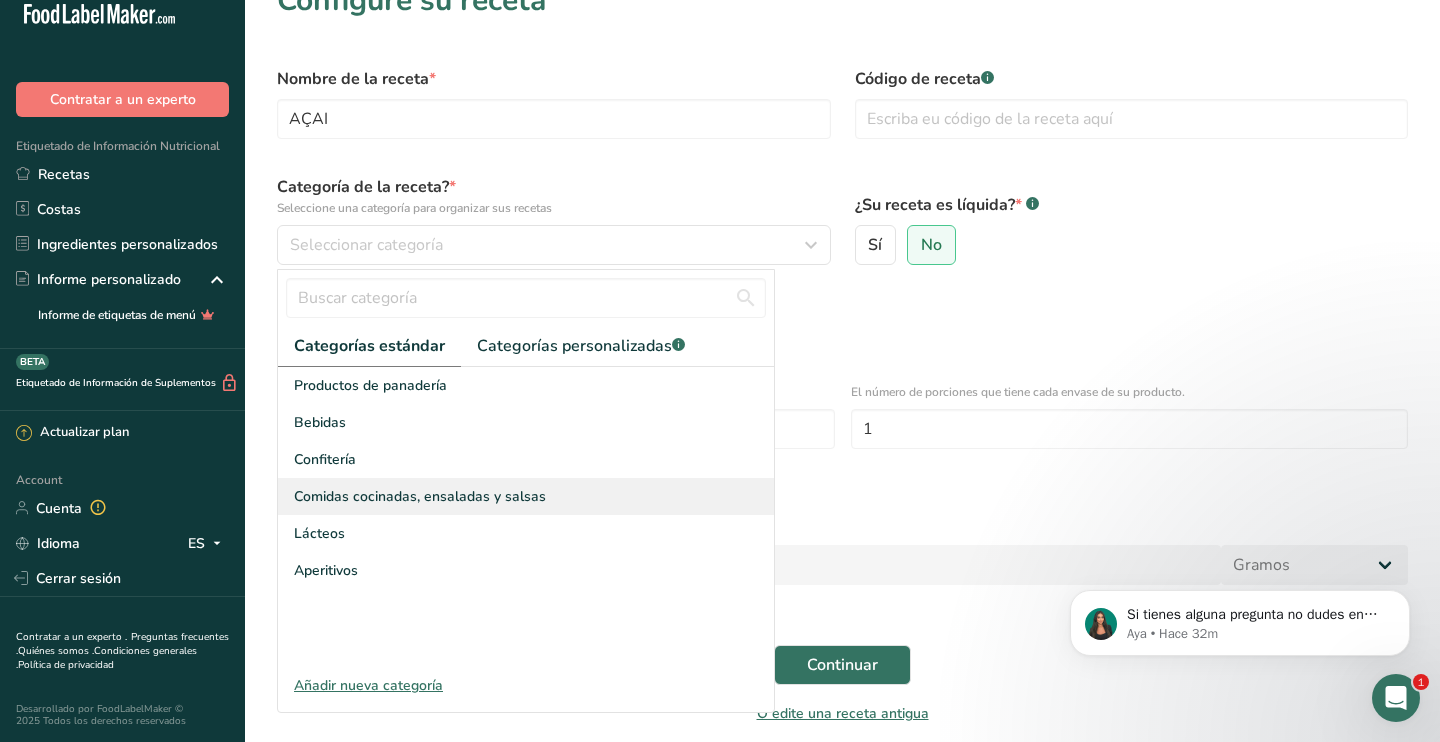 scroll, scrollTop: 43, scrollLeft: 0, axis: vertical 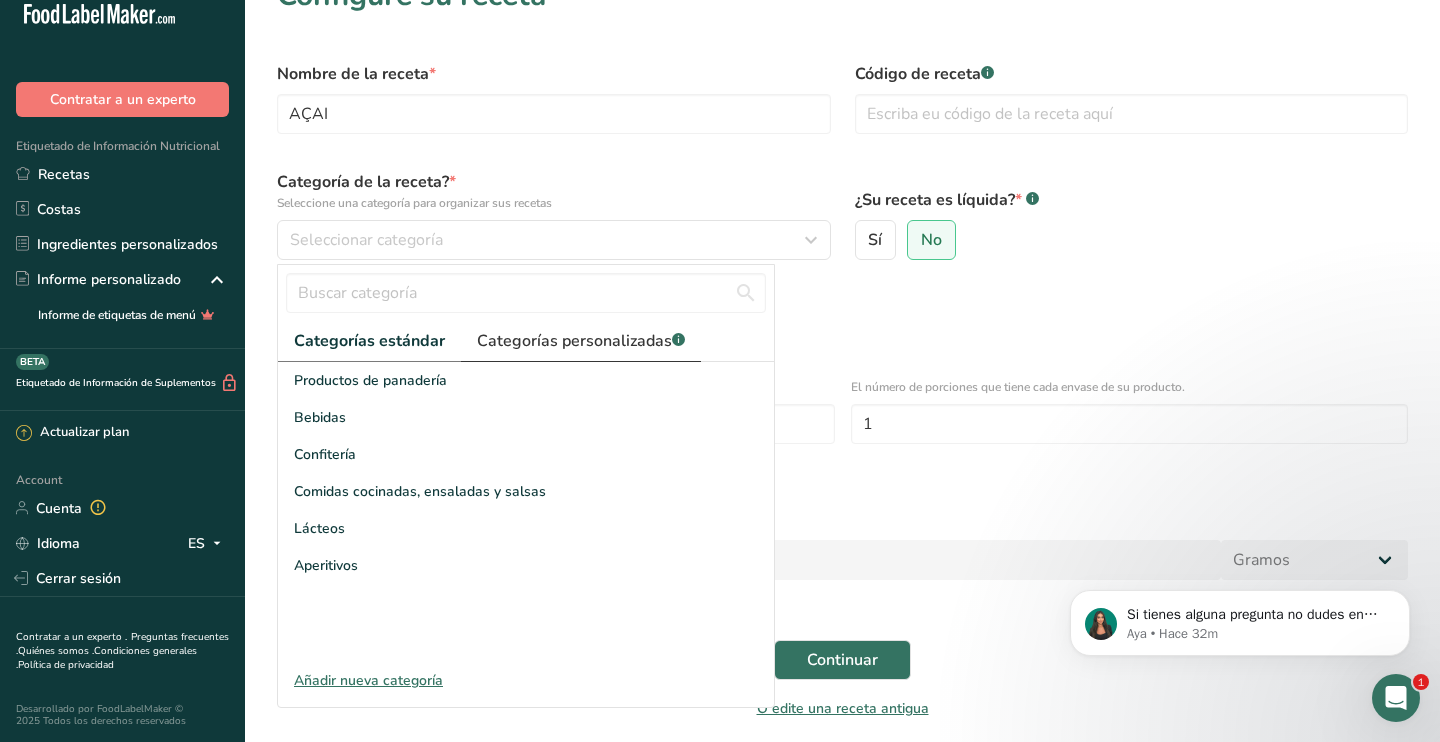 click on "Categorías personalizadas
.a-a{fill:#347362;}.b-a{fill:#fff;}" at bounding box center (581, 341) 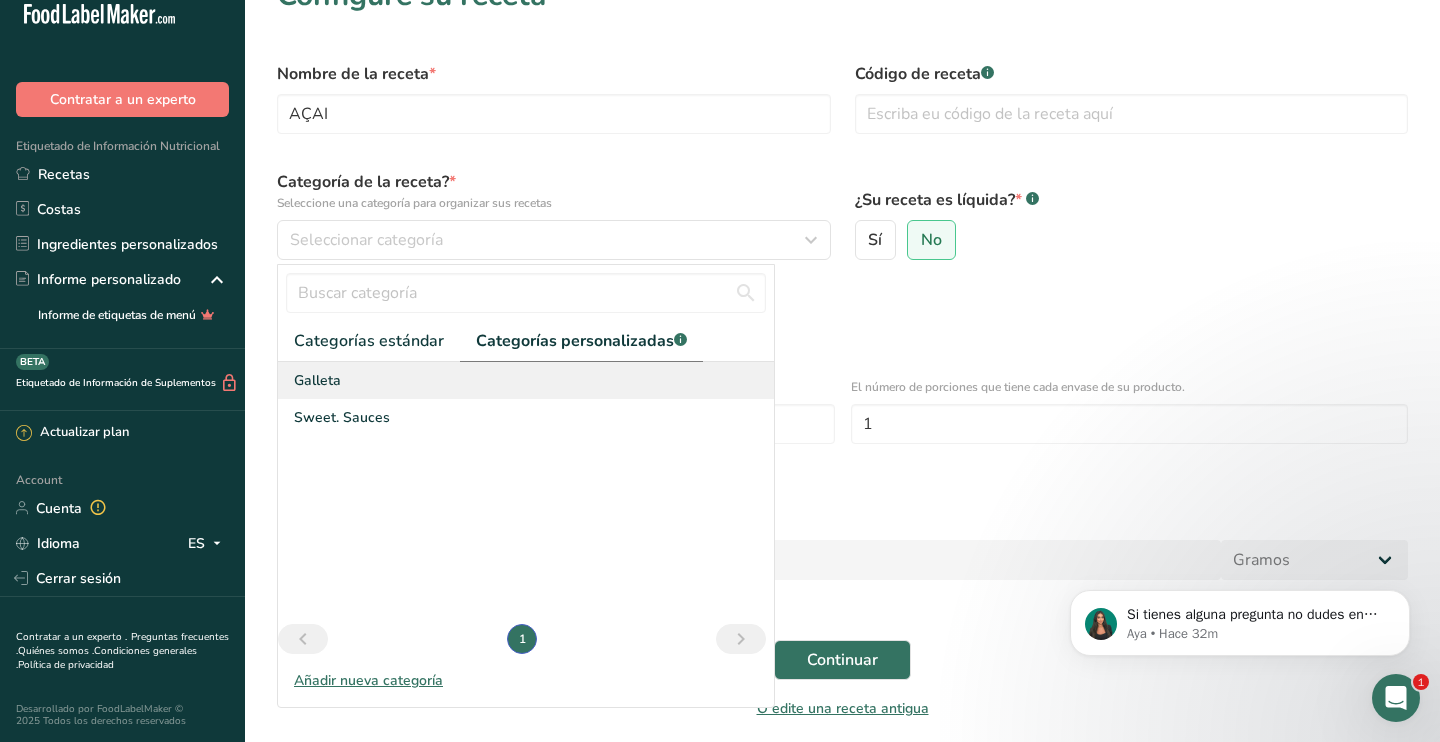 click on "Galleta" at bounding box center (526, 380) 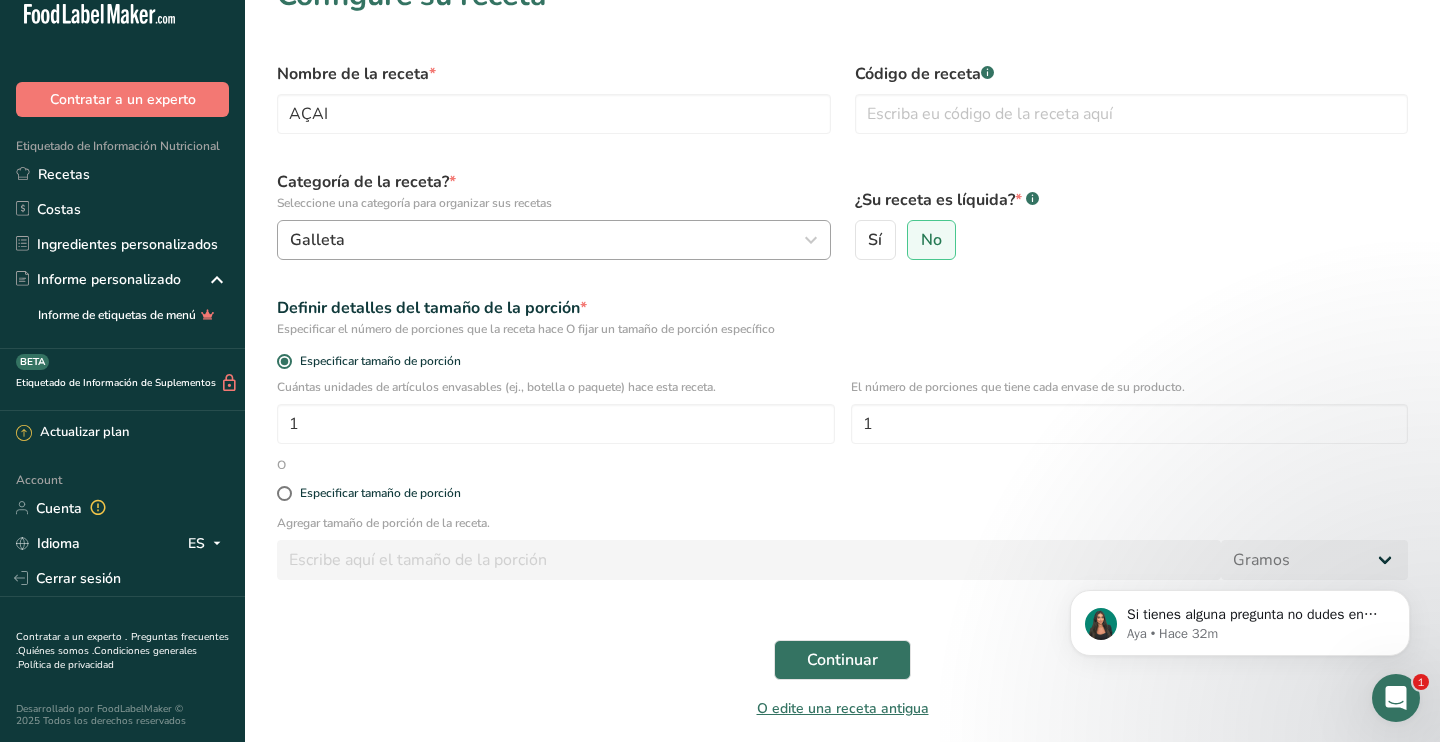 click on "Galleta" at bounding box center [548, 240] 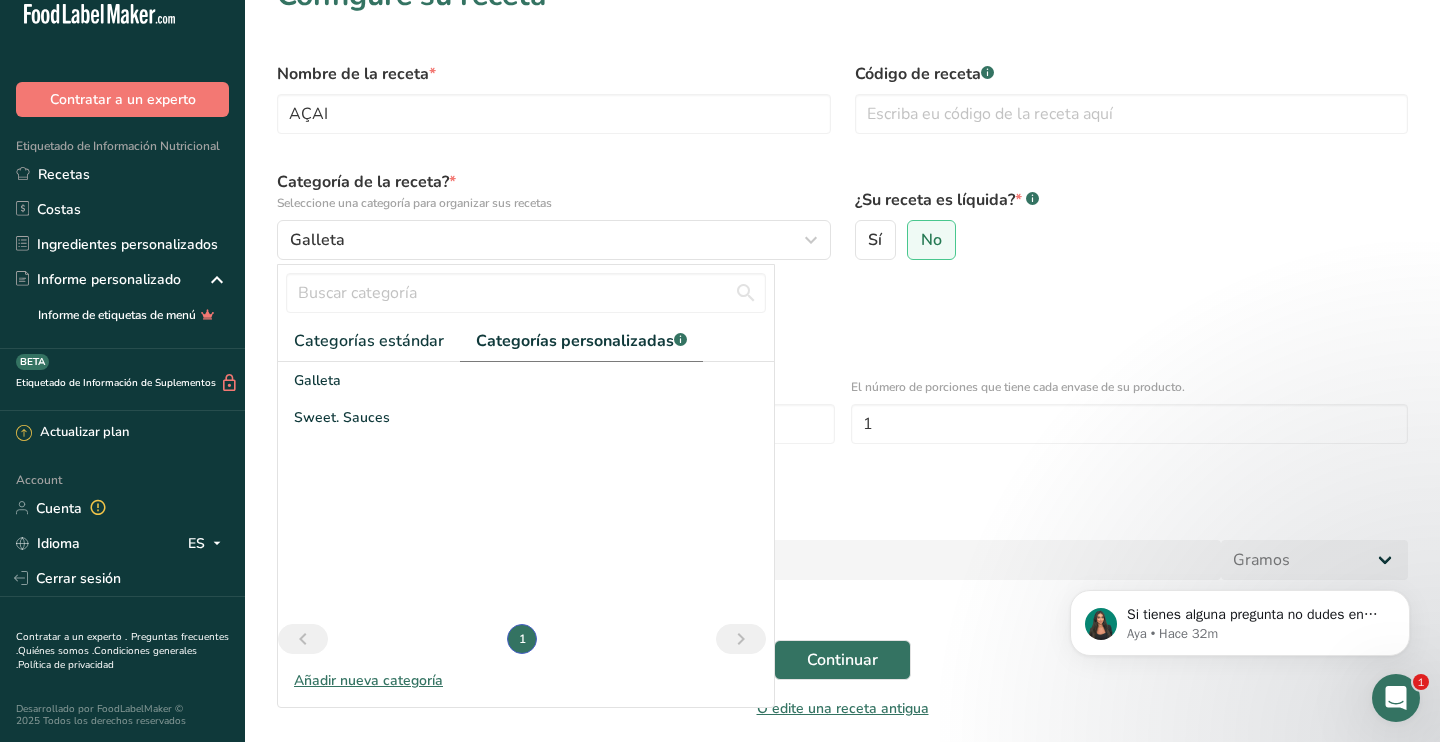 click at bounding box center (303, 639) 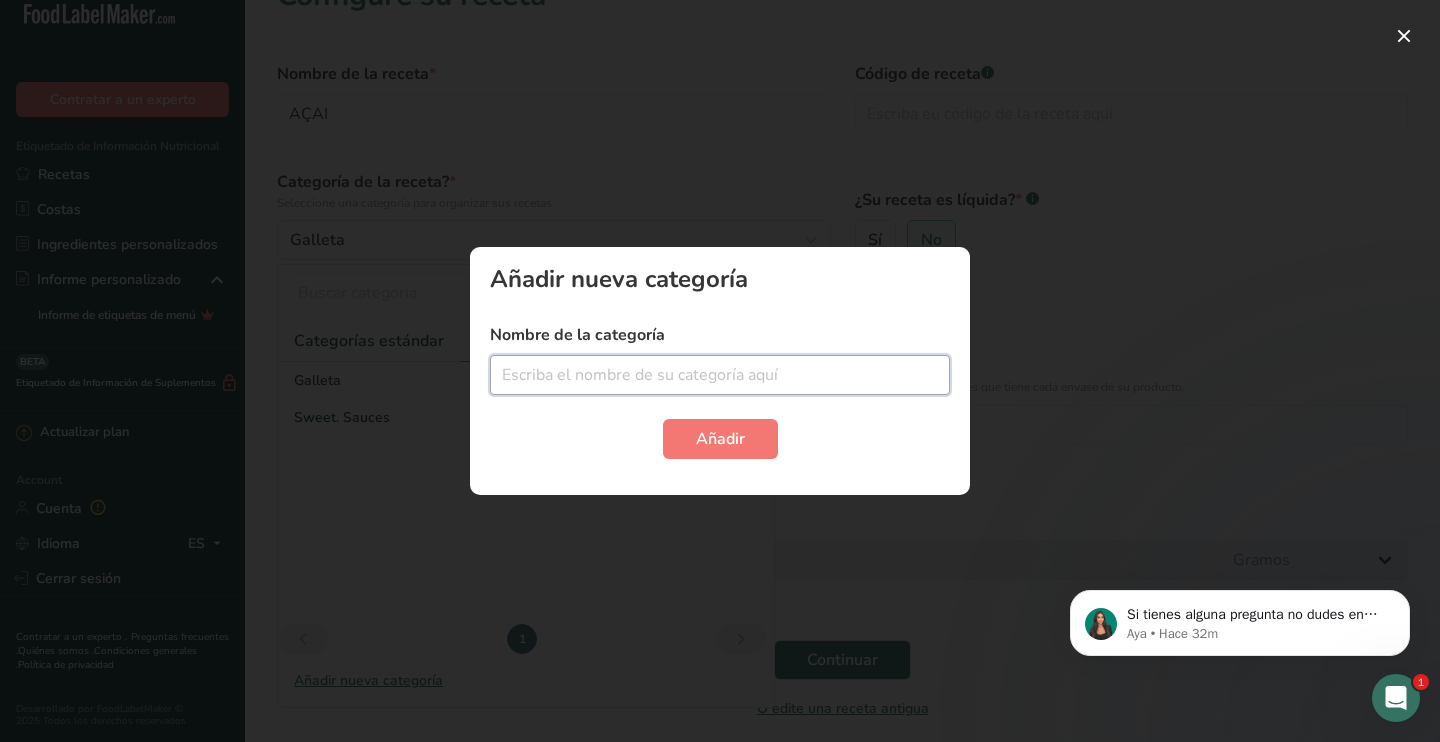 click at bounding box center (720, 375) 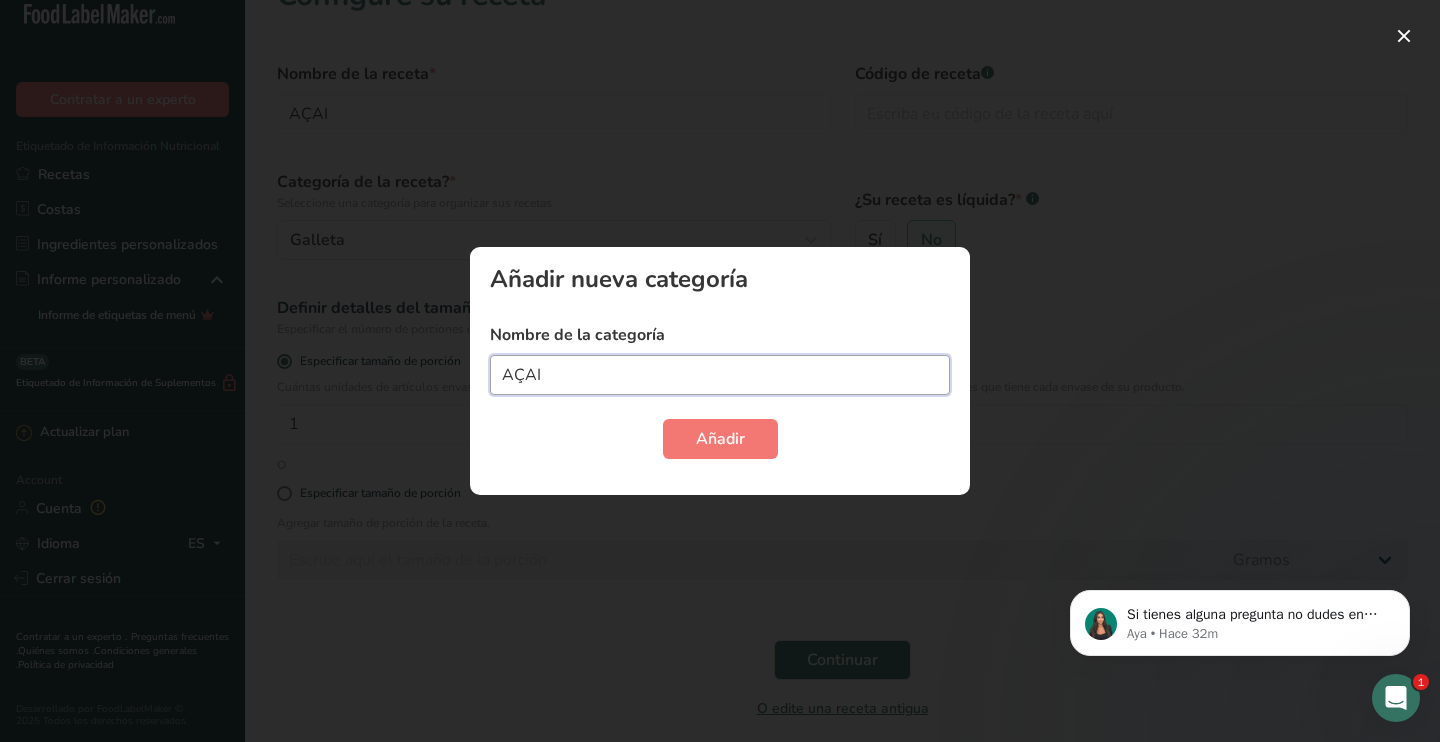 type on "AÇAI" 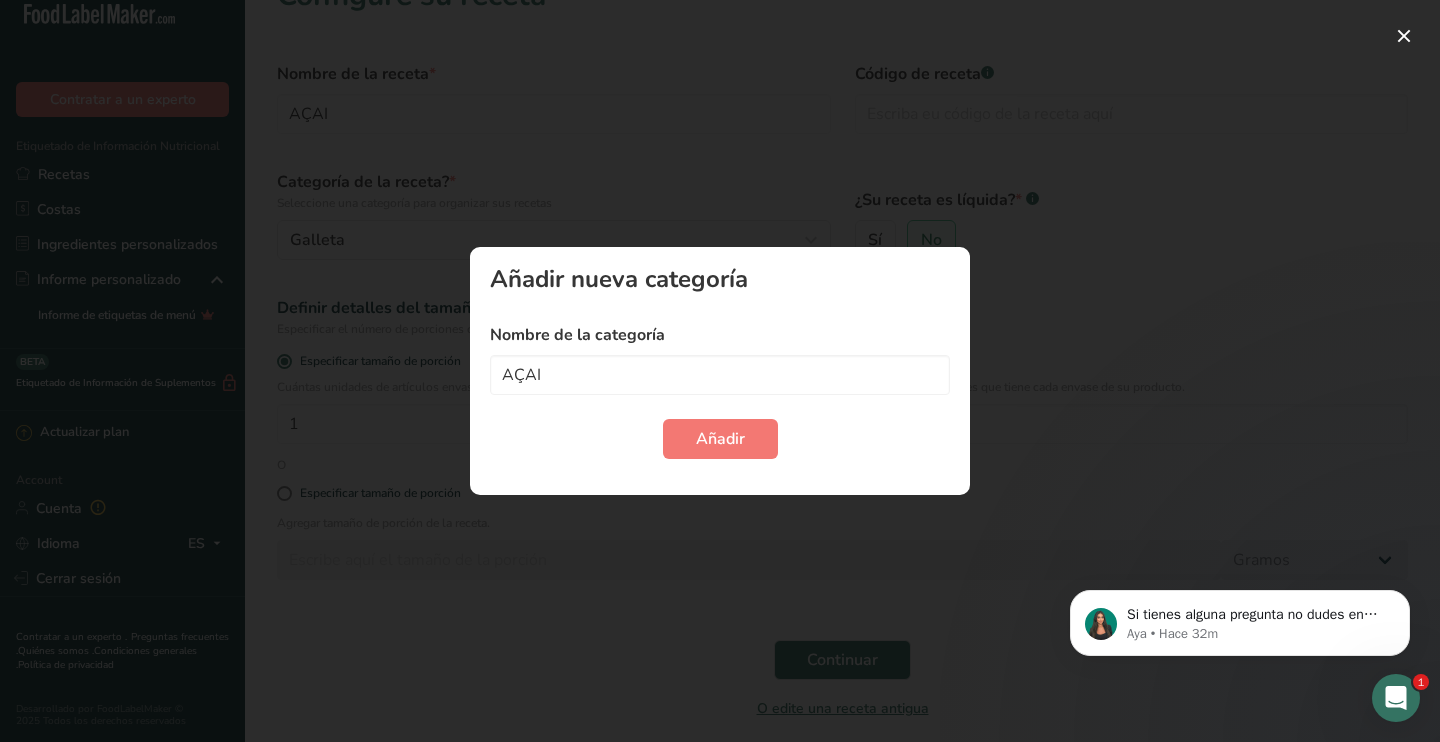 click on "Nombre de la categoría AÇAI
Añadir" at bounding box center (720, 391) 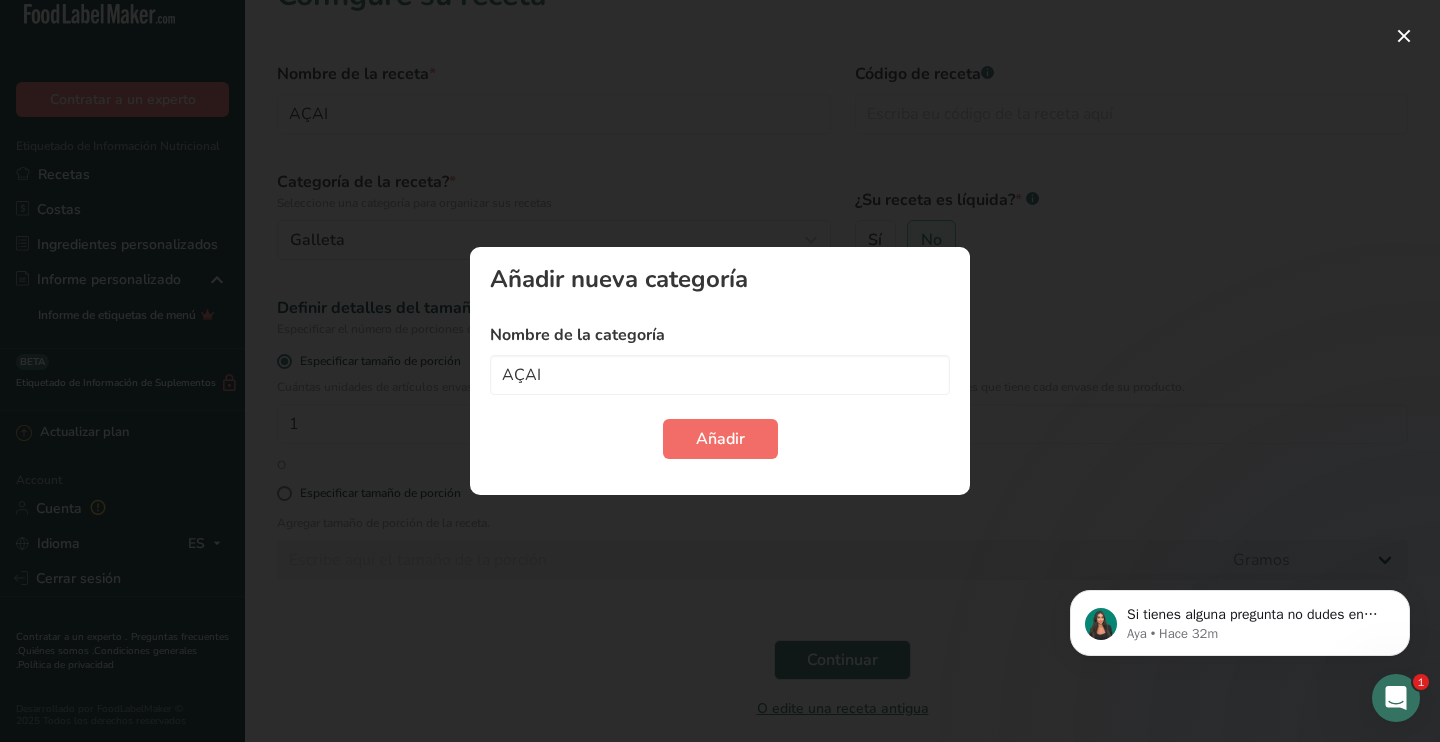 click on "Añadir" at bounding box center (720, 439) 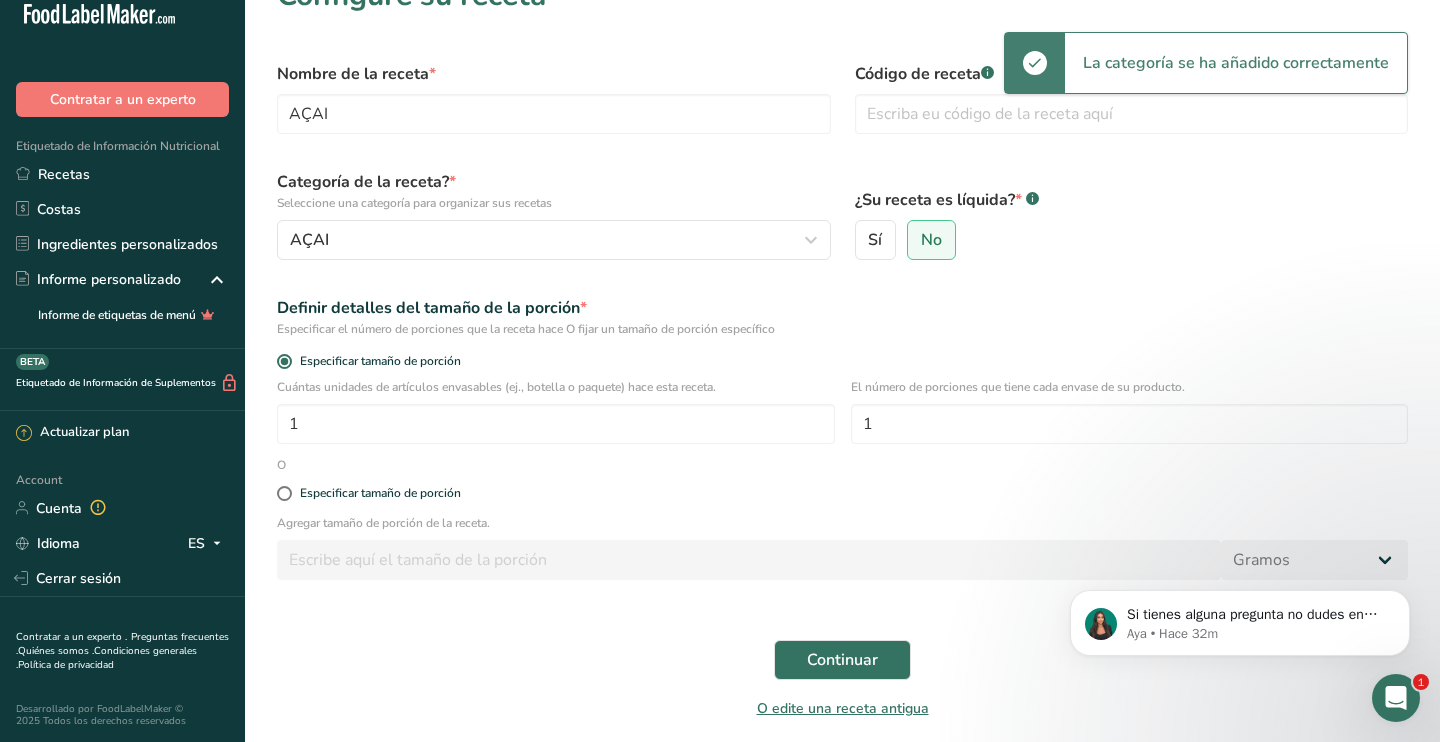 click on "Sí   No" at bounding box center [1132, 240] 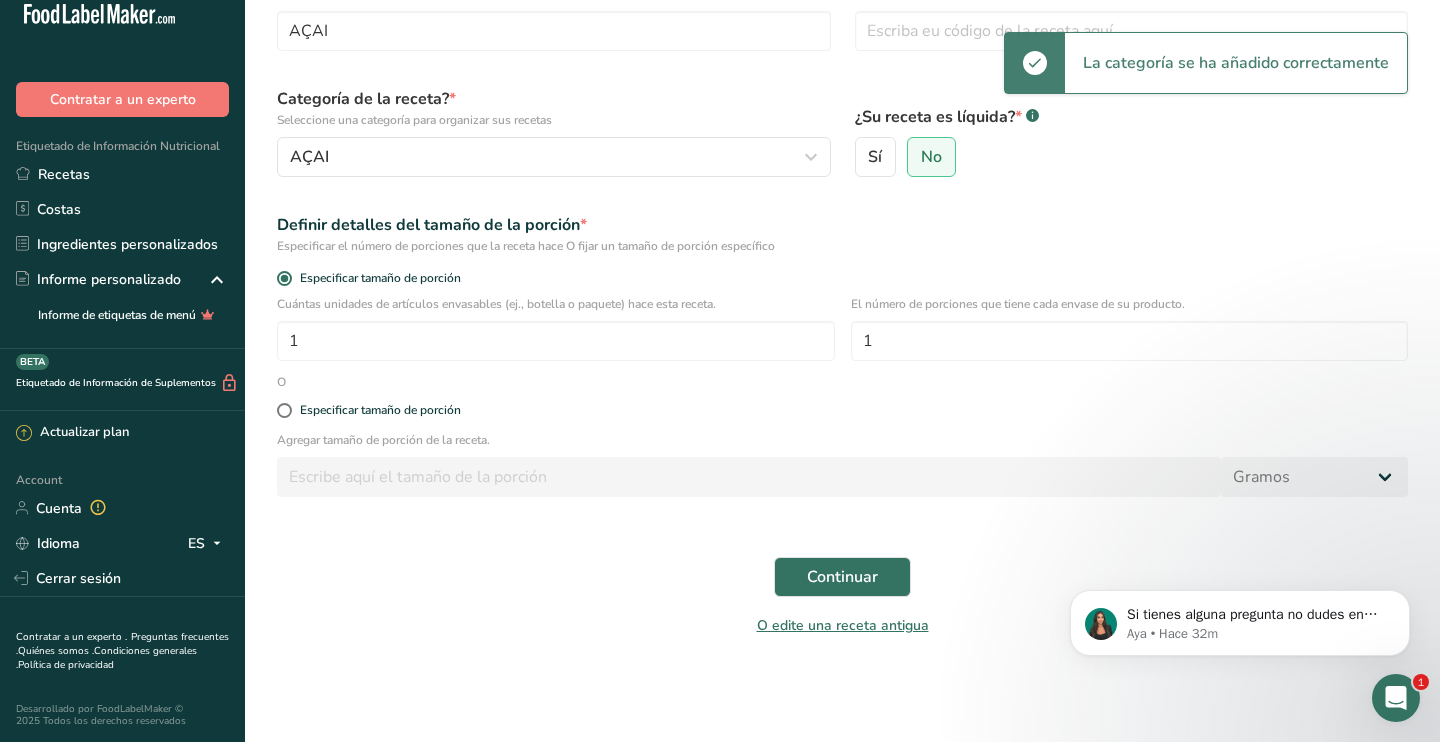 scroll, scrollTop: 137, scrollLeft: 0, axis: vertical 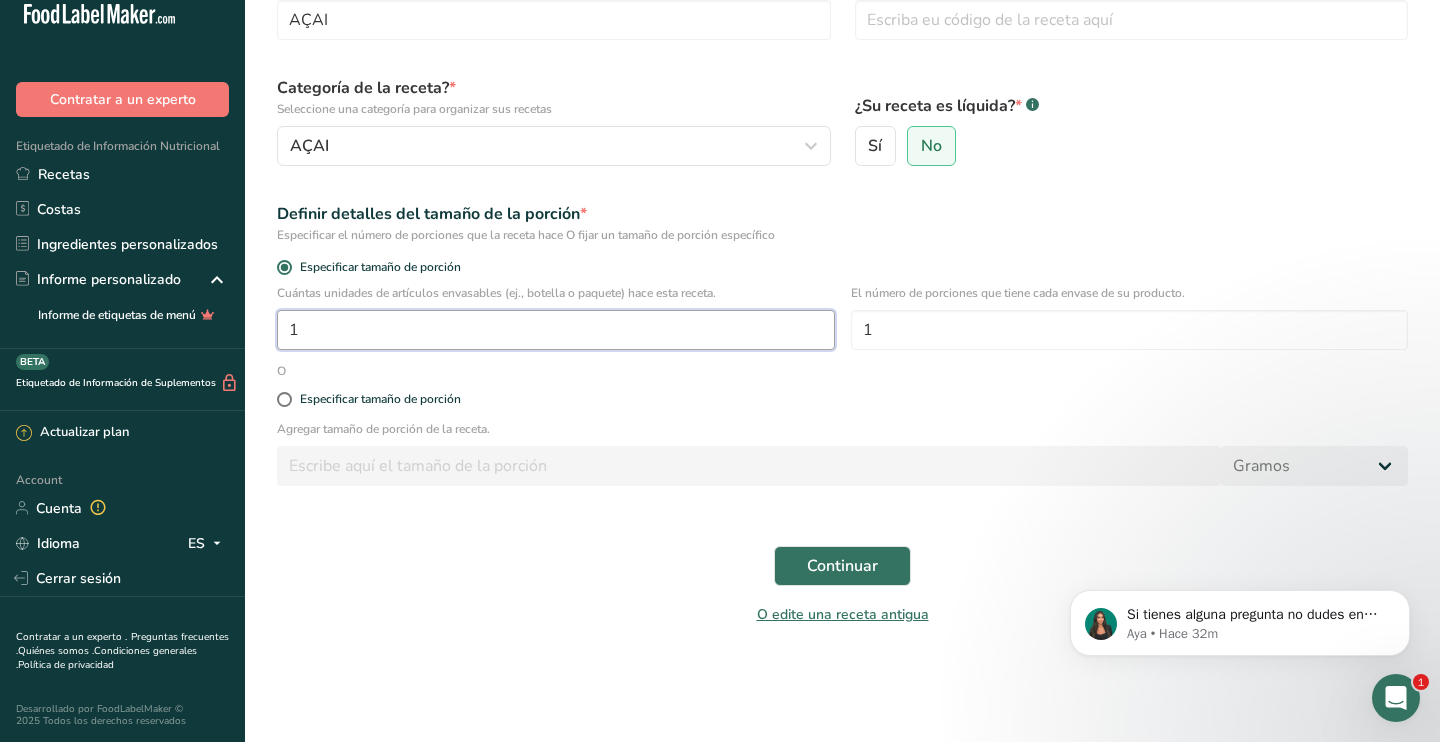 click on "1" at bounding box center [556, 330] 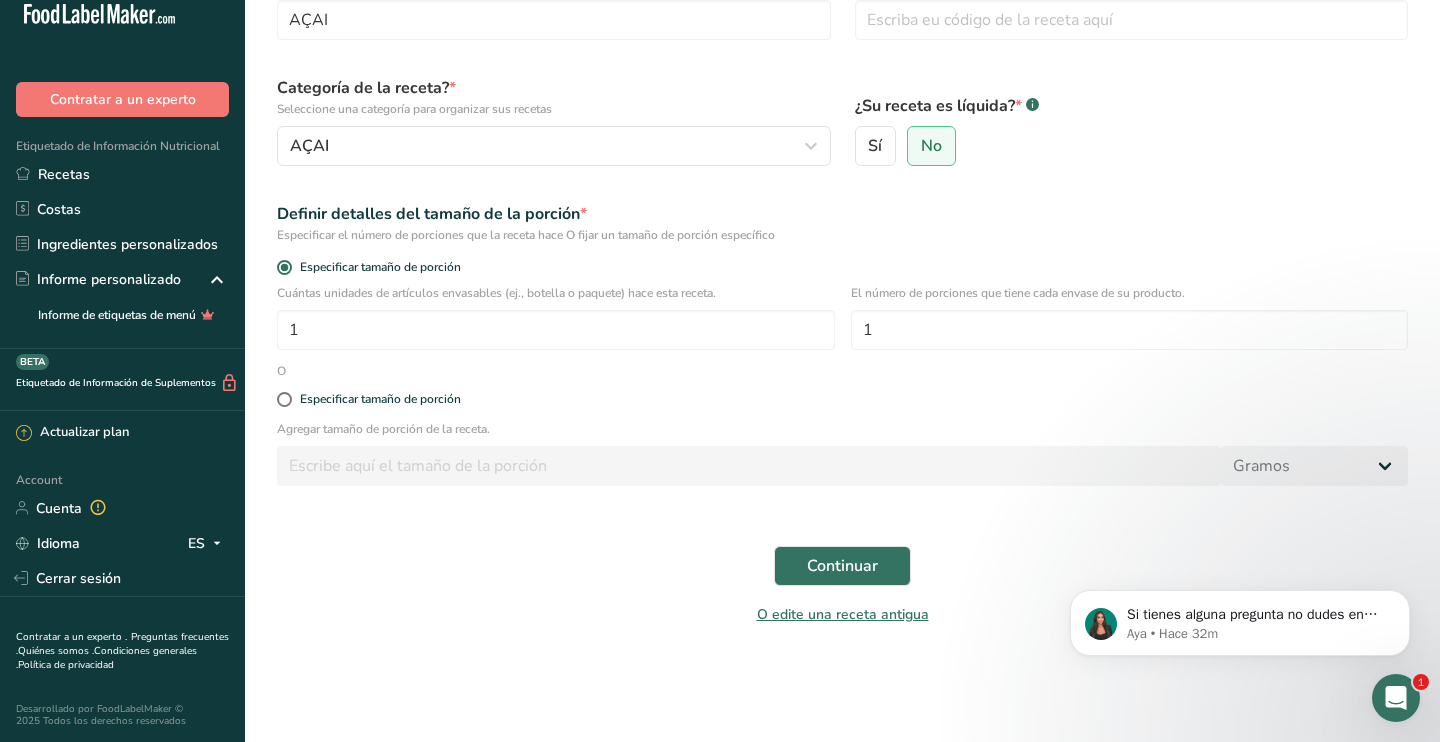 click on "¿Su receta es líquida? *   .a-a{fill:#347362;}.b-a{fill:#fff;}           Sí   No" at bounding box center [1132, 121] 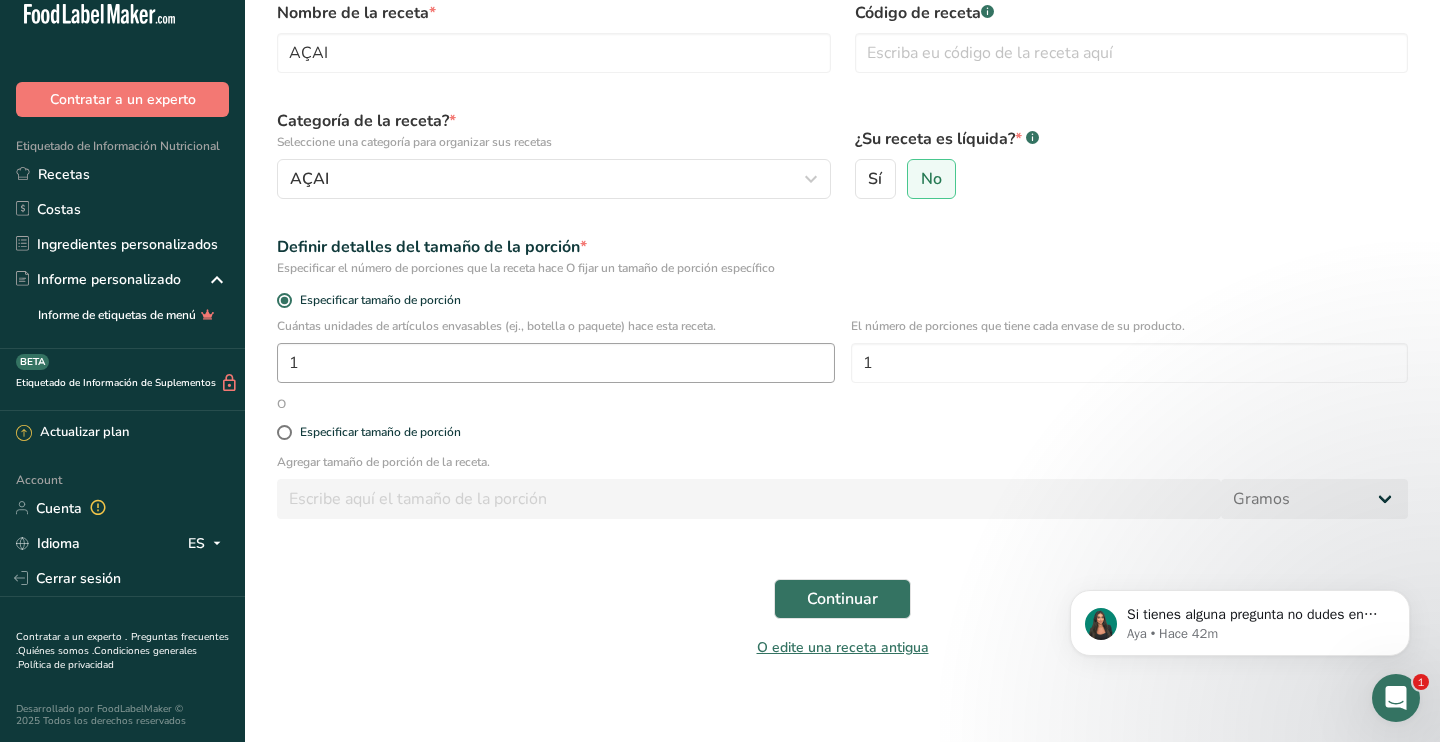scroll, scrollTop: 93, scrollLeft: 0, axis: vertical 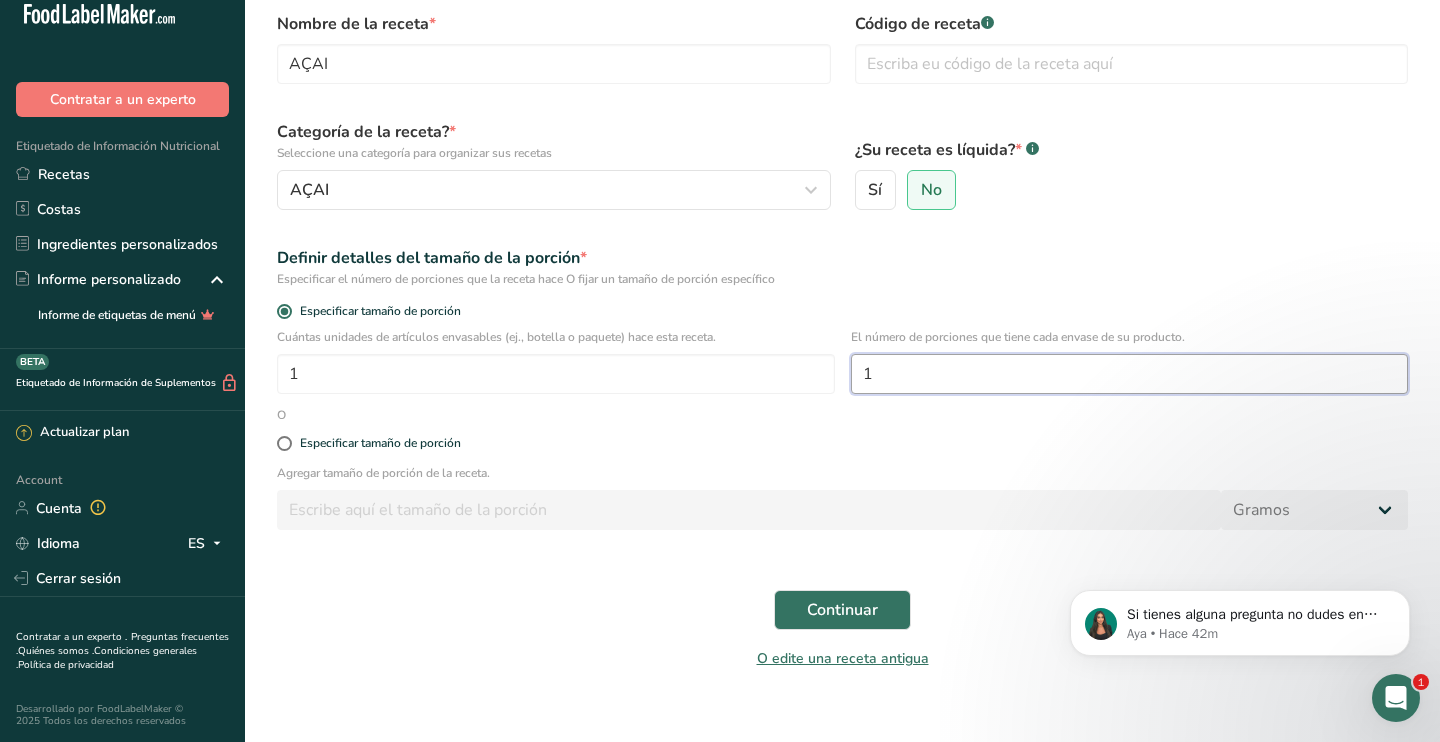 click on "1" at bounding box center (1130, 374) 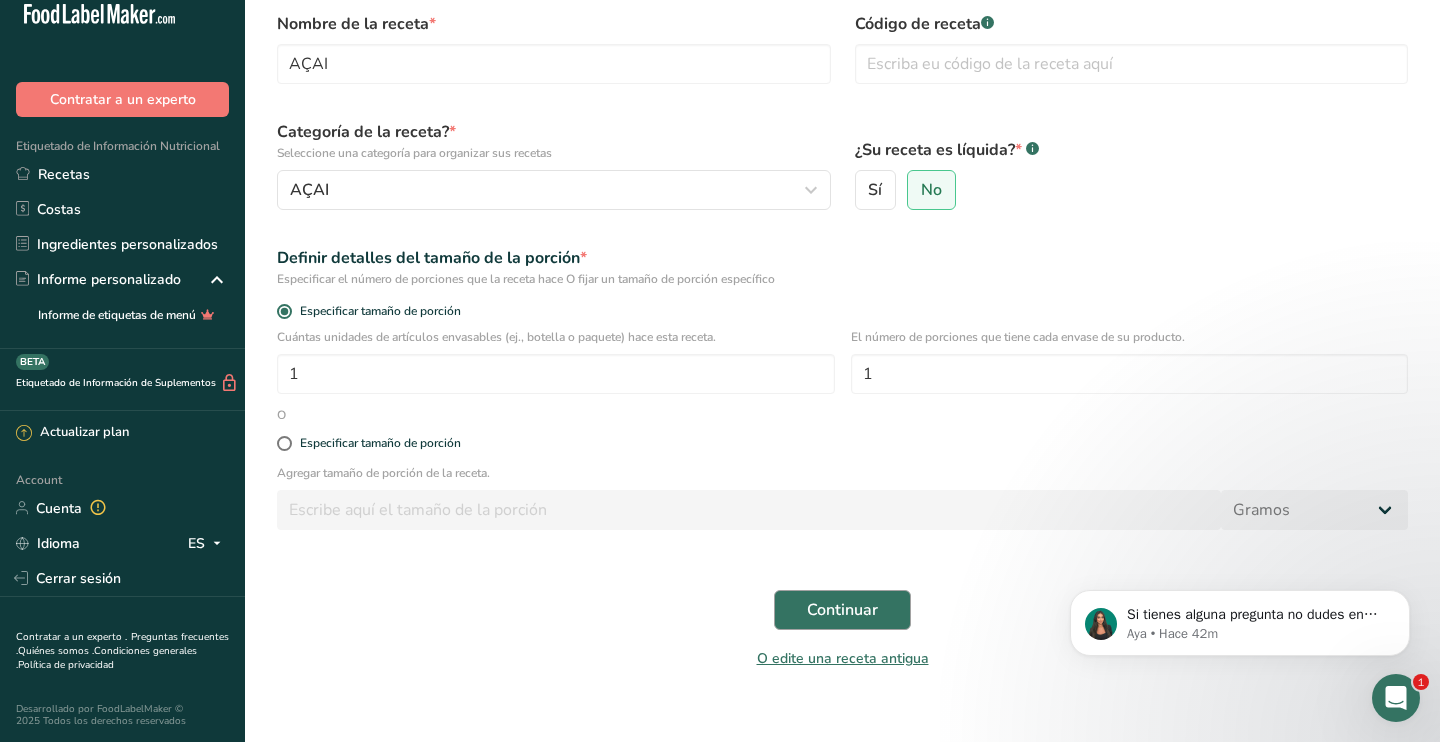click on "Continuar" at bounding box center [842, 610] 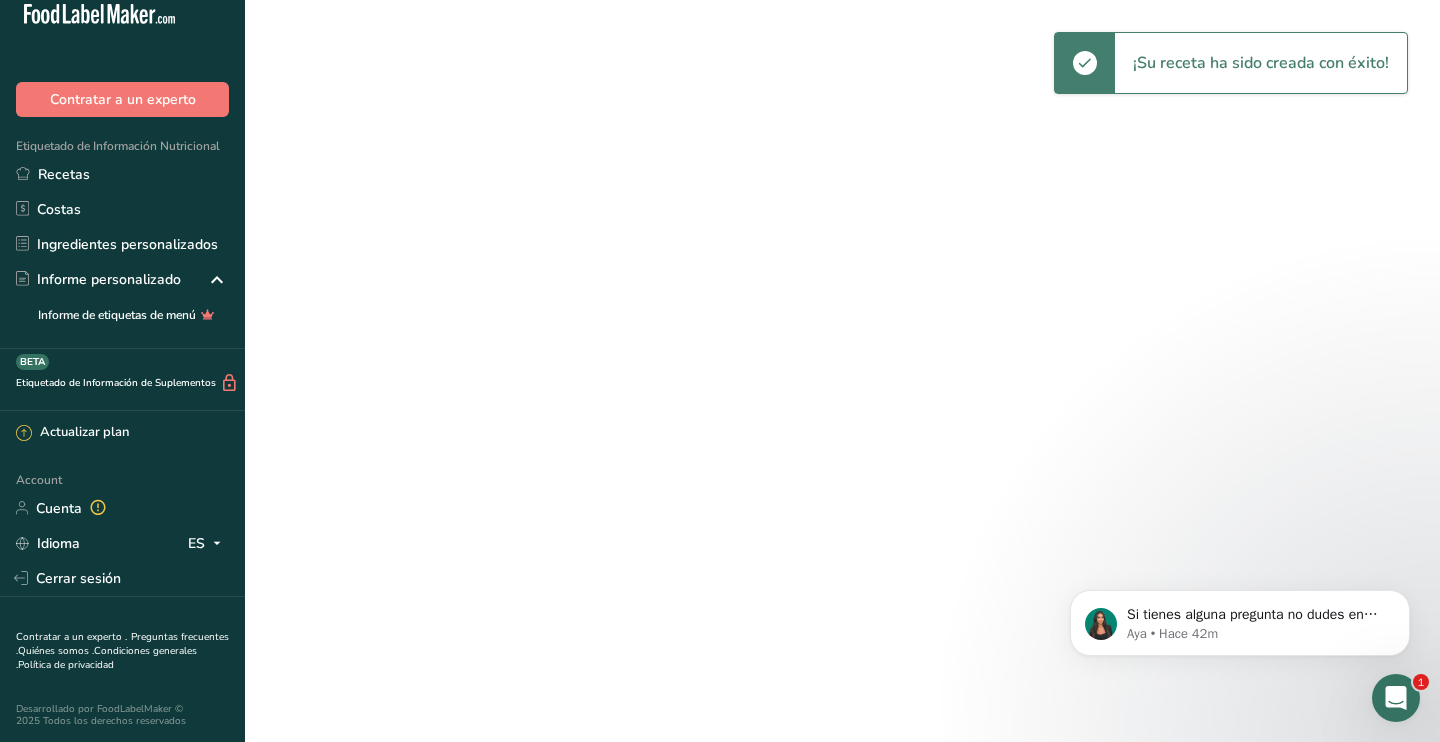 scroll, scrollTop: 0, scrollLeft: 0, axis: both 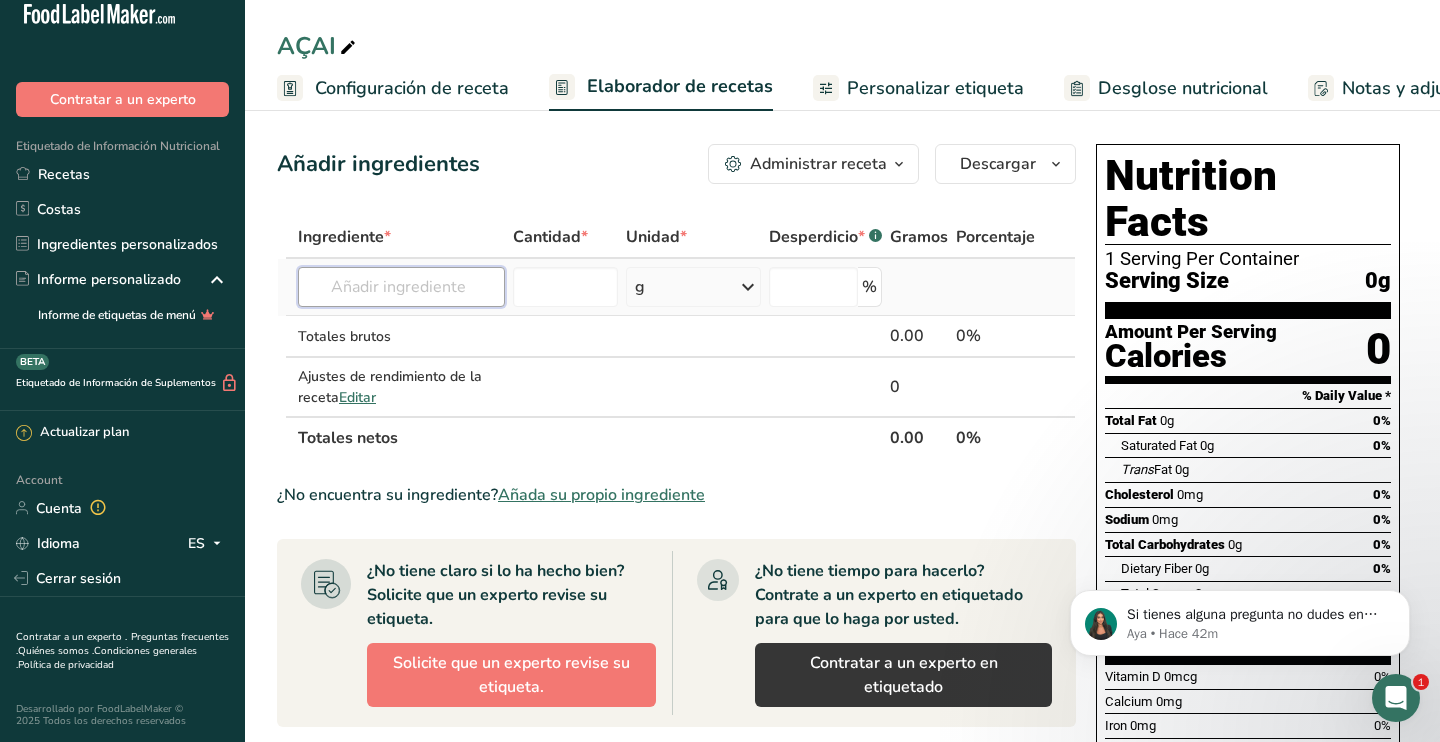 click at bounding box center [401, 287] 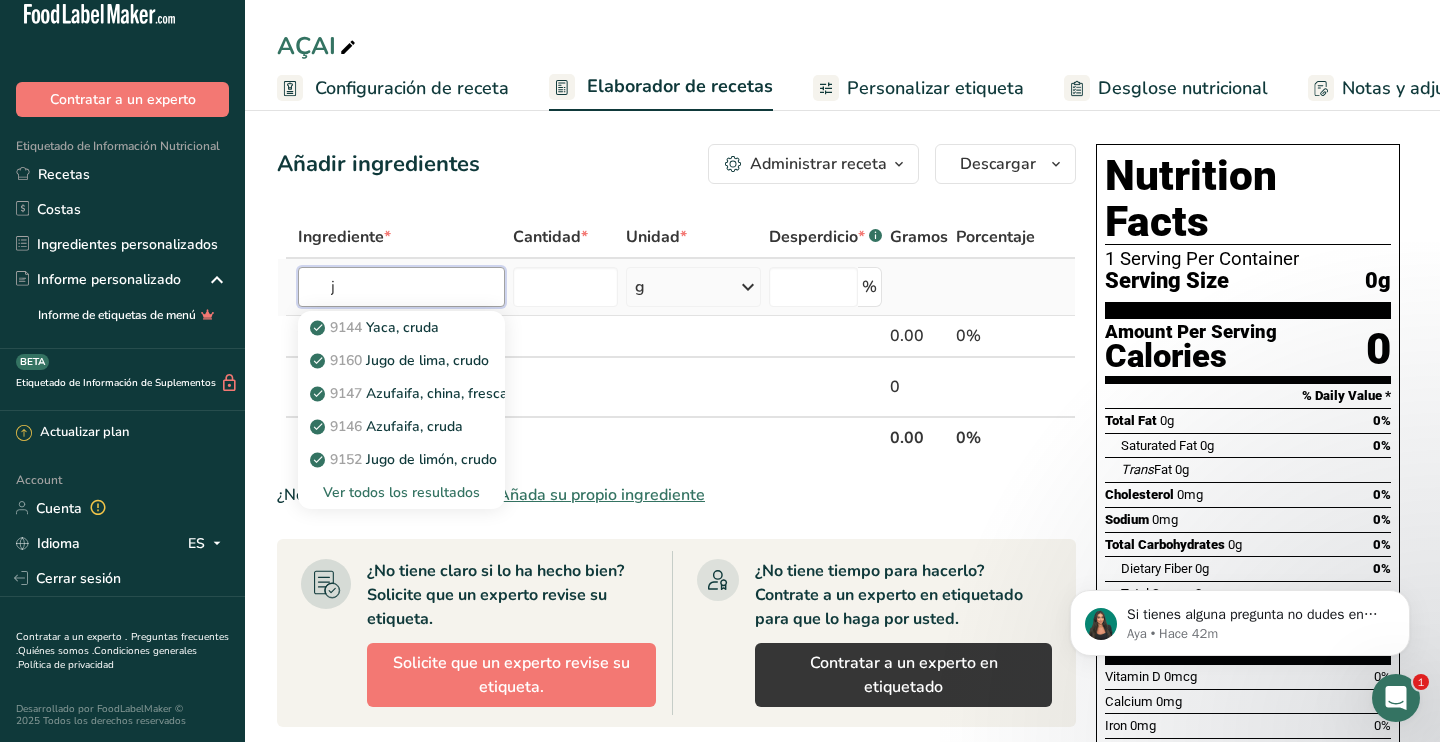 type on "j" 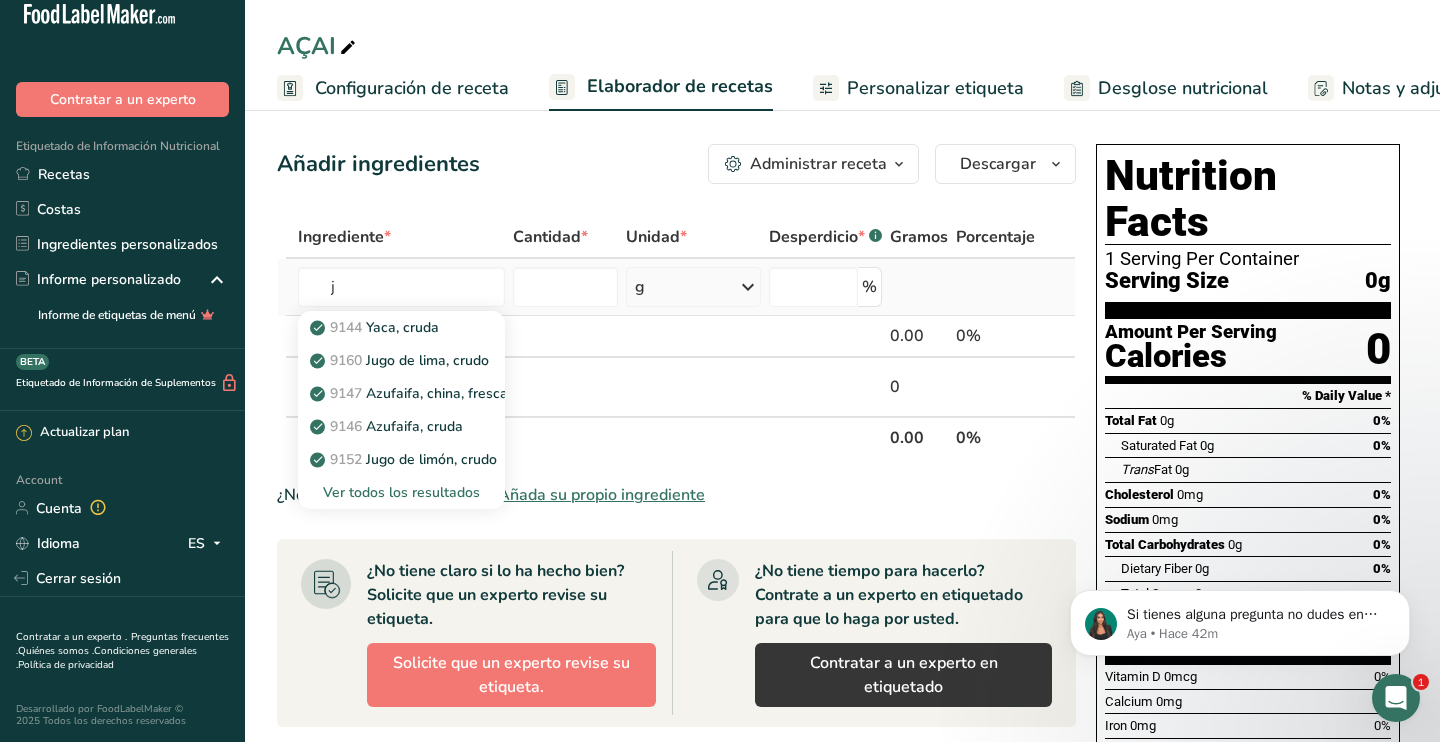 type 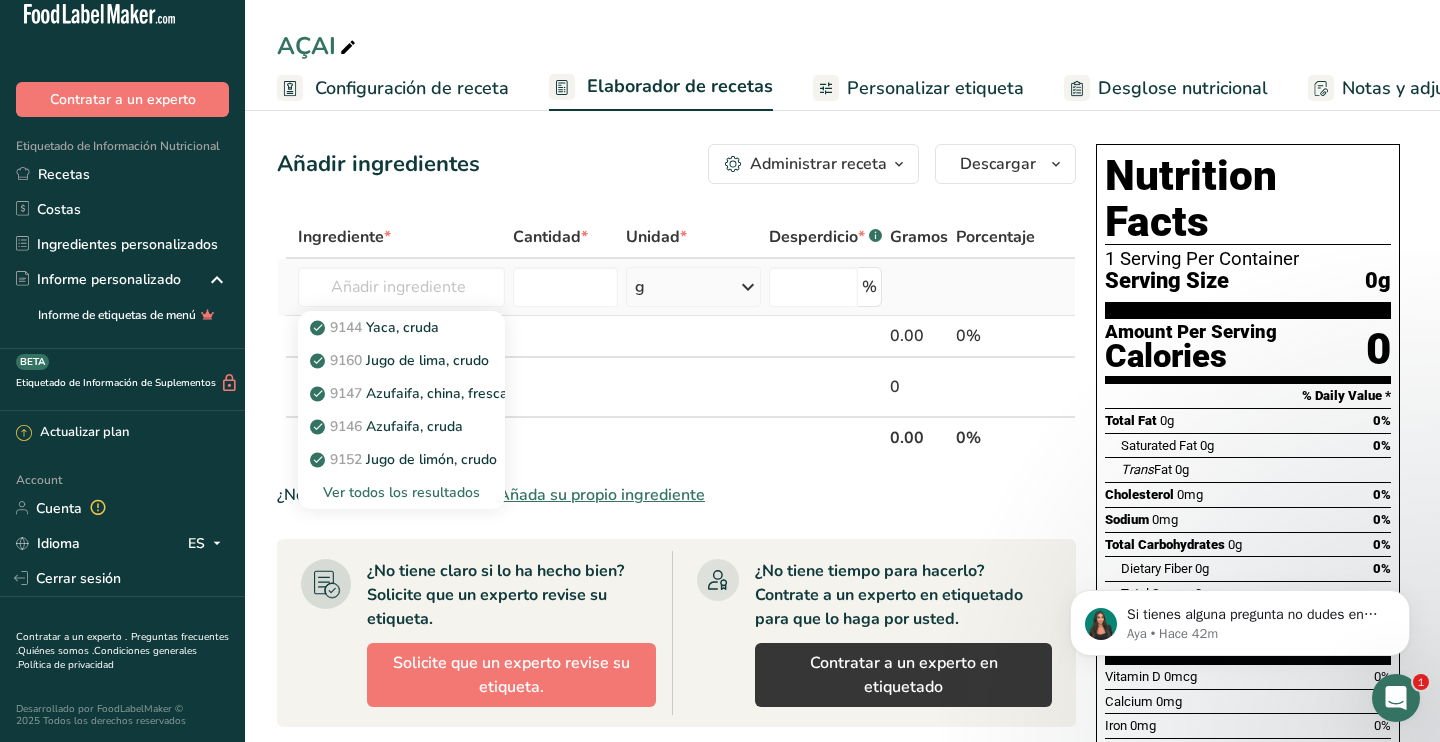 click on "Ver todos los resultados" at bounding box center (401, 492) 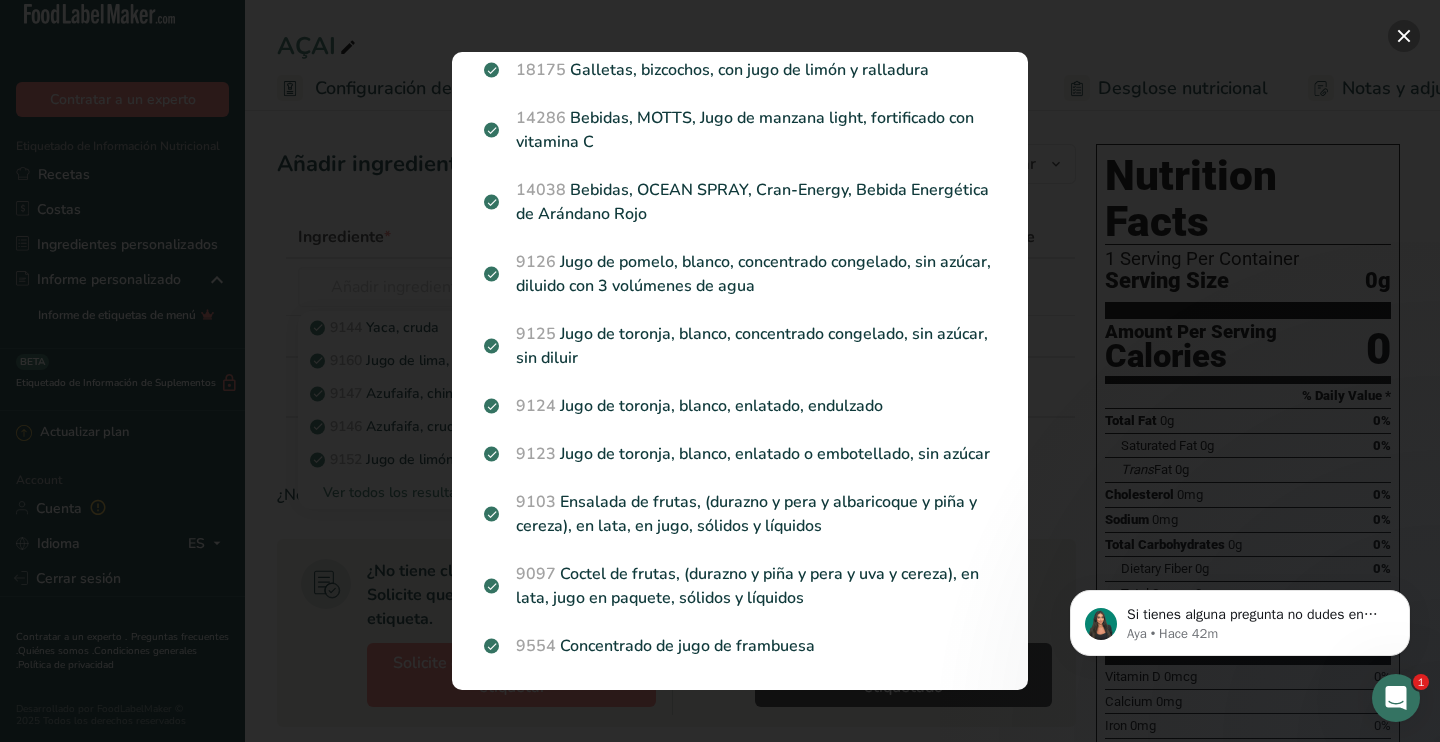 scroll, scrollTop: 2586, scrollLeft: 0, axis: vertical 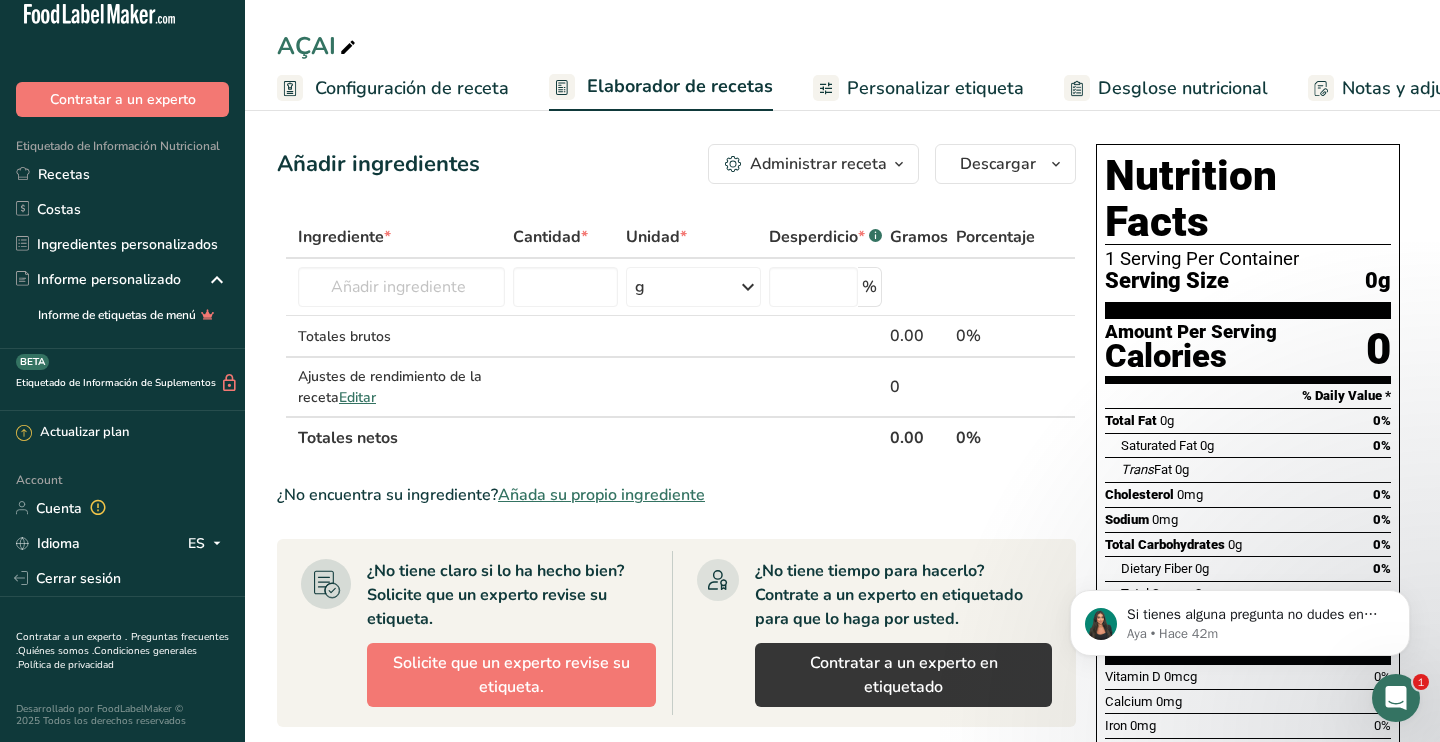 click on "Añada su propio ingrediente" at bounding box center [601, 495] 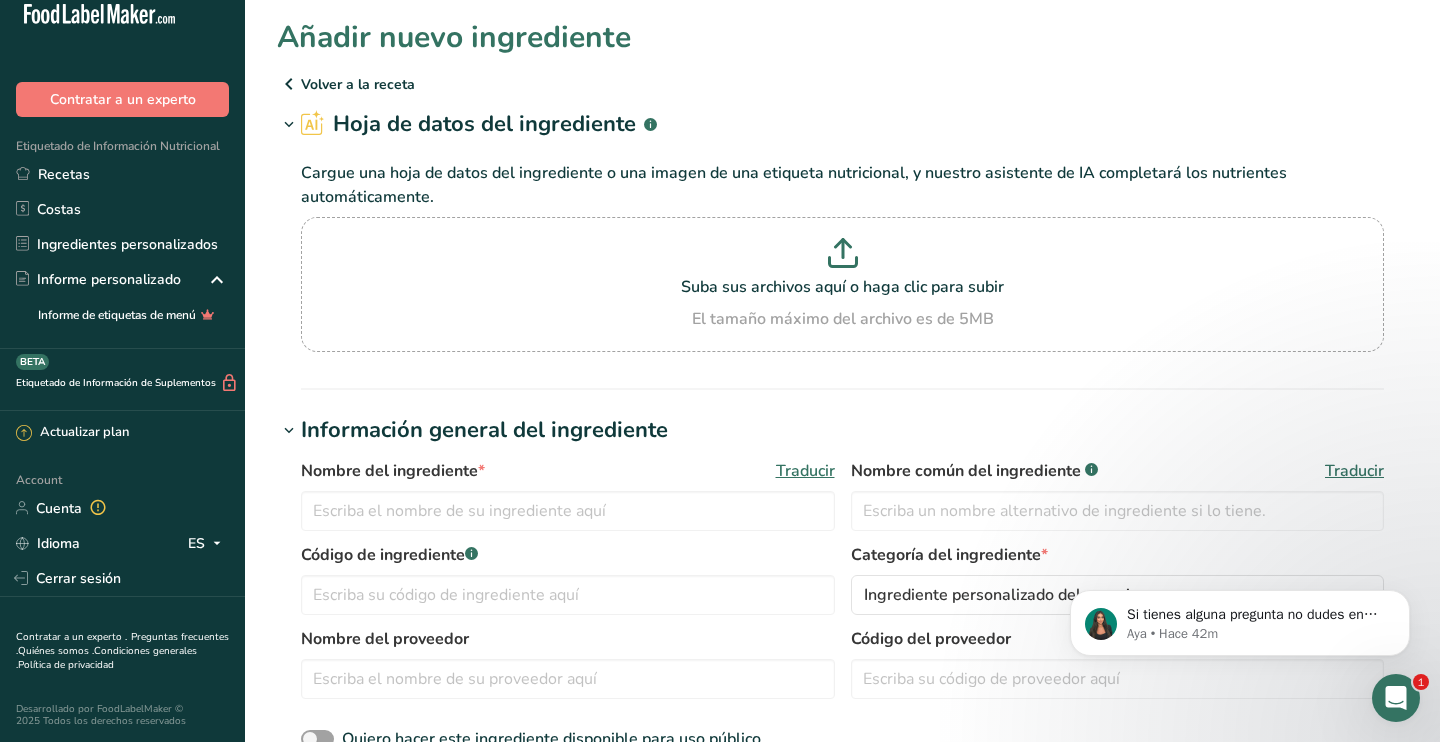 scroll, scrollTop: 99, scrollLeft: 0, axis: vertical 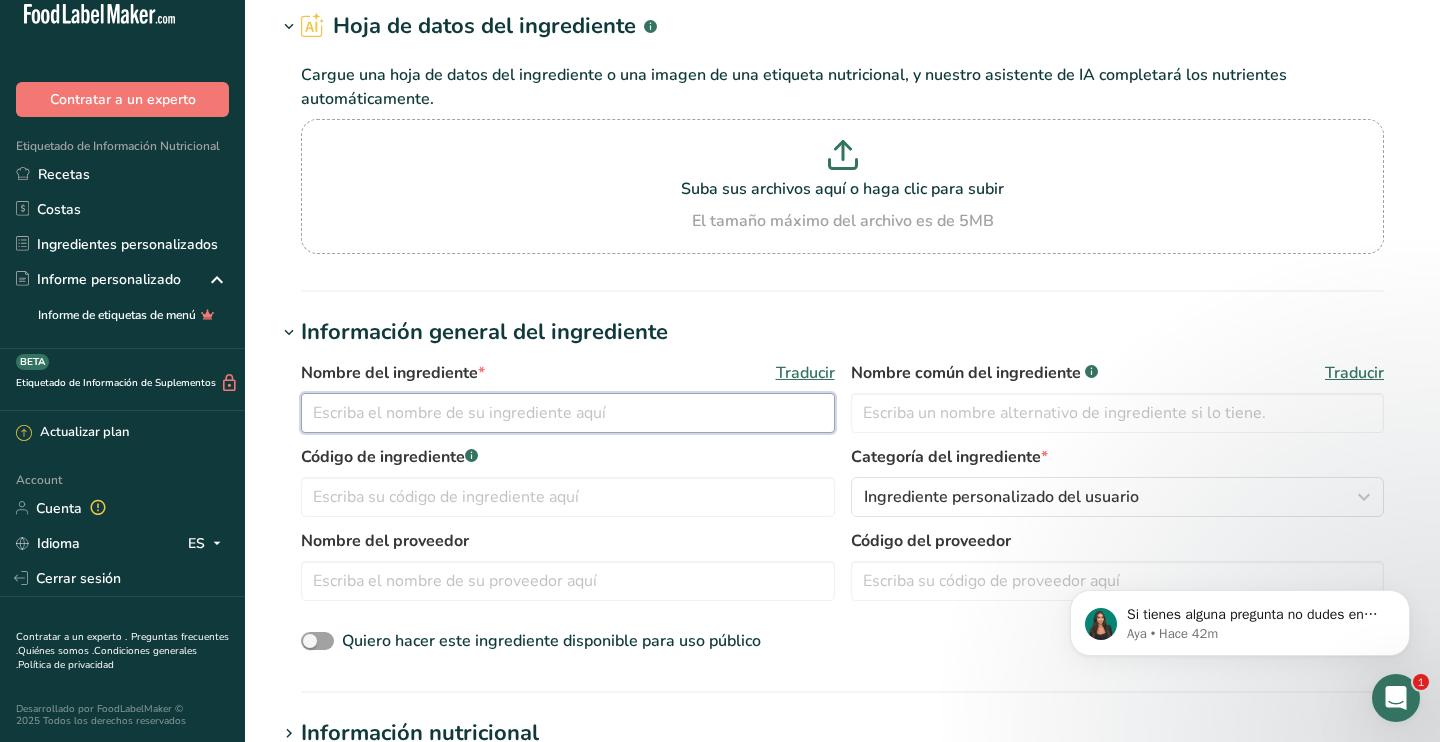 click at bounding box center [568, 413] 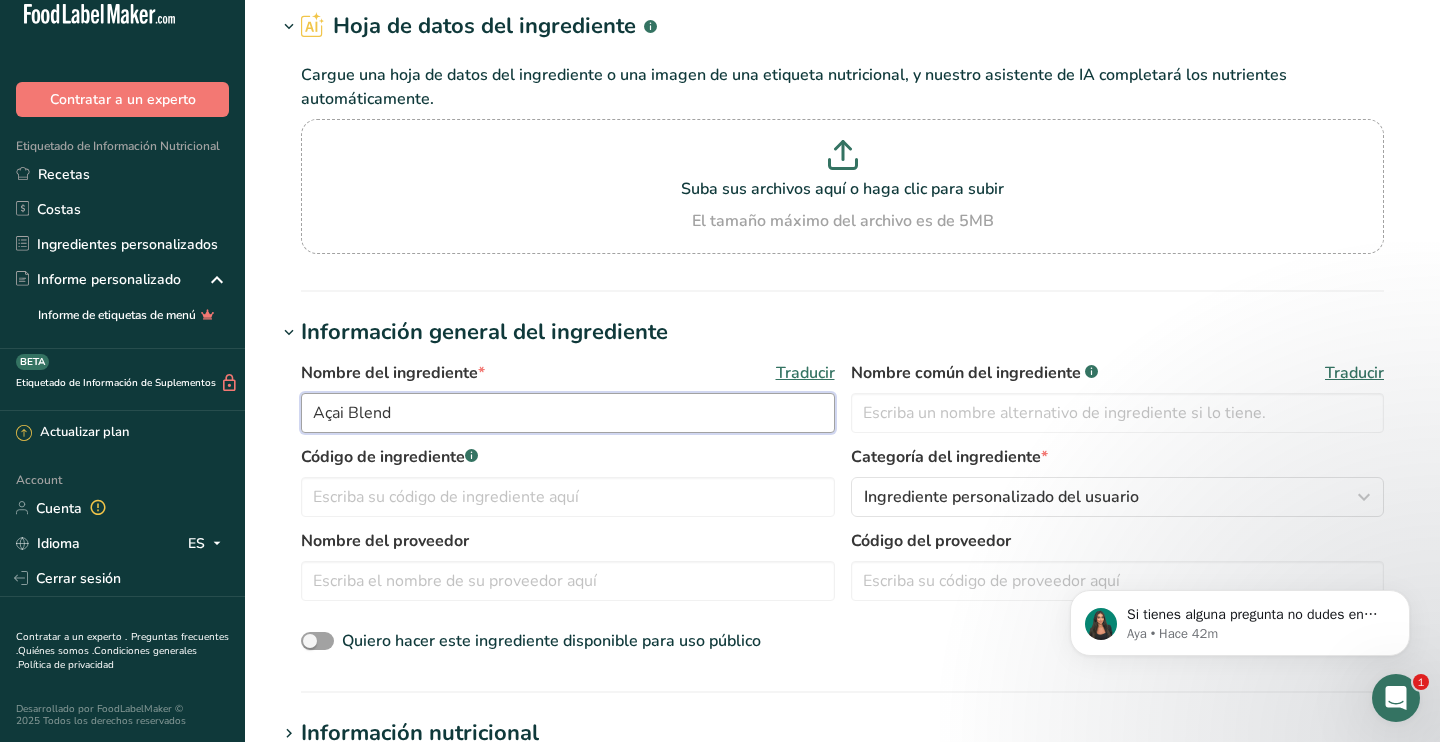 click on "Açai Blend" at bounding box center (568, 413) 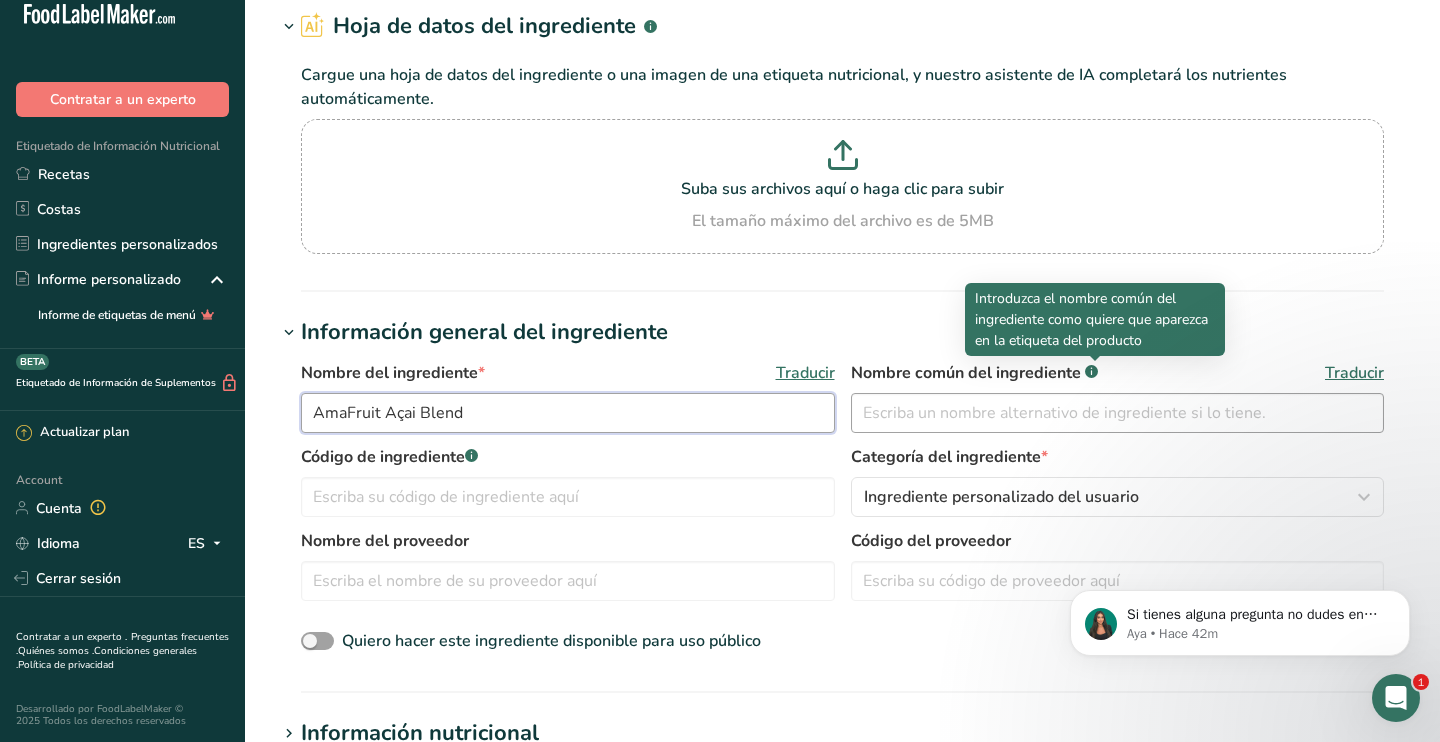type on "AmaFruit Açai Blend" 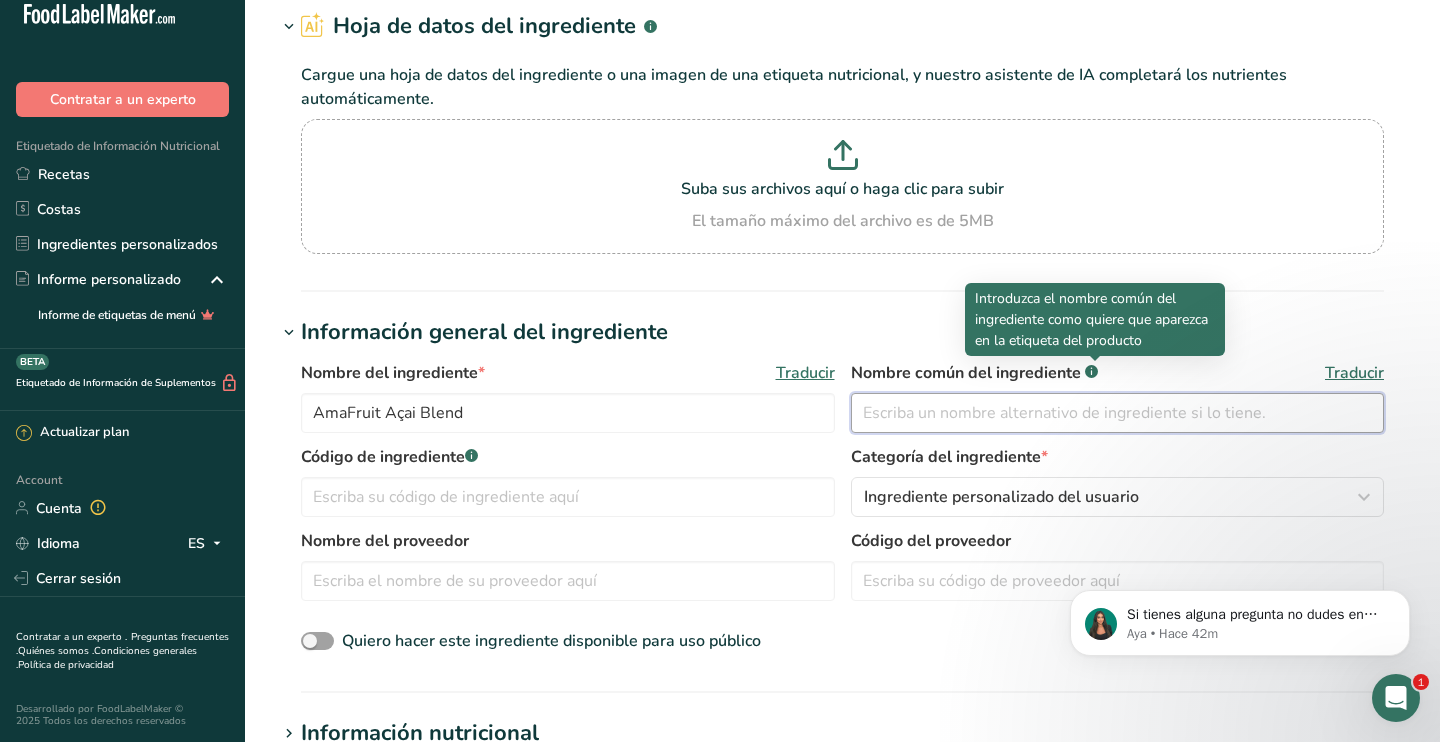 click at bounding box center (1118, 413) 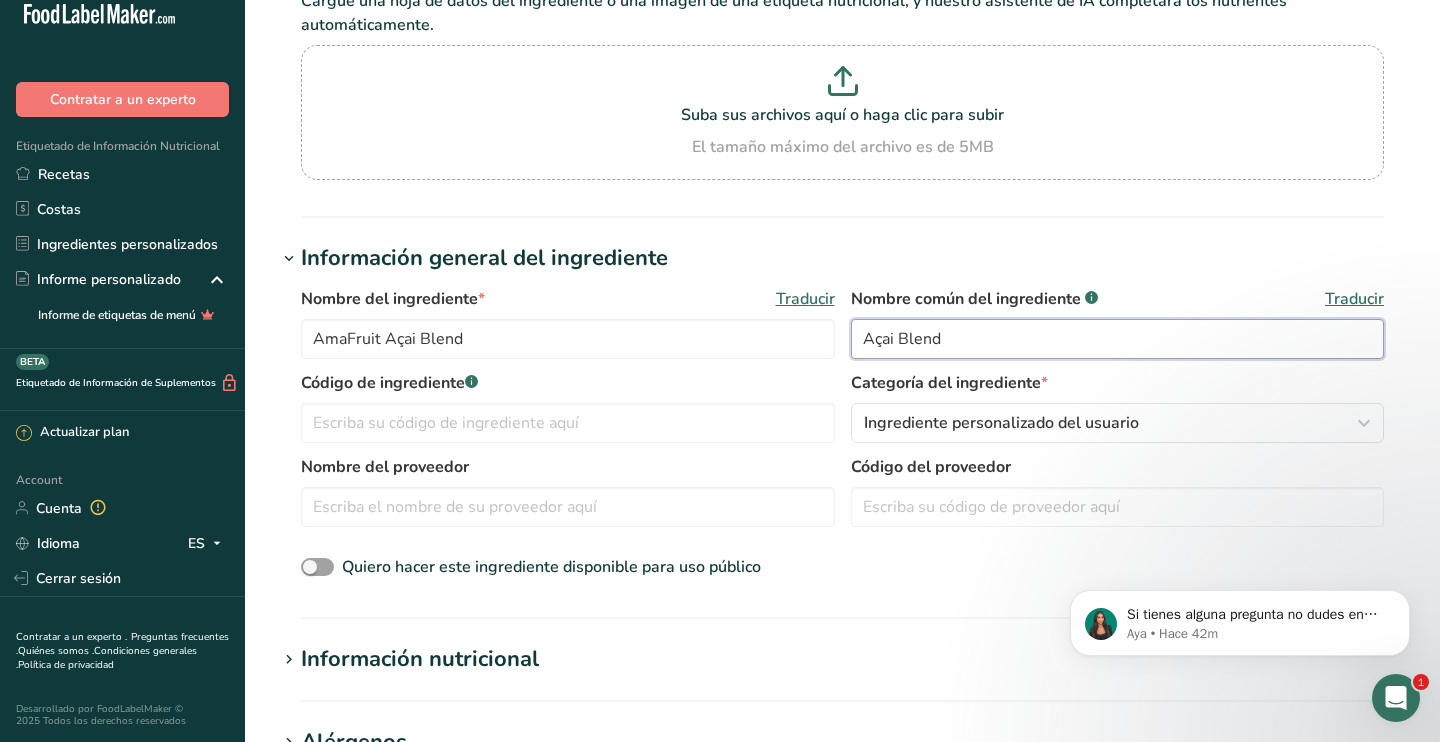 scroll, scrollTop: 204, scrollLeft: 0, axis: vertical 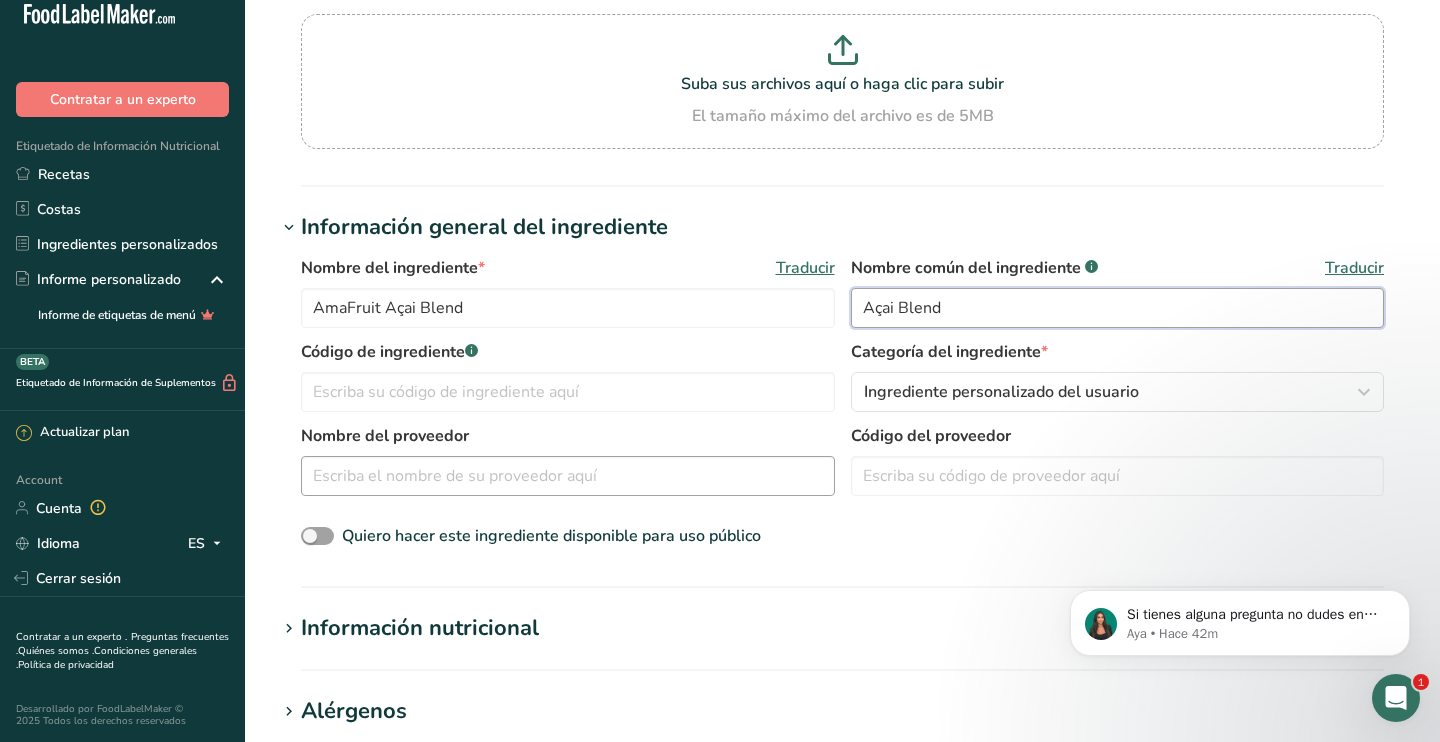 type on "Açai Blend" 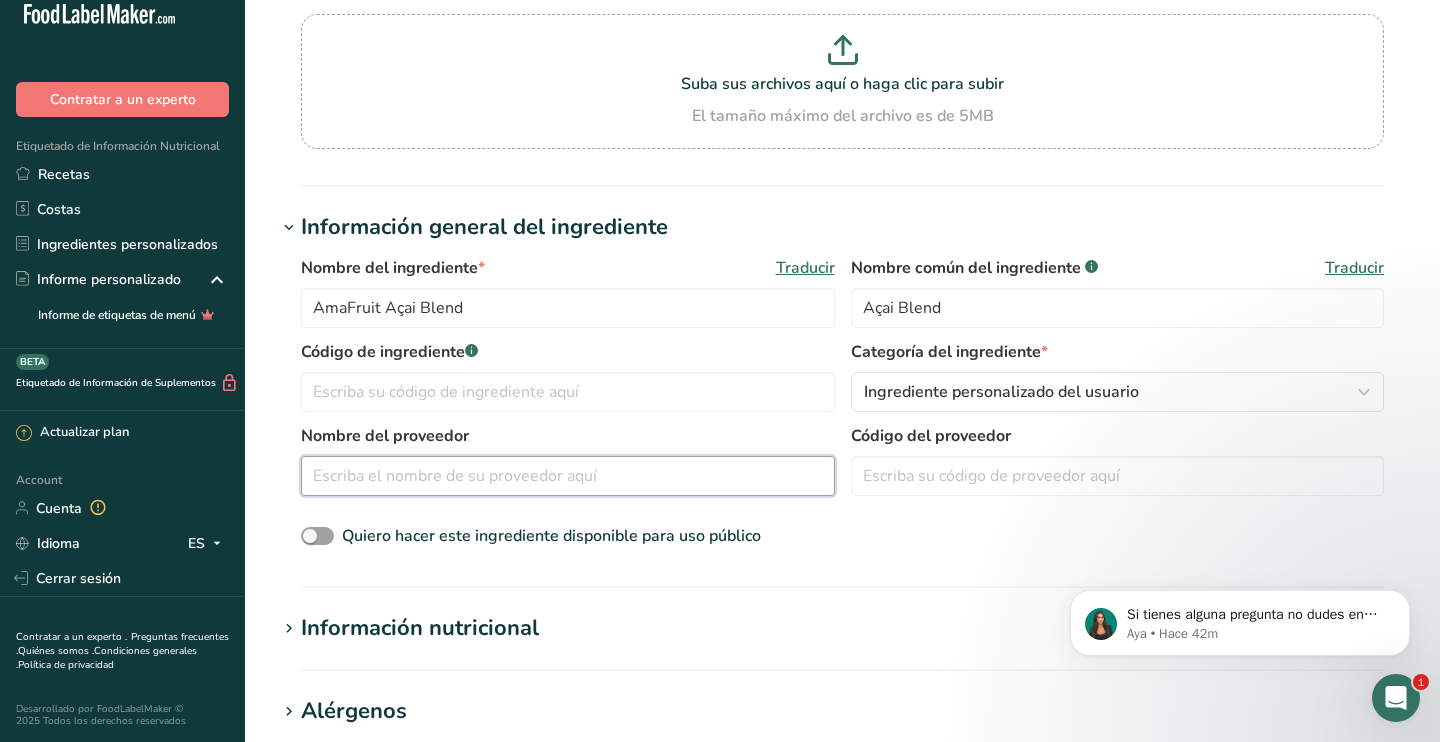 click at bounding box center (568, 476) 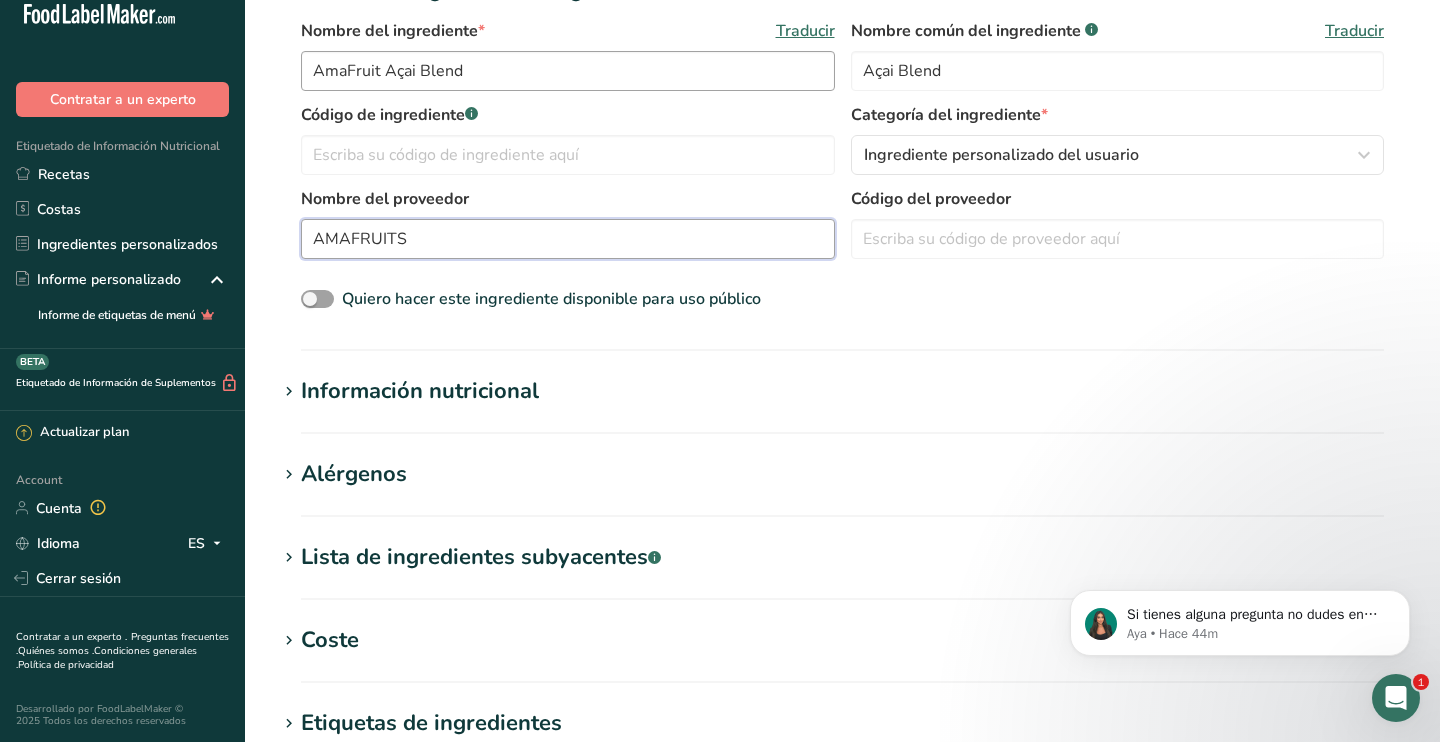 scroll, scrollTop: 452, scrollLeft: 0, axis: vertical 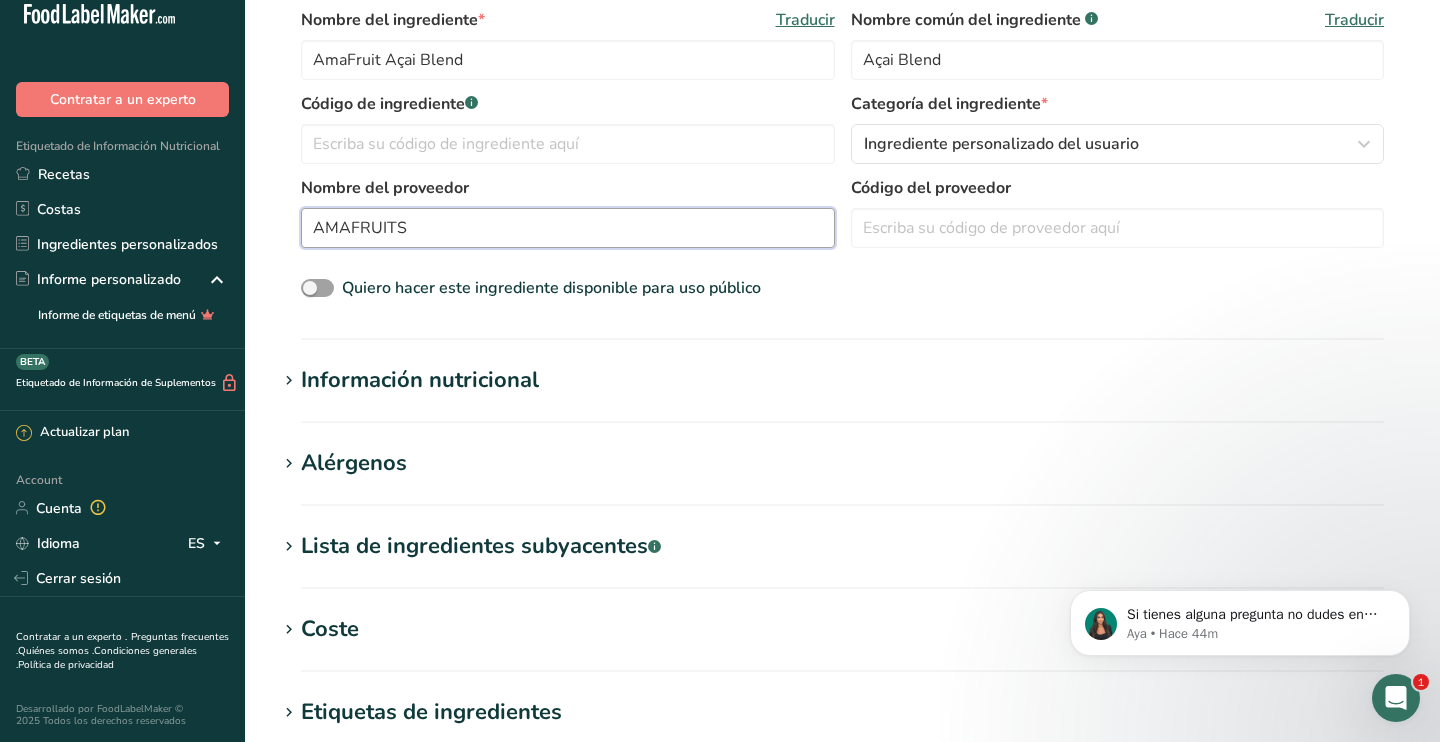 type on "AMAFRUITS" 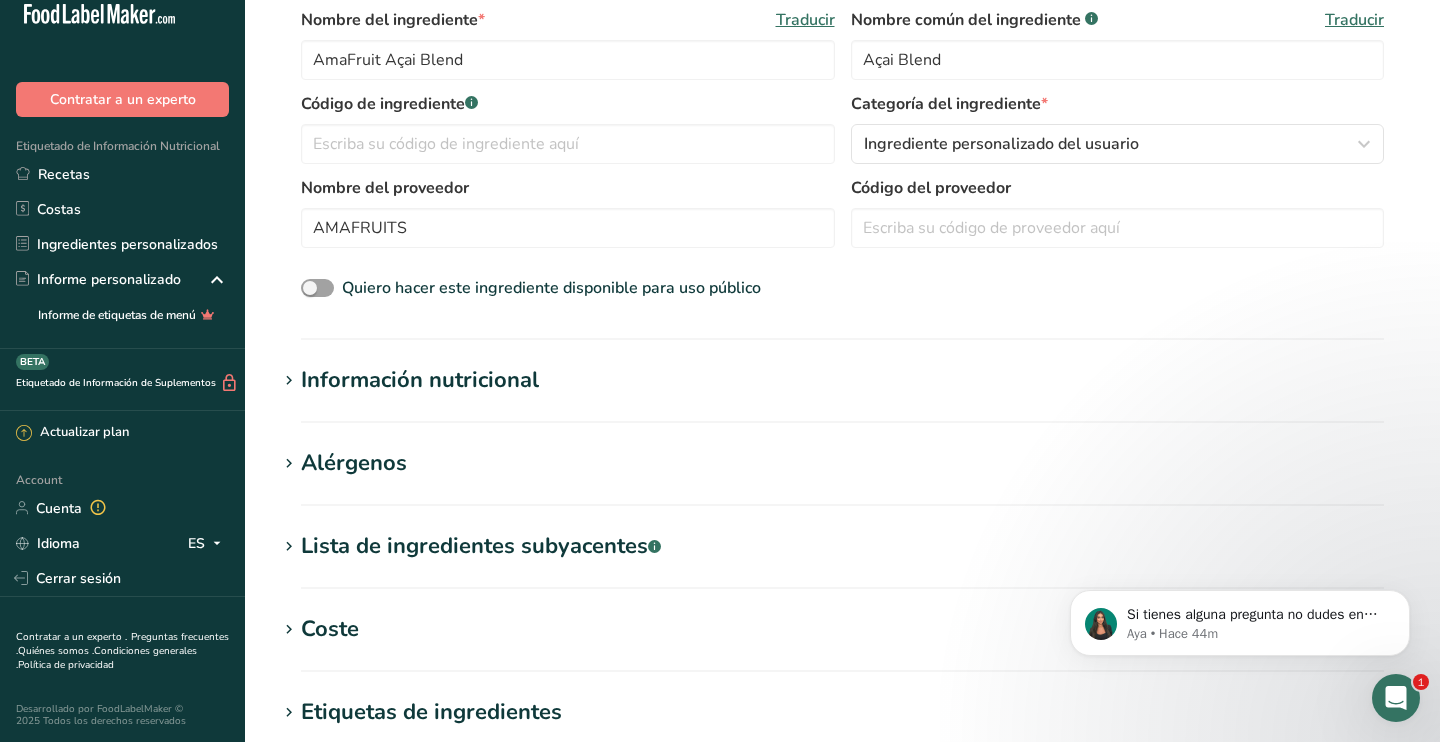 click on "Información nutricional" at bounding box center (420, 380) 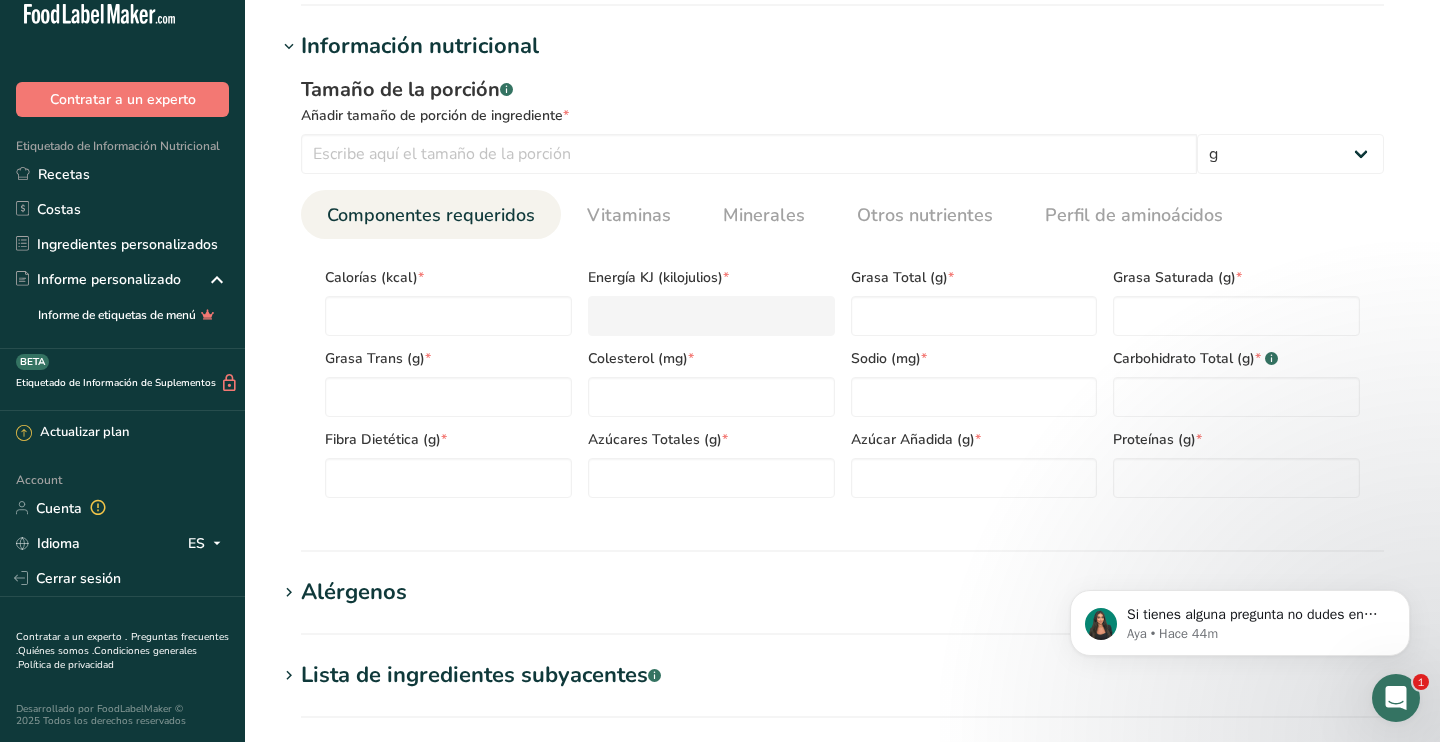 scroll, scrollTop: 787, scrollLeft: 0, axis: vertical 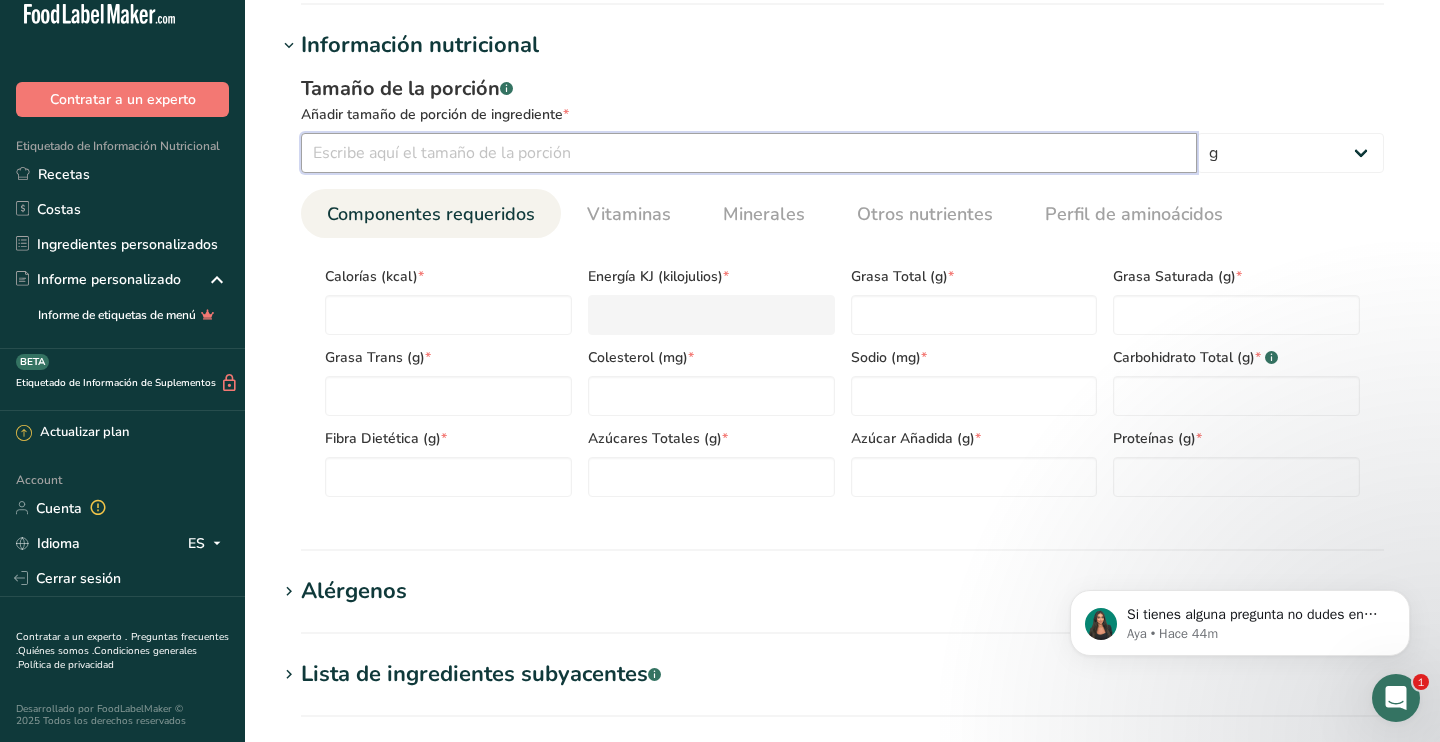 click at bounding box center [749, 153] 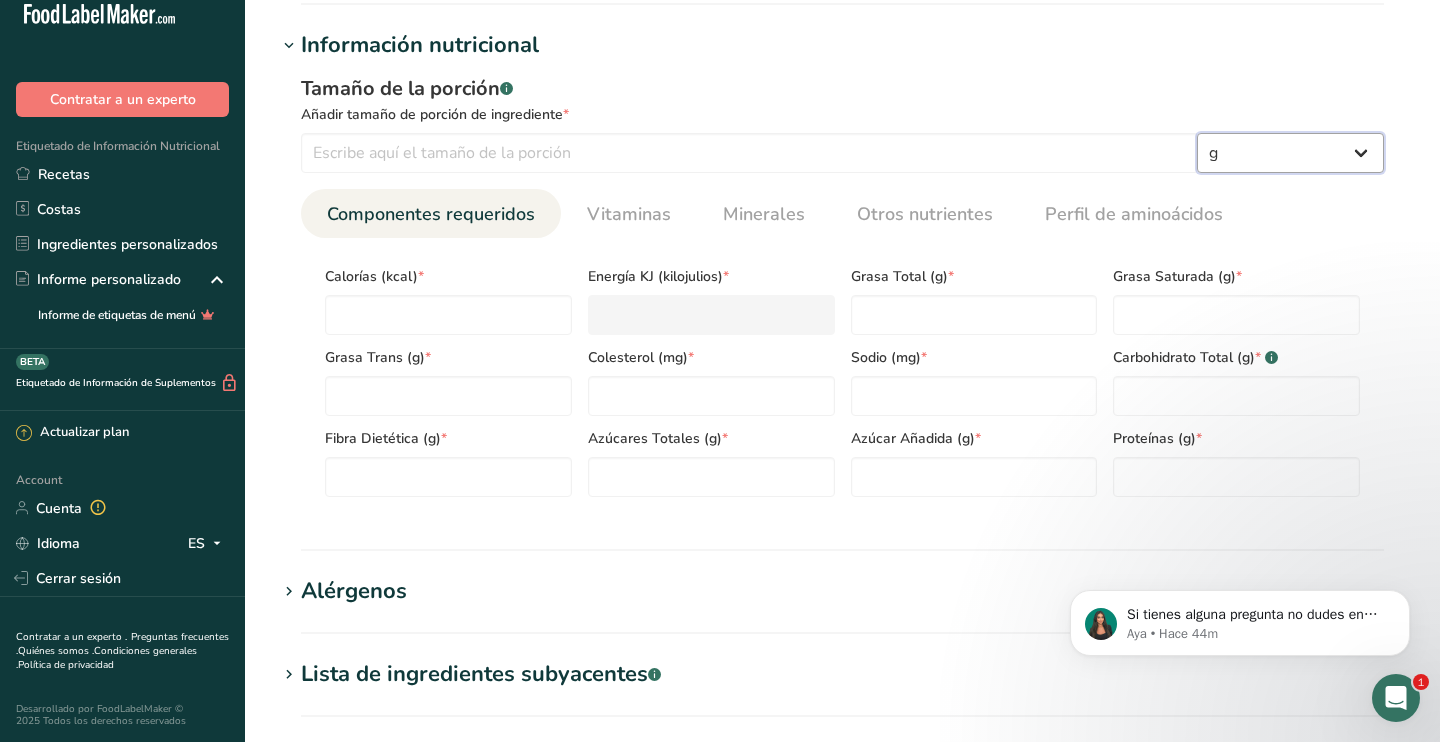 select on "5" 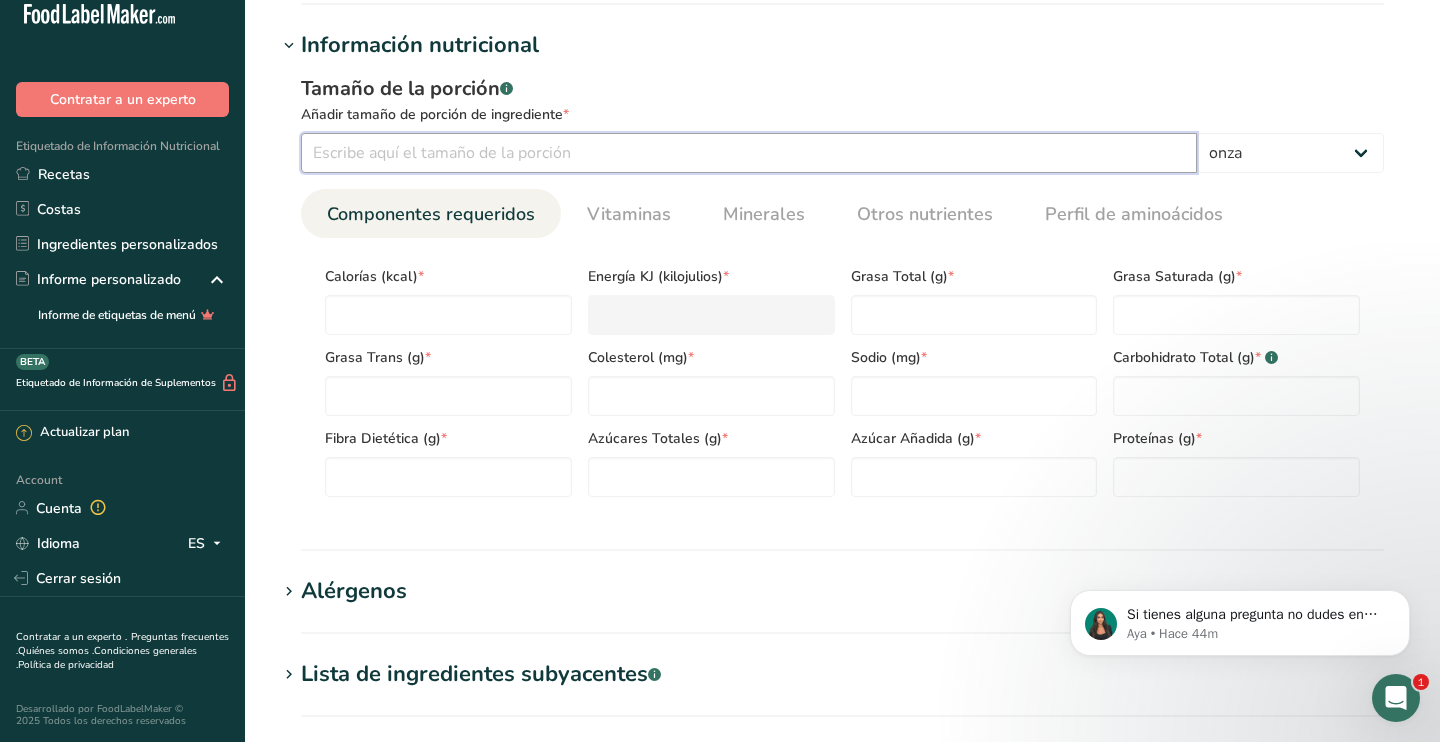 click at bounding box center [749, 153] 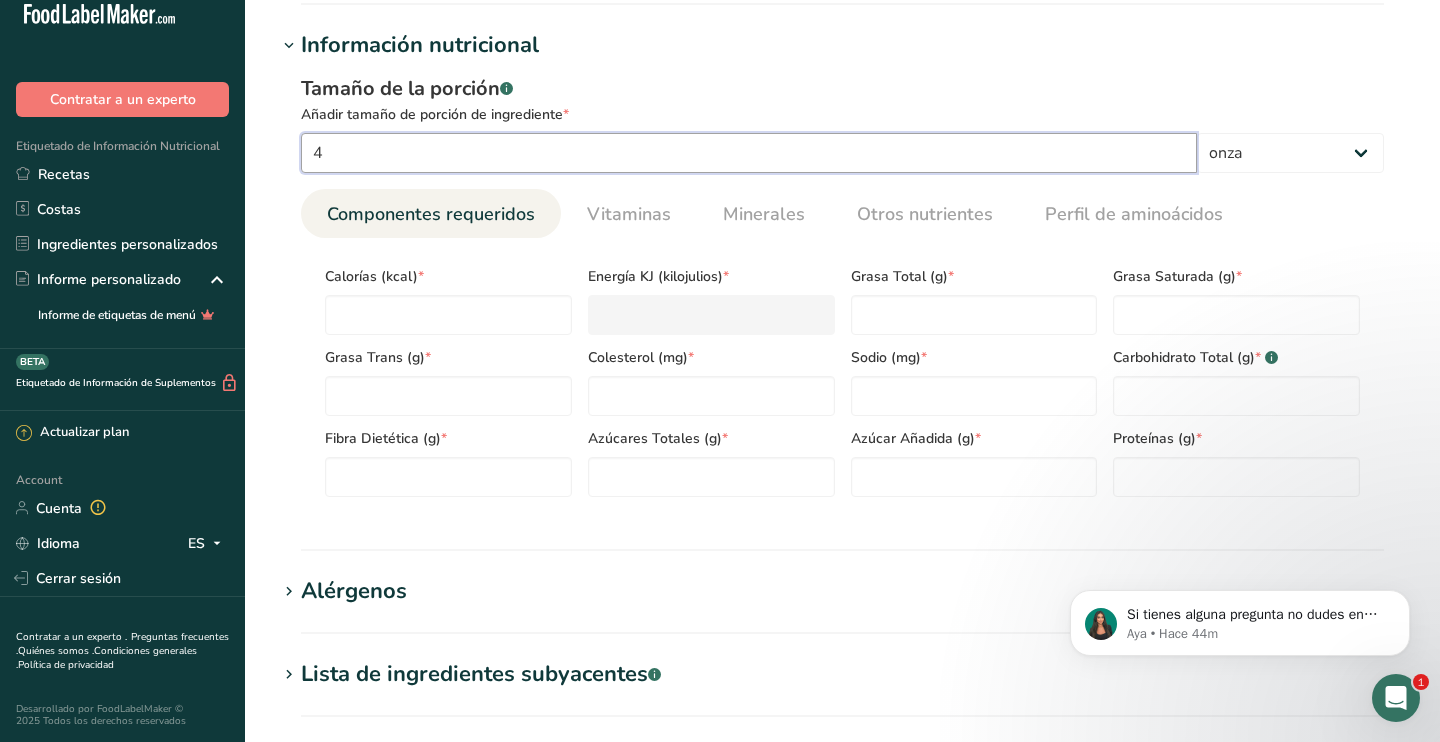 type on "4" 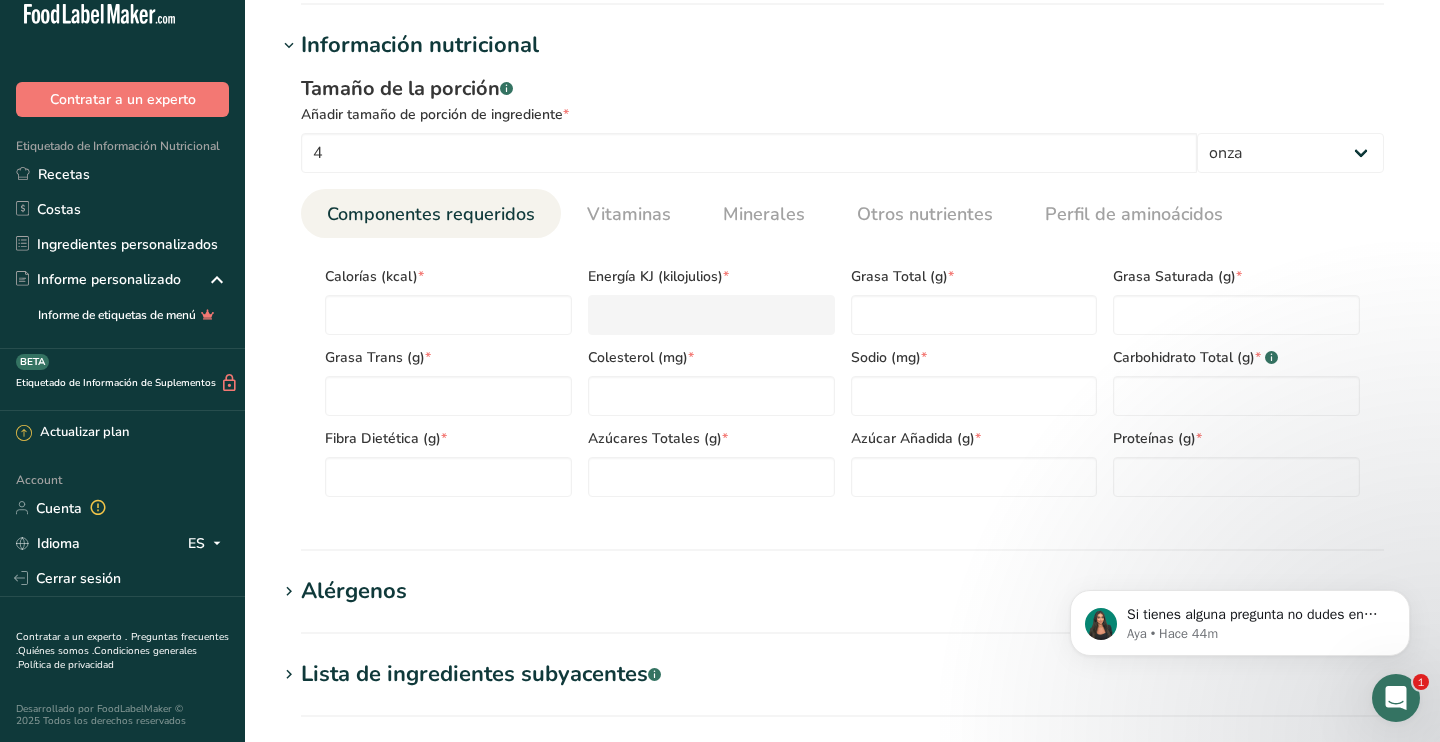 click on "Grasa Trans
(g) *" at bounding box center (448, 375) 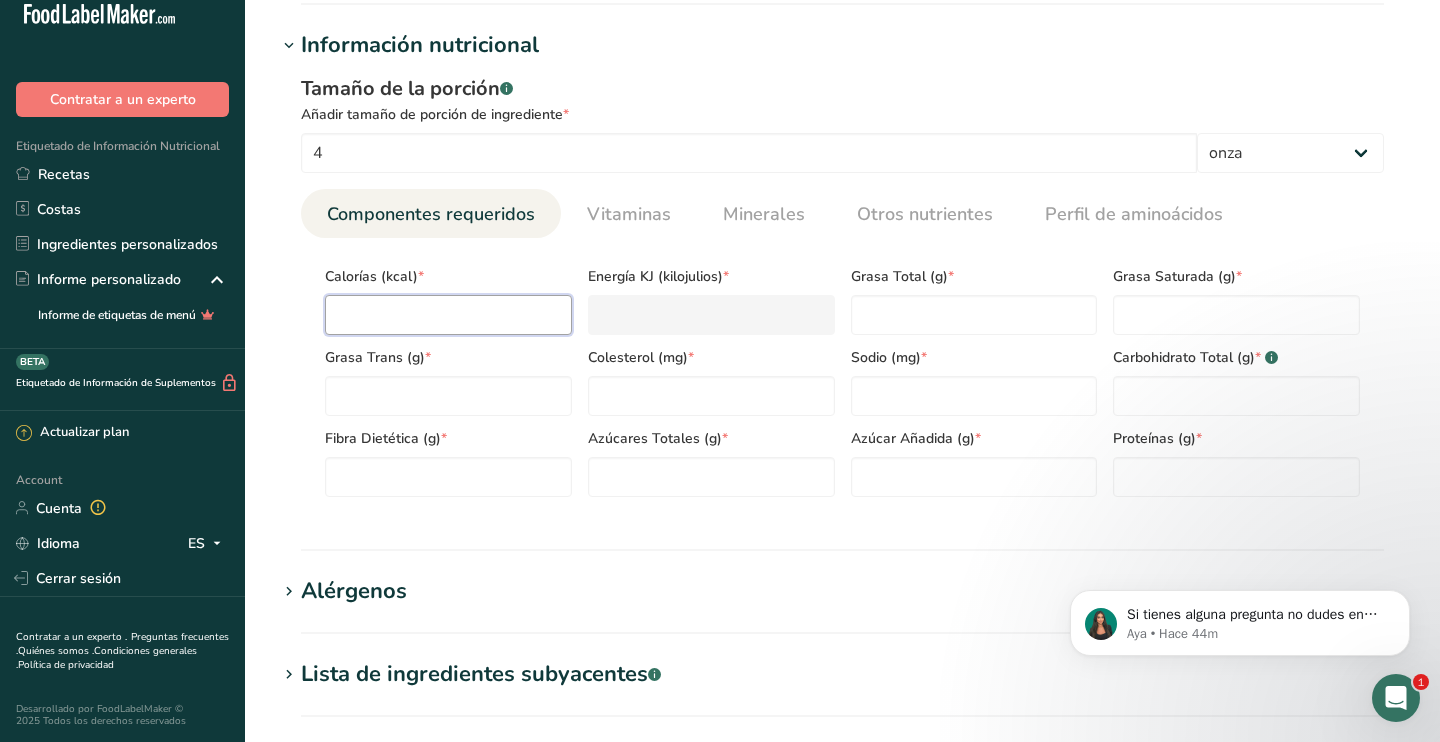 click at bounding box center (448, 315) 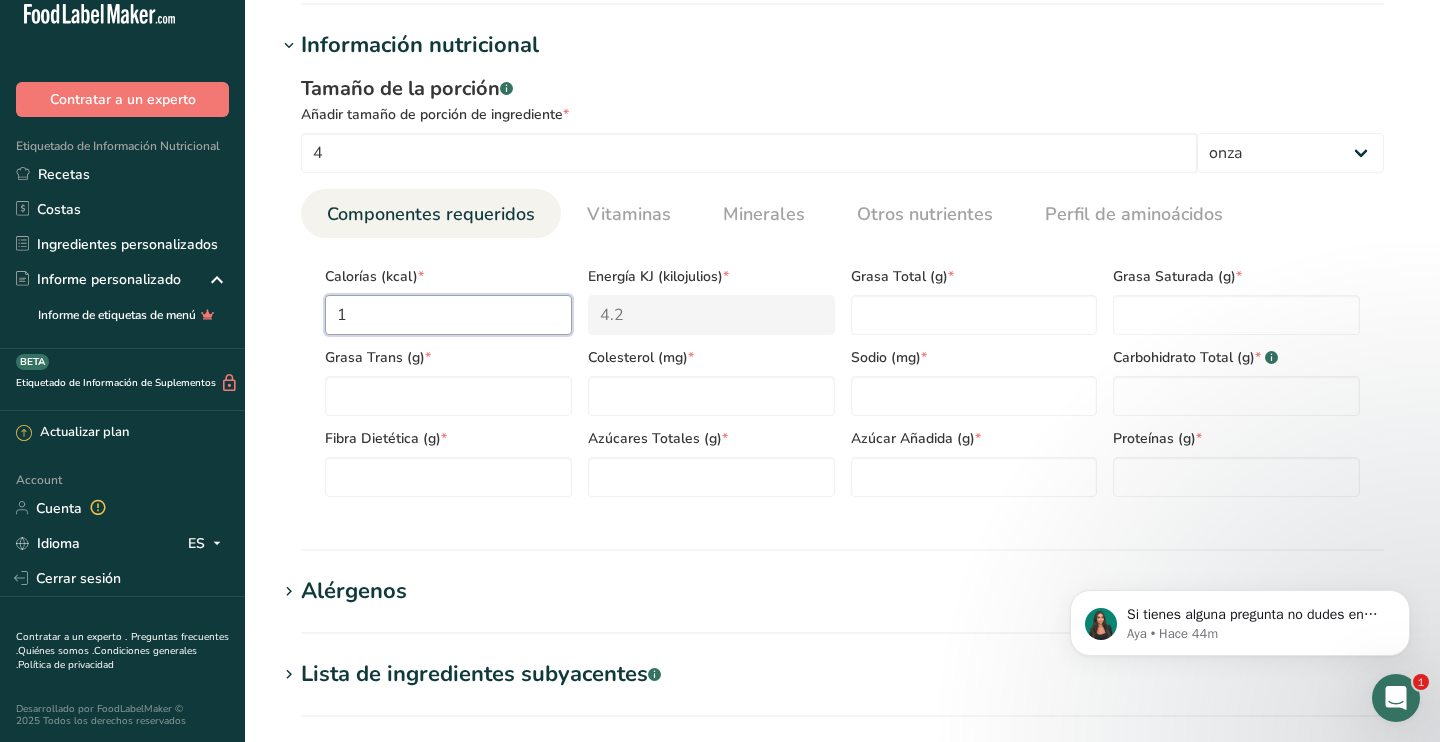 type on "12" 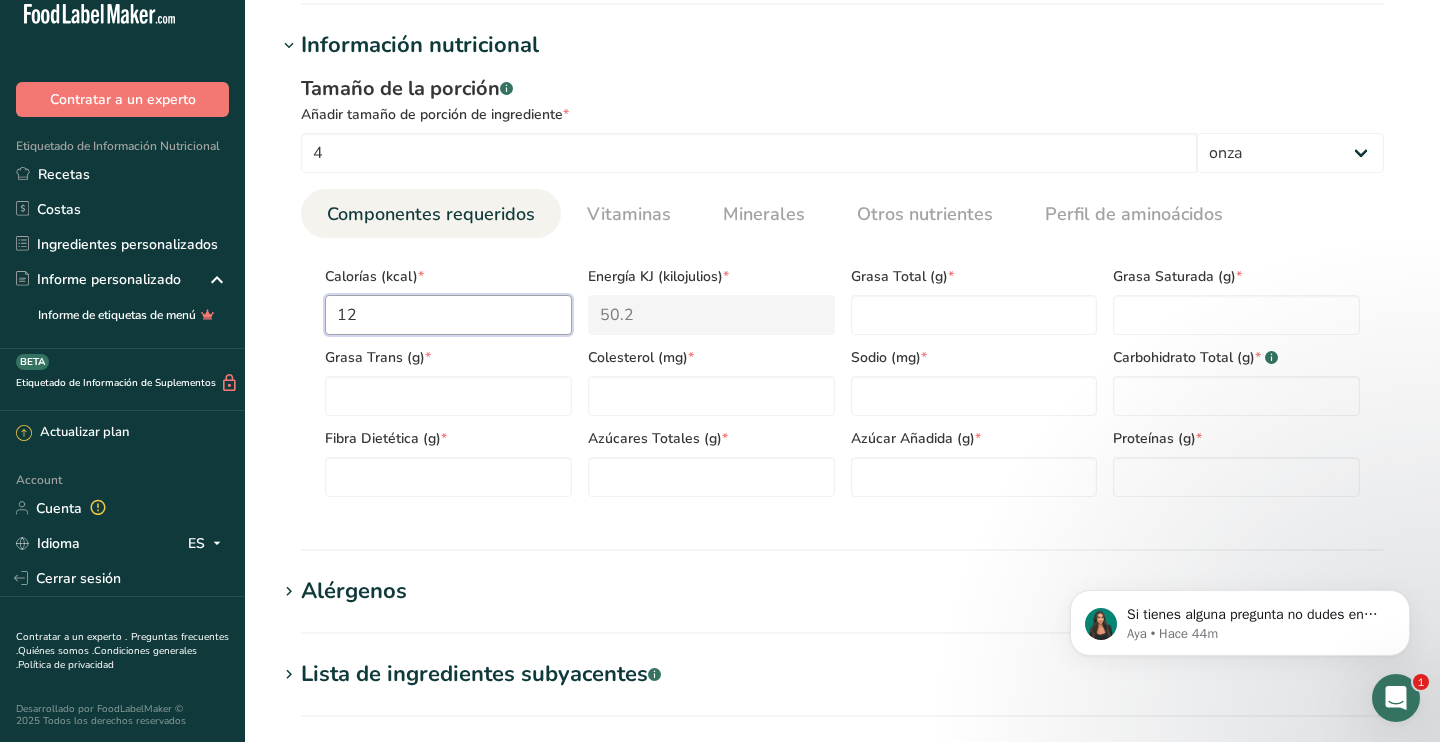 type on "120" 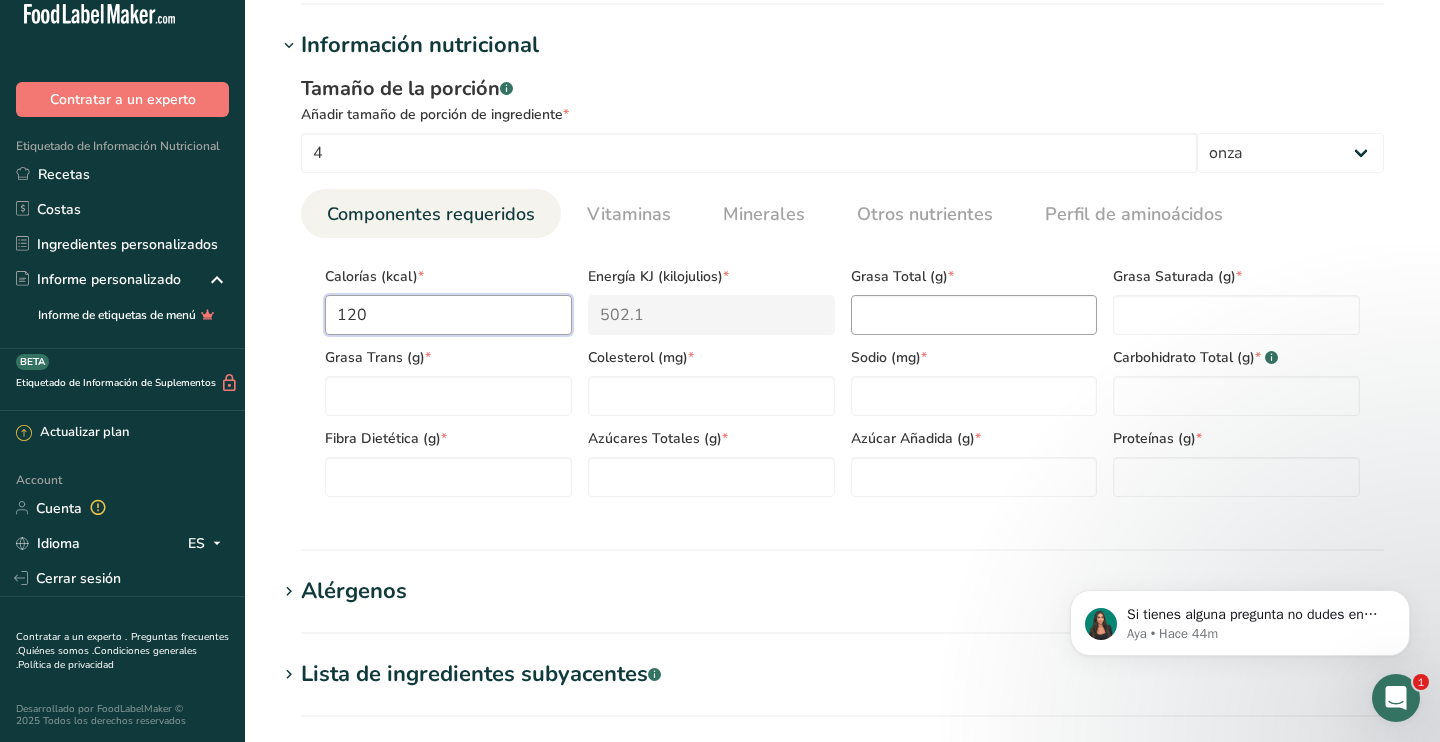 type on "120" 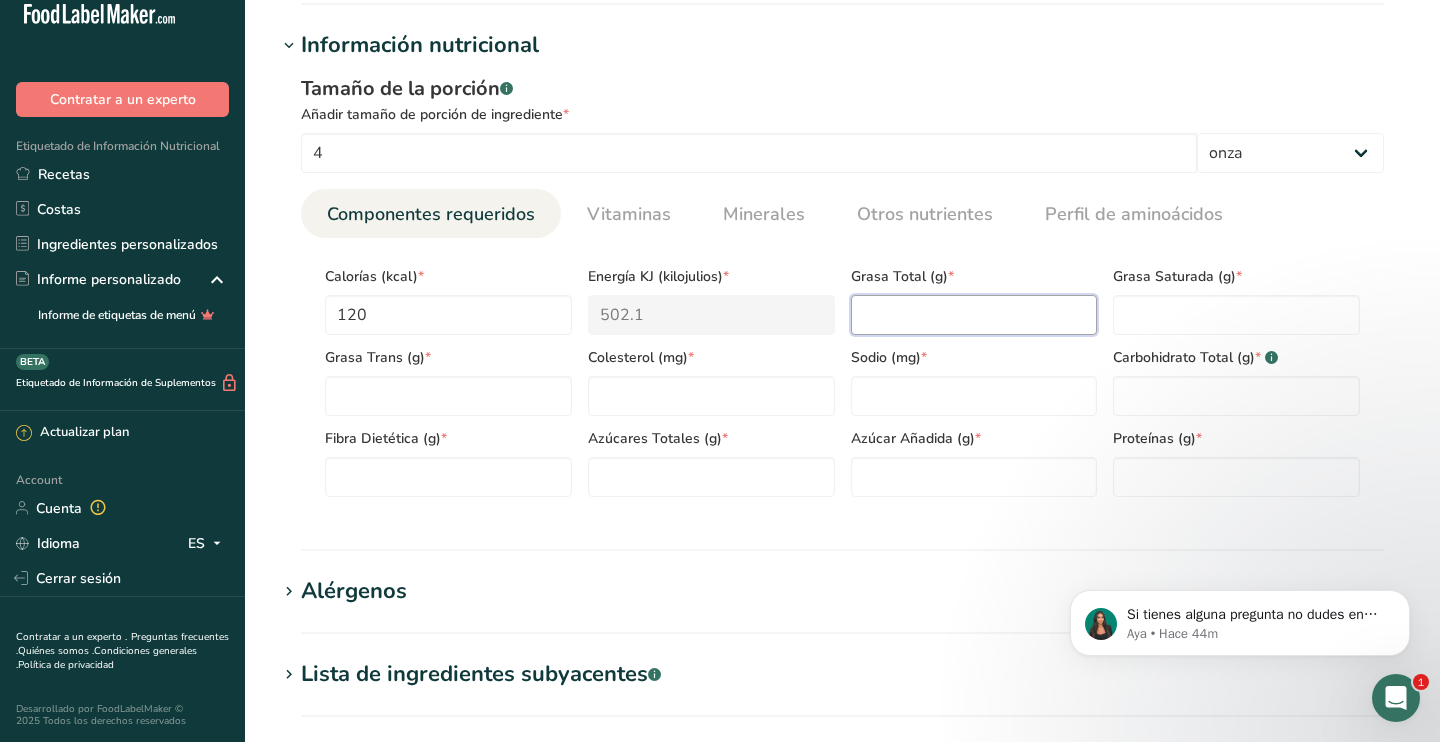 click at bounding box center [974, 315] 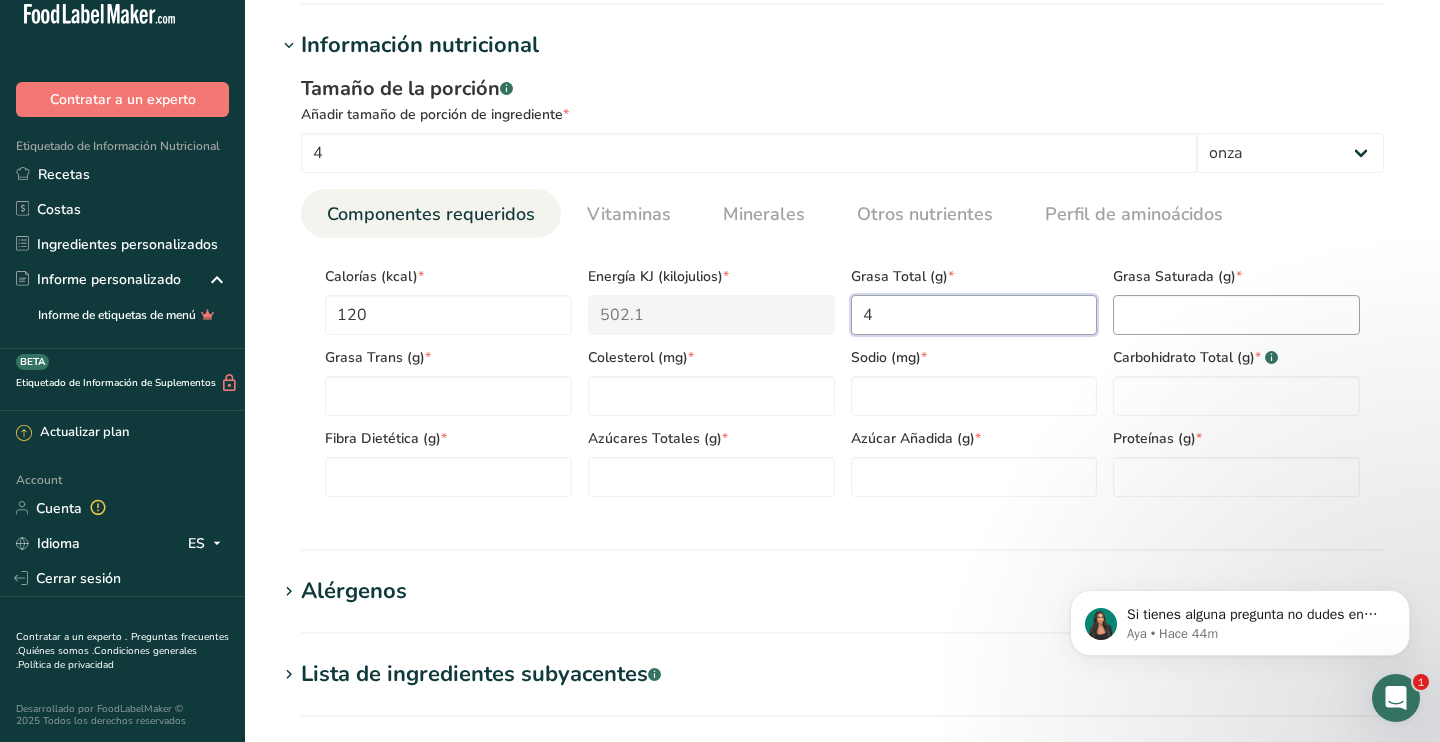 type on "4" 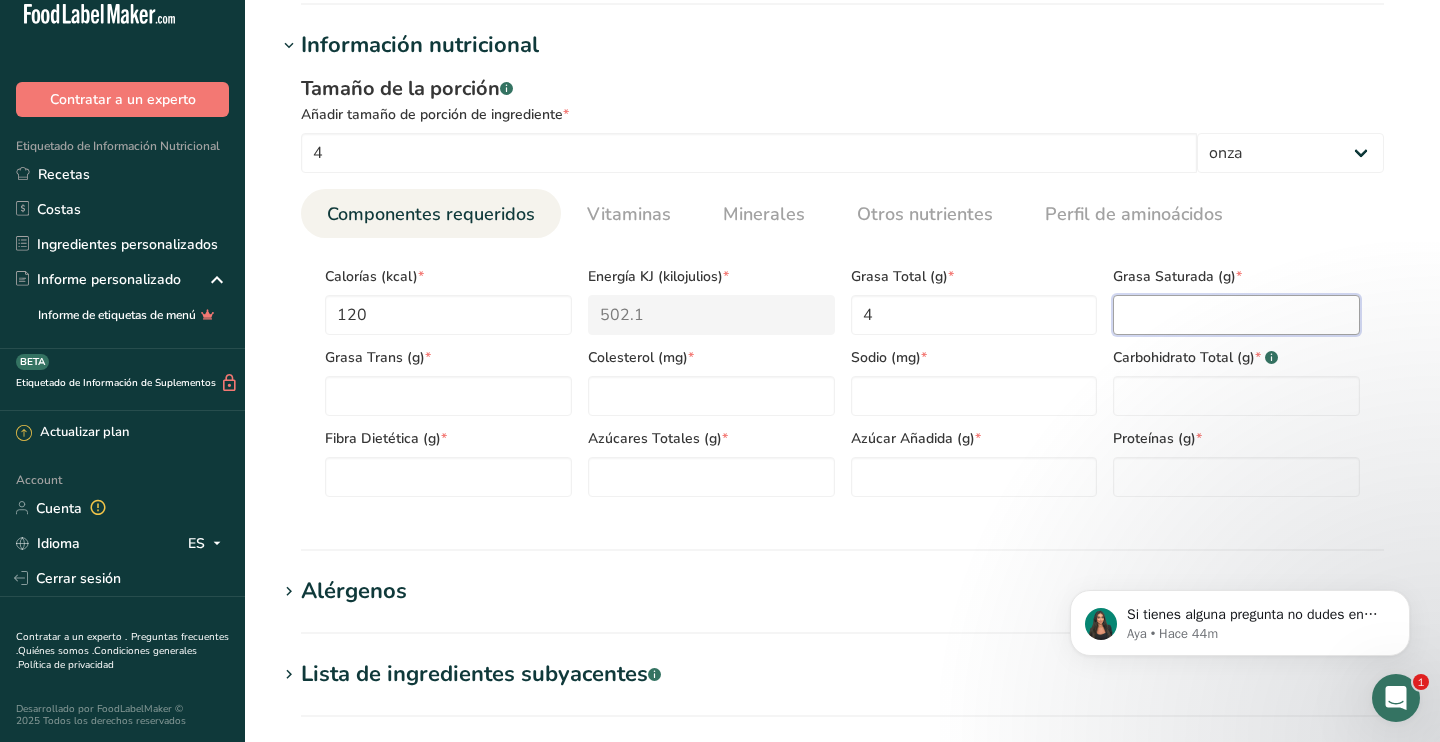 click at bounding box center (1236, 315) 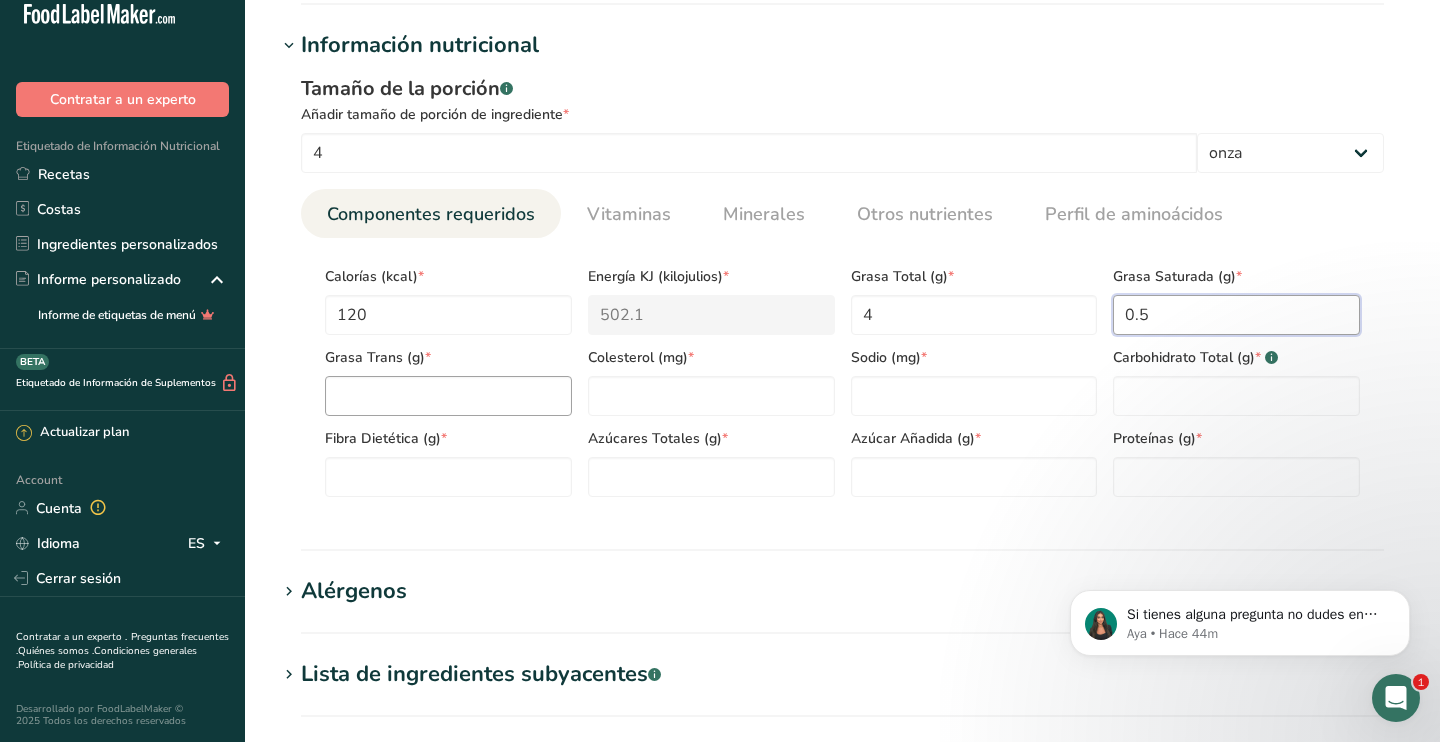 type on "0.5" 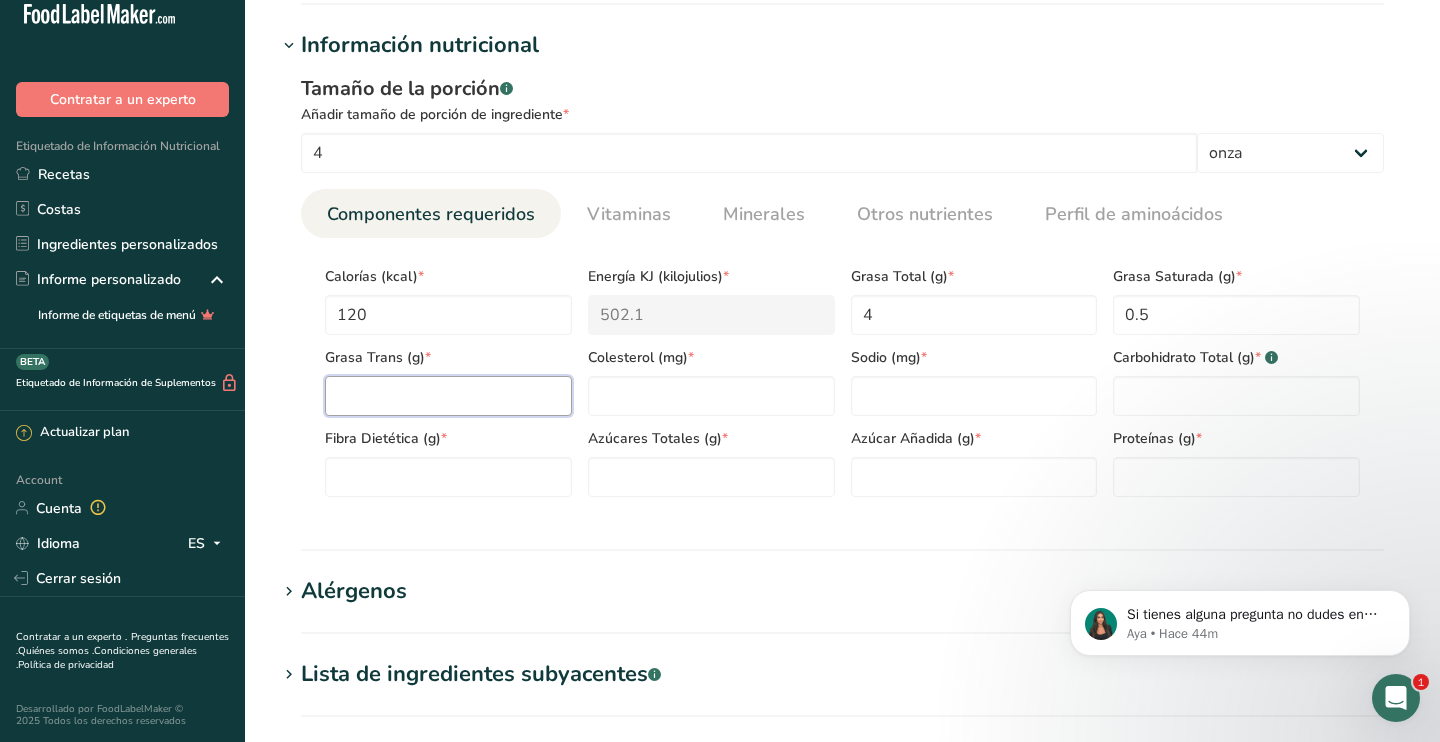 click at bounding box center [448, 396] 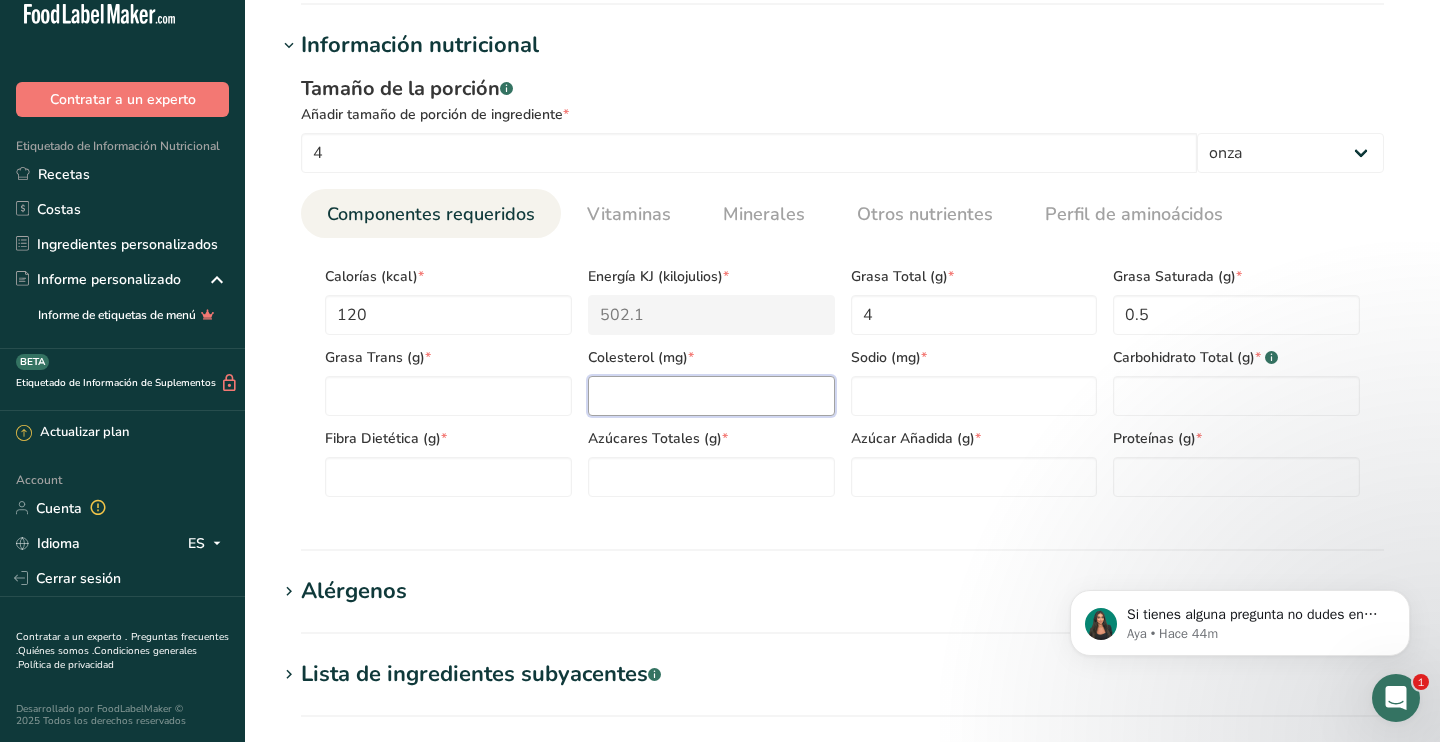 click at bounding box center (711, 396) 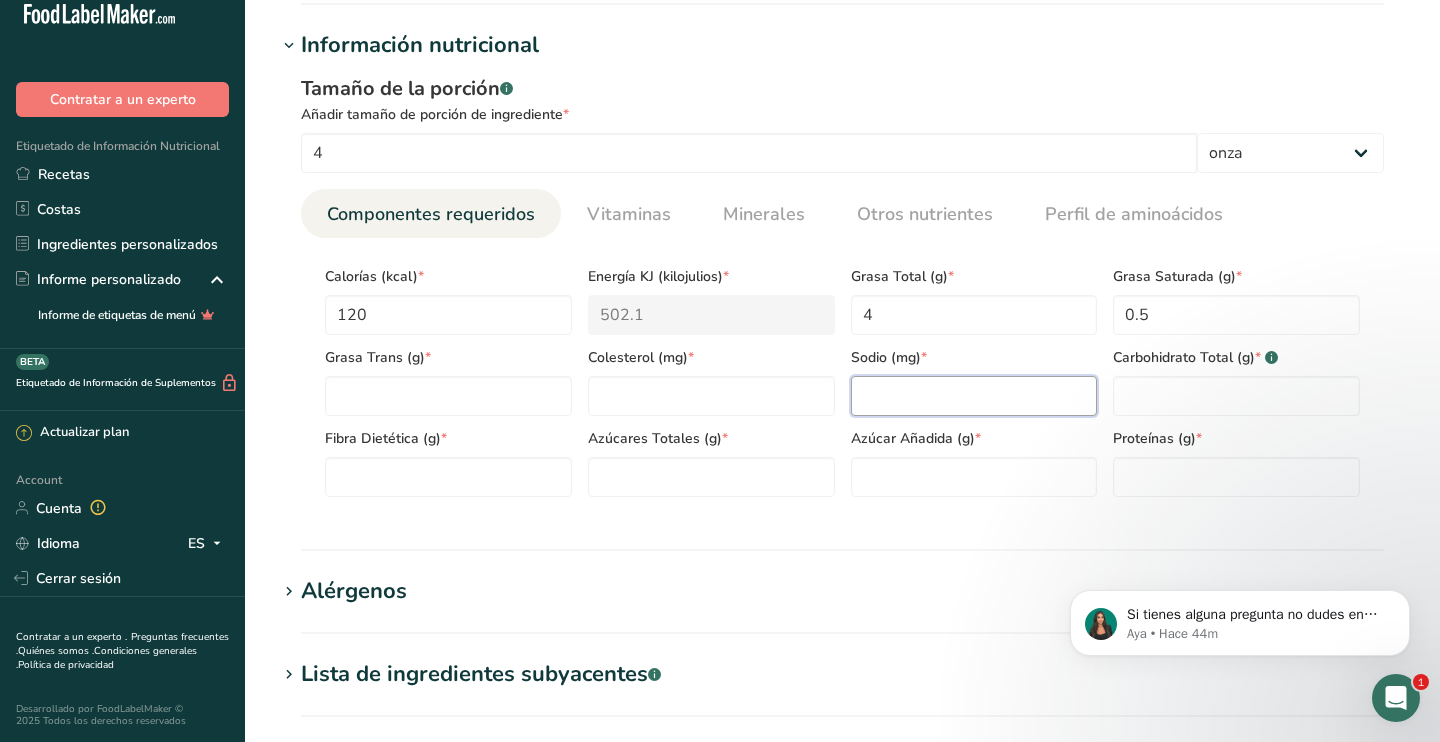 click at bounding box center (974, 396) 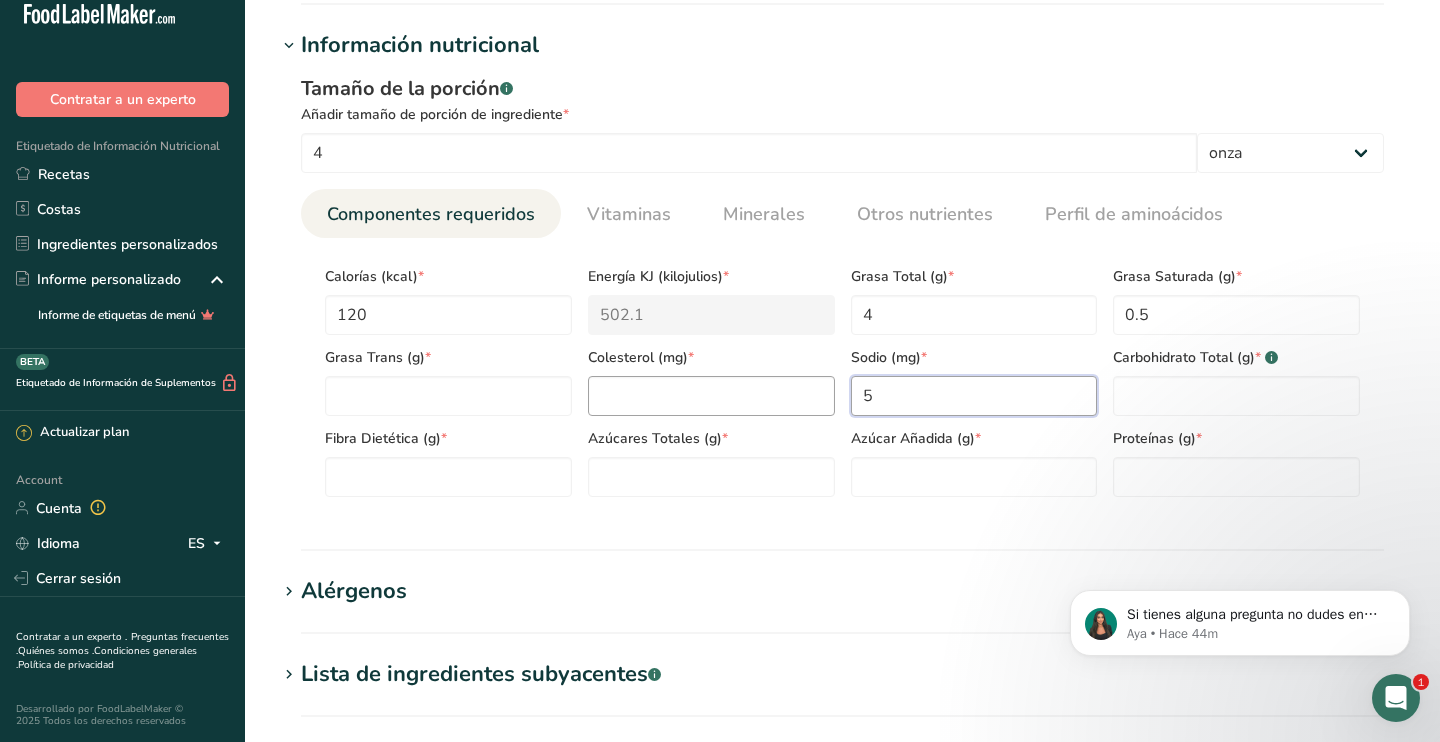 type on "5" 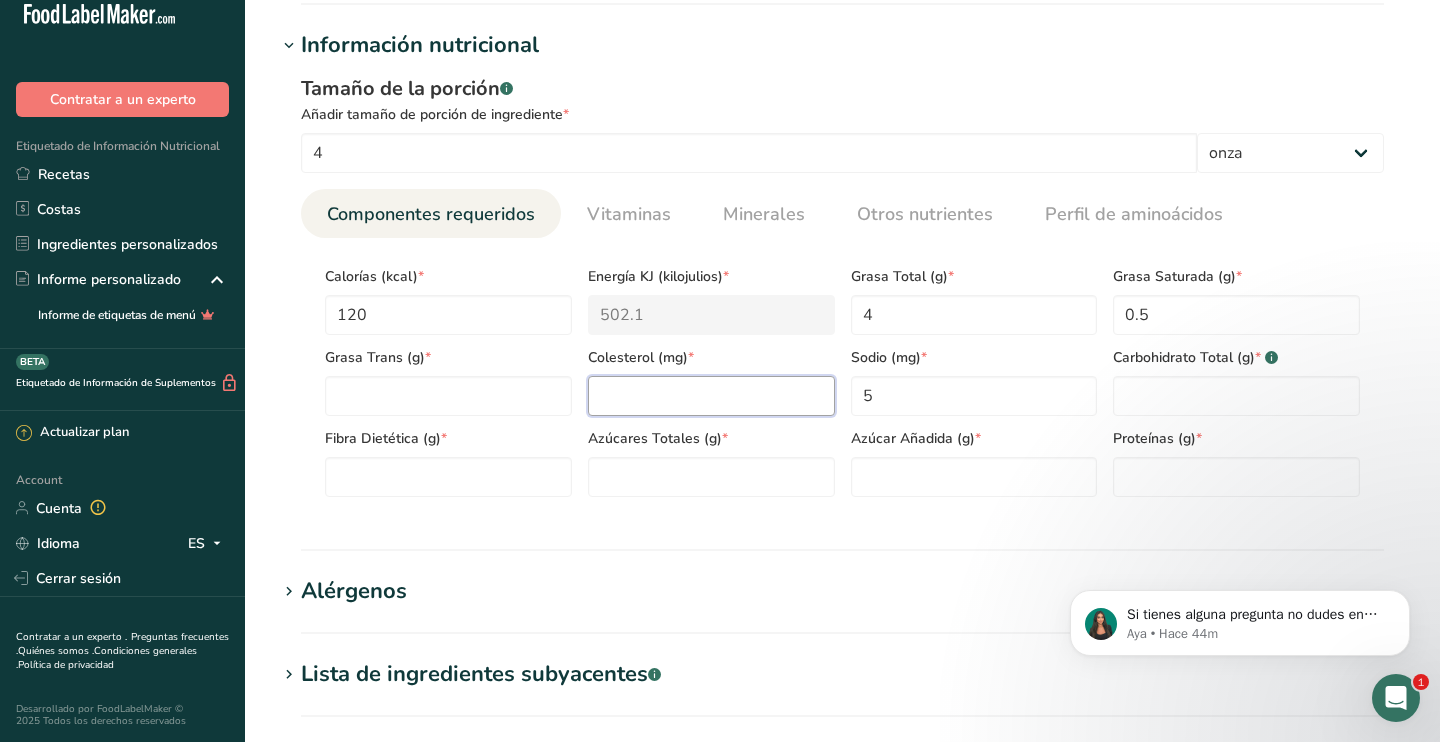 click at bounding box center [711, 396] 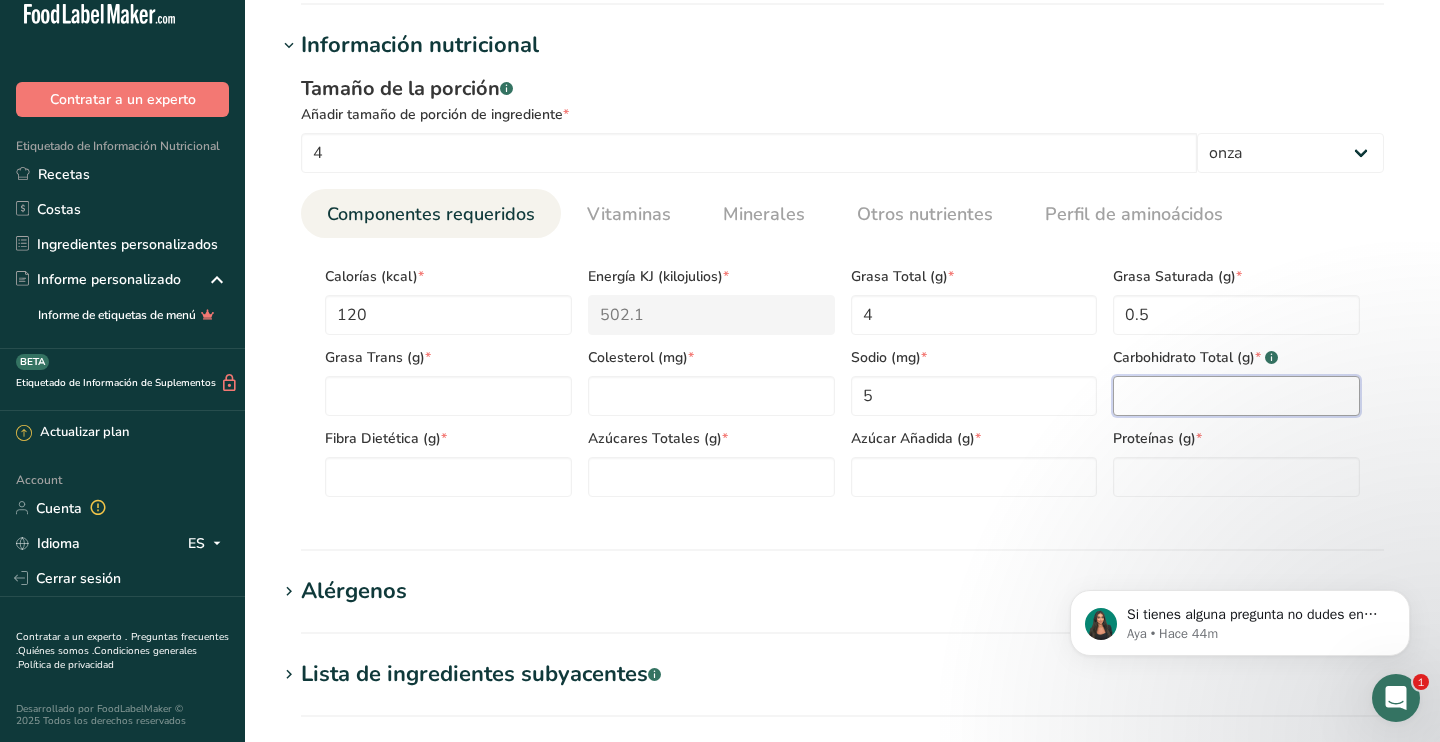 click at bounding box center (1236, 396) 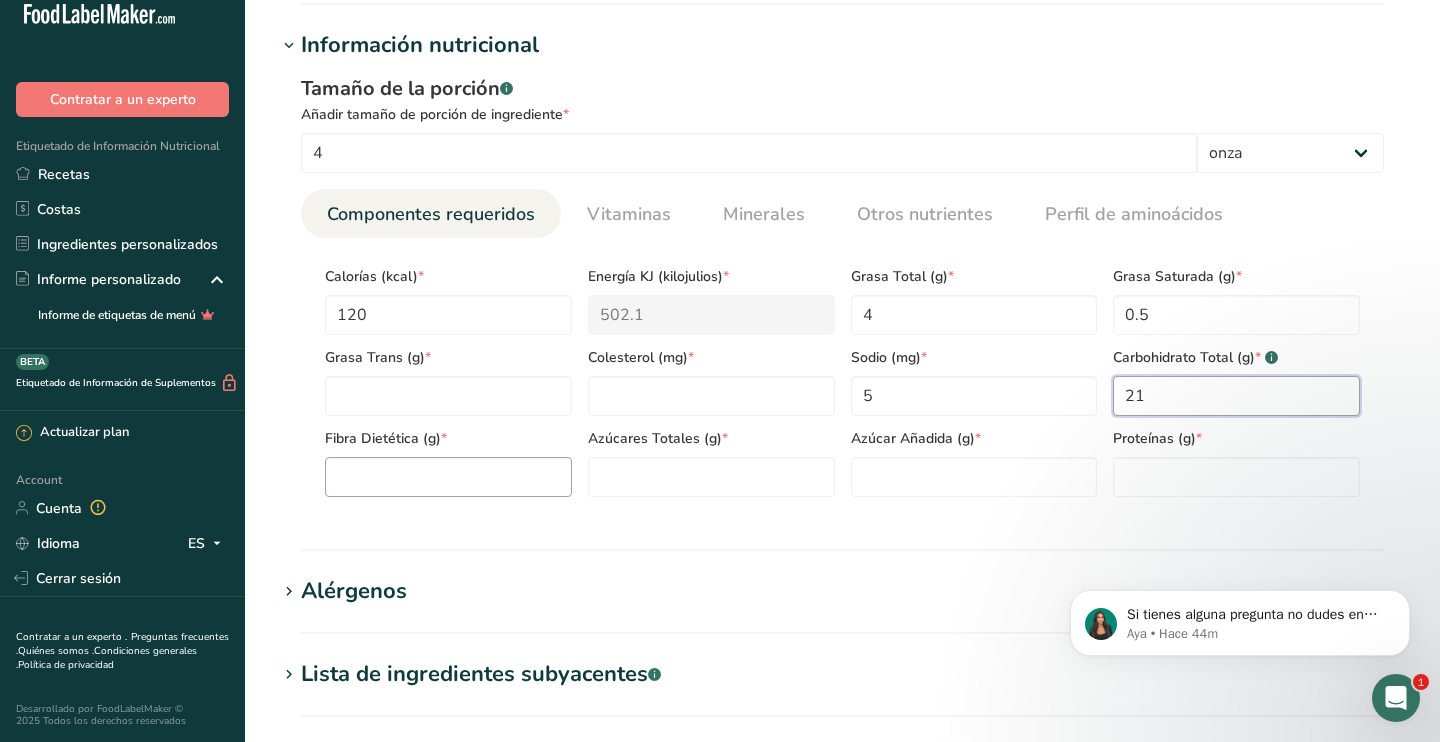 type on "21" 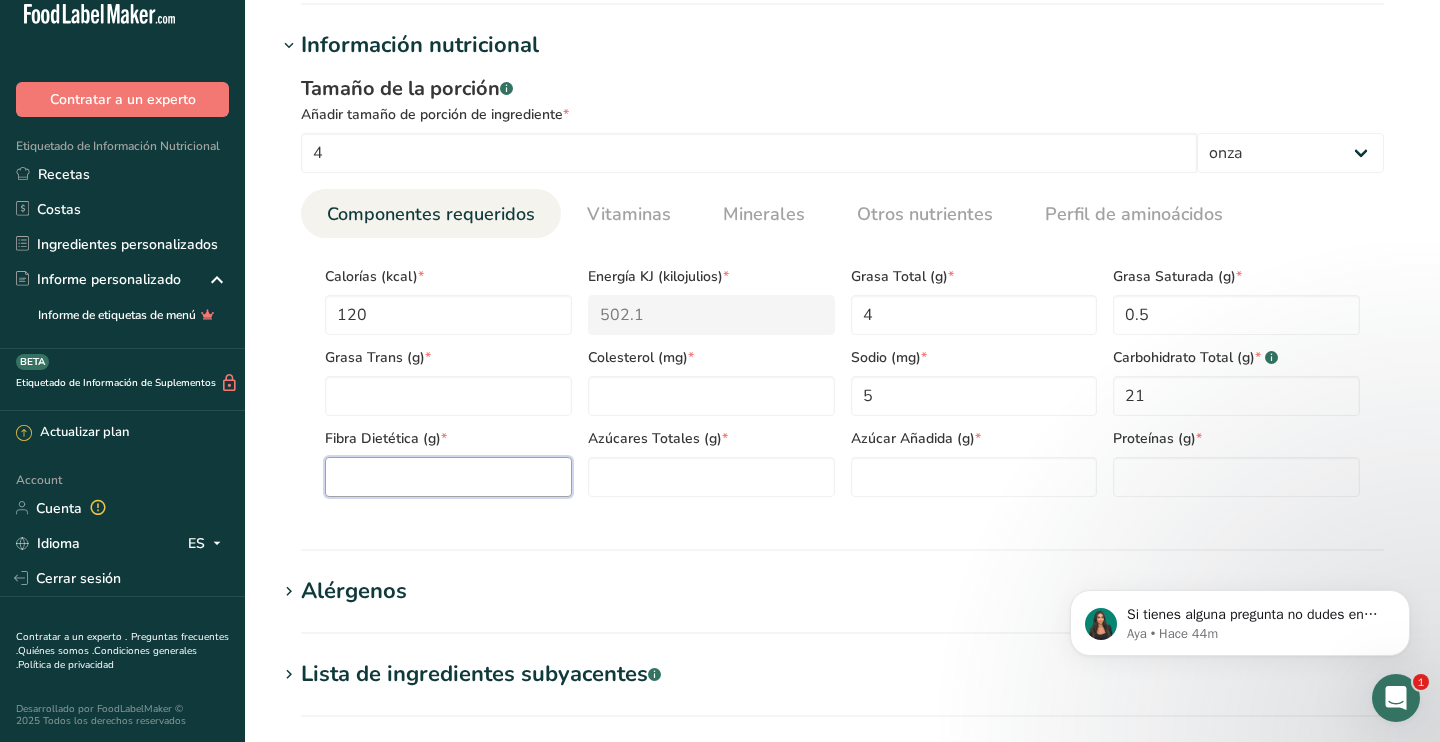 click at bounding box center [448, 477] 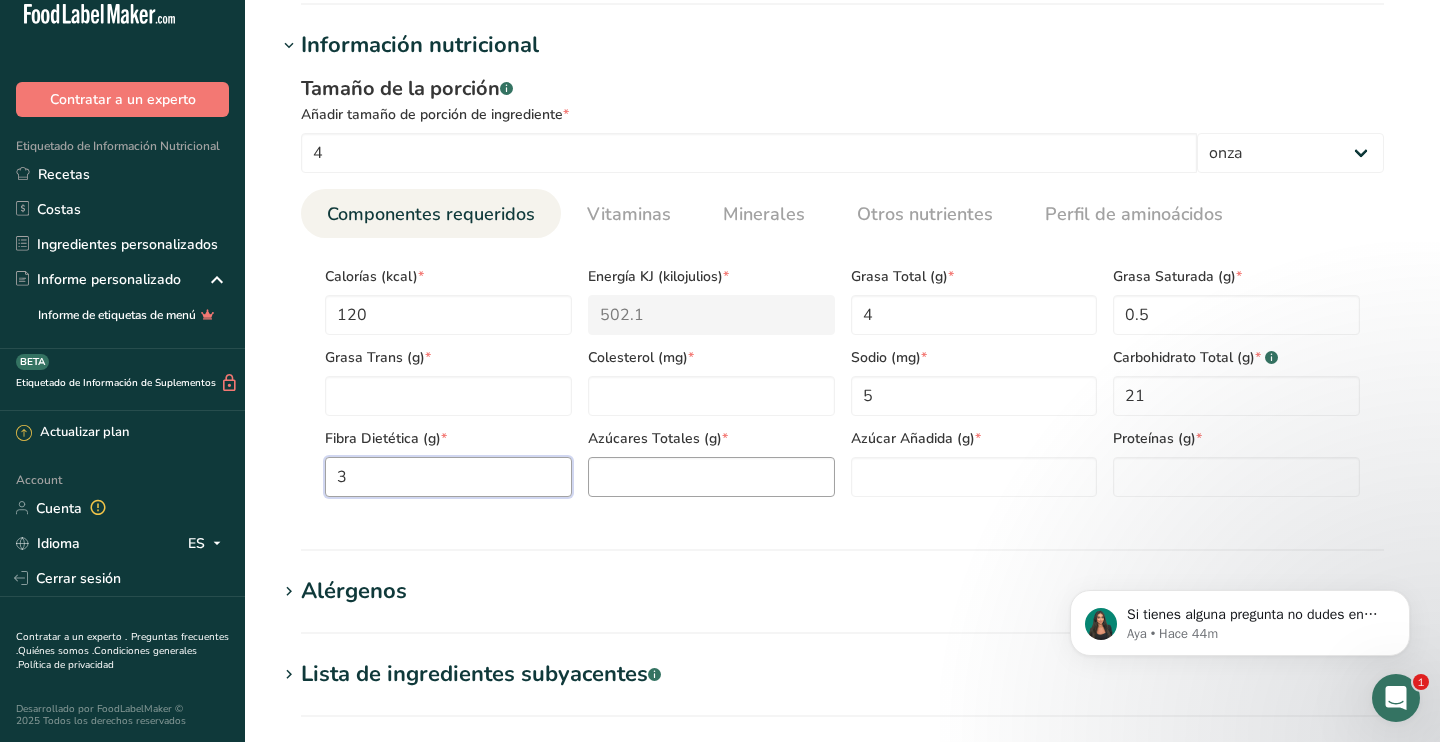 type on "3" 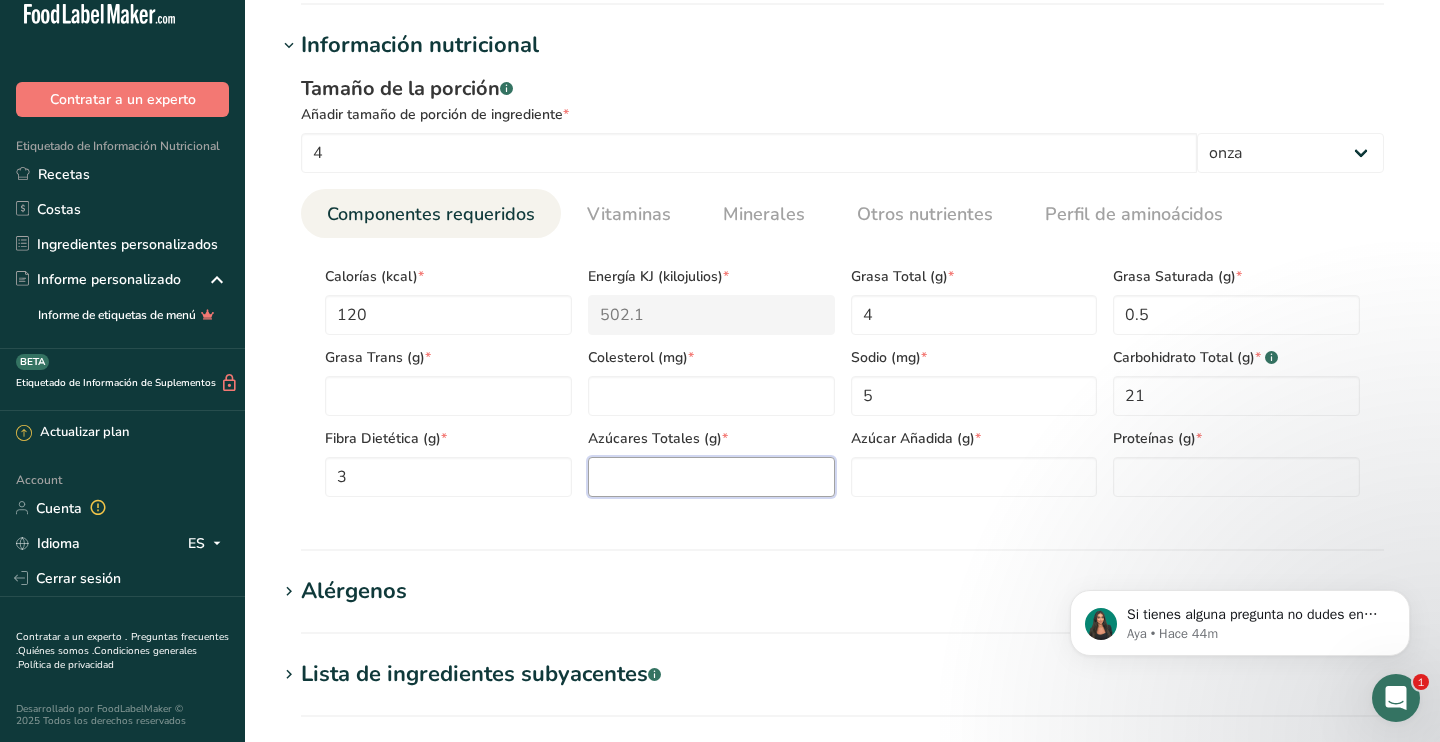 click at bounding box center [711, 477] 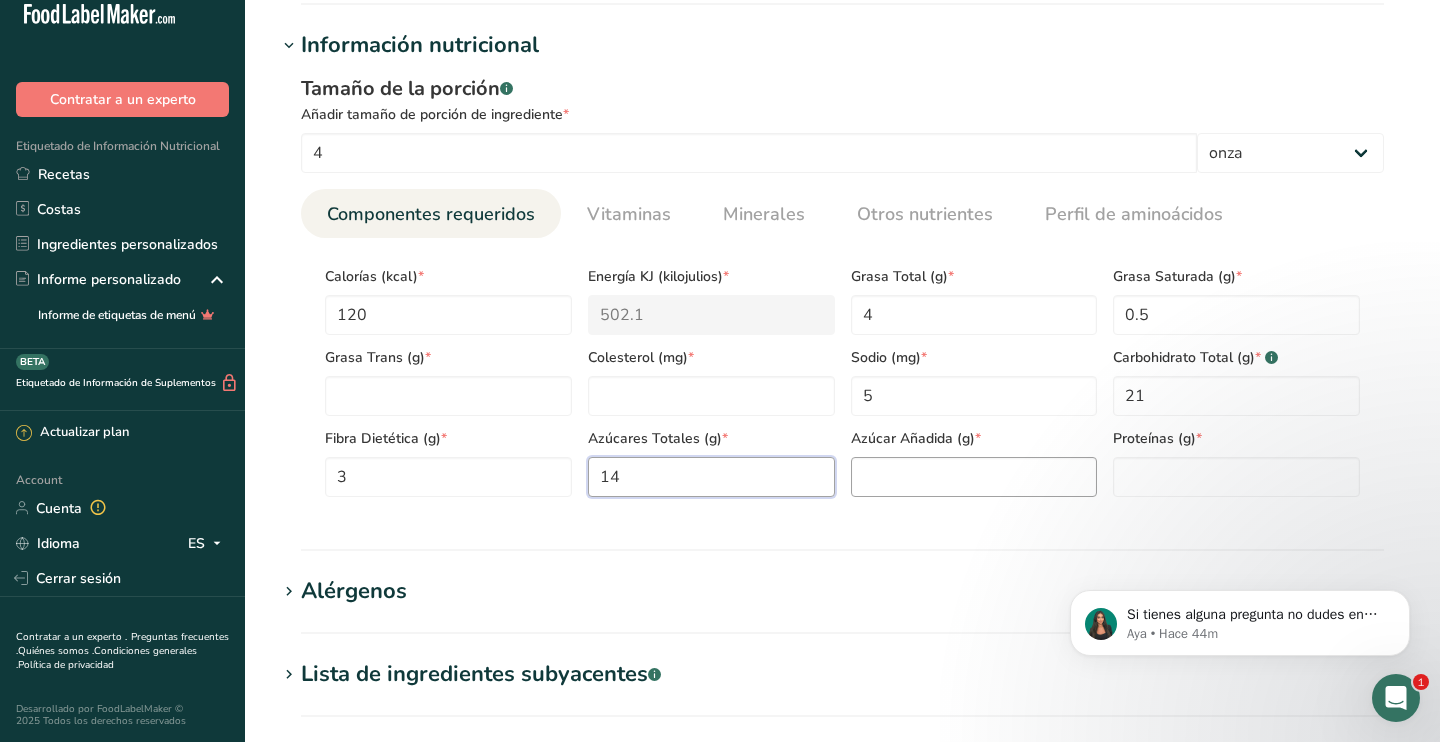 type on "14" 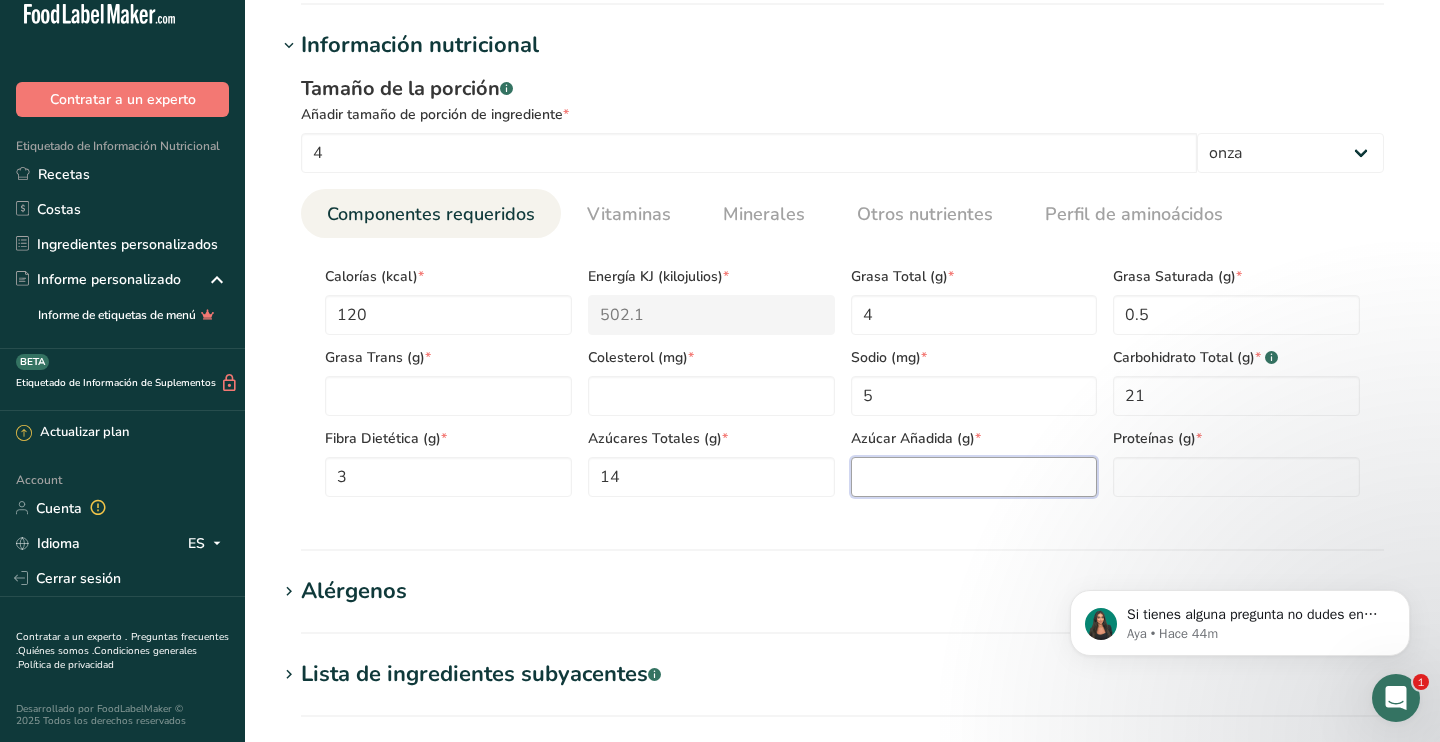 click at bounding box center [974, 477] 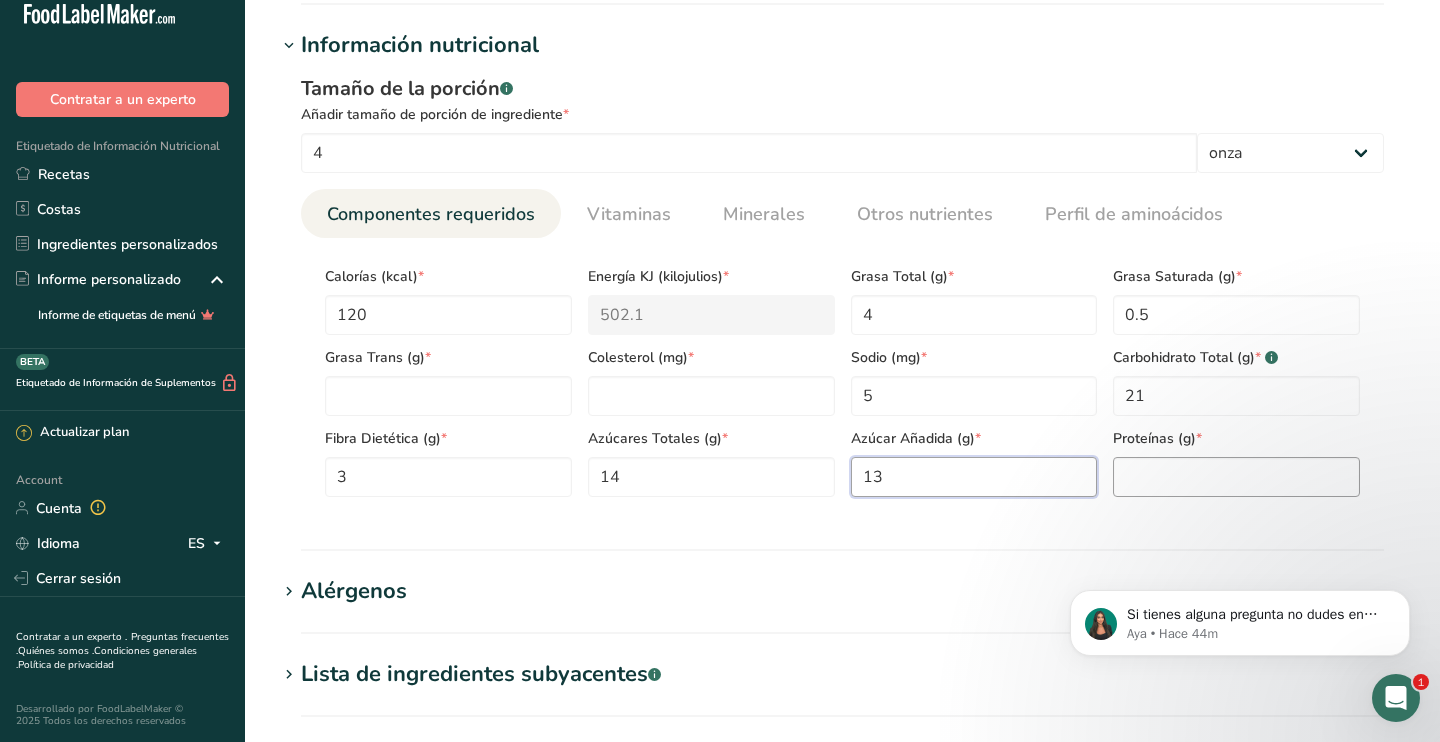 type on "13" 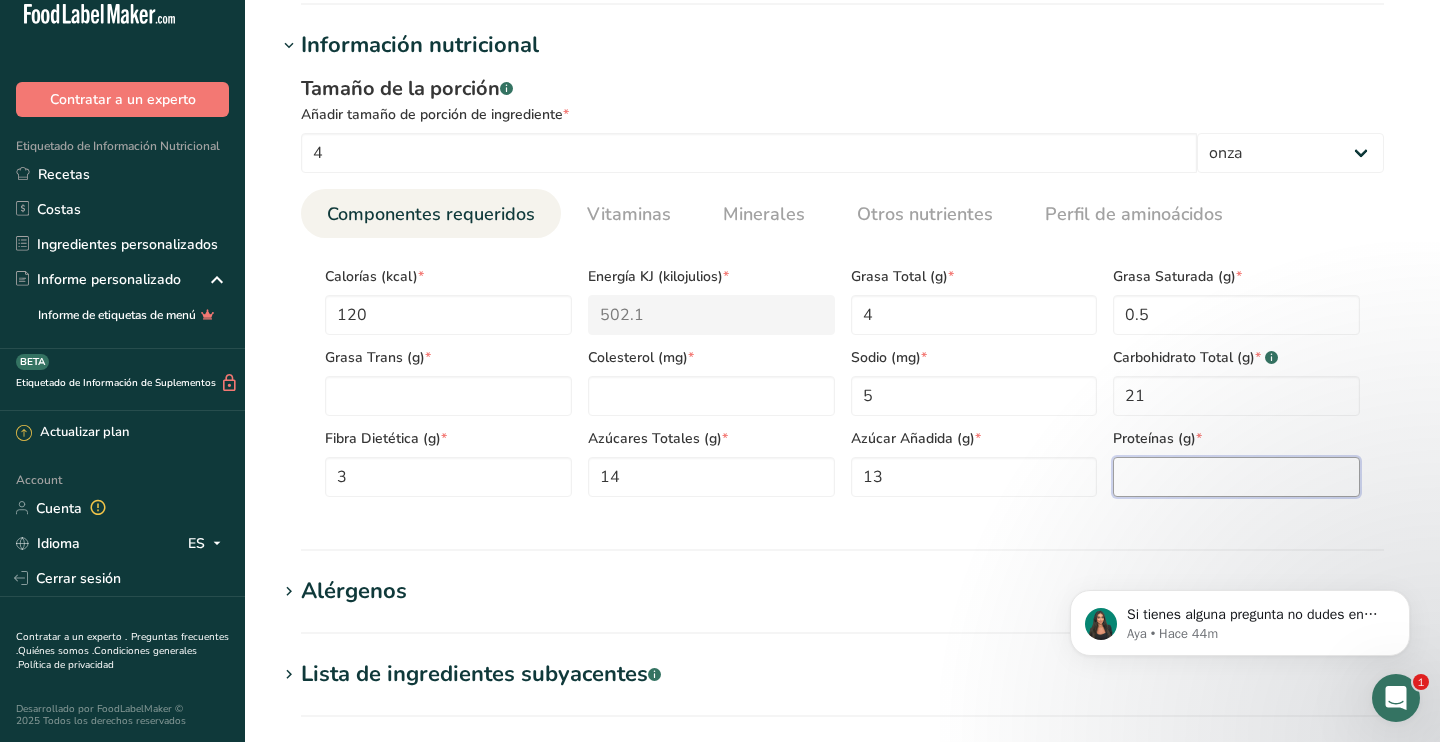 click at bounding box center [1236, 477] 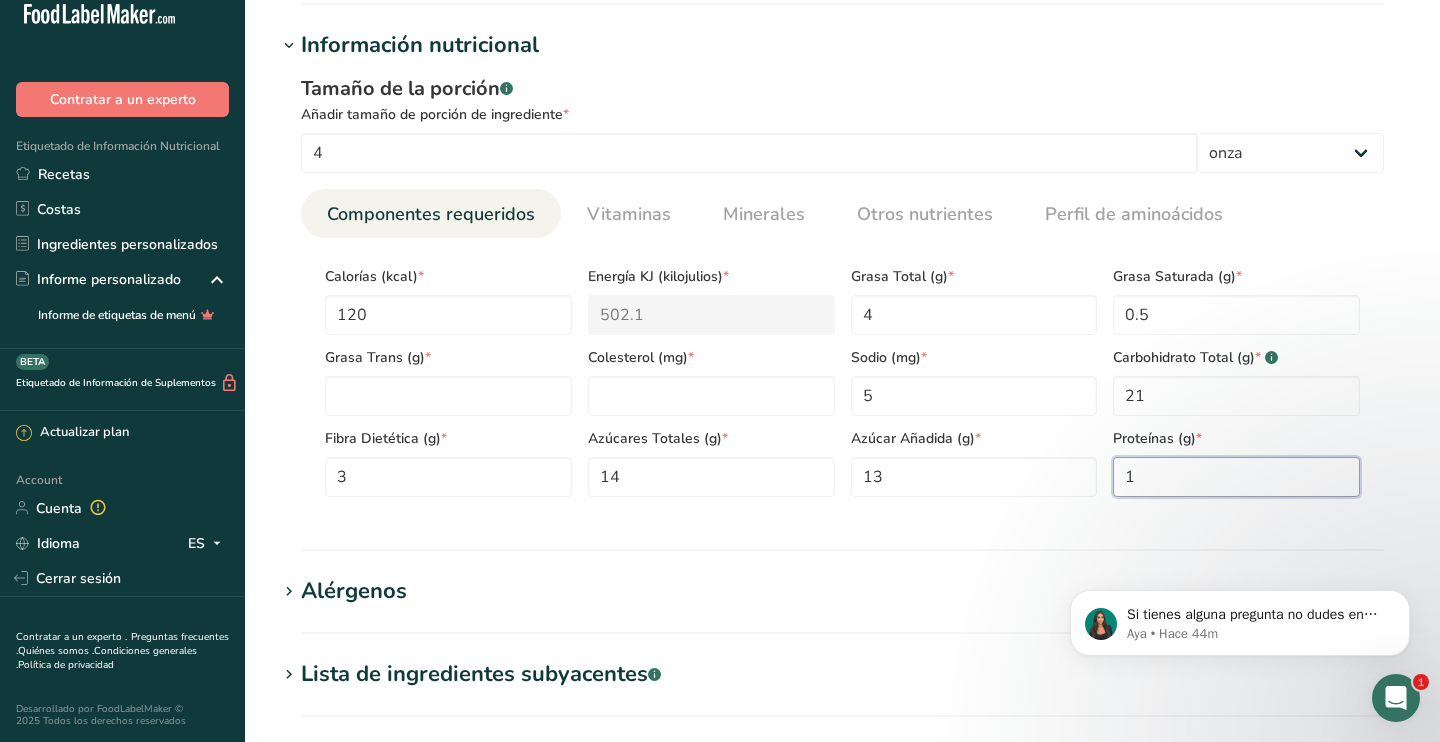 type on "1" 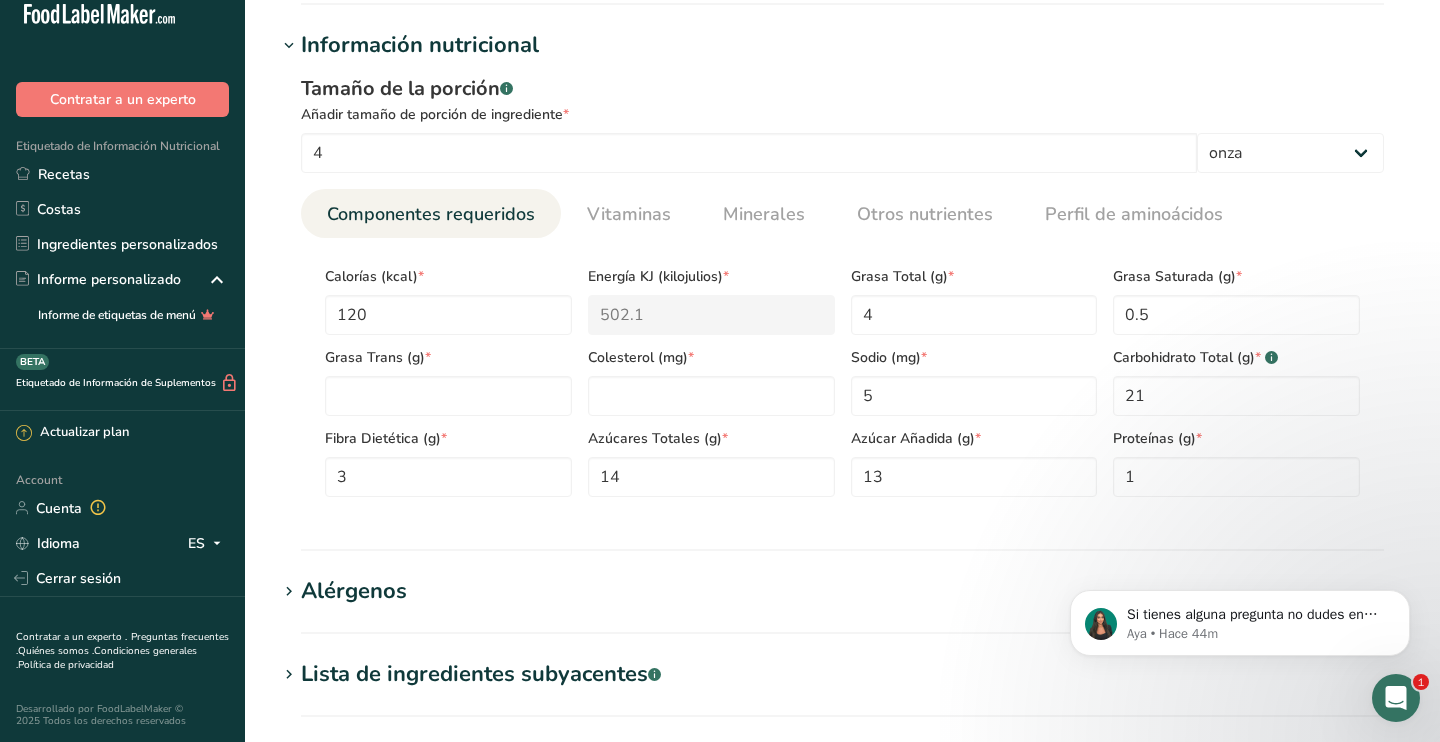 click on "Añadir nuevo ingrediente
Volver a la receta
Hoja de datos del ingrediente
.a-a{fill:#347362;}.b-a{fill:#fff;}
Cargue una hoja de datos del ingrediente o una imagen de una etiqueta nutricional, y nuestro asistente de IA completará los nutrientes automáticamente.
Suba sus archivos aquí o haga clic para subir
El tamaño máximo del archivo es de 5MB
Información general del ingrediente
Nombre del ingrediente *
Traducir
AmaFruit Açai Blend
Nombre común del ingrediente
.a-a{fill:#347362;}.b-a{fill:#fff;}
Traducir
Açai Blend
Código de ingrediente
.a-a{fill:#347362;}.b-a{fill:#fff;}
Categoría del ingrediente *" at bounding box center [842, 220] 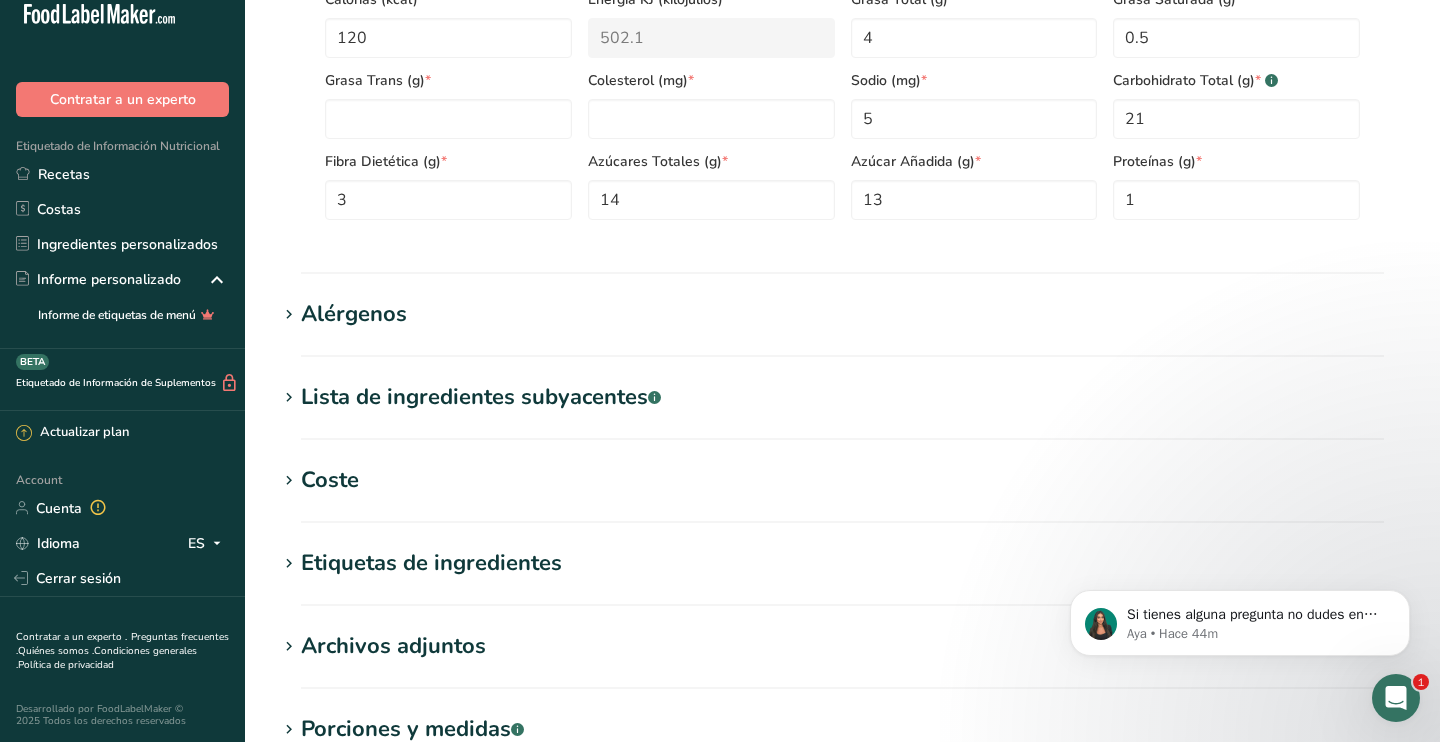 scroll, scrollTop: 1067, scrollLeft: 0, axis: vertical 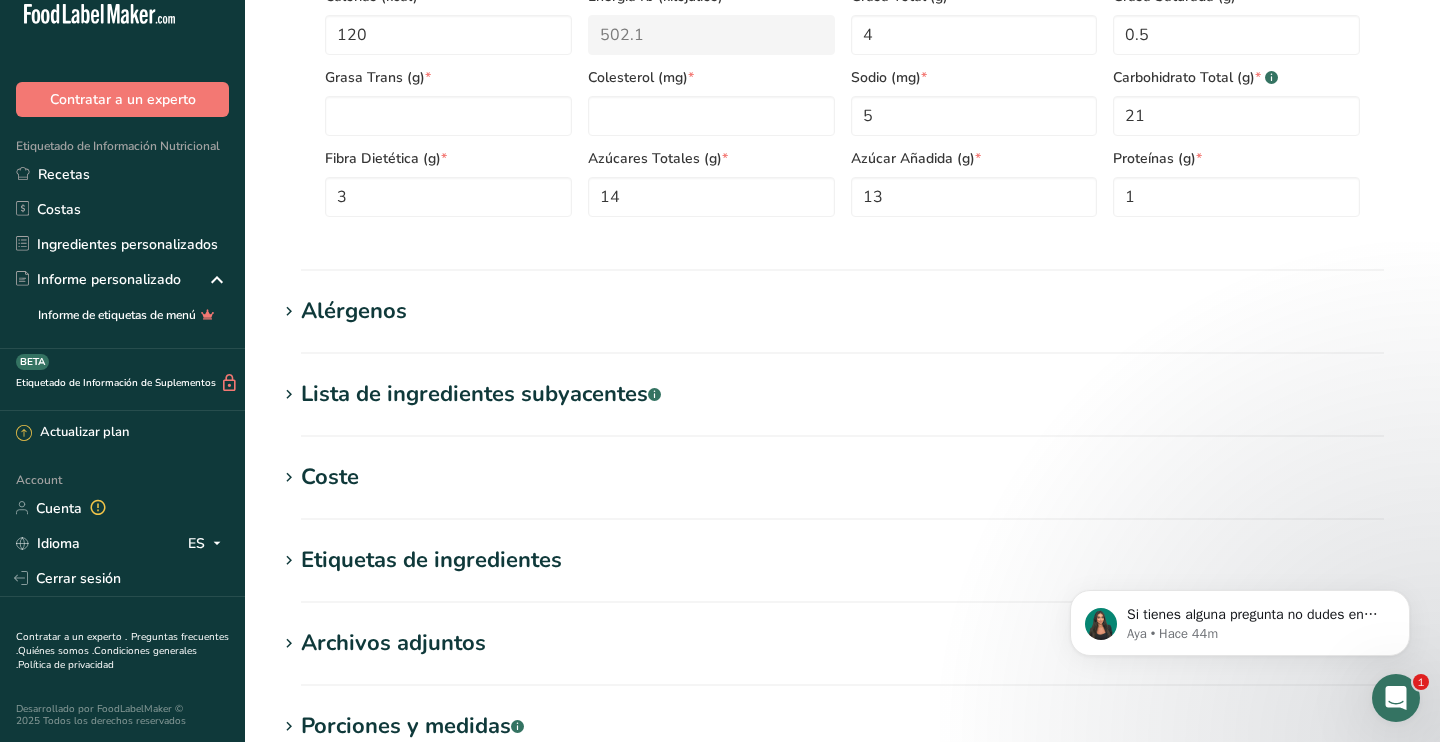 click on "Alérgenos" at bounding box center (354, 311) 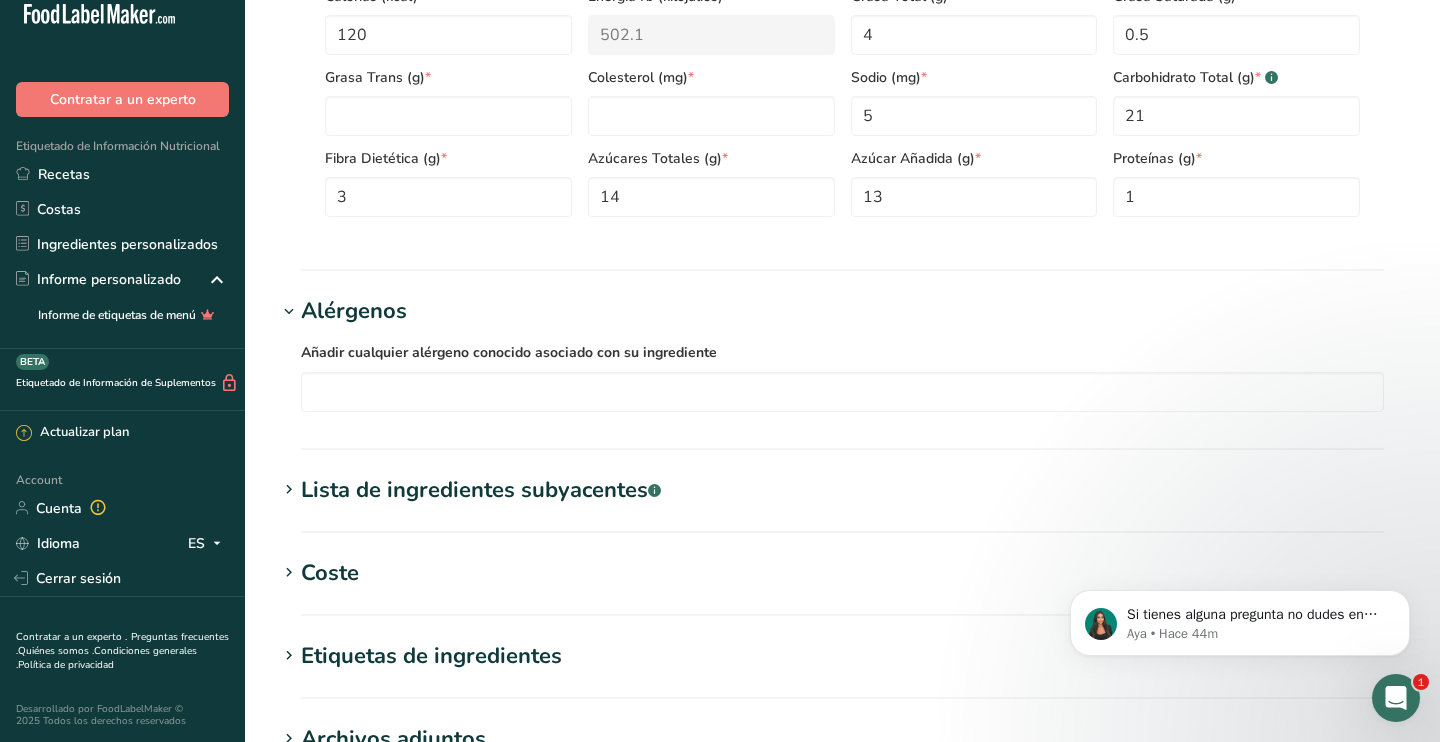 click on "Alérgenos" at bounding box center [354, 311] 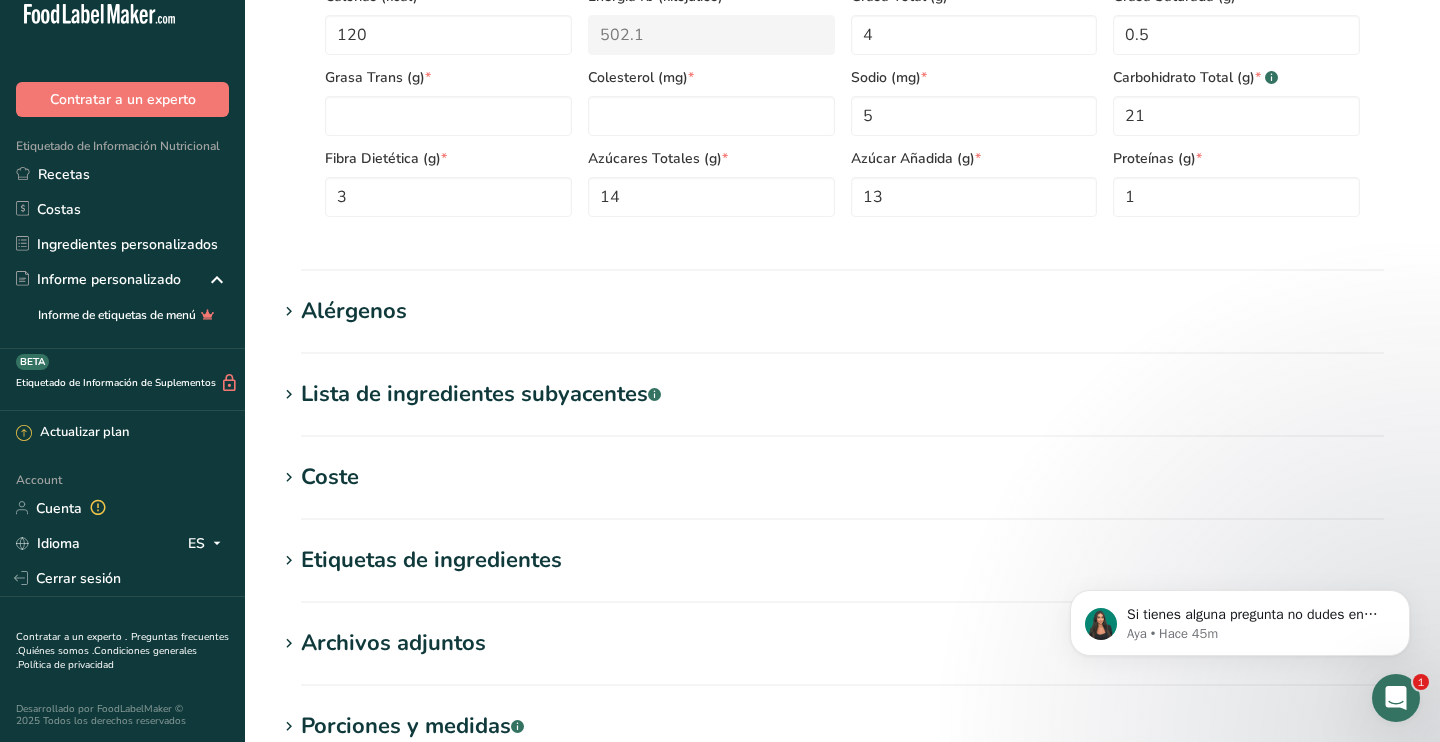 click on "Lista de ingredientes subyacentes
.a-a{fill:#347362;}.b-a{fill:#fff;}" at bounding box center [481, 394] 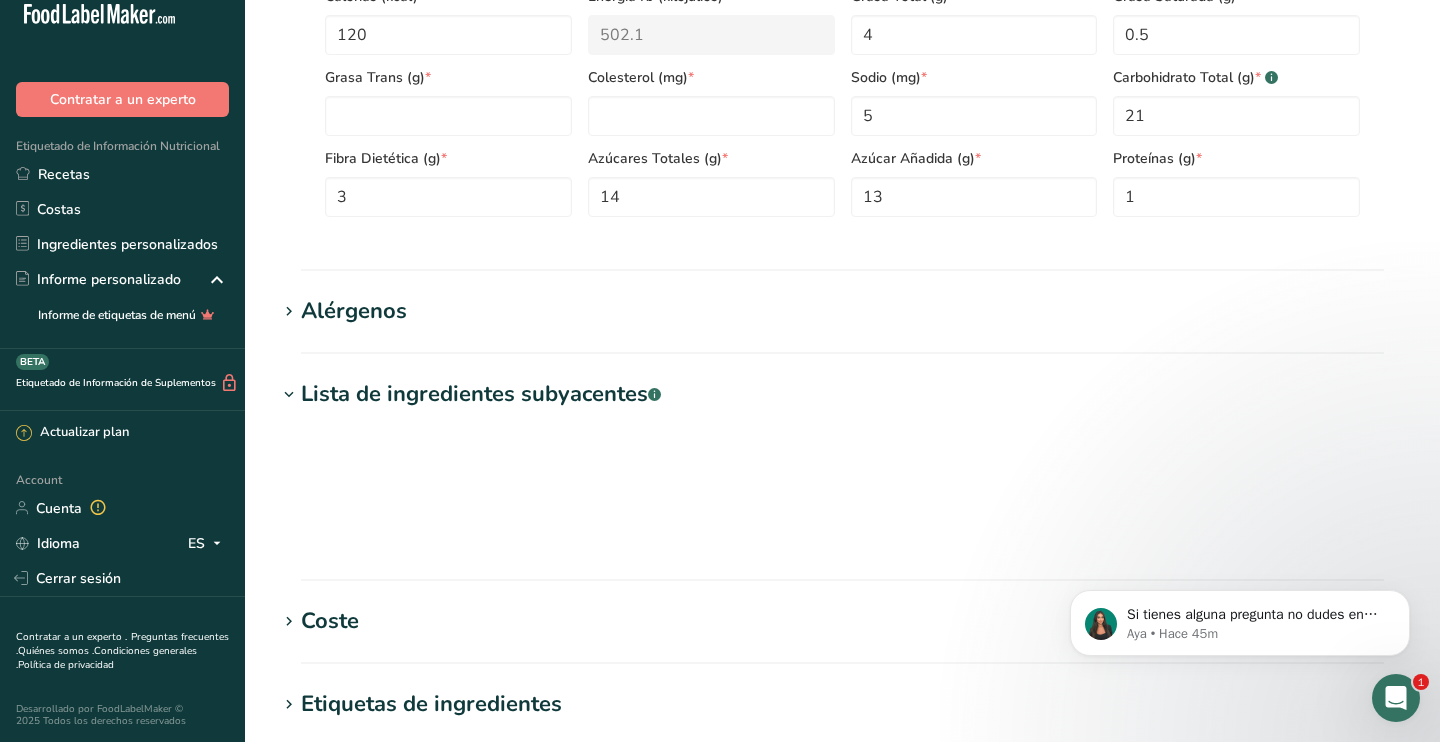 click on "Lista de ingredientes subyacentes
.a-a{fill:#347362;}.b-a{fill:#fff;}" at bounding box center (481, 394) 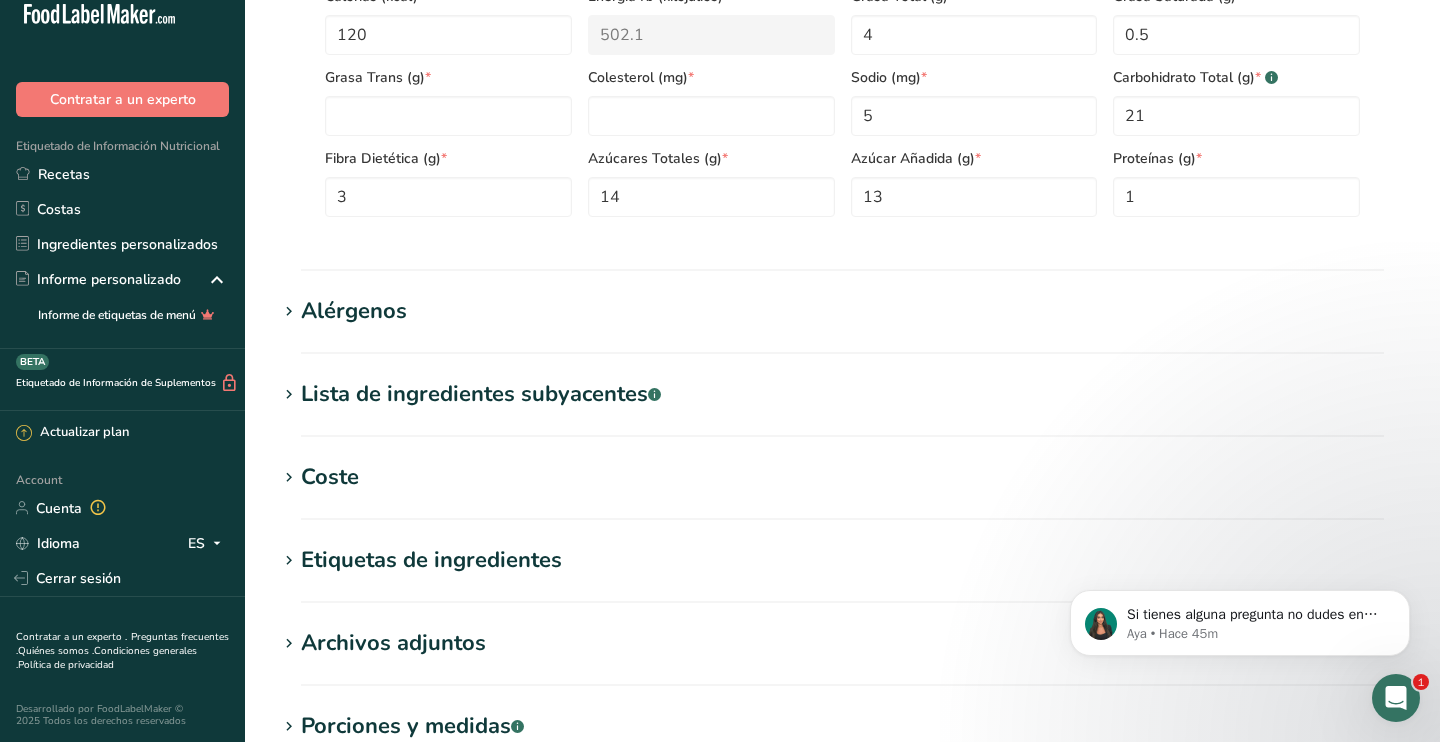 click on "Coste" at bounding box center [842, 477] 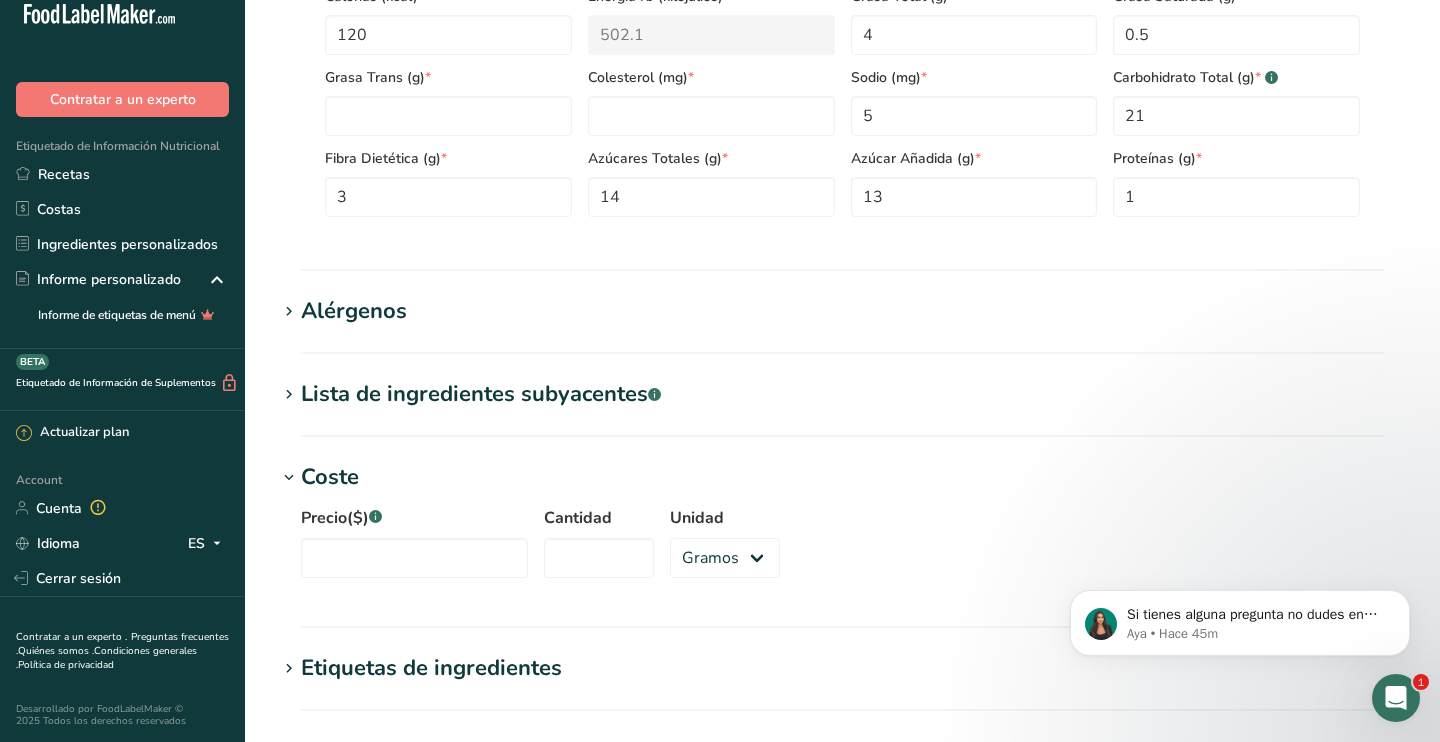 click on "Coste" at bounding box center [330, 477] 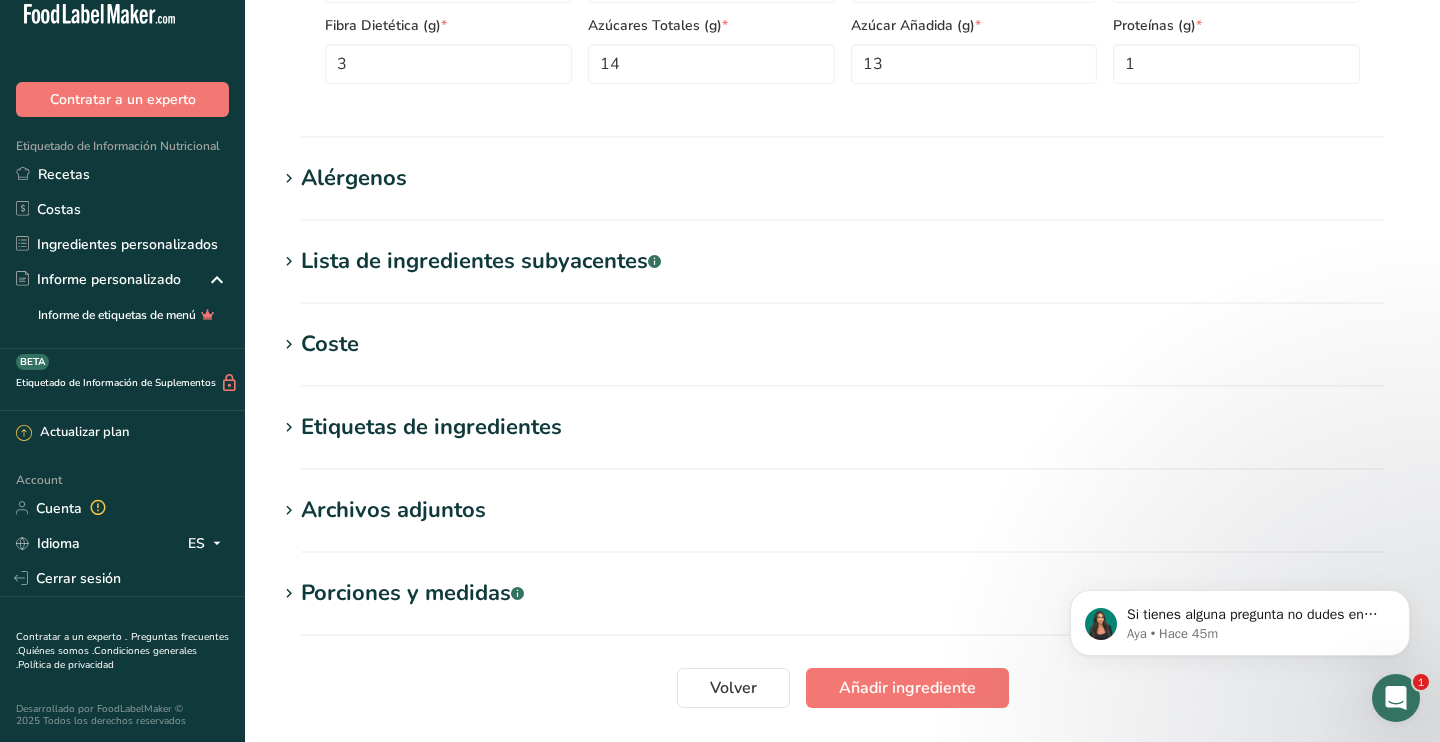 scroll, scrollTop: 1215, scrollLeft: 0, axis: vertical 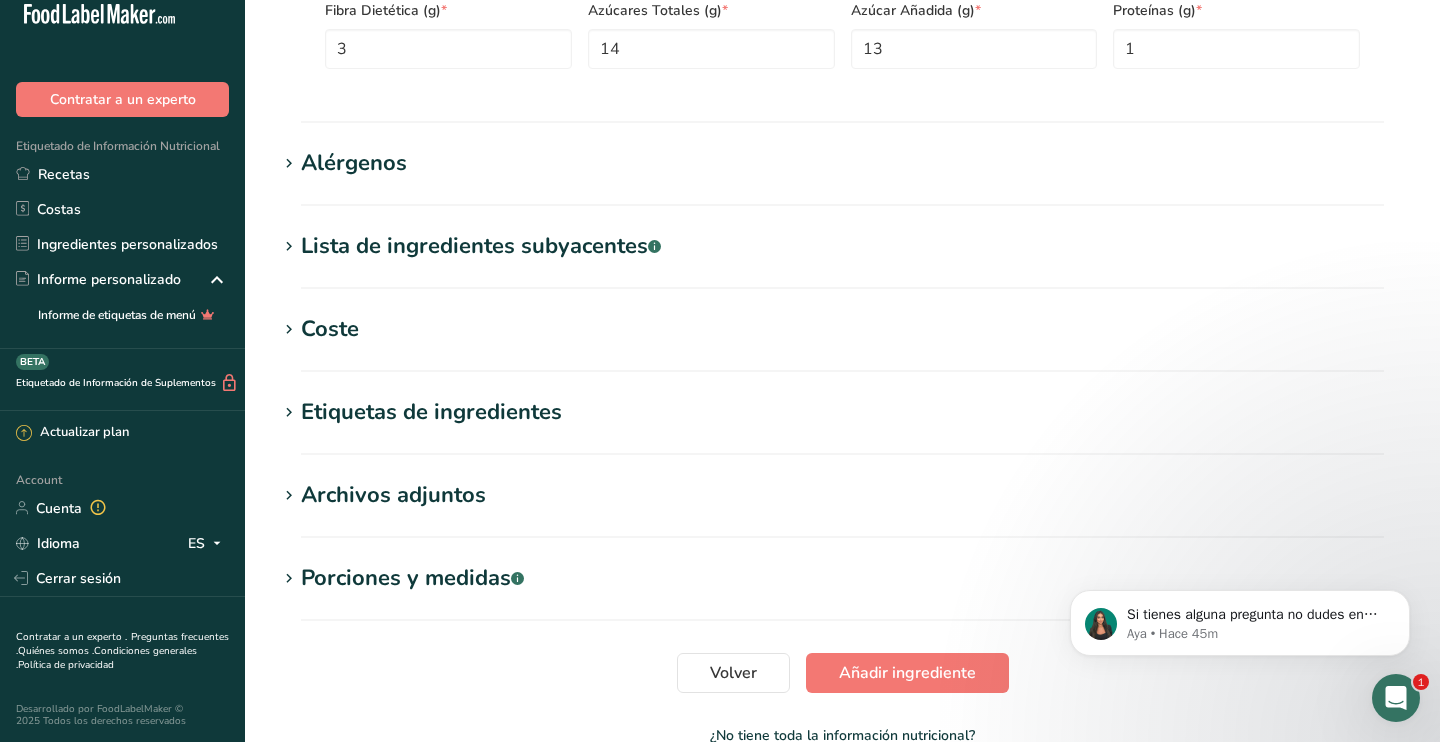 click on "Etiquetas de ingredientes" at bounding box center [431, 412] 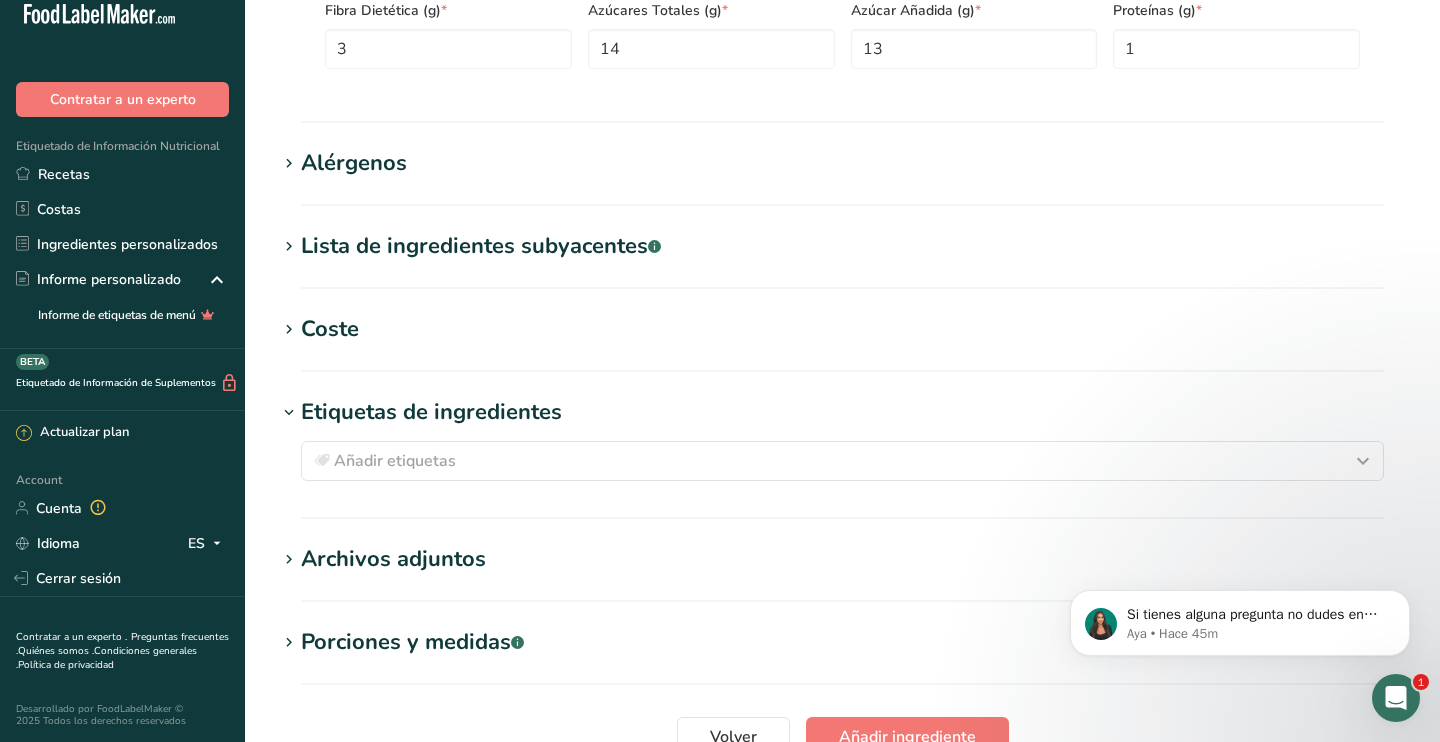 click on "Etiquetas de ingredientes" at bounding box center [431, 412] 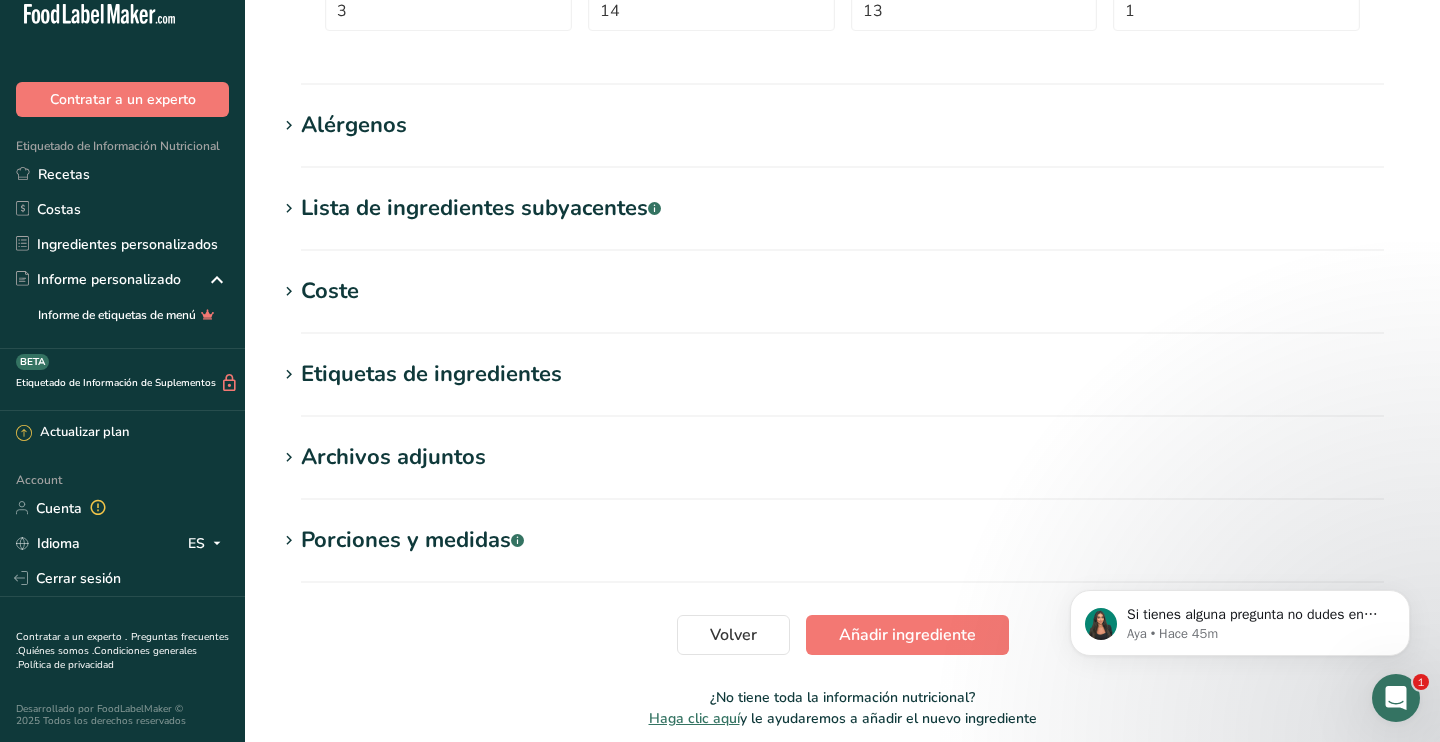 scroll, scrollTop: 1273, scrollLeft: 0, axis: vertical 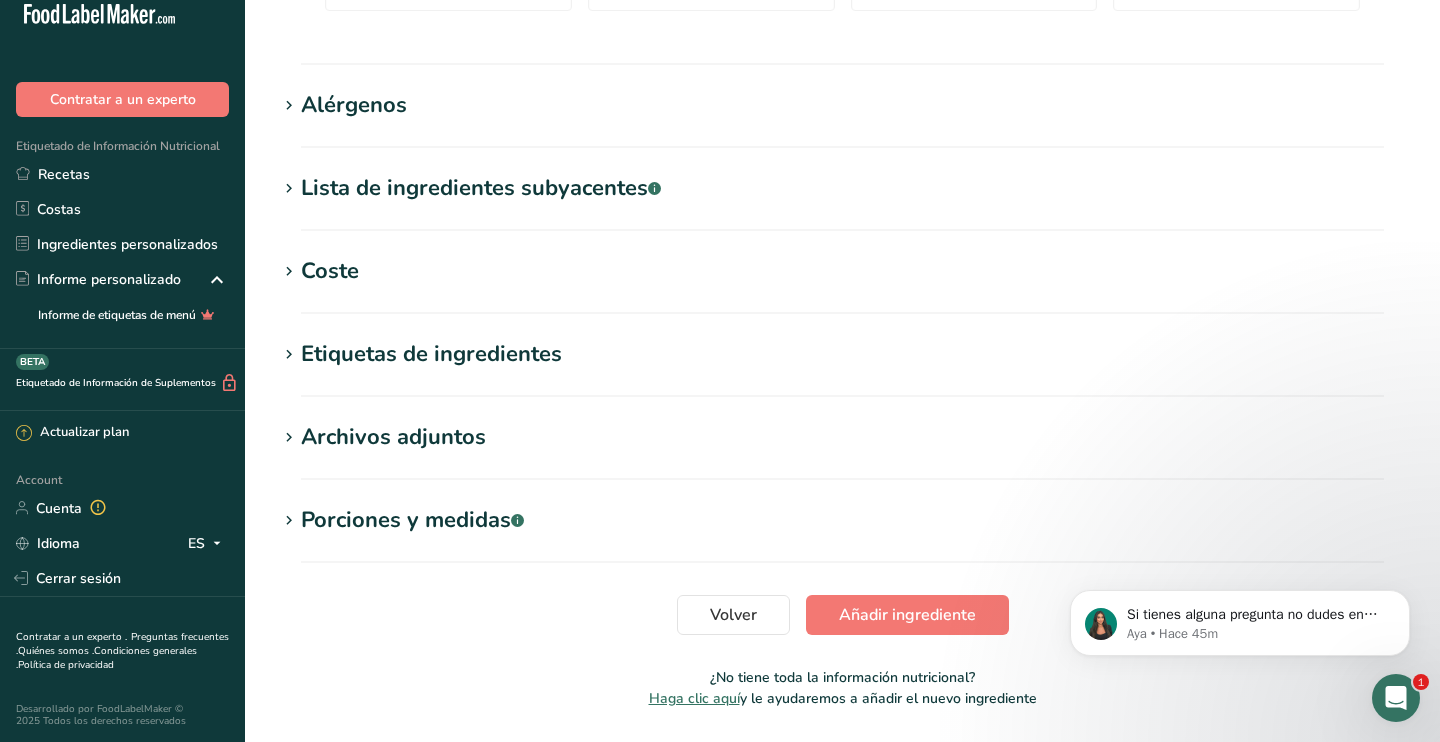 click on "Porciones y medidas
.a-a{fill:#347362;}.b-a{fill:#fff;}" at bounding box center (412, 520) 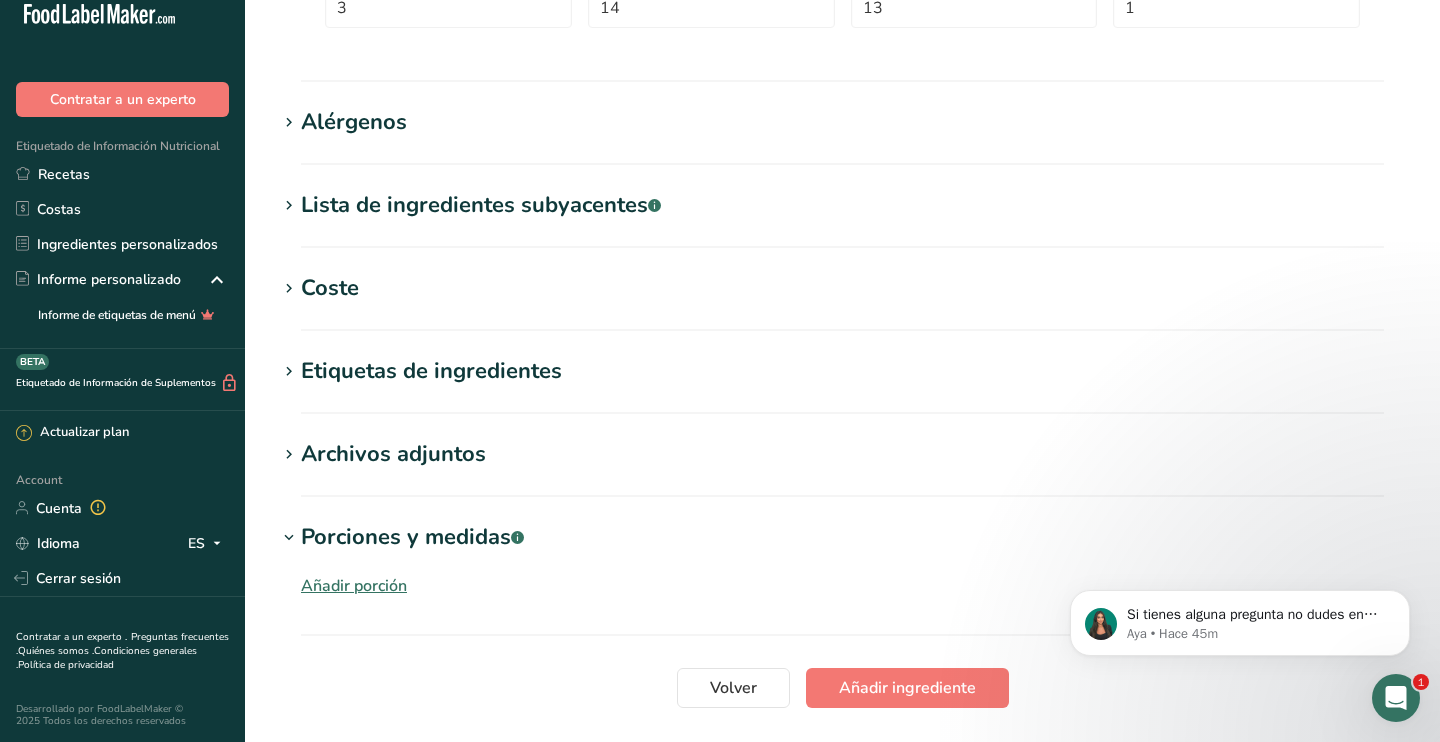 scroll, scrollTop: 1278, scrollLeft: 0, axis: vertical 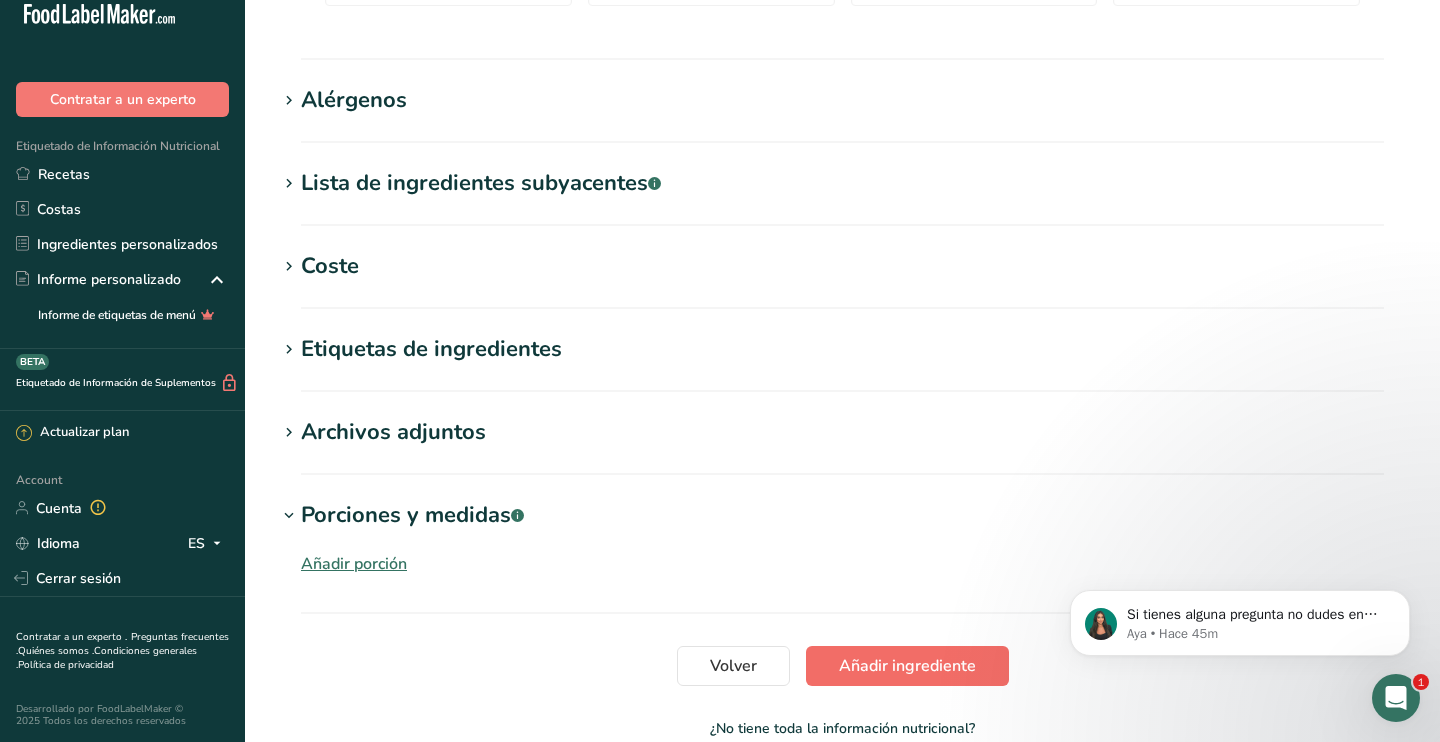 click on "Añadir ingrediente" at bounding box center (907, 666) 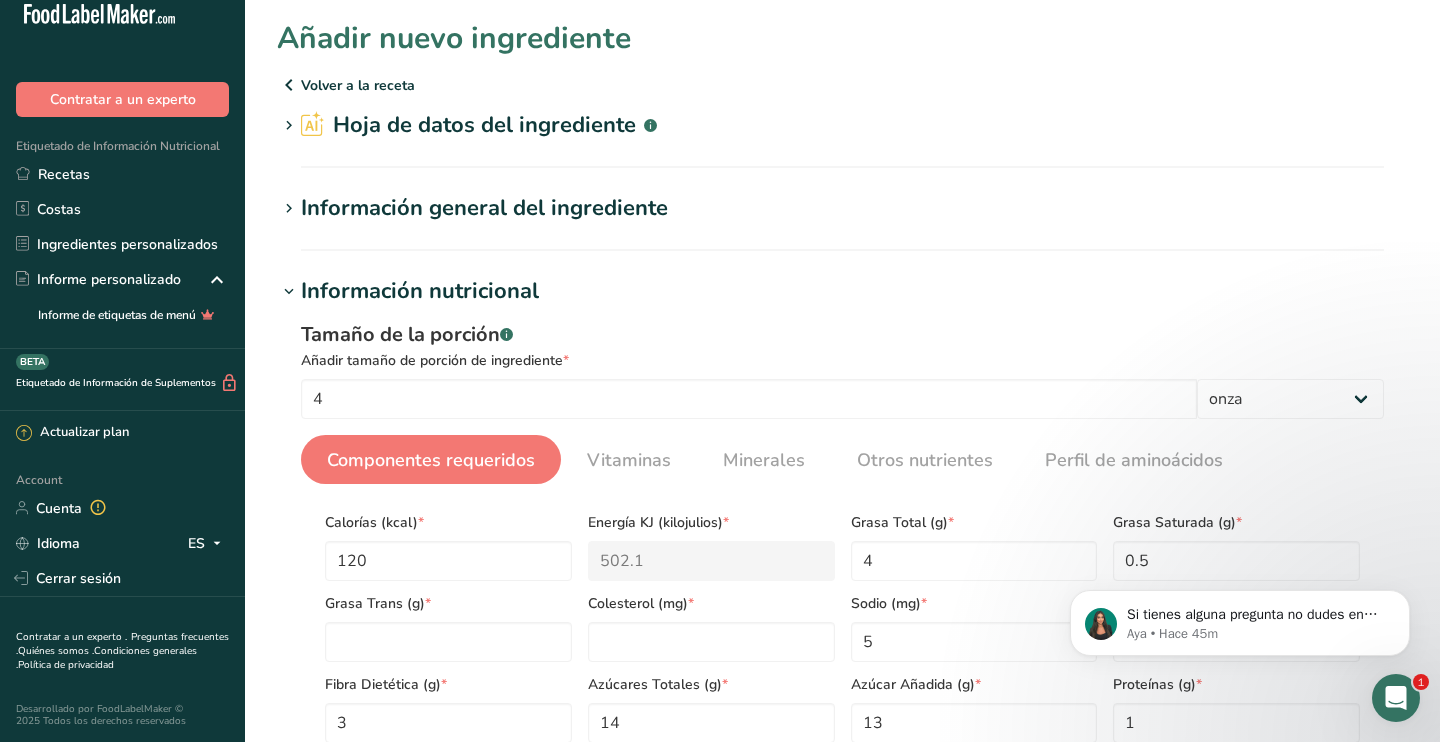 scroll, scrollTop: 0, scrollLeft: 0, axis: both 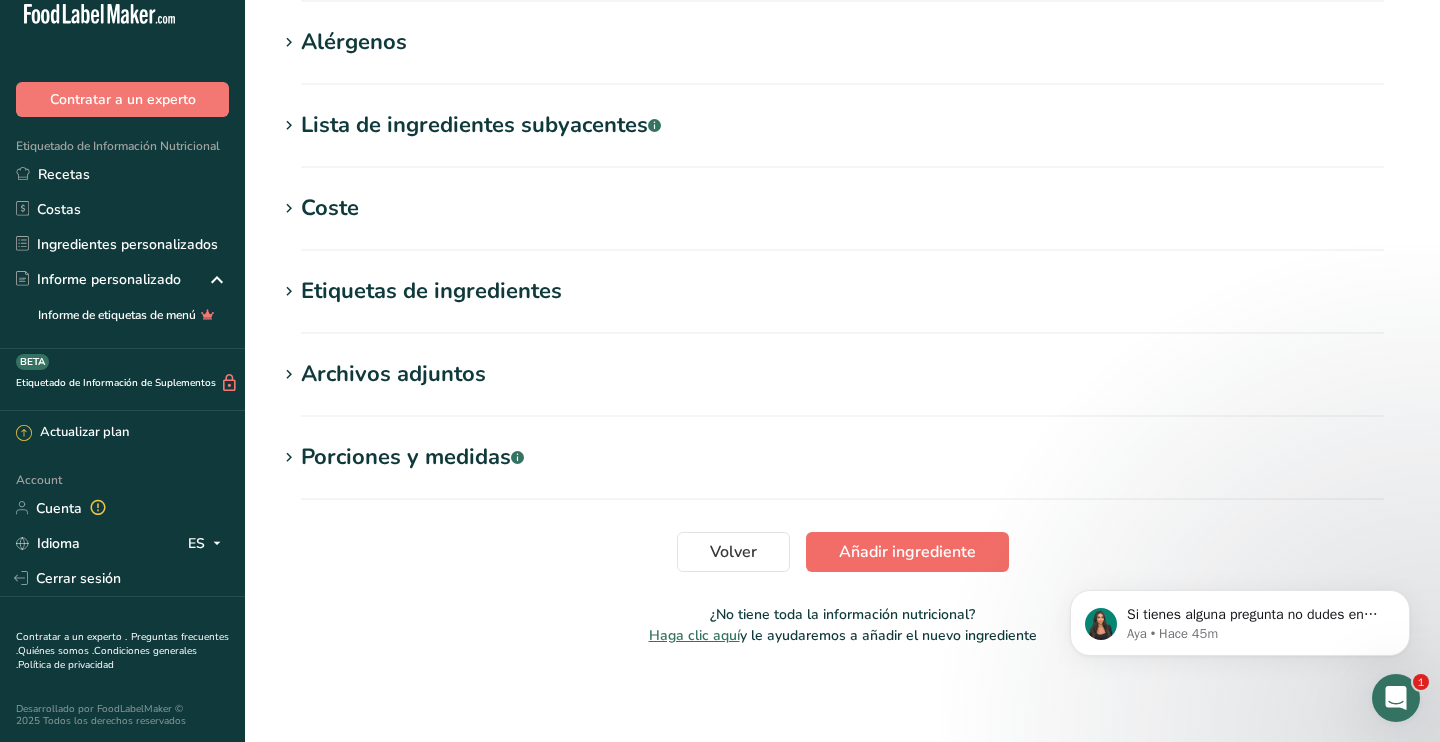 click on "Añadir ingrediente" at bounding box center [907, 552] 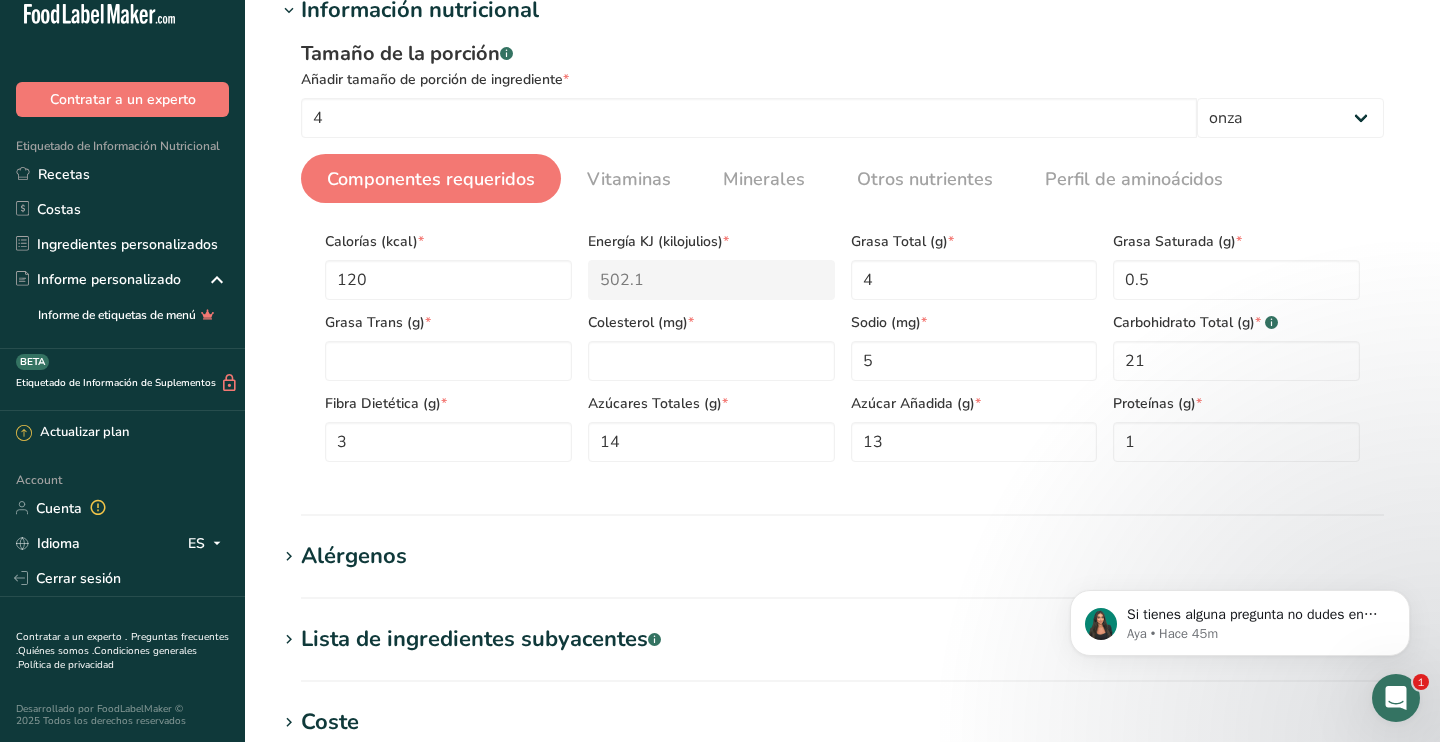 scroll, scrollTop: 275, scrollLeft: 0, axis: vertical 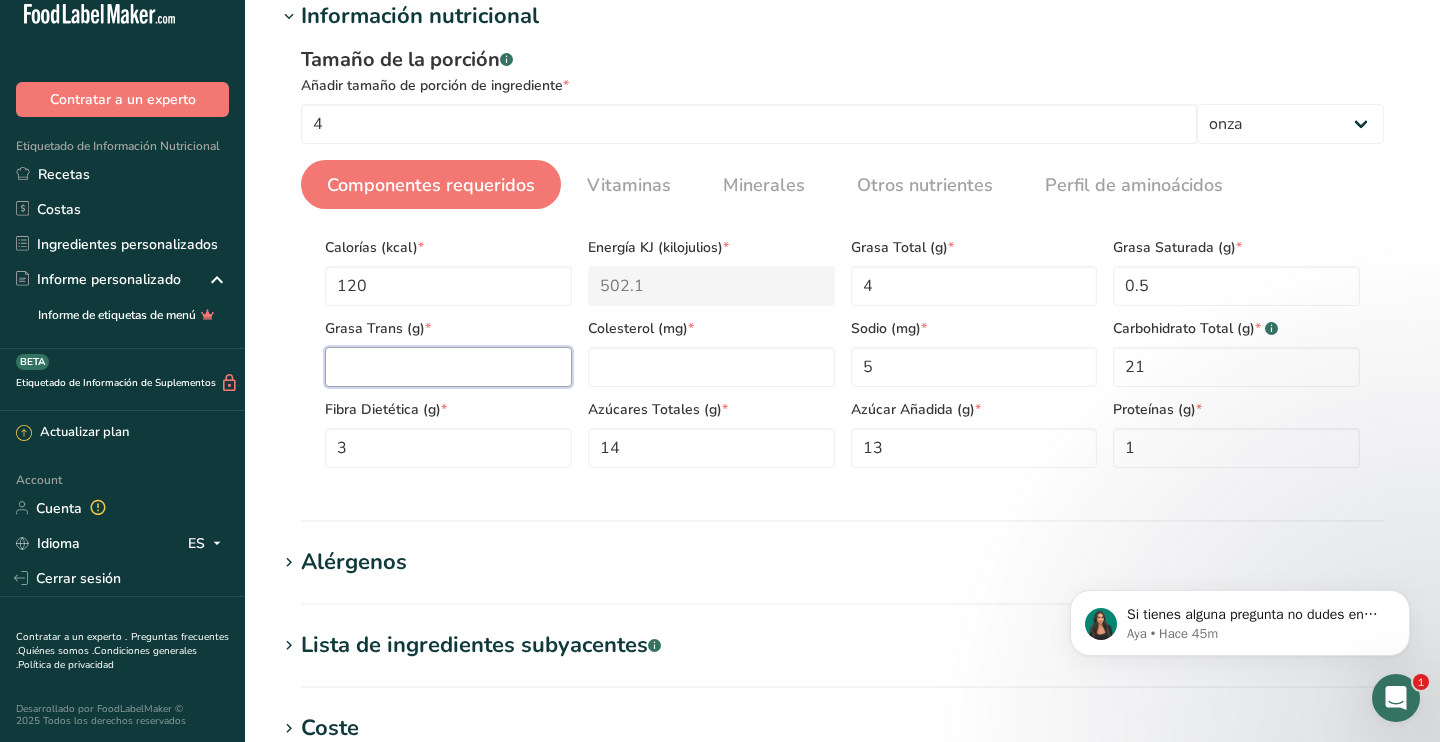 click at bounding box center [448, 367] 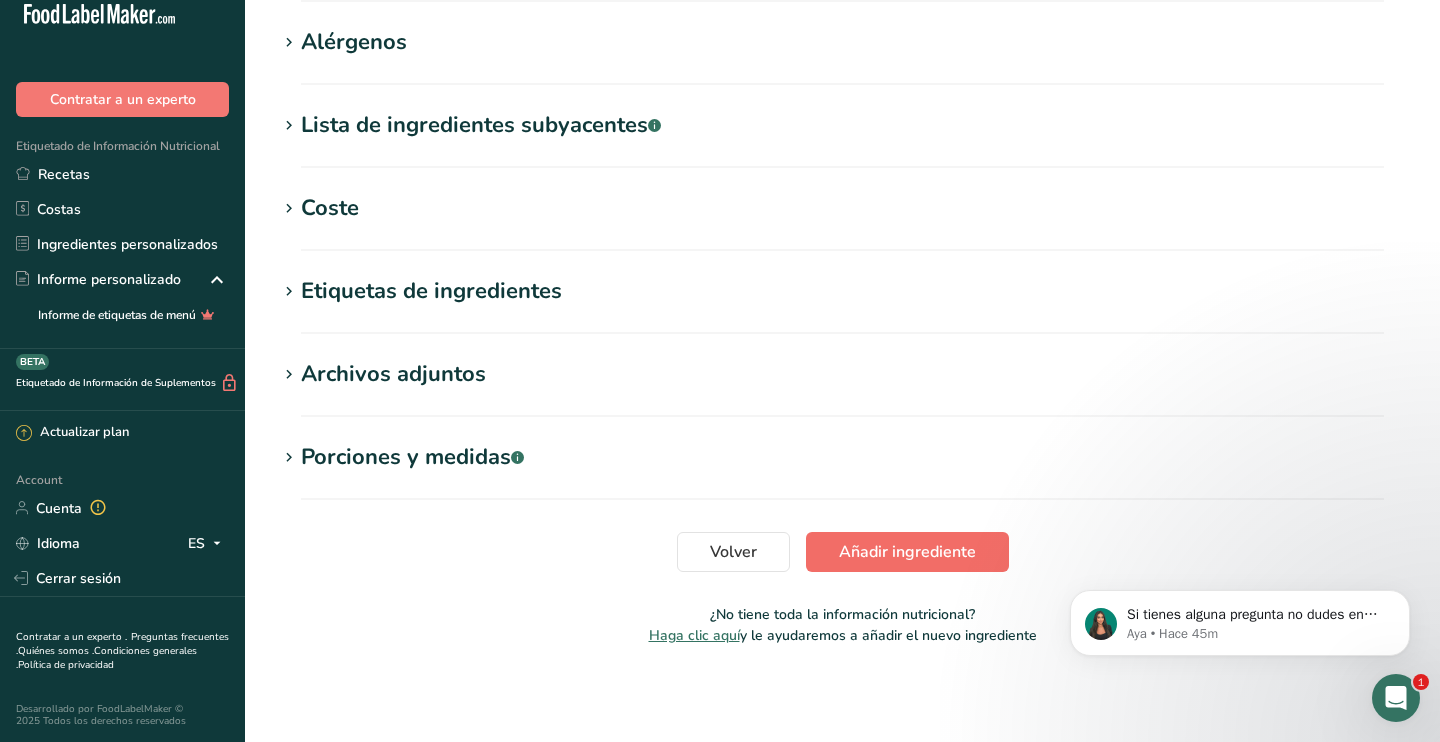 type on "0" 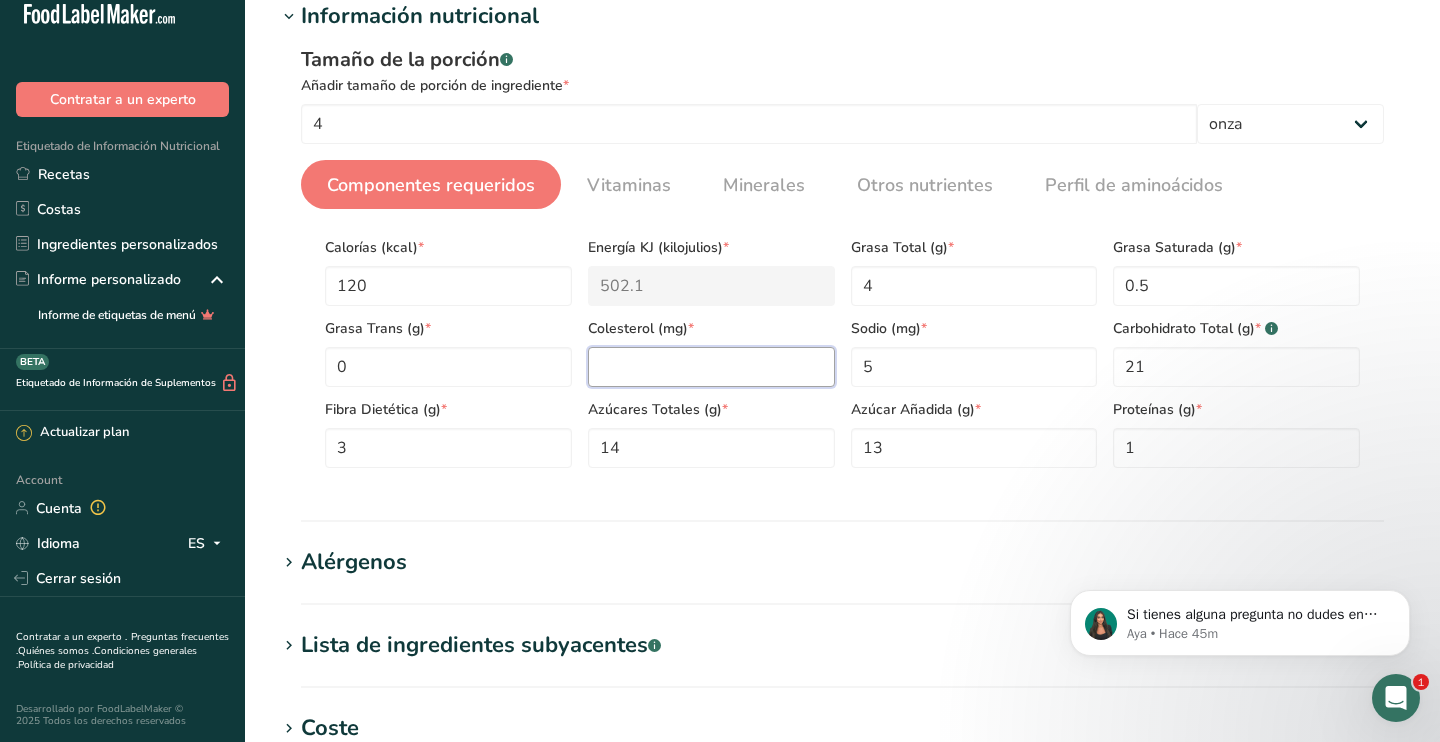 click at bounding box center (711, 367) 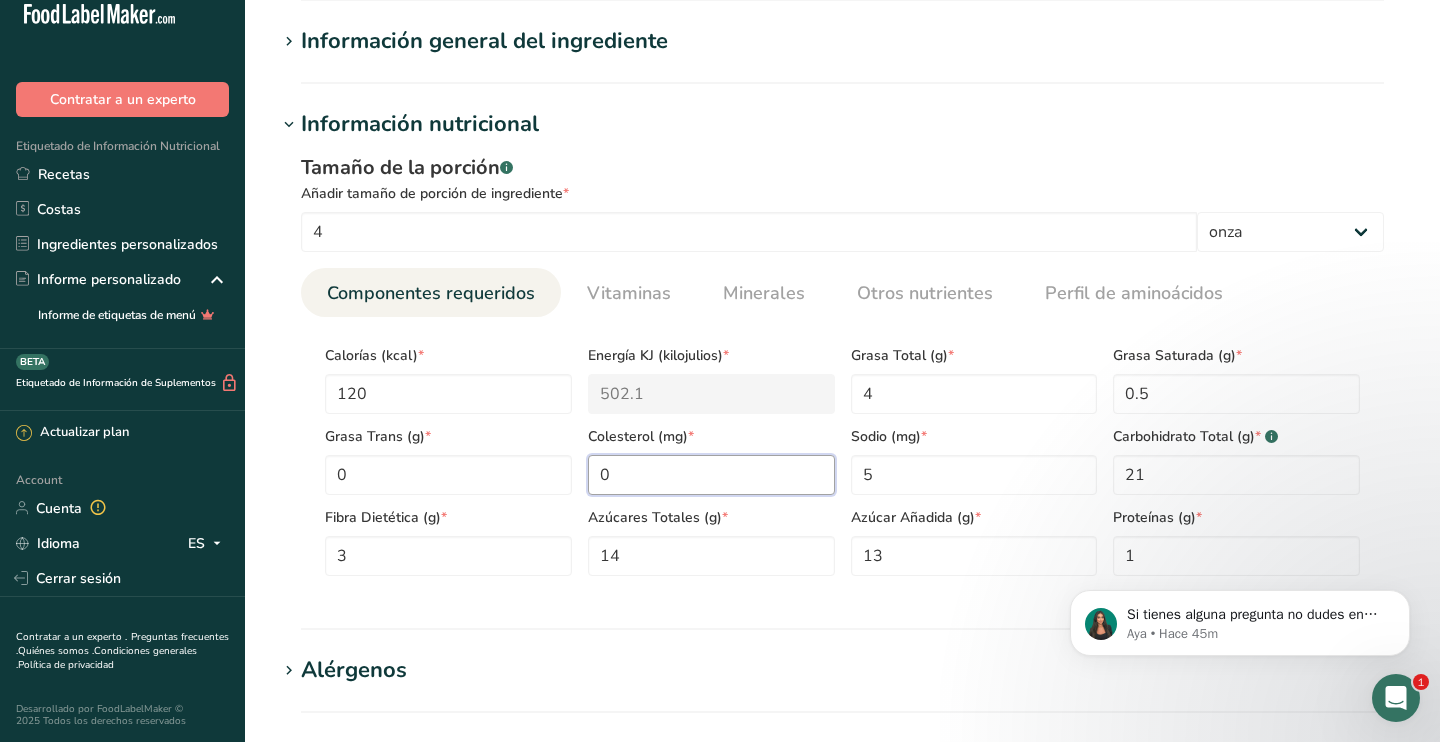 scroll, scrollTop: 172, scrollLeft: 0, axis: vertical 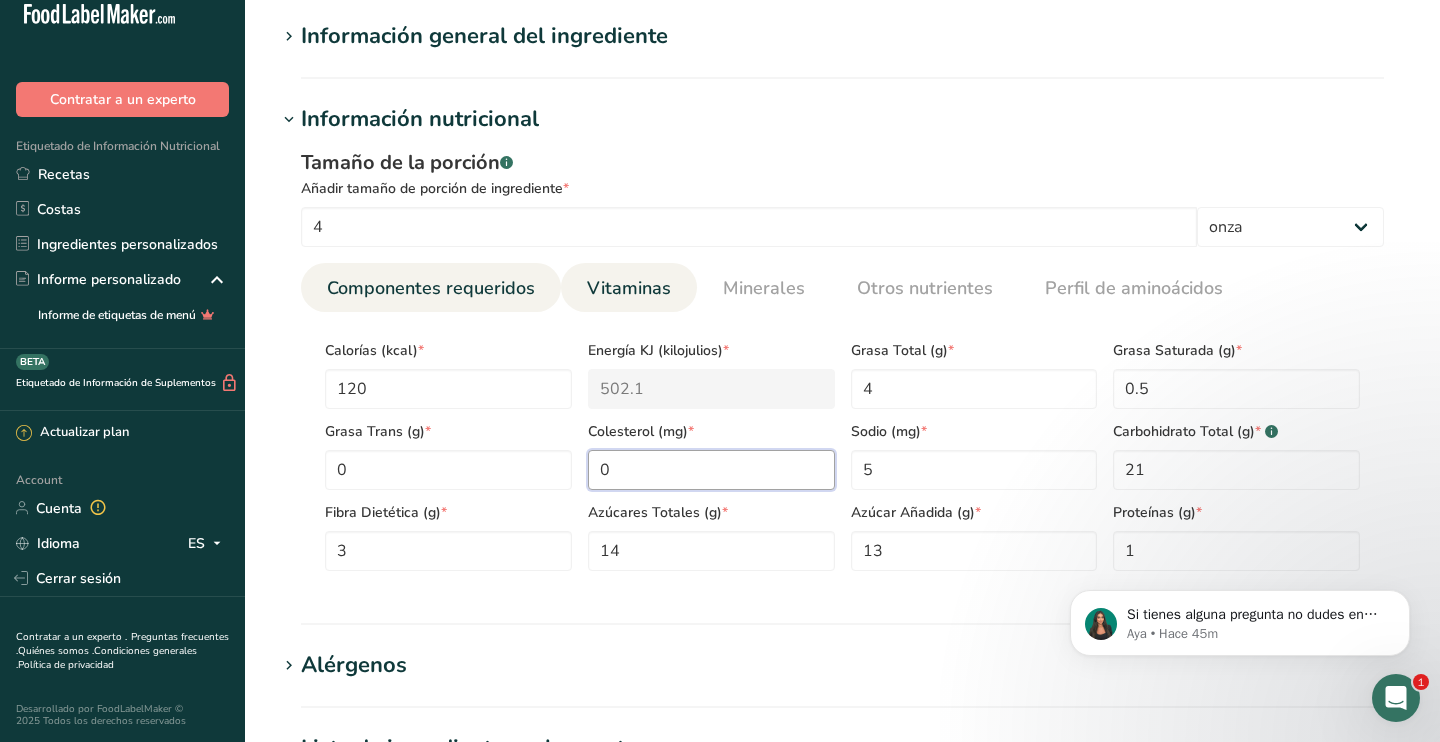 type on "0" 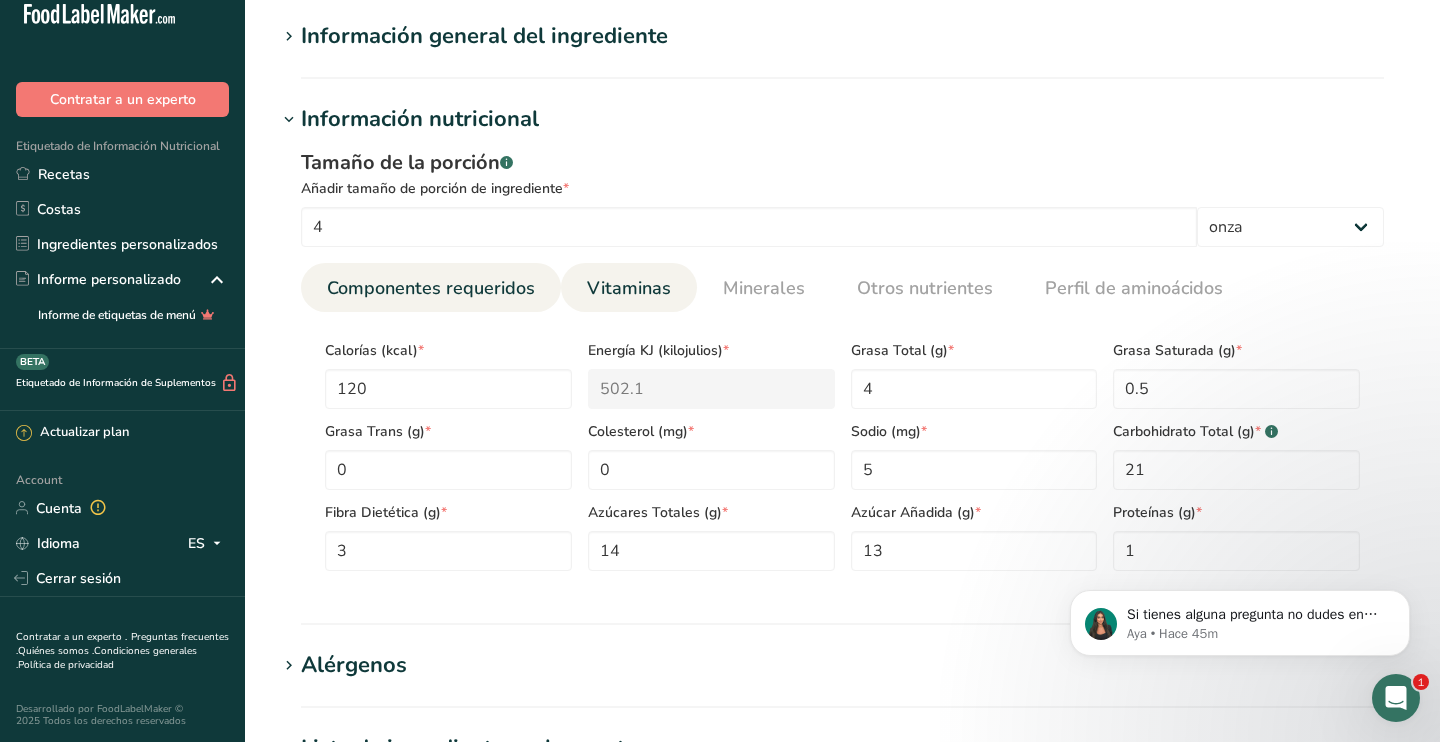 click on "Vitaminas" at bounding box center (629, 288) 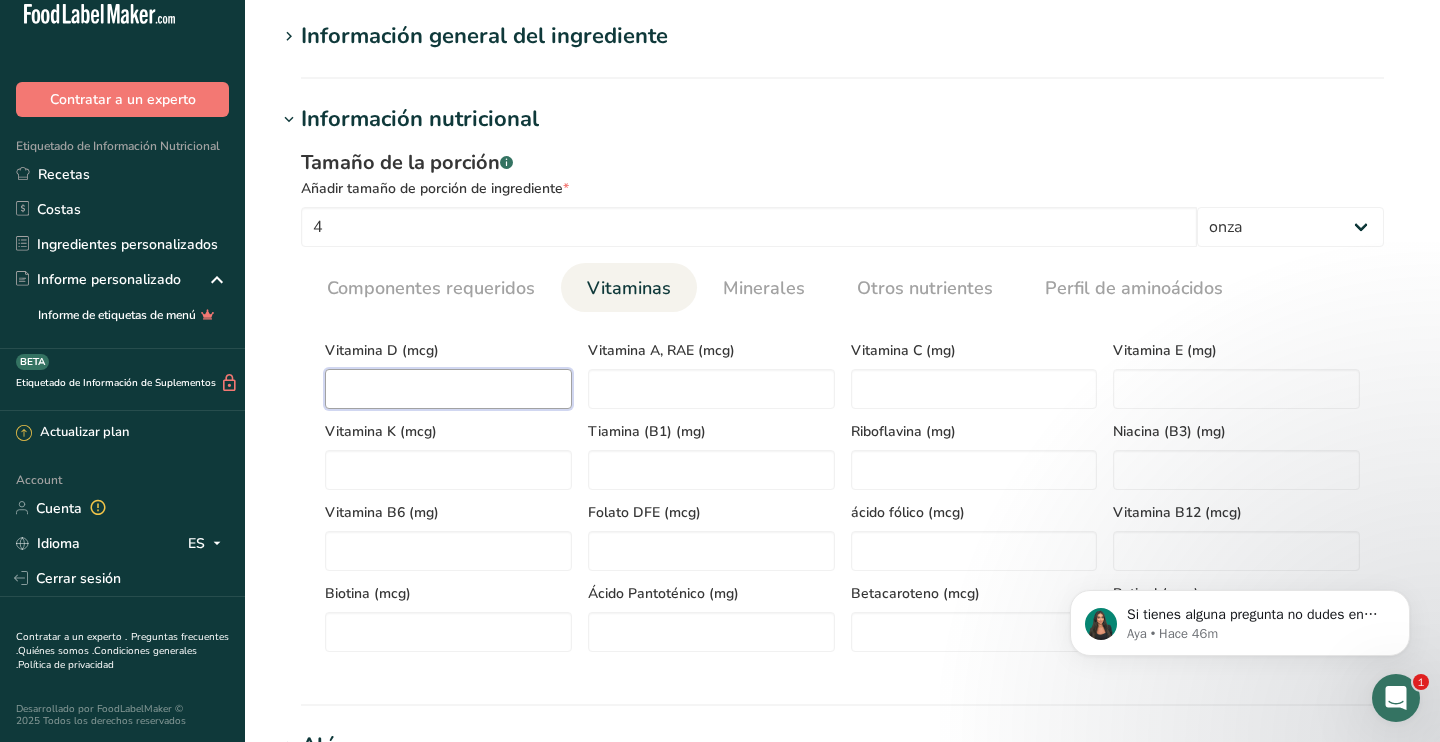 click at bounding box center [448, 389] 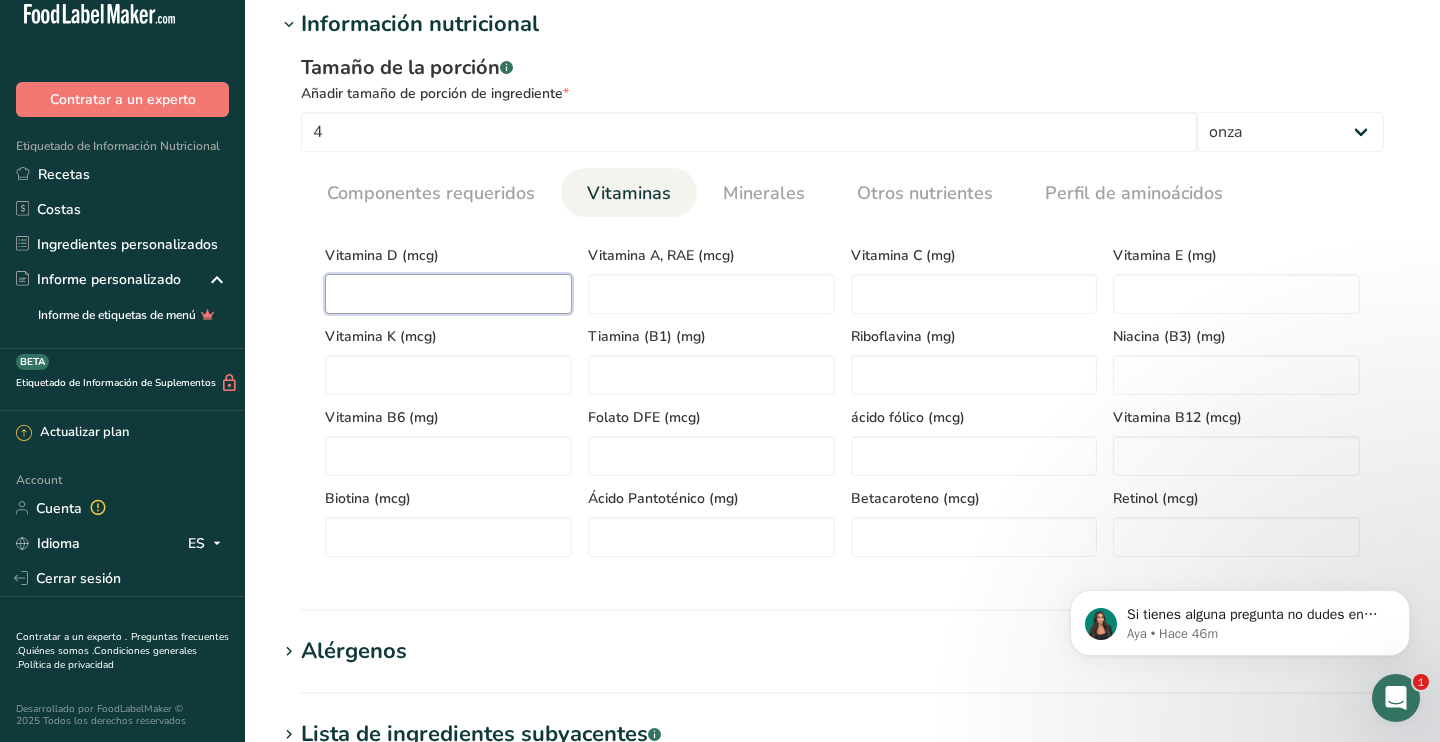 scroll, scrollTop: 295, scrollLeft: 0, axis: vertical 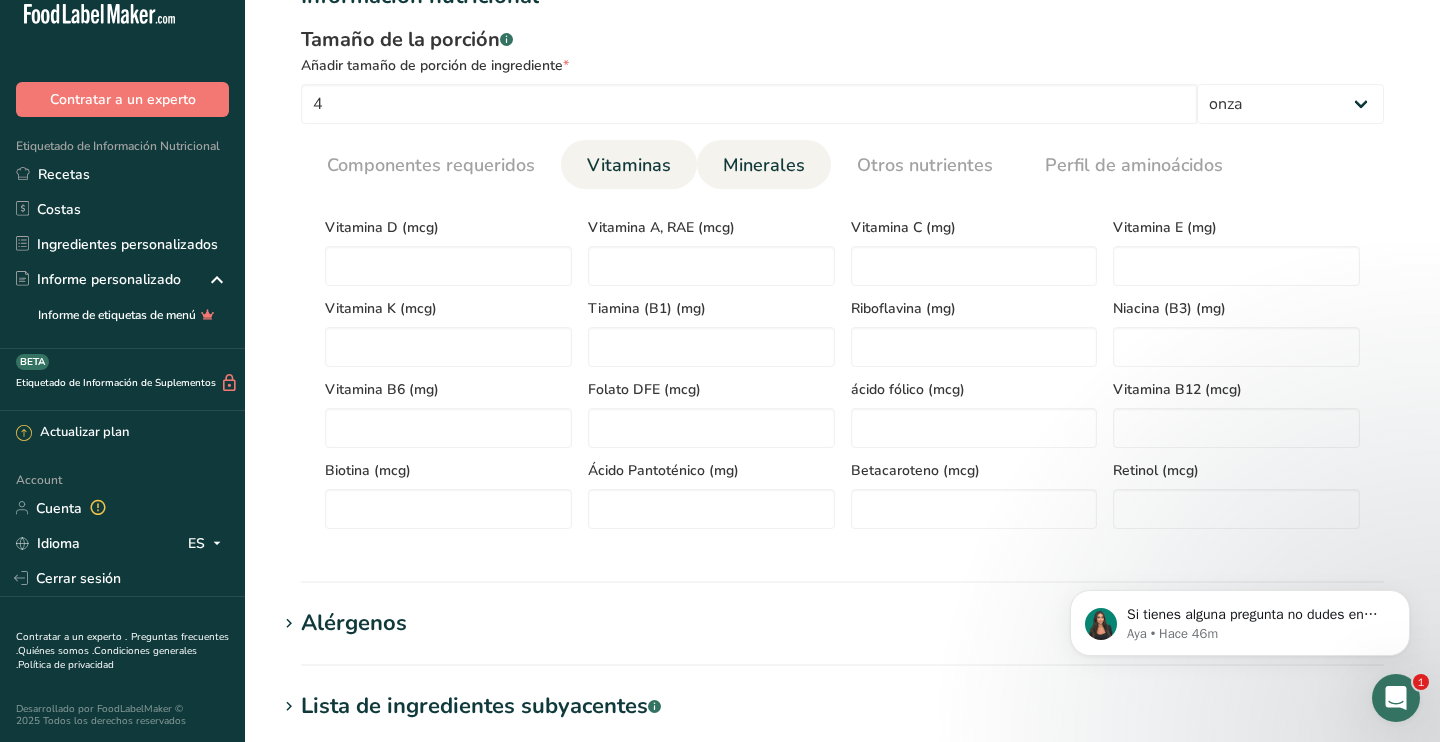 click on "Minerales" at bounding box center [764, 165] 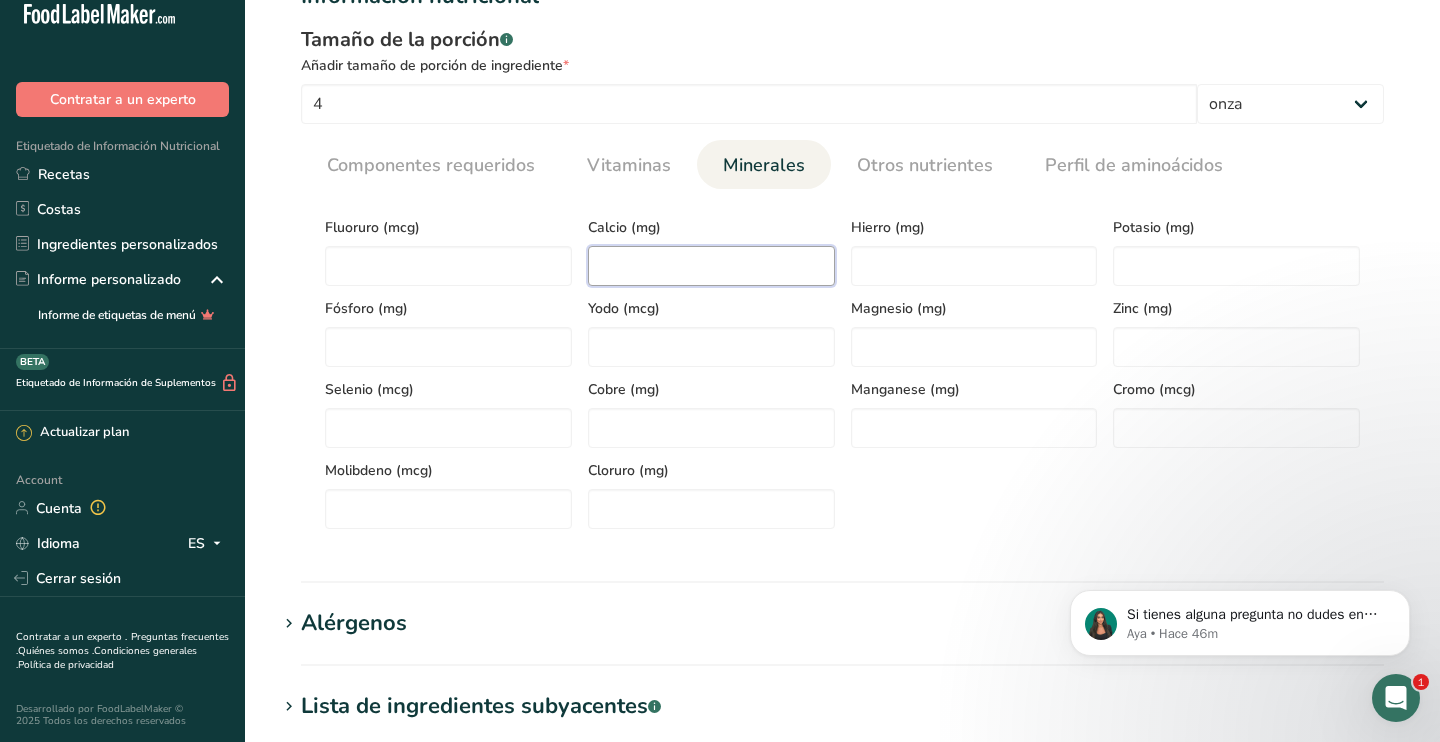 click at bounding box center (711, 266) 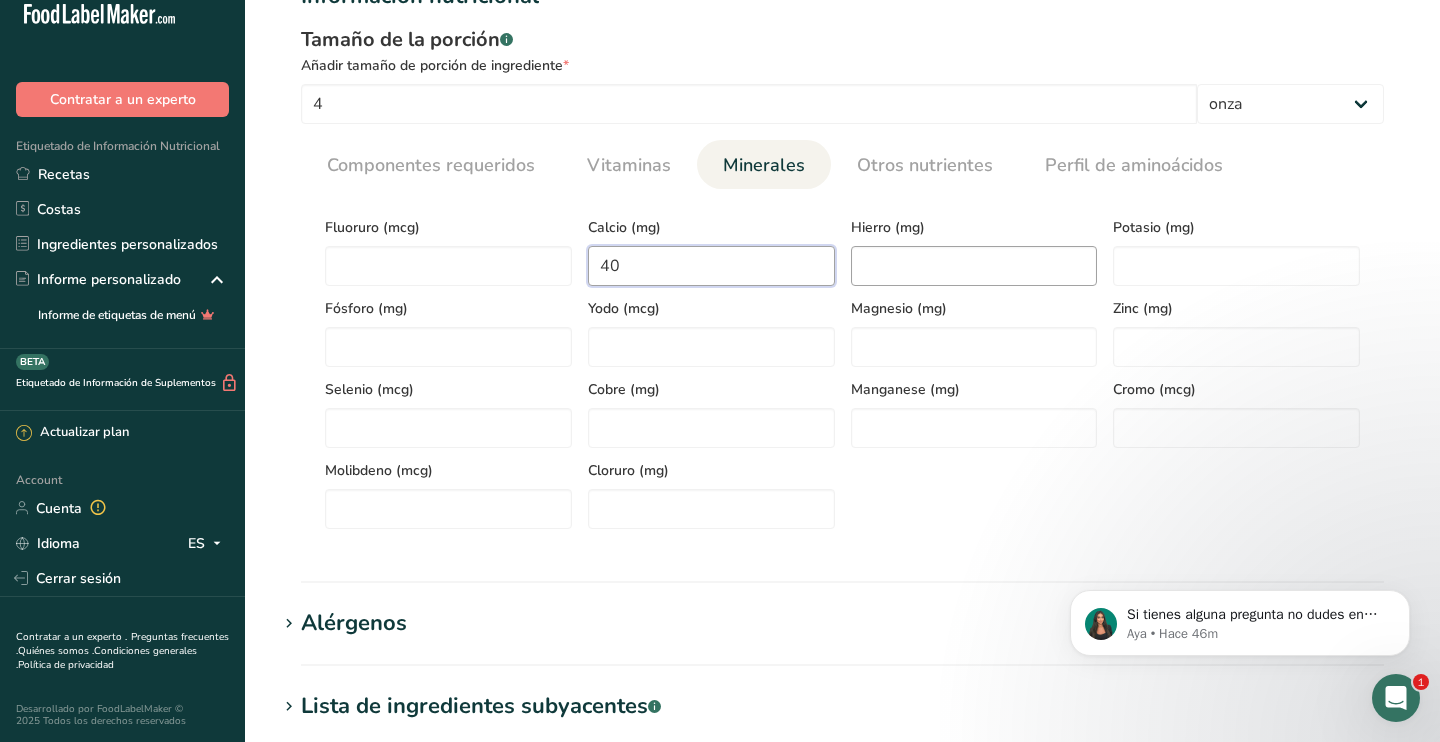 type on "40" 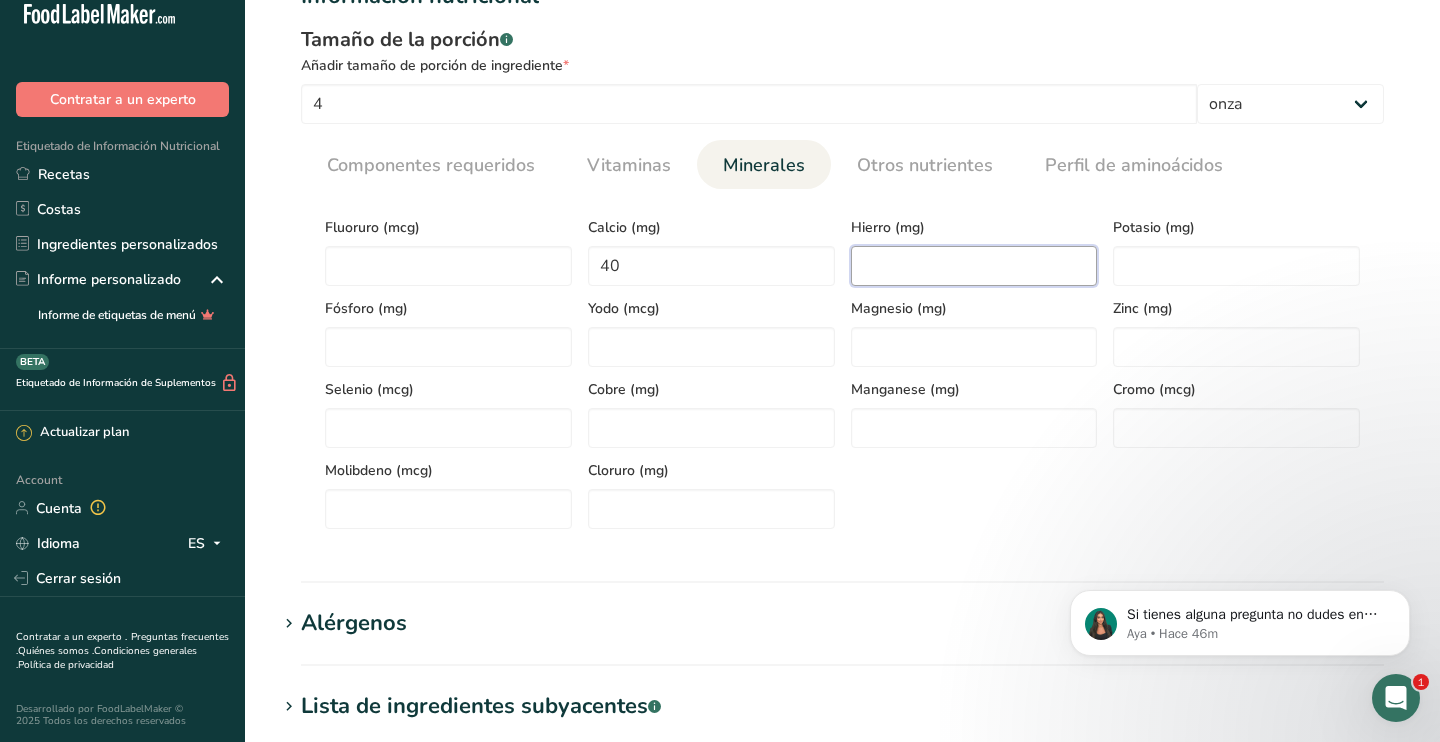 click at bounding box center (974, 266) 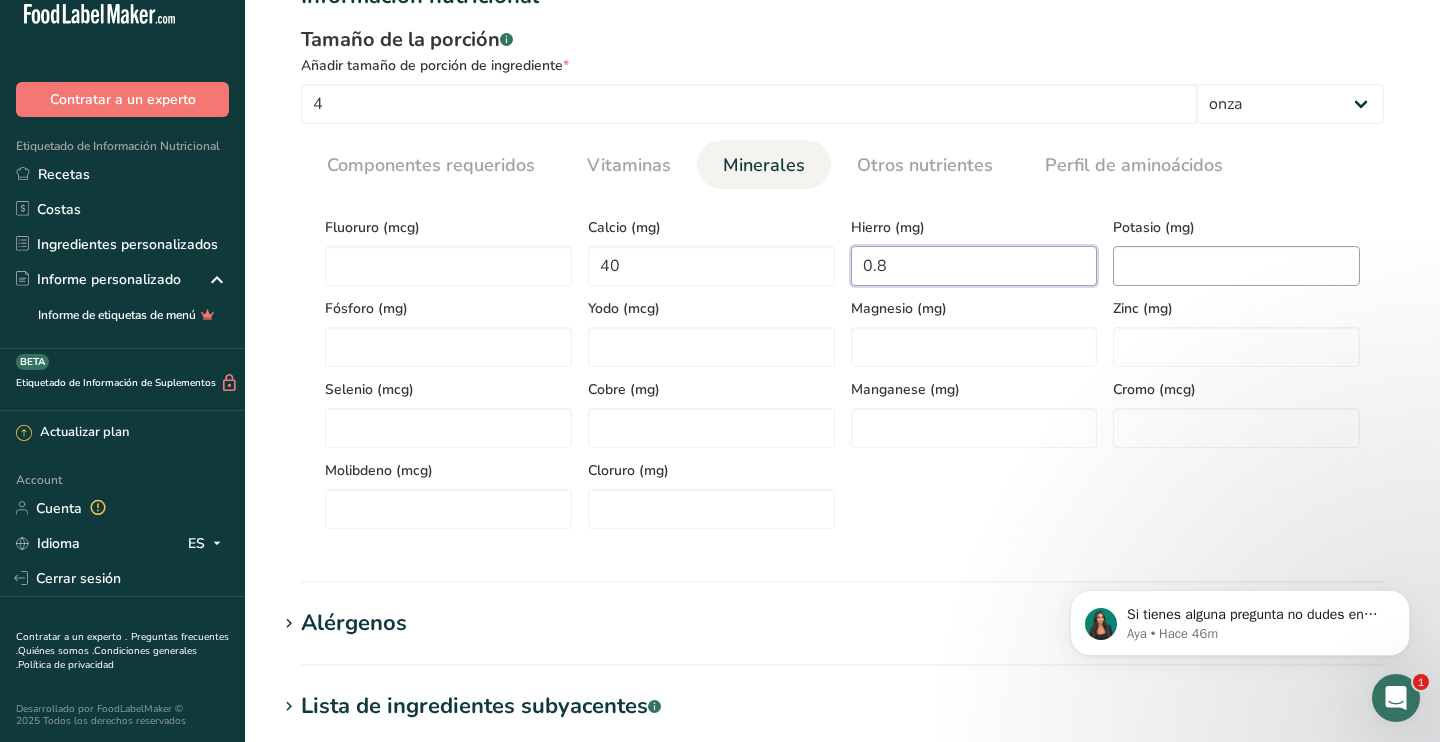 type on "0.8" 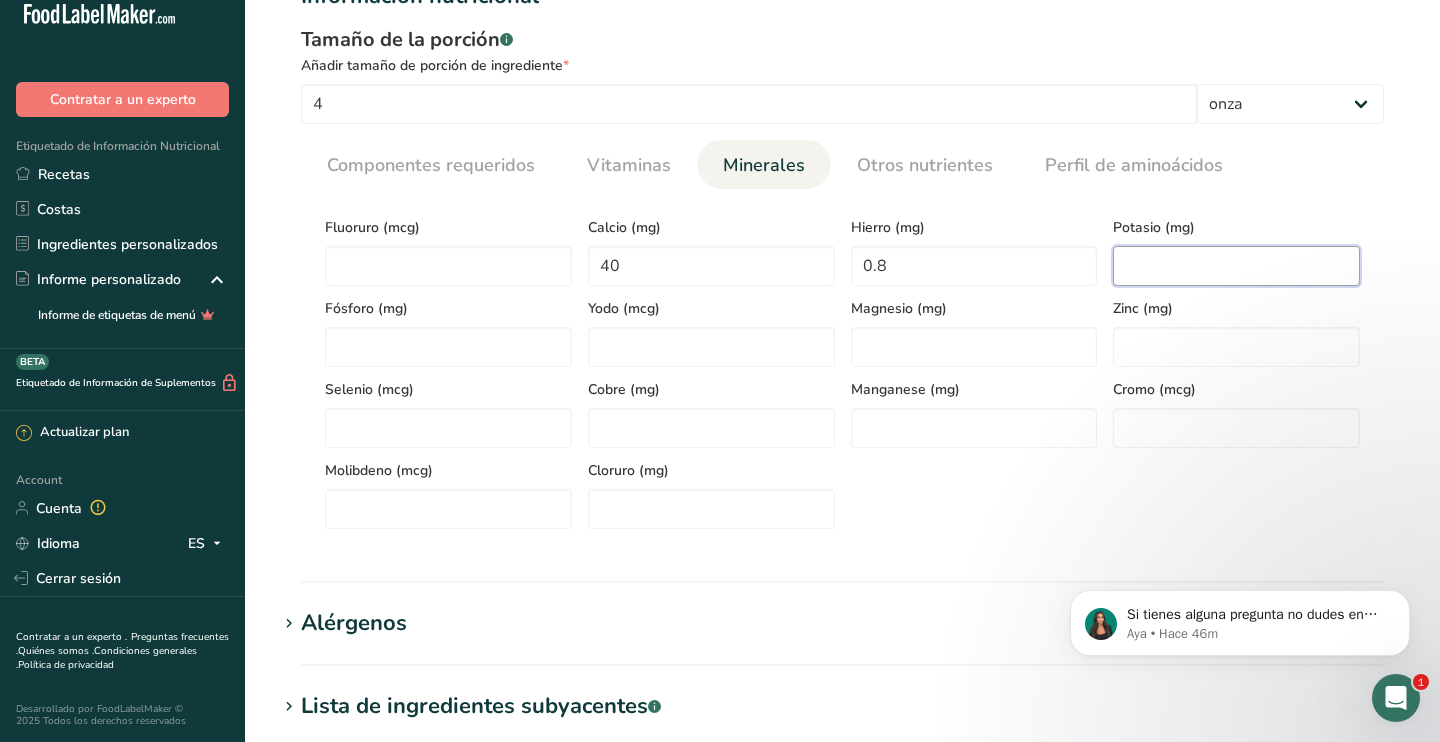 click at bounding box center [1236, 266] 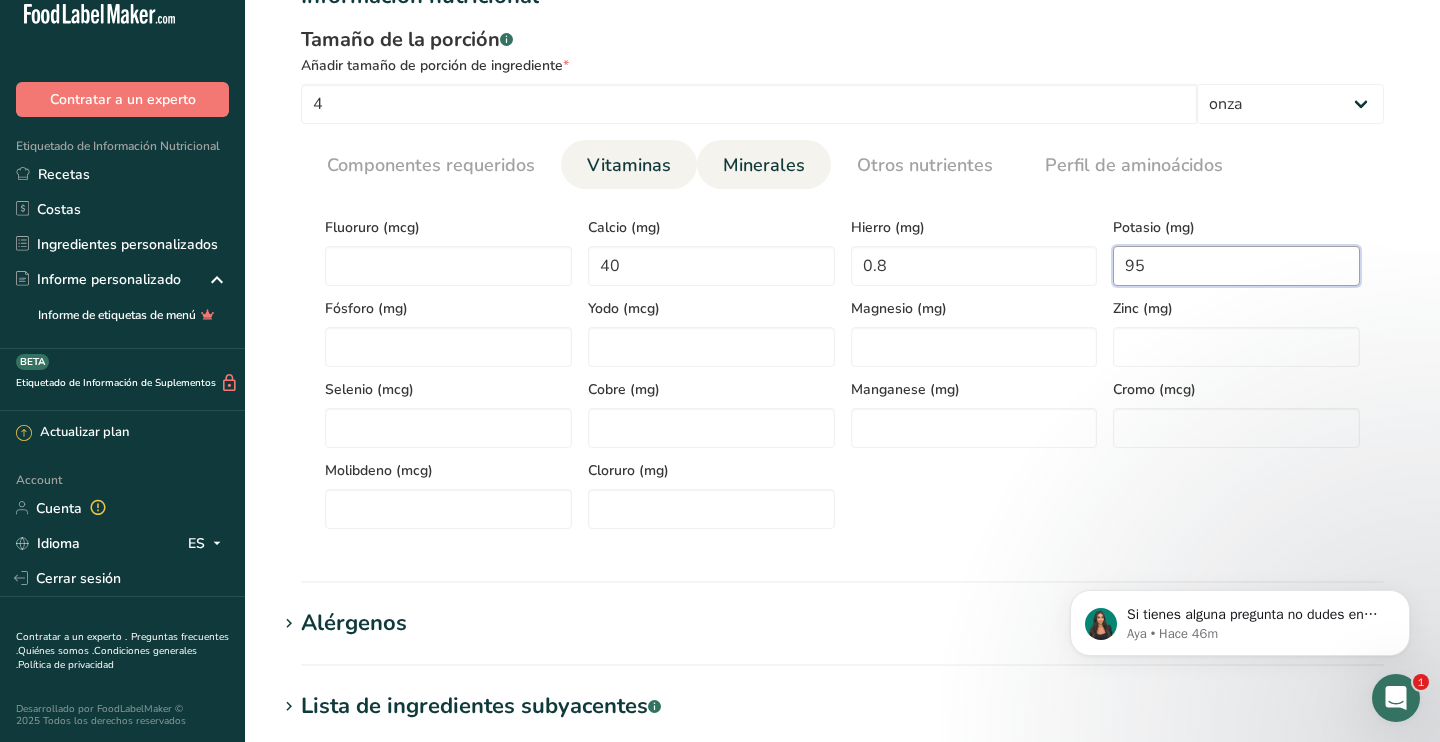 type on "95" 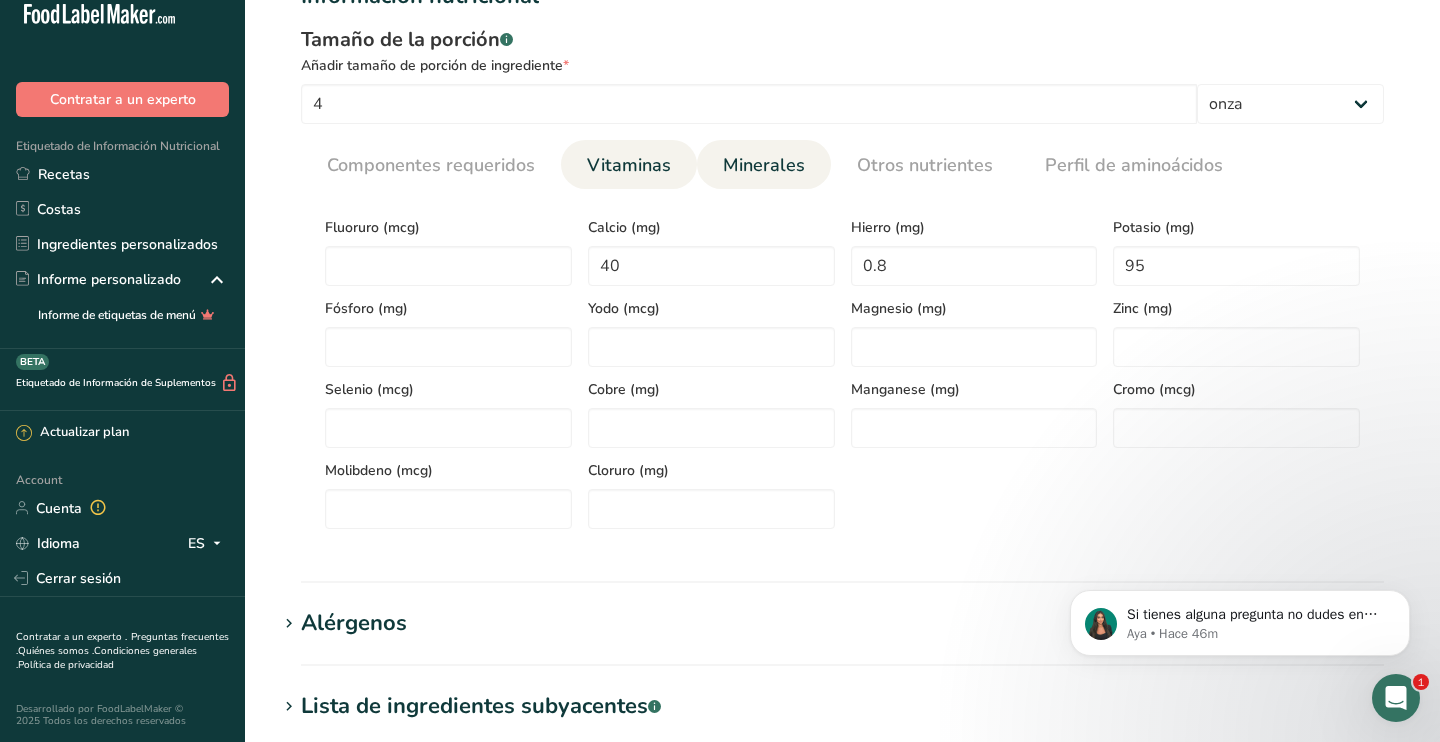 click on "Vitaminas" at bounding box center (629, 165) 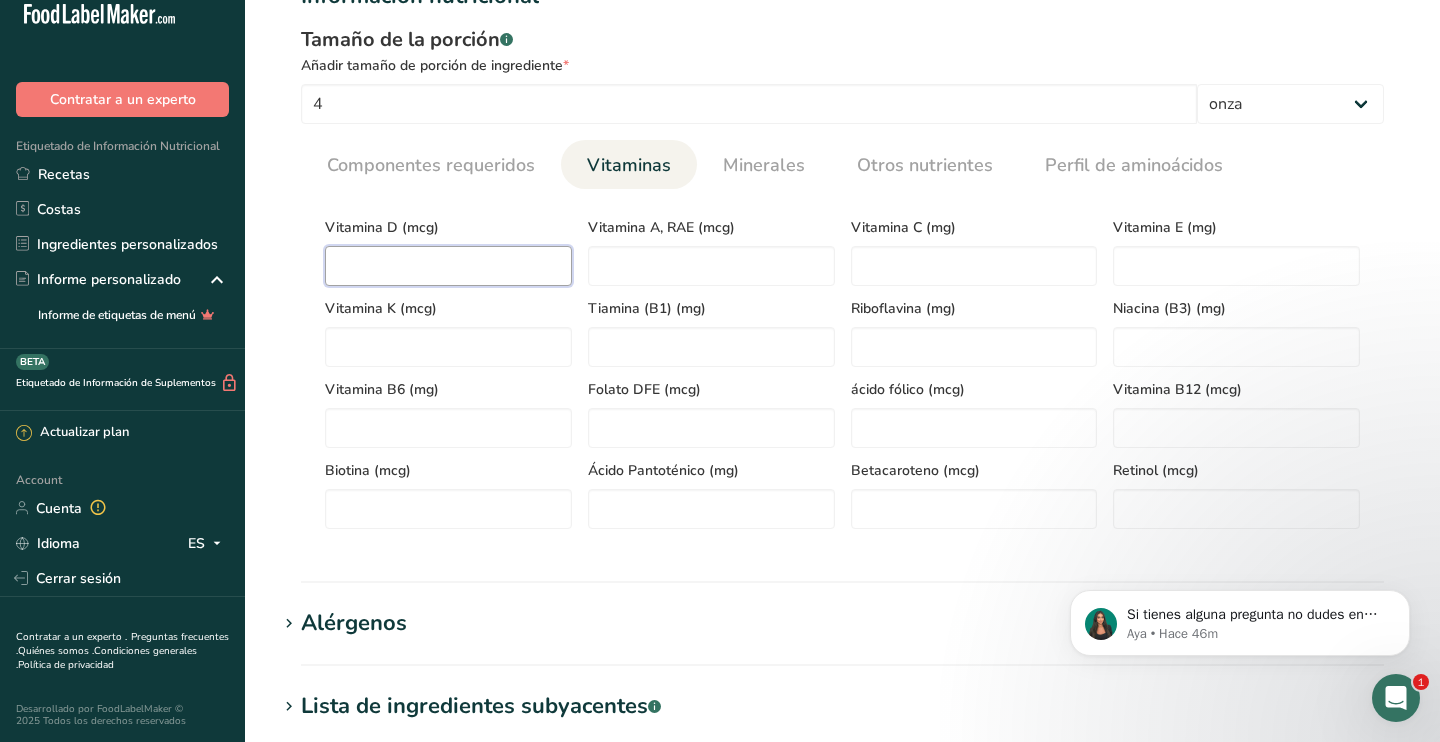 click at bounding box center [448, 266] 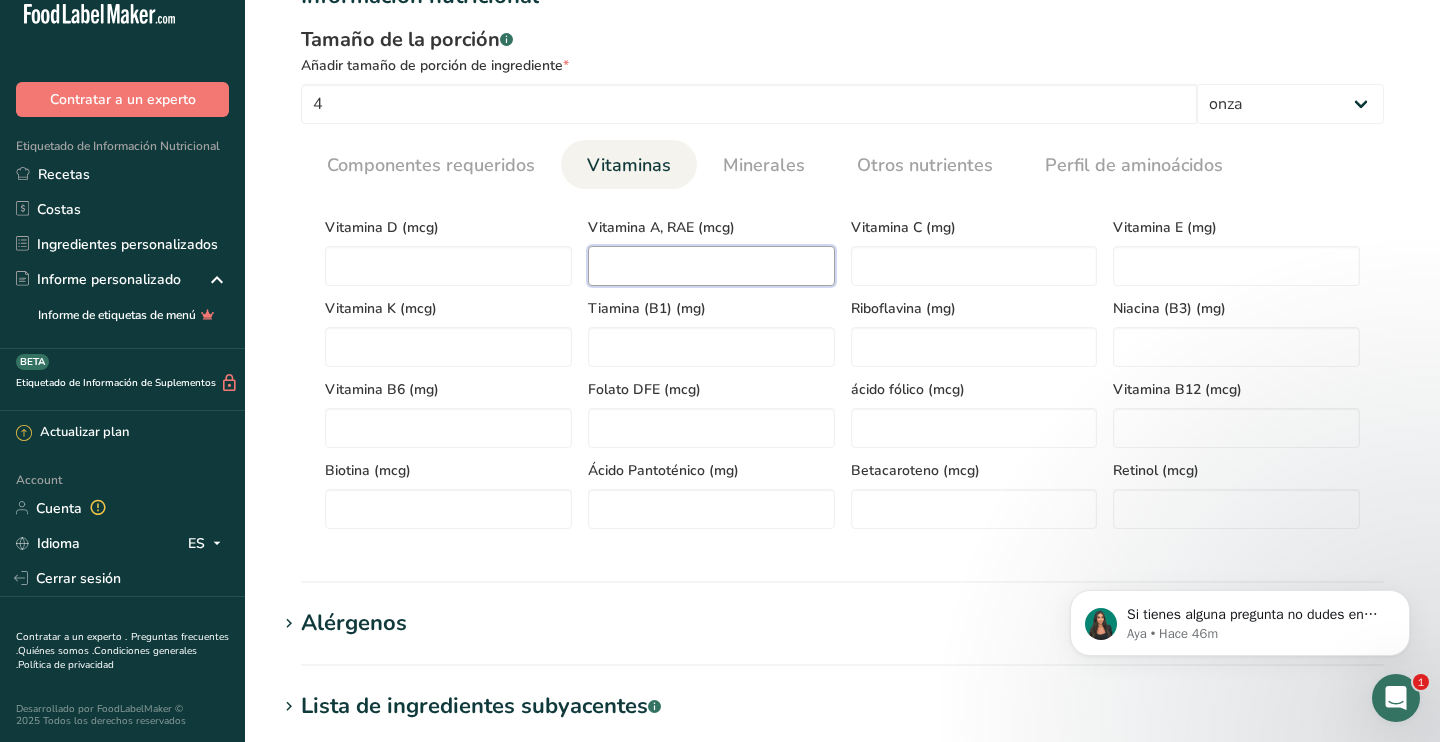 click at bounding box center [711, 266] 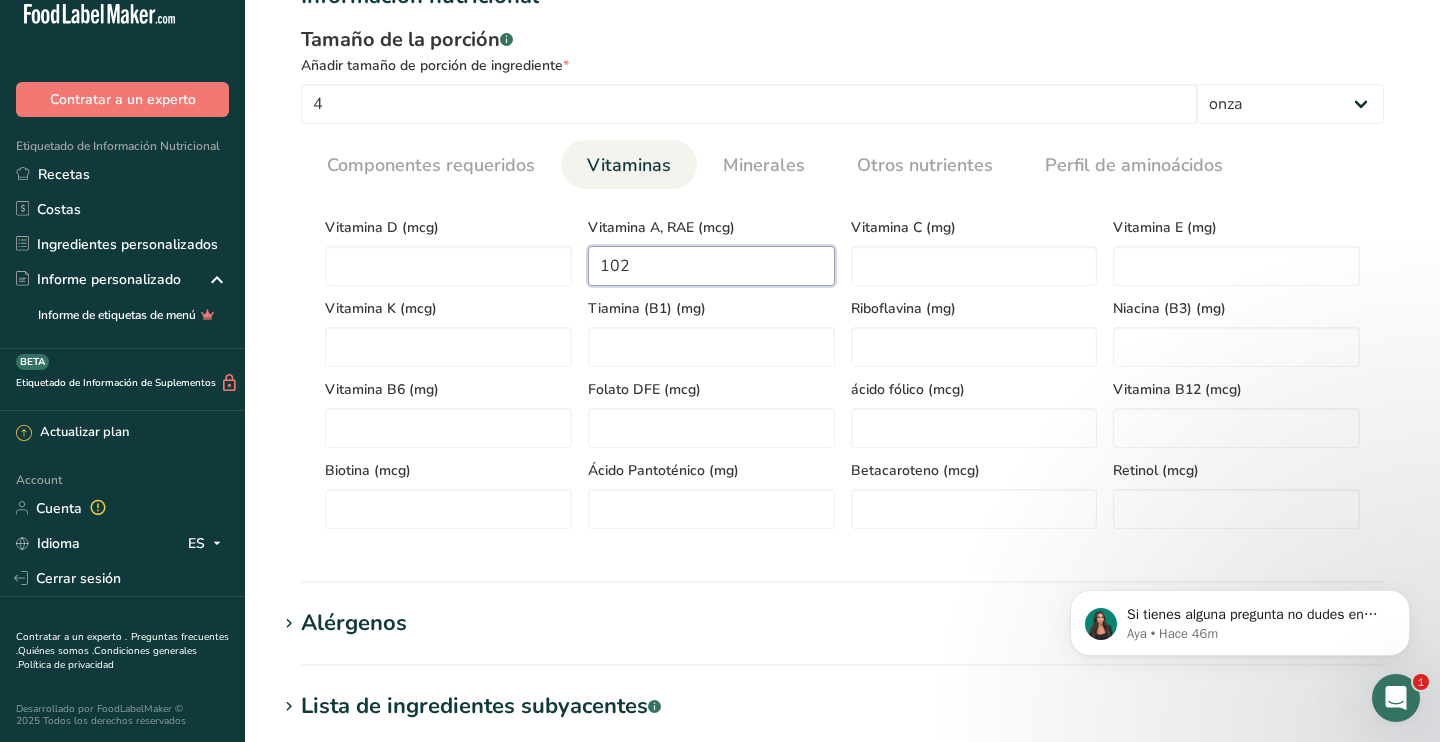 type on "102" 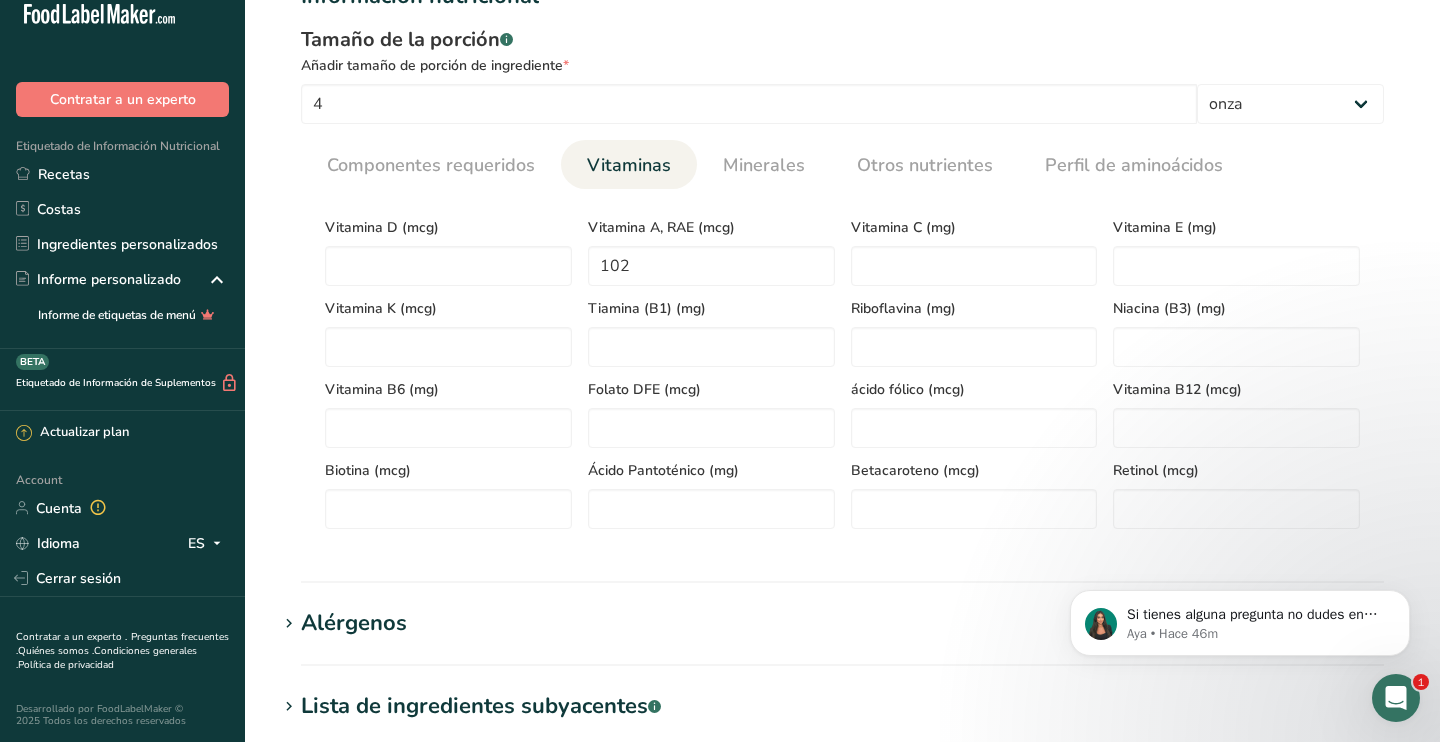 click on "Componentes requeridos Vitaminas Minerales Otros nutrientes Perfil de aminoácidos" at bounding box center [842, 164] 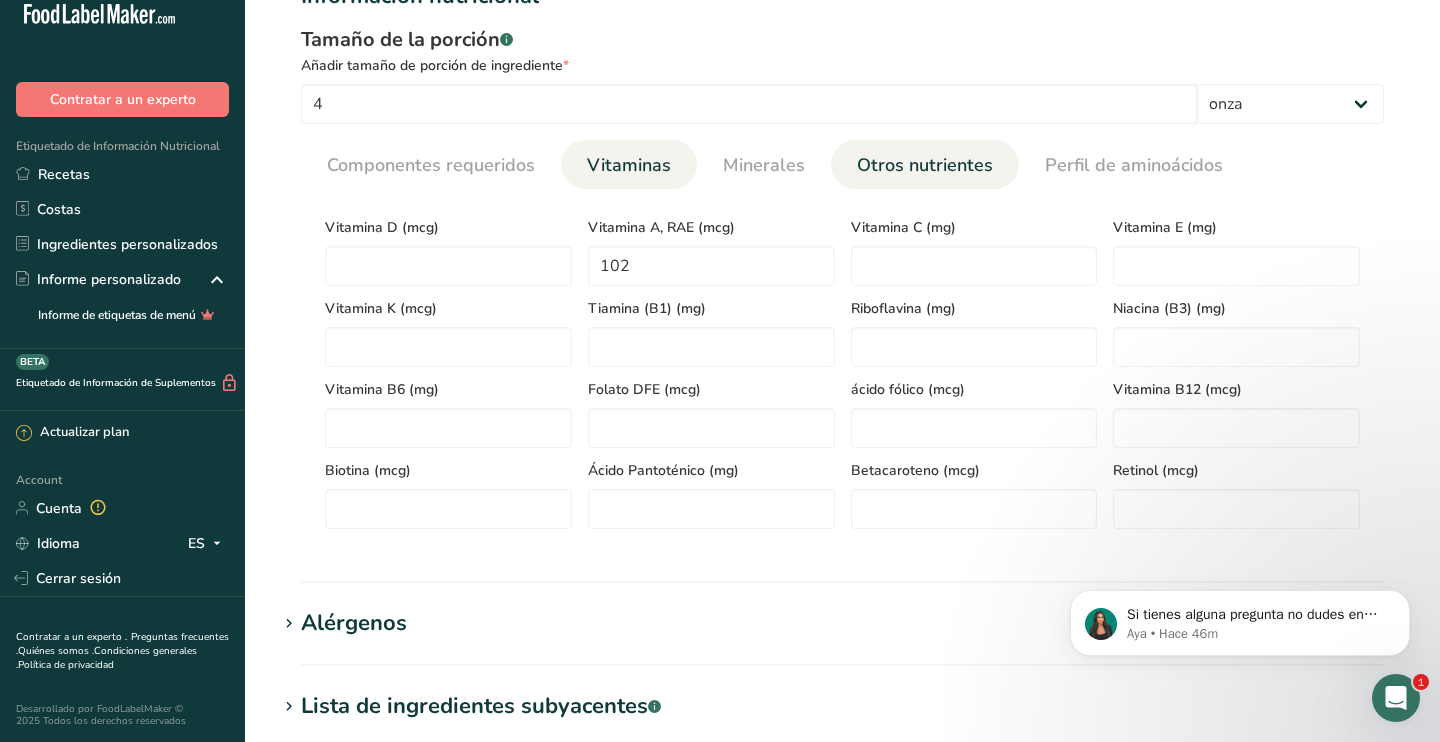 click on "Otros nutrientes" at bounding box center [925, 165] 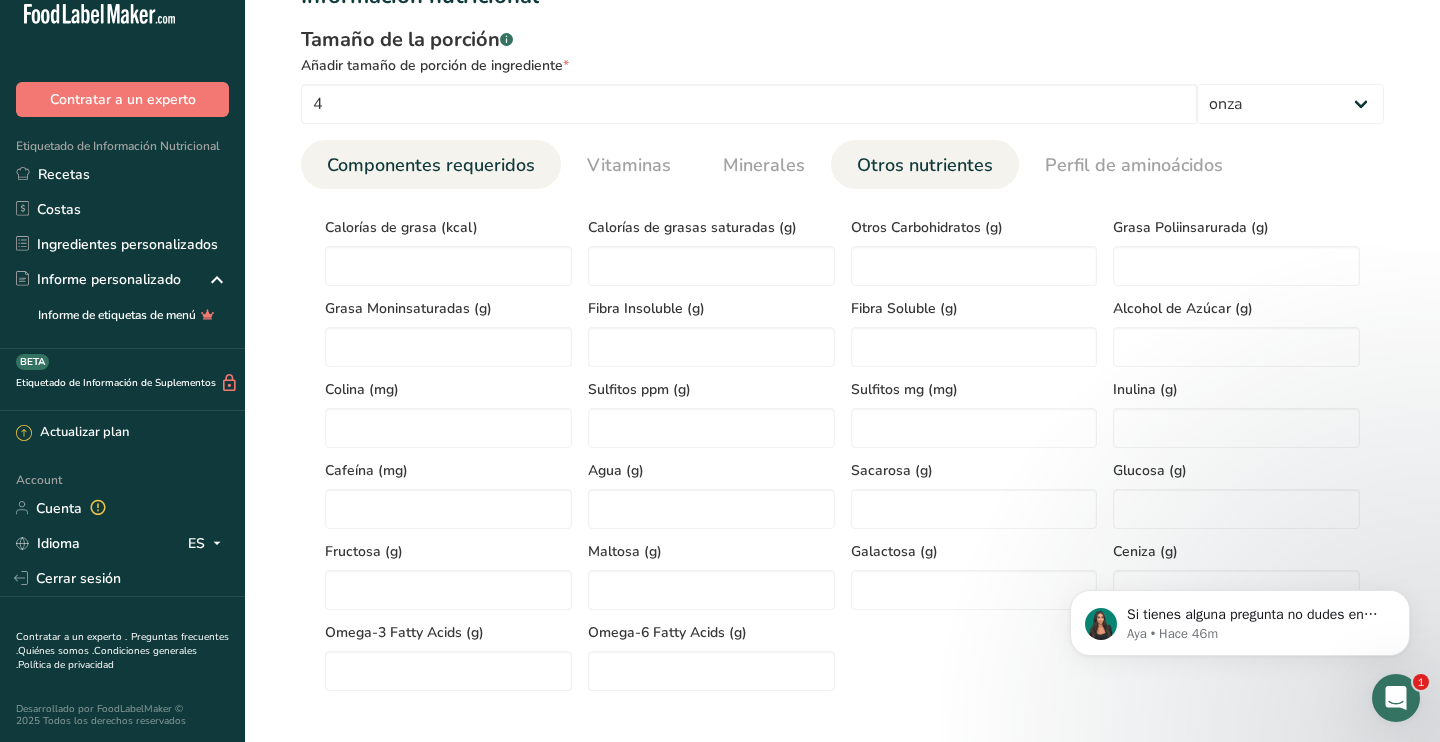 click on "Componentes requeridos" at bounding box center [431, 165] 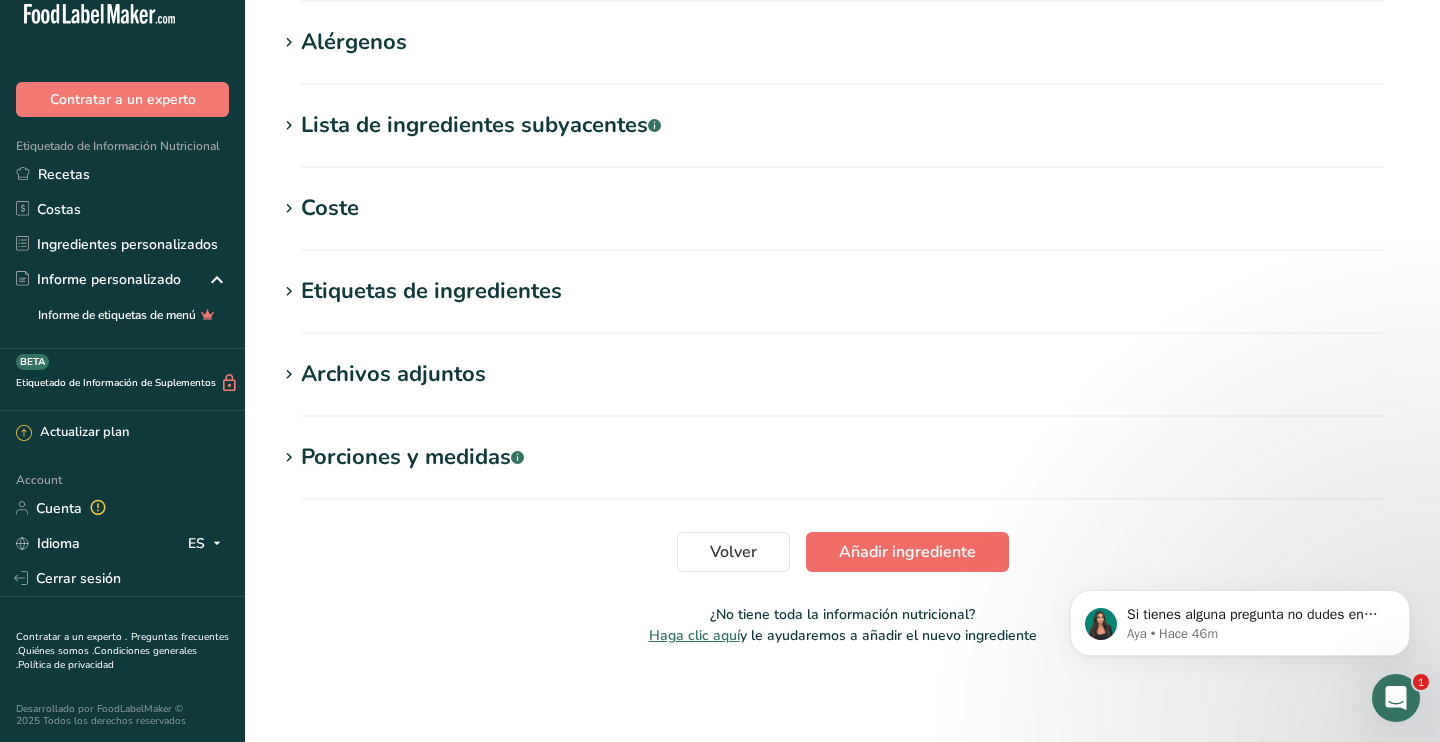 click on "Añadir ingrediente" at bounding box center [907, 552] 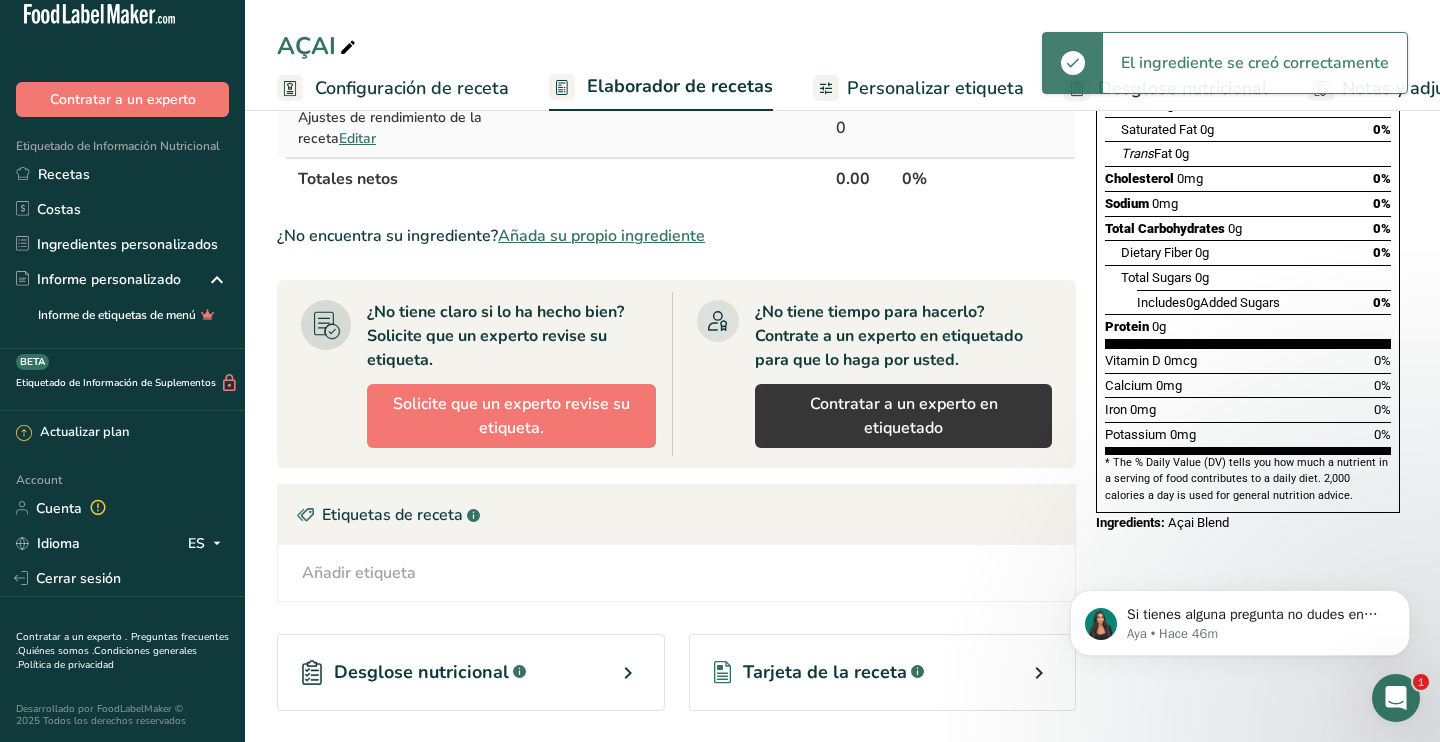scroll, scrollTop: 0, scrollLeft: 0, axis: both 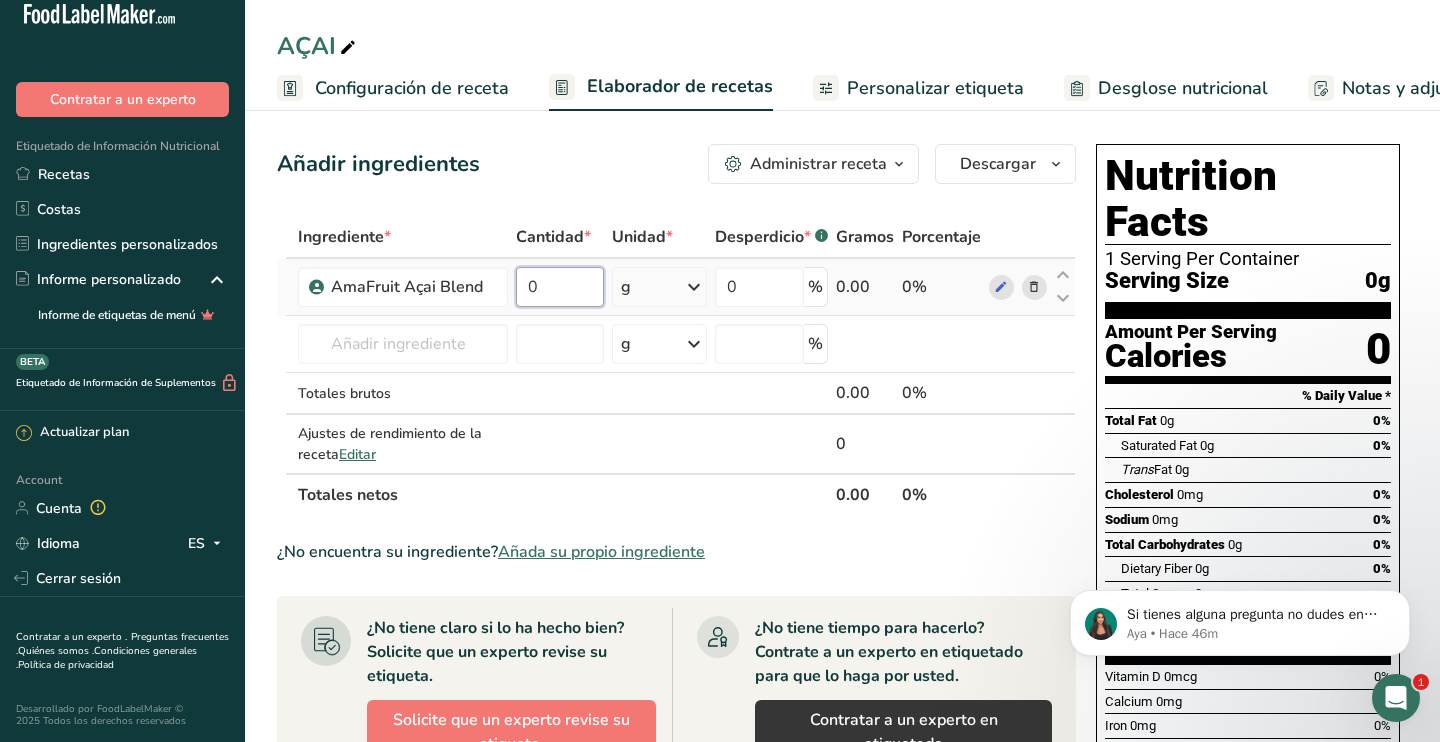 click on "0" at bounding box center [560, 287] 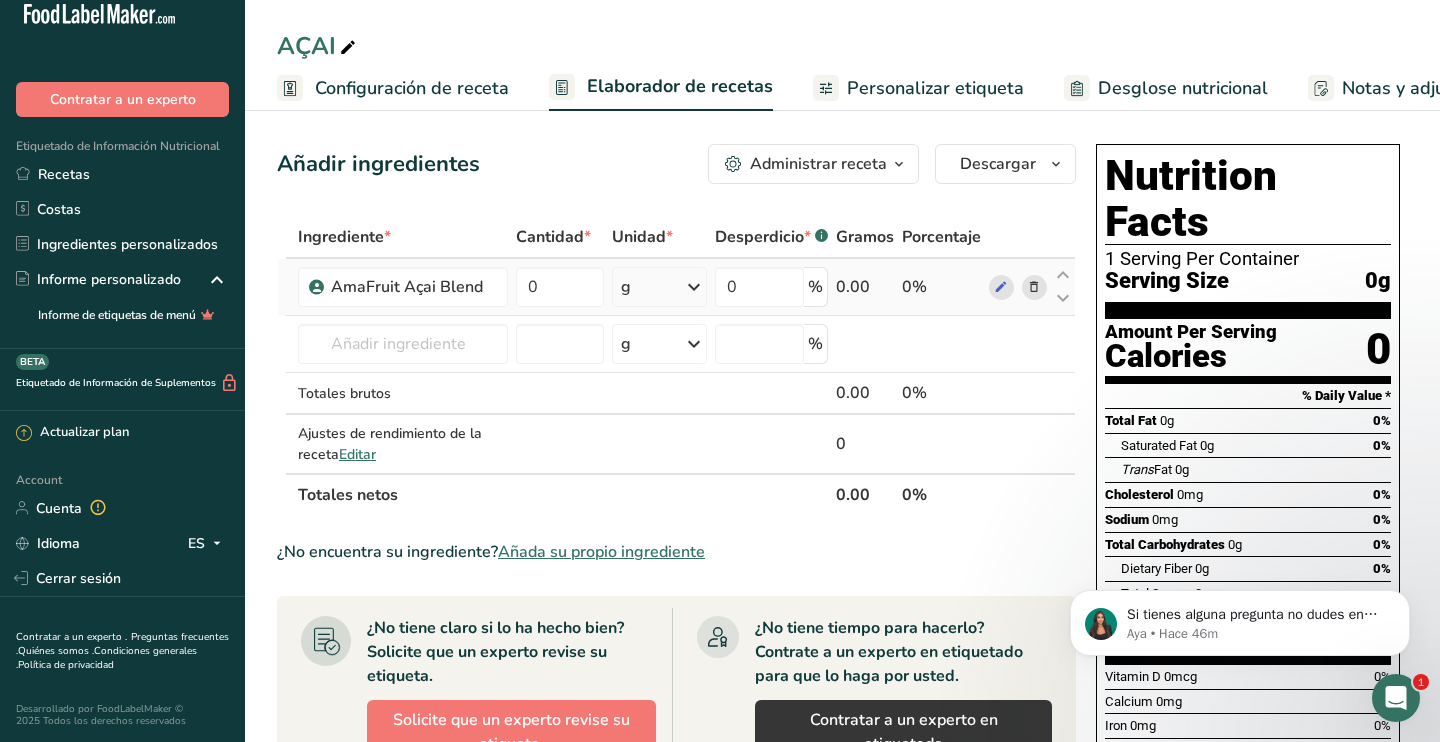 click on "Ingrediente *
Cantidad *
Unidad *
Desperdicio *   .a-a{fill:#347362;}.b-a{fill:#fff;}          Gramos
Porcentaje
AmaFruit Açai Blend
0
g
Unidades de peso
g
kg
mg
Ver más
Unidades de volumen
litro
mL
onza líquida
Ver más
0
%
0.00
0%
Harina de almendra
1211
Leche entera, 3,25 % de grasa láctea, sin vitamina A ni vitamina D añadidas
23601
Carne de res, lomo, filete, sólo magro separable, recortado a 1/8 &quot;de grasa, todos los grados, crudo" at bounding box center [676, 366] 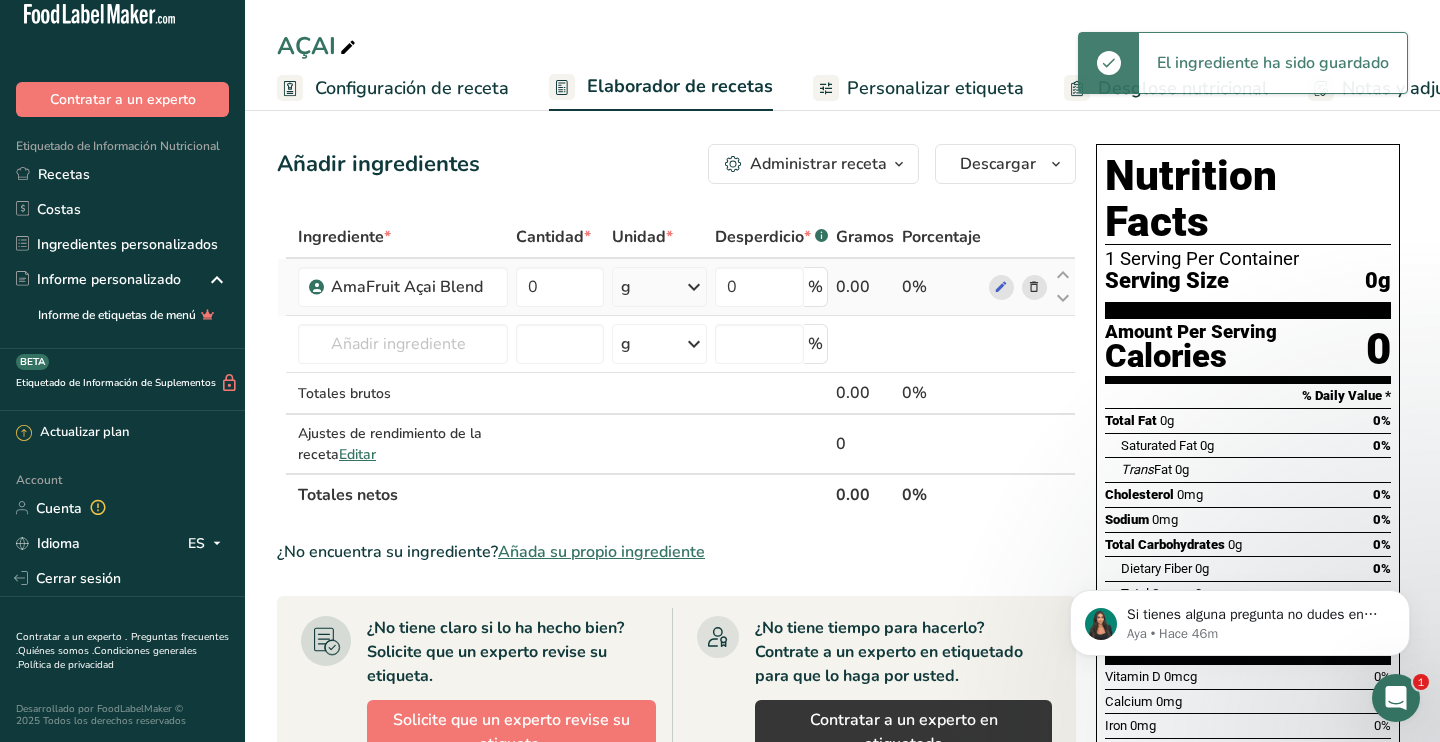 click at bounding box center [694, 287] 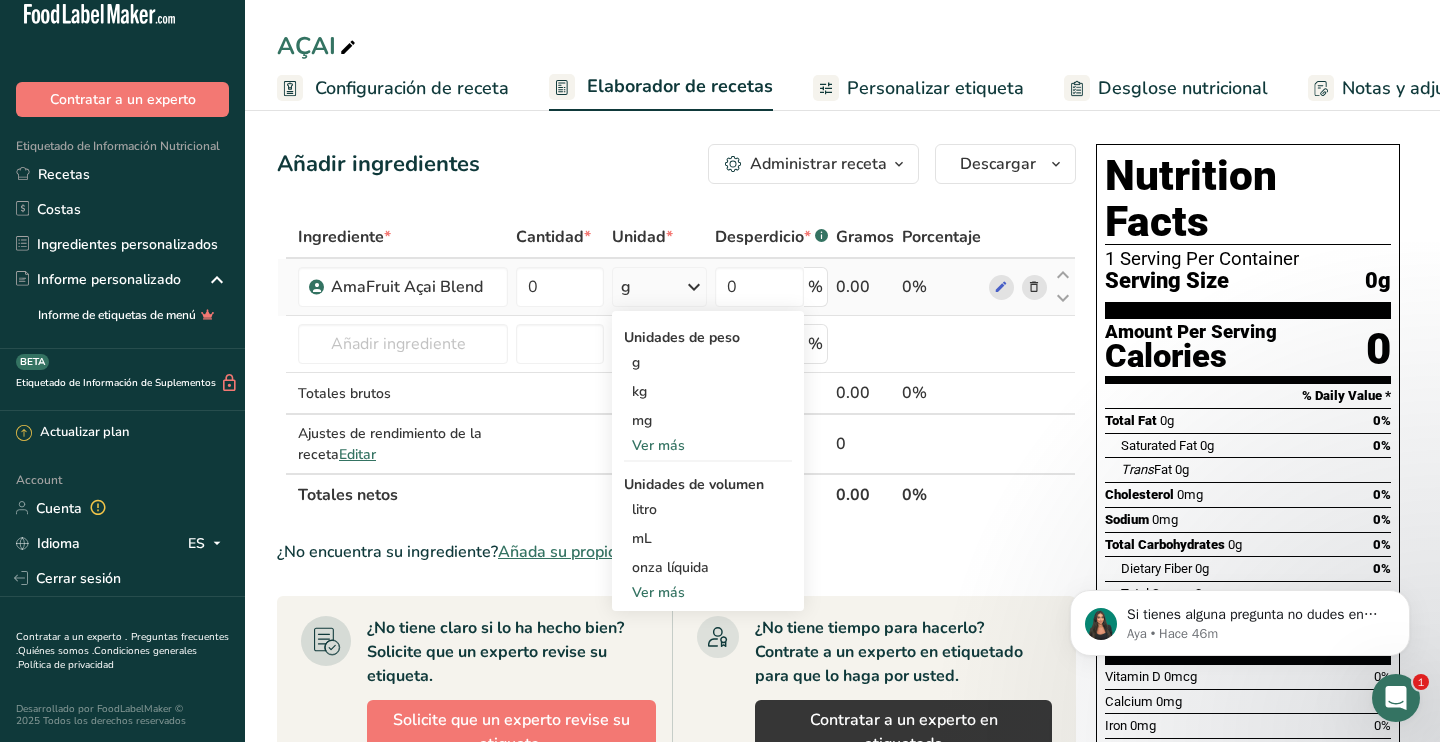 click on "Ver más" at bounding box center (708, 445) 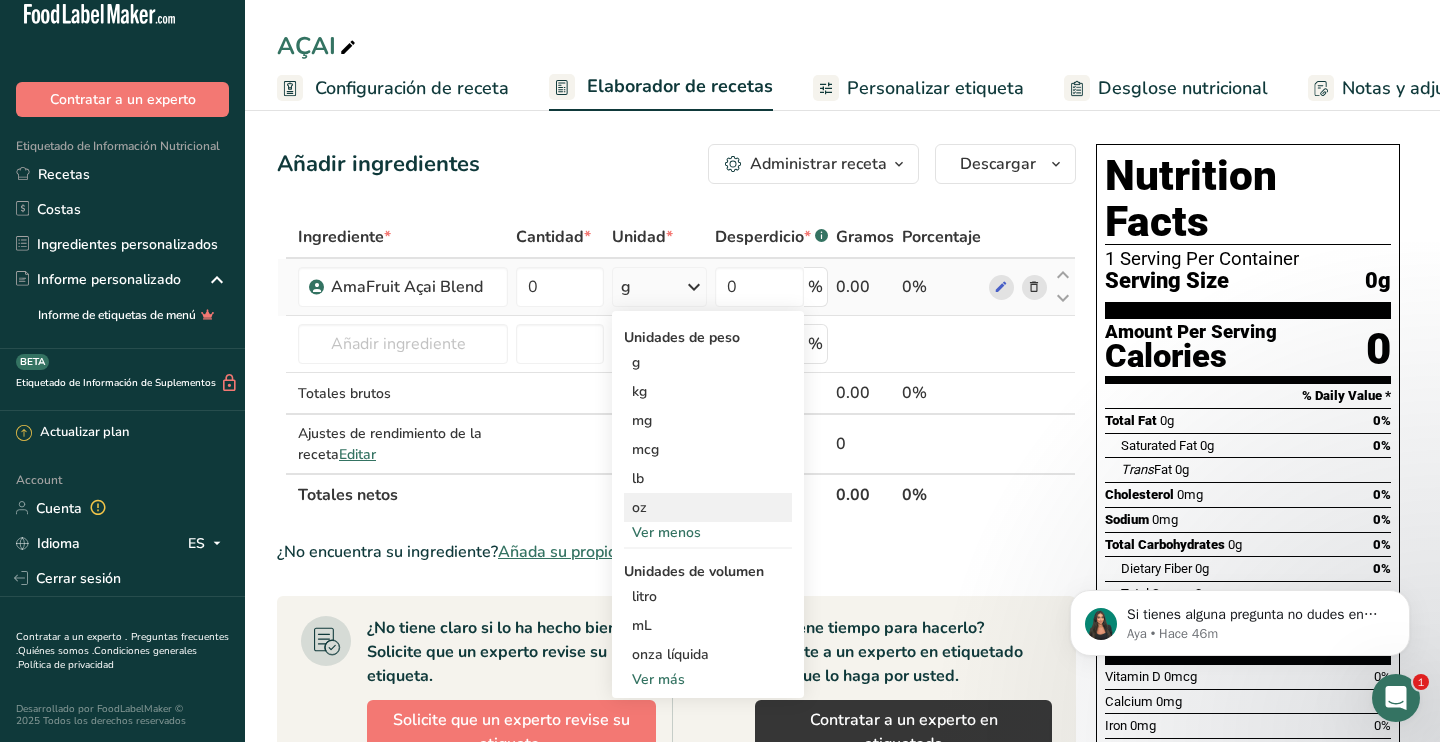 click on "oz" at bounding box center [708, 507] 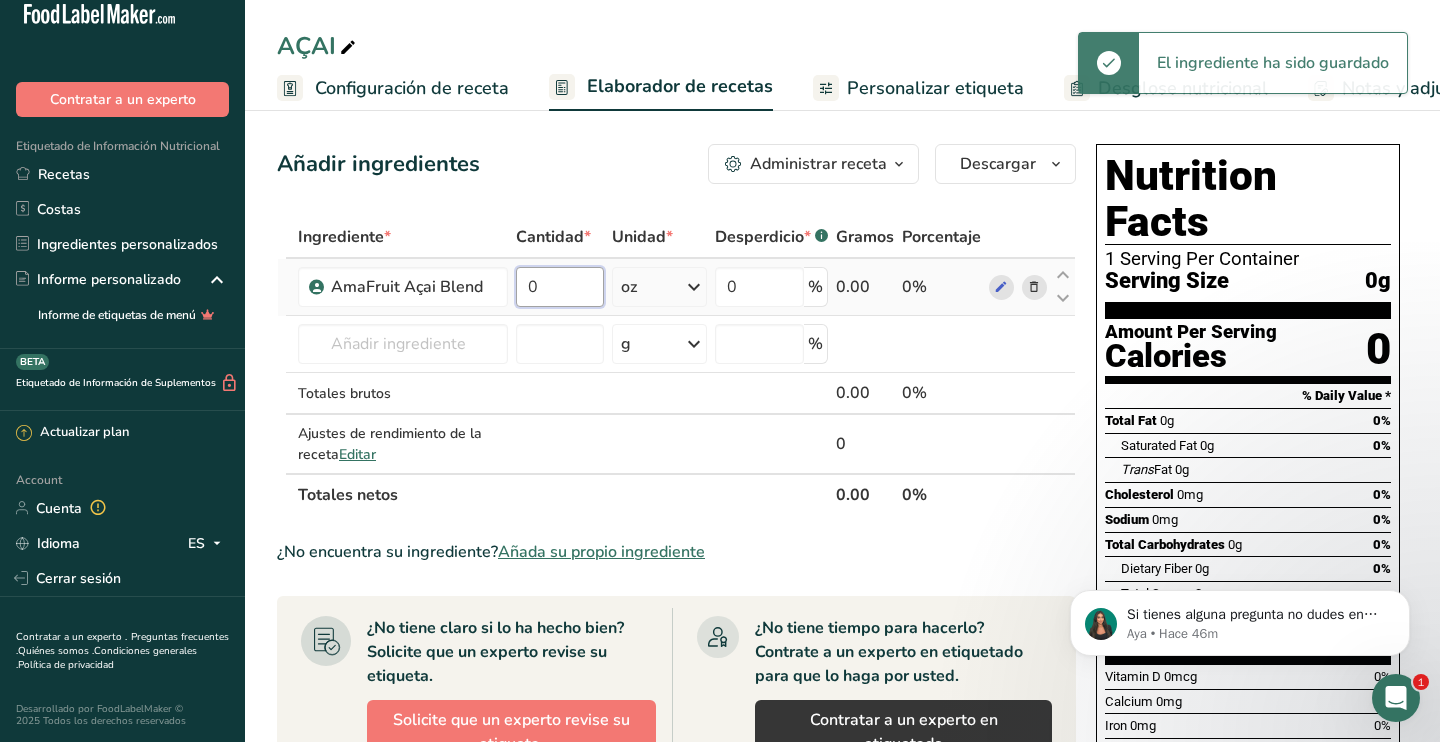 click on "0" at bounding box center (560, 287) 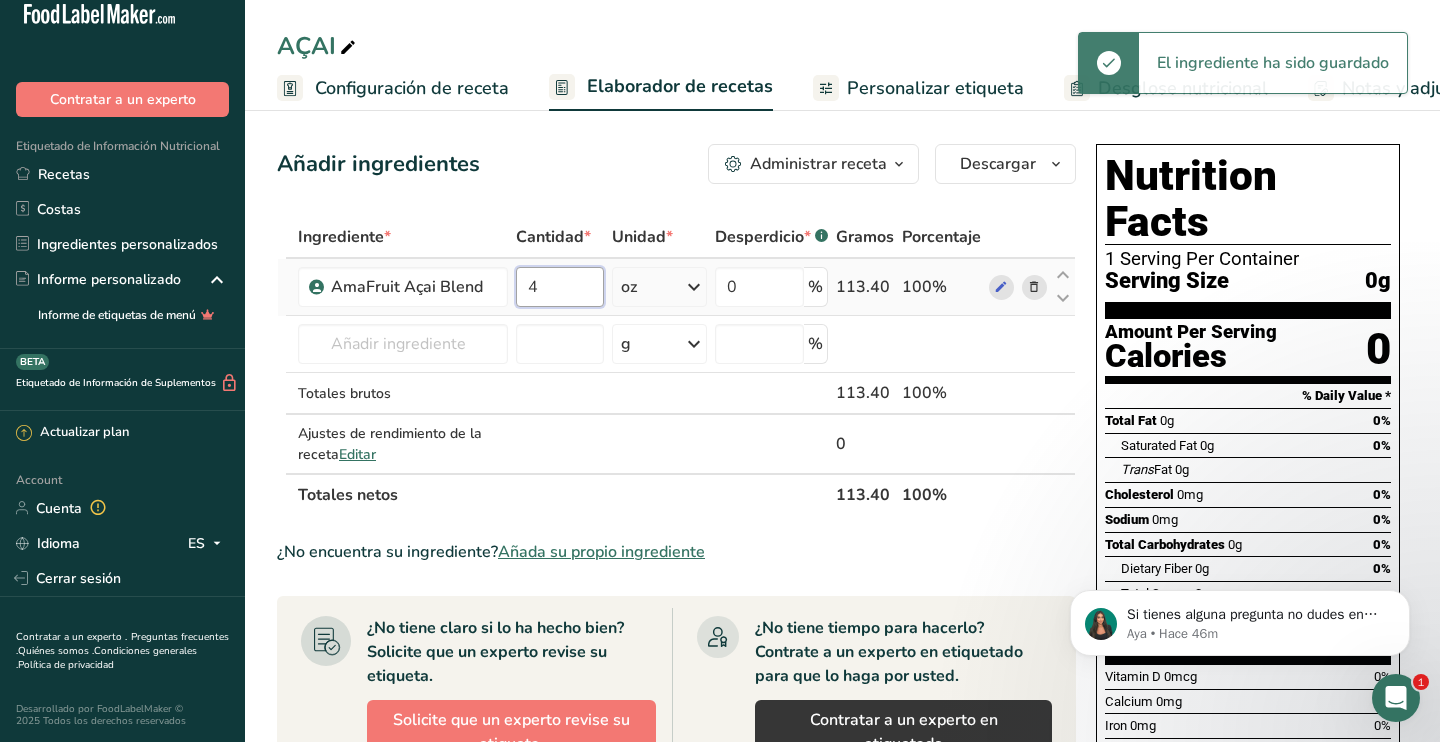 type on "4" 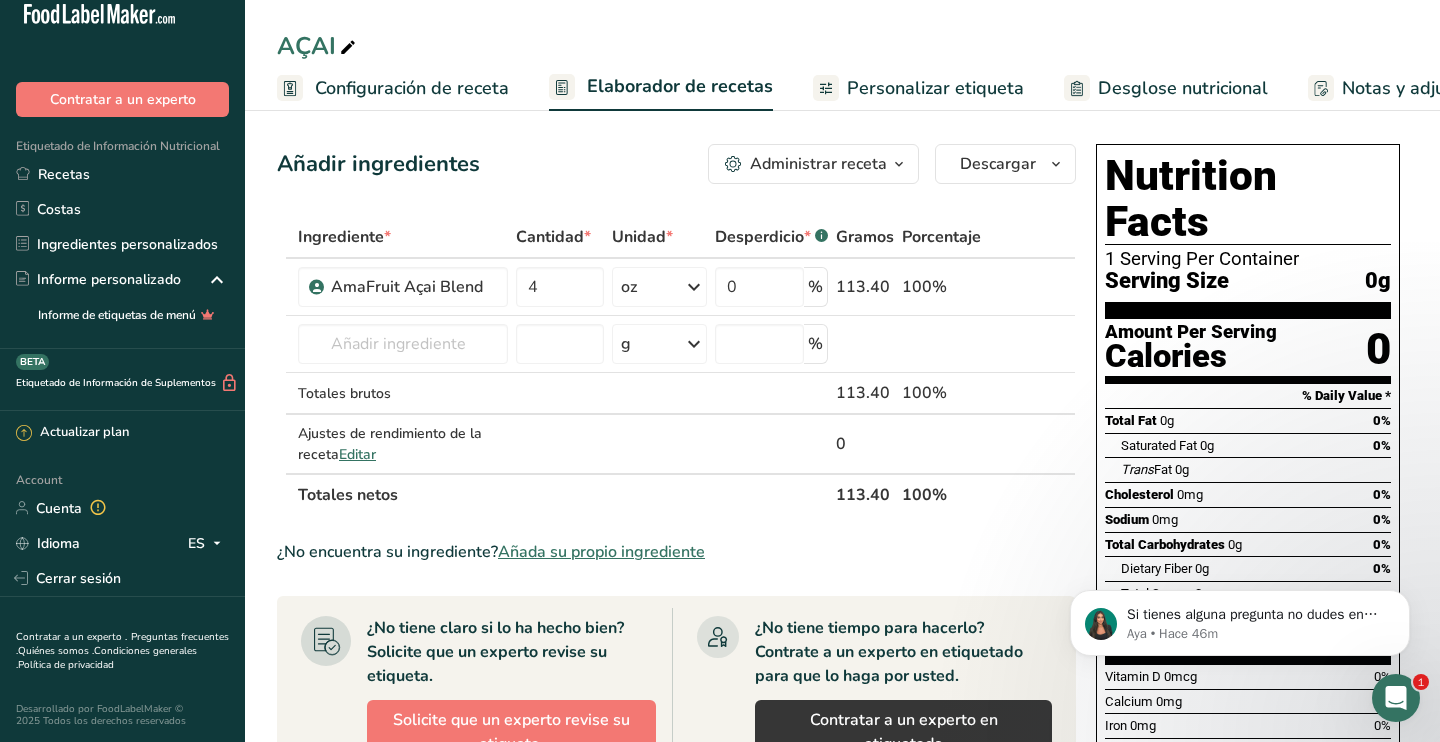 click on "Ingrediente *
Cantidad *
Unidad *
Desperdicio *   .a-a{fill:#347362;}.b-a{fill:#fff;}          Gramos
Porcentaje
AmaFruit Açai Blend
4
oz
Unidades de peso
g
kg
mg
mcg
lb
oz
Ver menos
Unidades de volumen
litro
mL
onza líquida
Ver más
0
%
113.40
100%
Harina de almendra
1211
Leche entera, 3,25 % de grasa láctea, sin vitamina A ni vitamina D añadidas
23601
13000
13498" at bounding box center (676, 366) 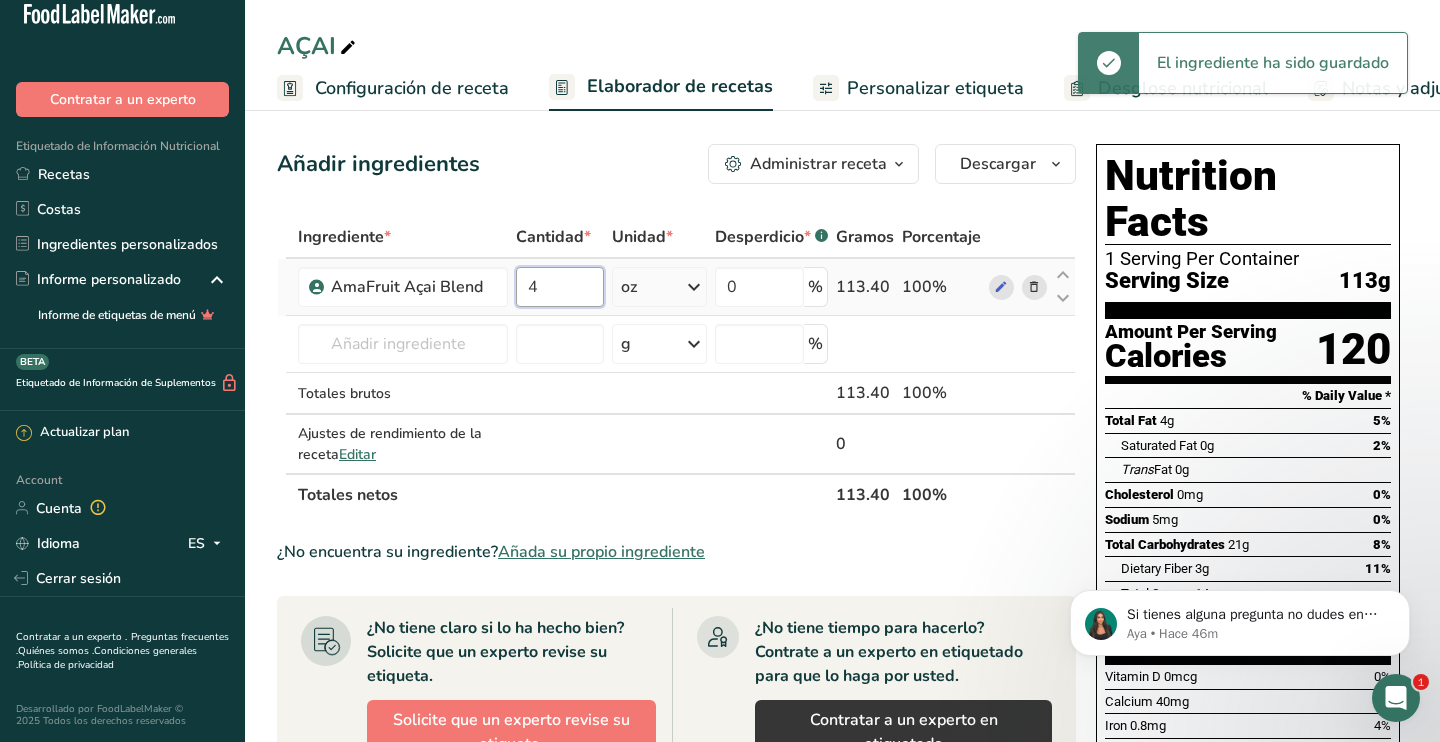 click on "4" at bounding box center (560, 287) 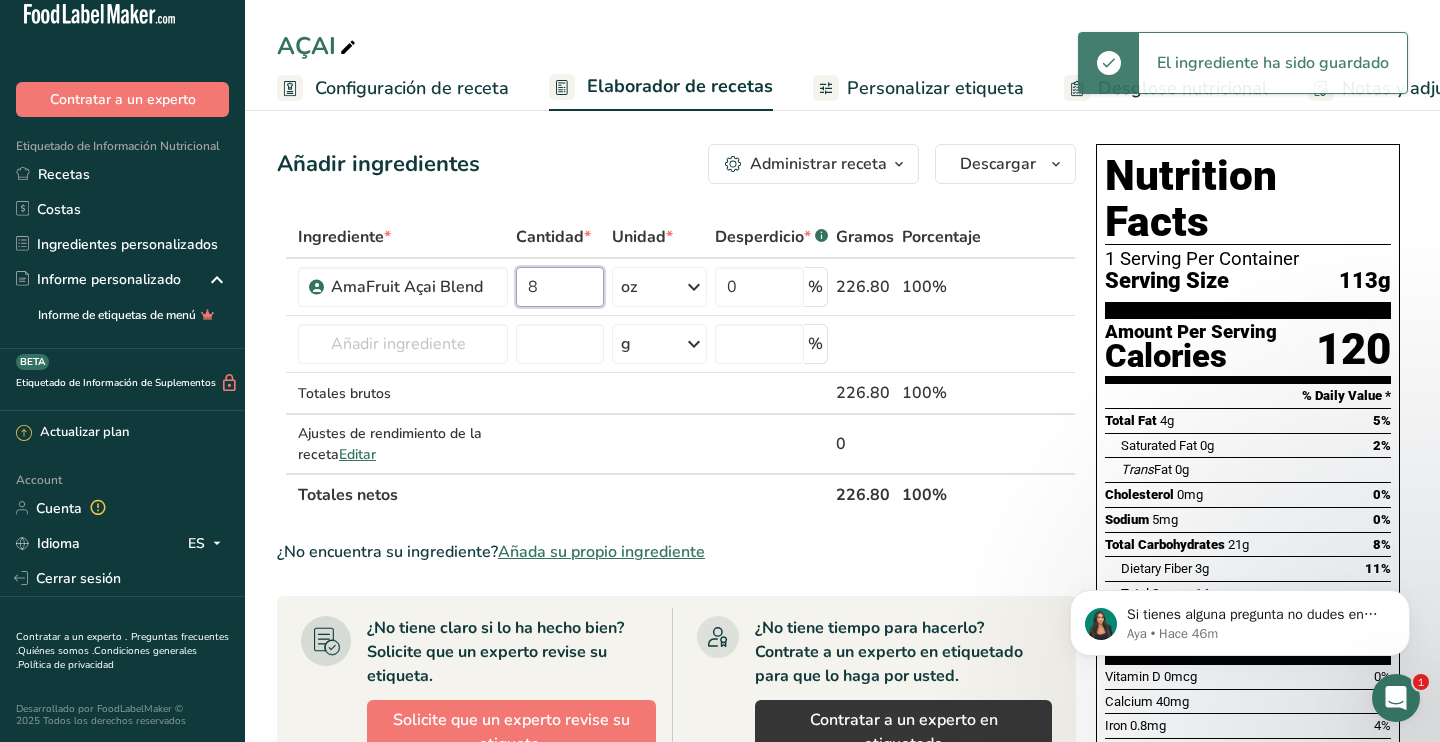 type on "8" 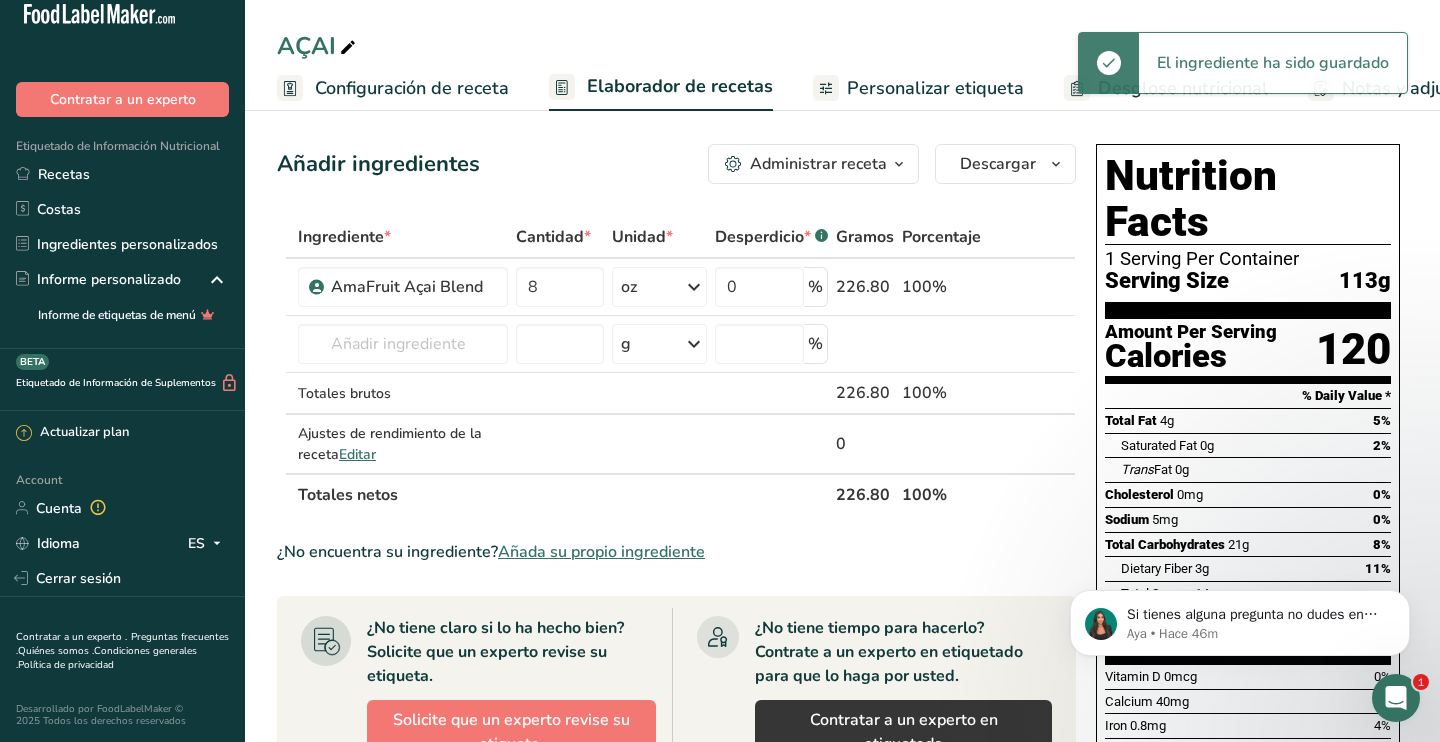 click on "Añadir ingredientes
Administrar receta         Eliminar receta           Duplicar receta             Escalar receta             Guardar como subreceta   .a-a{fill:#347362;}.b-a{fill:#fff;}                               Desglose nutricional                 Tarjeta de la receta
Novedad
Informe de patrón de aminoácidos             Historial de actividad
Descargar
Elija su estilo de etiqueta preferido
Etiqueta estándar FDA
Etiqueta estándar FDA
El formato más común para etiquetas de información nutricional en cumplimiento con el tipo de letra, estilo y requisitos de la FDA.
Etiqueta tabular FDA
Un formato de etiqueta conforme a las regulaciones de la FDA presentado en una disposición tabular (horizontal).
Etiqueta lineal FDA" at bounding box center [842, 668] 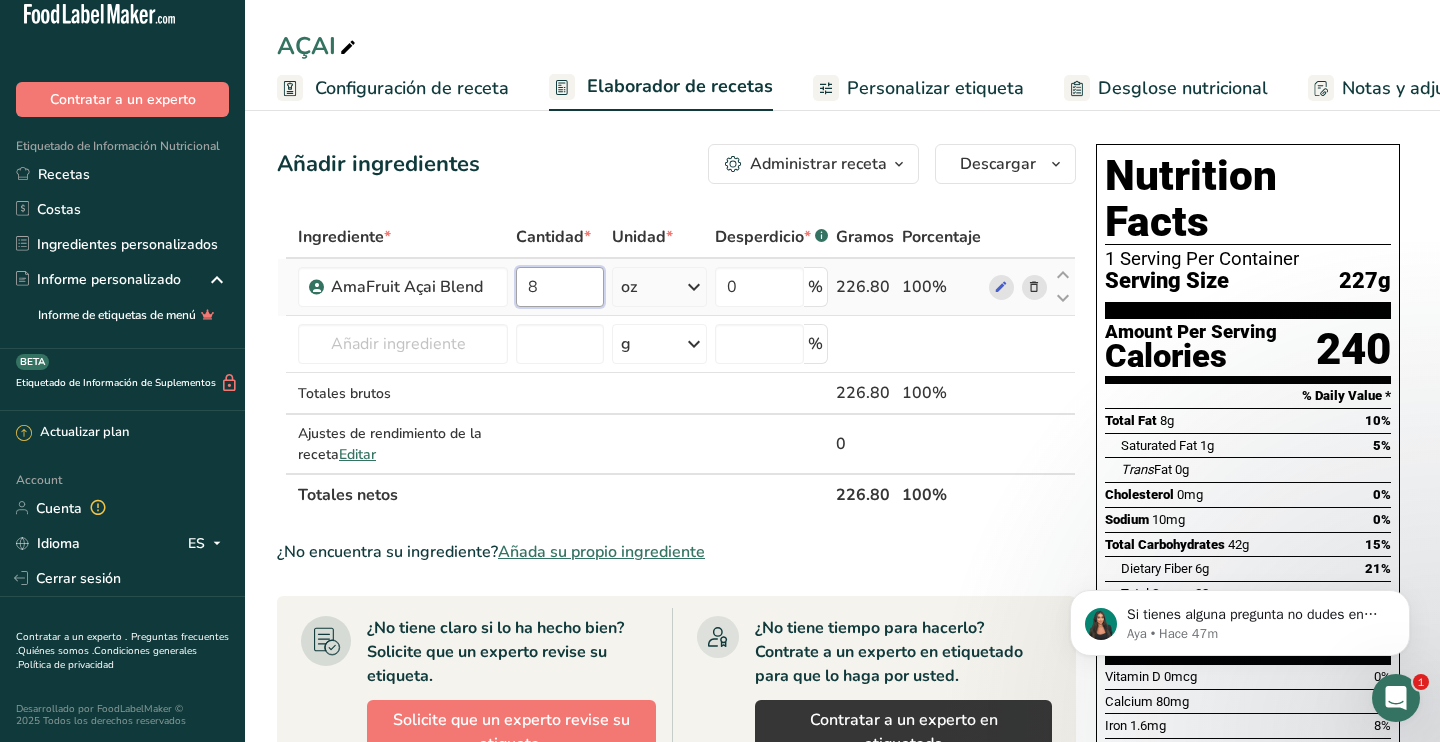 click on "8" at bounding box center [560, 287] 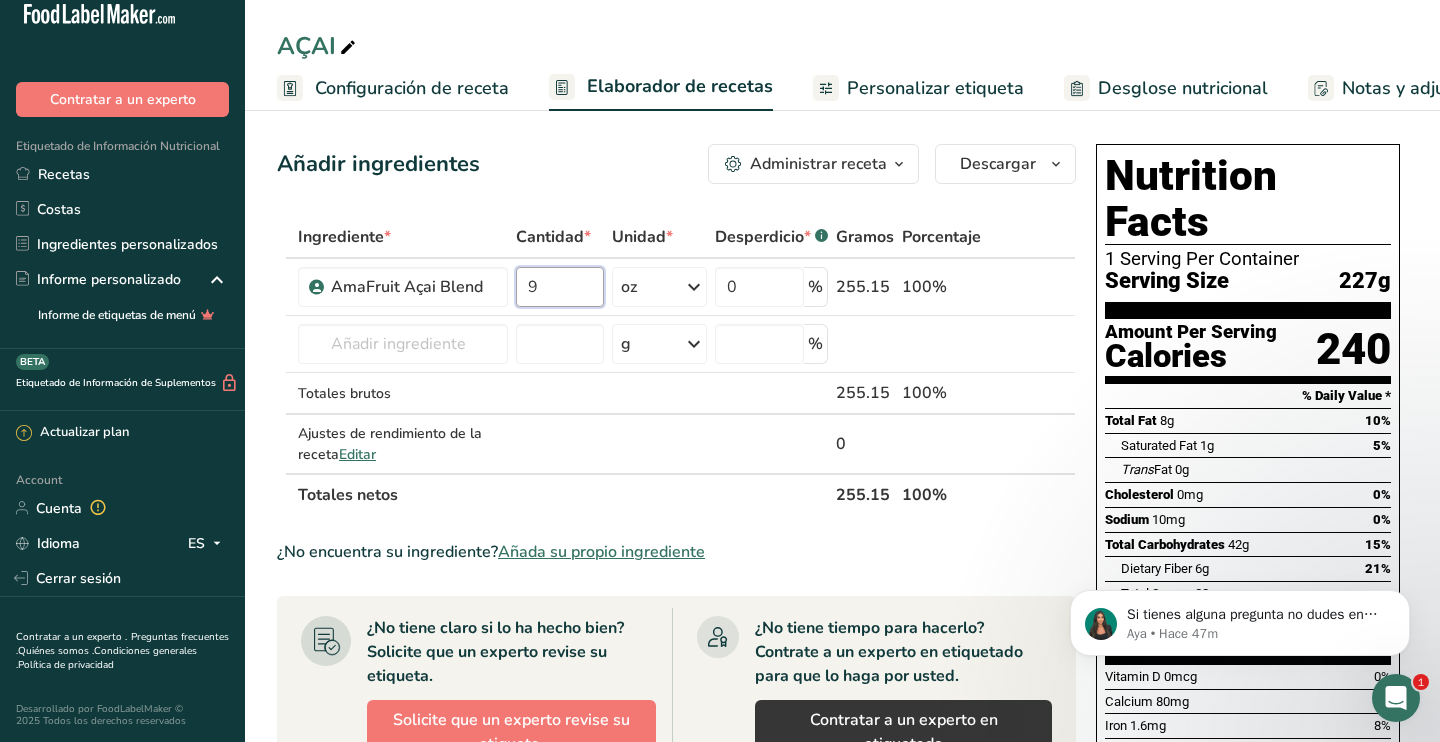 type on "9" 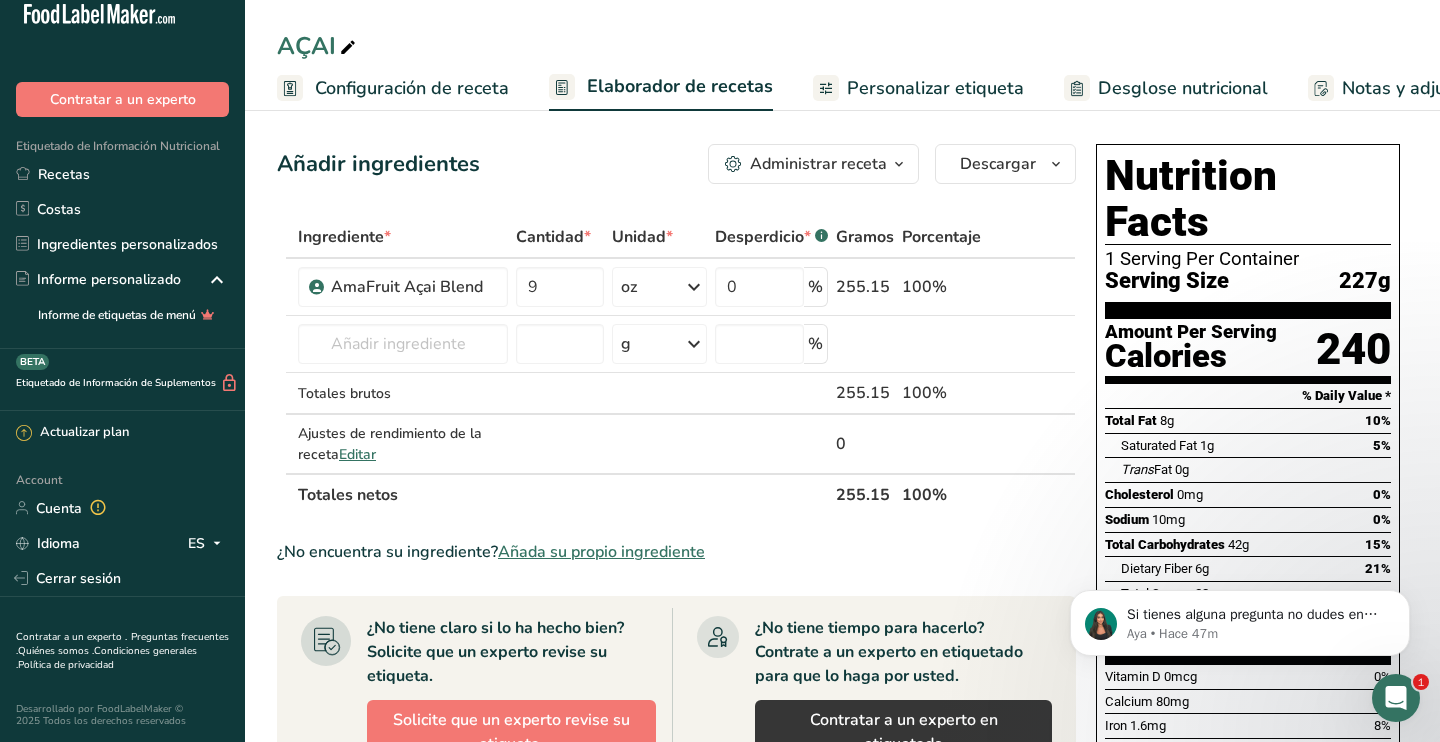 click on "Añadir ingredientes
Administrar receta         Eliminar receta           Duplicar receta             Escalar receta             Guardar como subreceta   .a-a{fill:#347362;}.b-a{fill:#fff;}                               Desglose nutricional                 Tarjeta de la receta
Novedad
Informe de patrón de aminoácidos             Historial de actividad
Descargar
Elija su estilo de etiqueta preferido
Etiqueta estándar FDA
Etiqueta estándar FDA
El formato más común para etiquetas de información nutricional en cumplimiento con el tipo de letra, estilo y requisitos de la FDA.
Etiqueta tabular FDA
Un formato de etiqueta conforme a las regulaciones de la FDA presentado en una disposición tabular (horizontal).
Etiqueta lineal FDA" at bounding box center [676, 164] 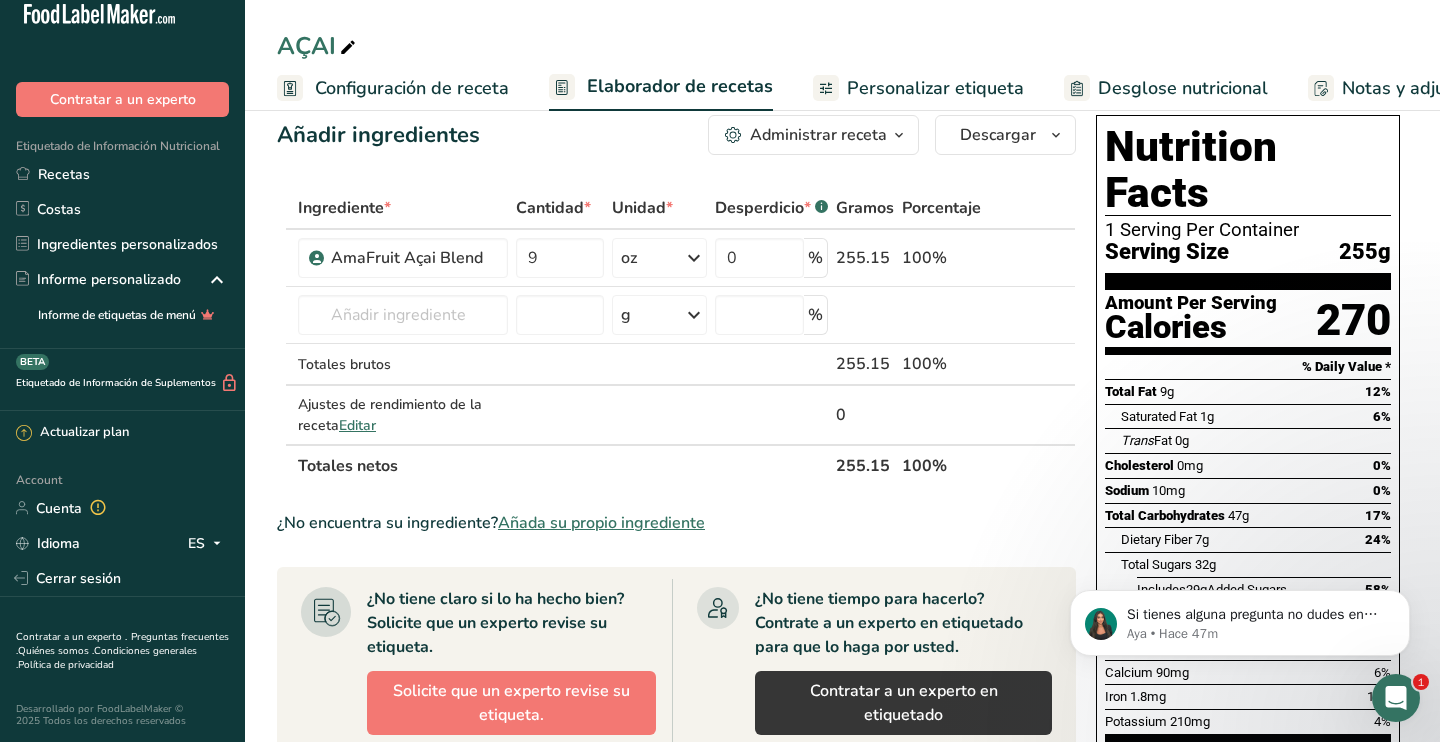 scroll, scrollTop: 13, scrollLeft: 0, axis: vertical 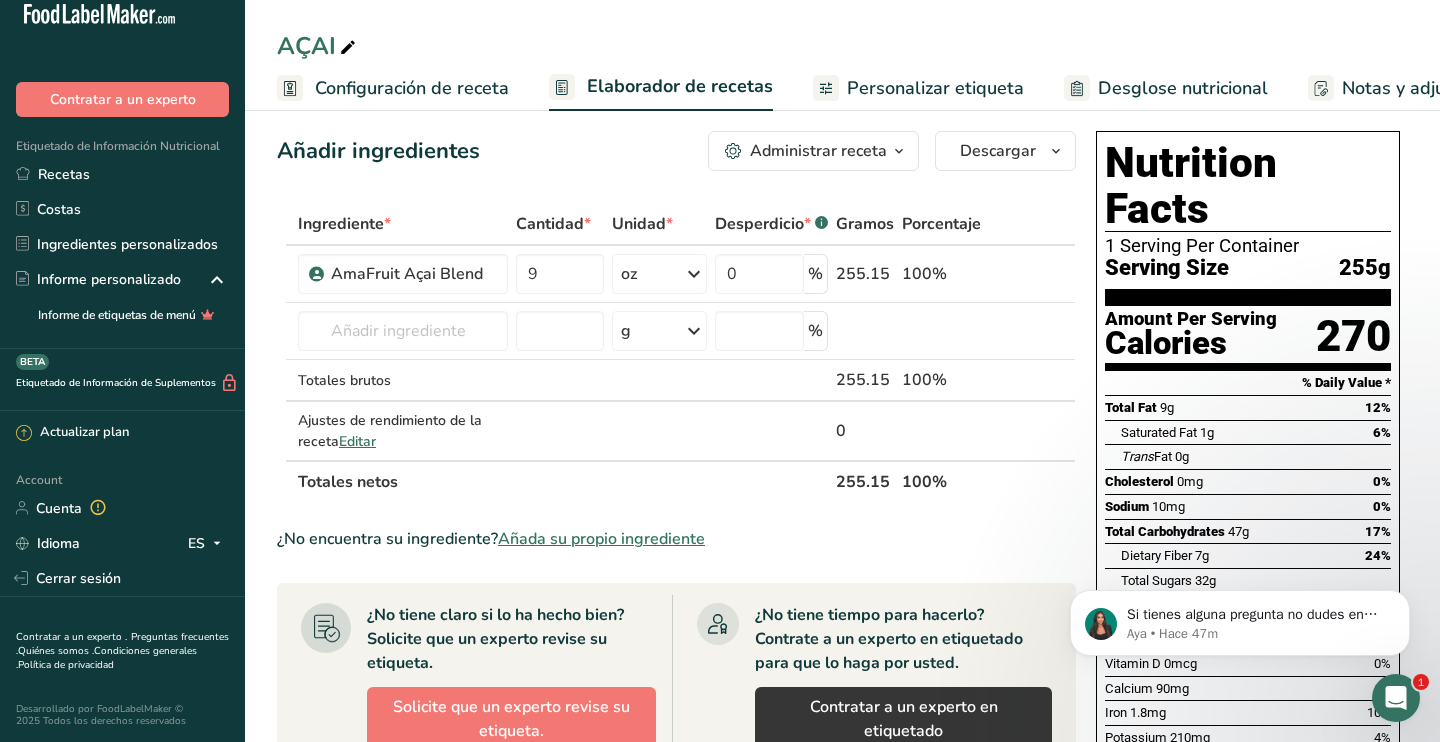 click on "Configuración de receta" at bounding box center [412, 88] 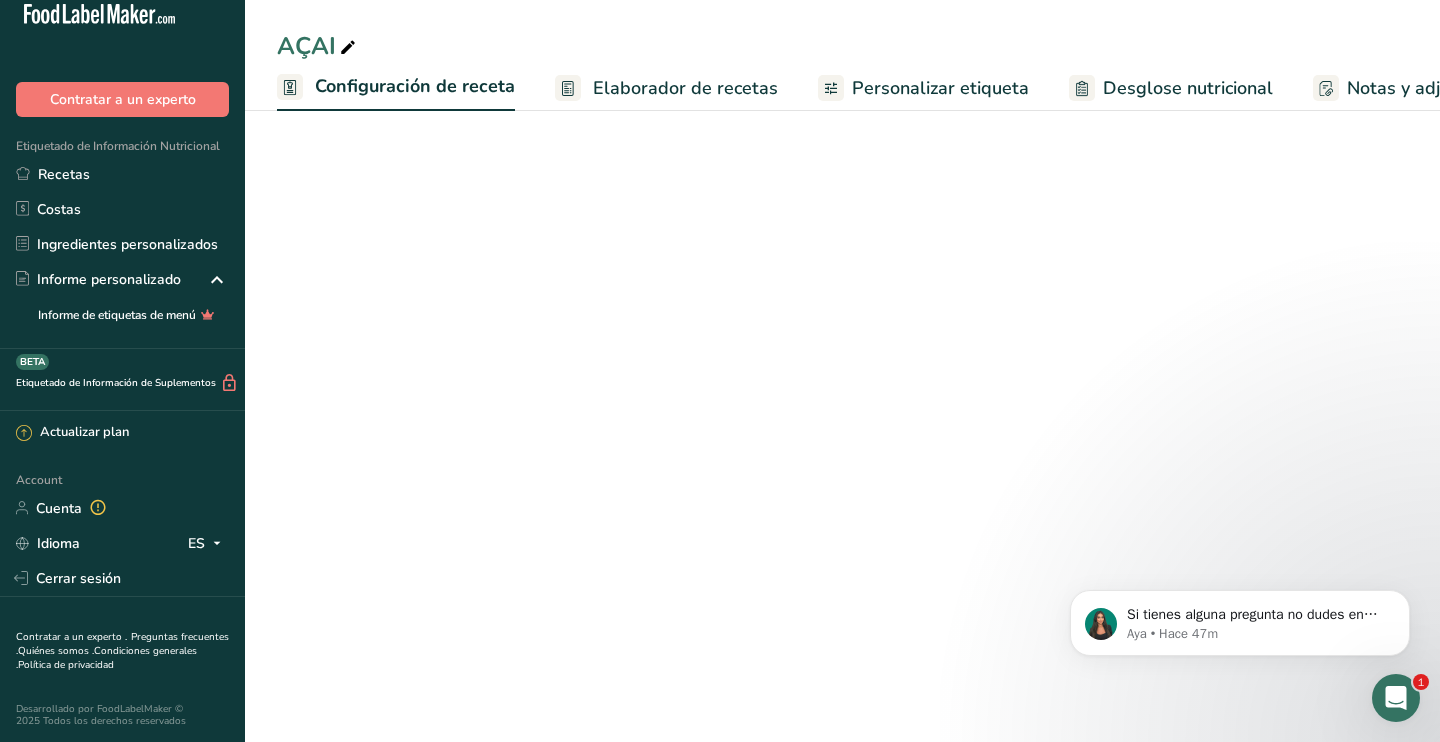 scroll, scrollTop: 0, scrollLeft: 7, axis: horizontal 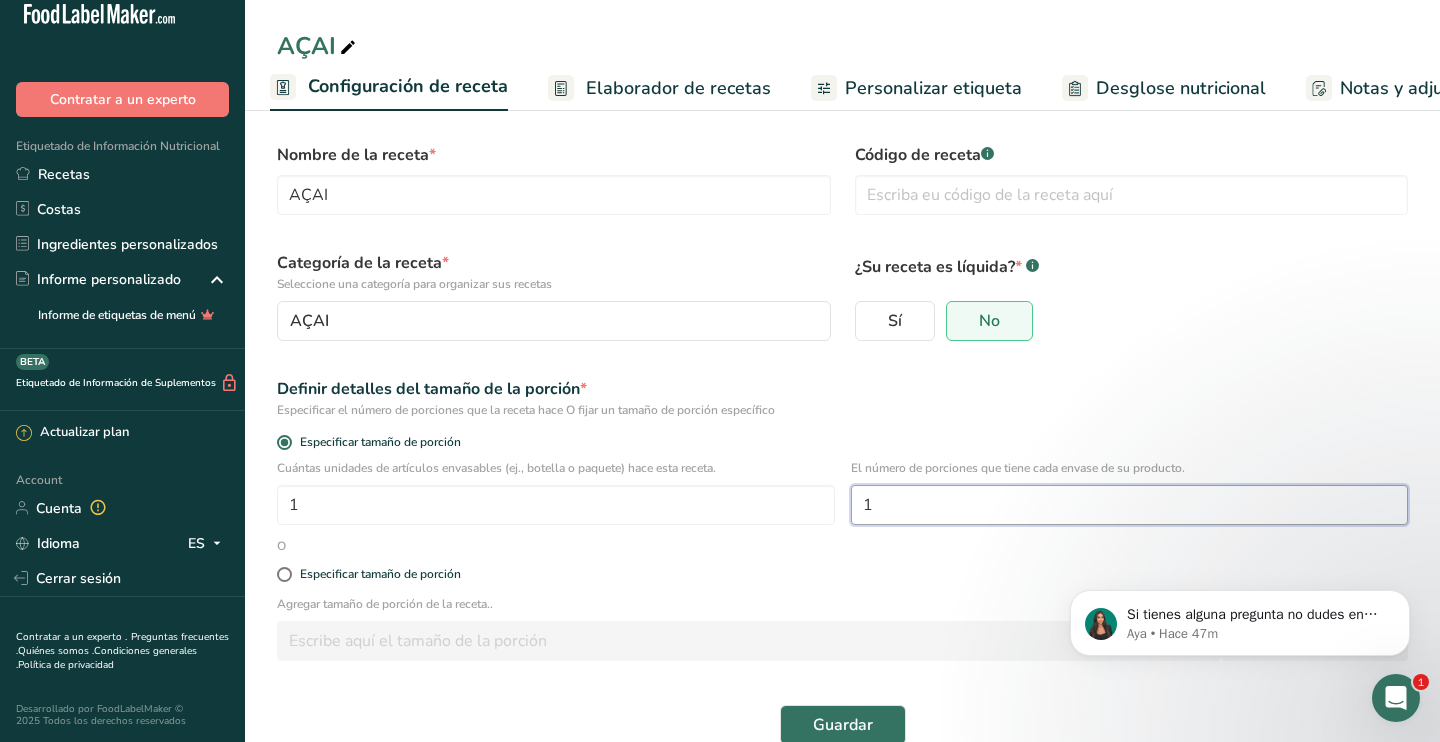 click on "1" at bounding box center (1130, 505) 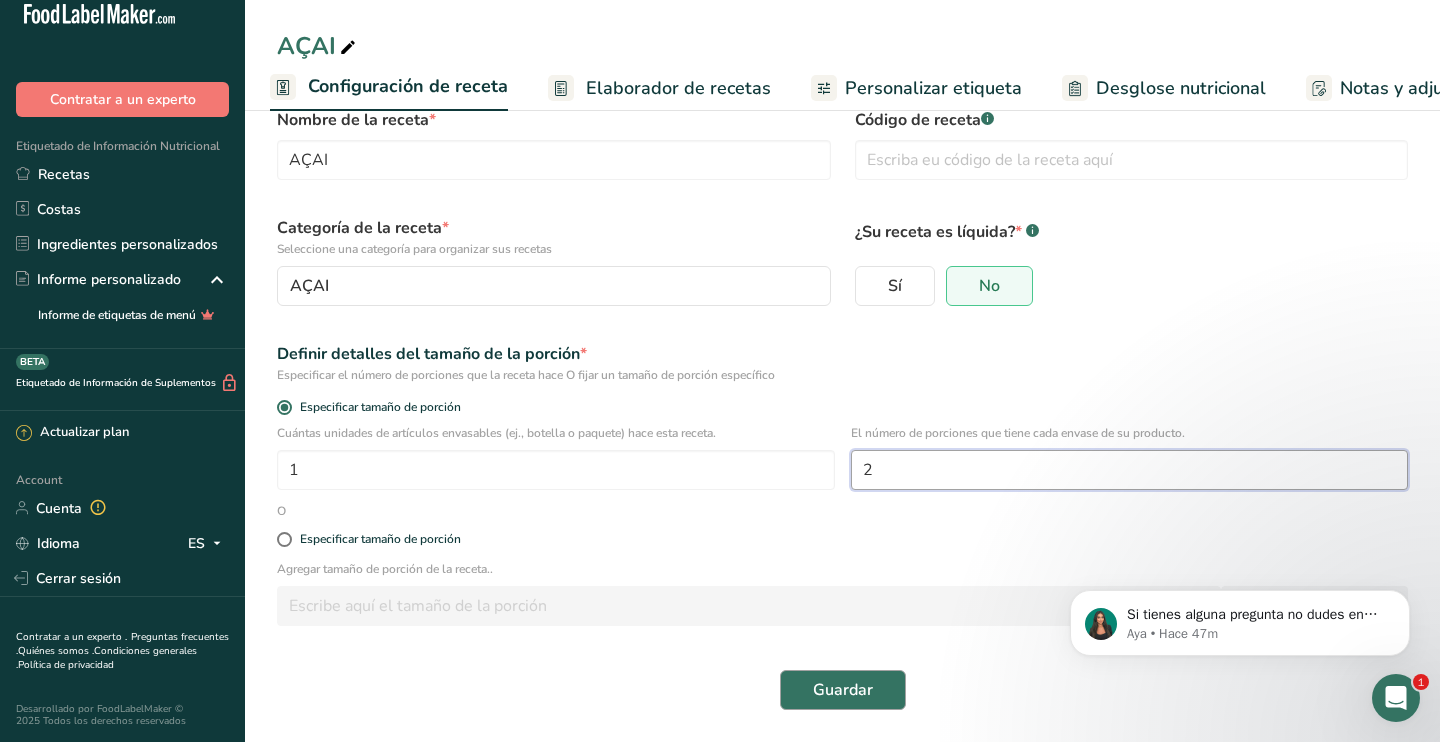 scroll, scrollTop: 48, scrollLeft: 0, axis: vertical 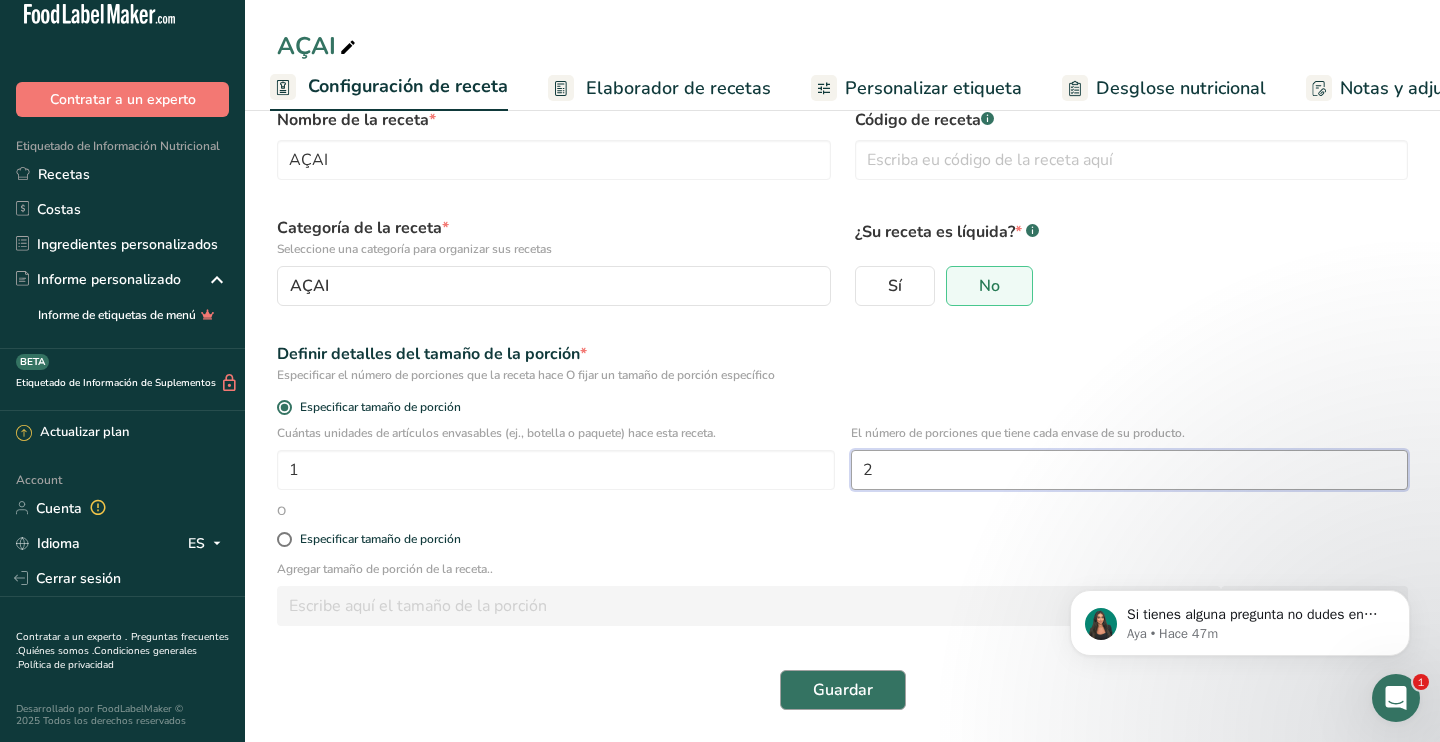 type on "2" 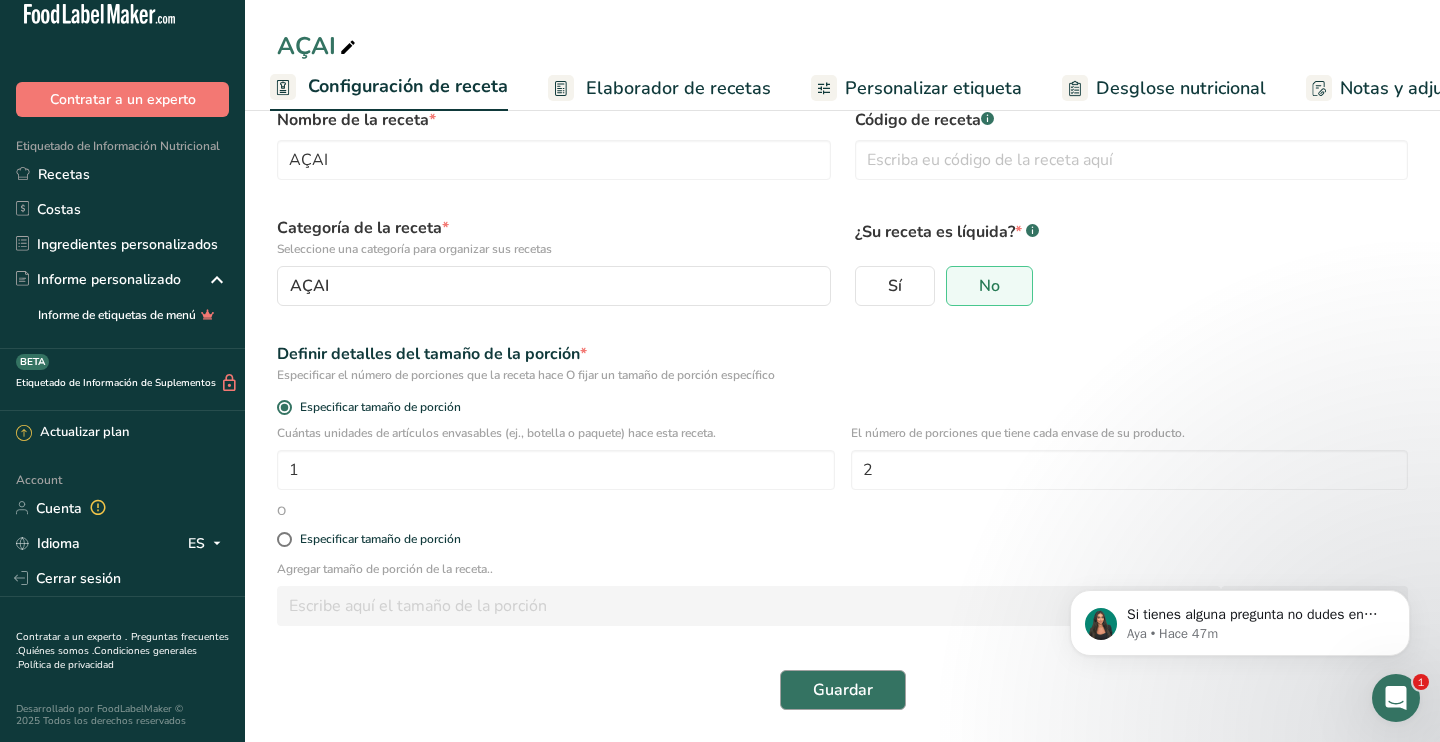 click on "Guardar" at bounding box center (843, 690) 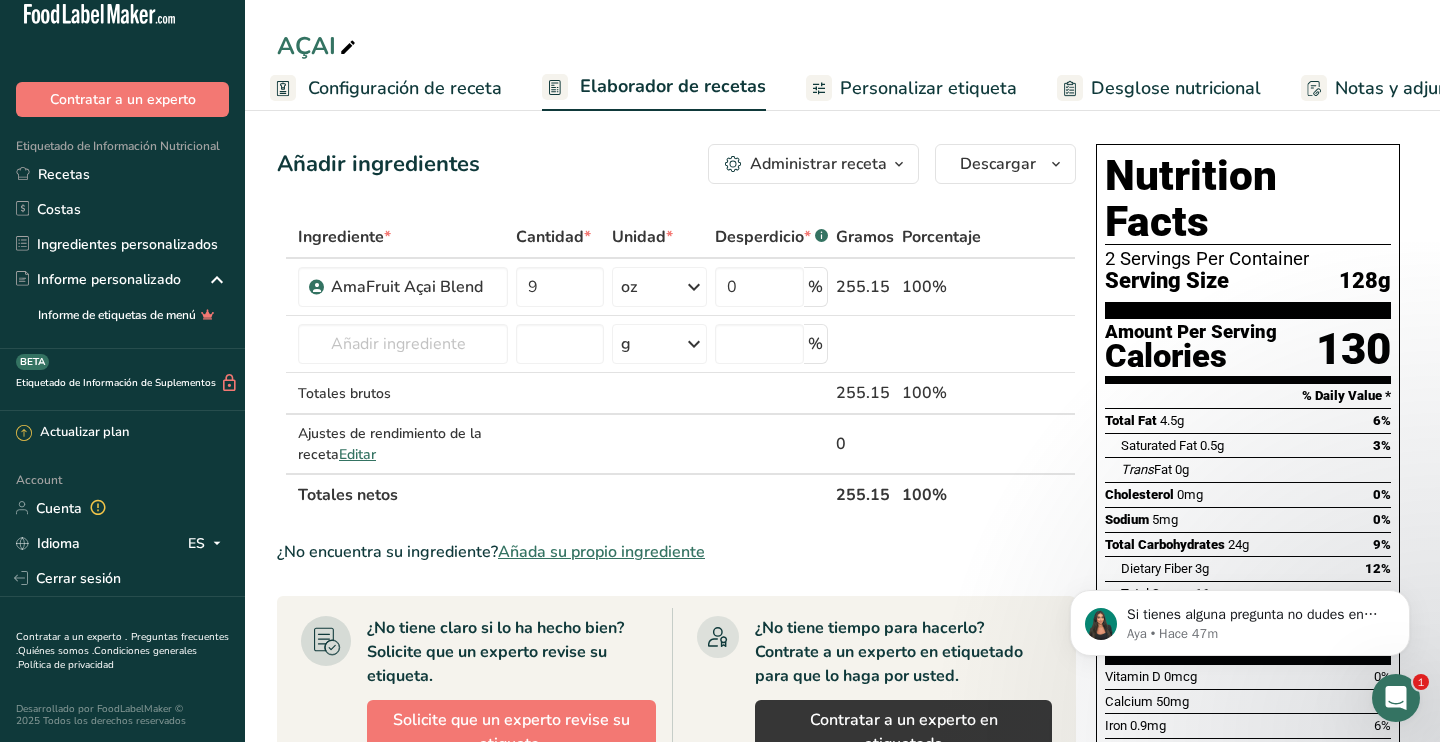 scroll, scrollTop: 0, scrollLeft: 0, axis: both 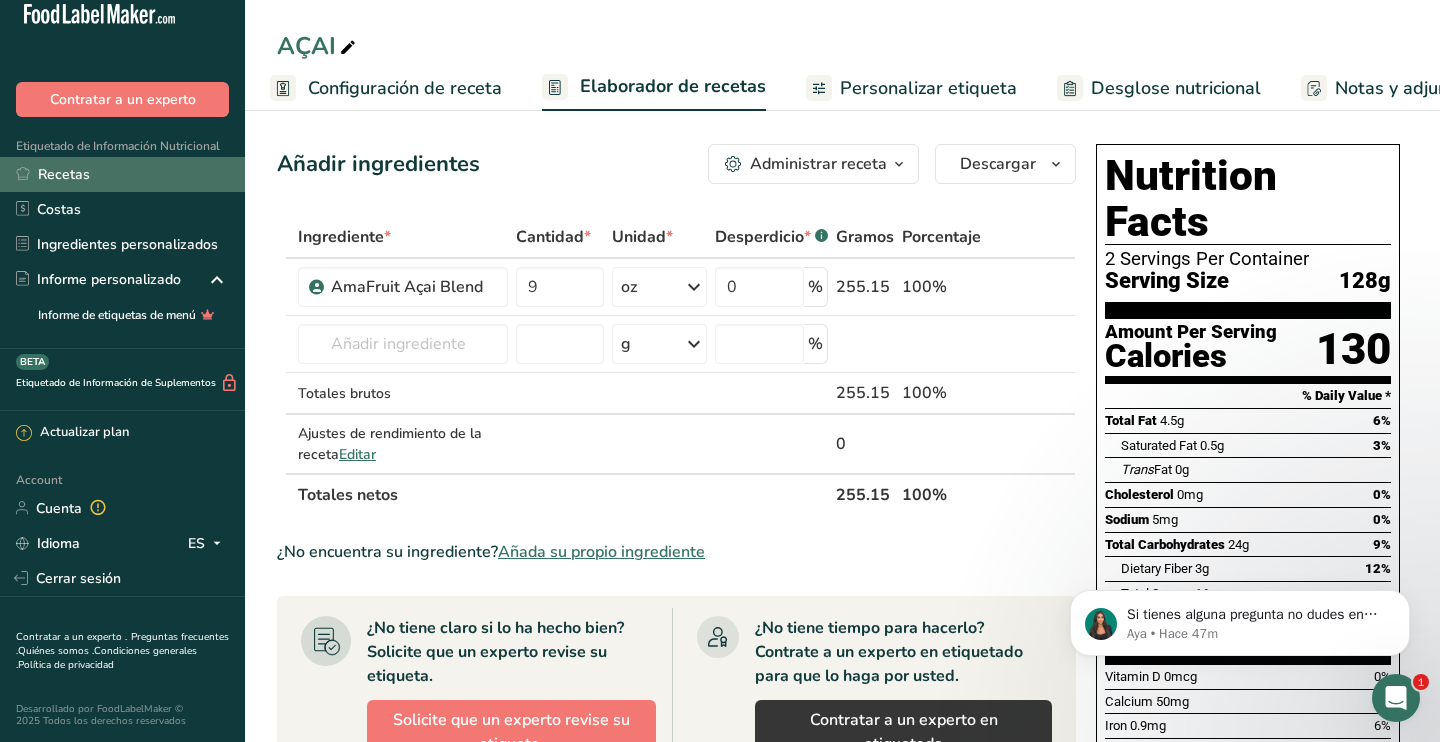 click on "Recetas" at bounding box center (122, 174) 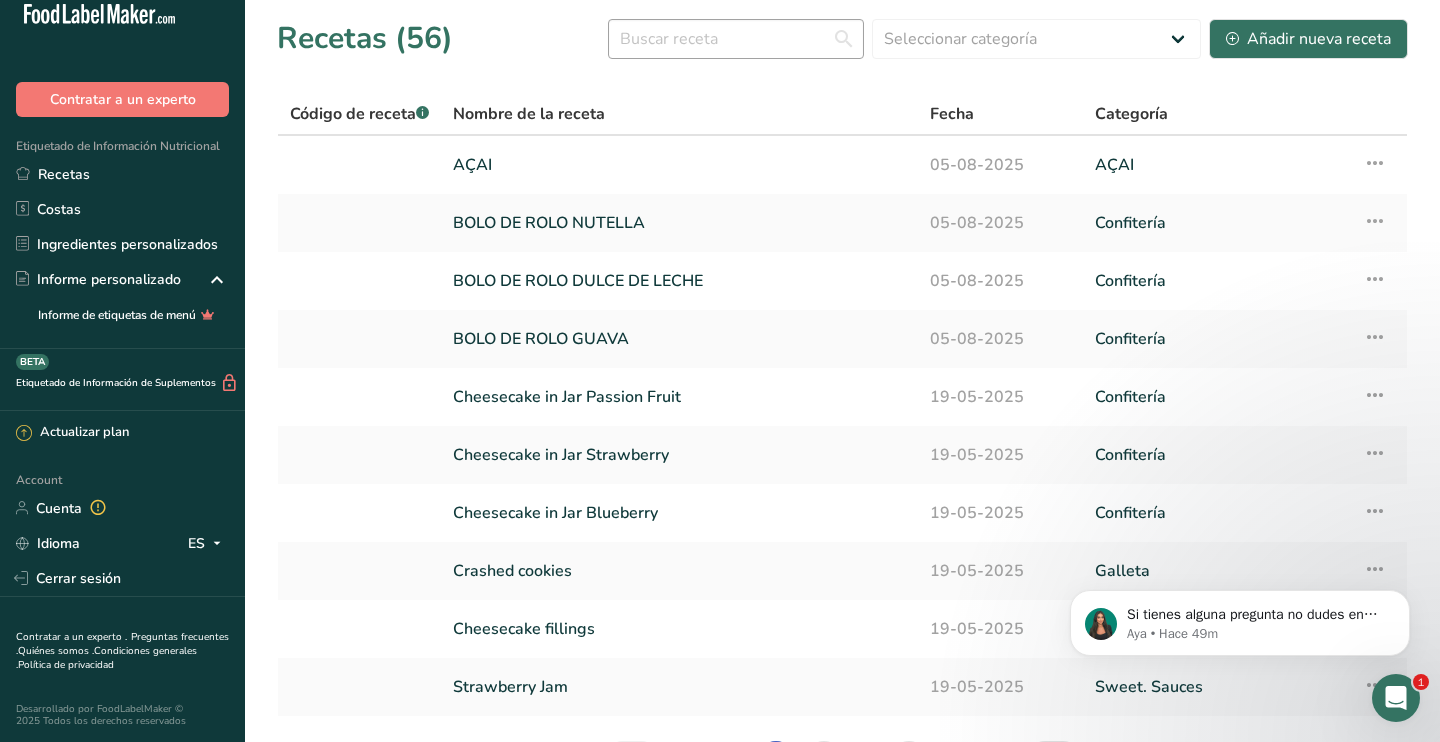 scroll, scrollTop: 0, scrollLeft: 0, axis: both 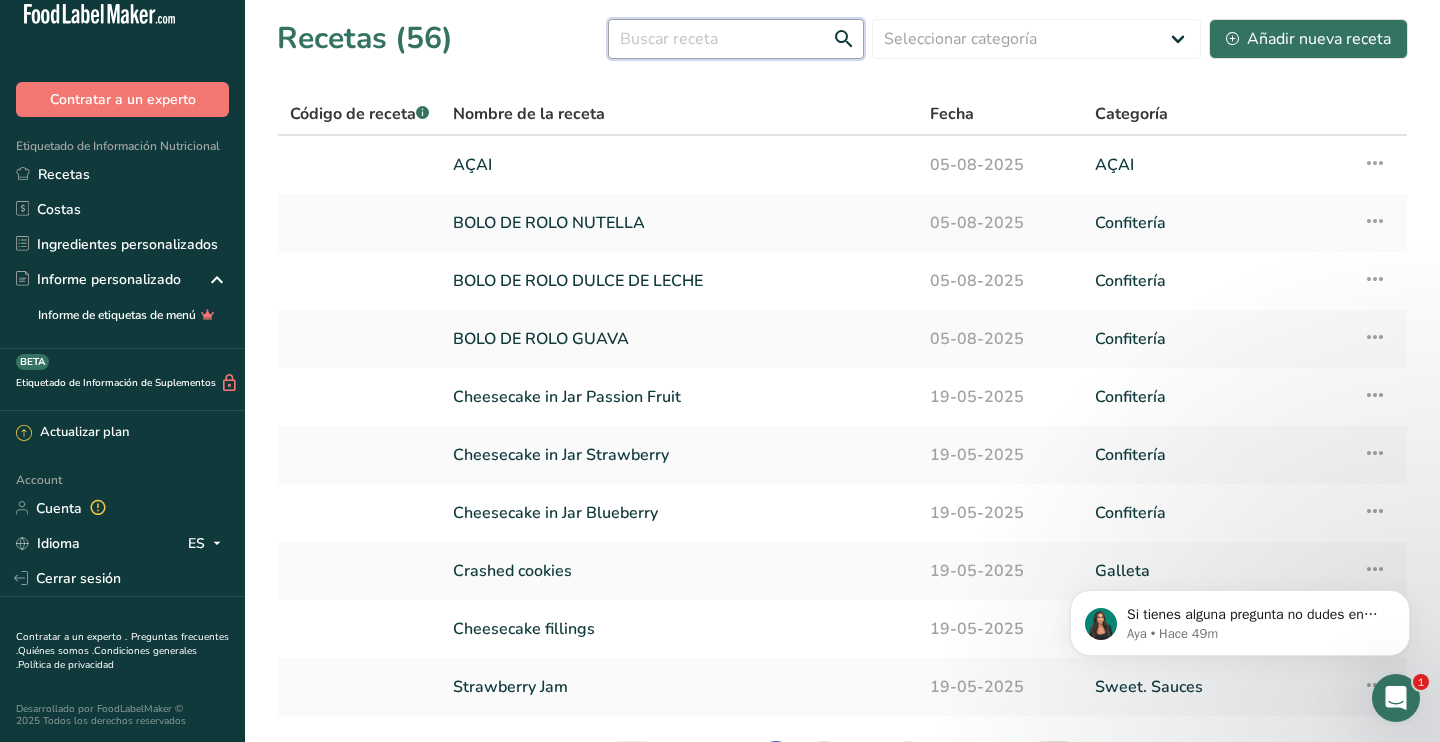 click at bounding box center [736, 39] 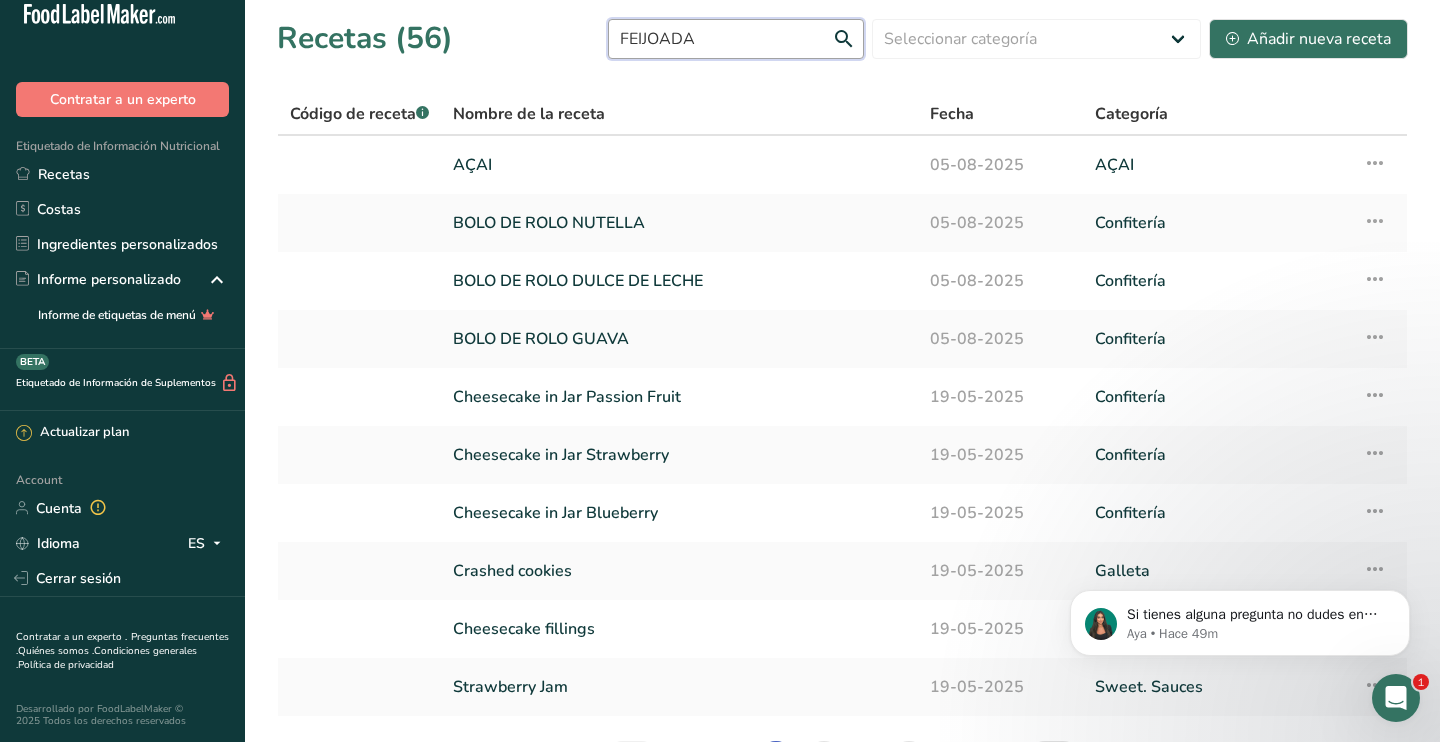 type on "FEIJOADA" 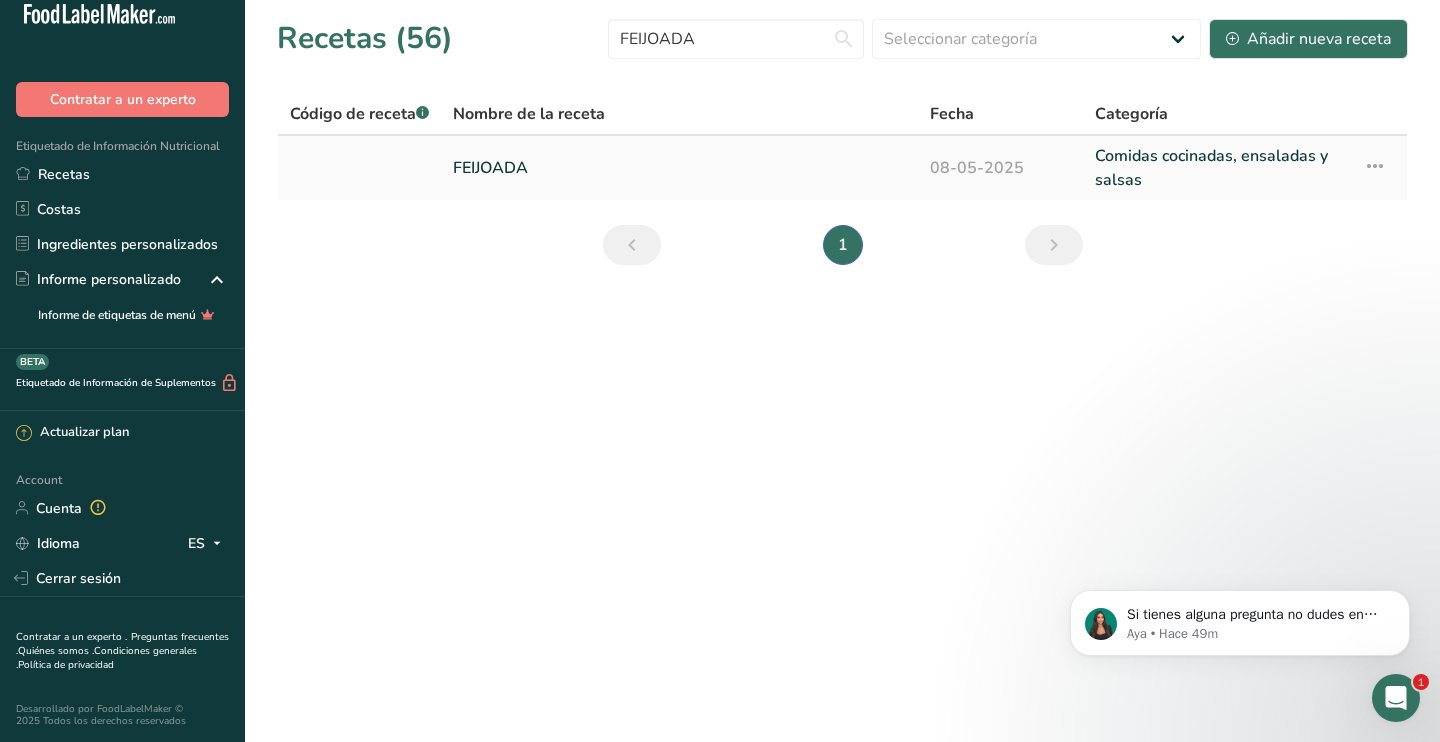 click on "FEIJOADA" at bounding box center (679, 168) 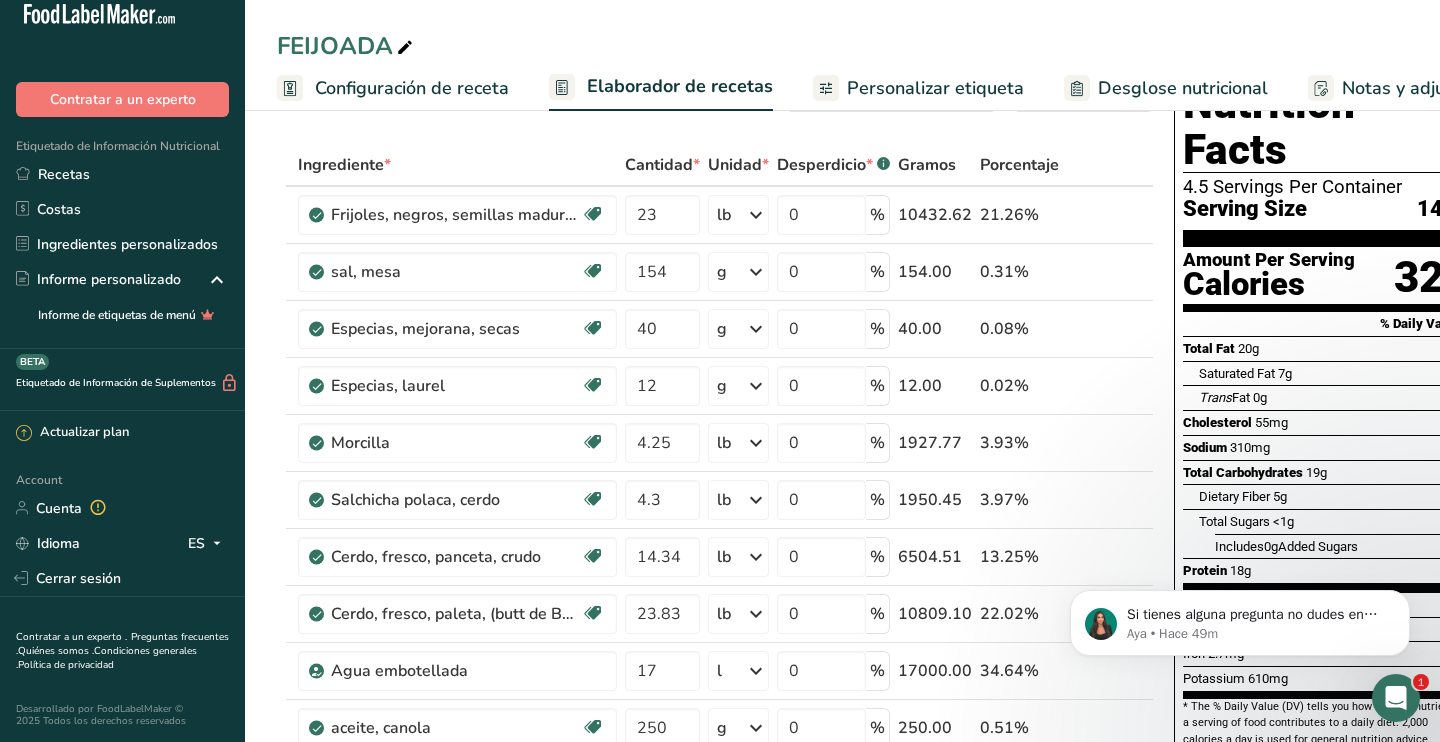 scroll, scrollTop: 4, scrollLeft: 0, axis: vertical 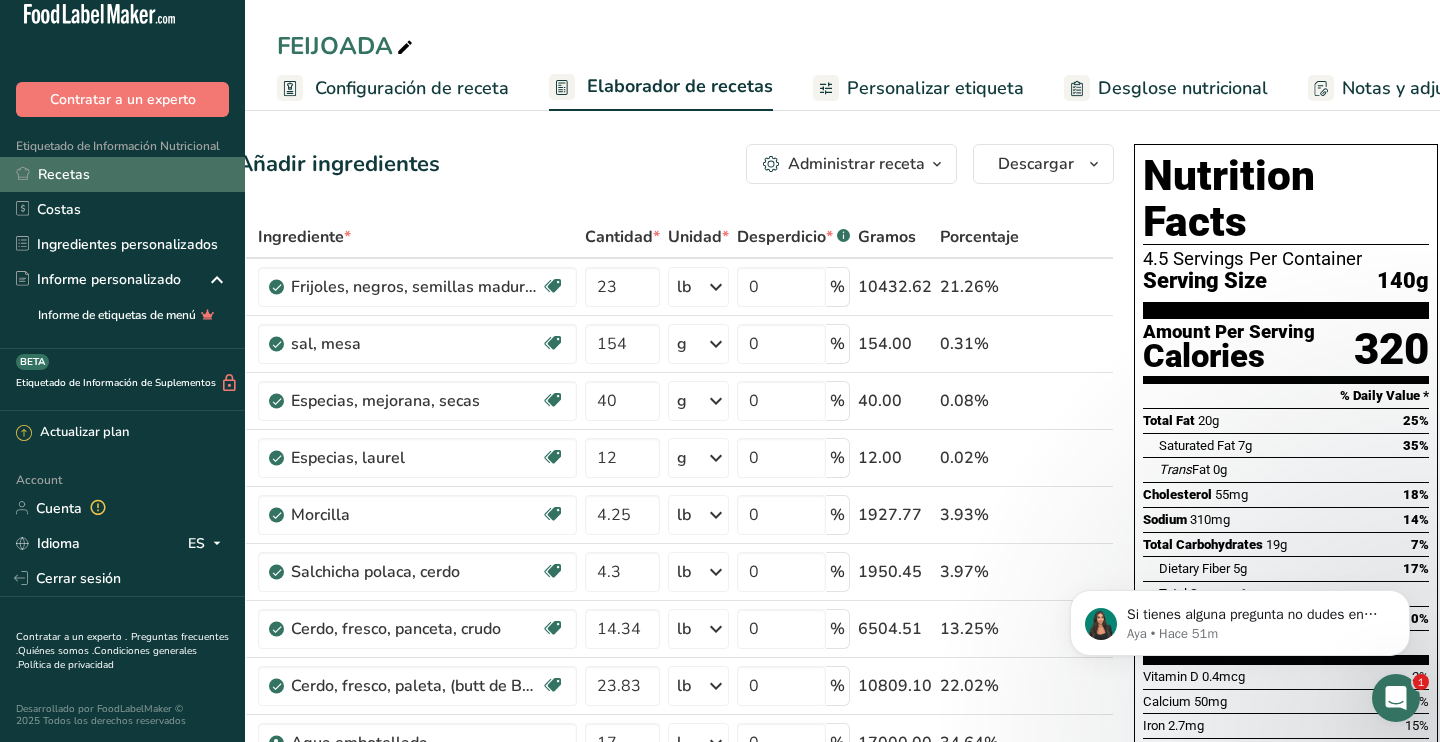 click on "Recetas" at bounding box center [122, 174] 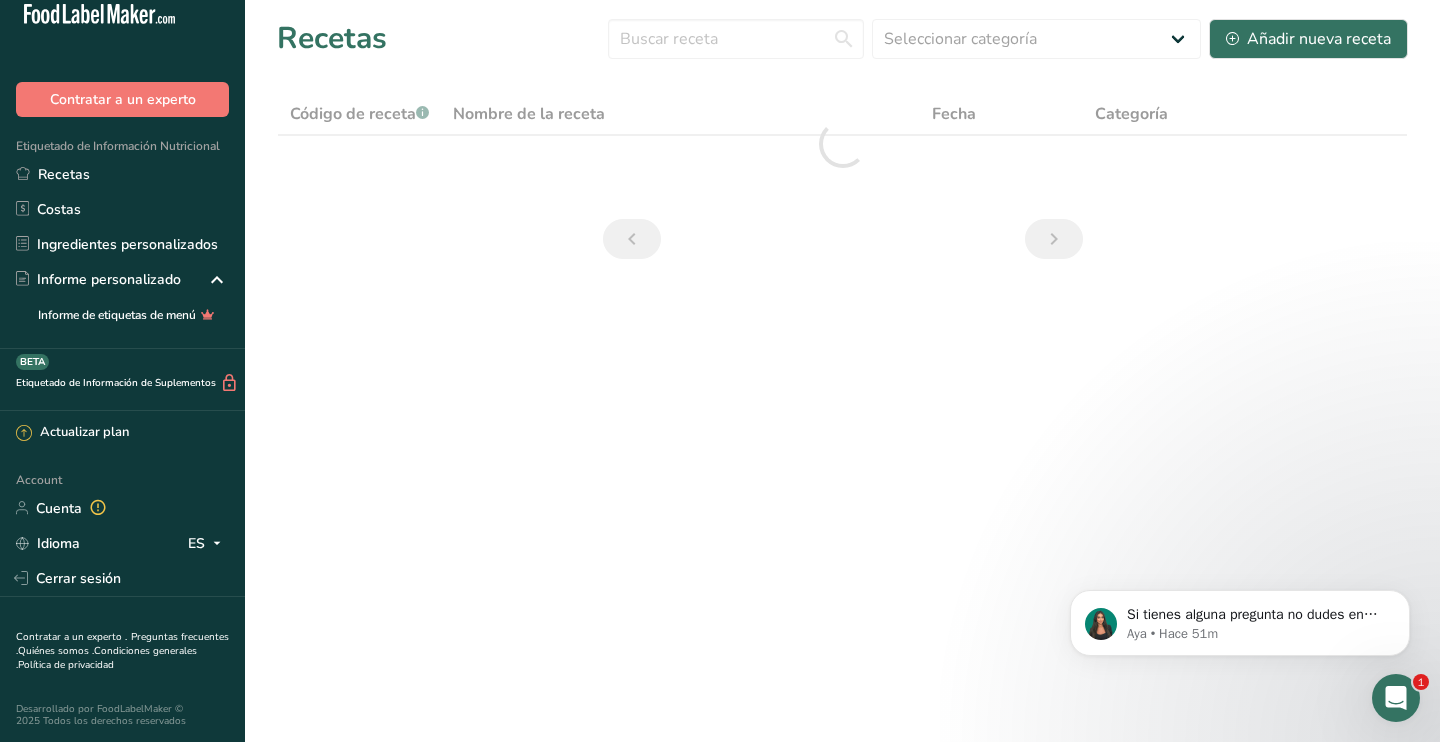 scroll, scrollTop: 0, scrollLeft: 0, axis: both 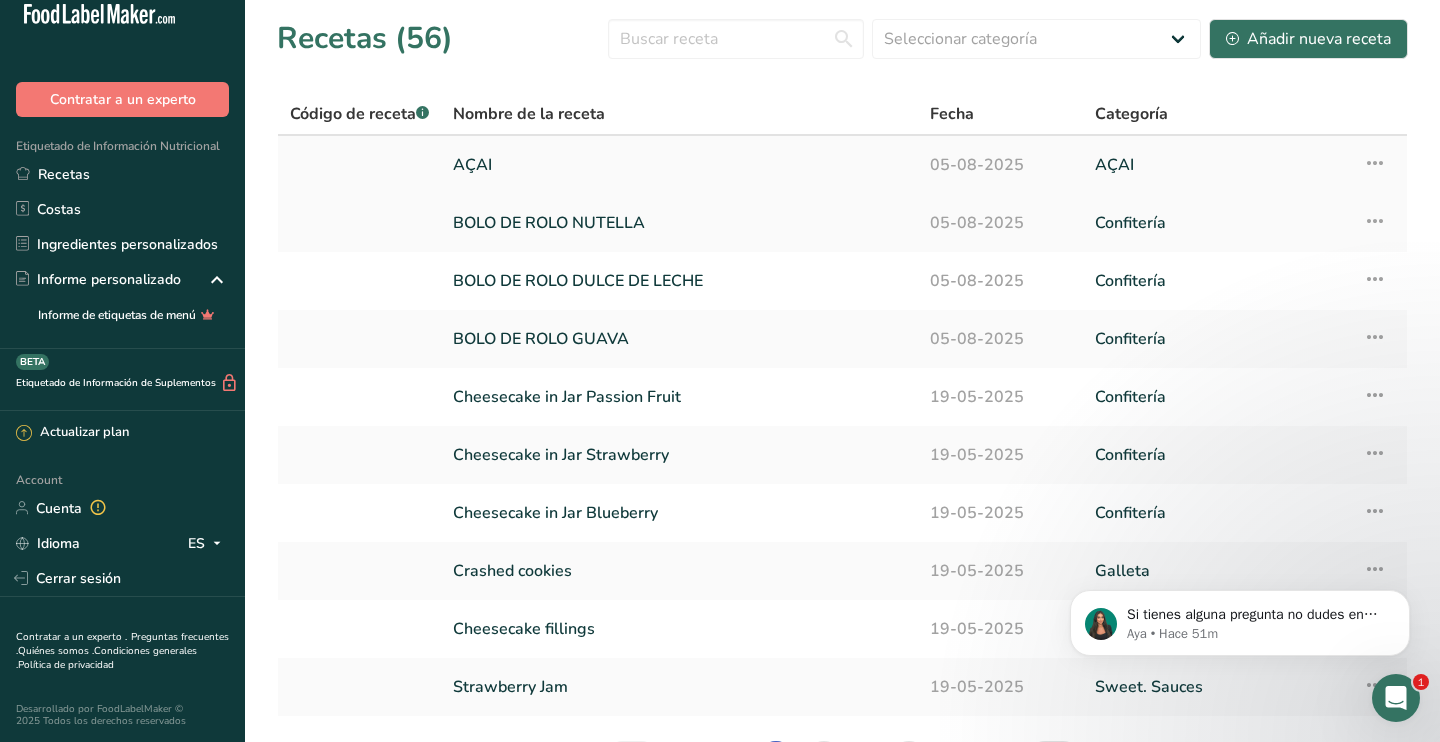click on "AÇAI" at bounding box center (679, 165) 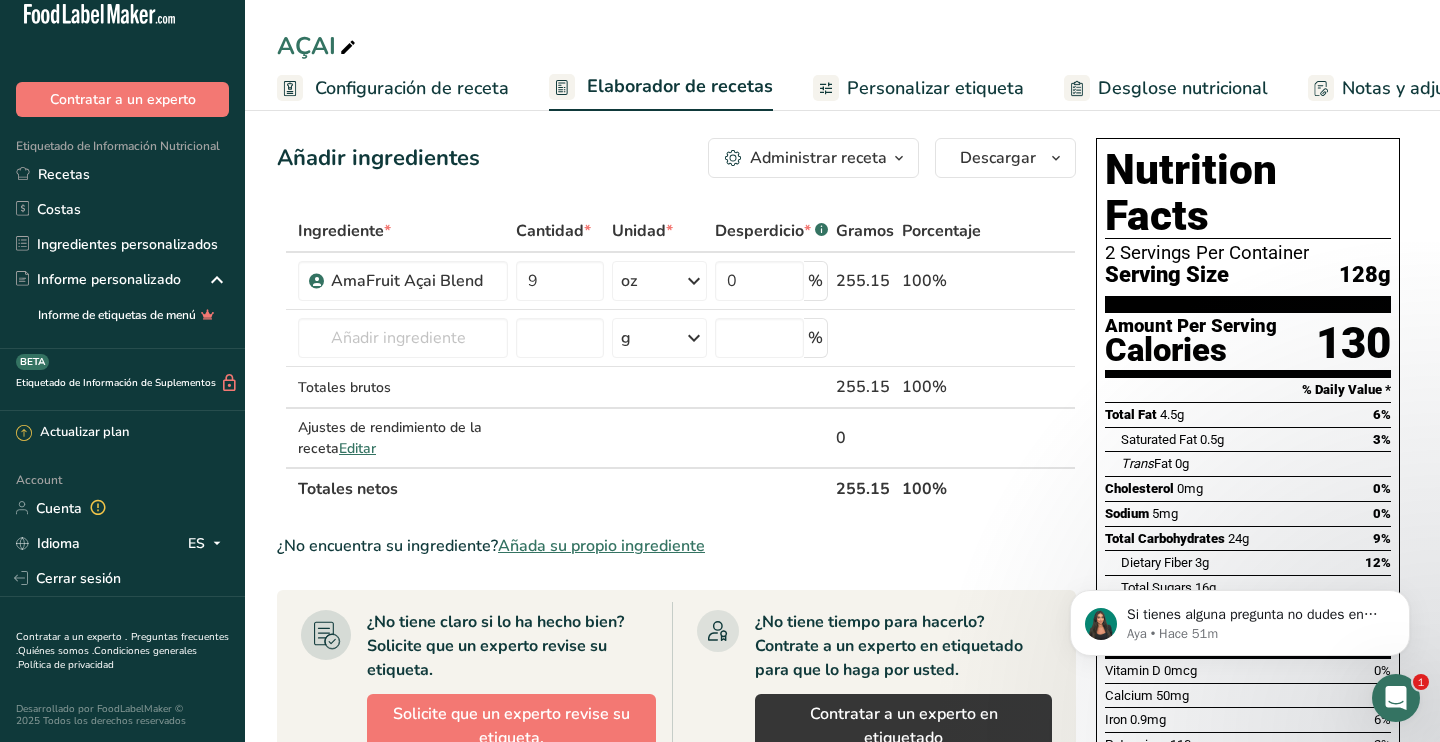 scroll, scrollTop: 6, scrollLeft: 0, axis: vertical 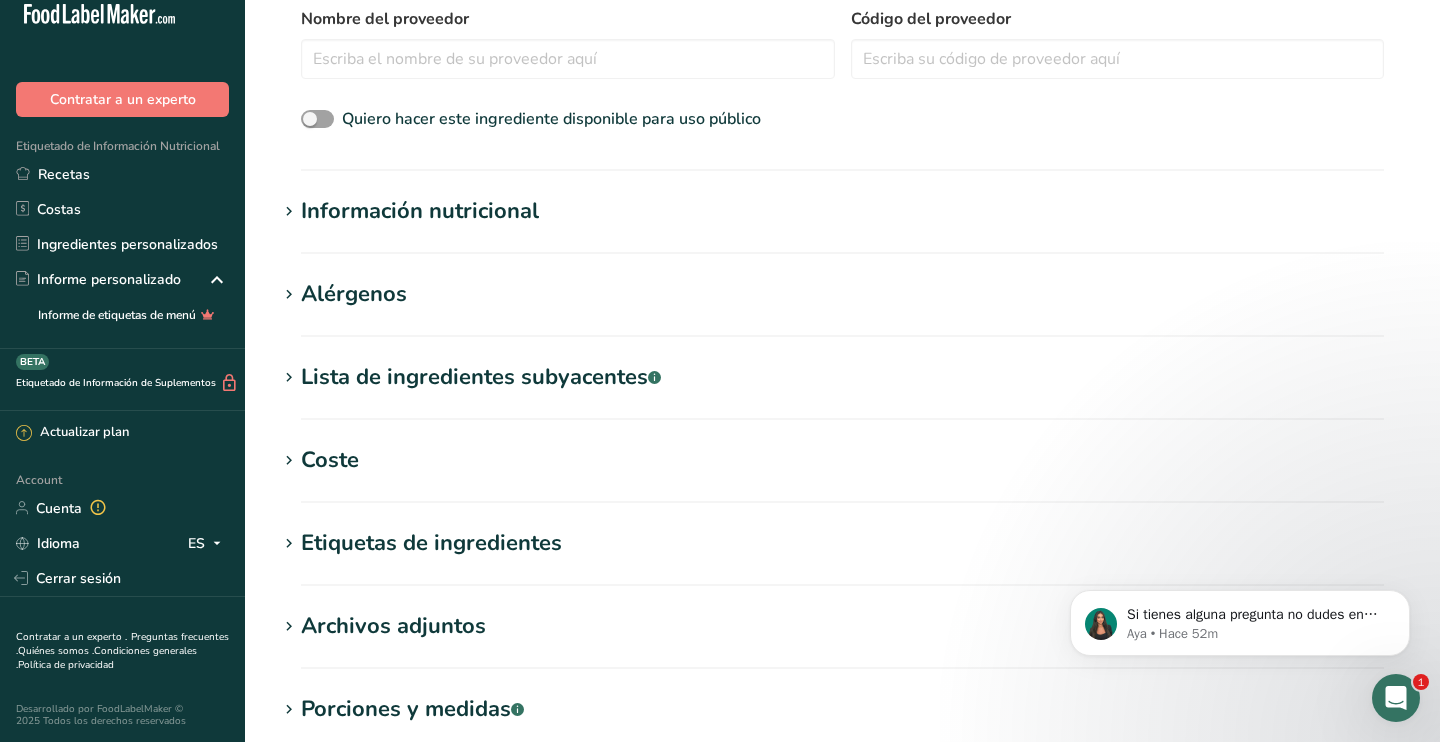click on "Añadir nuevo ingrediente
Volver a la receta
Hoja de datos del ingrediente
.a-a{fill:#347362;}.b-a{fill:#fff;}
Cargue una hoja de datos del ingrediente o una imagen de una etiqueta nutricional, y nuestro asistente de IA completará los nutrientes automáticamente.
Suba sus archivos aquí o haga clic para subir
El tamaño máximo del archivo es de 5MB
Información general del ingrediente
Nombre del ingrediente *
Traducir
Nombre común del ingrediente
.a-a{fill:#347362;}.b-a{fill:#fff;}
Traducir
Código de ingrediente
.a-a{fill:#347362;}.b-a{fill:#fff;}
Categoría del ingrediente *
Categorías estándar" at bounding box center [842, 154] 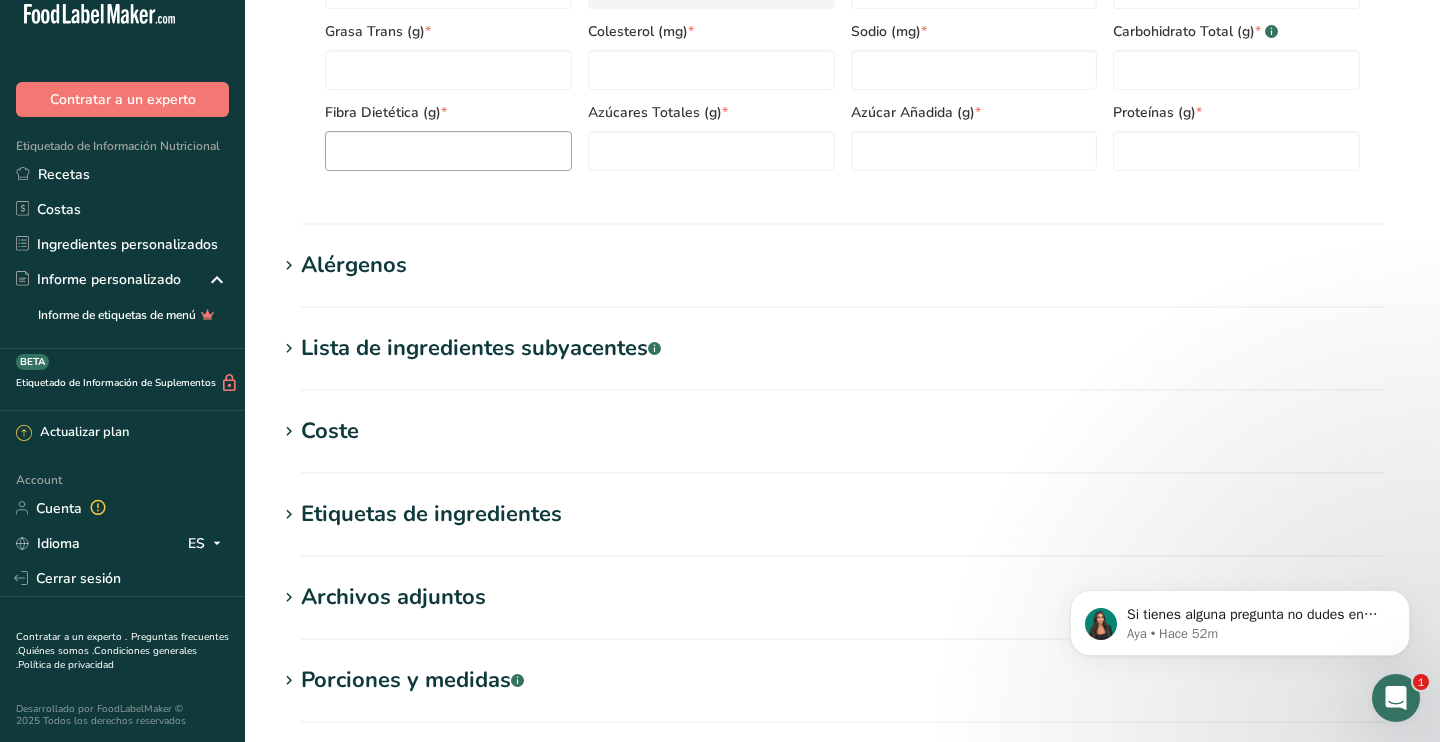 scroll, scrollTop: 1131, scrollLeft: 0, axis: vertical 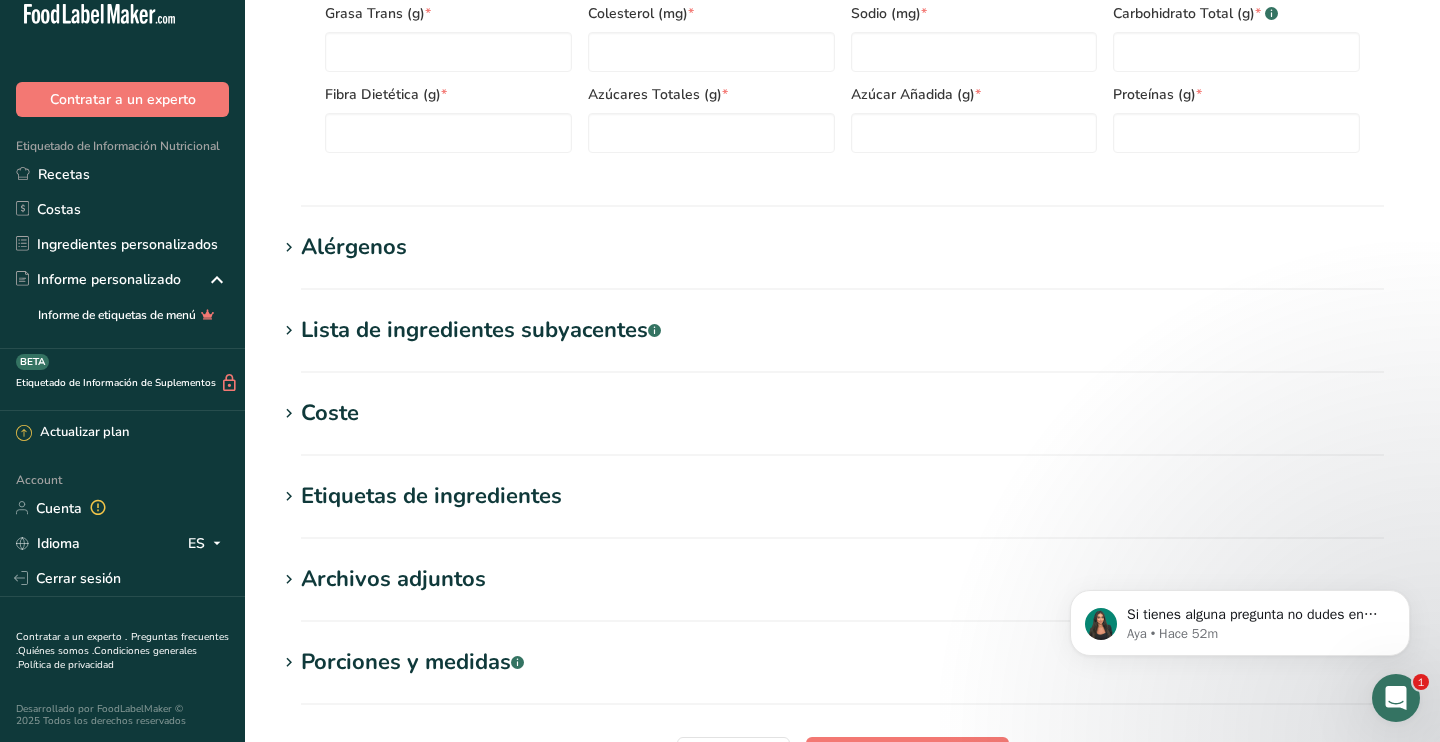click on "Lista de ingredientes subyacentes
.a-a{fill:#347362;}.b-a{fill:#fff;}" at bounding box center [481, 330] 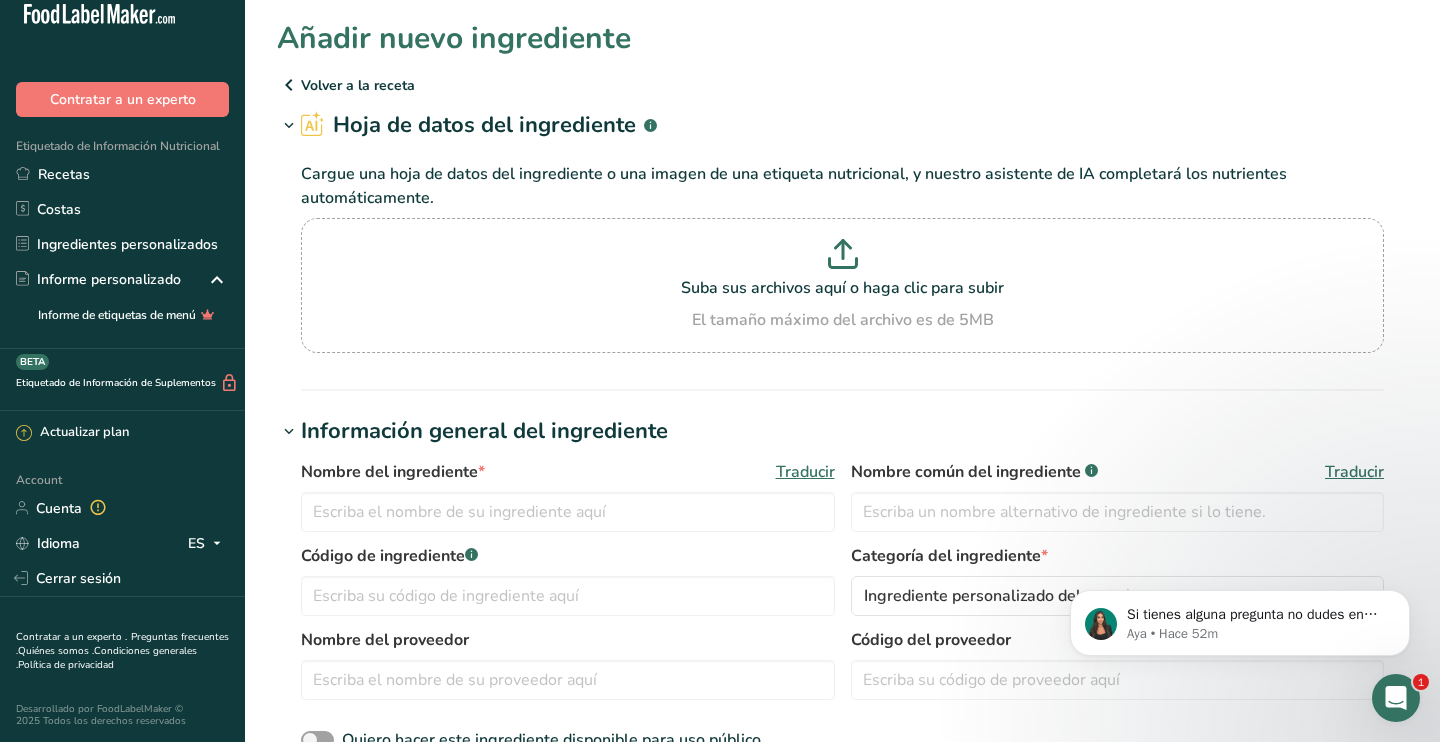scroll, scrollTop: 0, scrollLeft: 0, axis: both 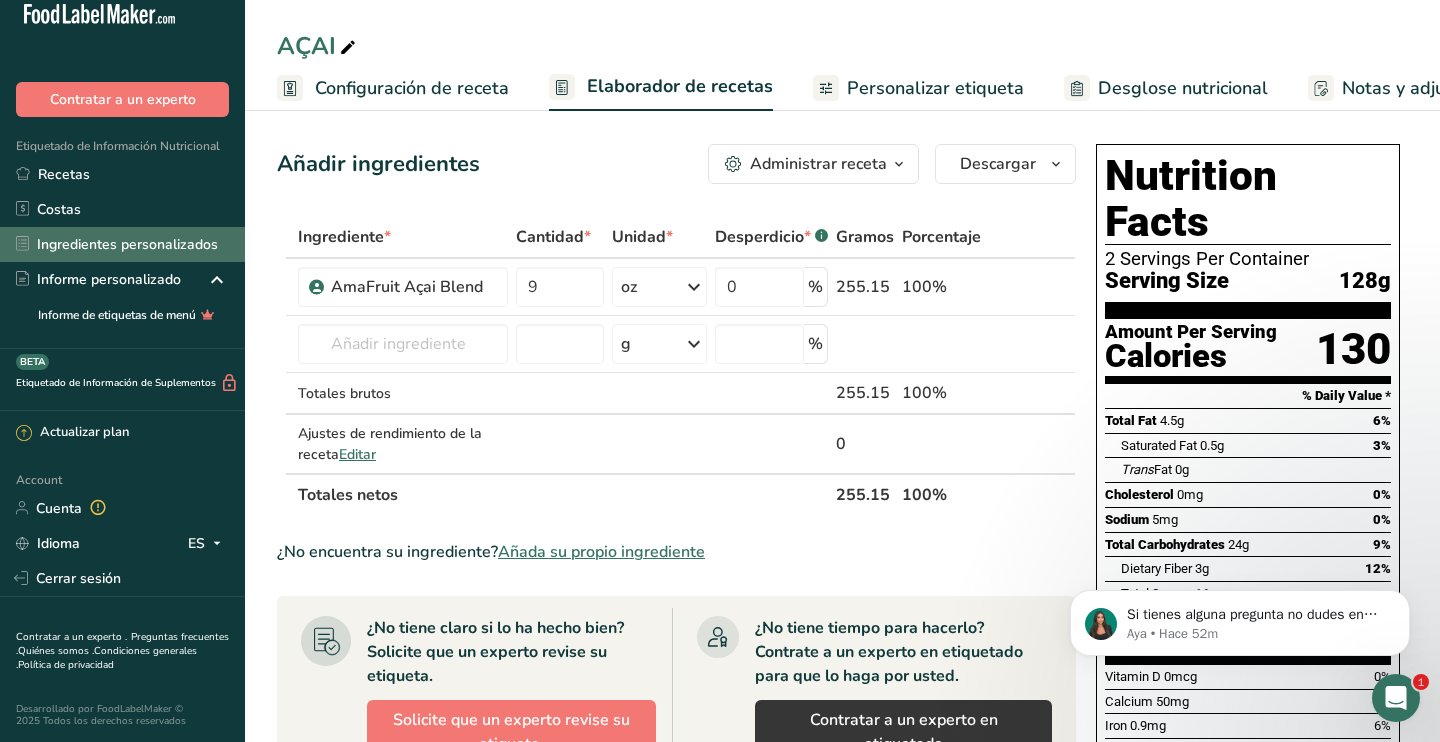 click on "Ingredientes personalizados" at bounding box center (122, 244) 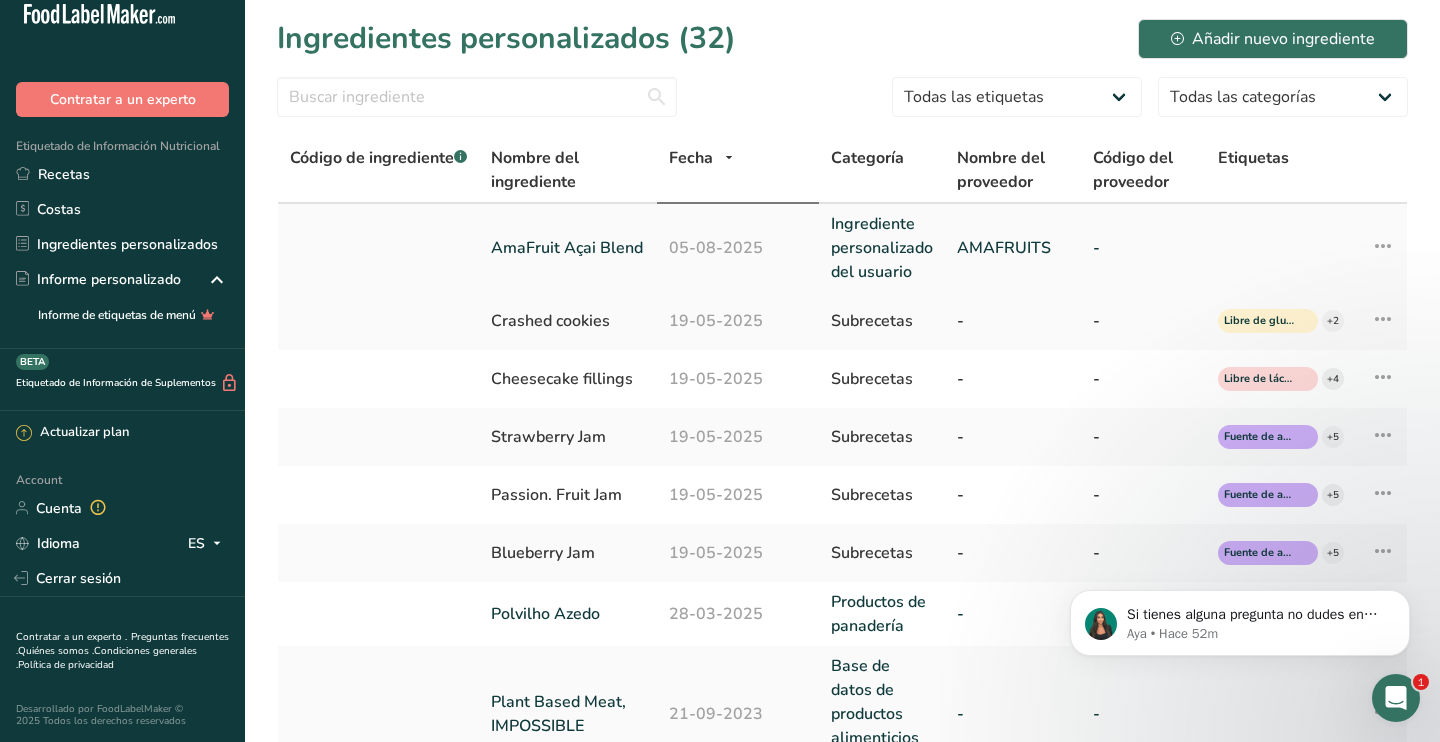 click at bounding box center (378, 248) 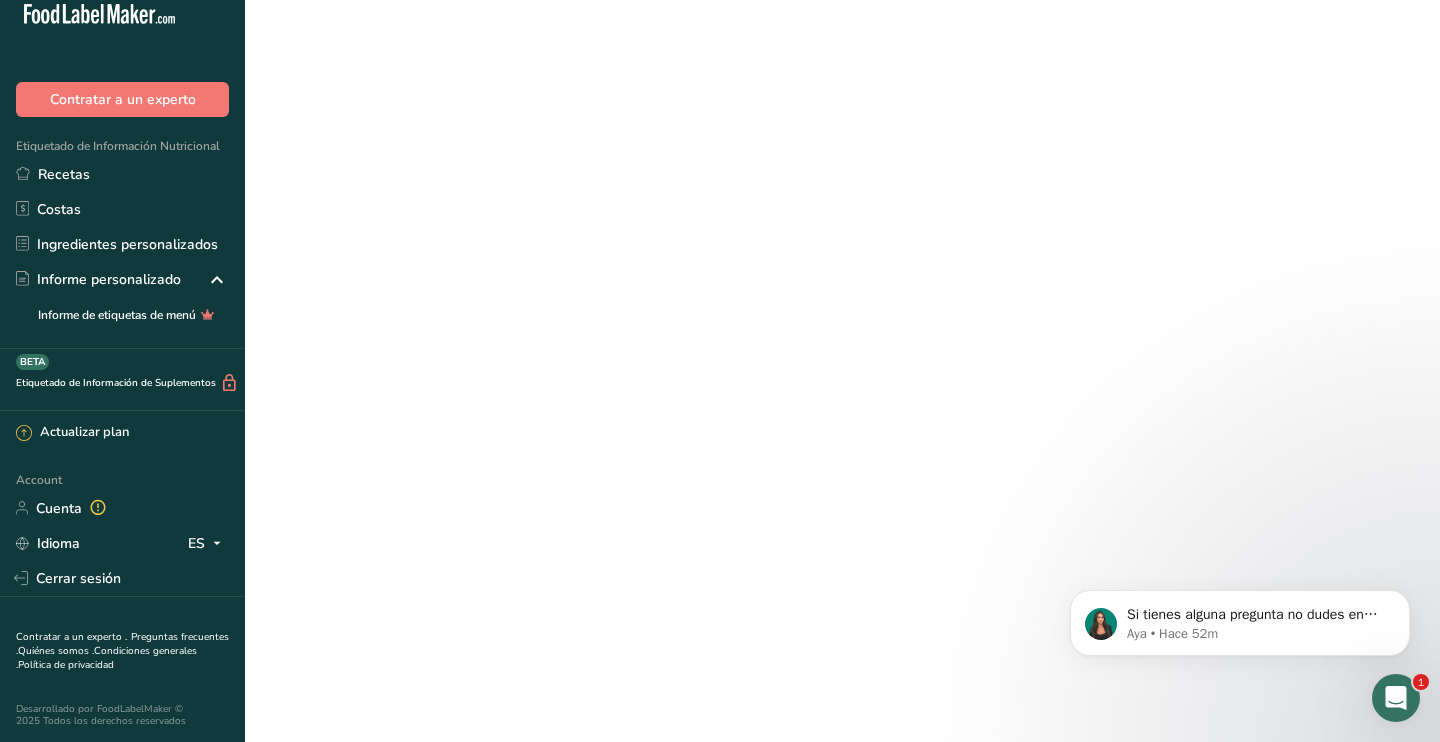 click on "AmaFruit Açai Blend" at bounding box center [568, 248] 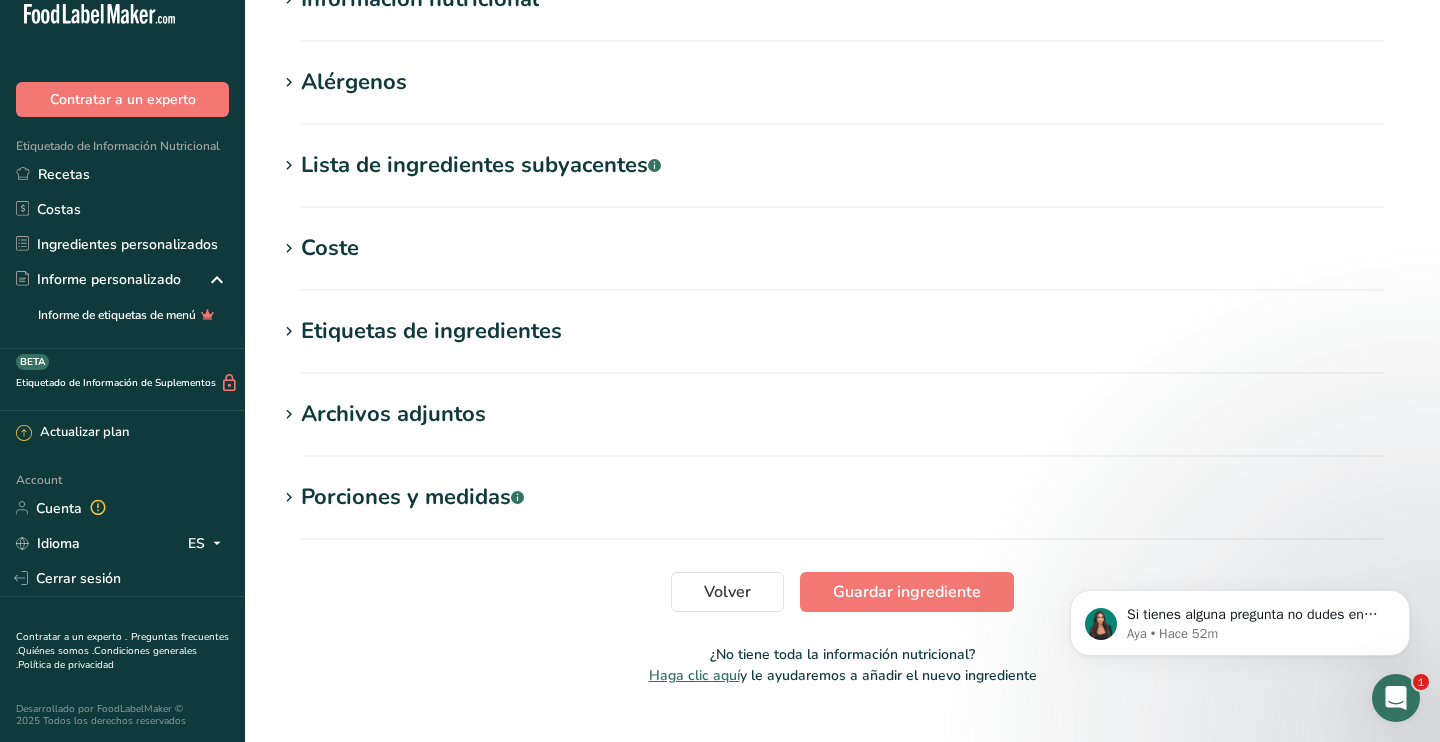 scroll, scrollTop: 789, scrollLeft: 0, axis: vertical 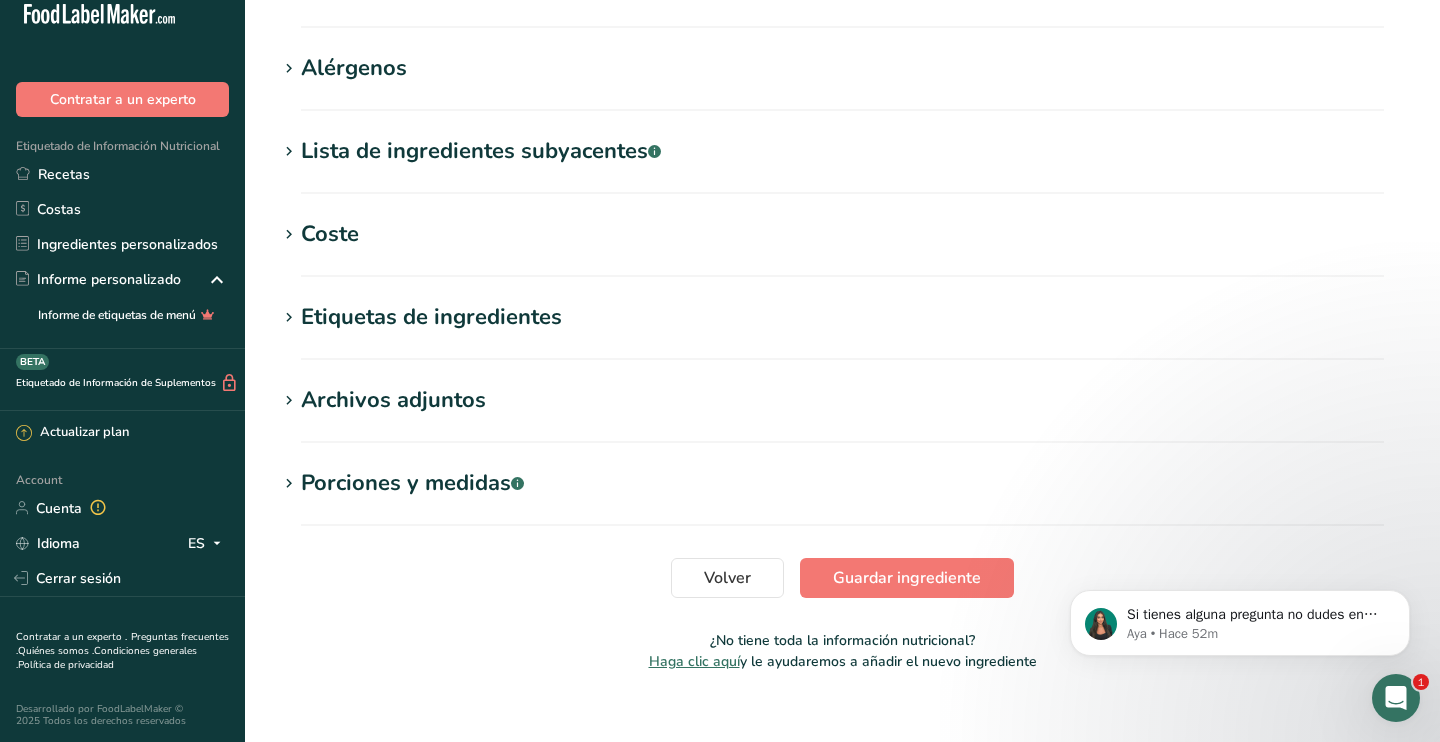 click on "Lista de ingredientes subyacentes
.a-a{fill:#347362;}.b-a{fill:#fff;}" at bounding box center [481, 151] 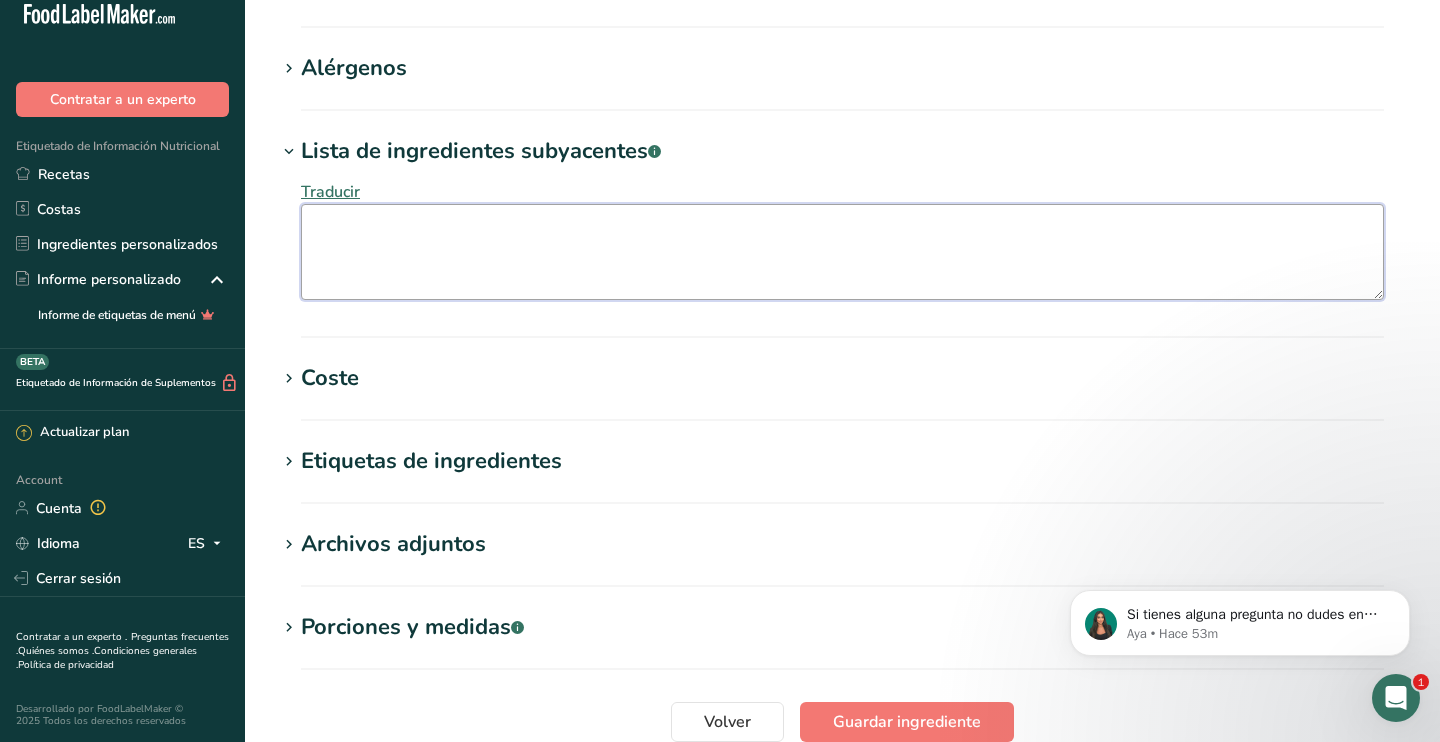 click at bounding box center [842, 252] 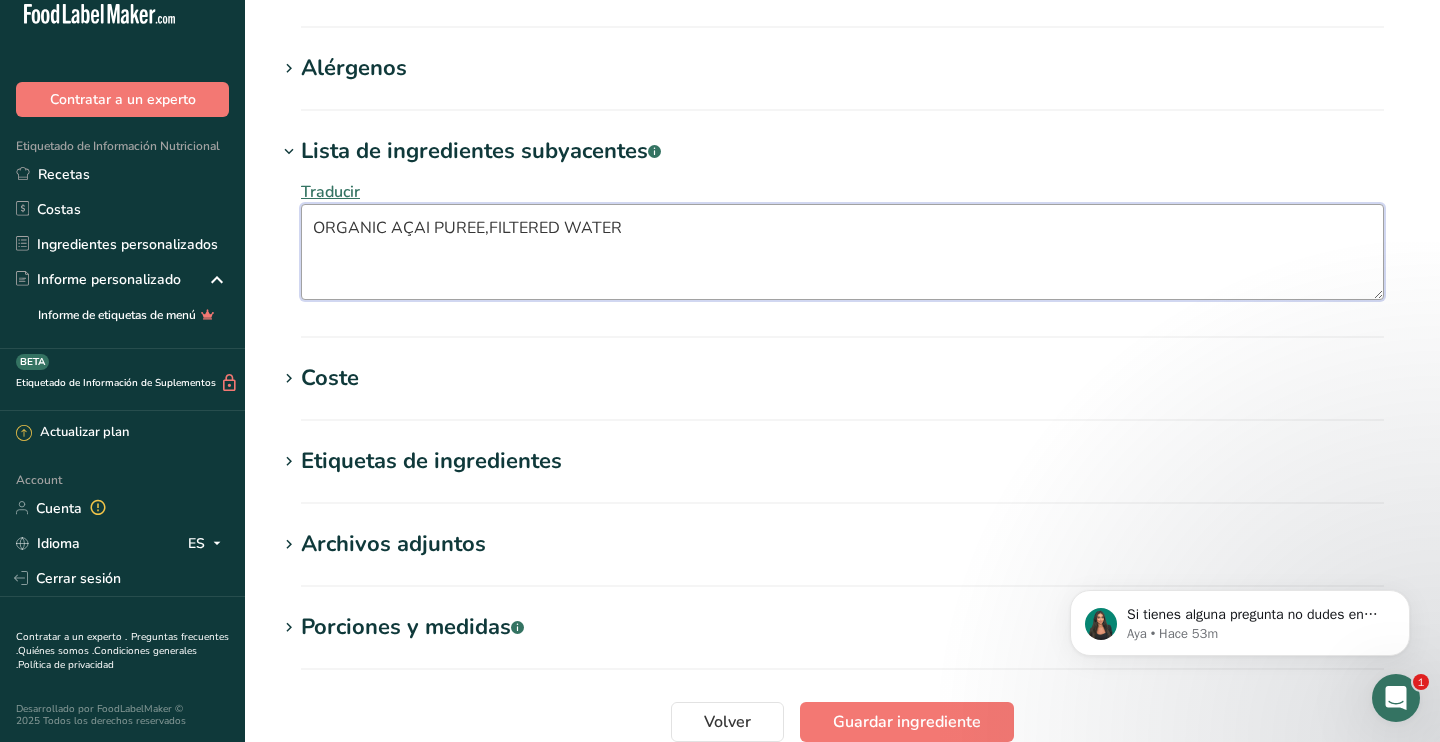 click on "ORGANIC AÇAI PUREE,FILTERED WATER" at bounding box center [842, 252] 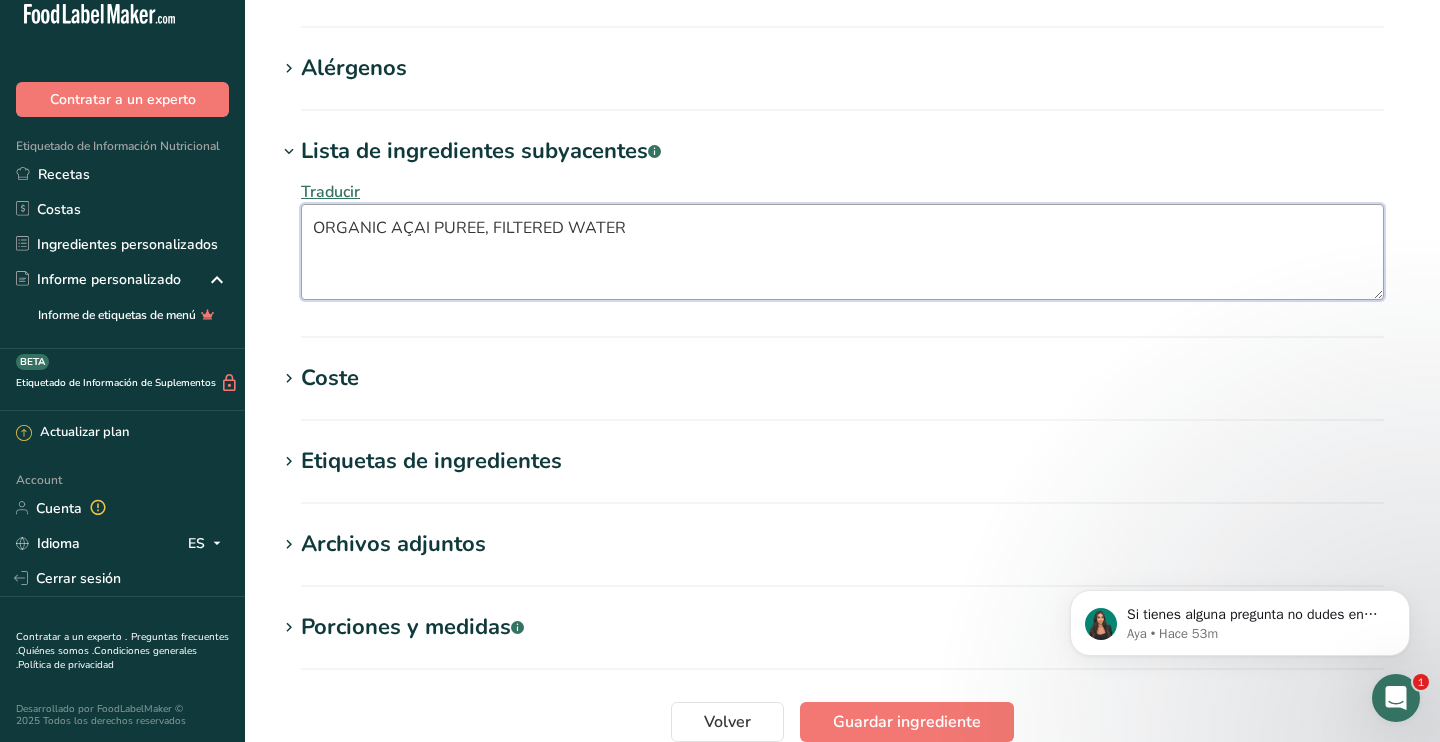 click on "ORGANIC AÇAI PUREE, FILTERED WATER" at bounding box center (842, 252) 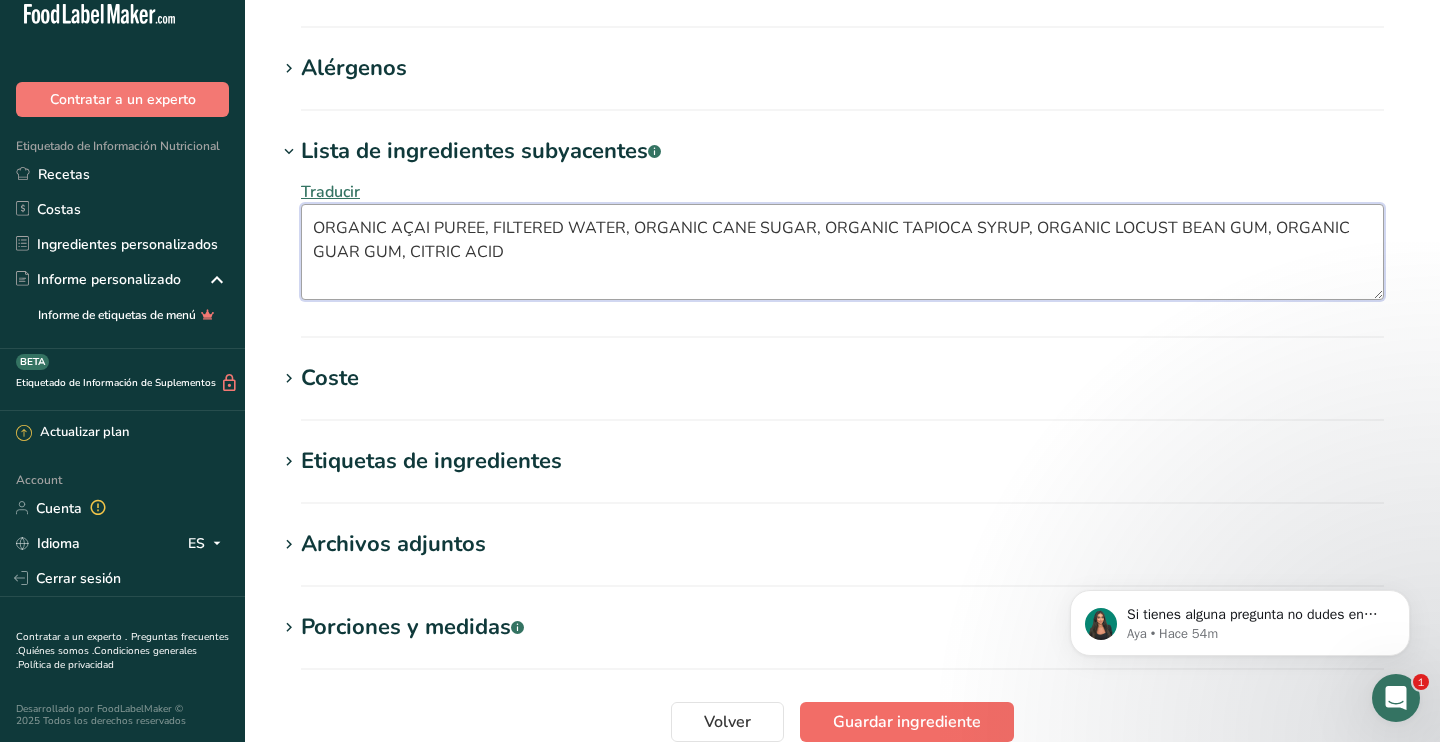 type on "ORGANIC AÇAI PUREE, FILTERED WATER, ORGANIC CANE SUGAR, ORGANIC TAPIOCA SYRUP, ORGANIC LOCUST BEAN GUM, ORGANIC GUAR GUM, CITRIC ACID" 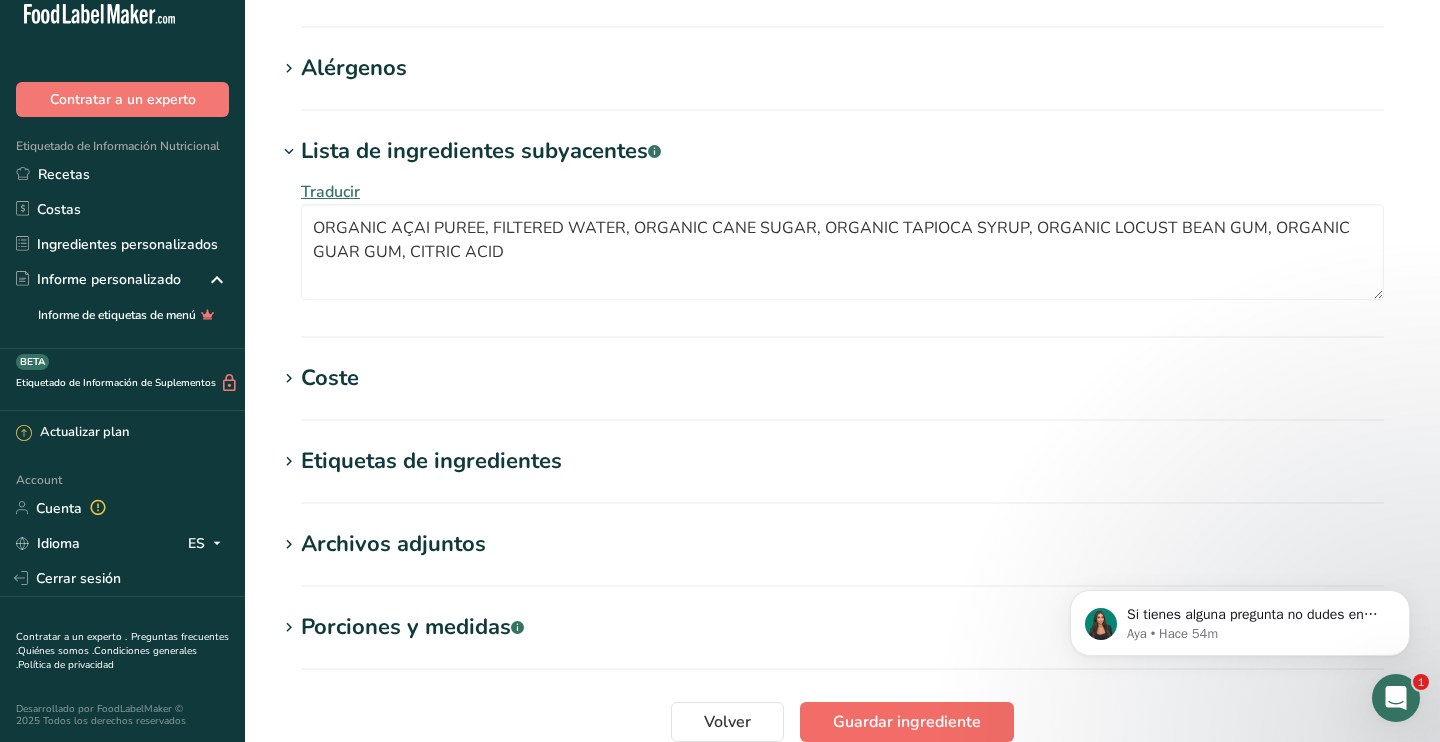 click on "Guardar ingrediente" at bounding box center [907, 722] 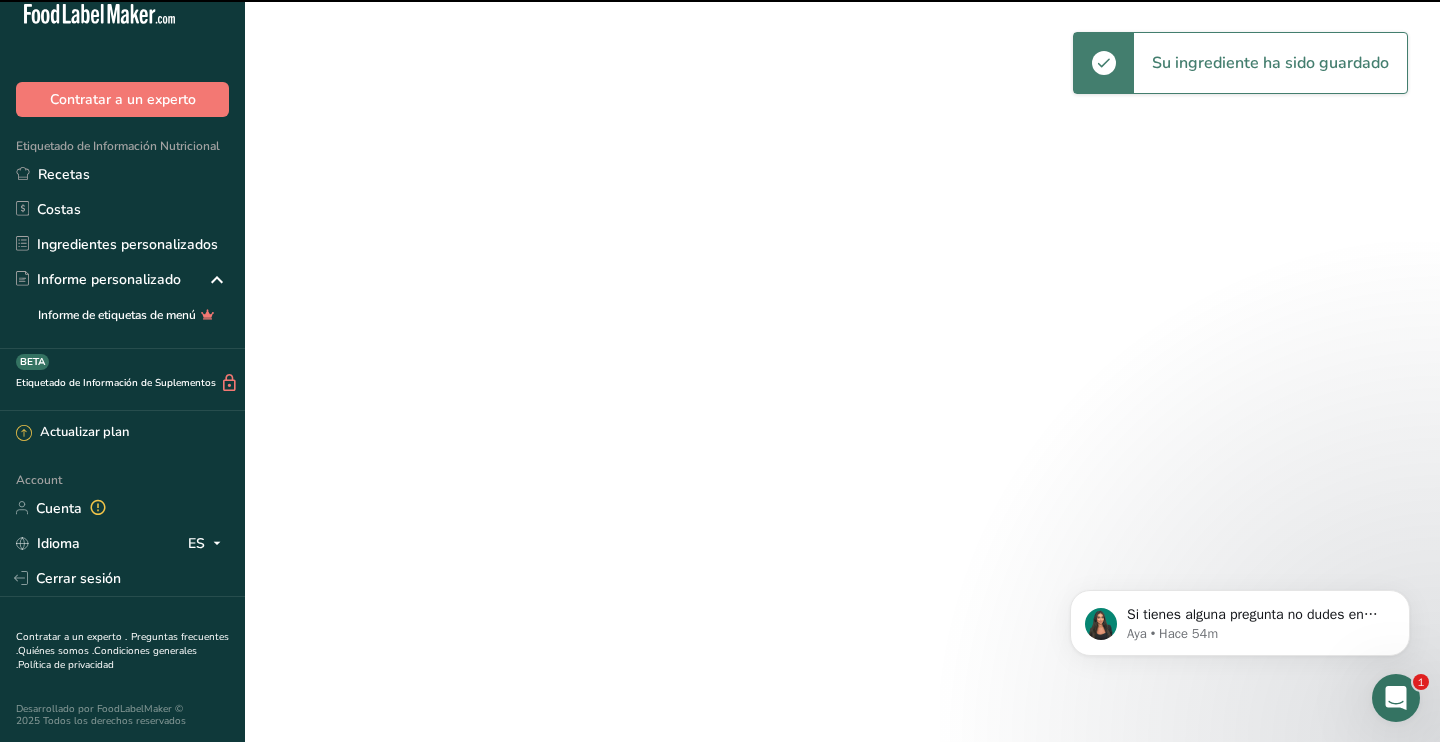 scroll, scrollTop: 0, scrollLeft: 0, axis: both 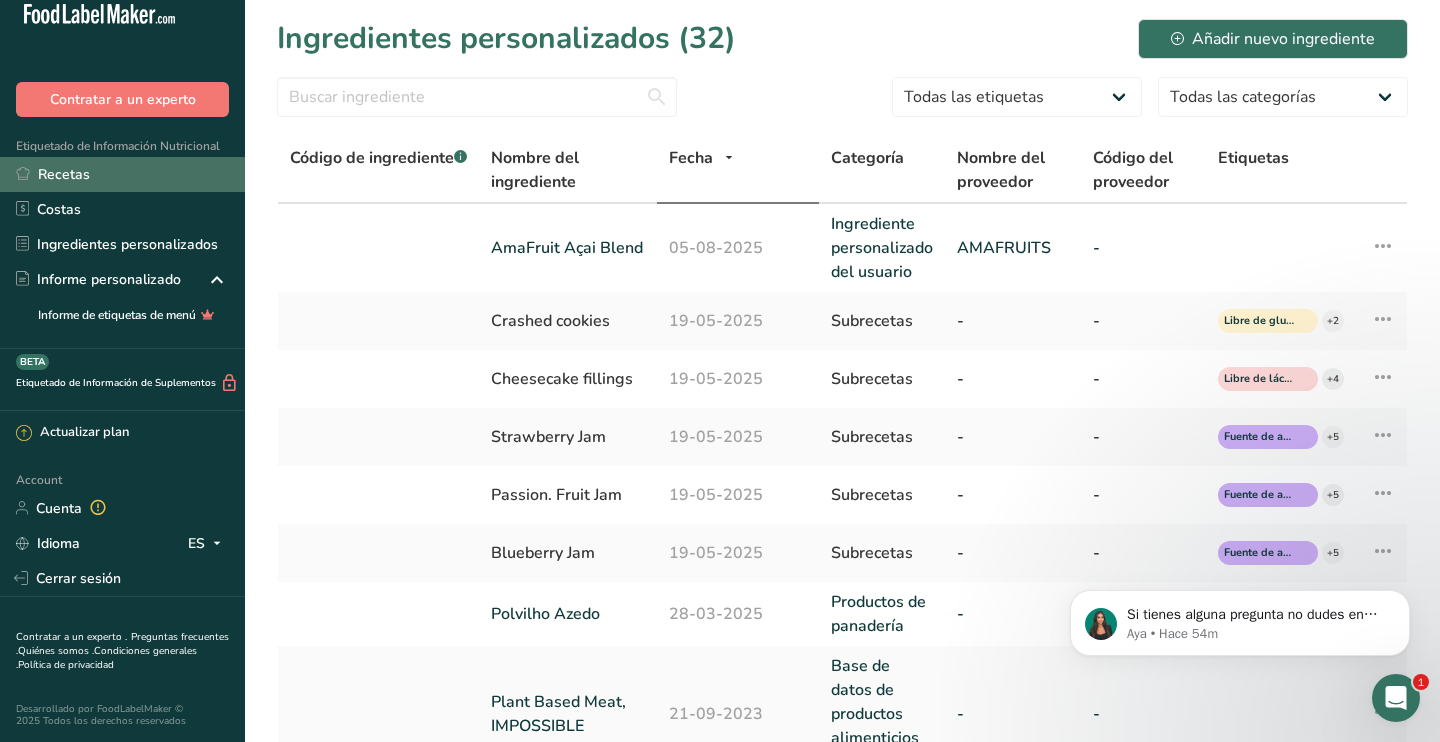 click on "Recetas" at bounding box center [122, 174] 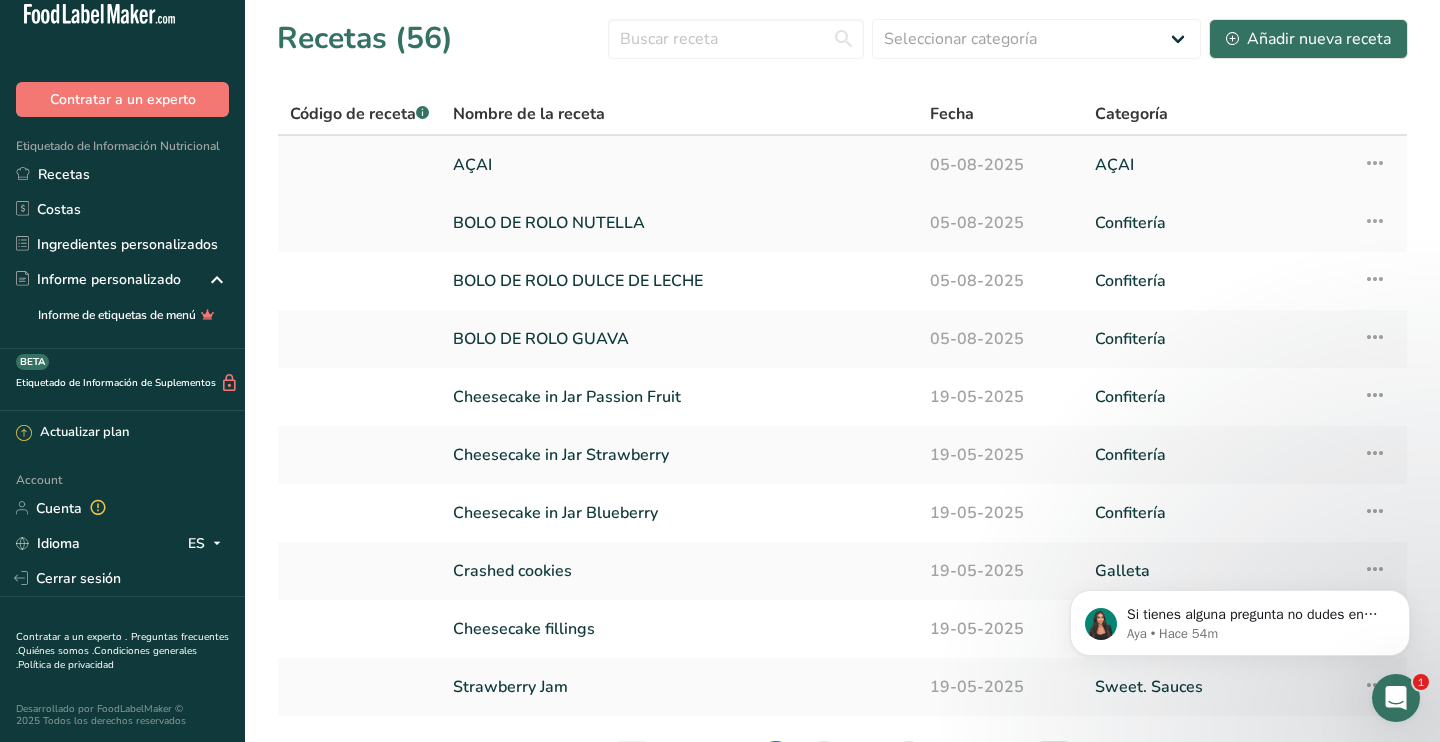 click on "AÇAI" at bounding box center (679, 165) 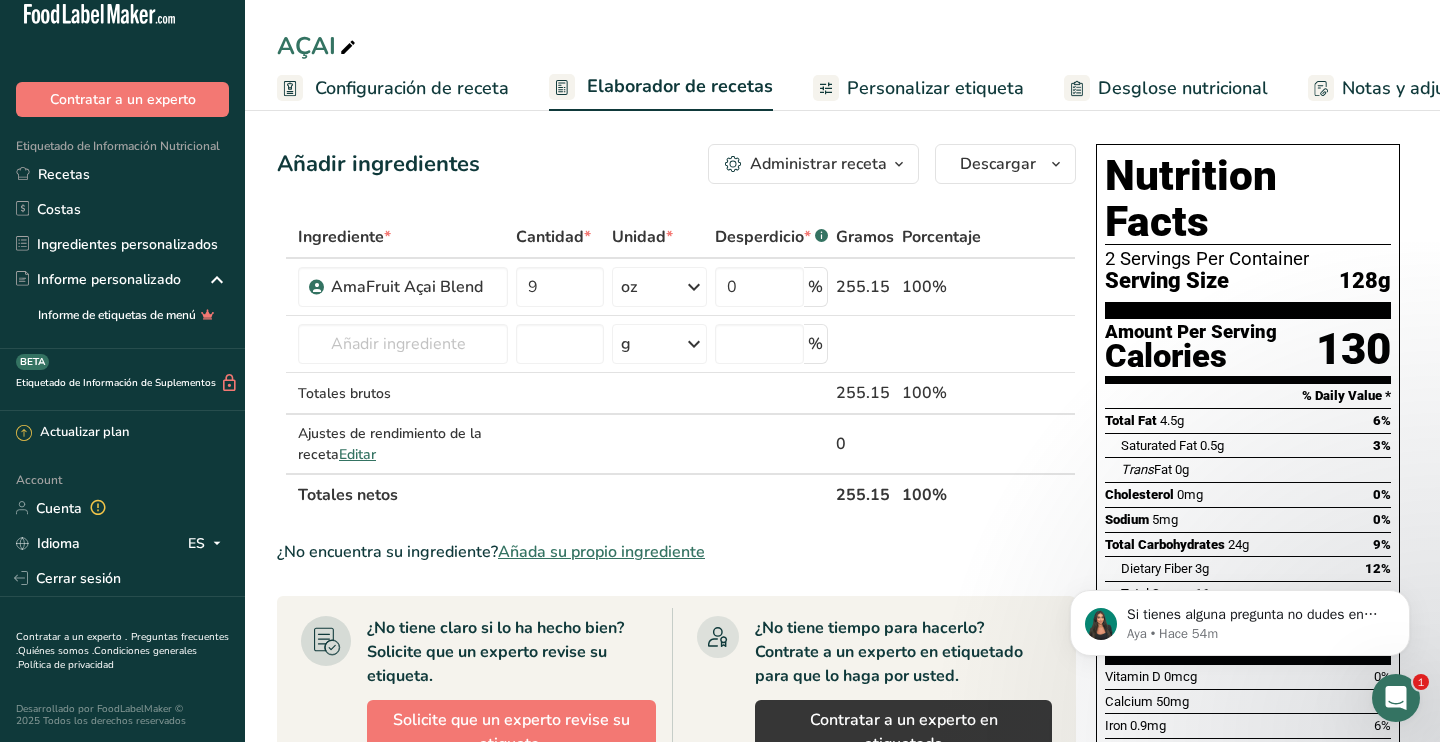 scroll, scrollTop: 0, scrollLeft: 0, axis: both 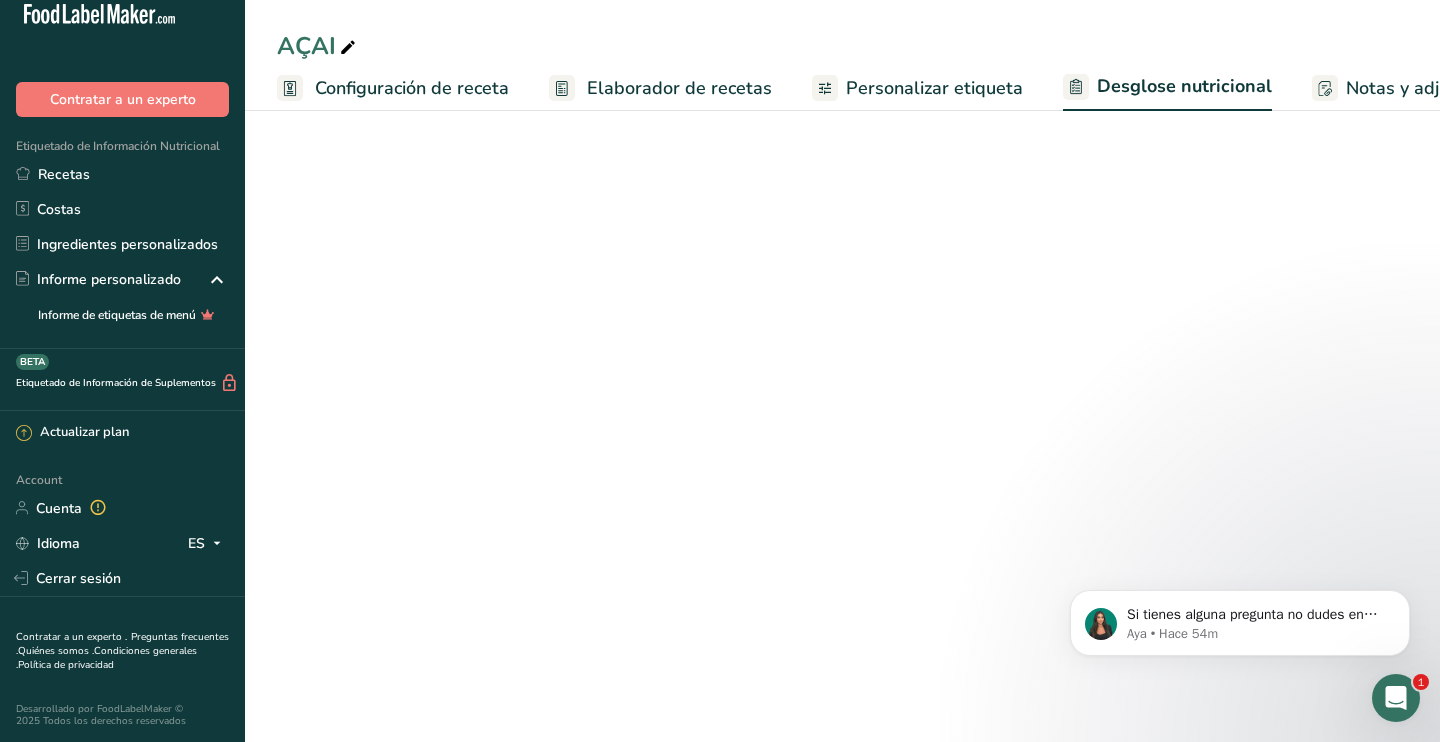 select on "Calories" 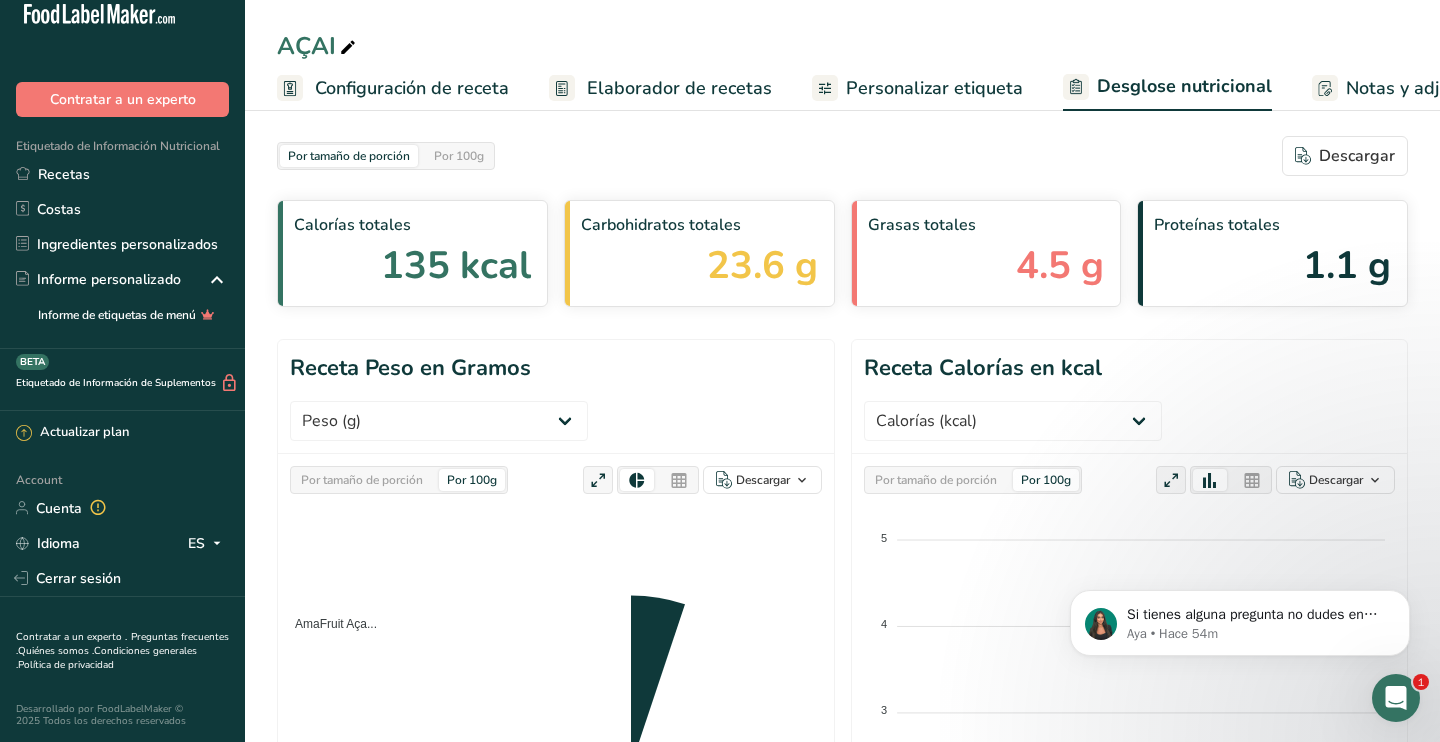 scroll, scrollTop: 0, scrollLeft: 304, axis: horizontal 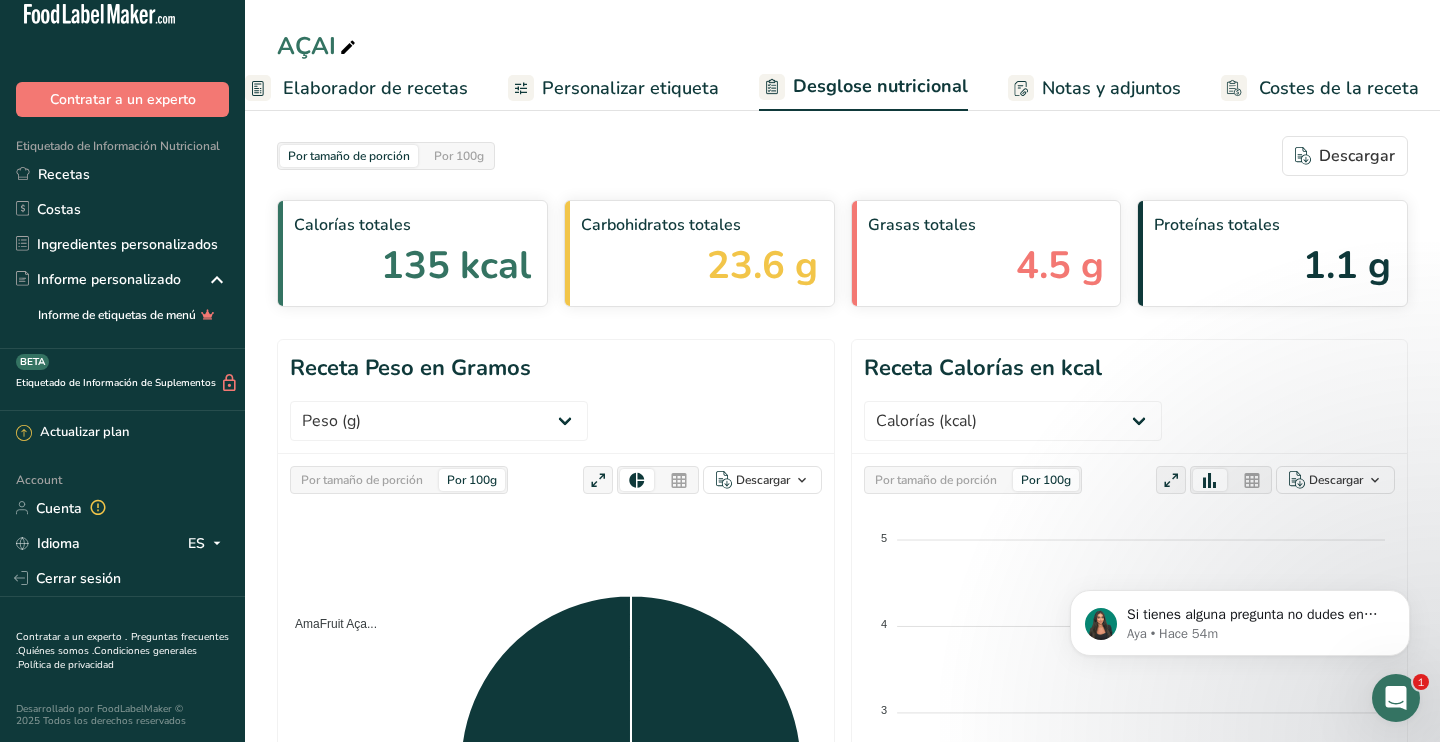 click on "Costes de la receta" at bounding box center (1339, 88) 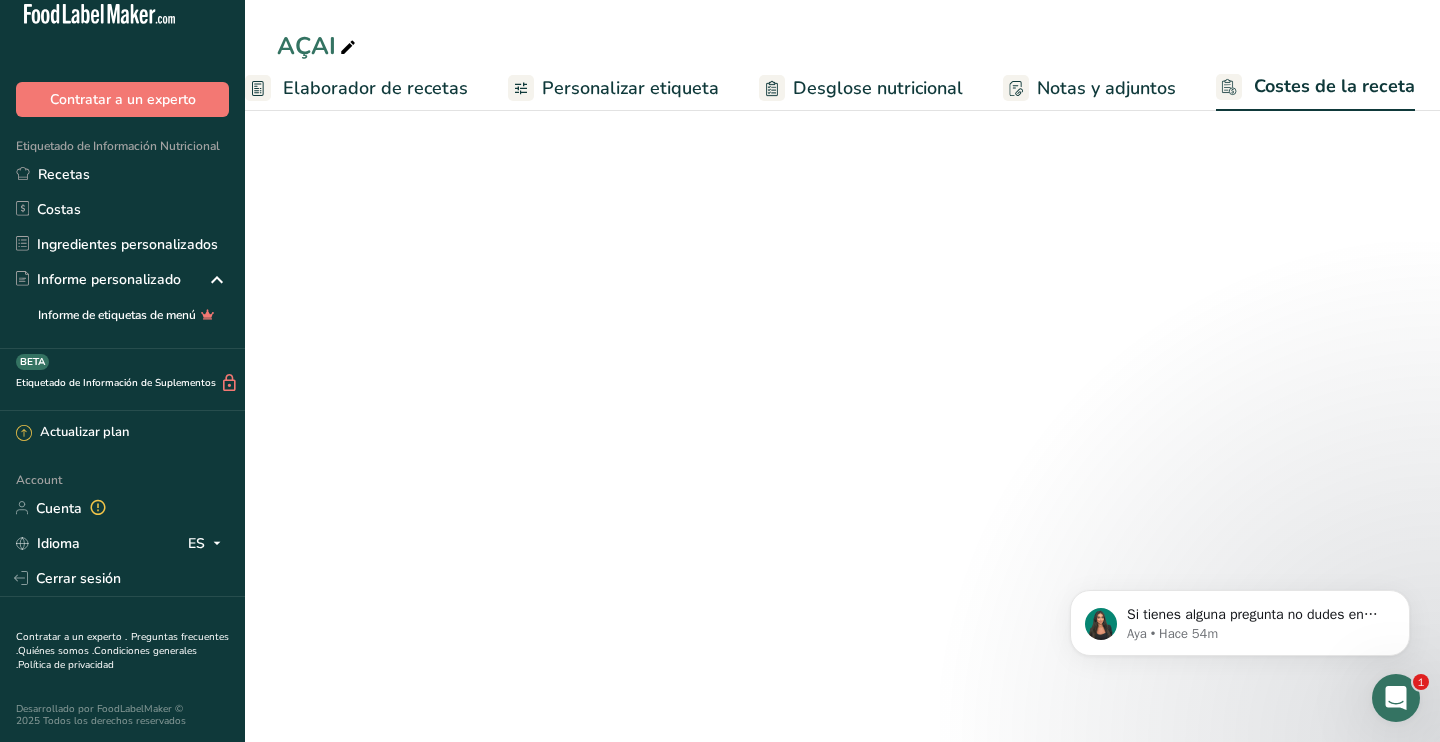 scroll, scrollTop: 0, scrollLeft: 303, axis: horizontal 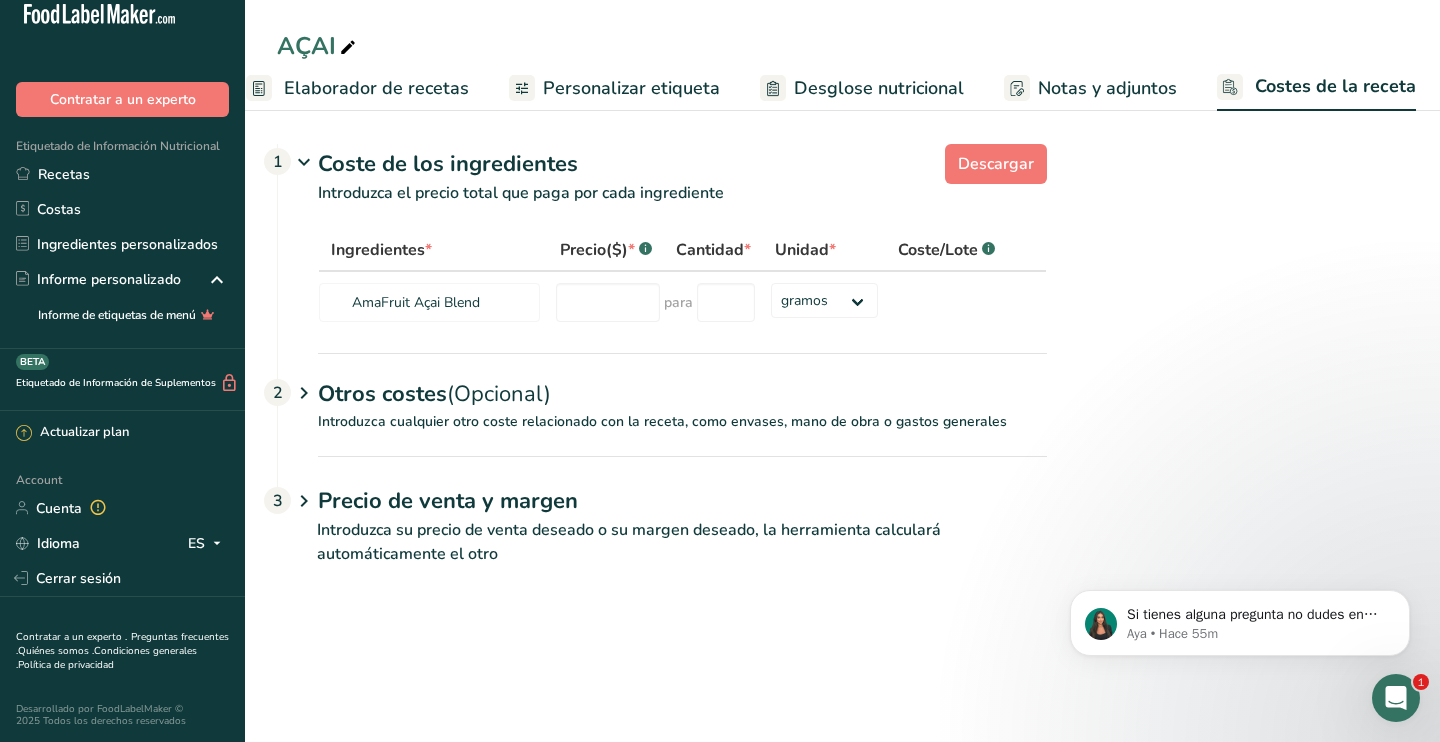 click on "Desglose nutricional" at bounding box center (879, 88) 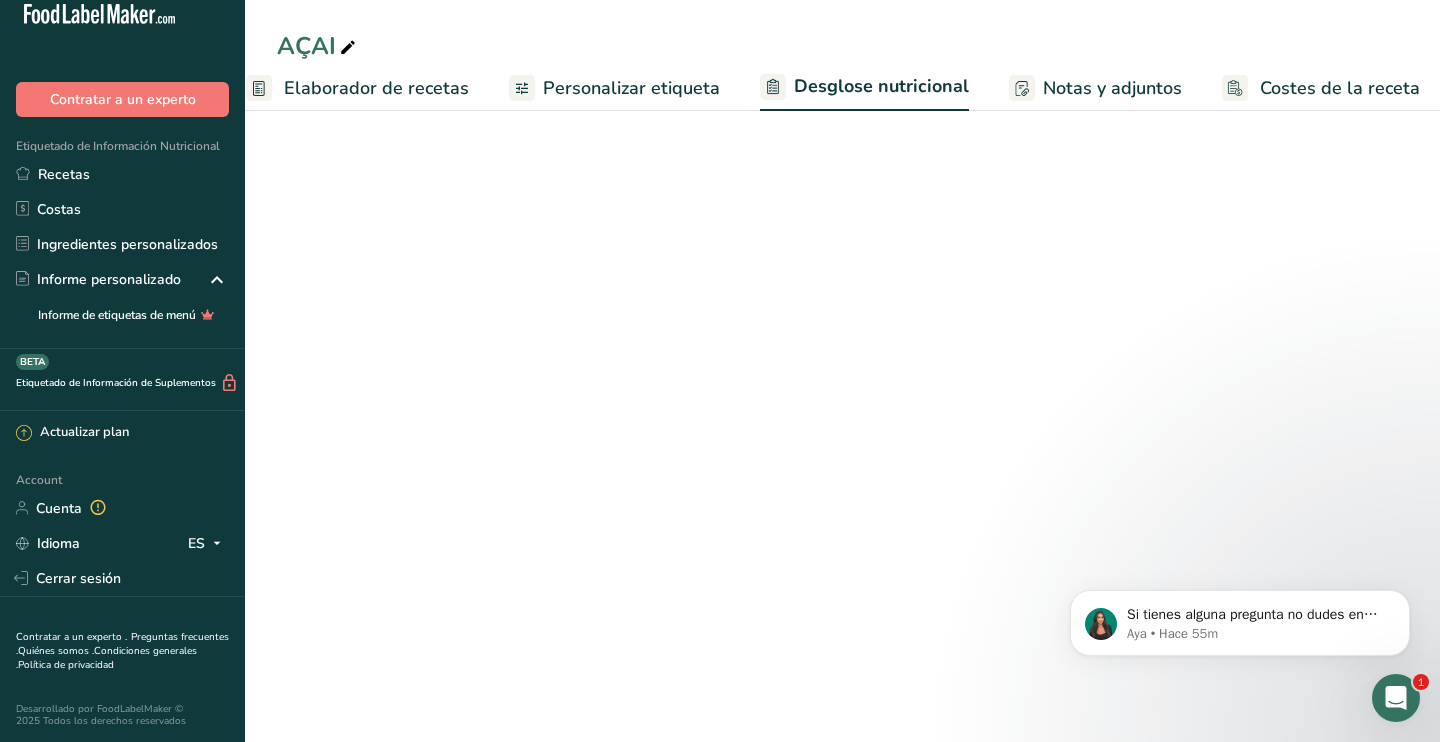 scroll, scrollTop: 0, scrollLeft: 304, axis: horizontal 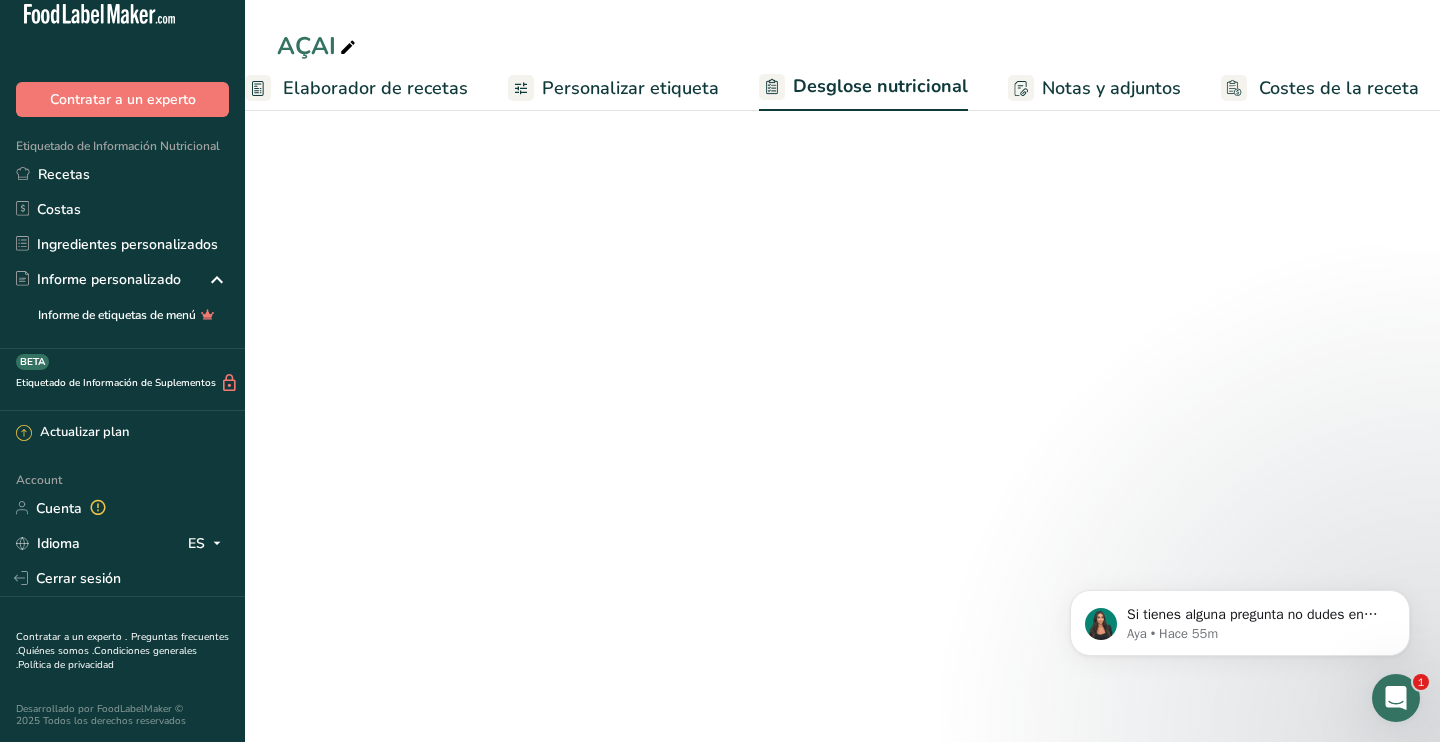 select on "Calories" 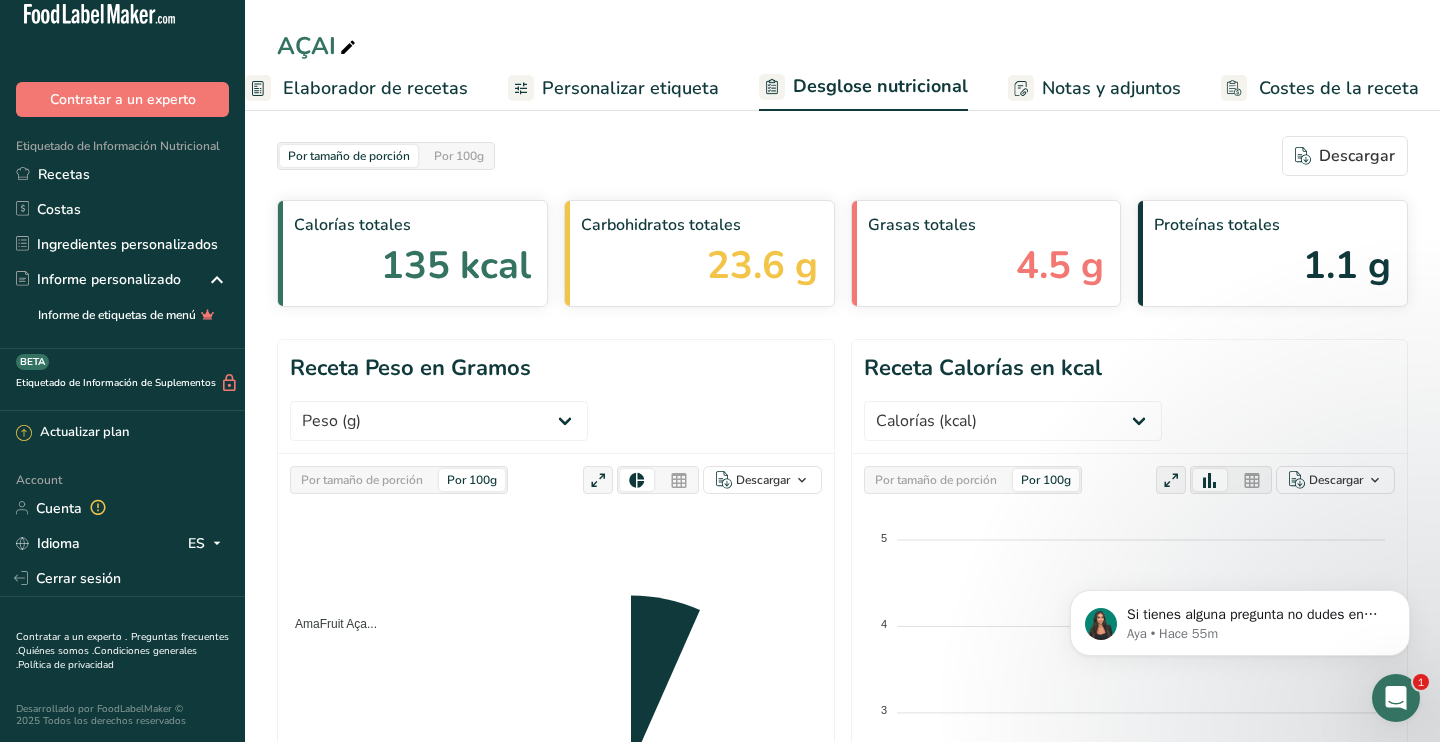 click on "Personalizar etiqueta" at bounding box center [630, 88] 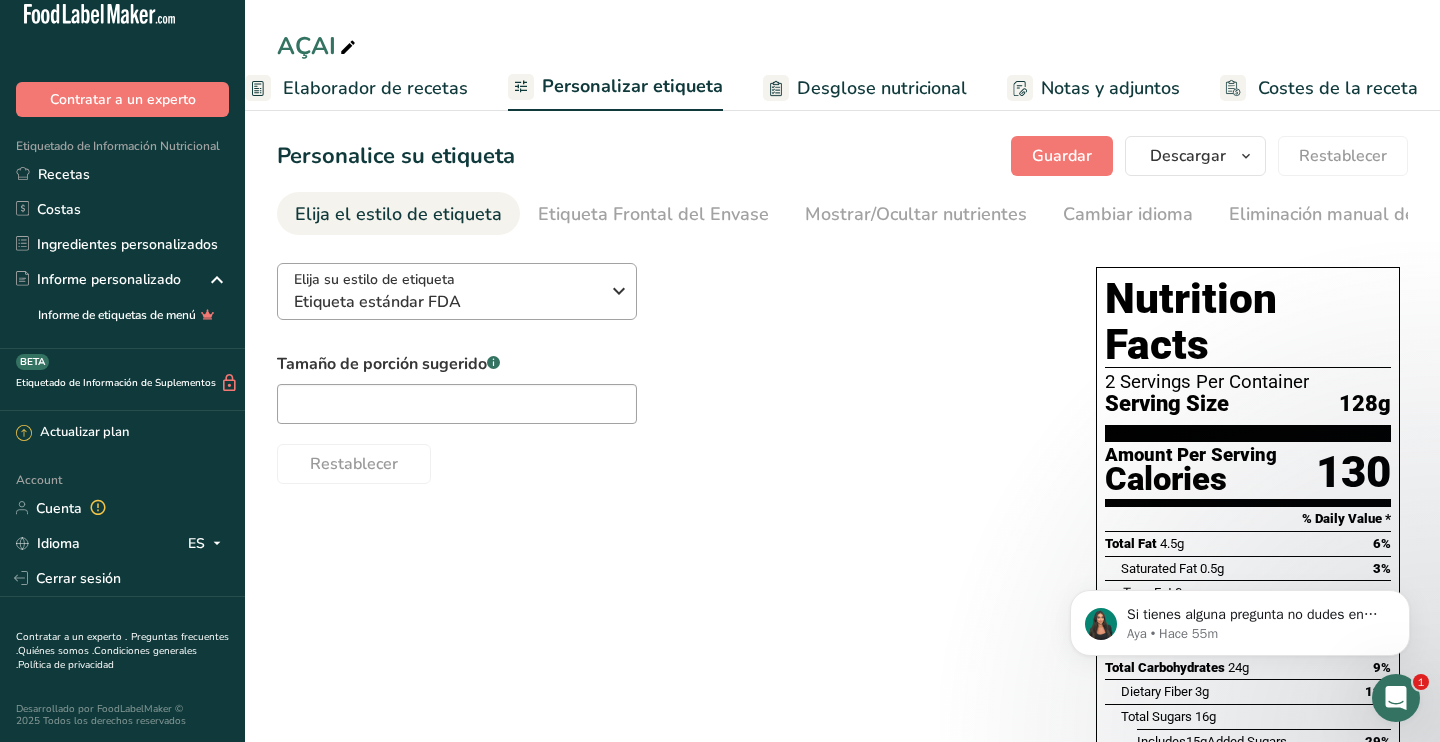 scroll, scrollTop: 0, scrollLeft: 0, axis: both 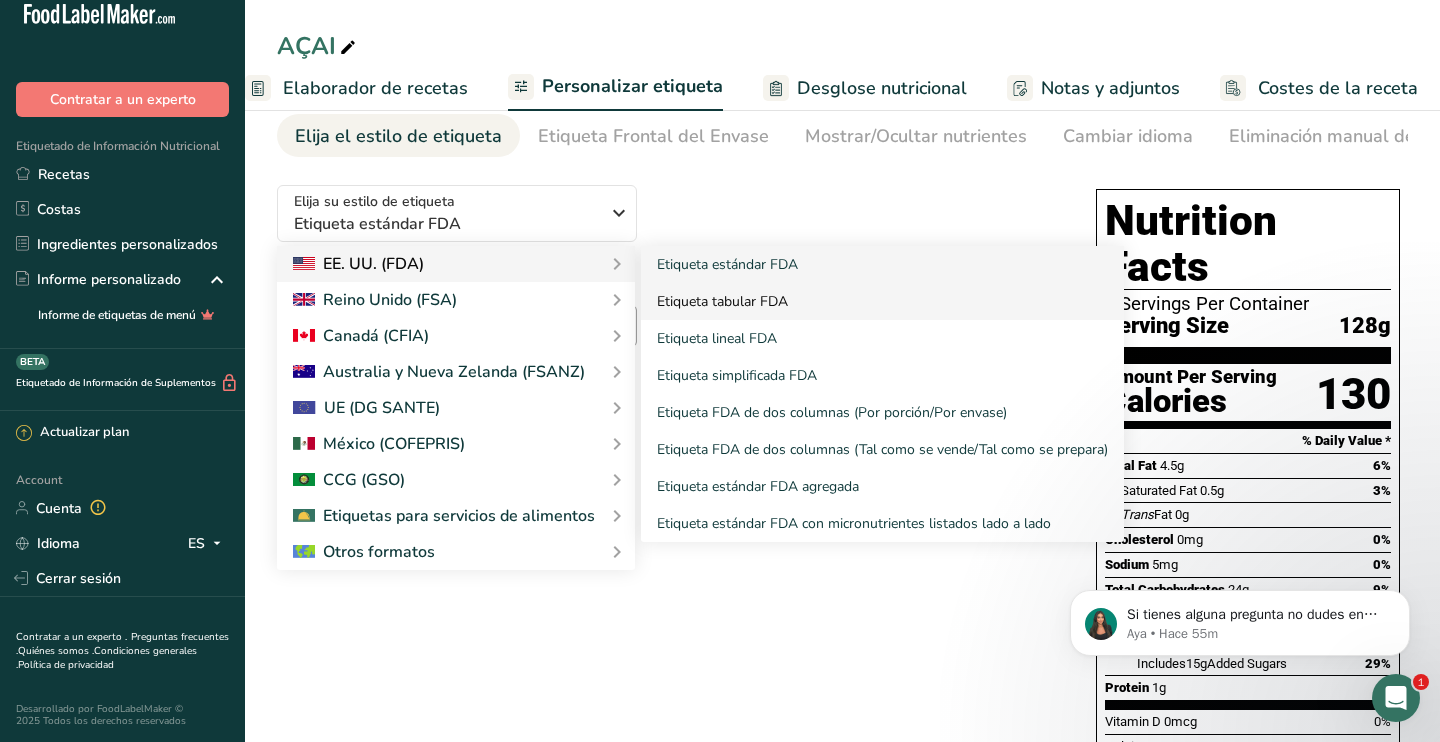 click on "Etiqueta tabular FDA" at bounding box center [882, 301] 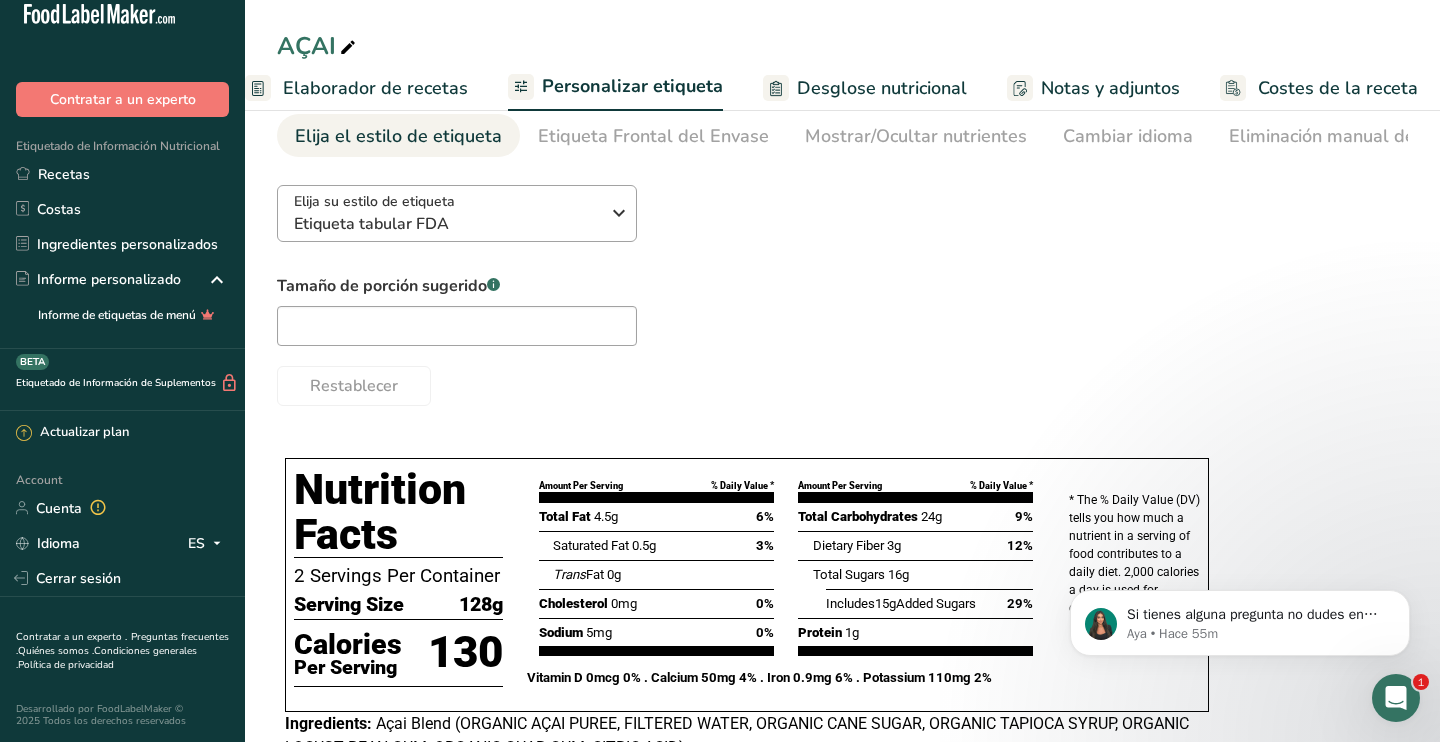 click on "Etiqueta tabular FDA" at bounding box center (446, 224) 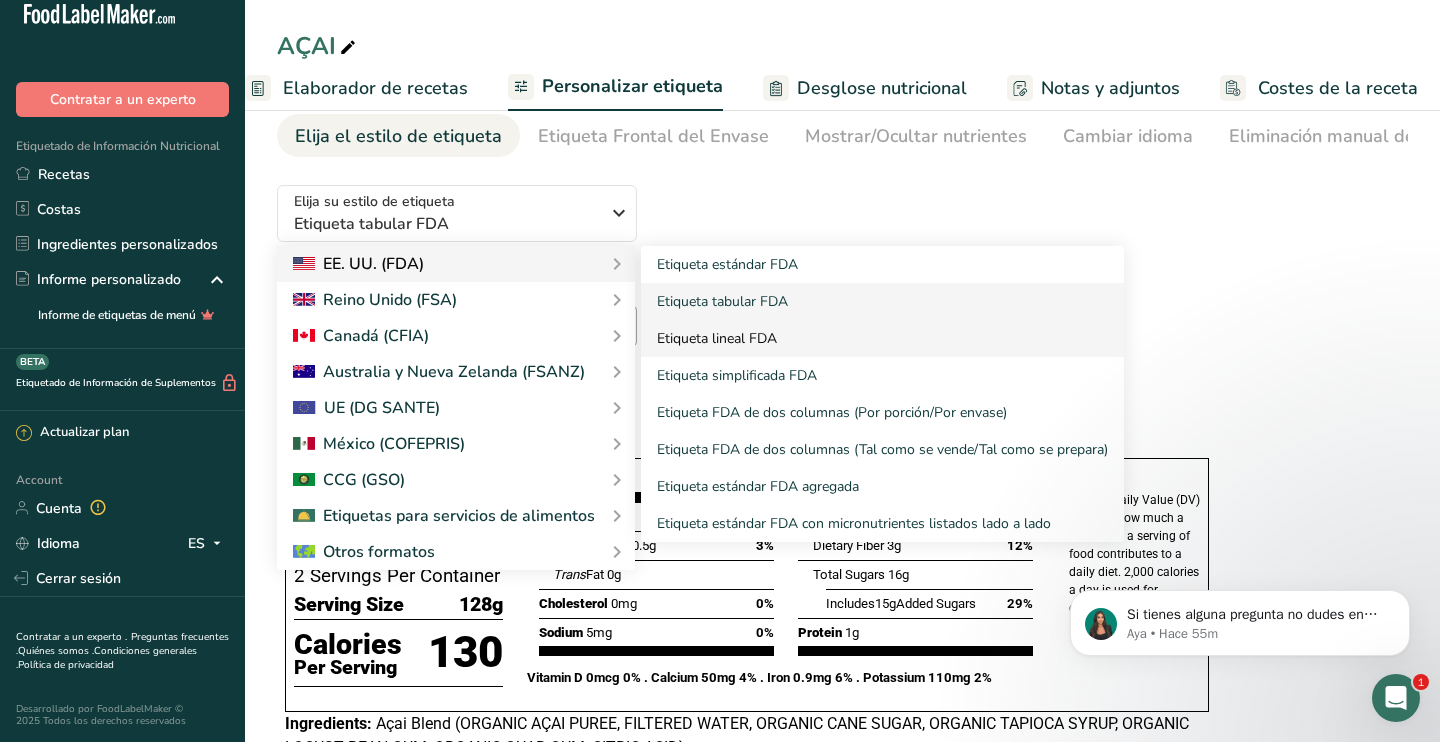 click on "Etiqueta lineal FDA" at bounding box center [882, 338] 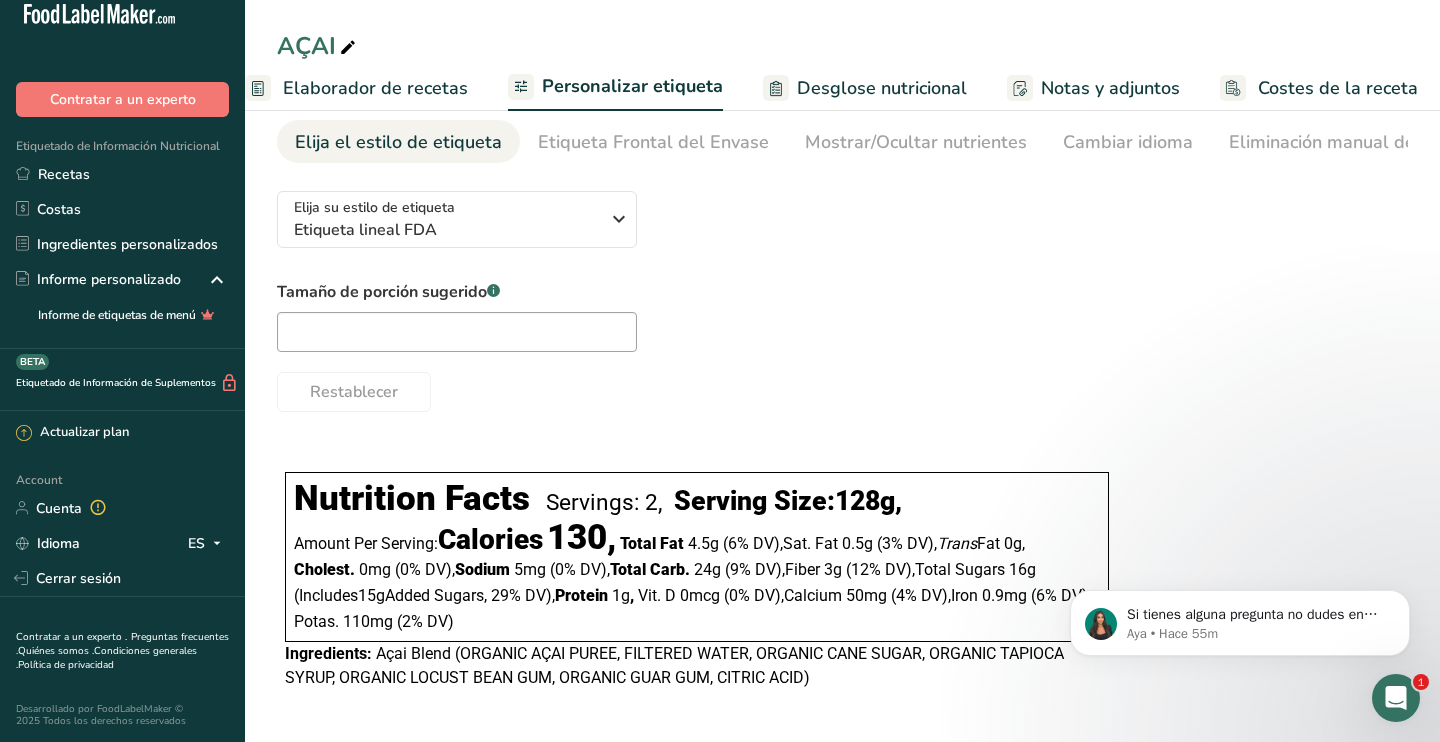 scroll, scrollTop: 77, scrollLeft: 0, axis: vertical 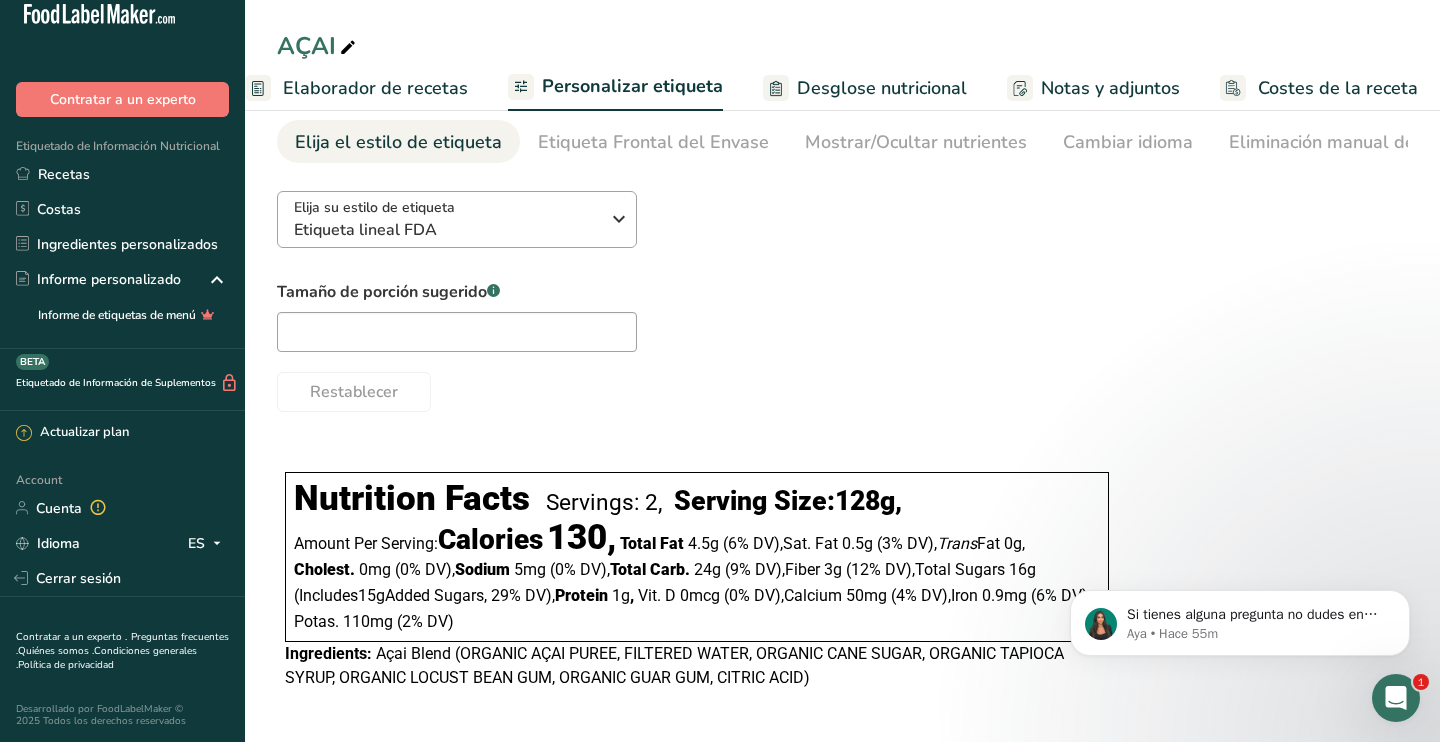 click on "Elija su estilo de etiqueta
Etiqueta lineal FDA" at bounding box center (457, 219) 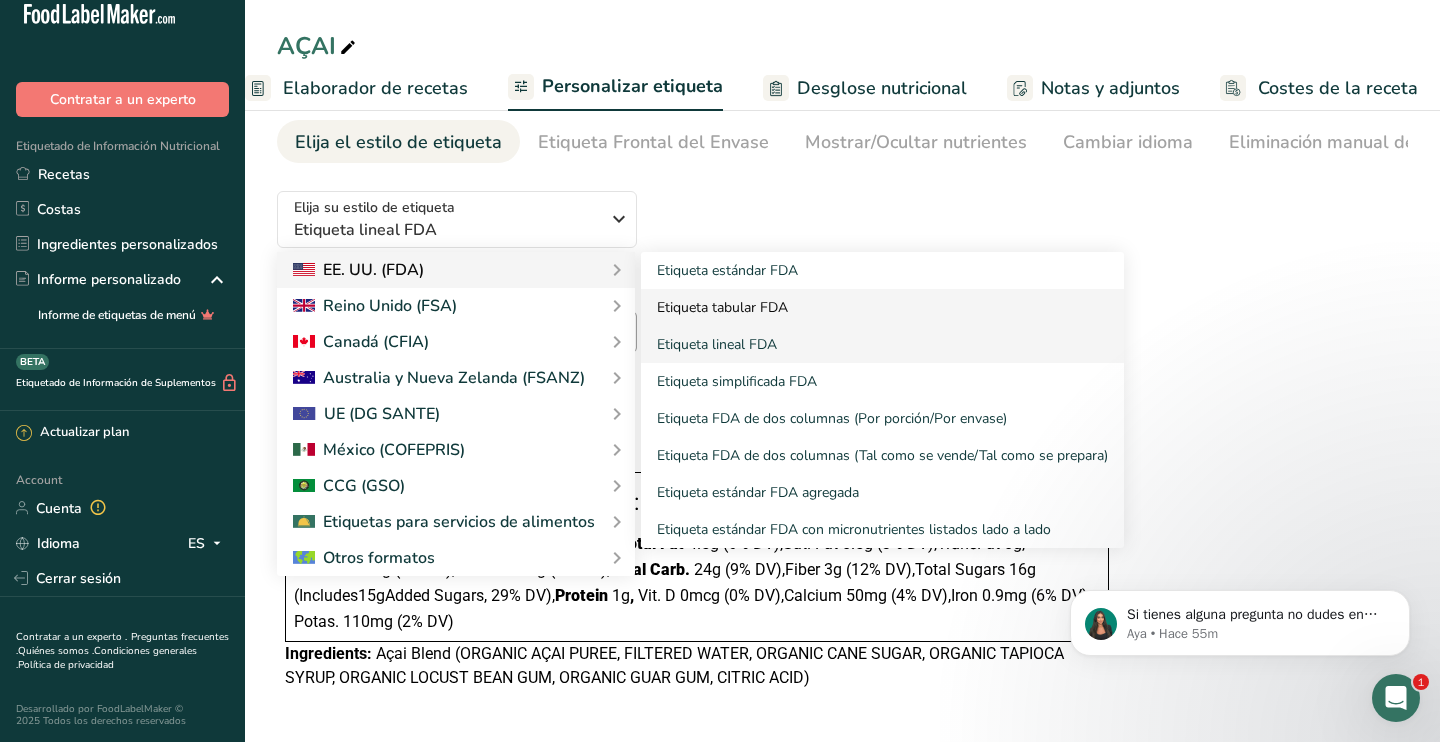 click on "Etiqueta tabular FDA" at bounding box center (882, 307) 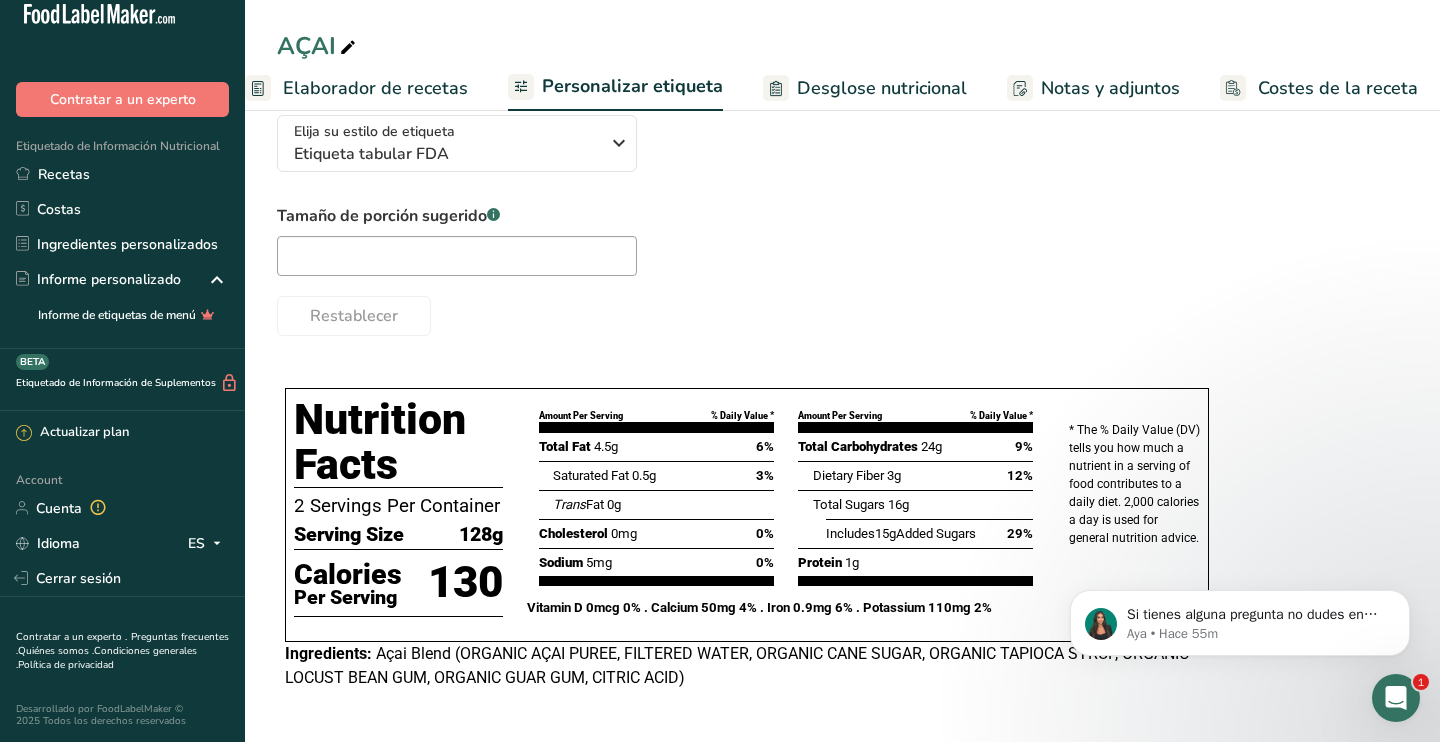 scroll, scrollTop: 154, scrollLeft: 0, axis: vertical 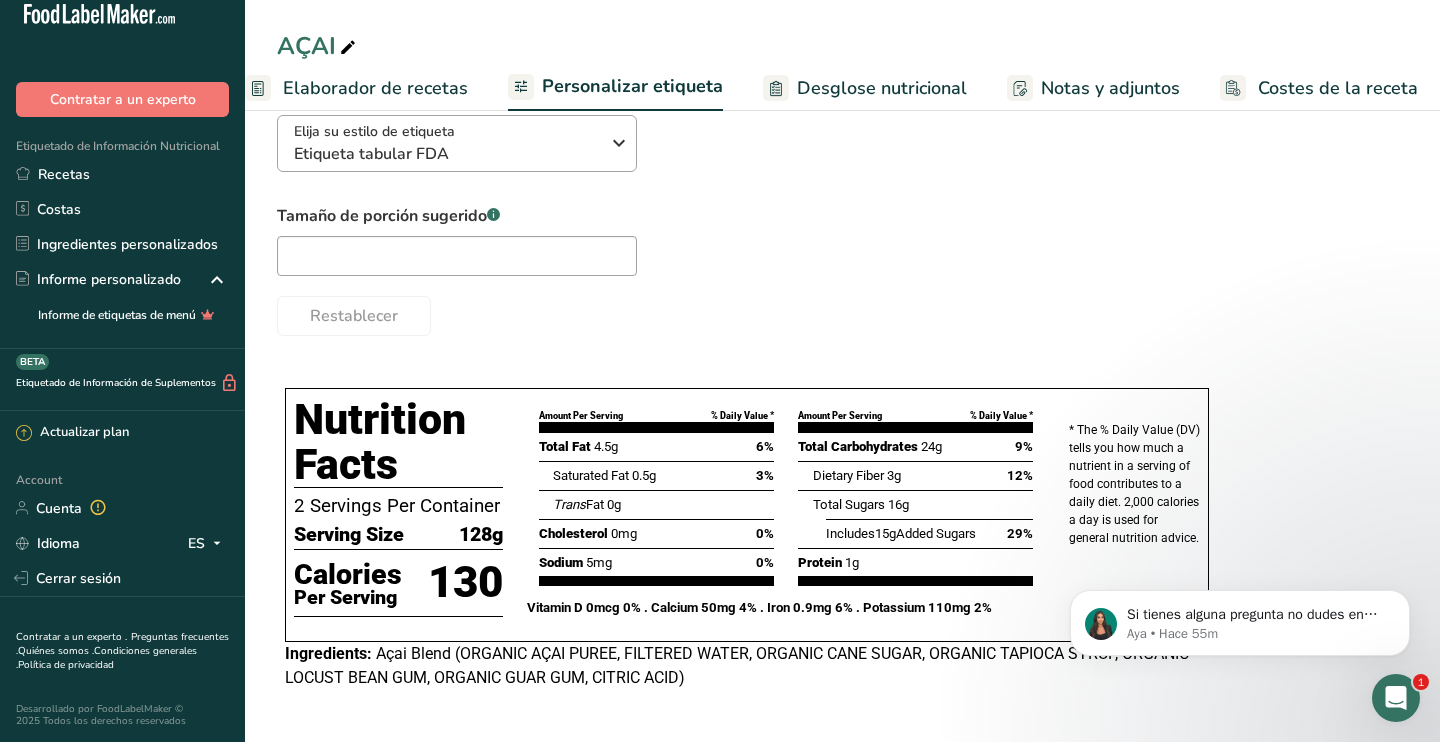 click on "Elija su estilo de etiqueta
Etiqueta tabular FDA" at bounding box center [446, 143] 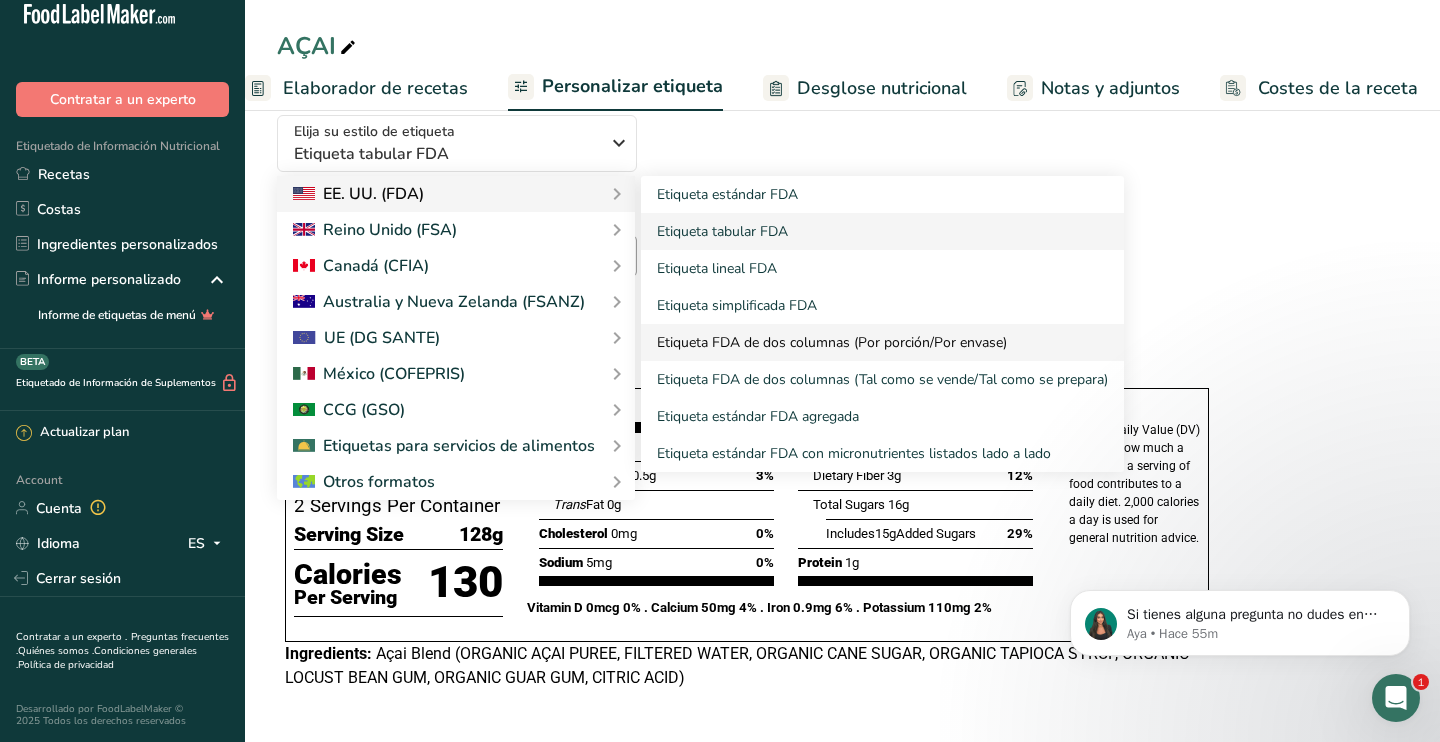 click on "Etiqueta FDA de dos columnas (Por porción/Por envase)" at bounding box center [882, 342] 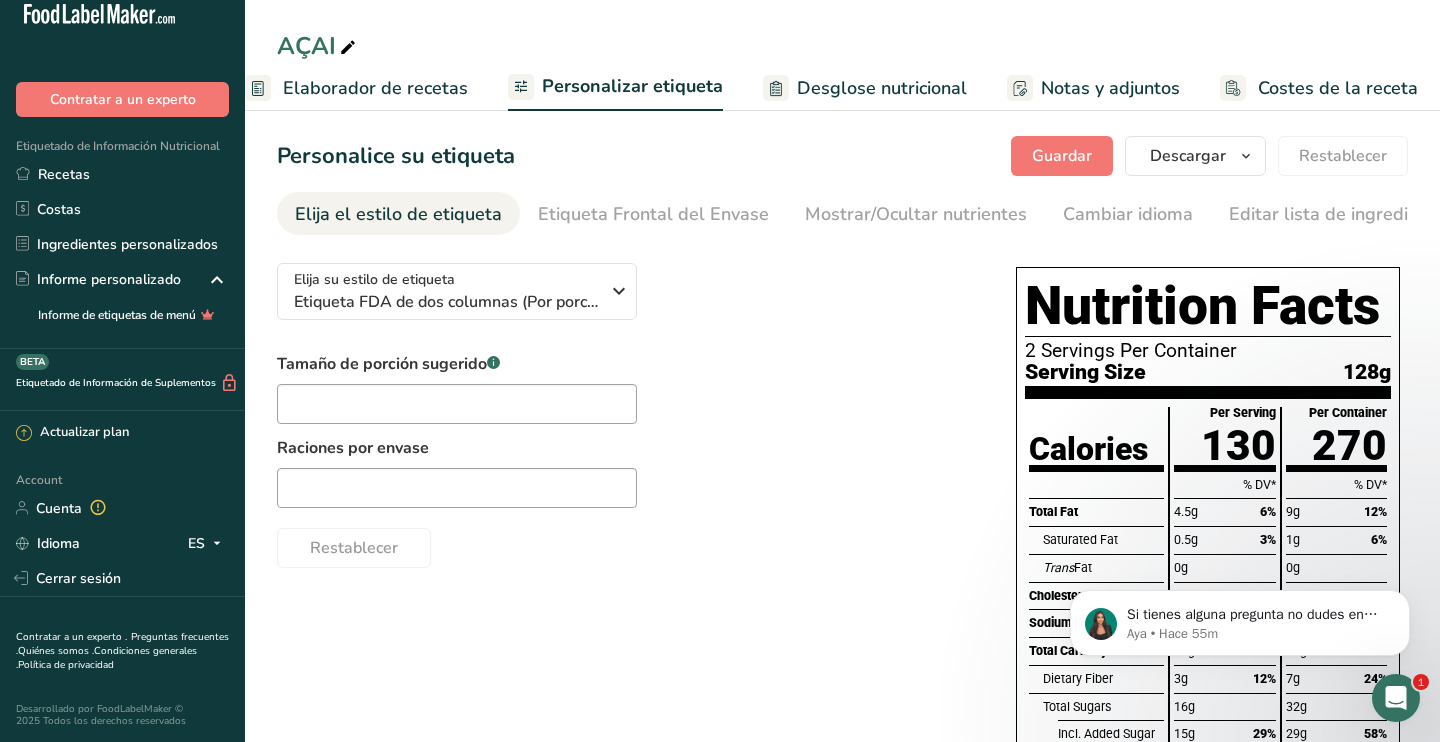 scroll, scrollTop: 0, scrollLeft: 0, axis: both 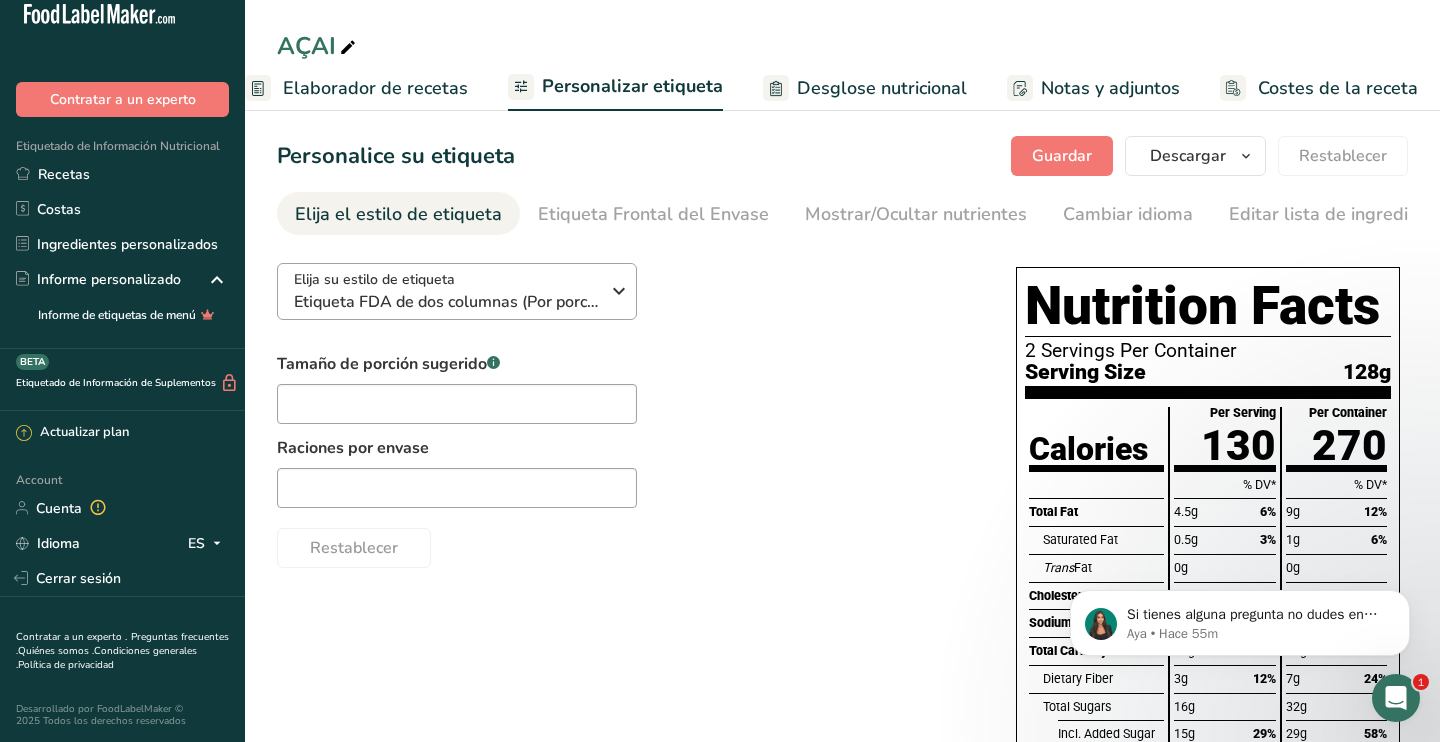 click at bounding box center (619, 291) 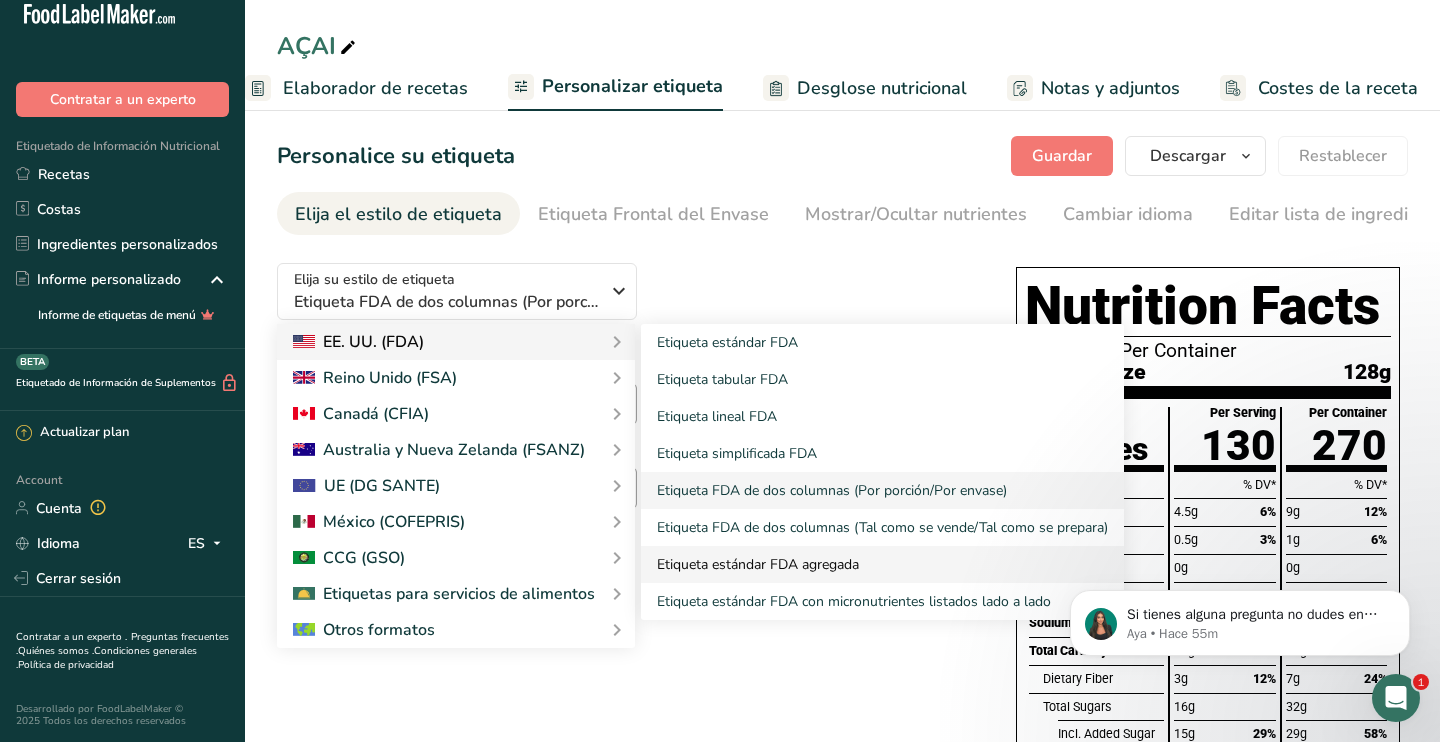 click on "Etiqueta estándar FDA agregada" at bounding box center (882, 564) 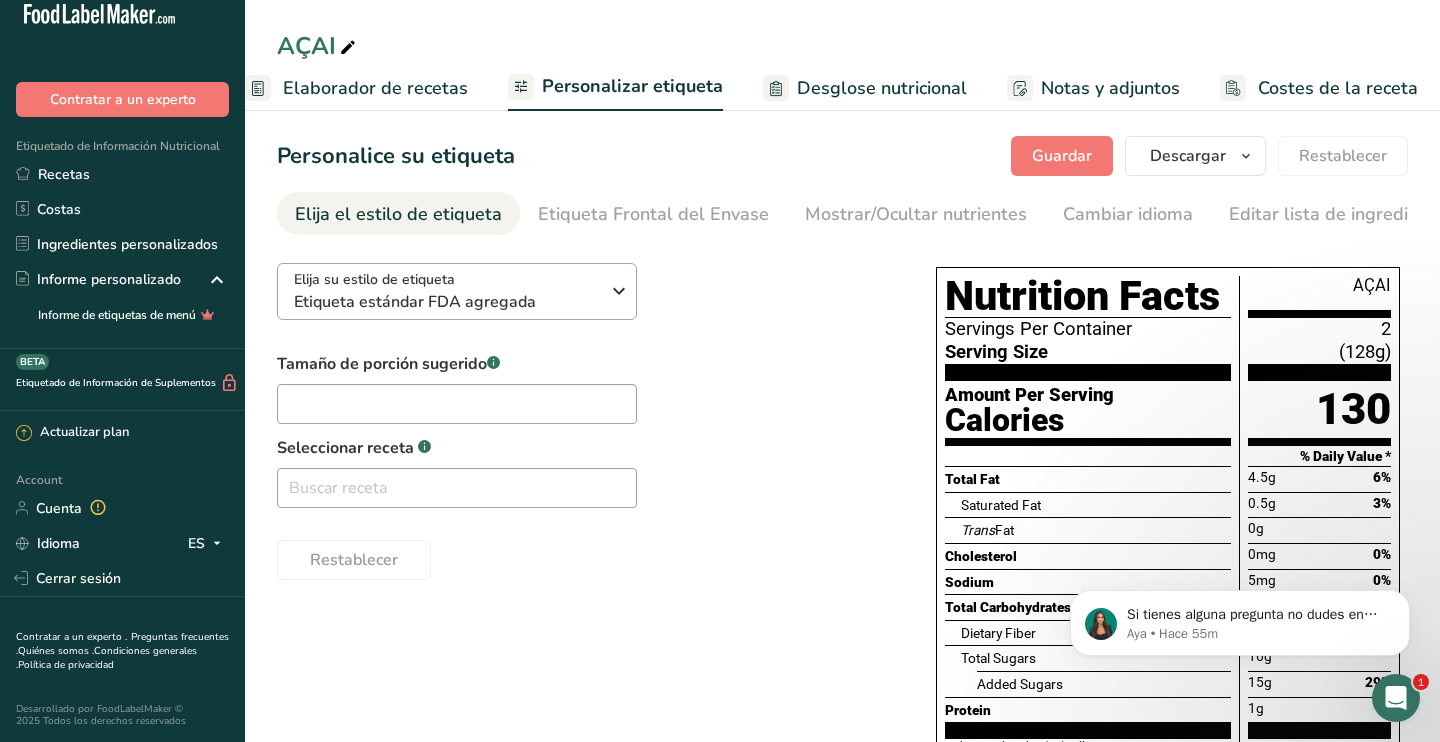 click at bounding box center (619, 291) 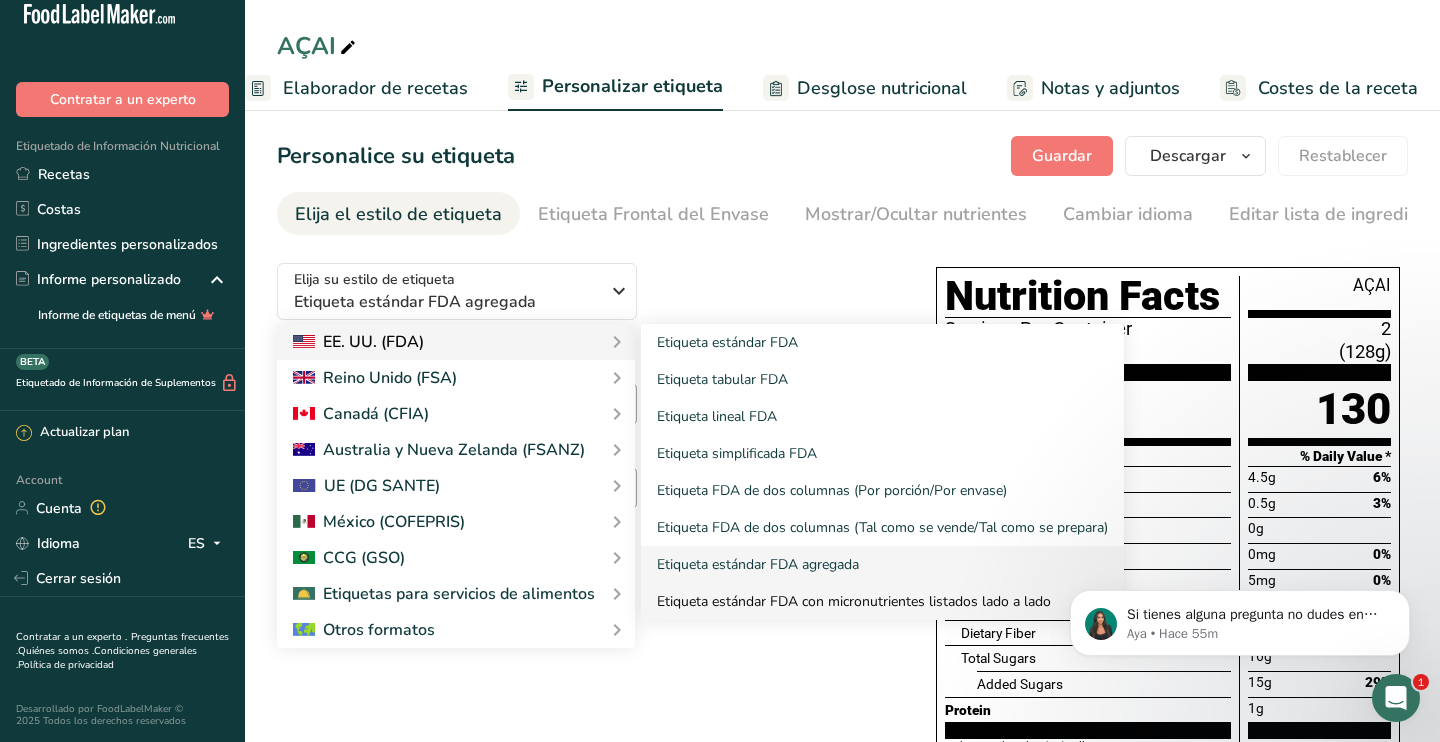 click on "Etiqueta estándar FDA con micronutrientes listados lado a lado" at bounding box center (882, 601) 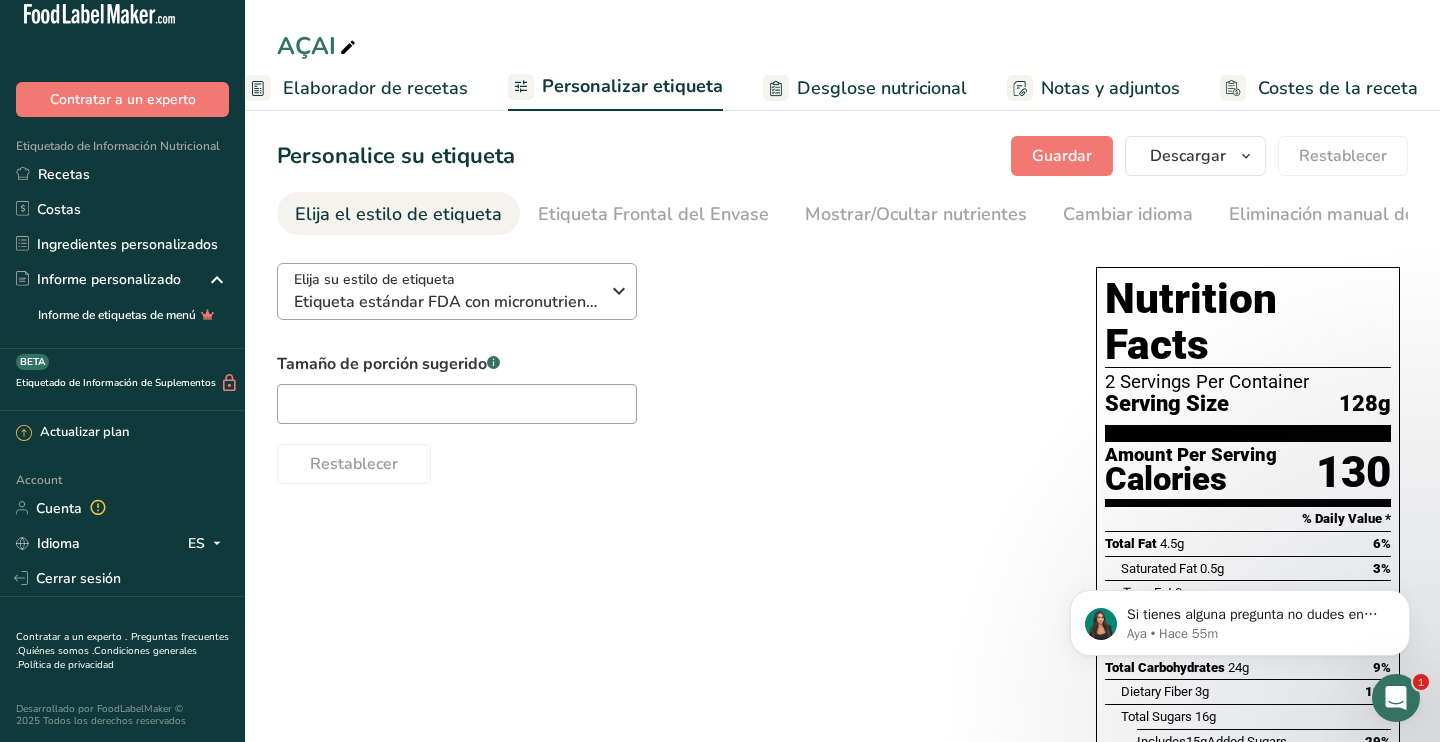 scroll, scrollTop: 0, scrollLeft: 0, axis: both 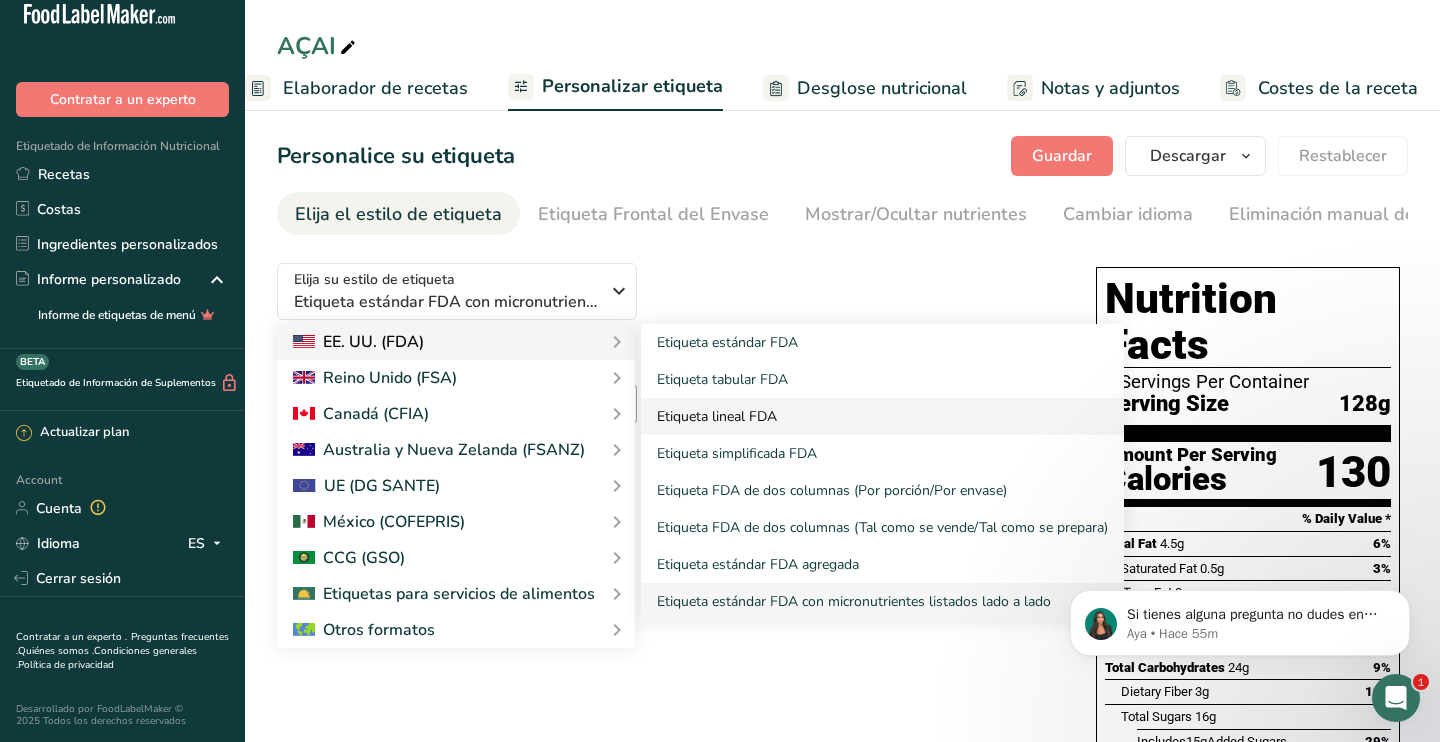 click on "Etiqueta lineal FDA" at bounding box center [882, 416] 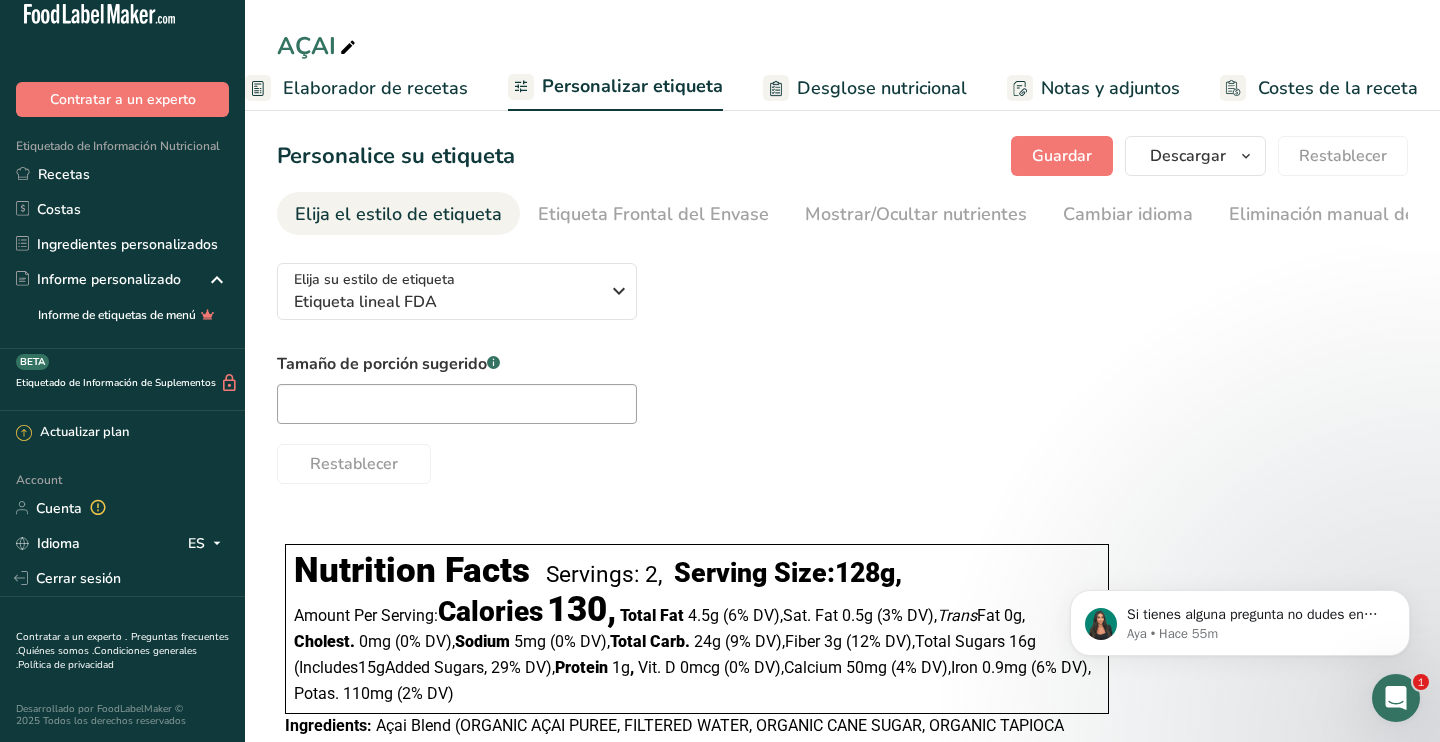 scroll, scrollTop: 0, scrollLeft: 0, axis: both 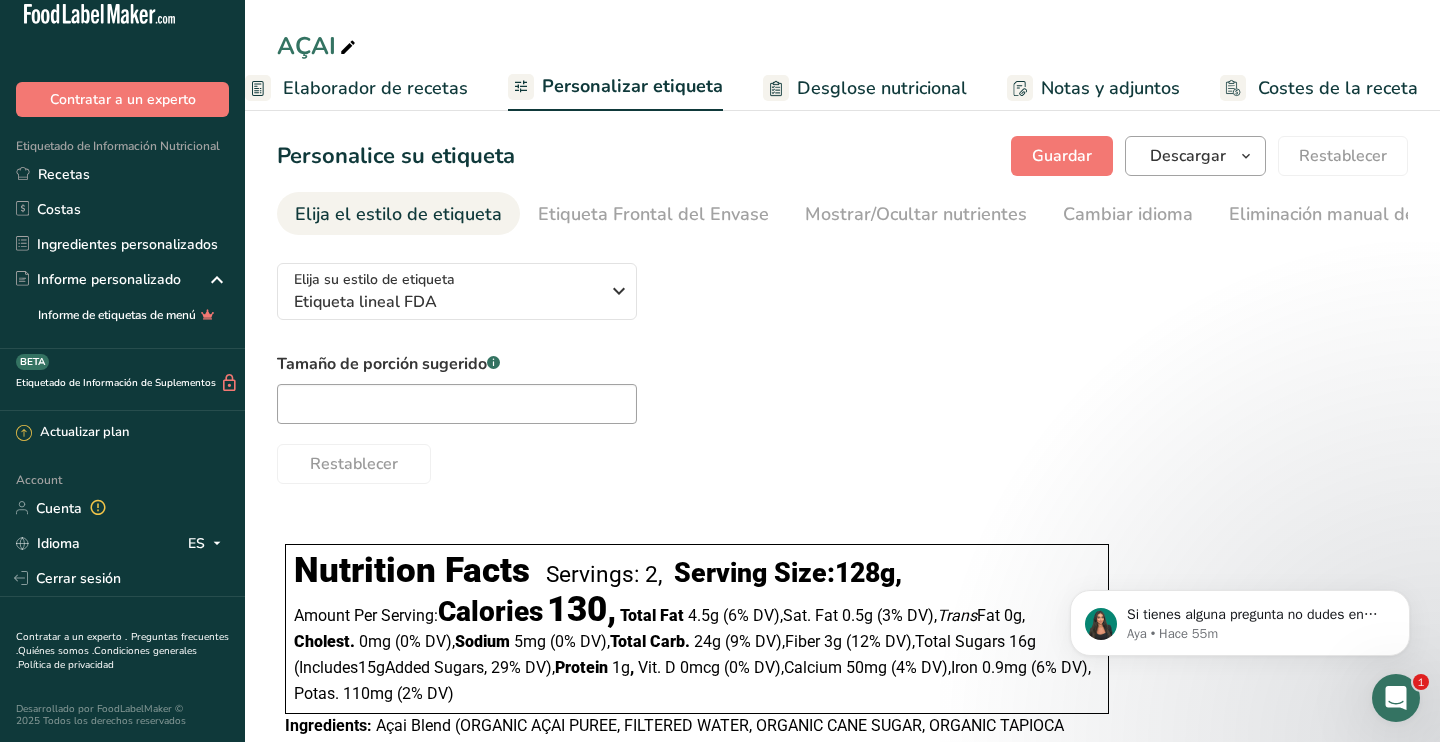 click on "Descargar" at bounding box center (1188, 156) 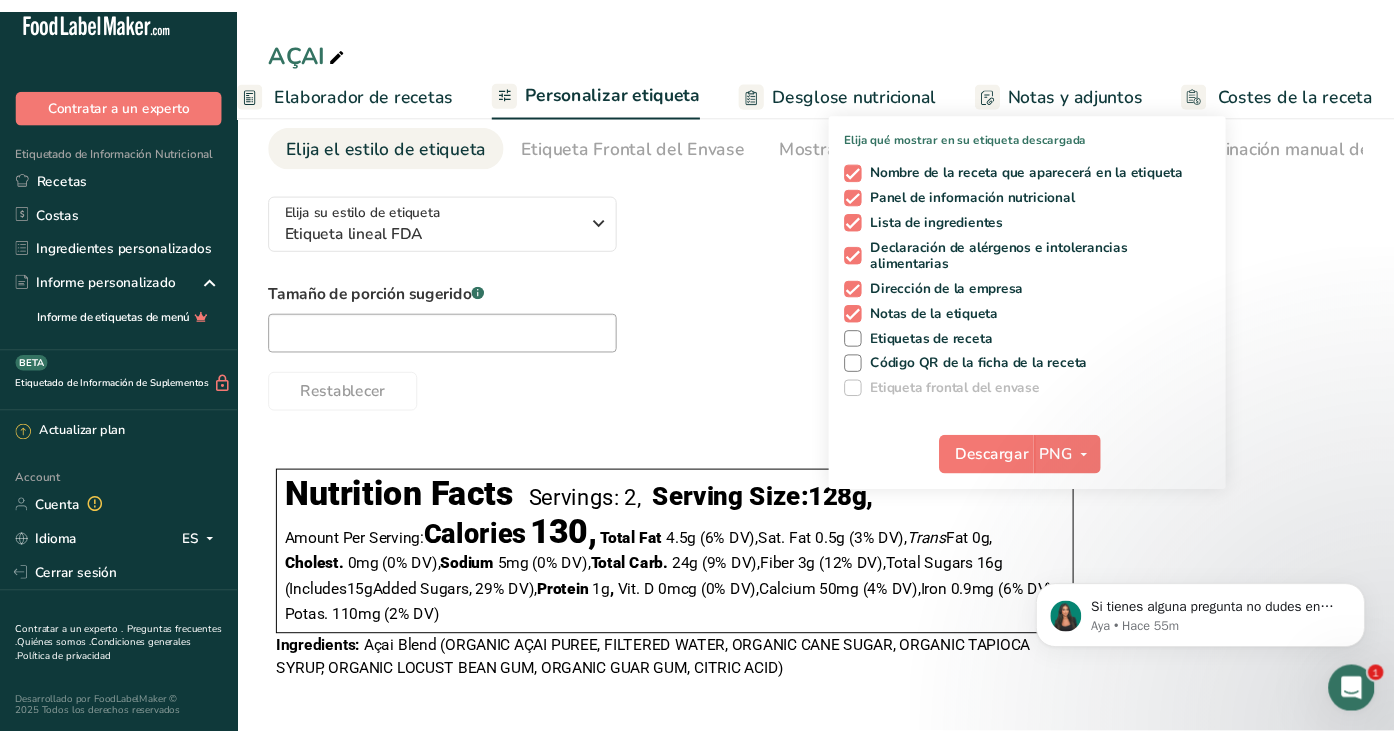 scroll, scrollTop: 77, scrollLeft: 0, axis: vertical 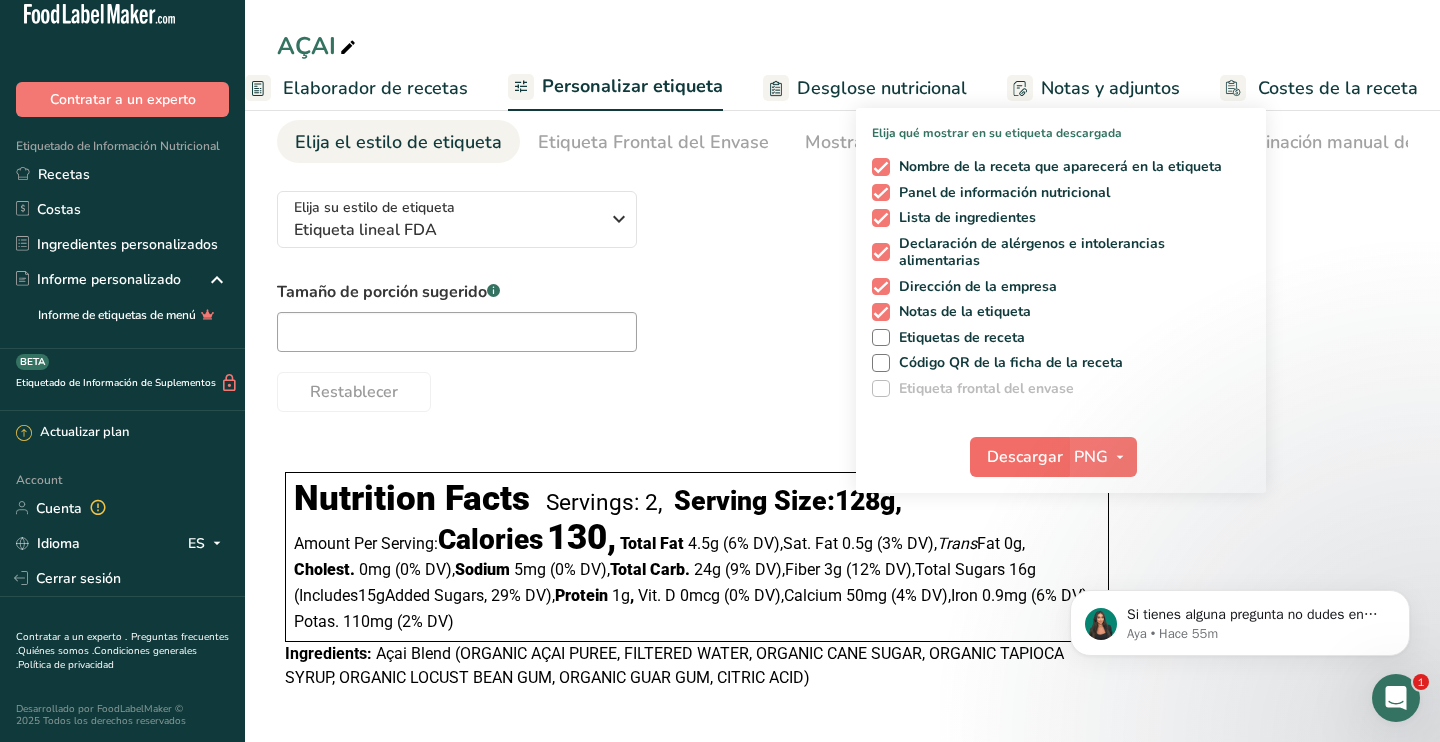 click on "Descargar" at bounding box center (1025, 457) 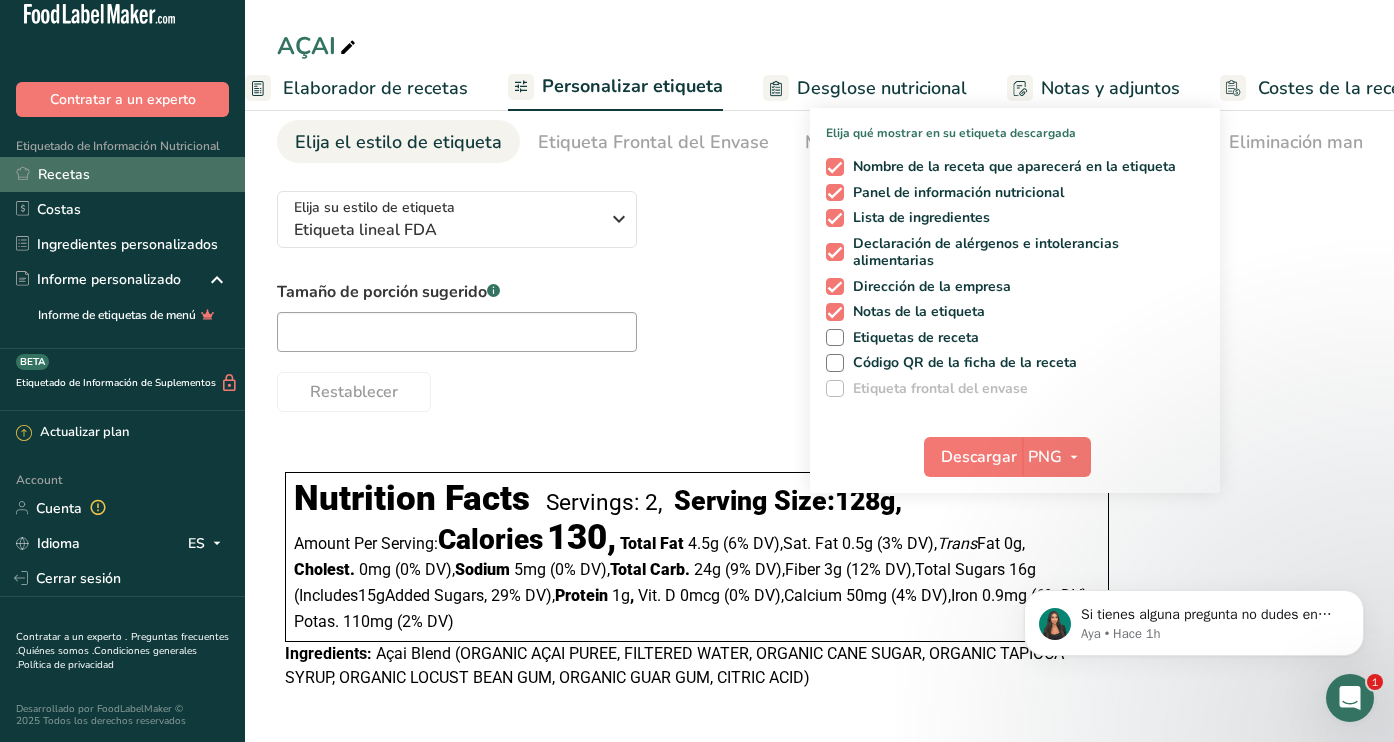 click on "Recetas" at bounding box center (122, 174) 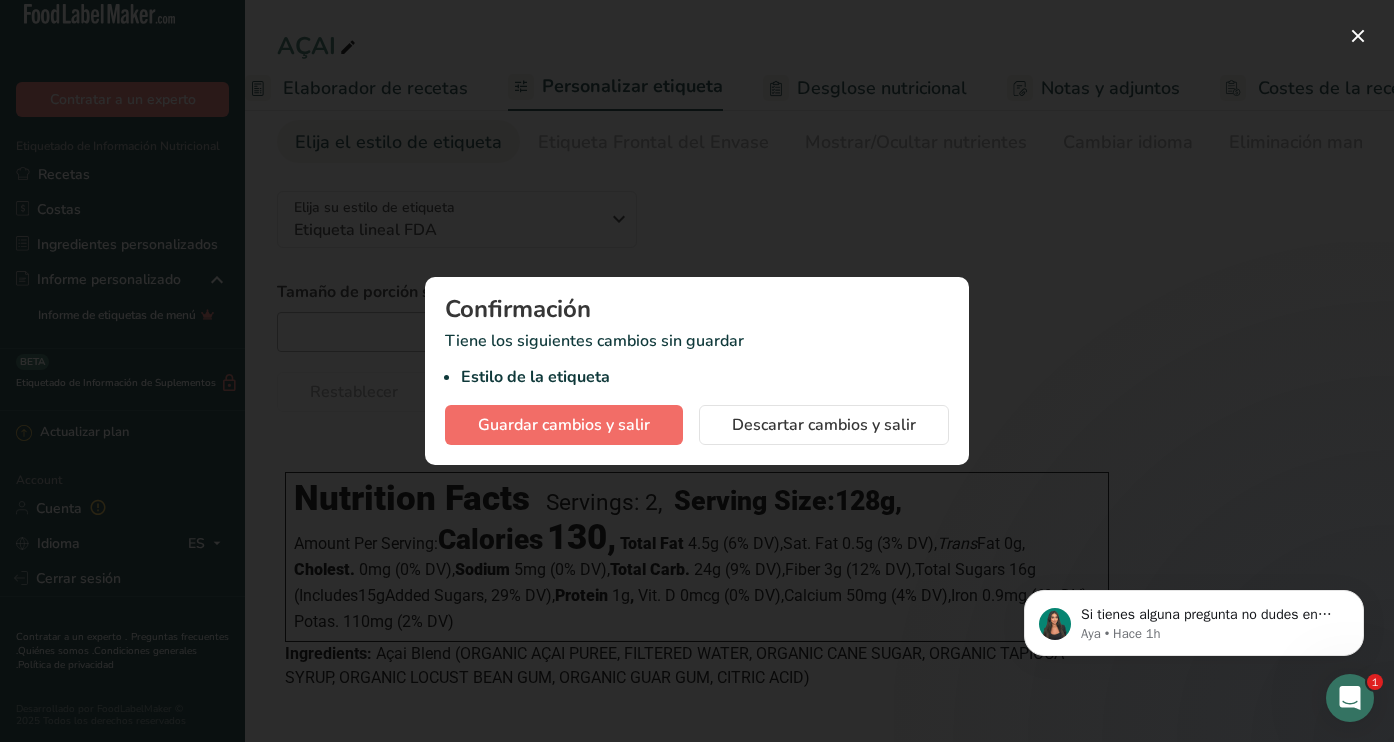 click on "Guardar cambios y salir" at bounding box center [564, 425] 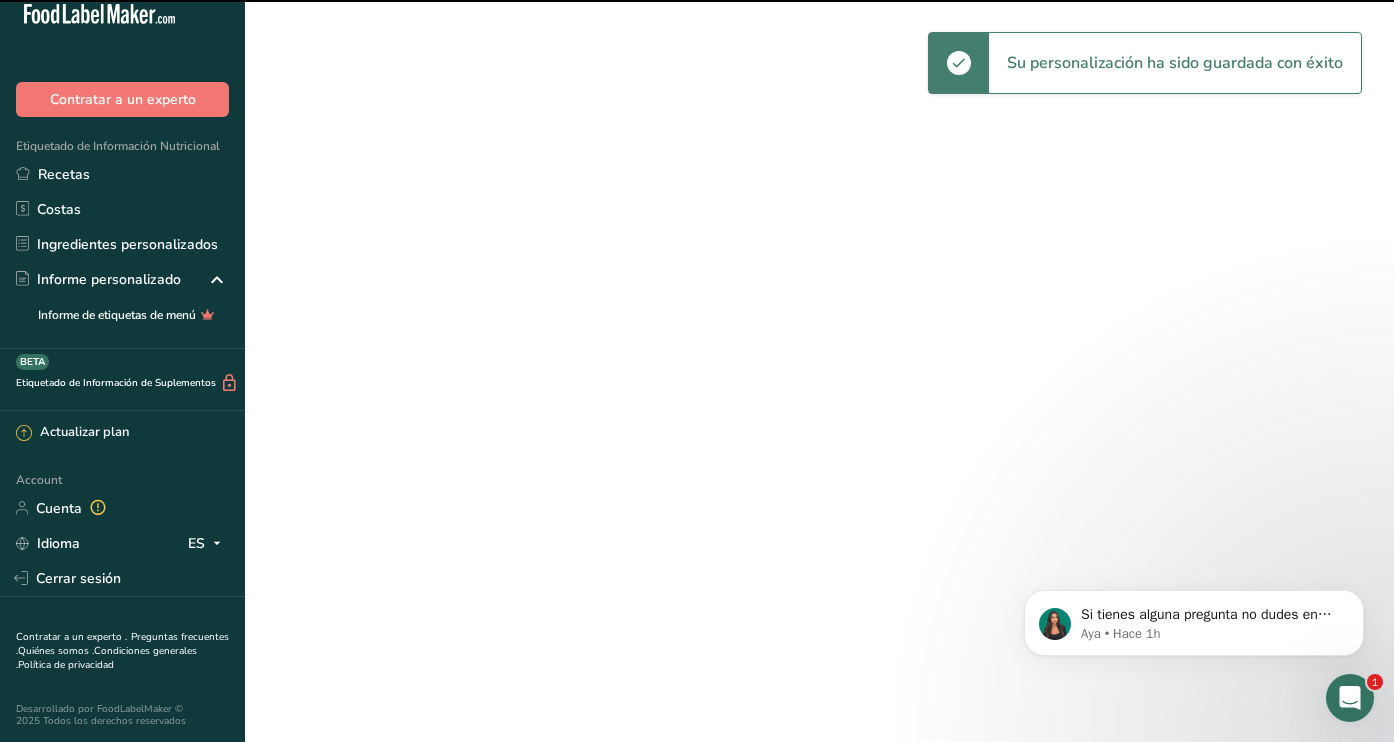 scroll, scrollTop: 0, scrollLeft: 0, axis: both 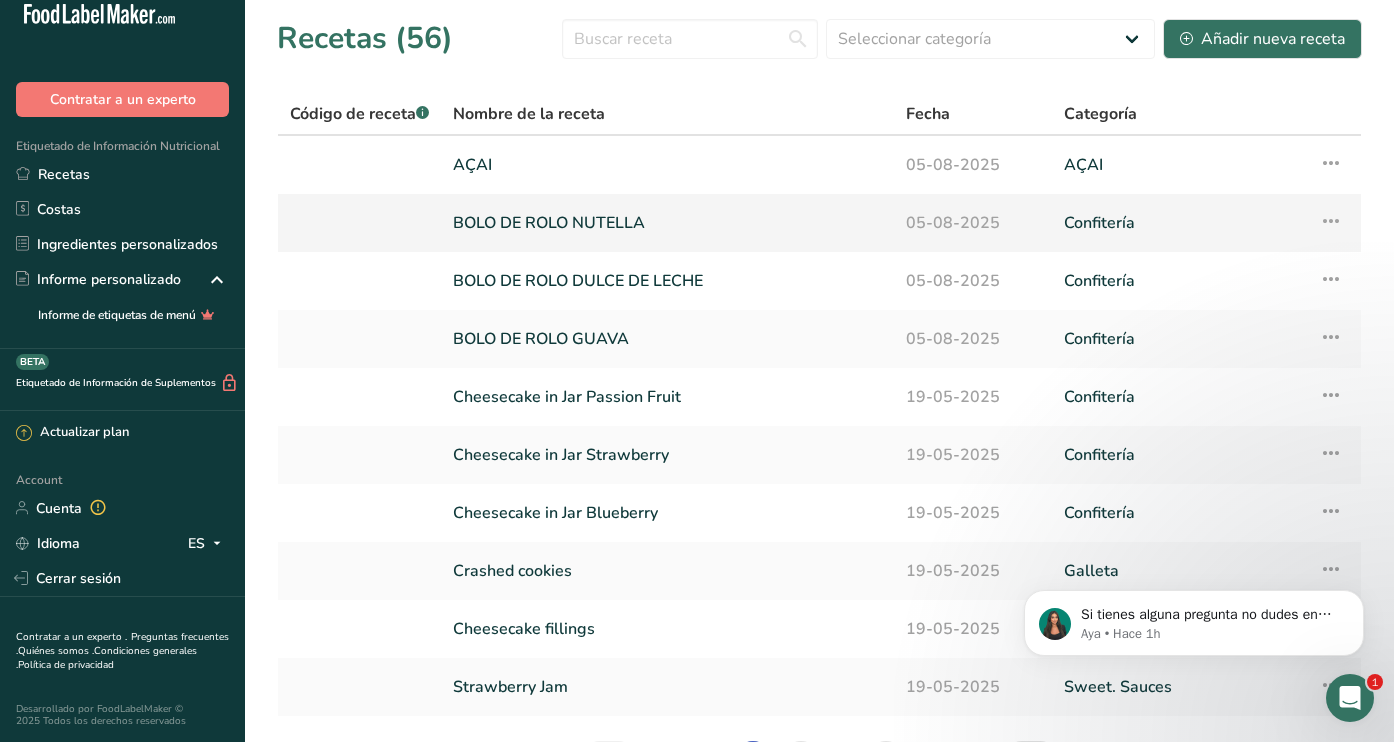 click on "BOLO DE ROLO NUTELLA" at bounding box center (667, 223) 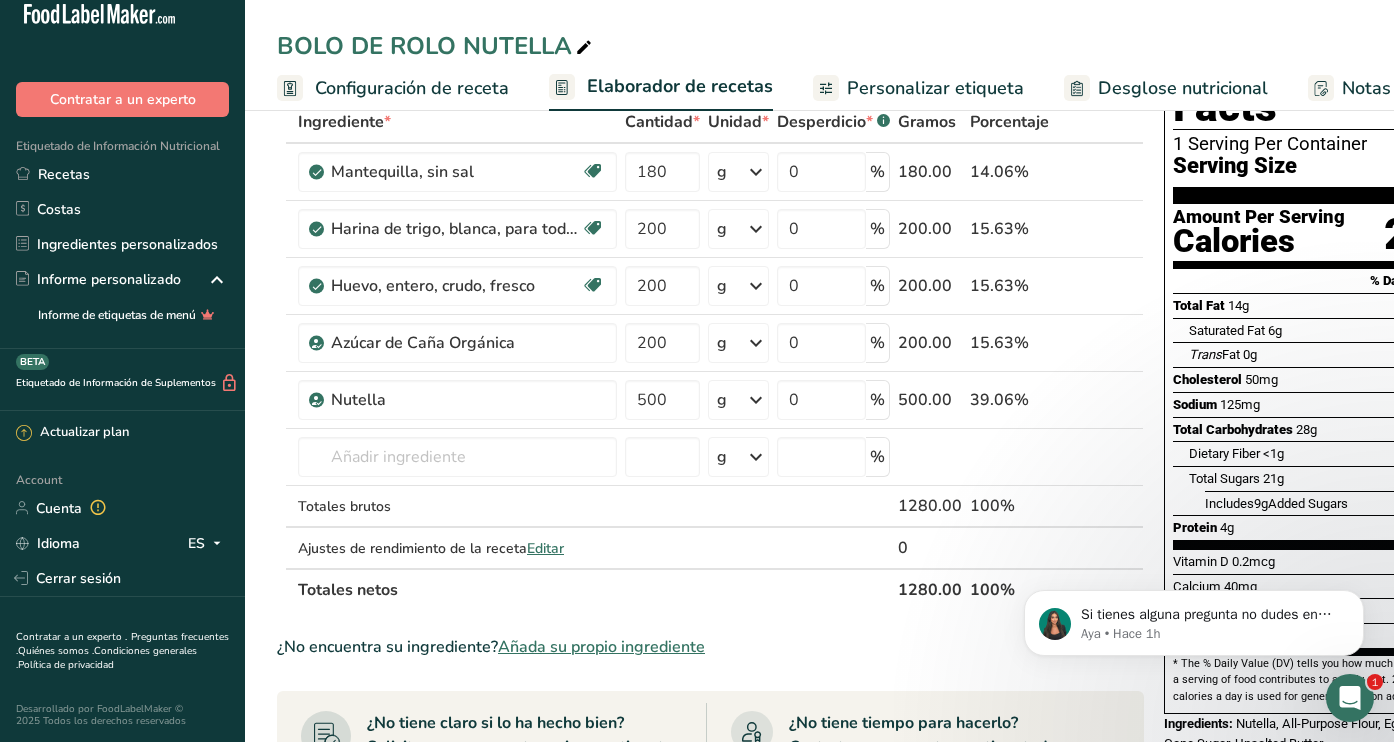 scroll, scrollTop: 13, scrollLeft: 0, axis: vertical 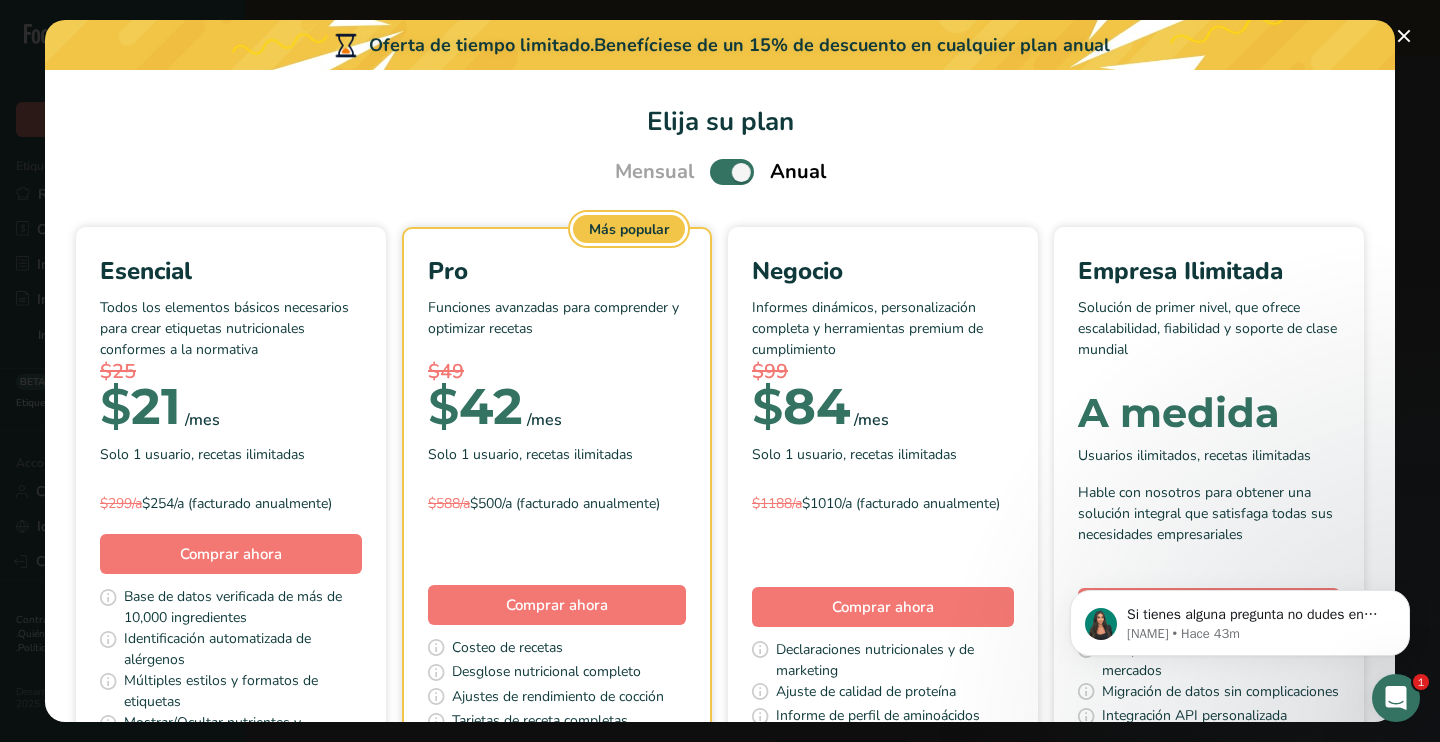 click at bounding box center [732, 171] 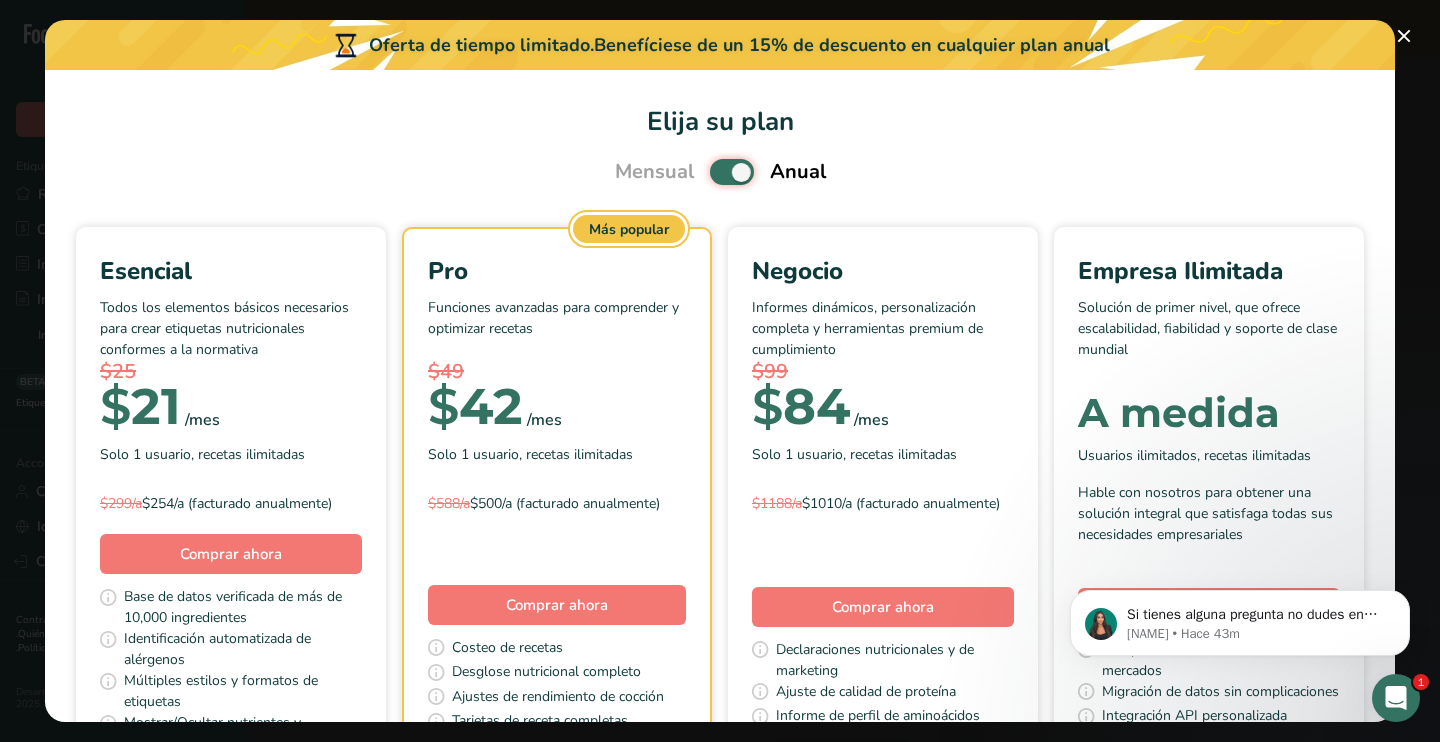 click at bounding box center [716, 172] 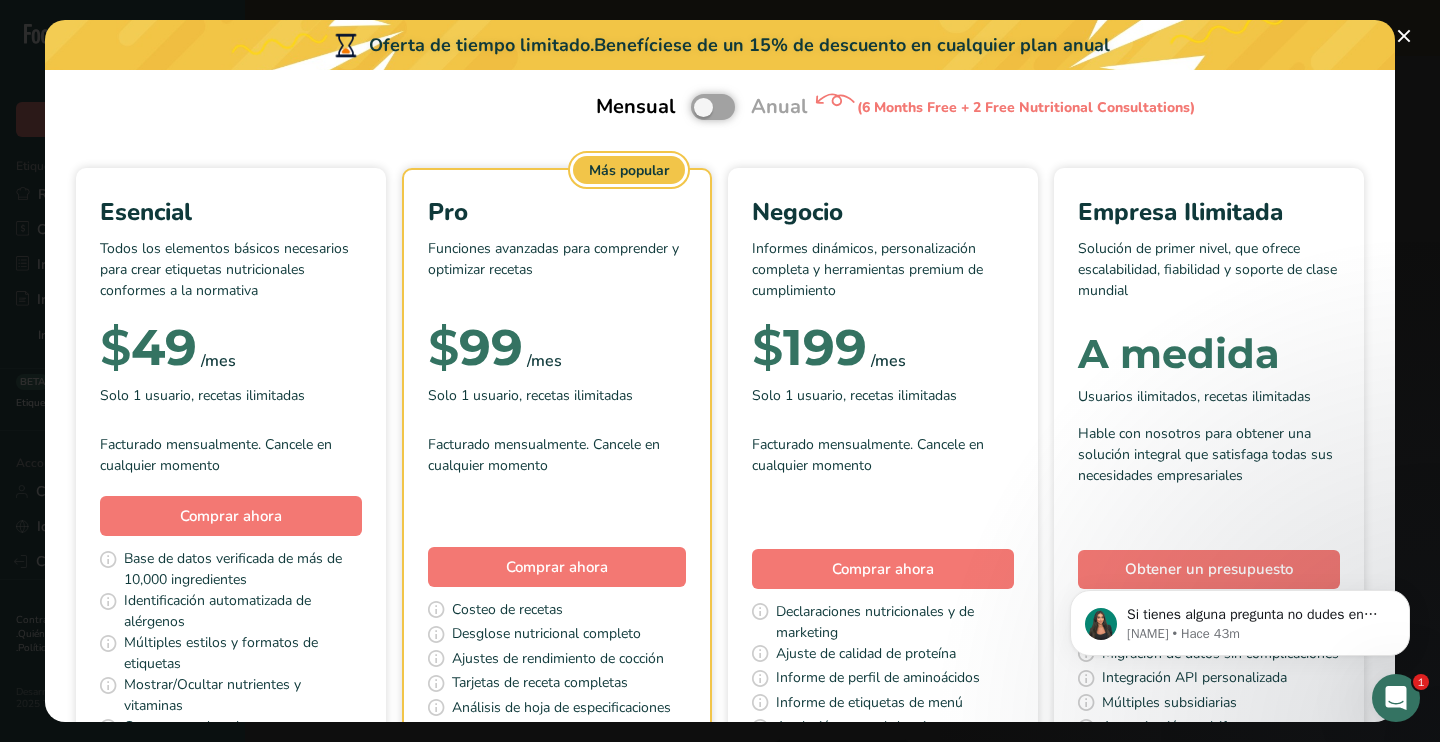 scroll, scrollTop: 21, scrollLeft: 0, axis: vertical 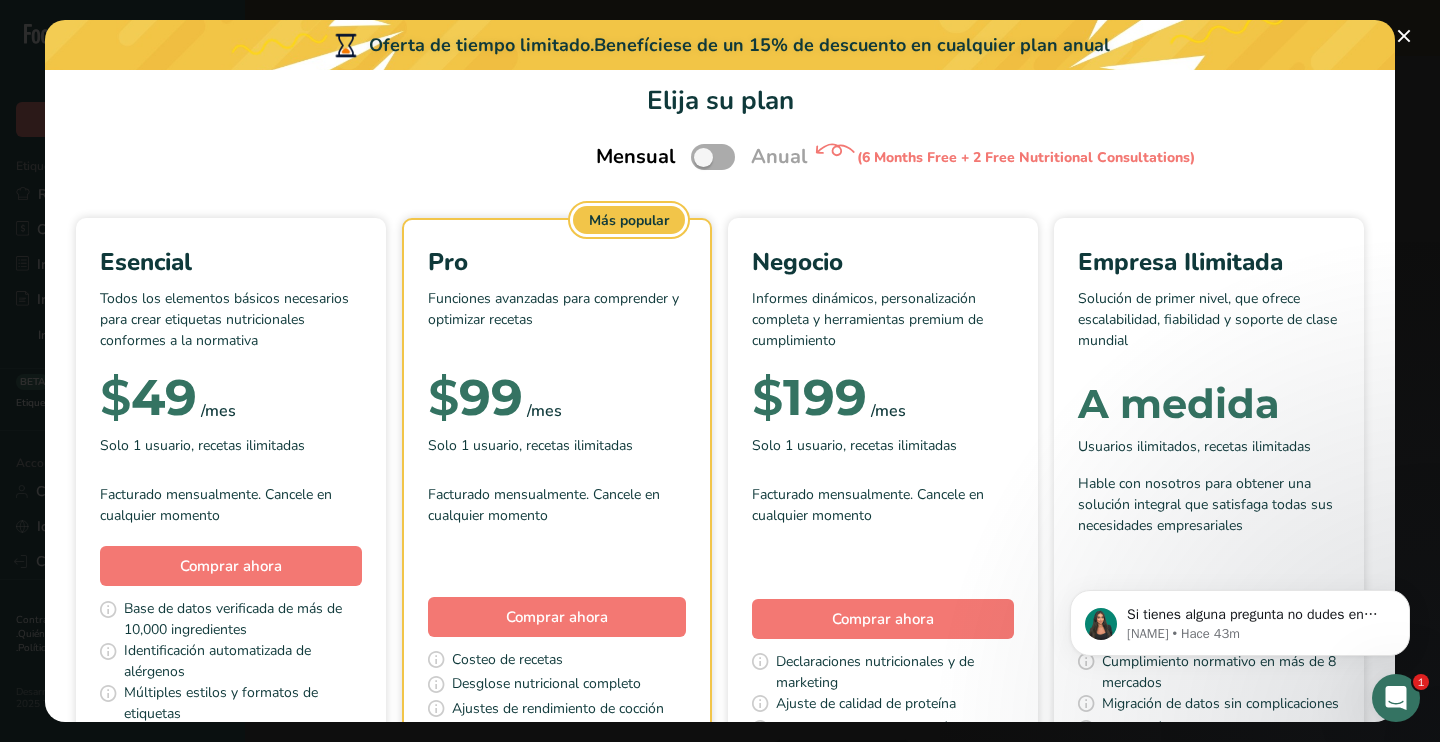 click at bounding box center [713, 156] 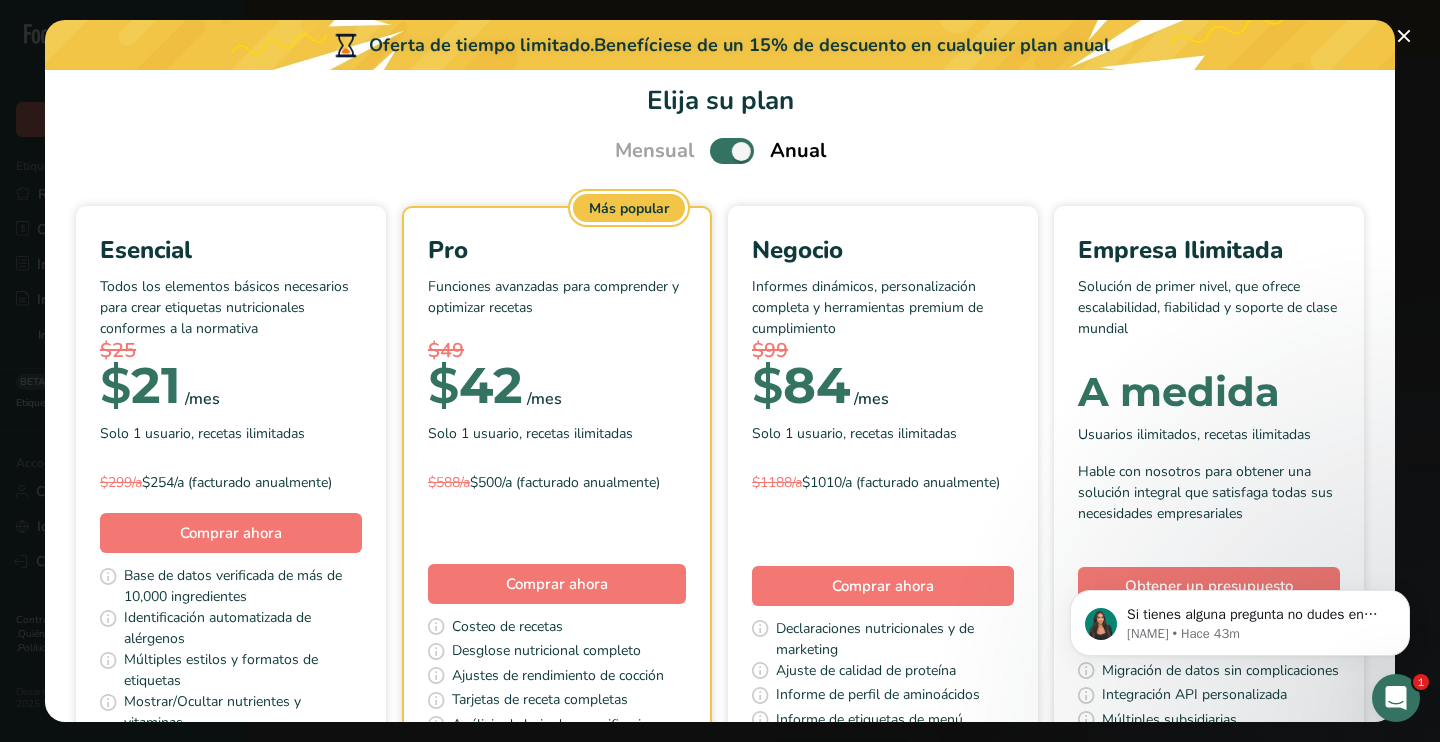click at bounding box center [732, 150] 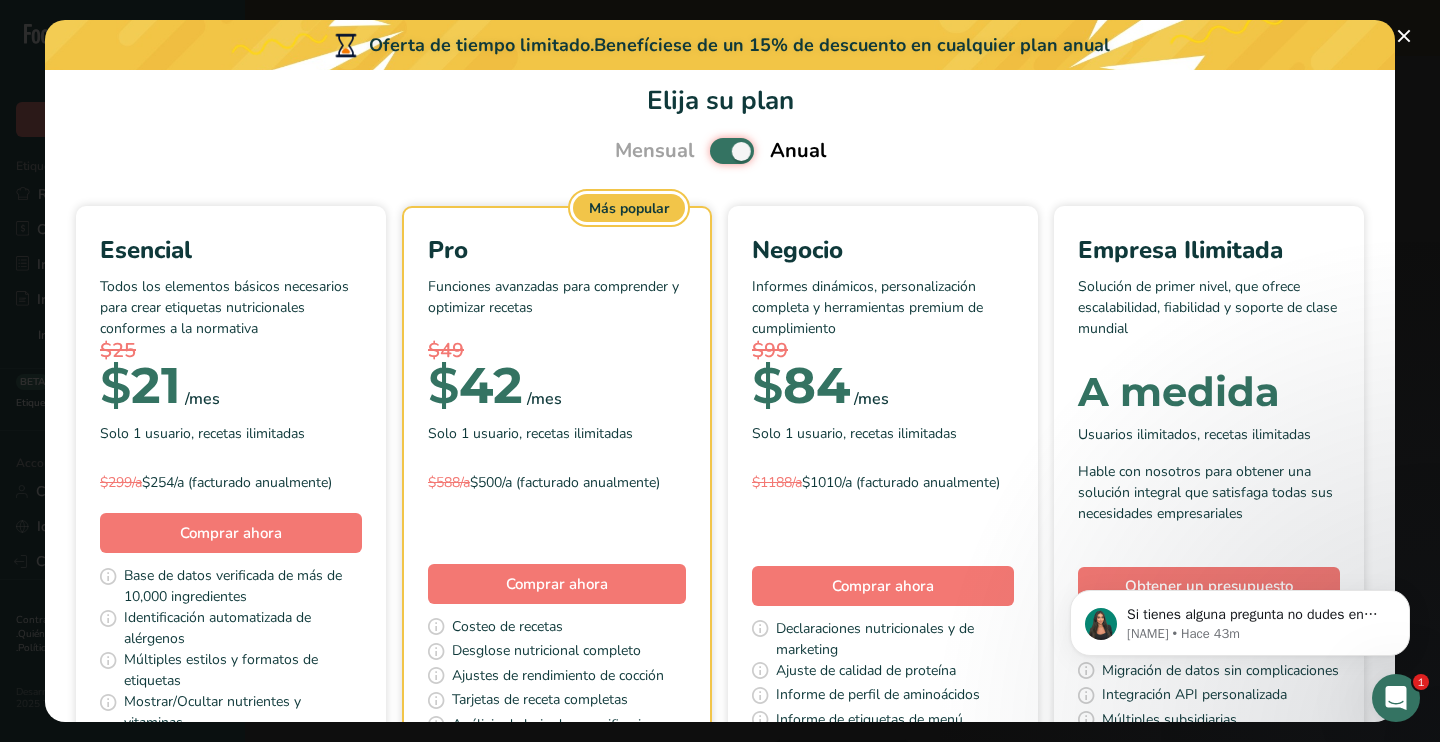 click at bounding box center [716, 151] 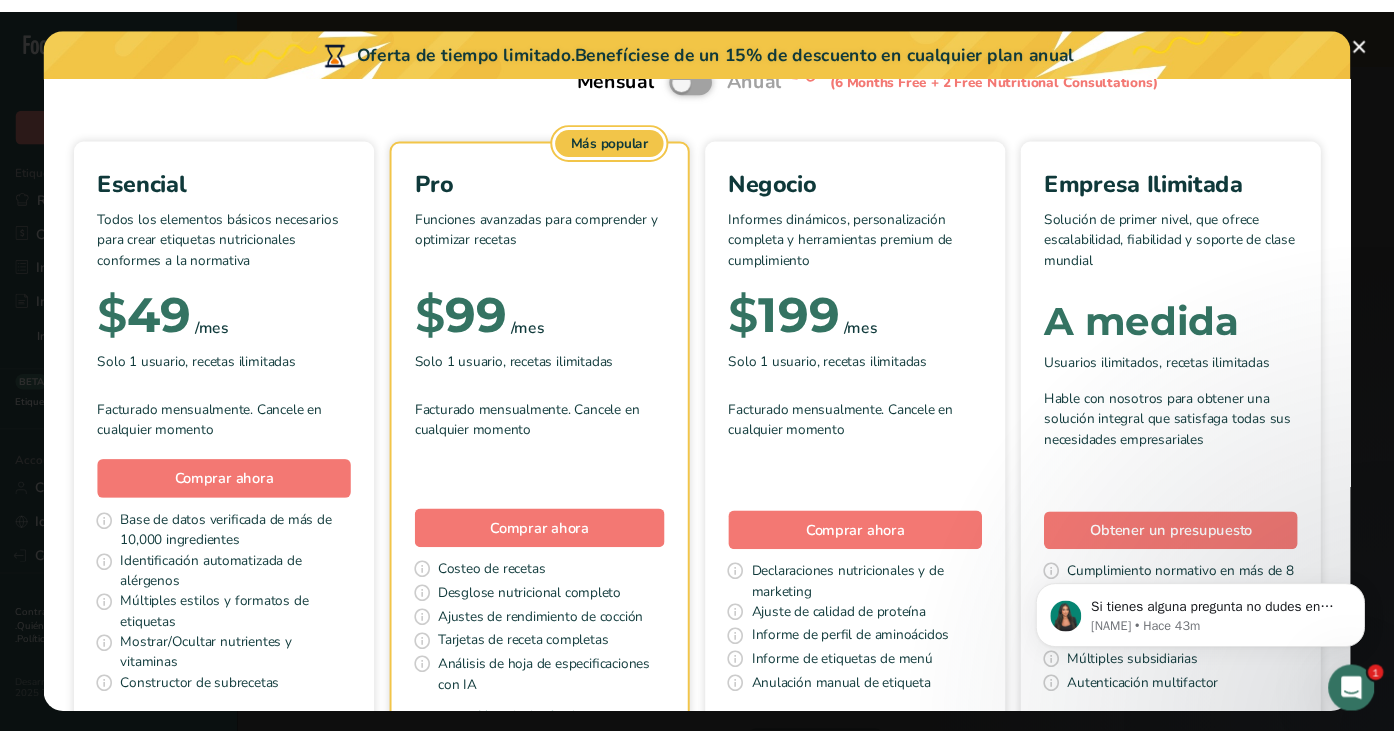 scroll, scrollTop: 0, scrollLeft: 0, axis: both 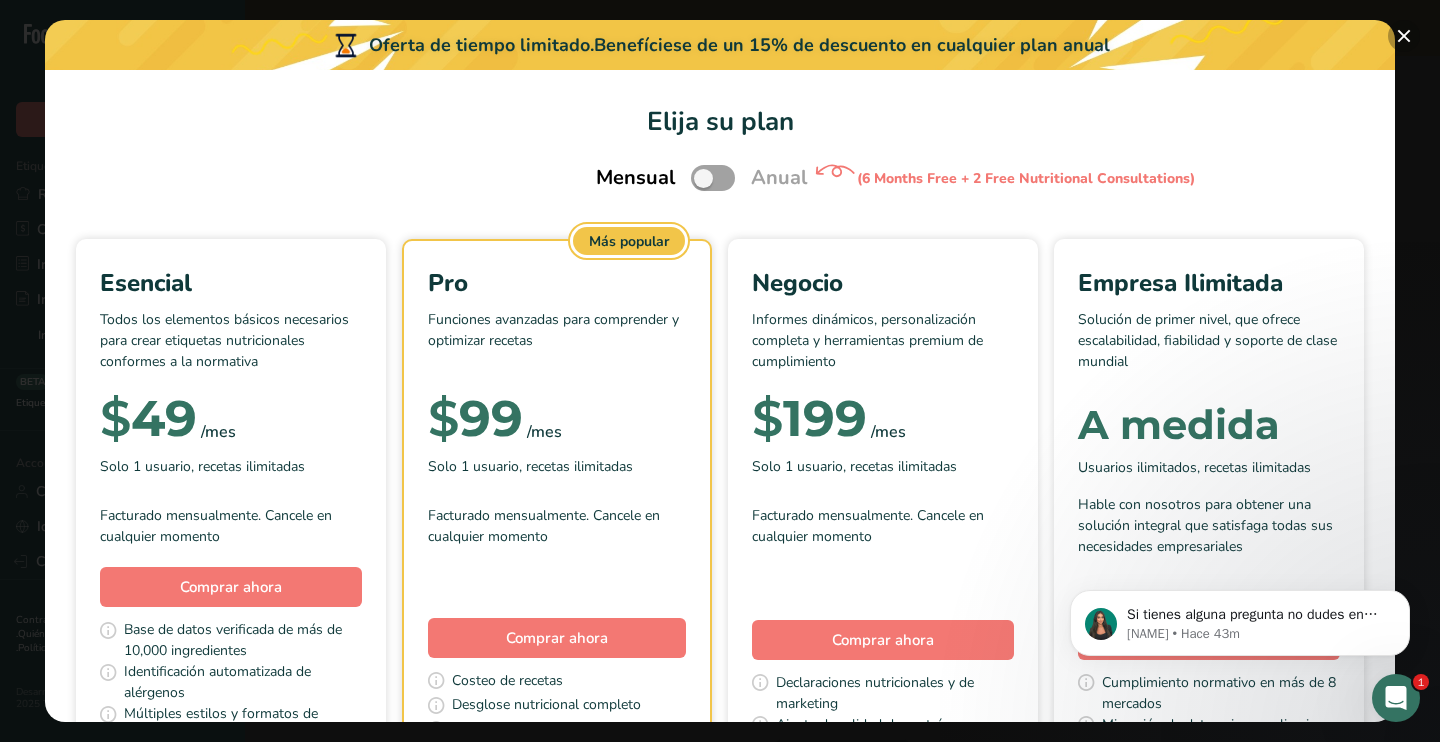 click at bounding box center (1404, 36) 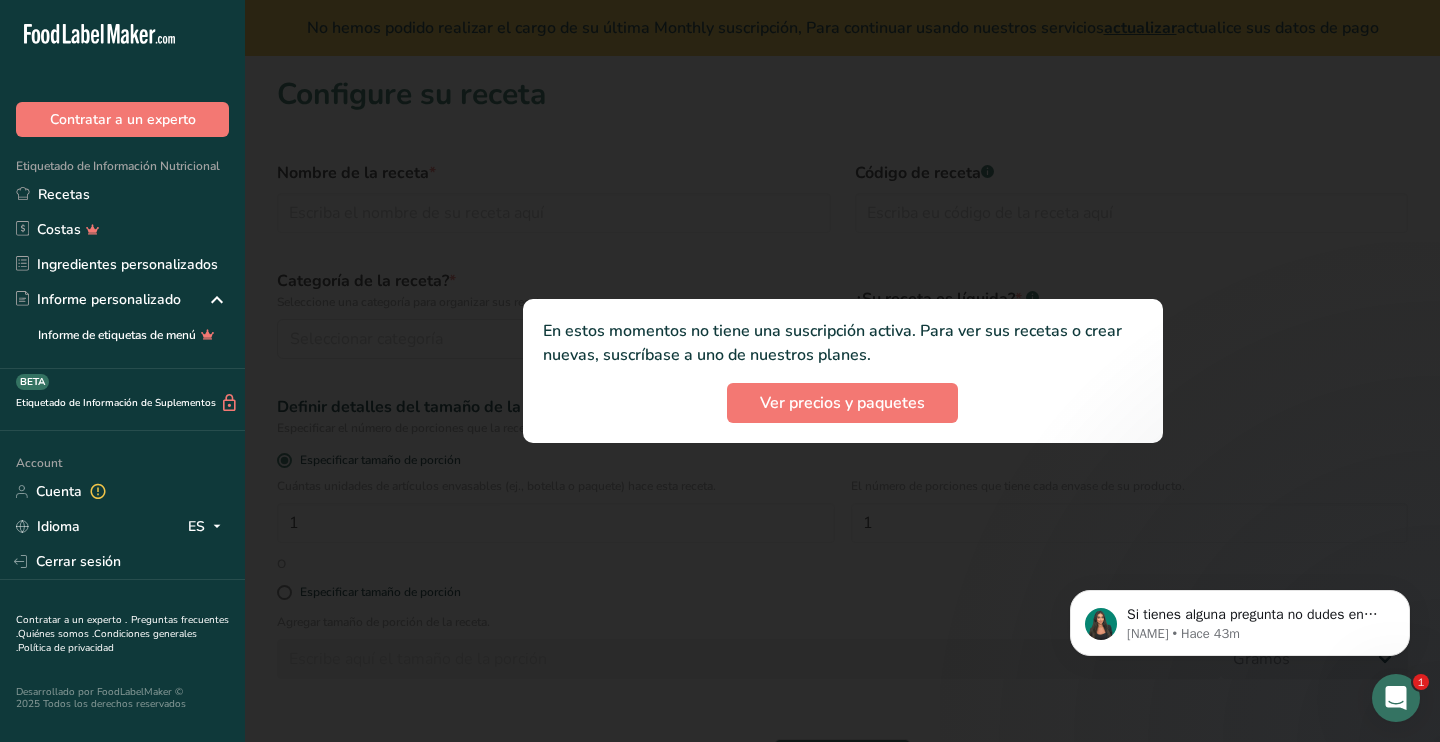 click at bounding box center [842, 371] 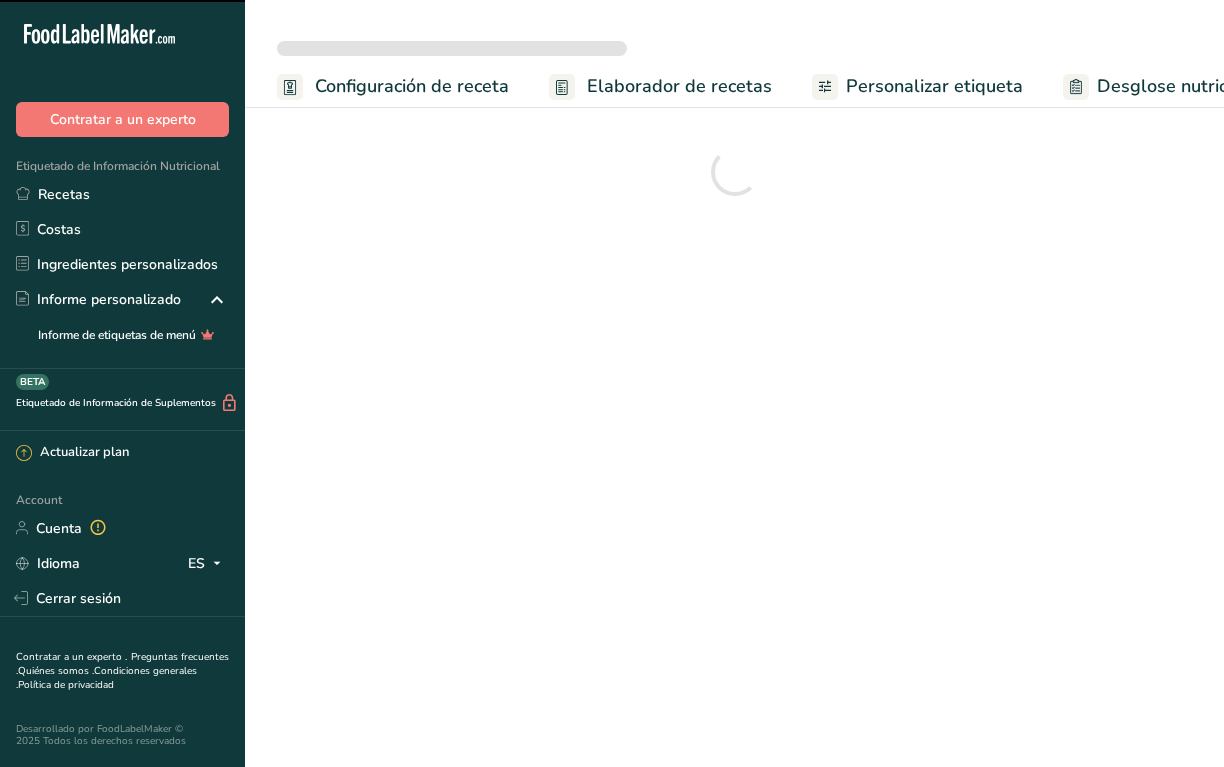 scroll, scrollTop: 0, scrollLeft: 0, axis: both 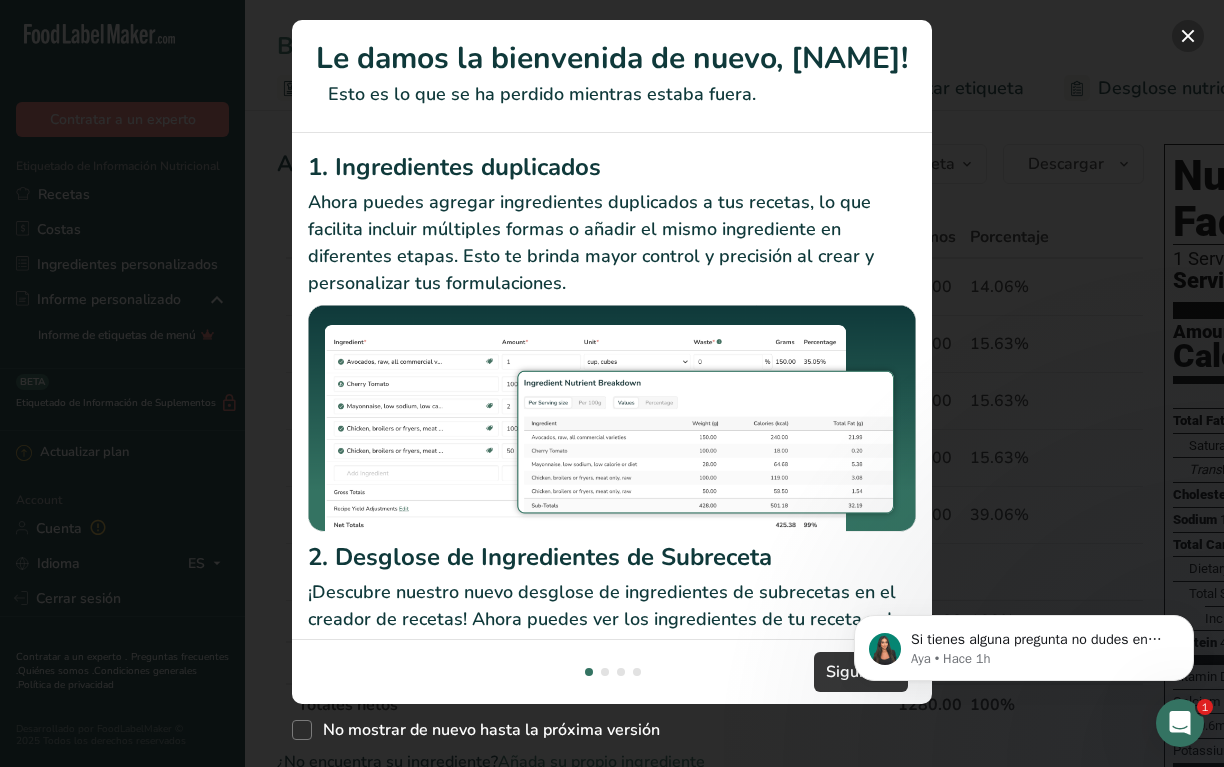 click at bounding box center [1188, 36] 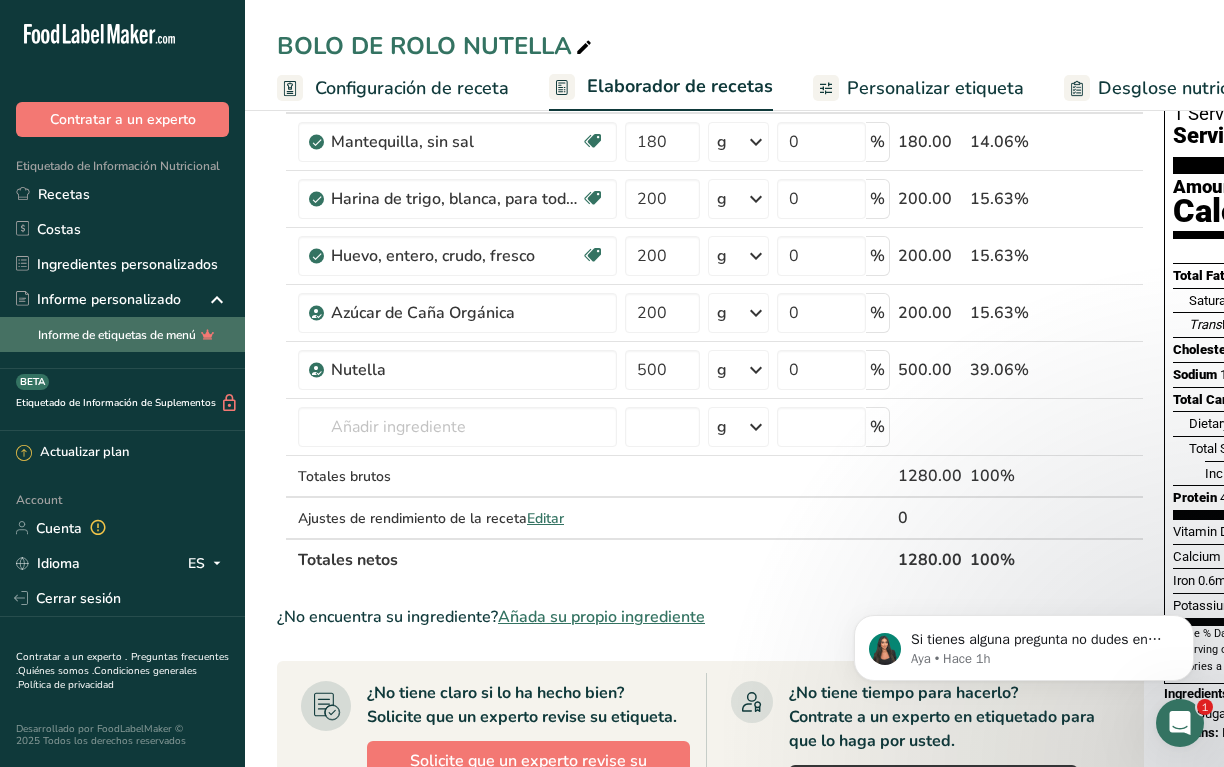 scroll, scrollTop: 158, scrollLeft: 0, axis: vertical 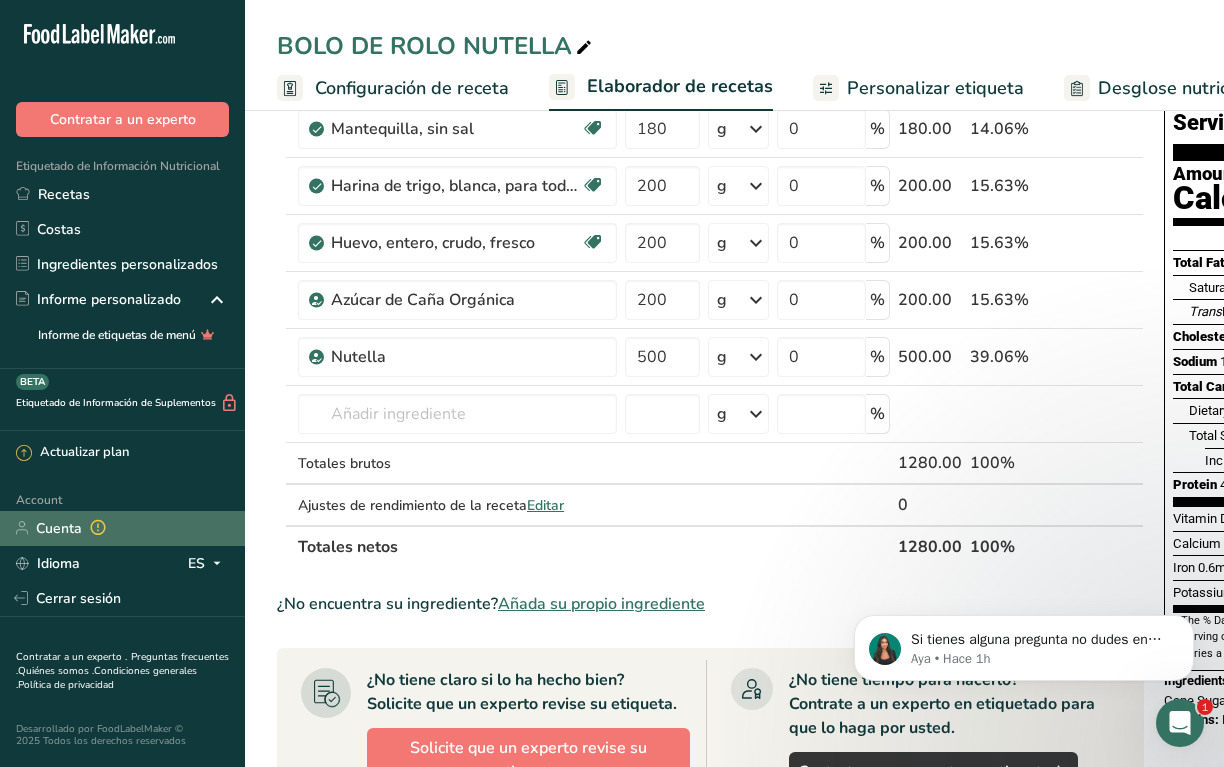 click on "Cuenta" at bounding box center (122, 528) 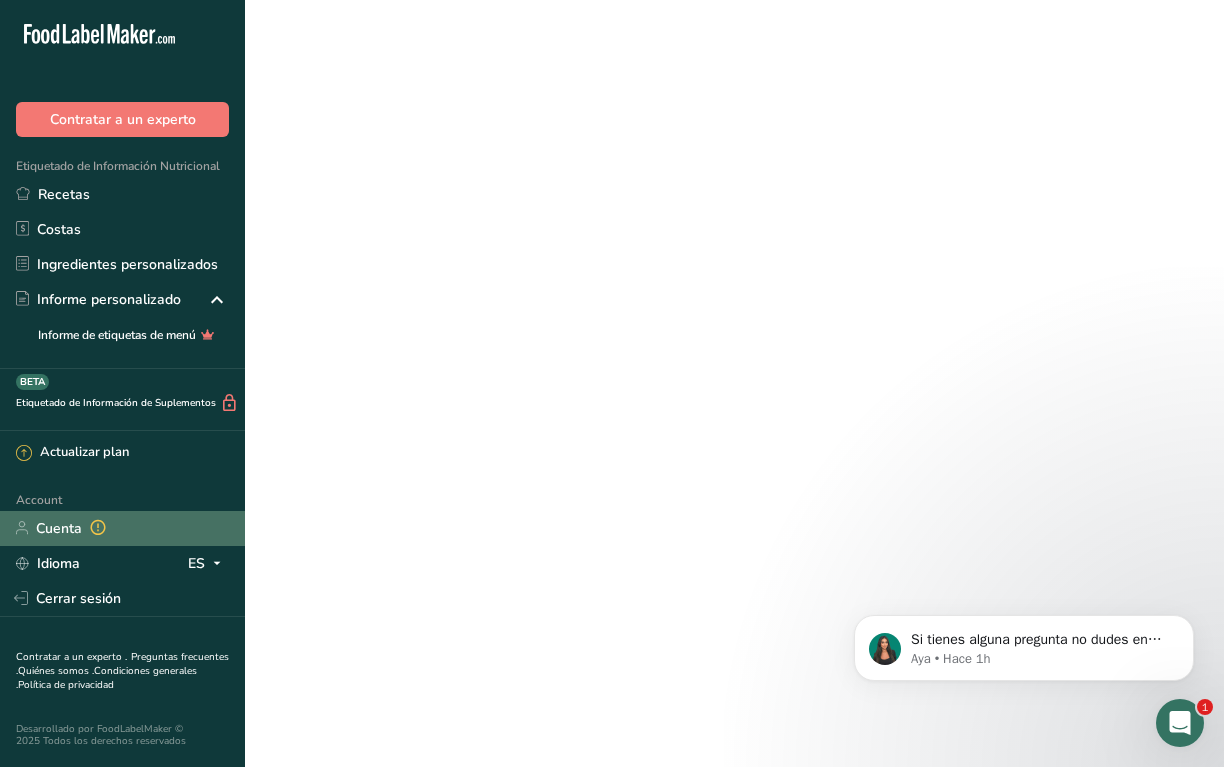 scroll, scrollTop: 0, scrollLeft: 0, axis: both 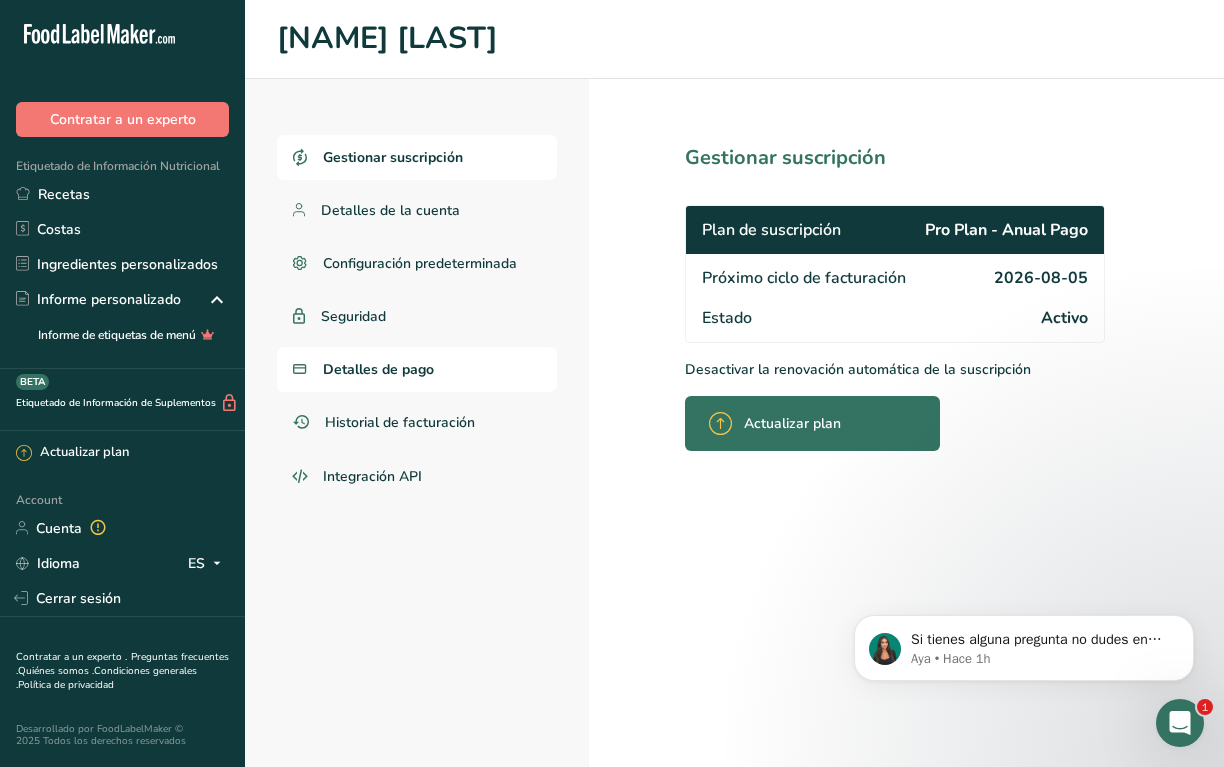 click on "Detalles de pago" at bounding box center [378, 369] 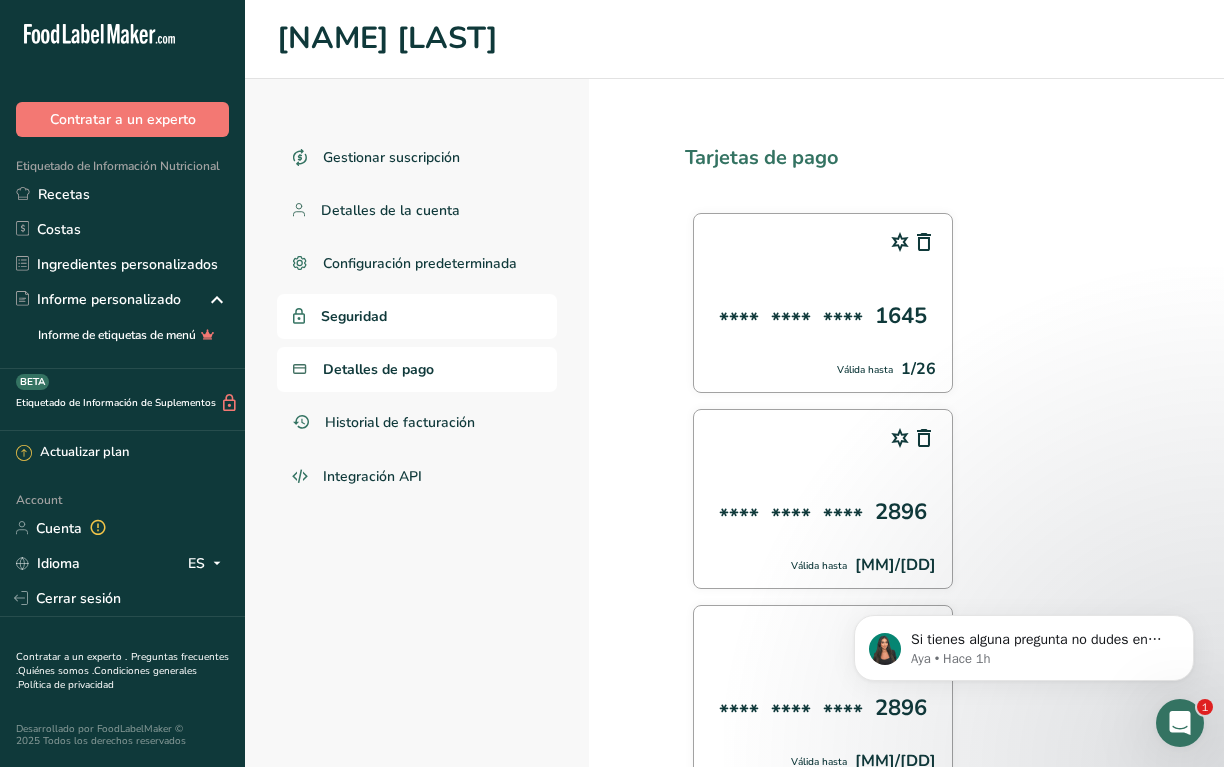 scroll, scrollTop: 0, scrollLeft: 0, axis: both 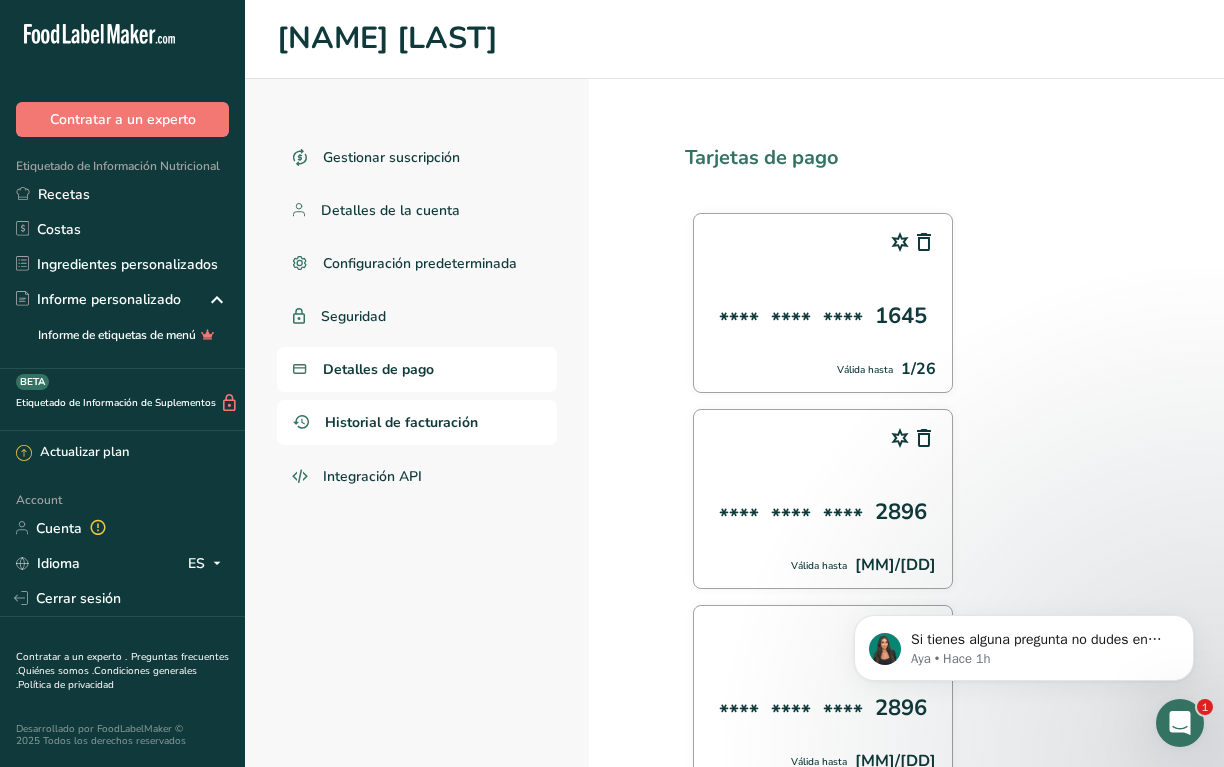 click on "Historial de facturación" at bounding box center [401, 422] 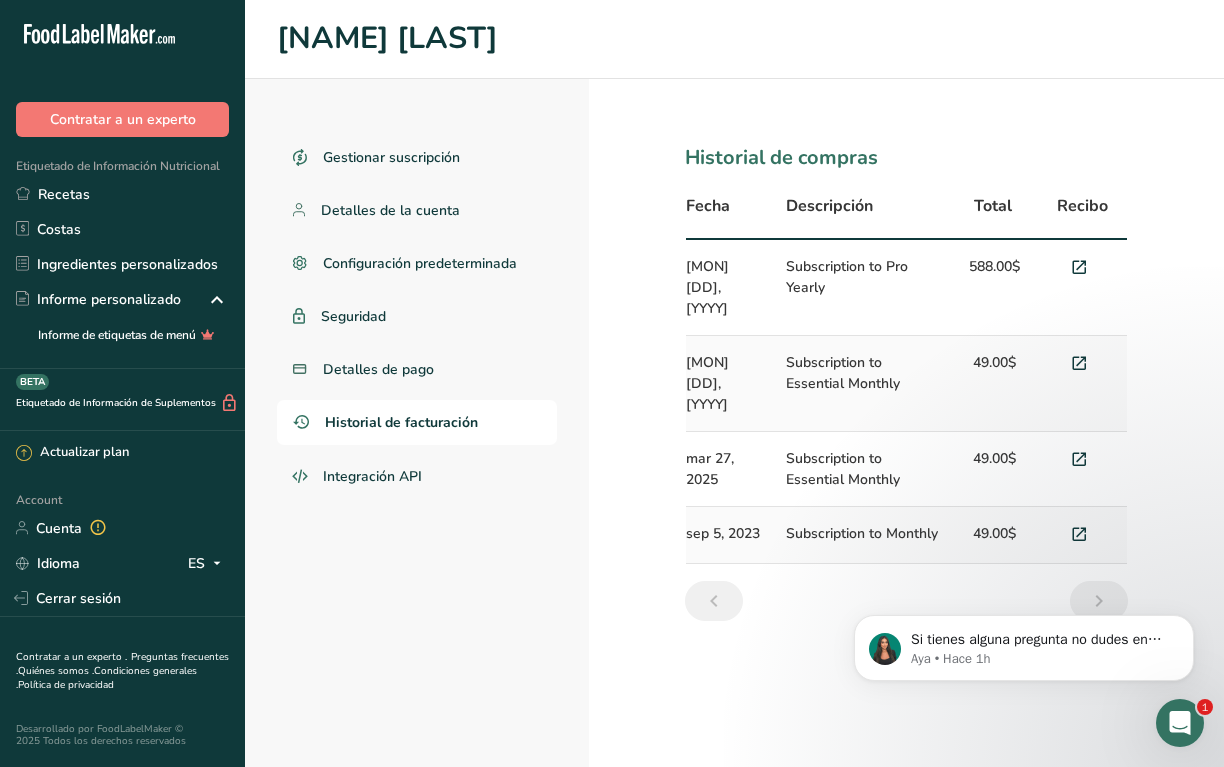 scroll, scrollTop: 0, scrollLeft: 0, axis: both 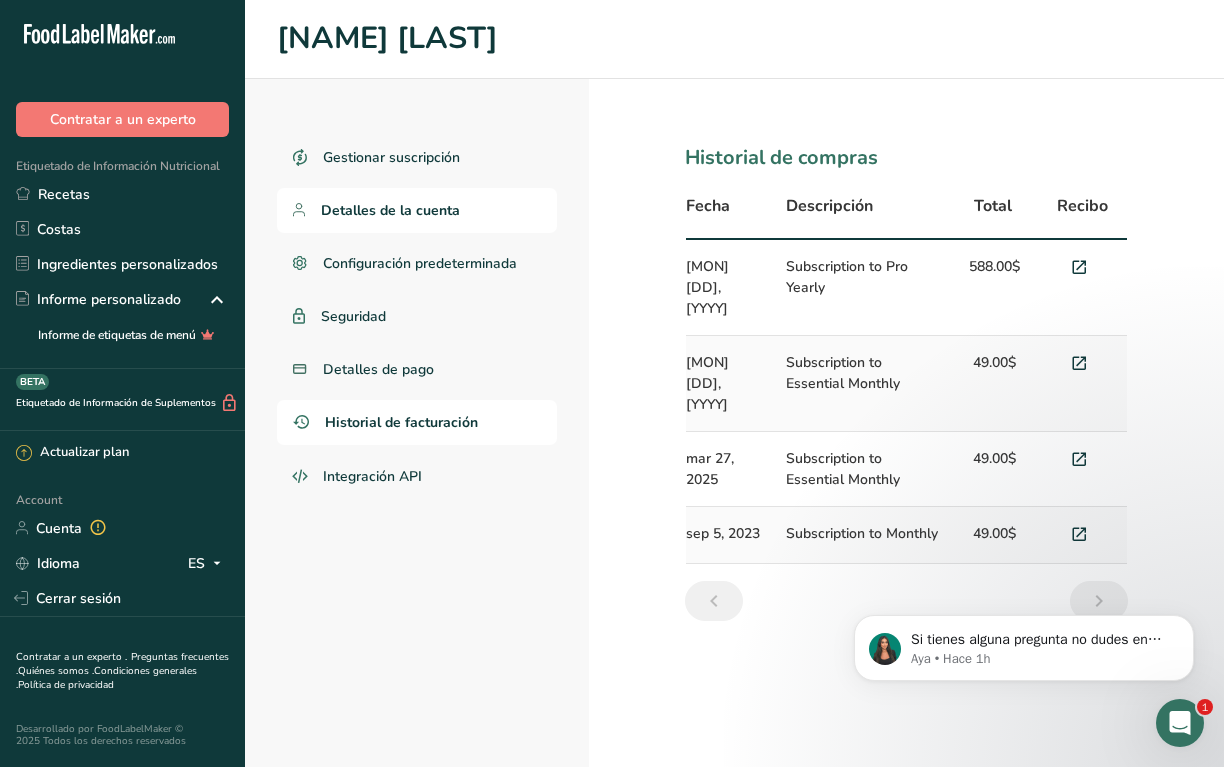 click on "Detalles de la cuenta" at bounding box center [390, 210] 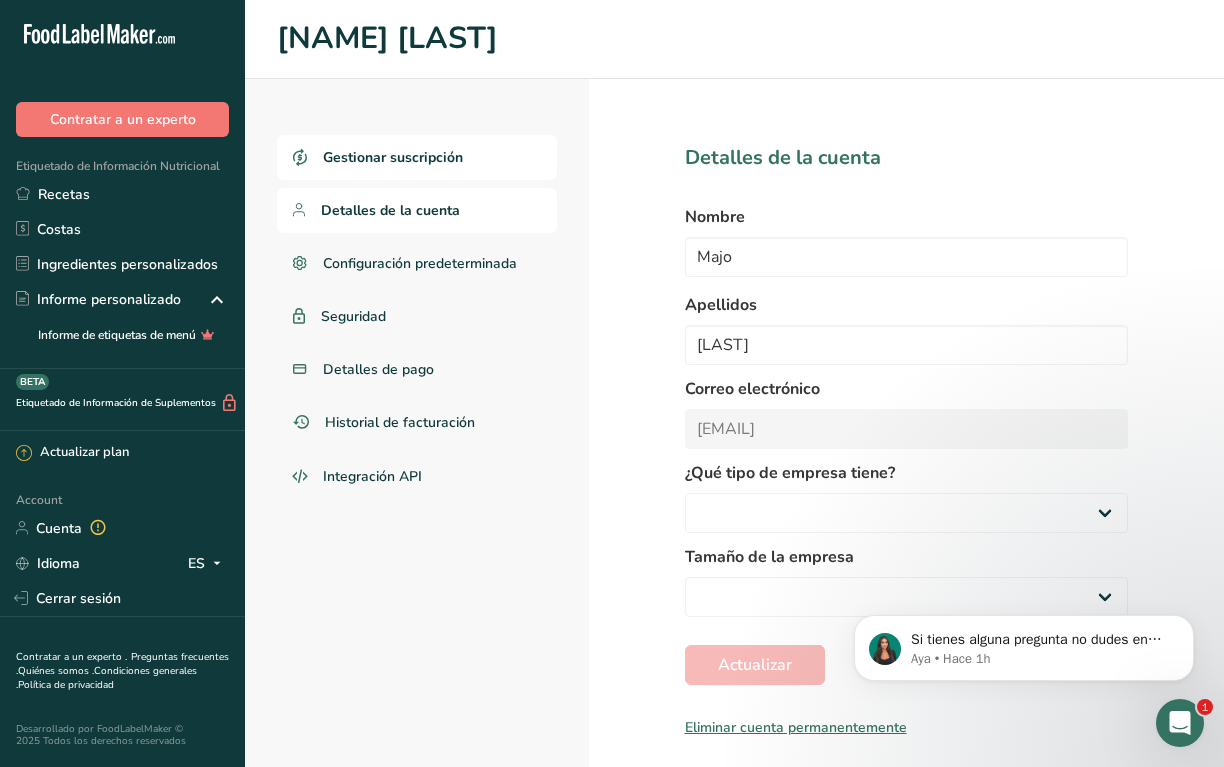select 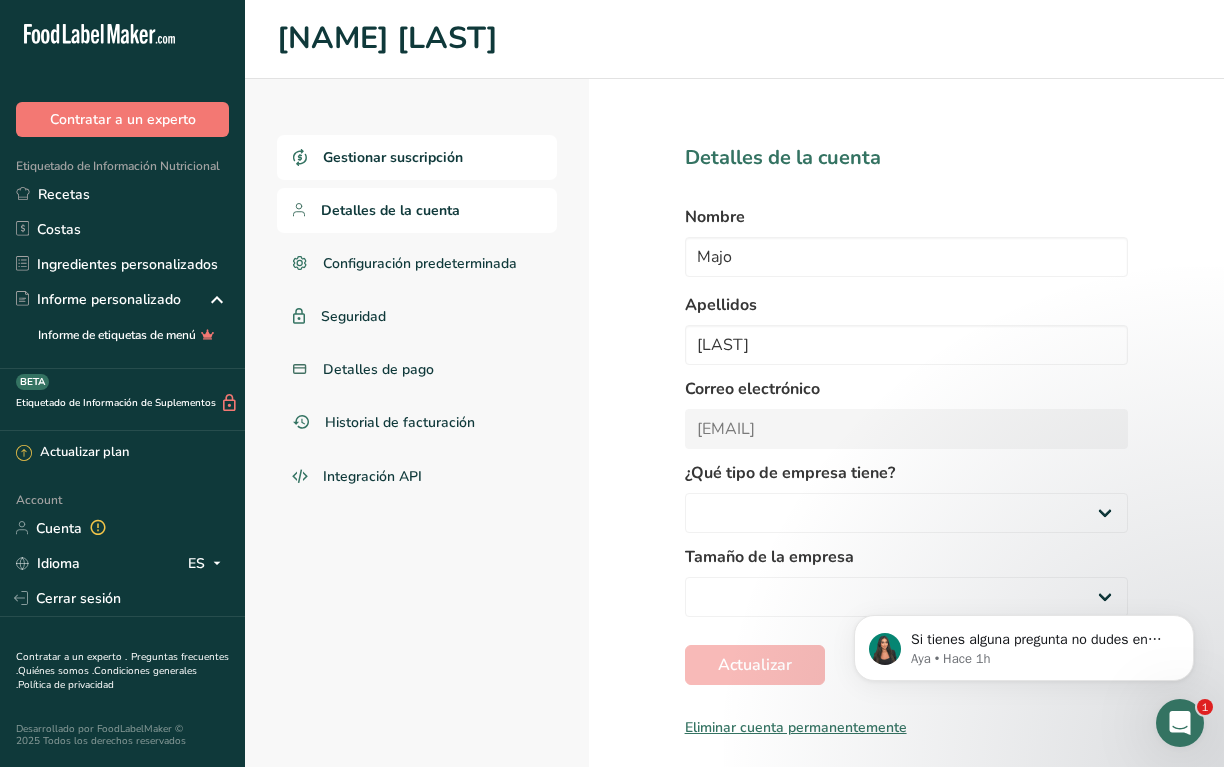 select on "2" 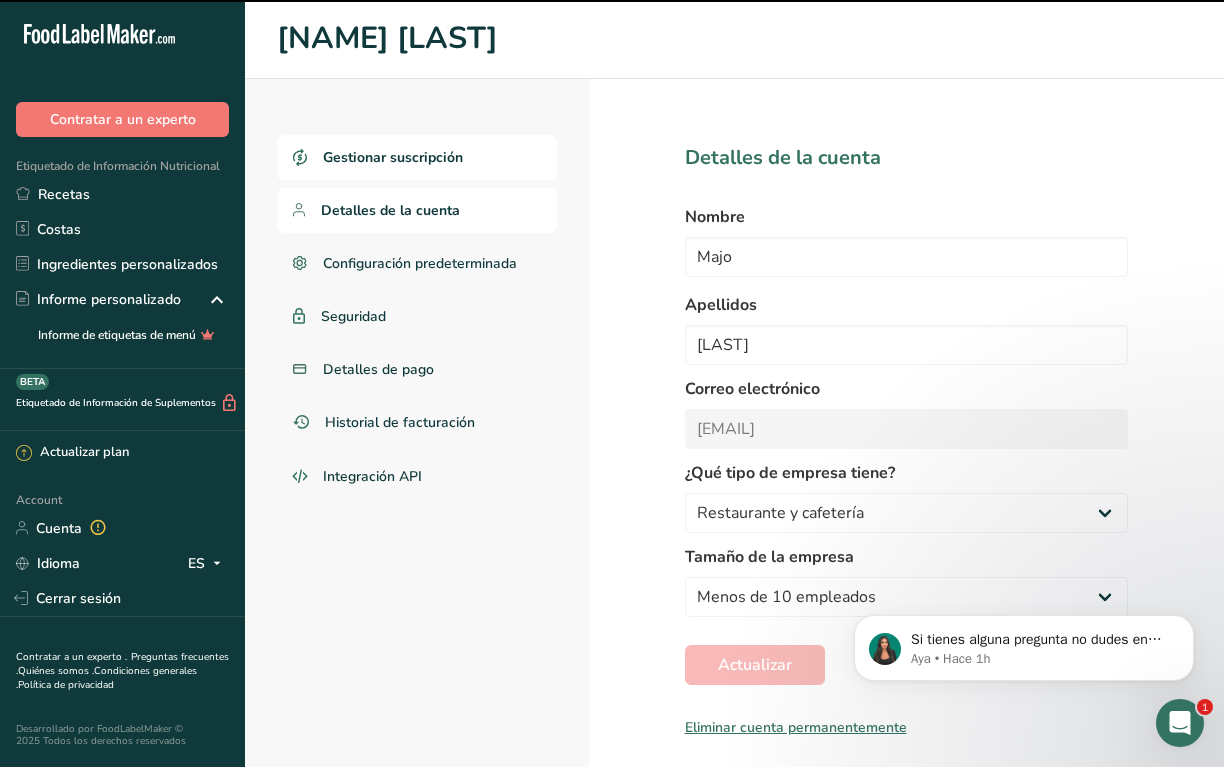 click on "Gestionar suscripción" at bounding box center [393, 157] 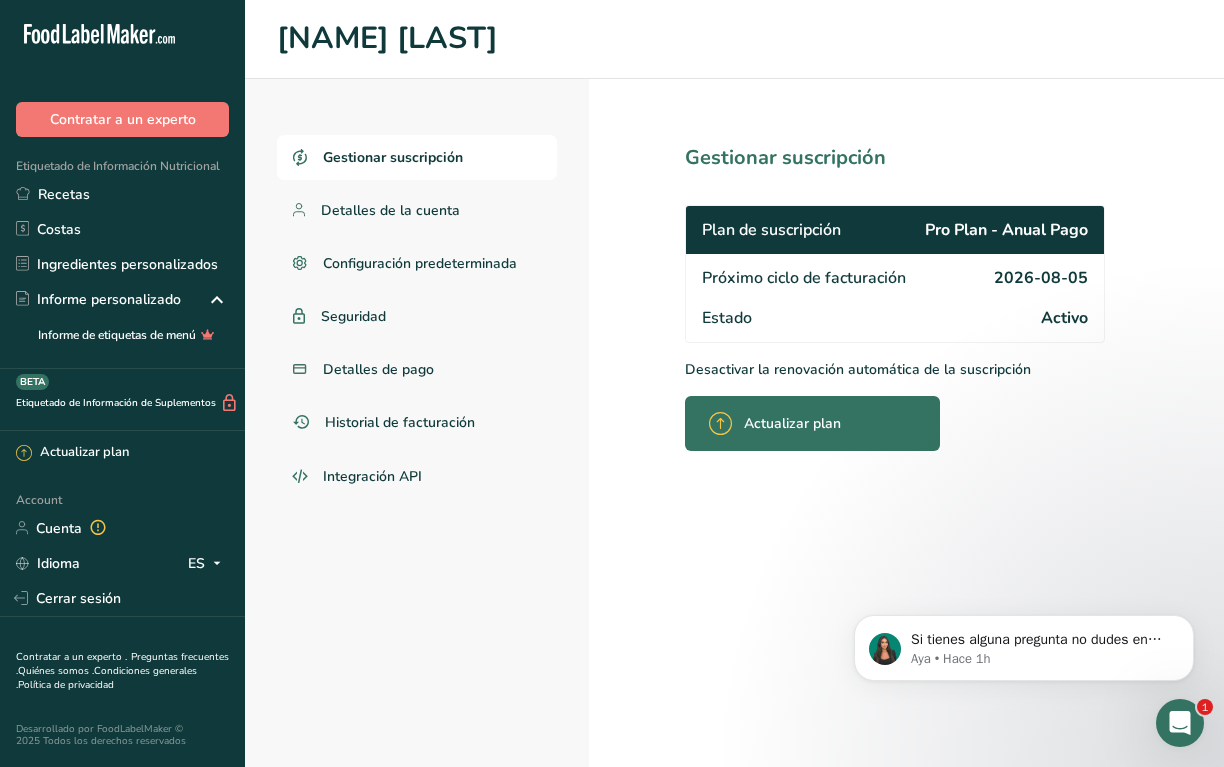 scroll, scrollTop: 0, scrollLeft: 0, axis: both 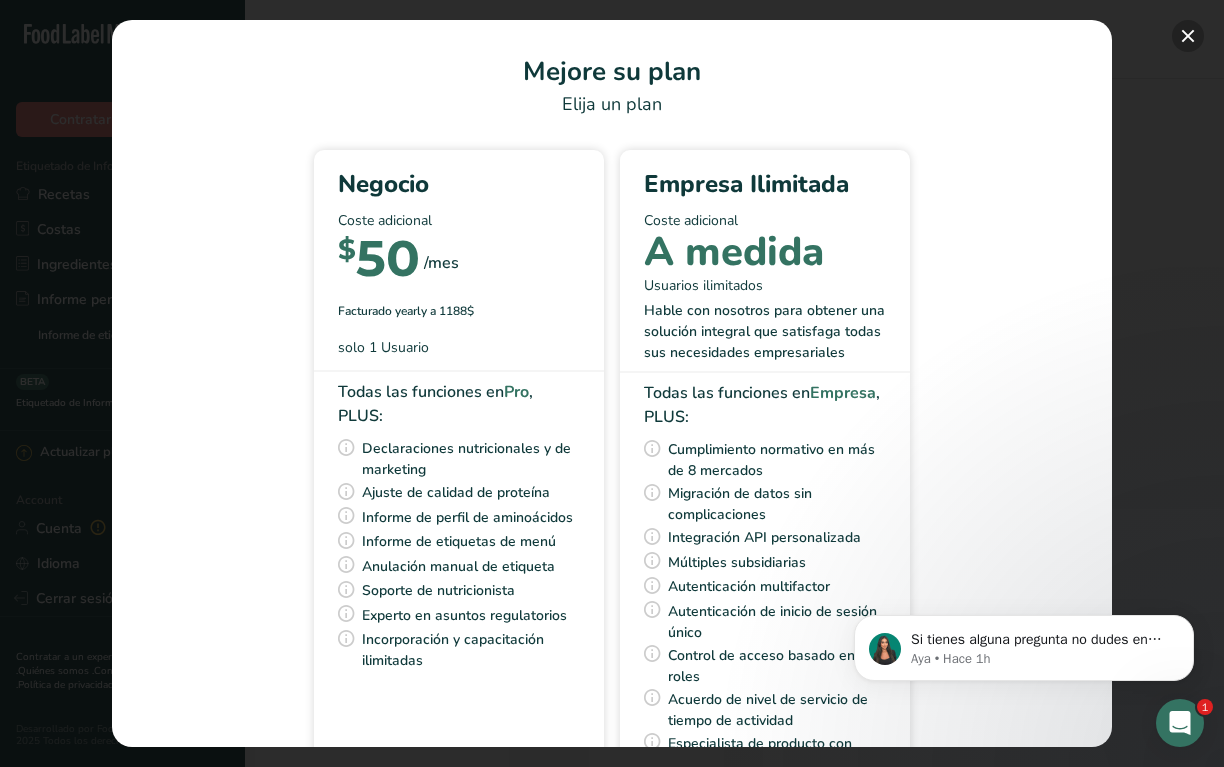 click at bounding box center [1188, 36] 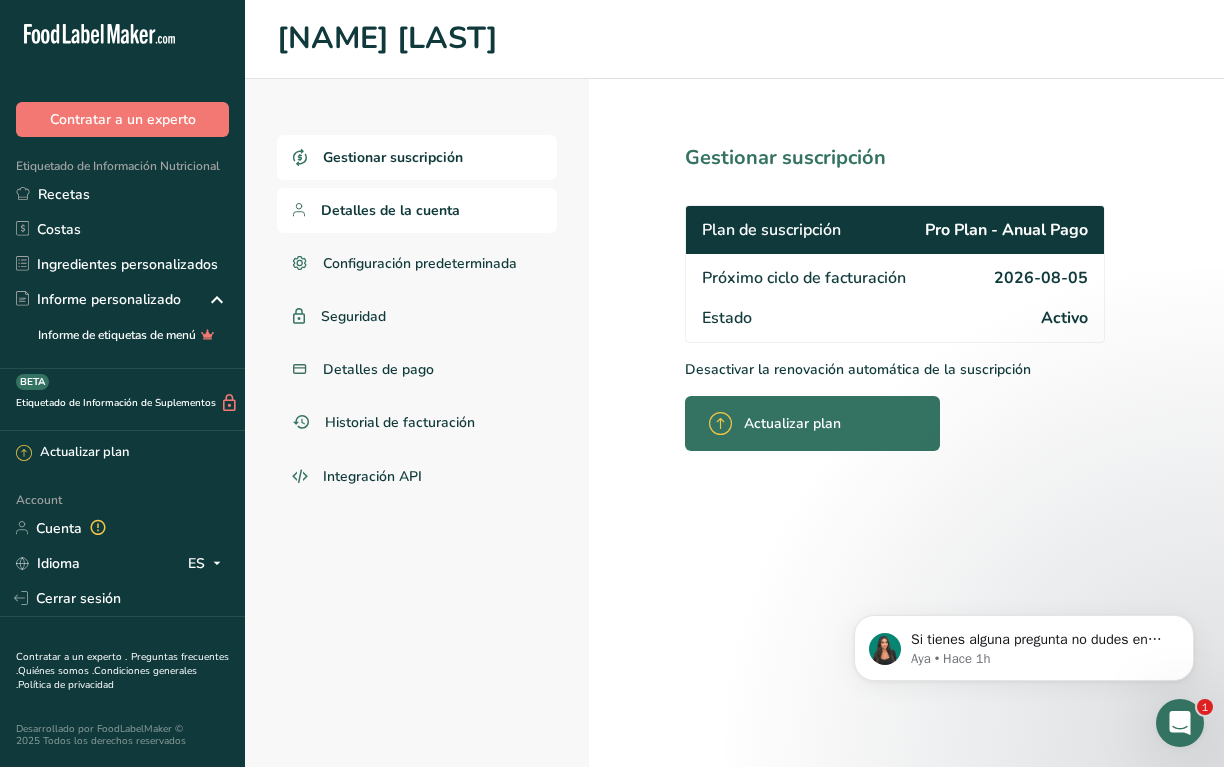 click on "Detalles de la cuenta" at bounding box center [390, 210] 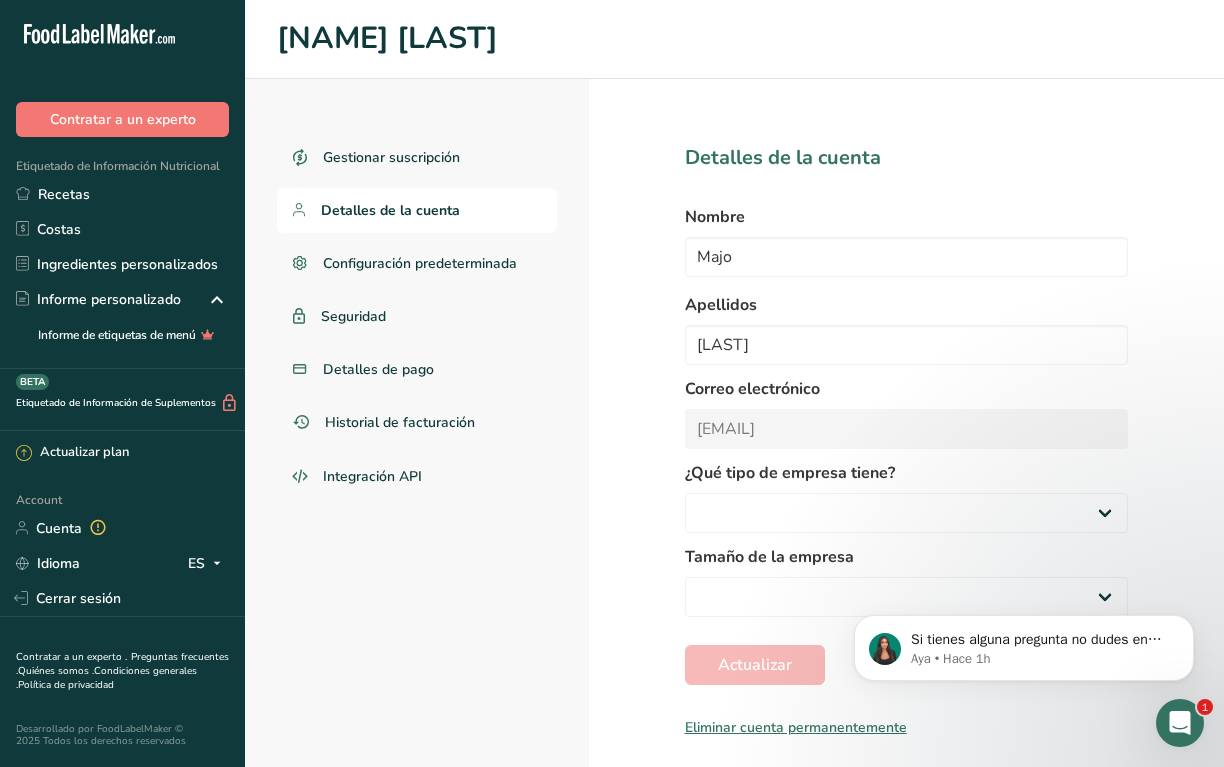 select 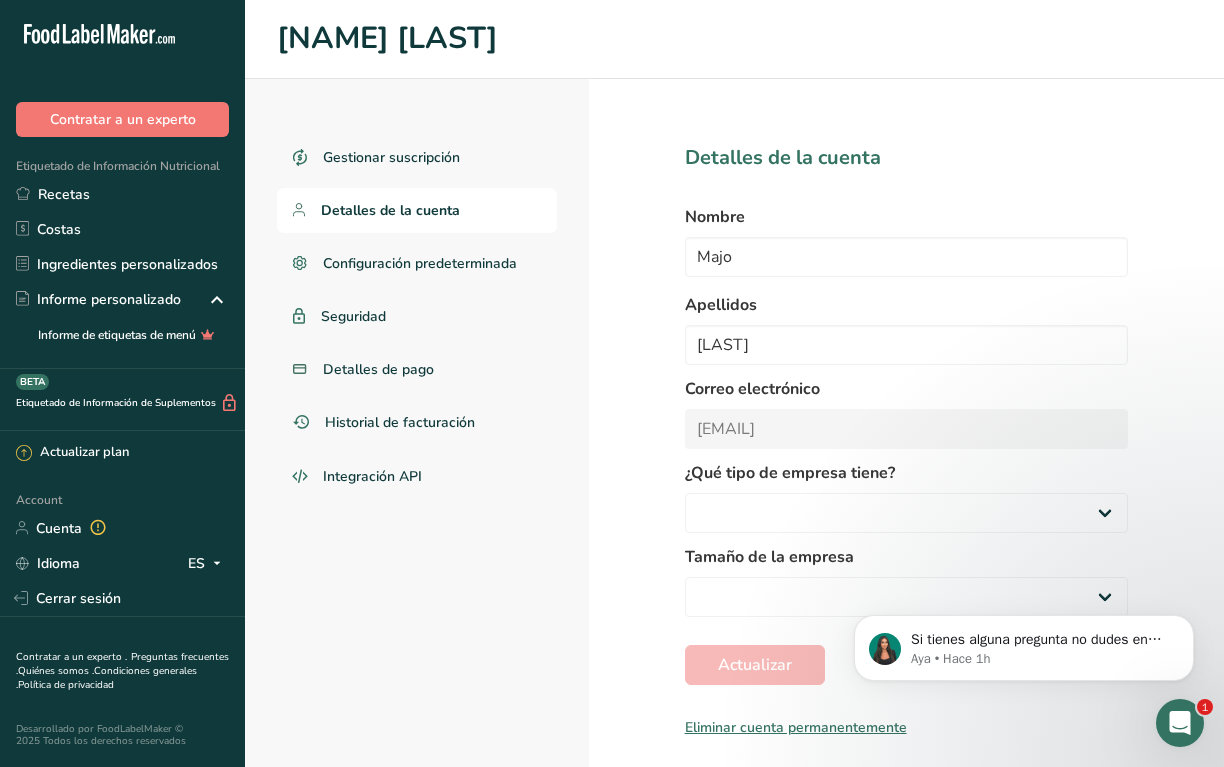 select on "2" 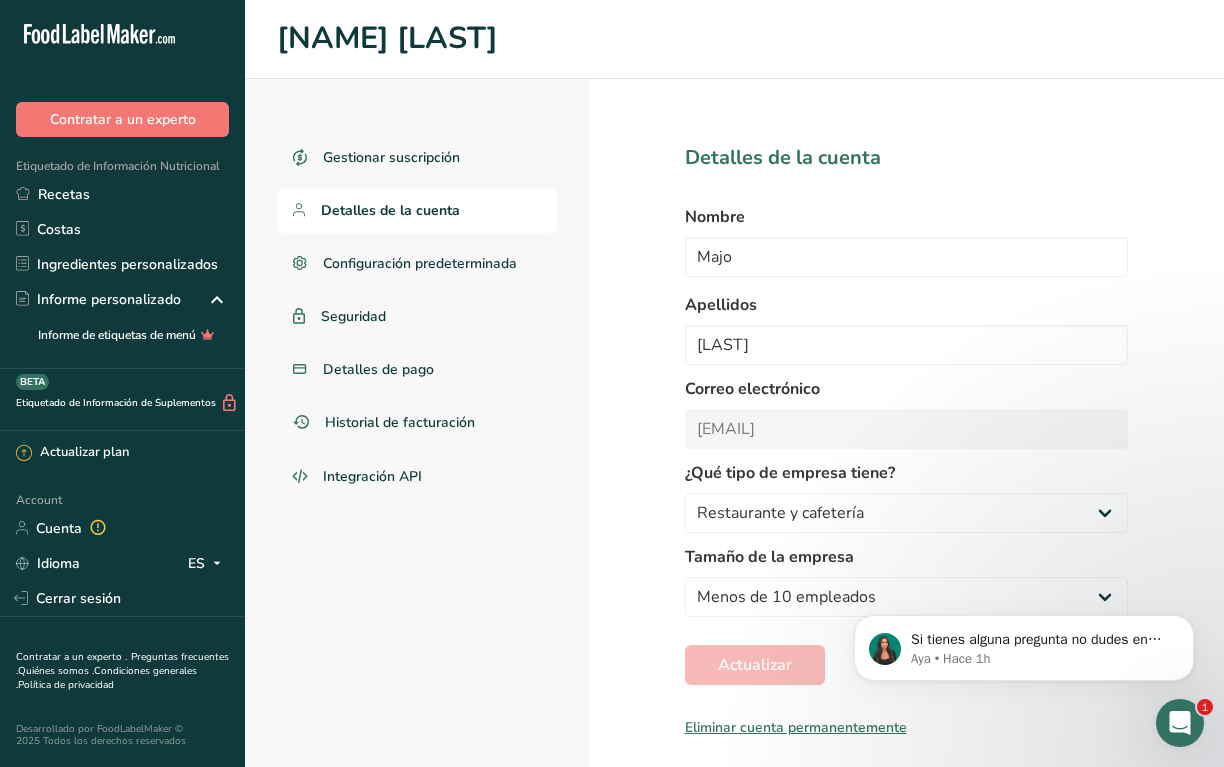 scroll, scrollTop: 0, scrollLeft: 0, axis: both 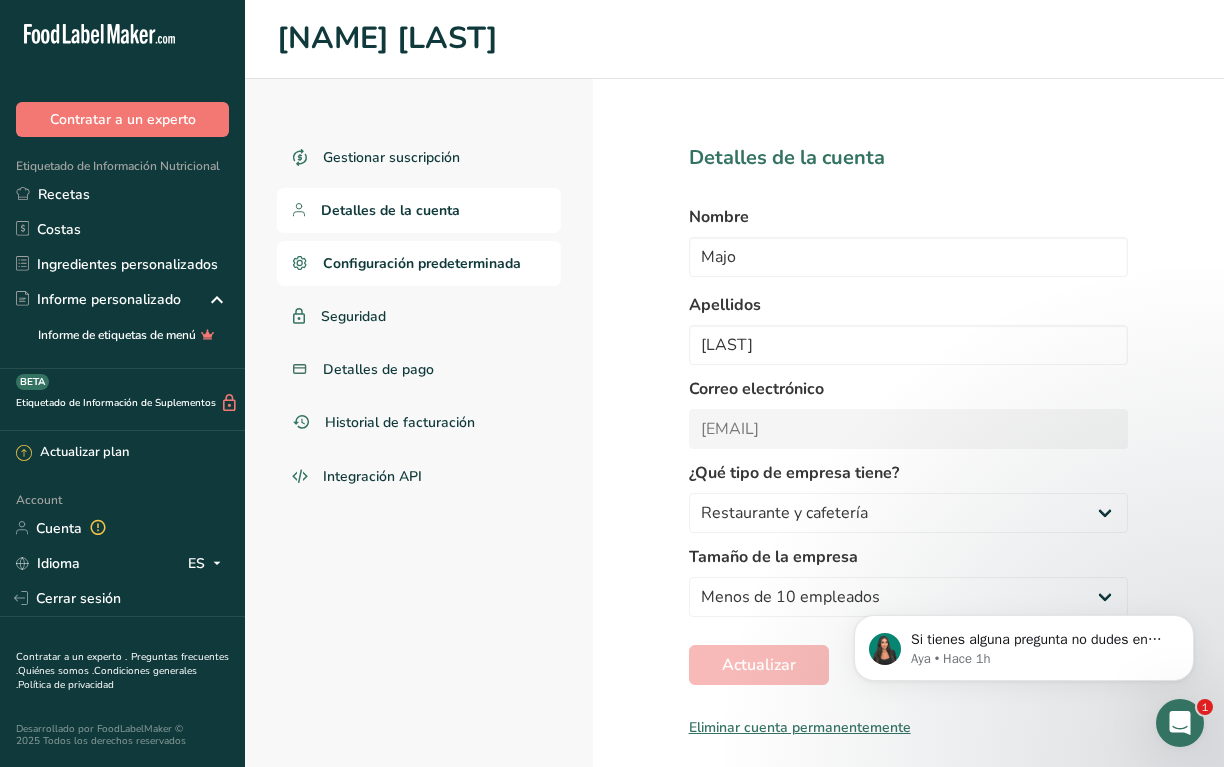 click on "Configuración predeterminada" at bounding box center (419, 263) 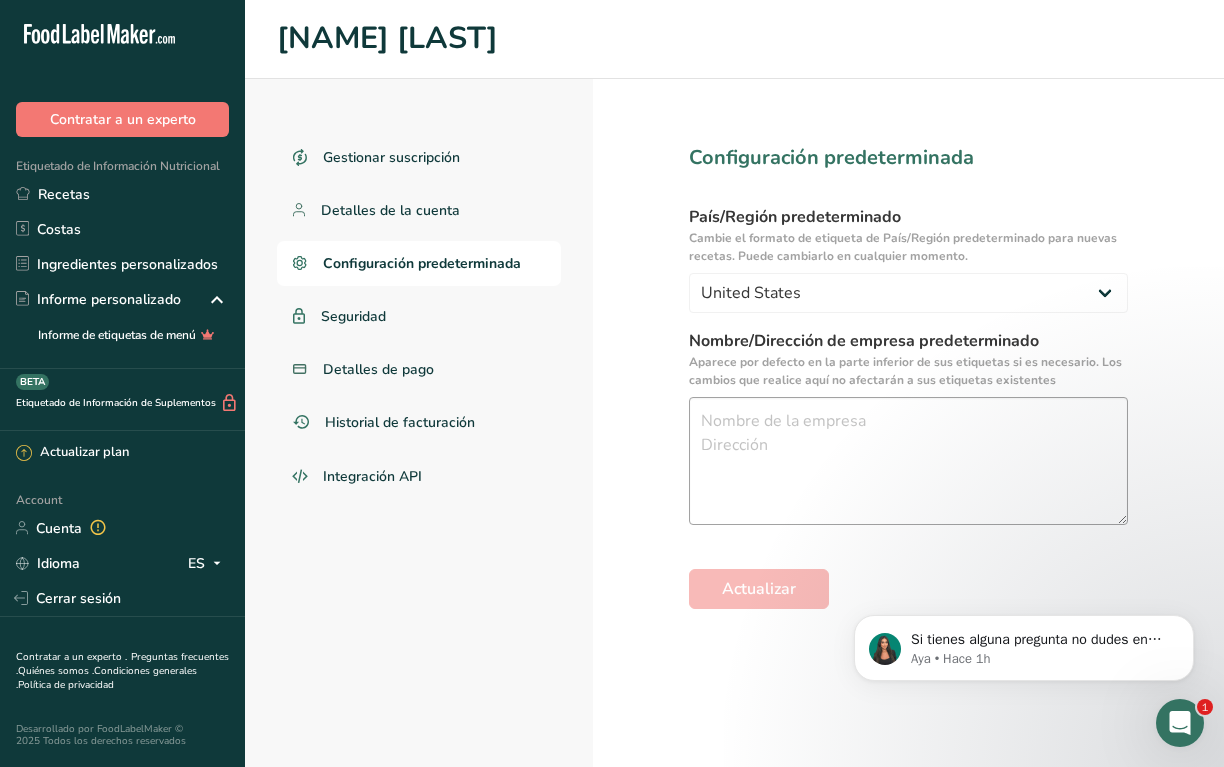 scroll, scrollTop: 0, scrollLeft: 0, axis: both 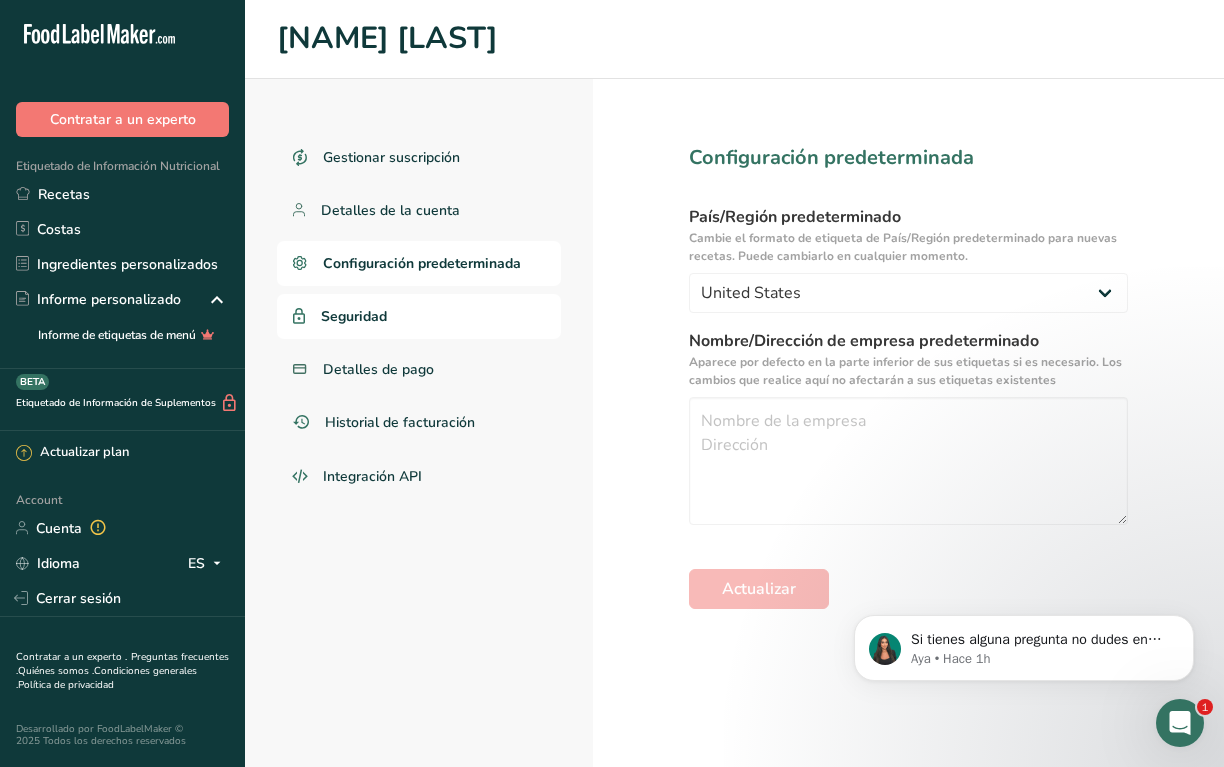click on "Seguridad" at bounding box center [354, 316] 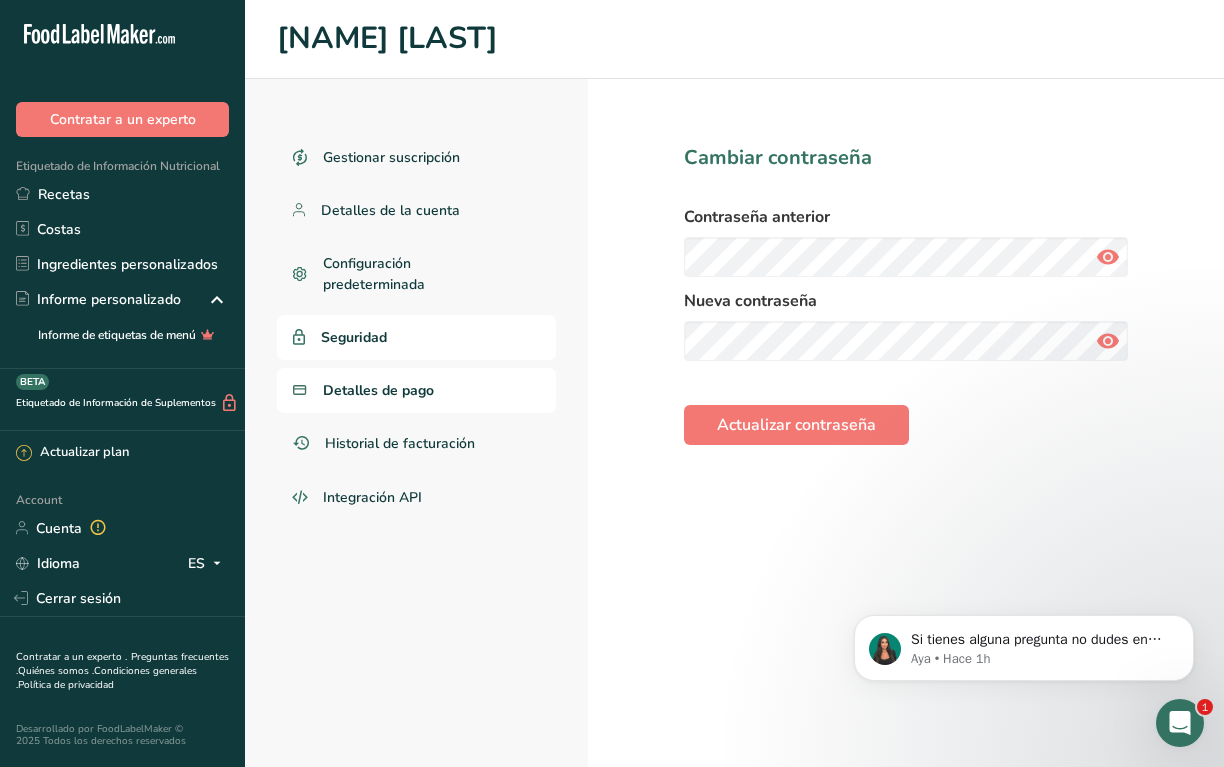 click on "Detalles de pago" at bounding box center (378, 390) 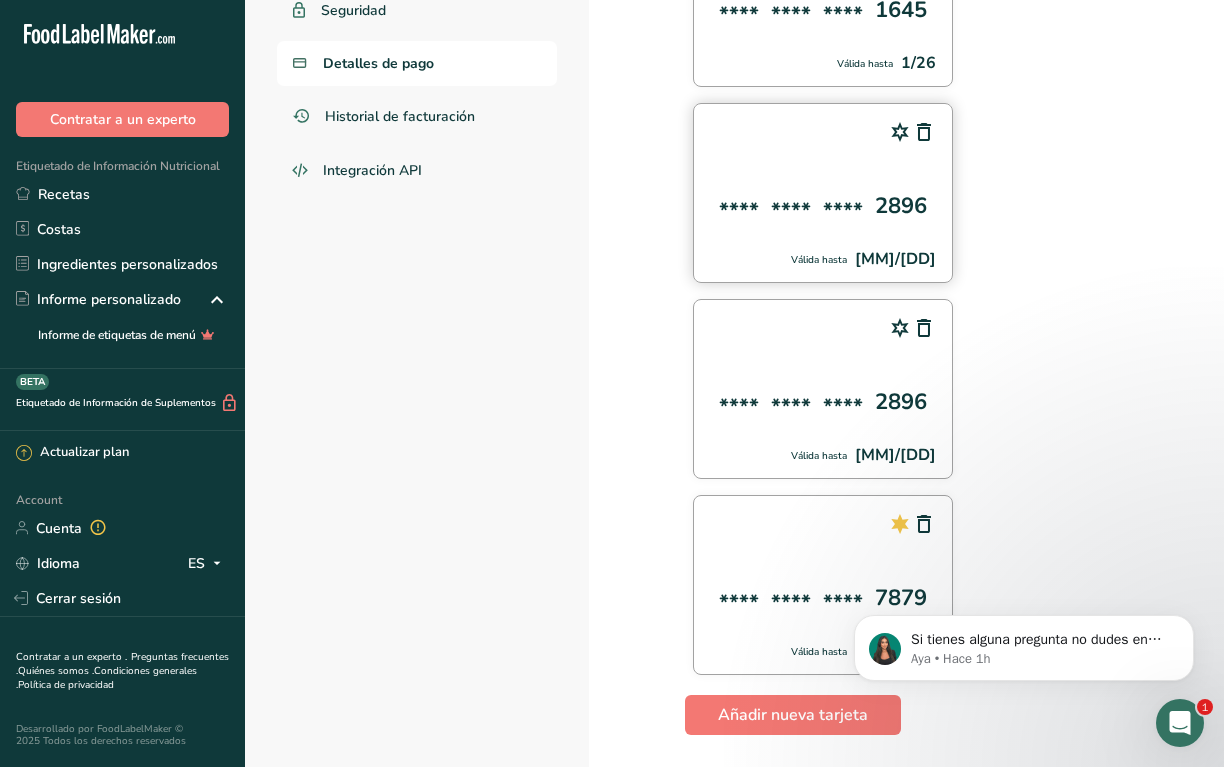 scroll, scrollTop: 305, scrollLeft: 0, axis: vertical 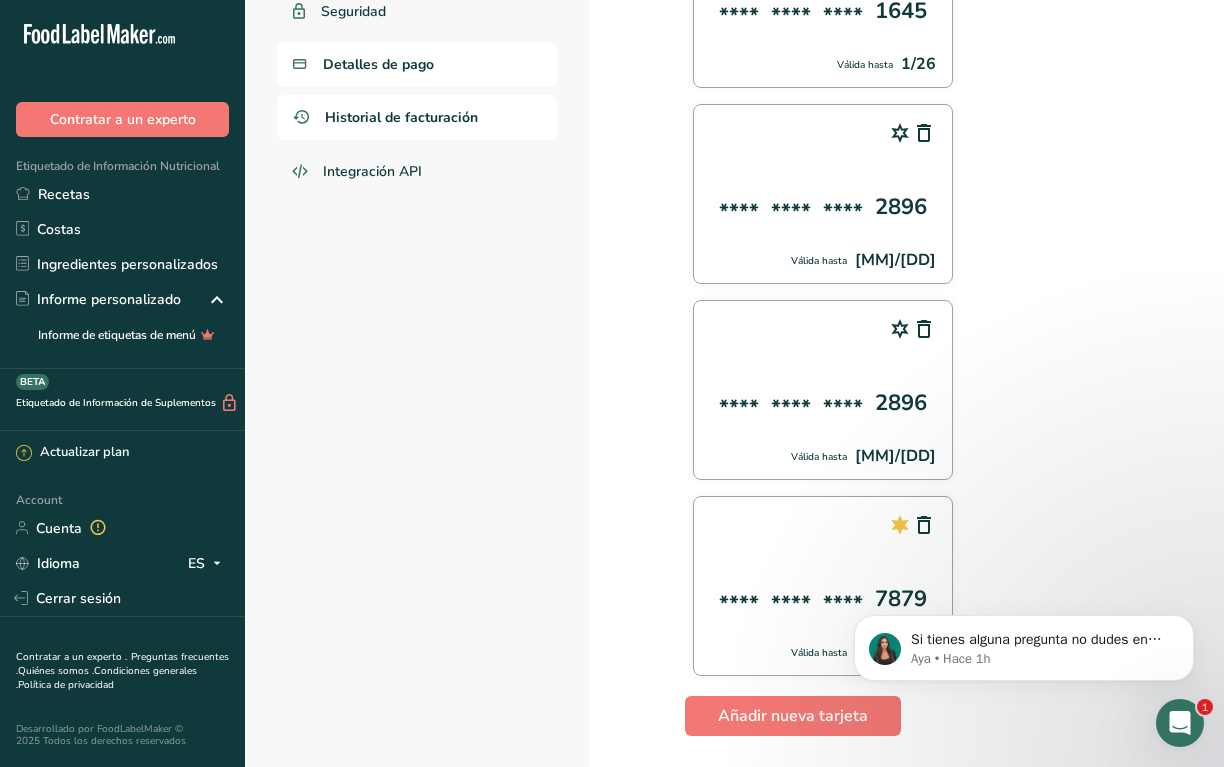 click on "Historial de facturación" at bounding box center (401, 117) 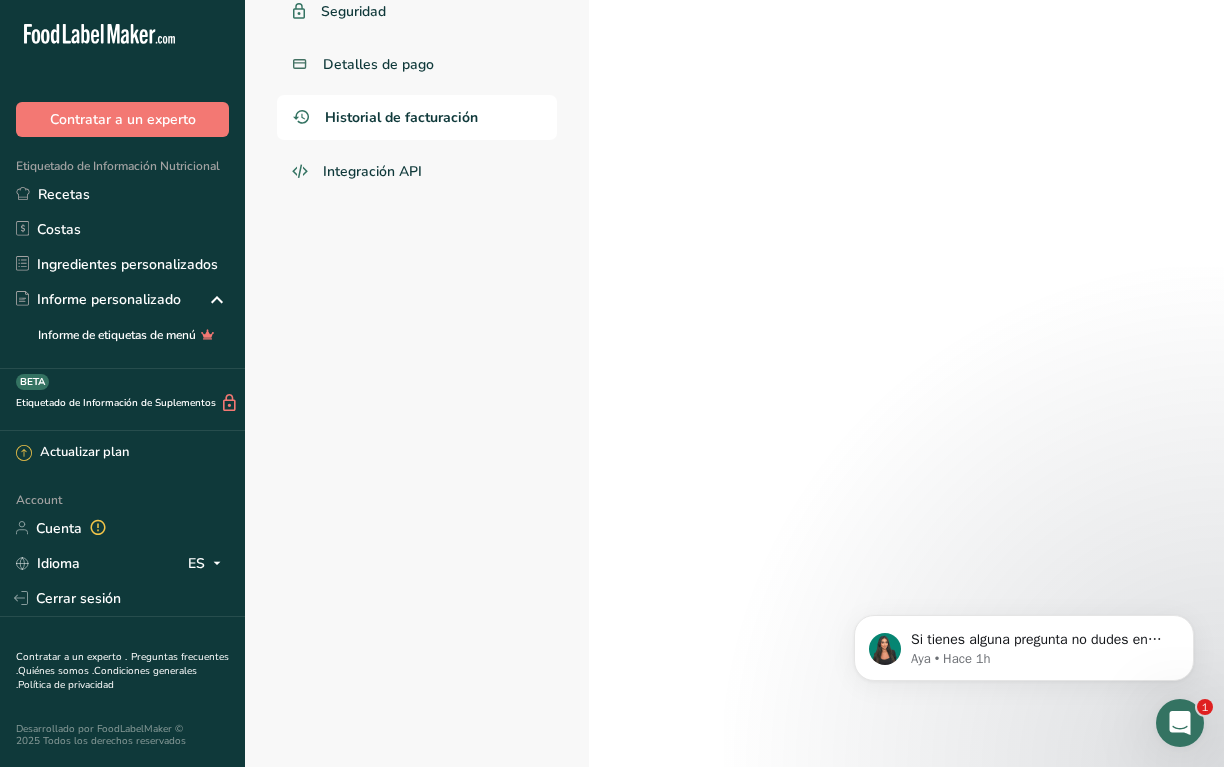 scroll, scrollTop: 0, scrollLeft: 0, axis: both 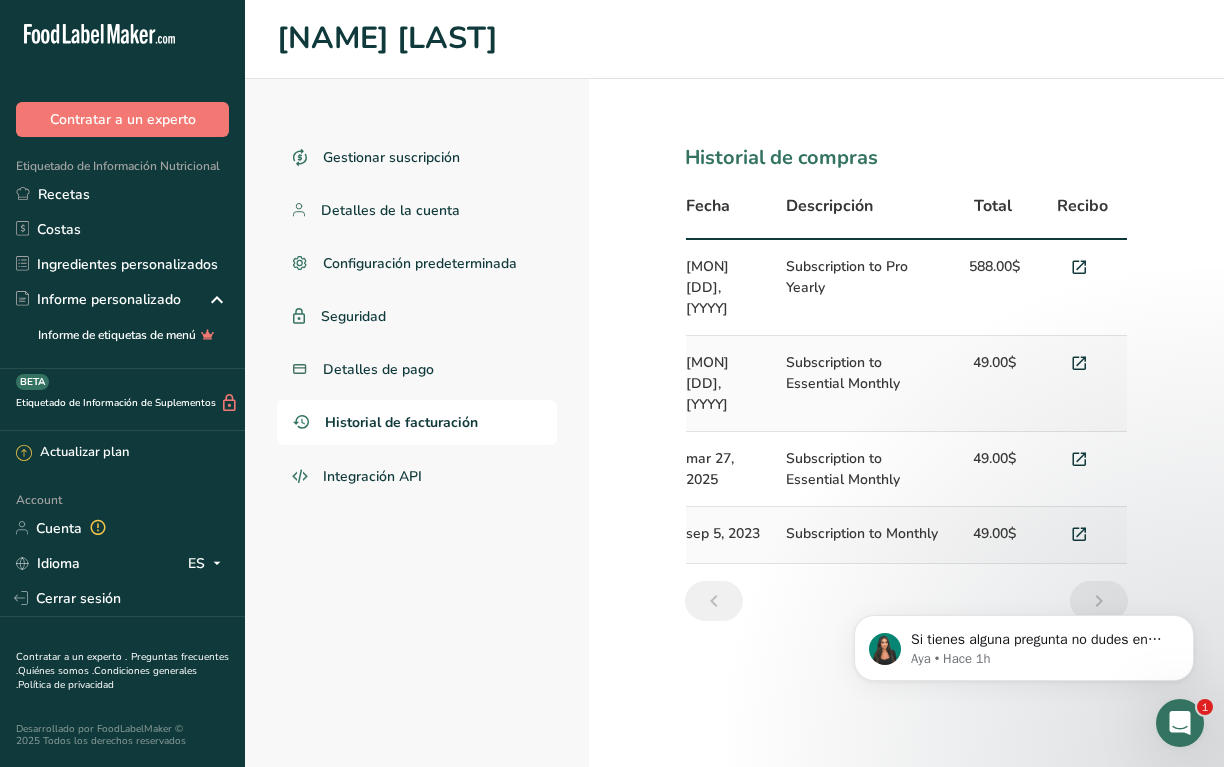 click 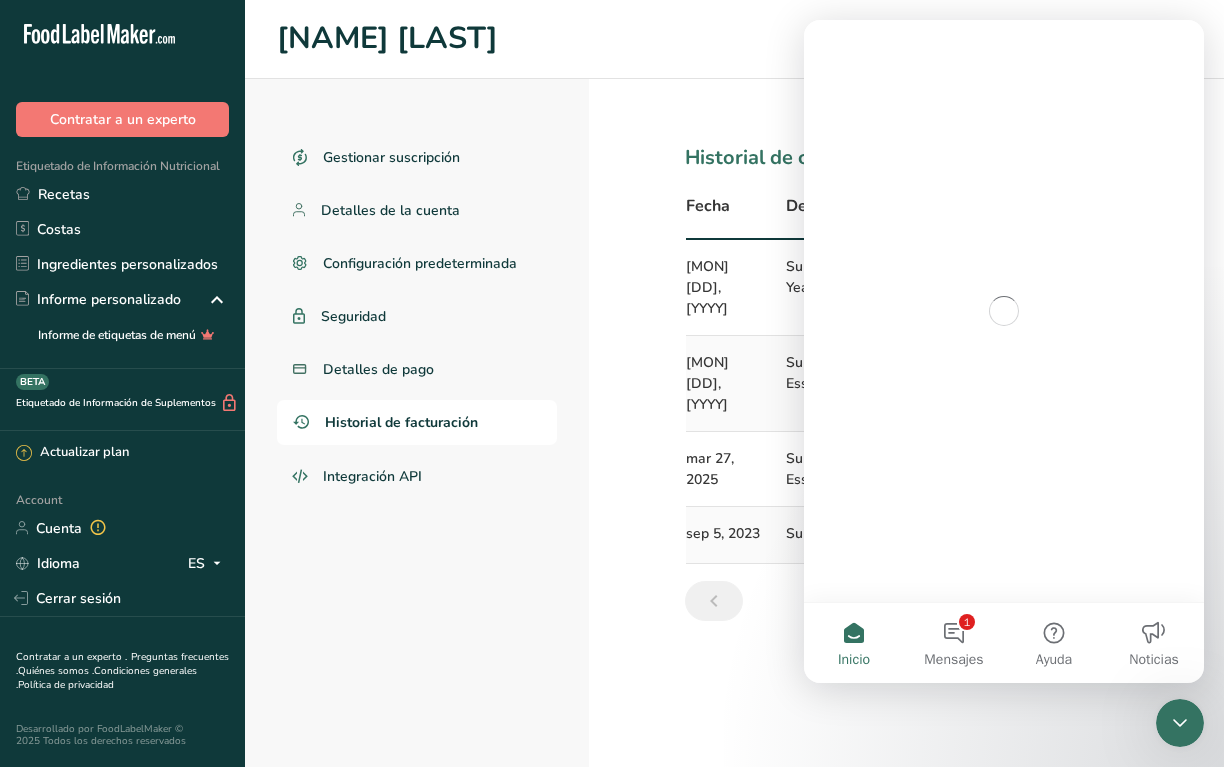 scroll, scrollTop: 0, scrollLeft: 0, axis: both 